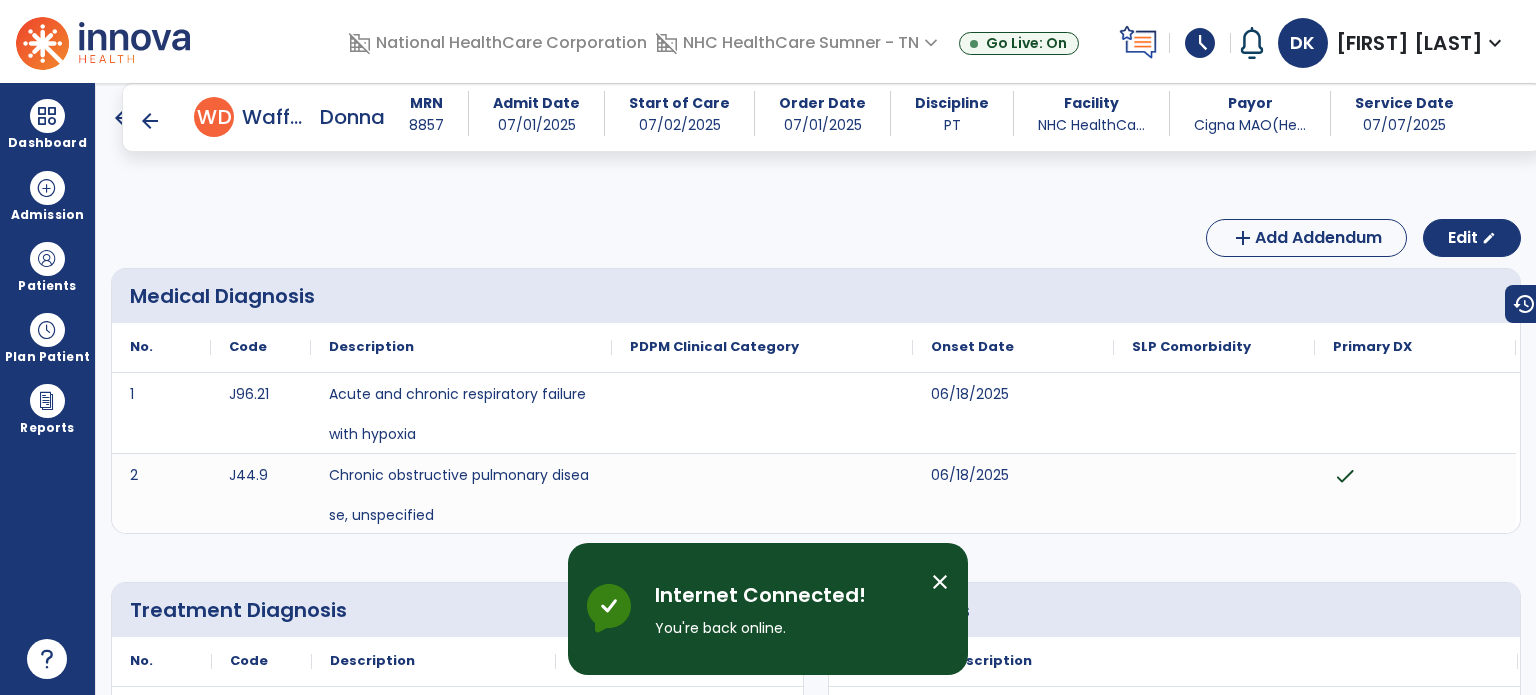 scroll, scrollTop: 0, scrollLeft: 0, axis: both 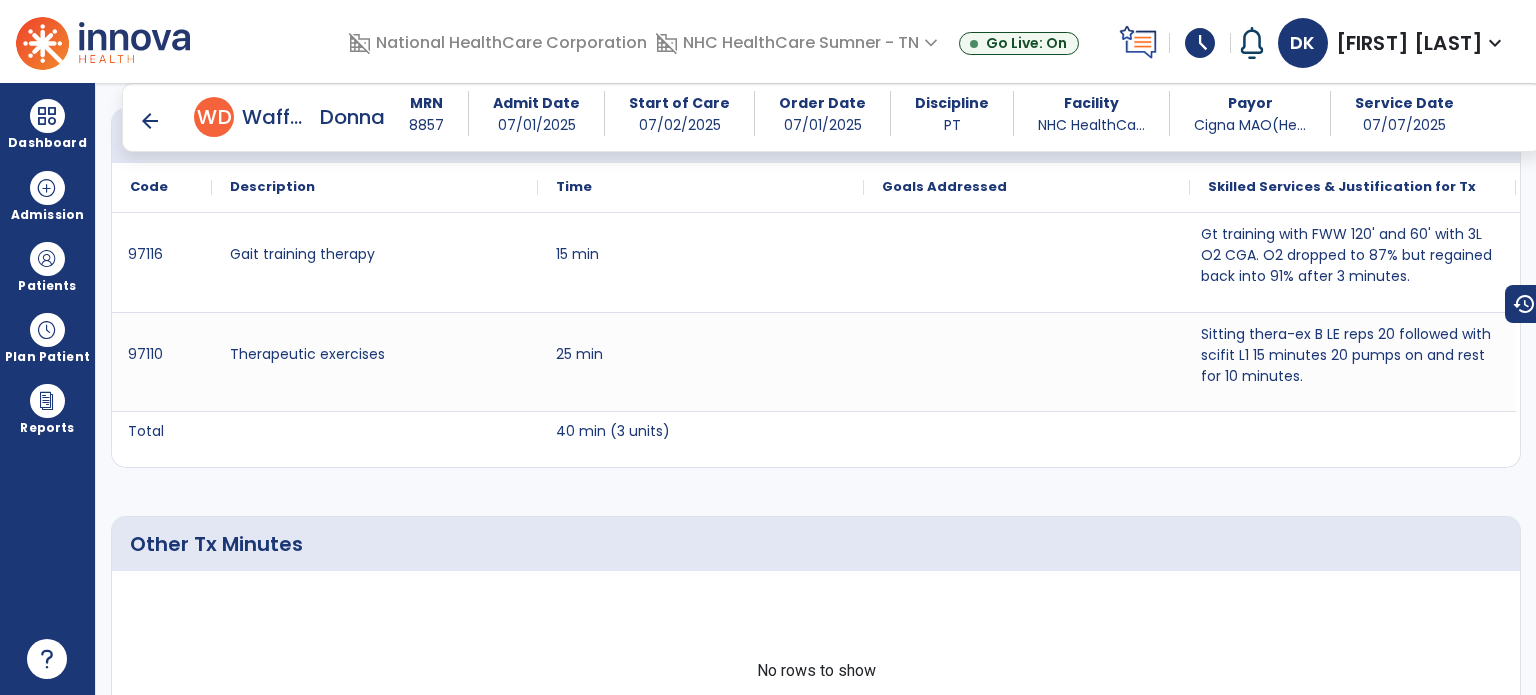 click on "Other Tx Minutes No rows to show" 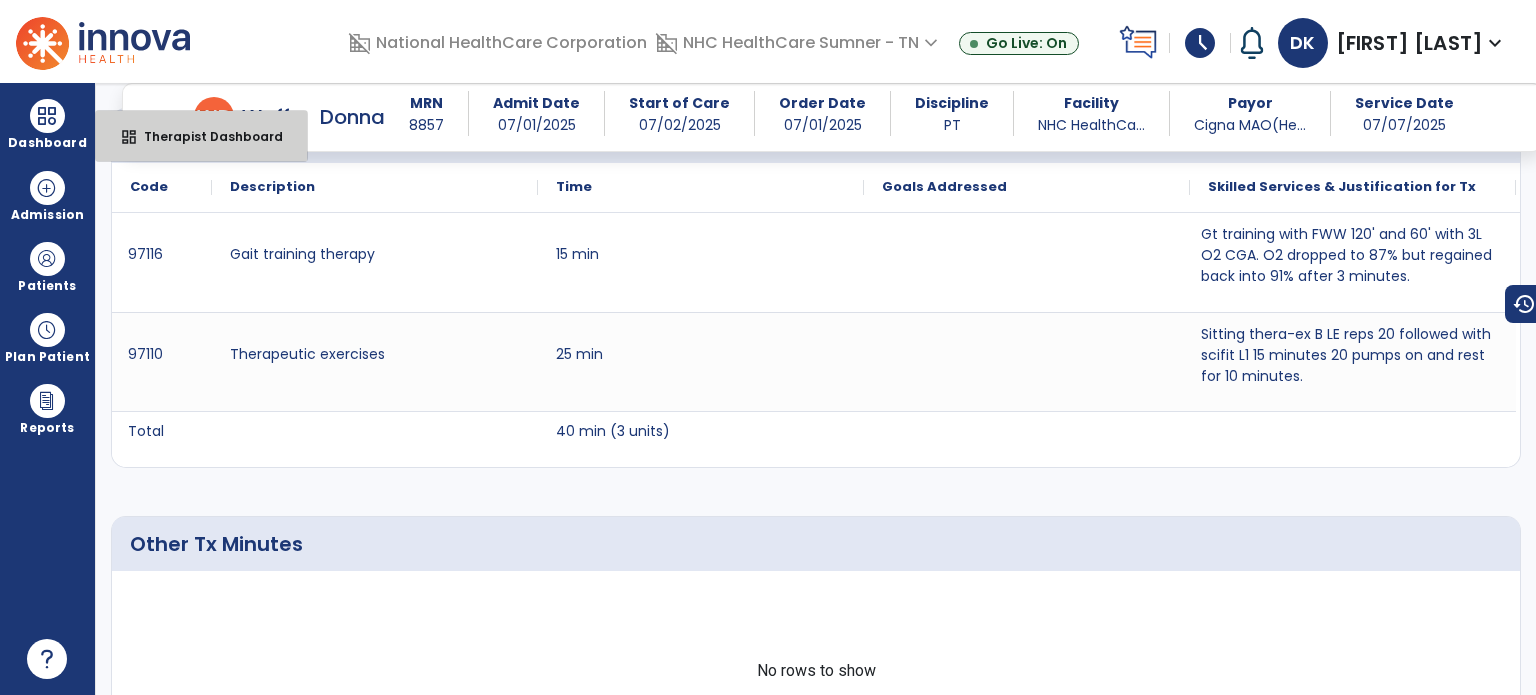 click on "dashboard" at bounding box center (129, 137) 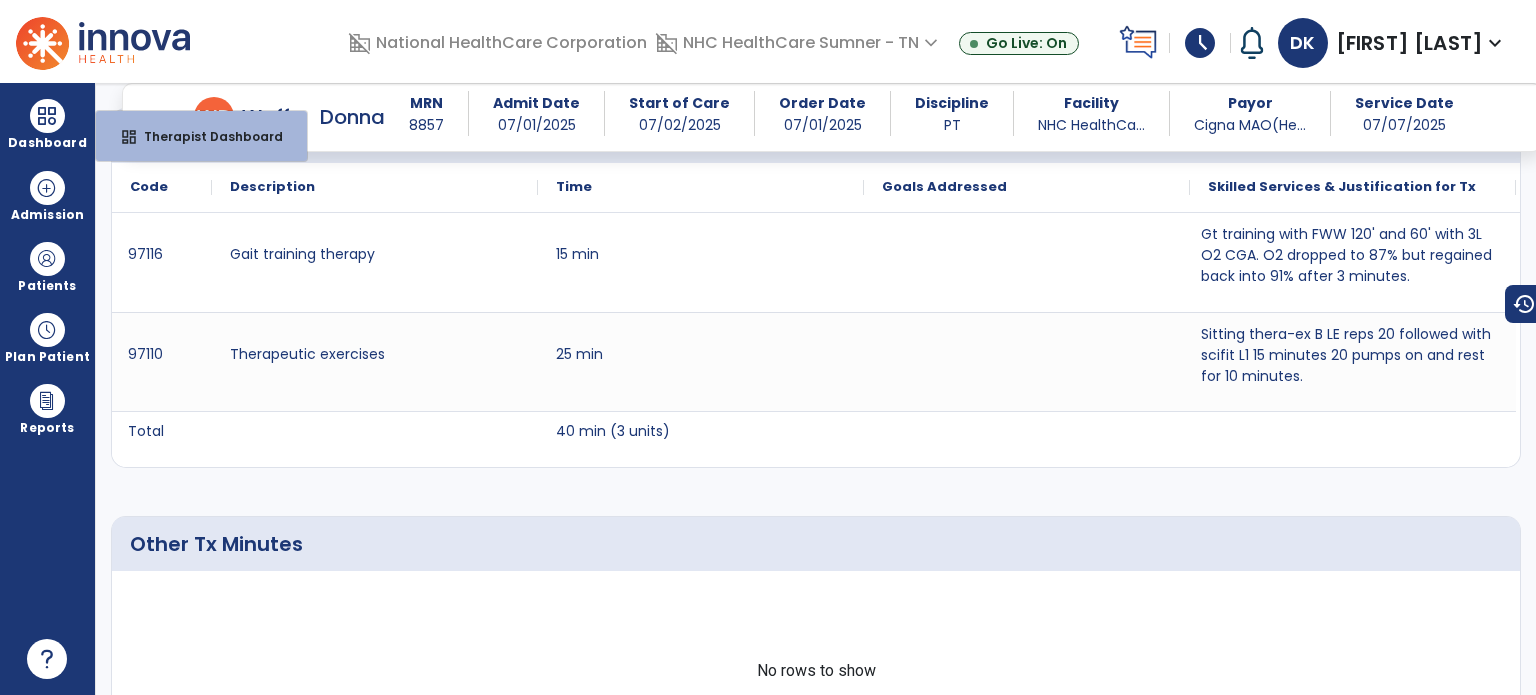 select on "****" 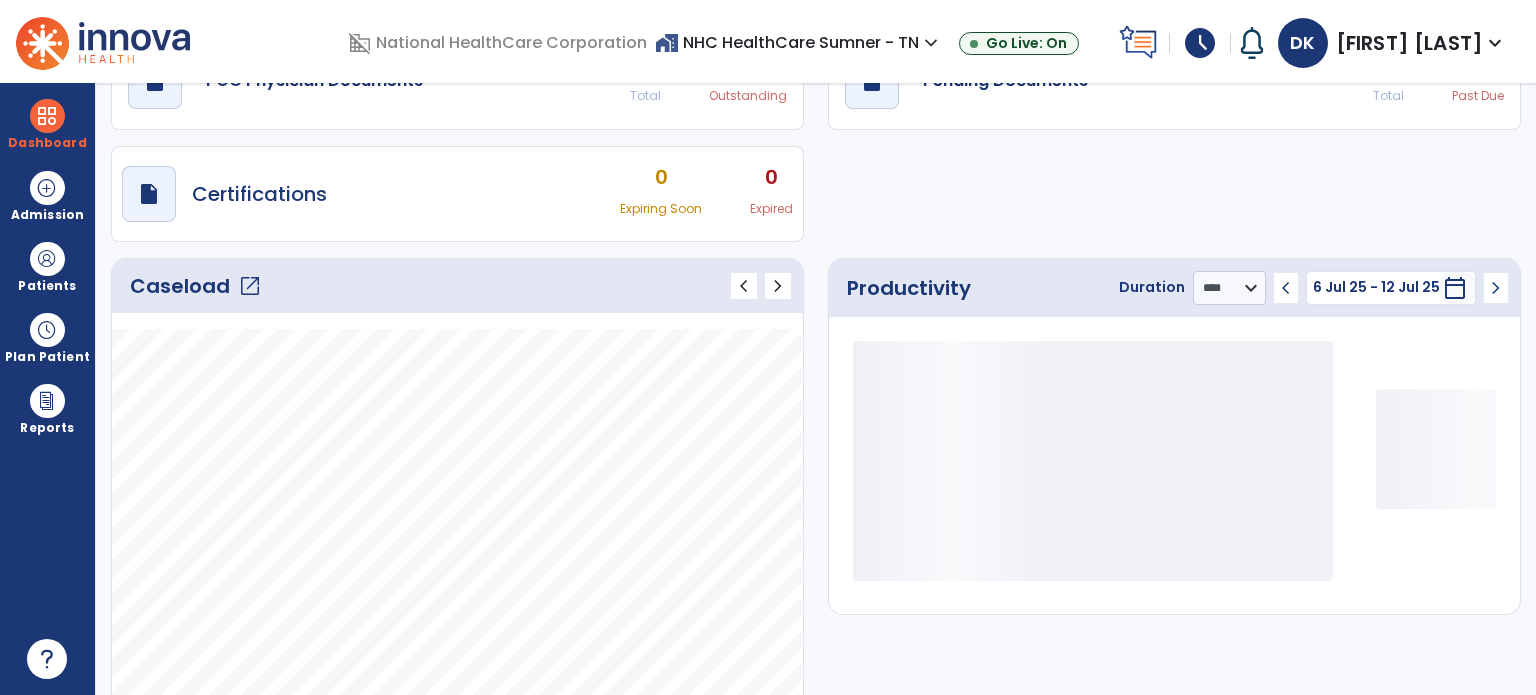scroll, scrollTop: 49, scrollLeft: 0, axis: vertical 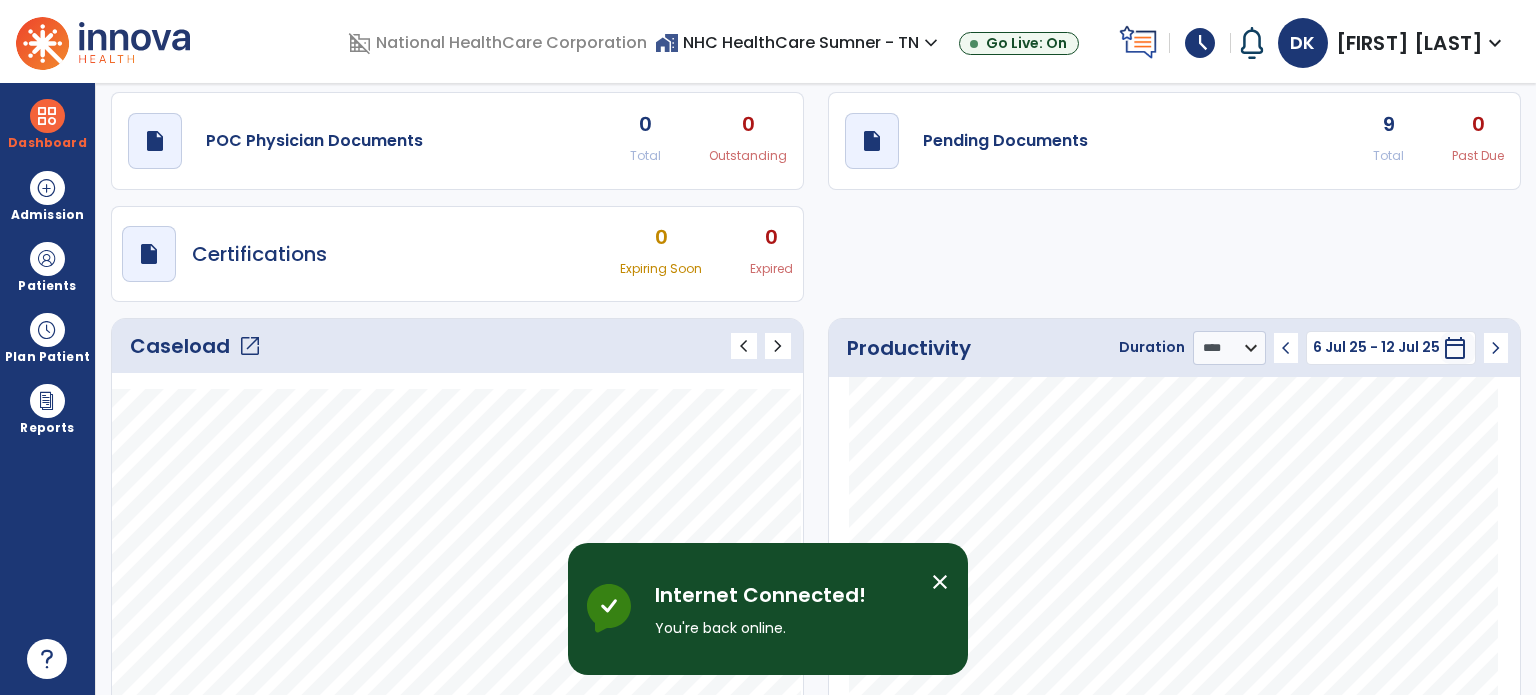 click on "draft   open_in_new  POC Physician Documents 0 Total 0 Outstanding  draft   open_in_new  Pending Documents 9 Total 0 Past Due  draft   open_in_new  Certifications 0 Expiring Soon 0 Expired" 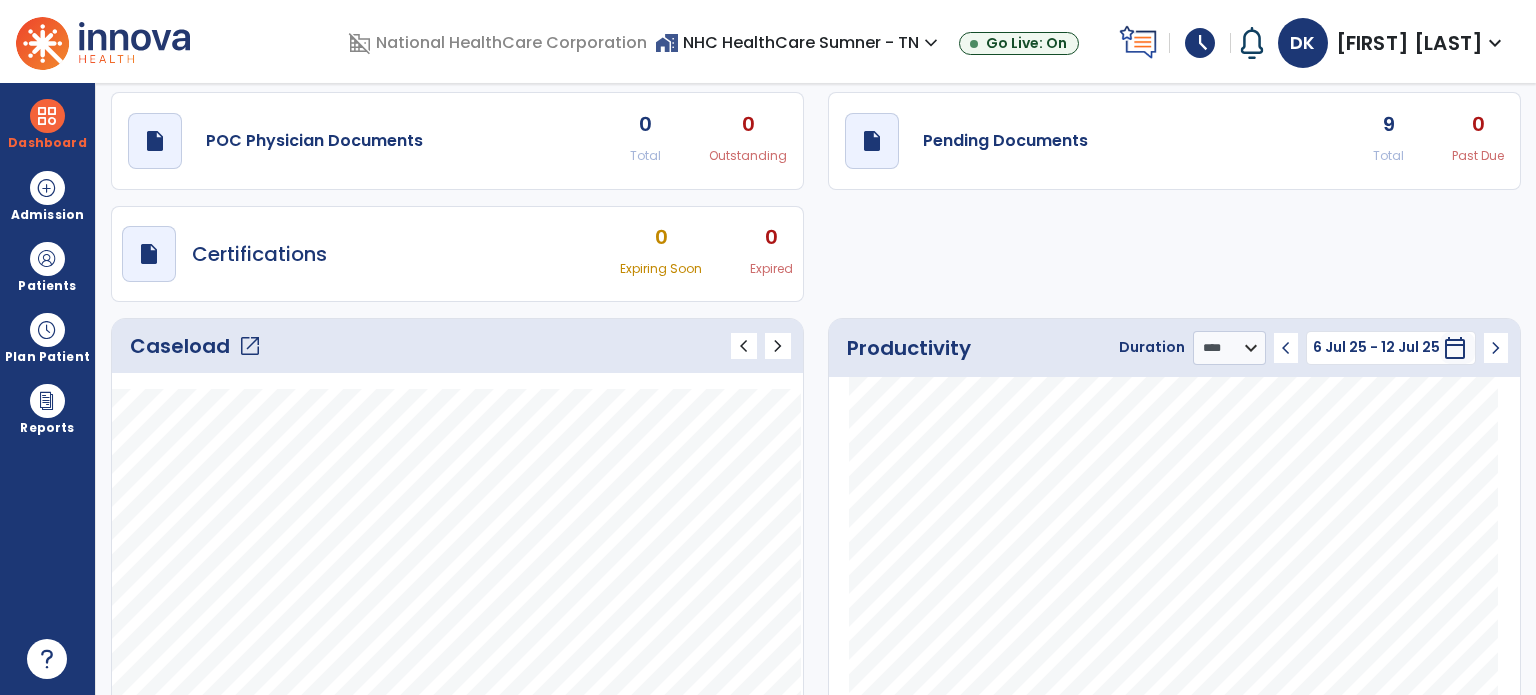 click on "draft   open_in_new  Pending Documents" 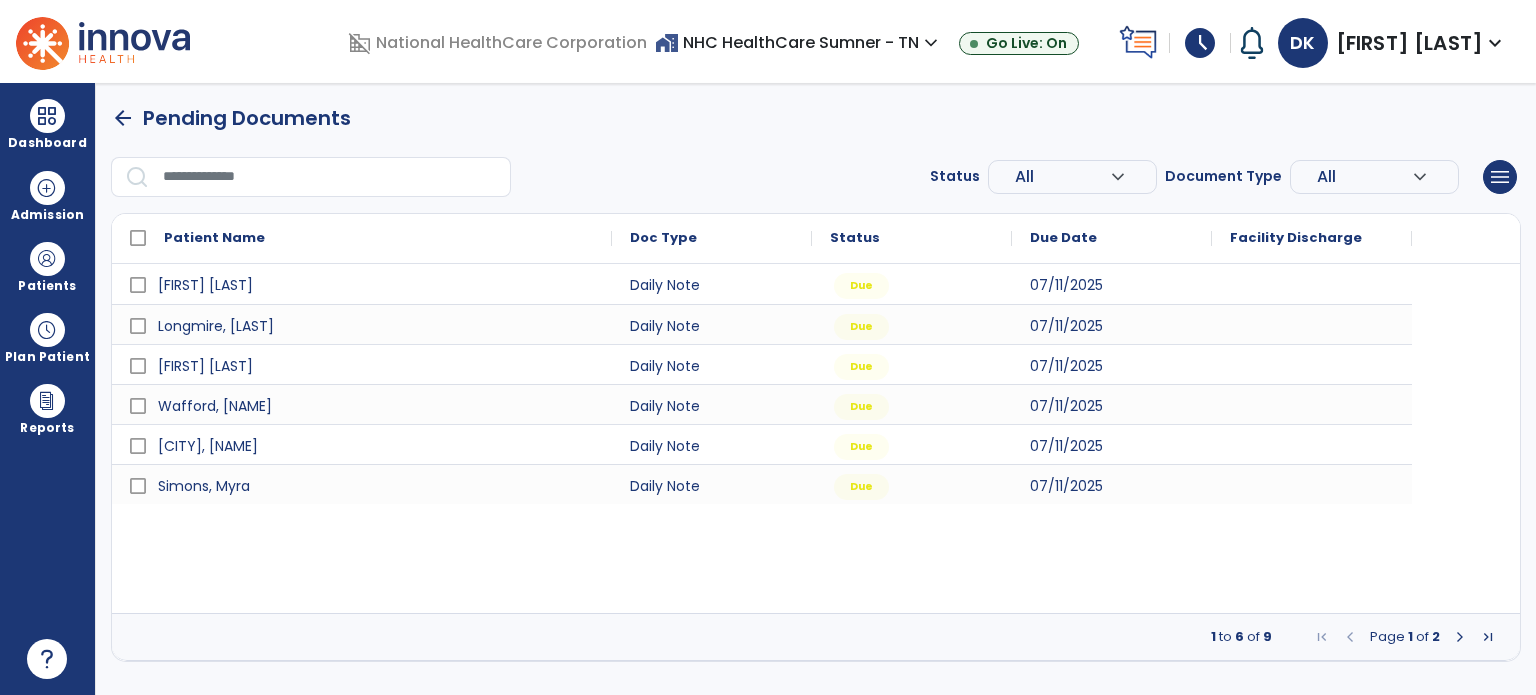 scroll, scrollTop: 0, scrollLeft: 0, axis: both 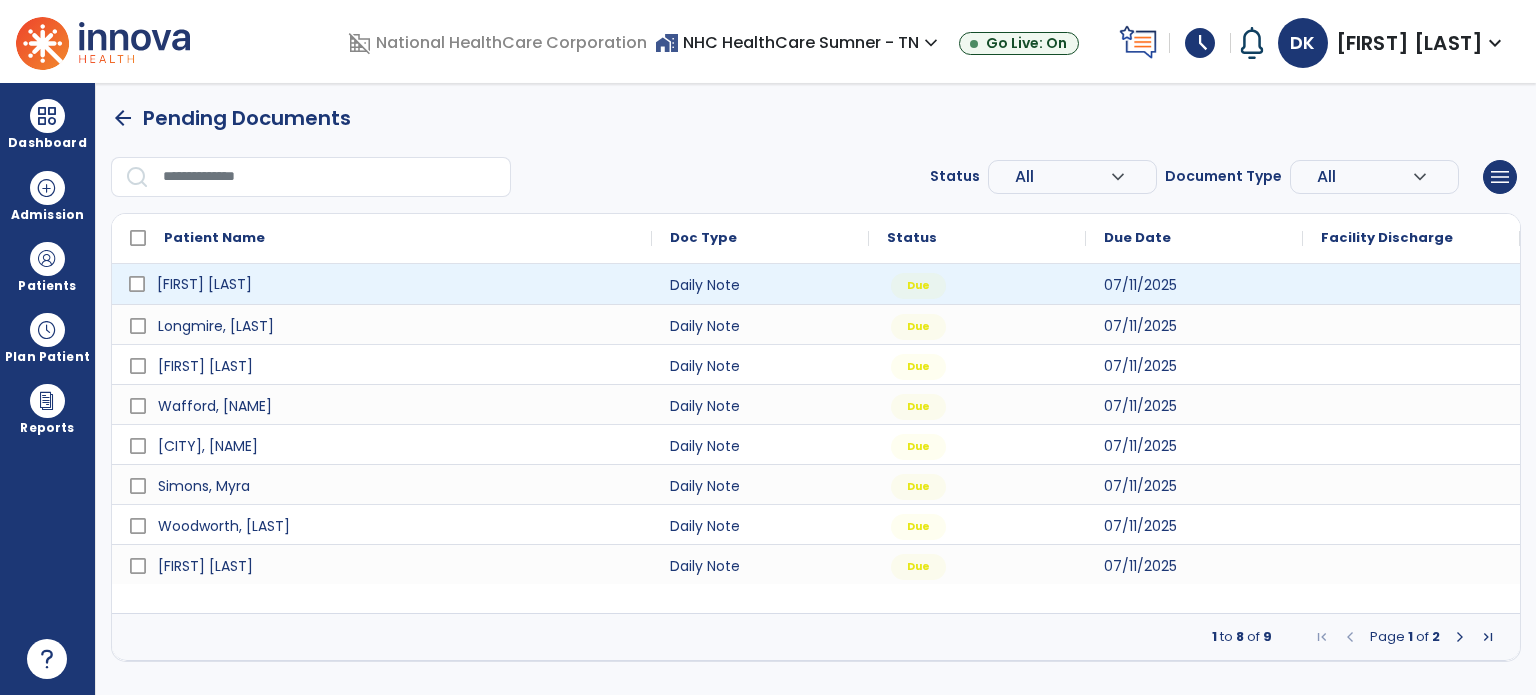 click on "[FIRST] [LAST]" at bounding box center (204, 284) 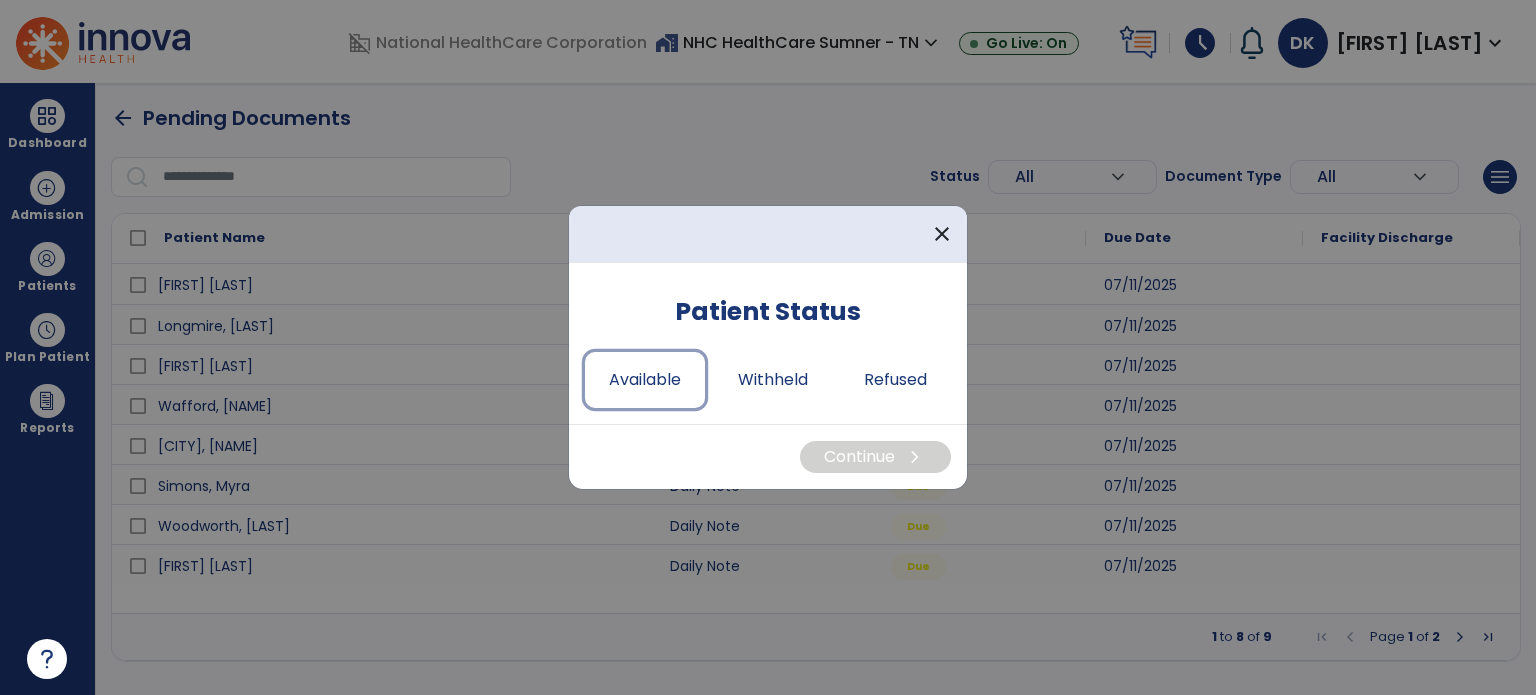 click on "Available" at bounding box center [645, 380] 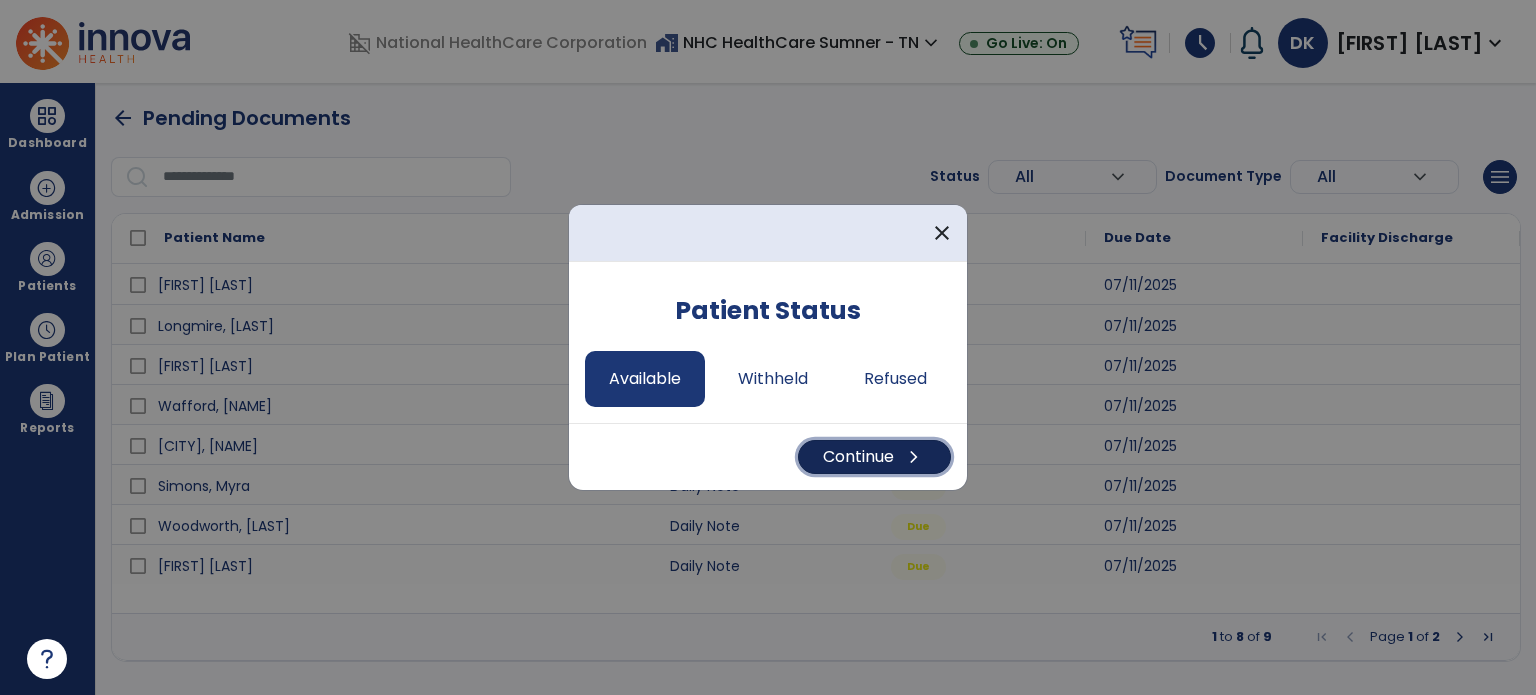 click on "Continue   chevron_right" at bounding box center (874, 457) 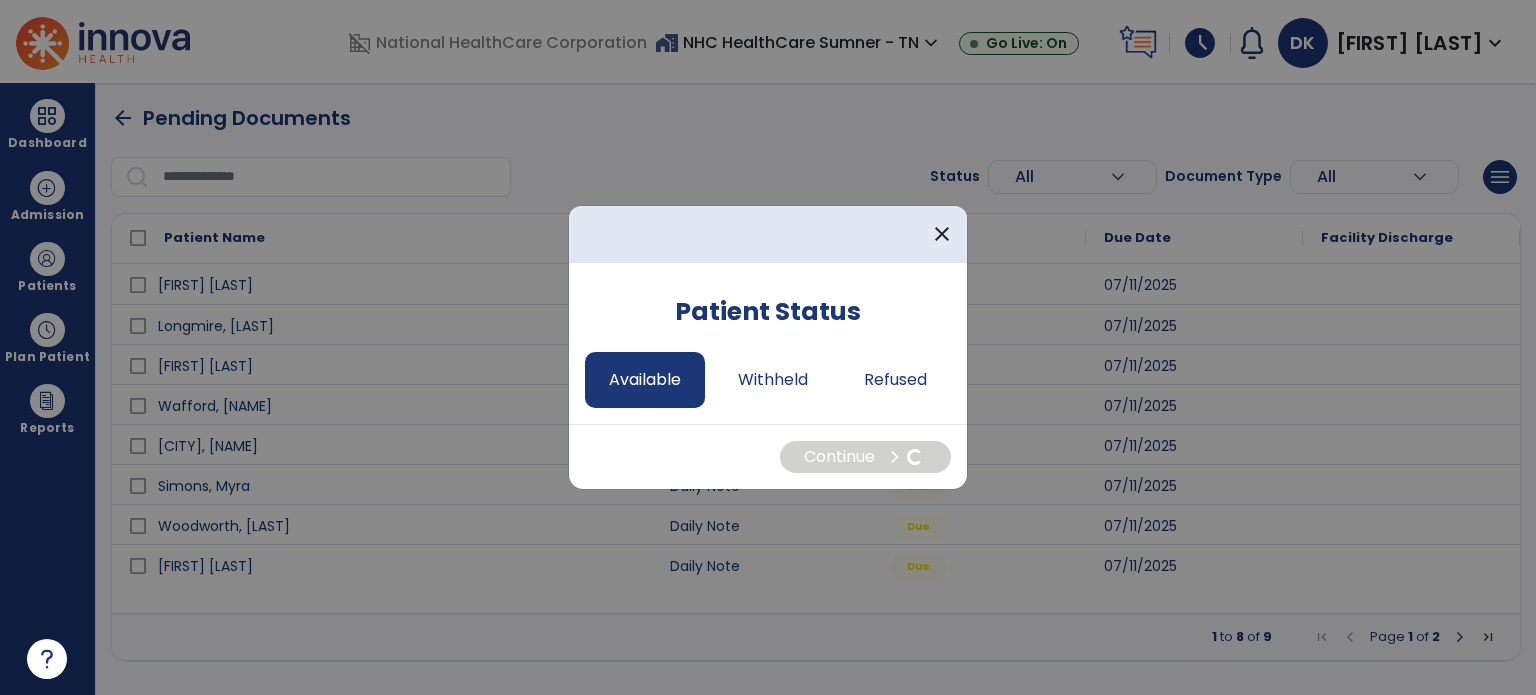 select on "*" 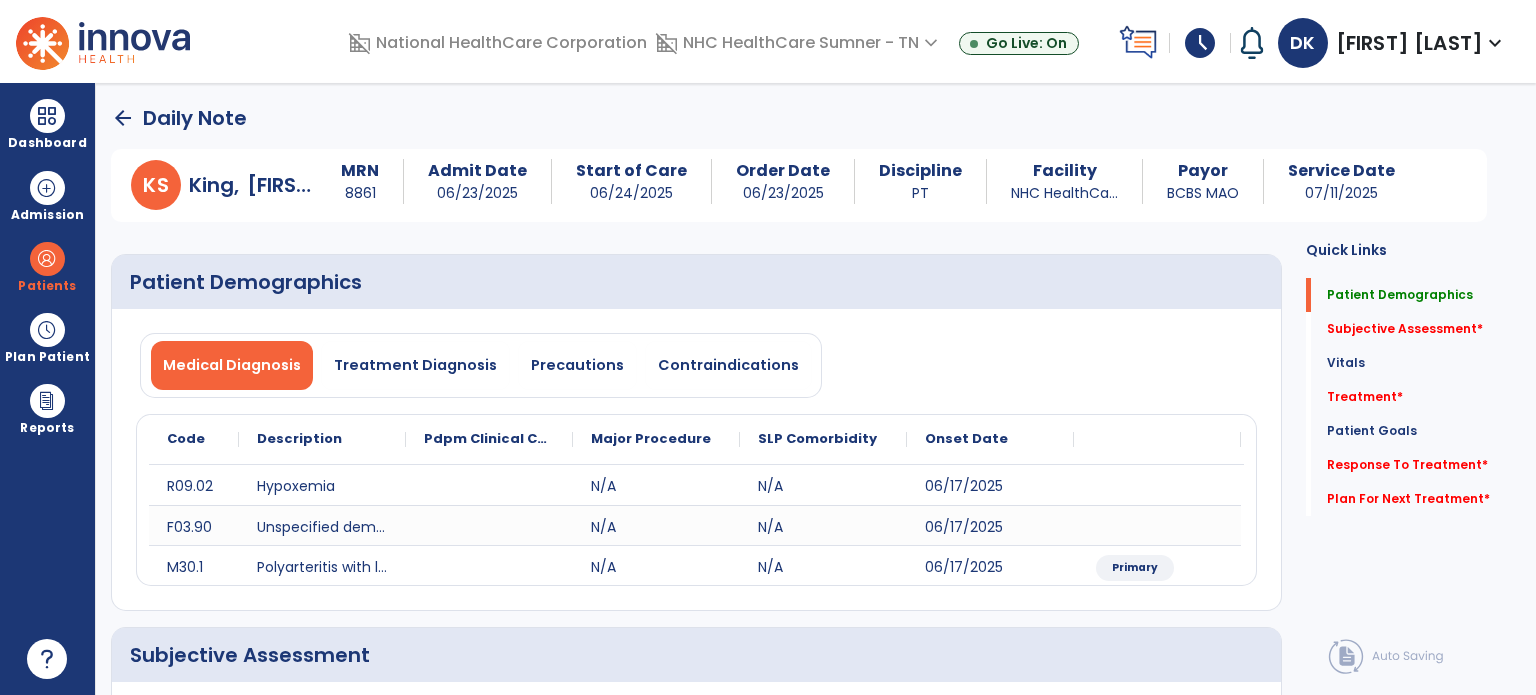 click on "Subjective Assessment   *" 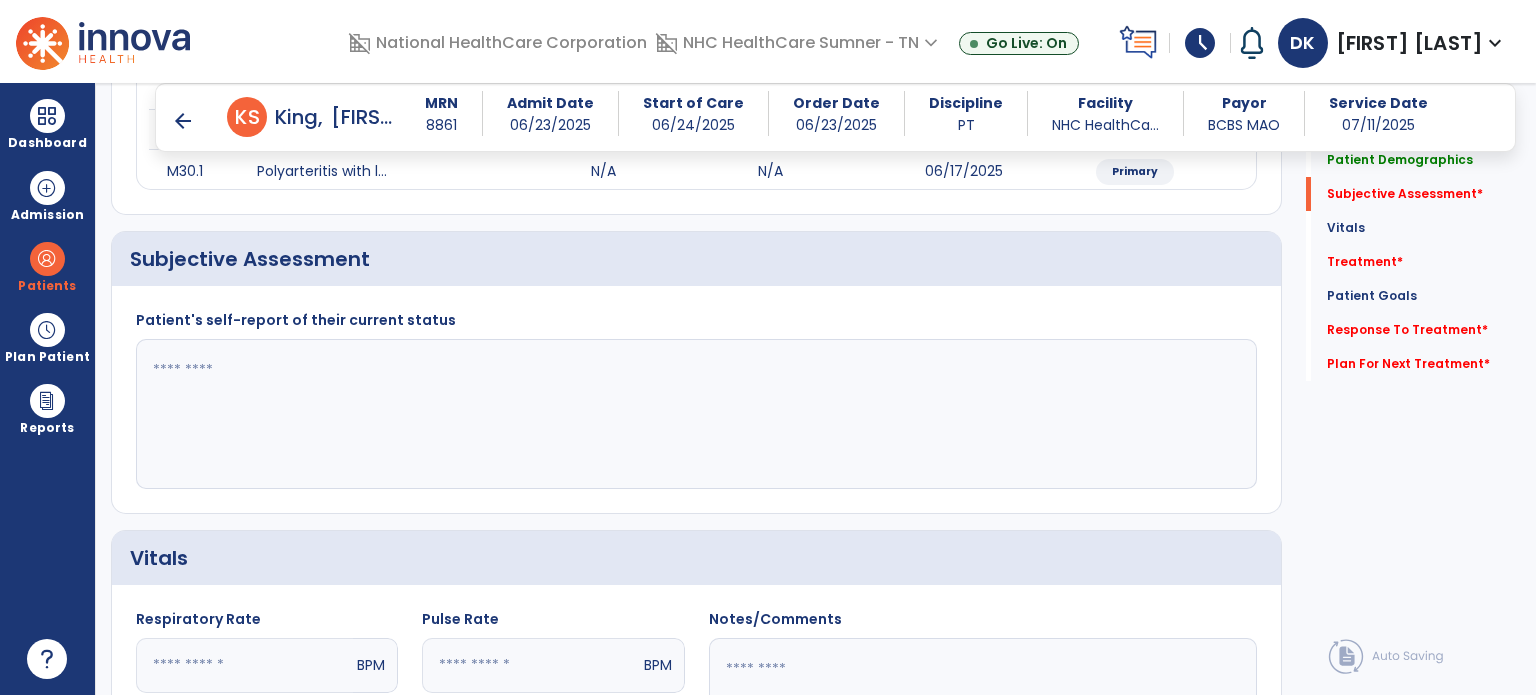 scroll, scrollTop: 378, scrollLeft: 0, axis: vertical 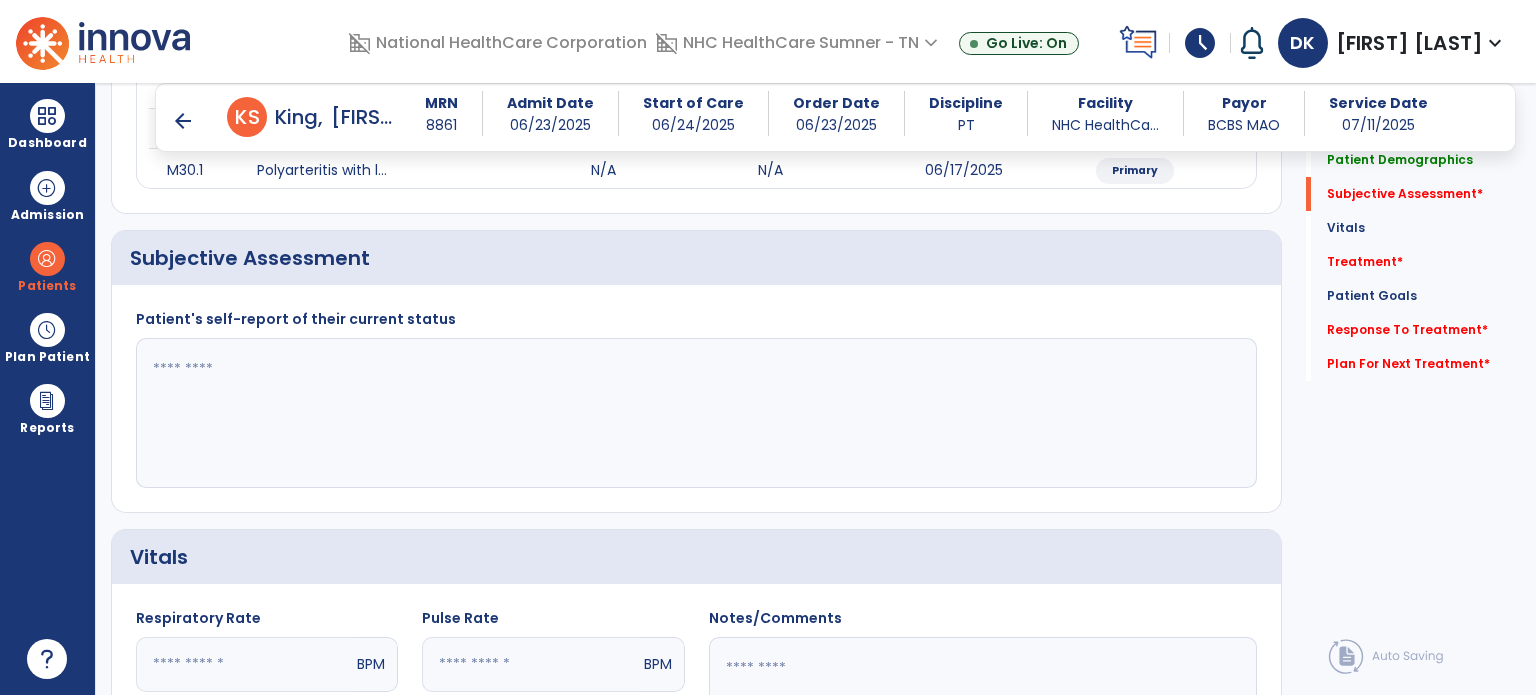 click 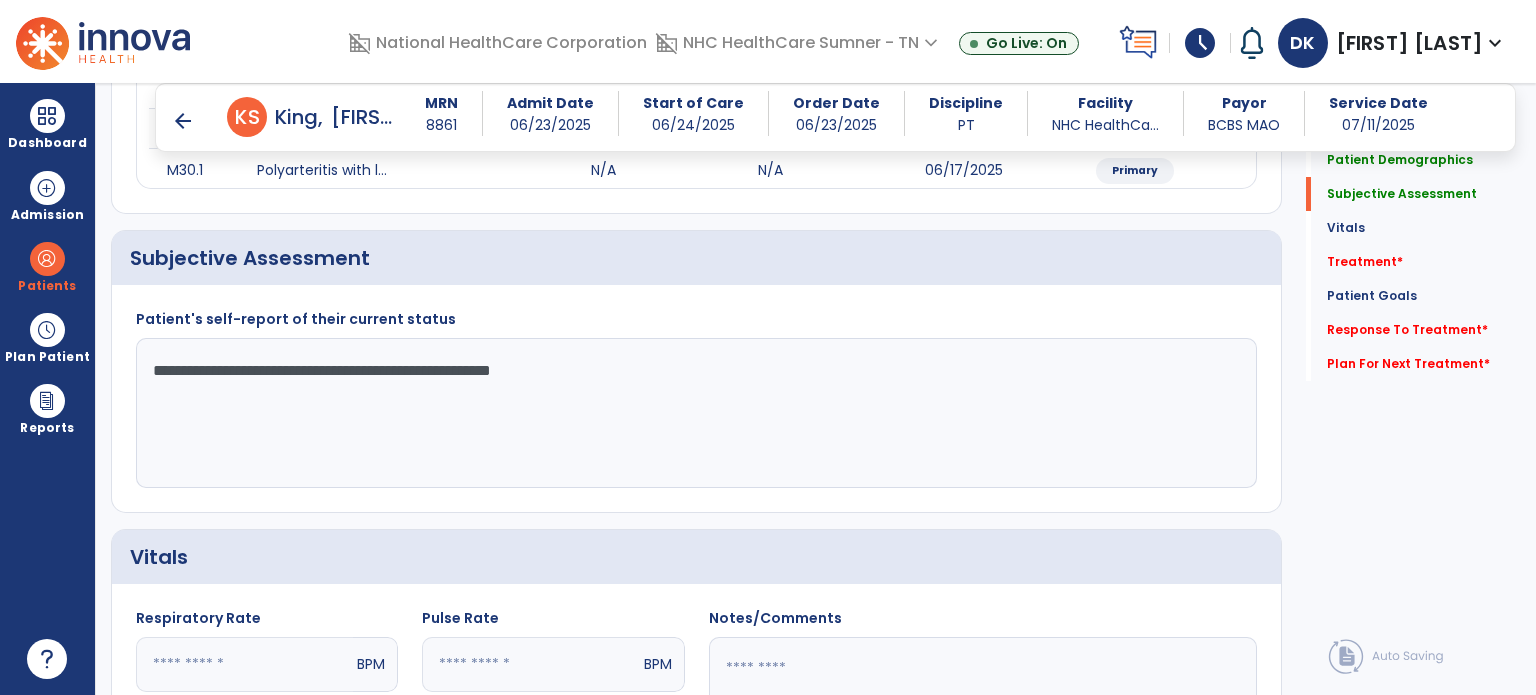 type on "**********" 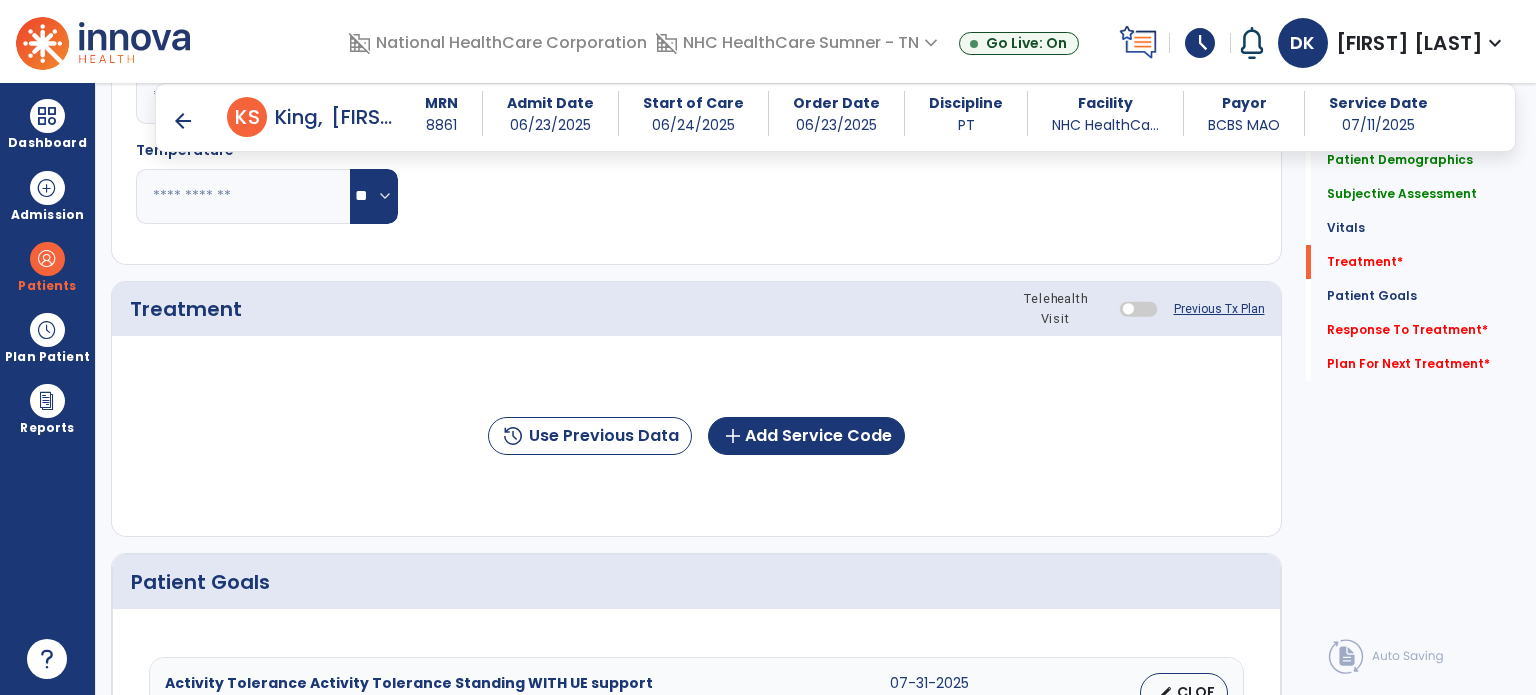scroll, scrollTop: 1067, scrollLeft: 0, axis: vertical 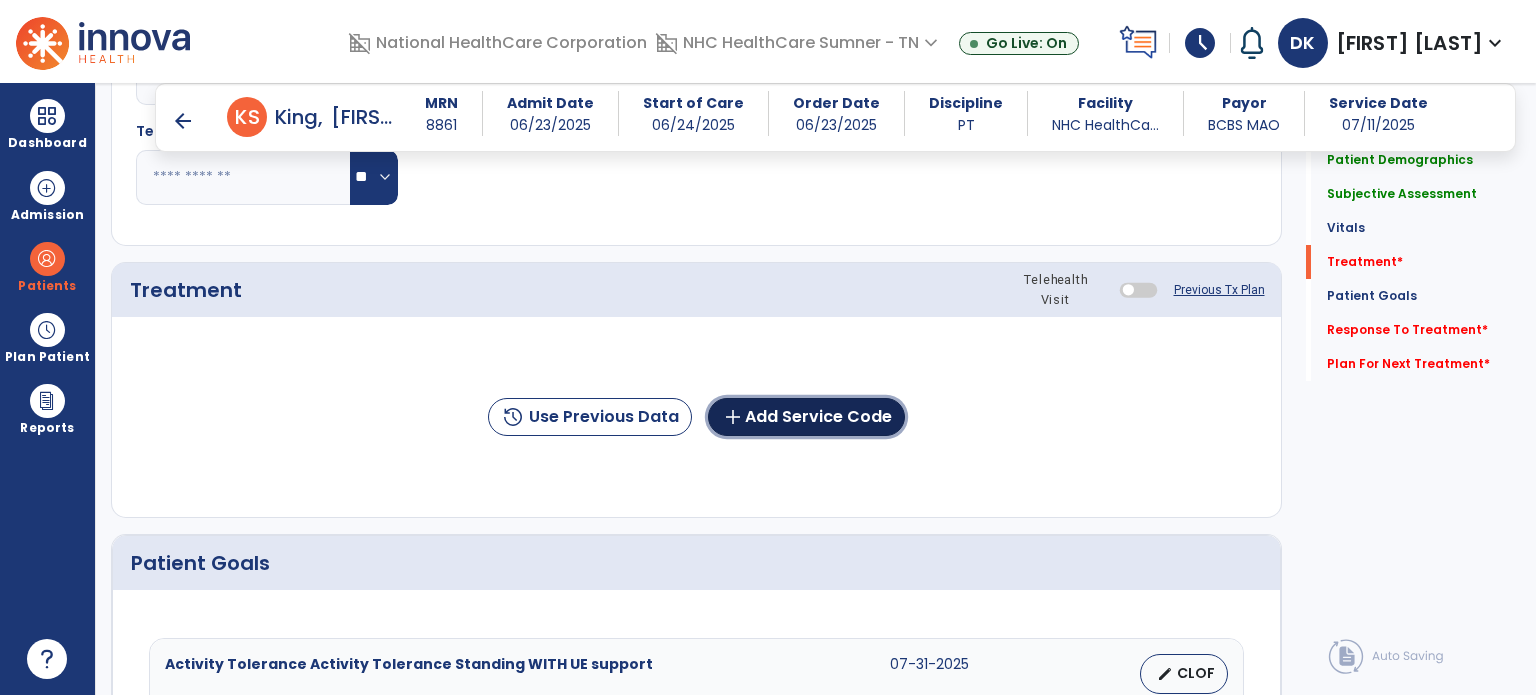 click on "add  Add Service Code" 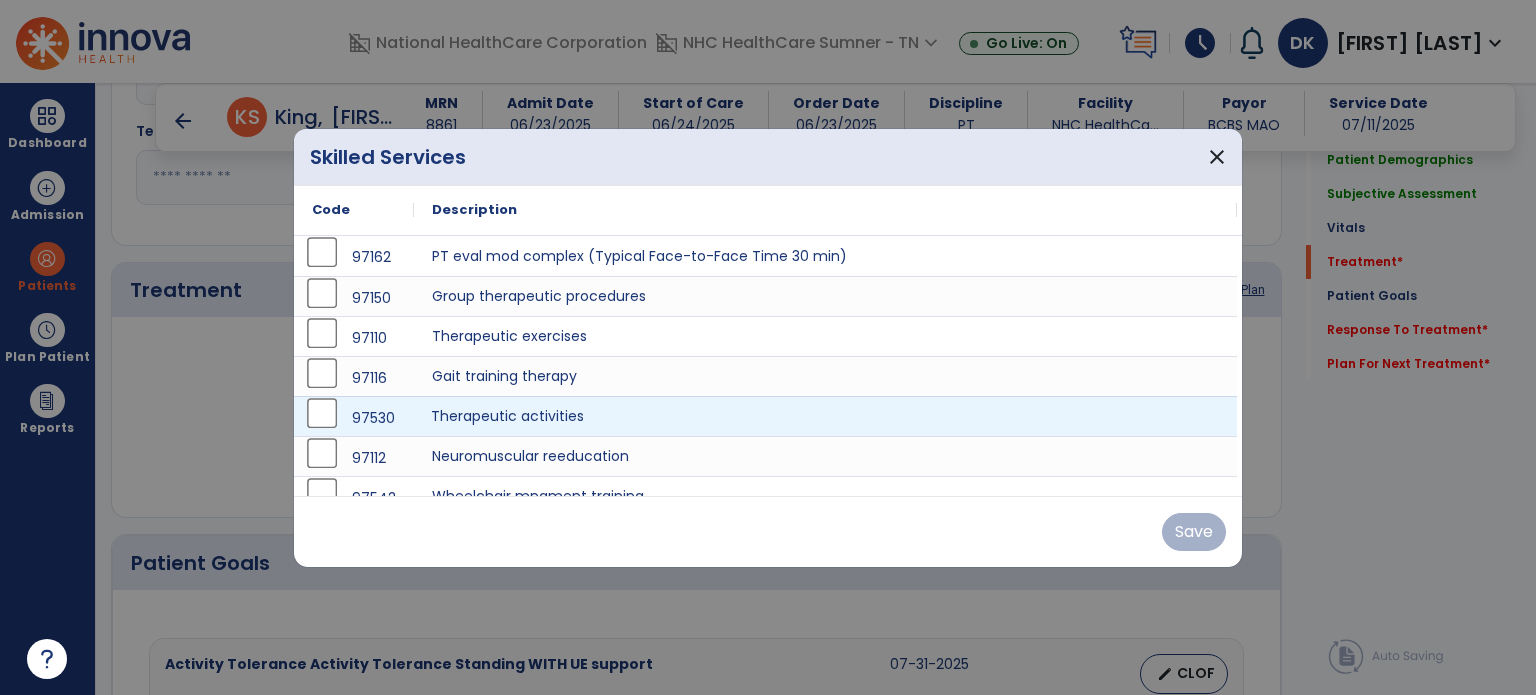 click on "Therapeutic activities" at bounding box center [825, 416] 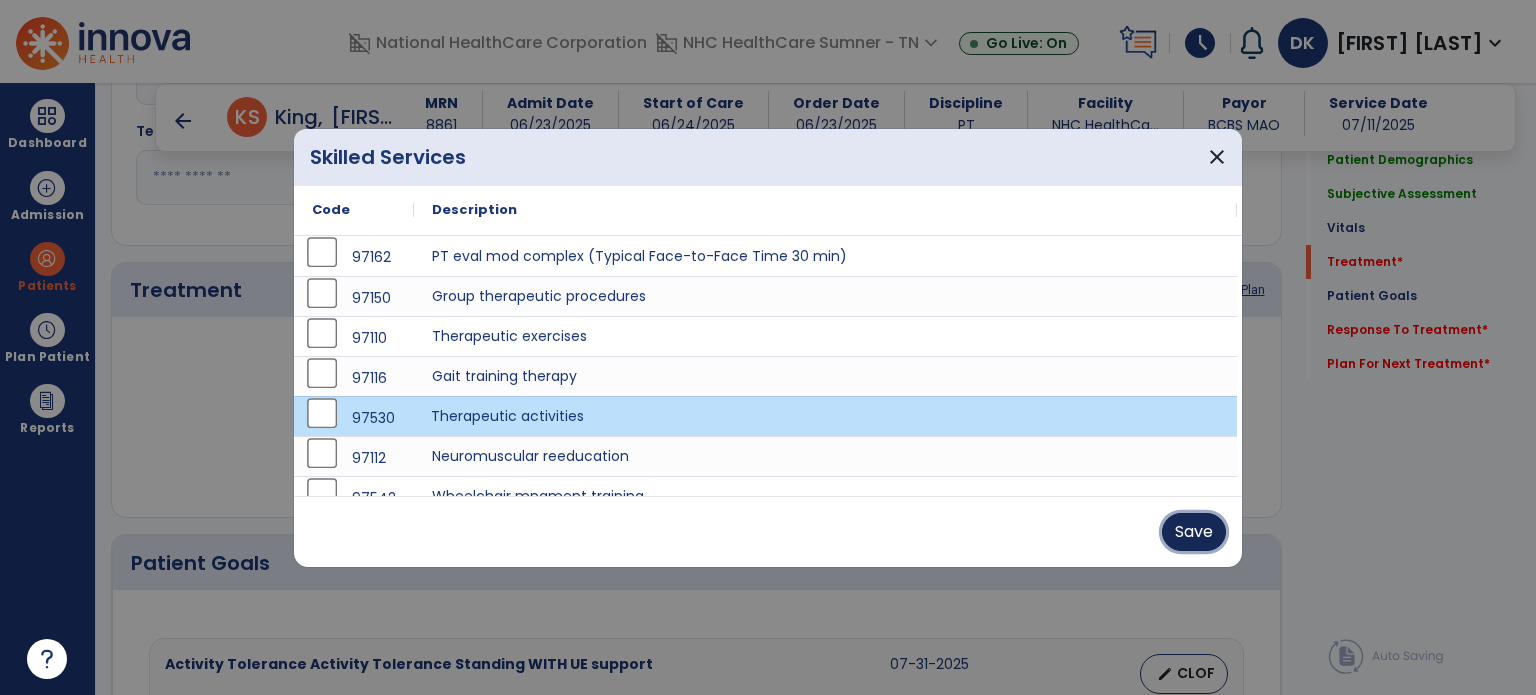 click on "Save" at bounding box center (1194, 532) 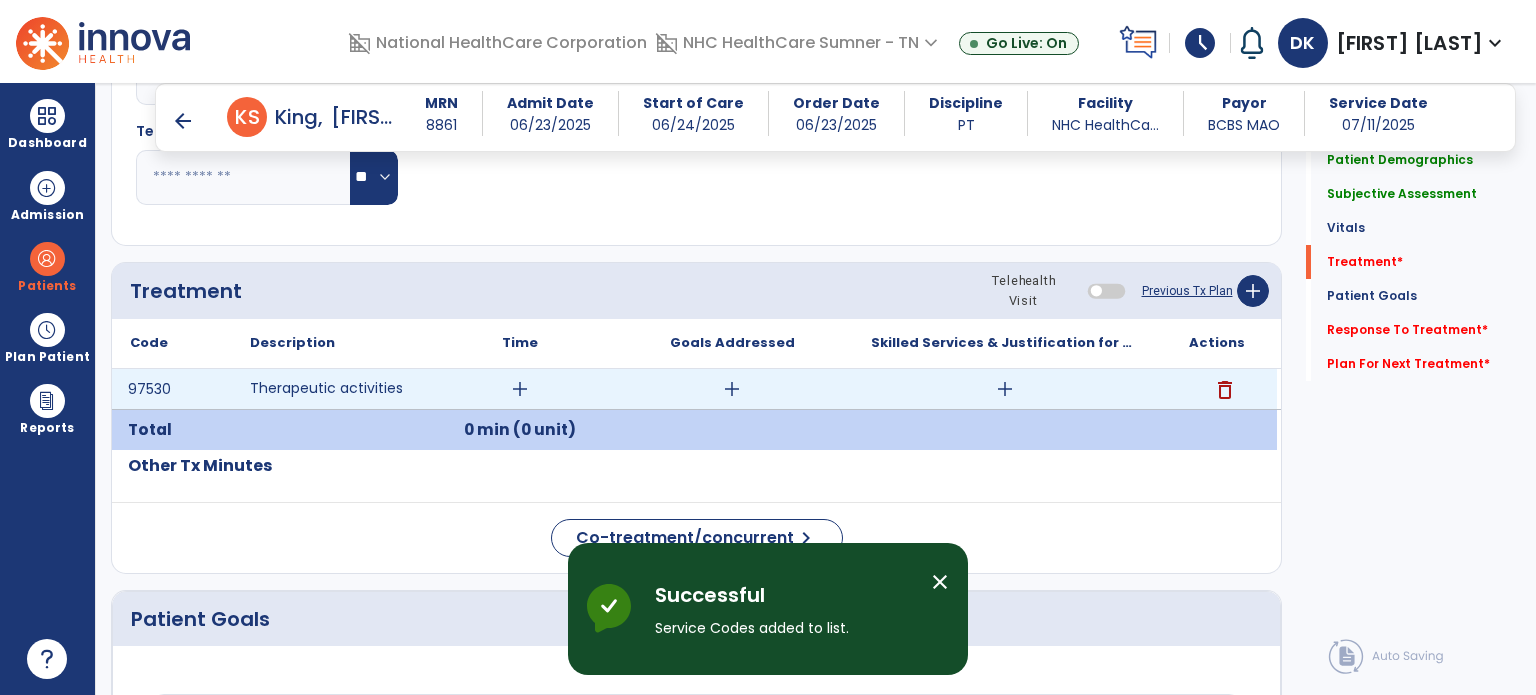 click on "add" at bounding box center [520, 389] 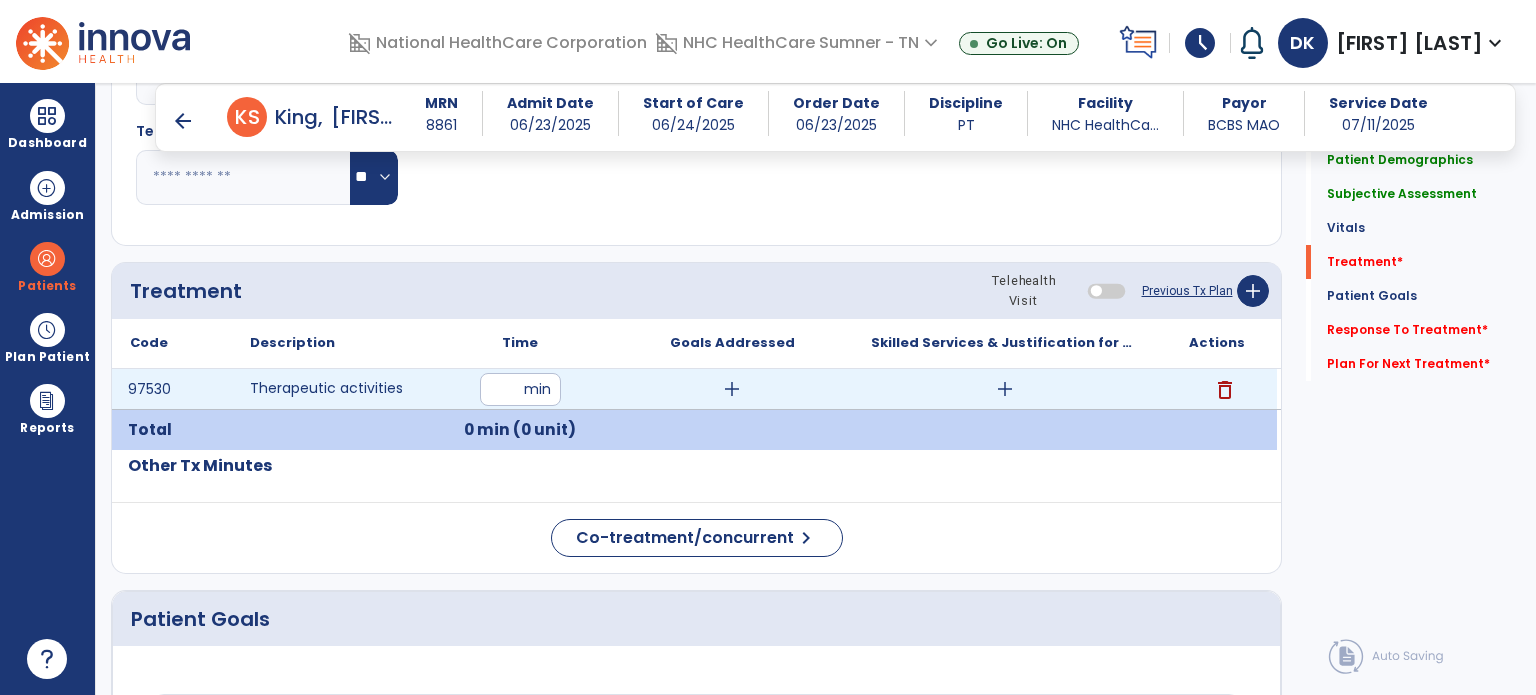 type on "**" 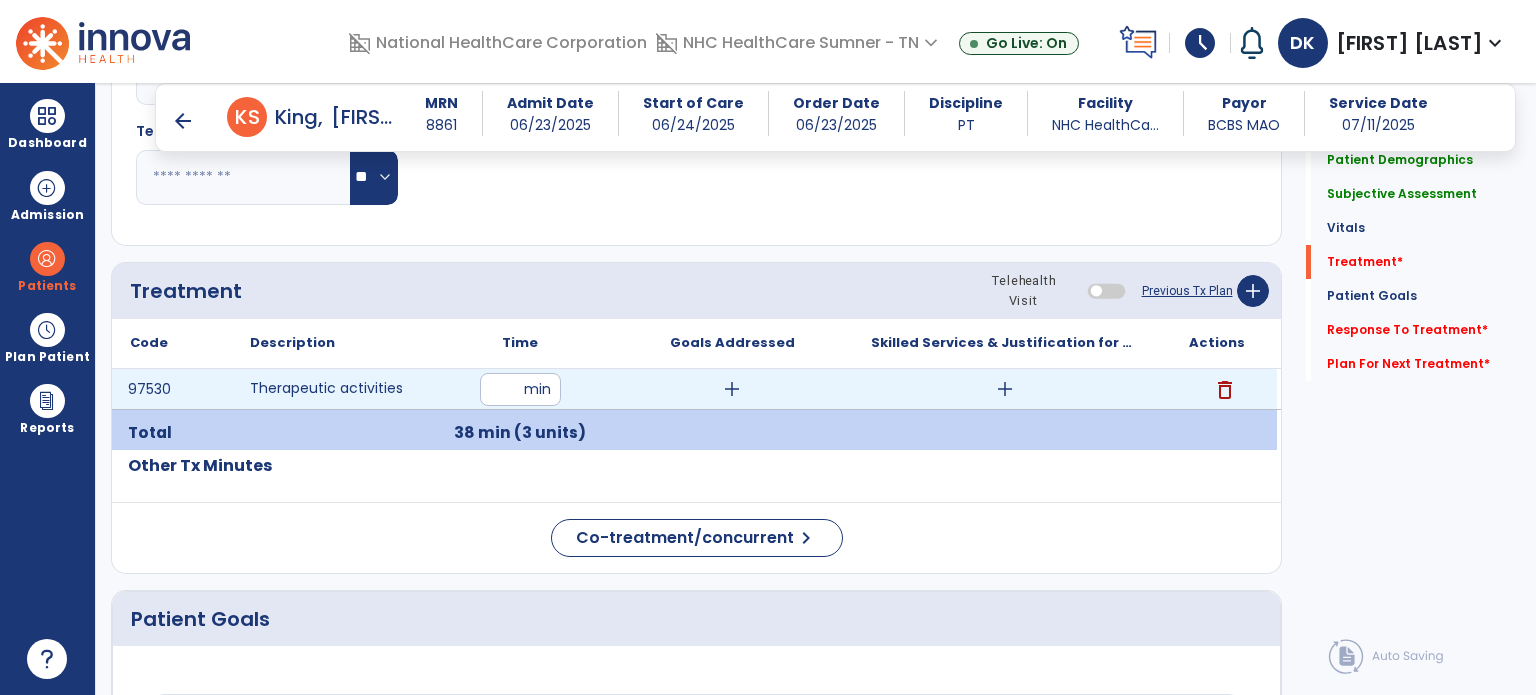 click on "add" at bounding box center [1005, 389] 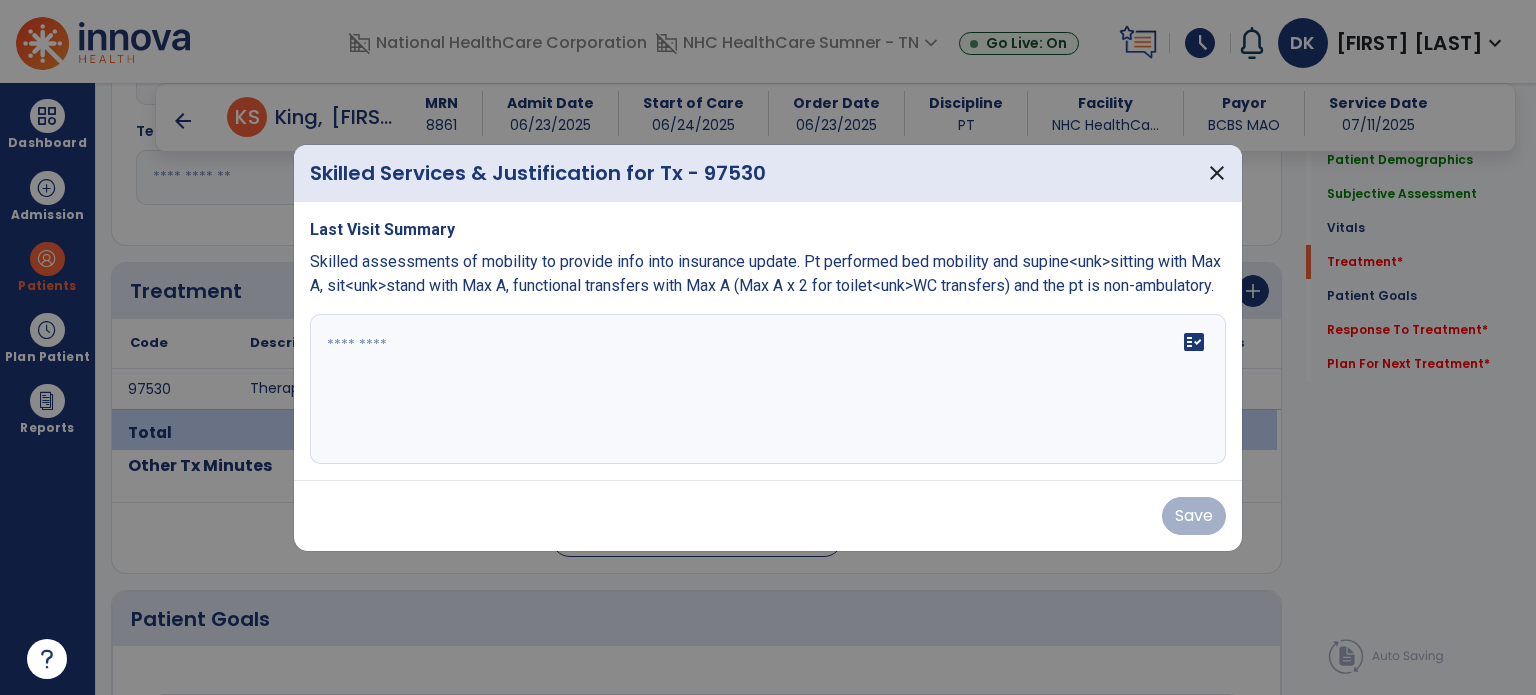 click at bounding box center (768, 389) 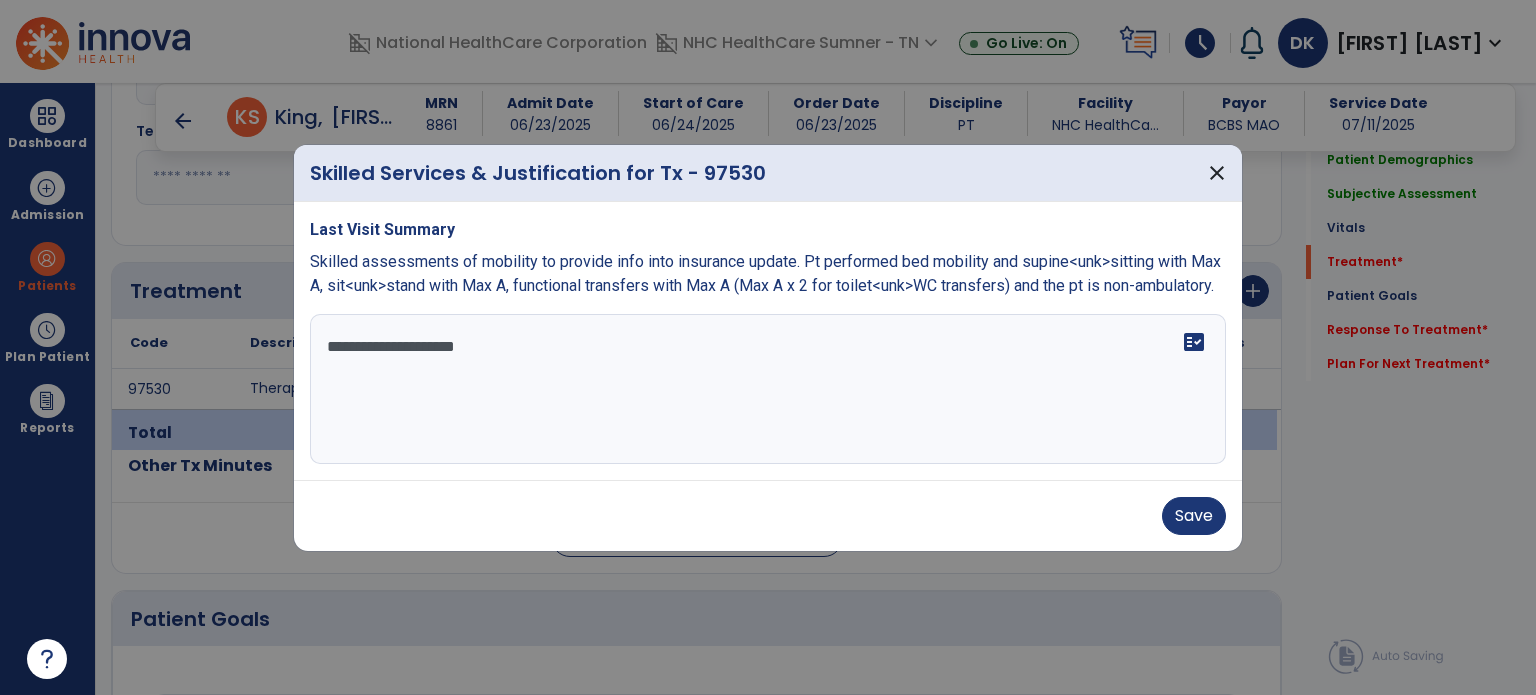 drag, startPoint x: 387, startPoint y: 346, endPoint x: 435, endPoint y: 352, distance: 48.373547 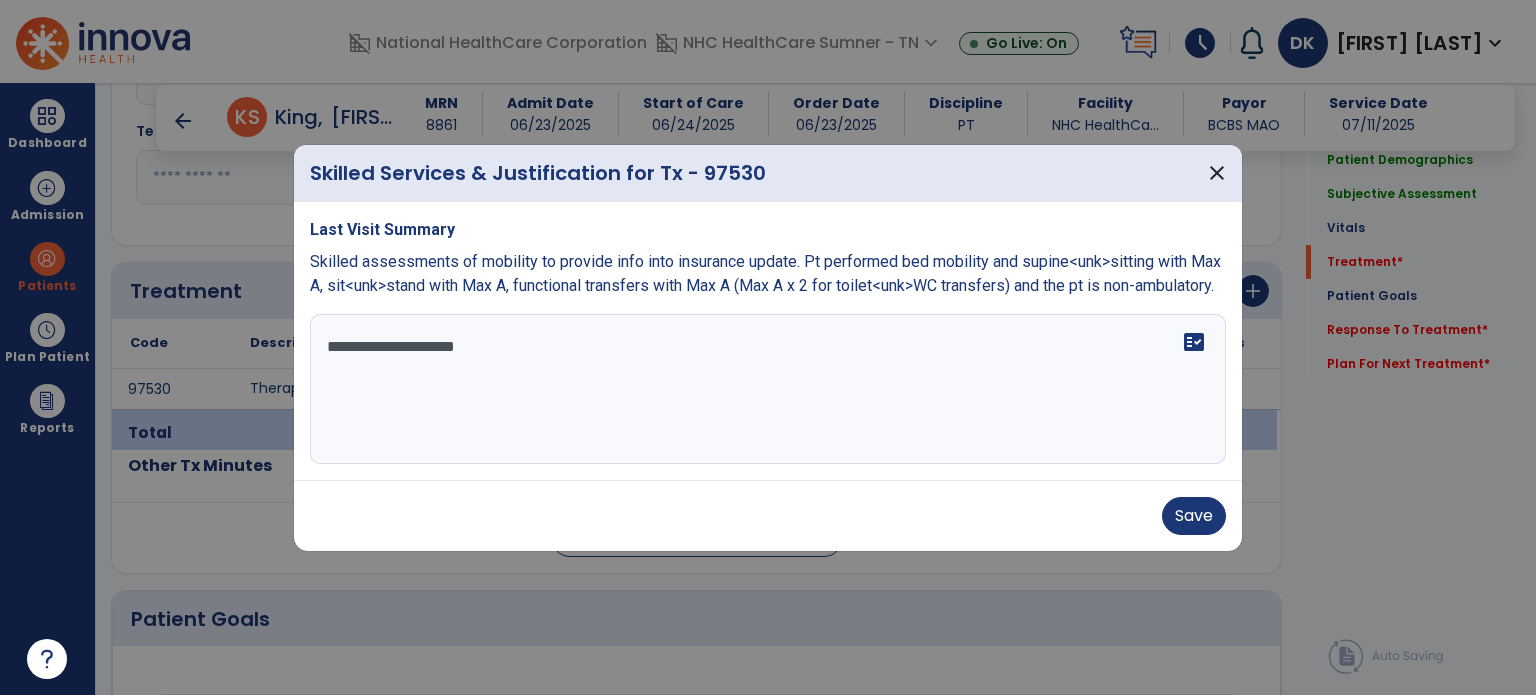 drag, startPoint x: 388, startPoint y: 343, endPoint x: 431, endPoint y: 350, distance: 43.56604 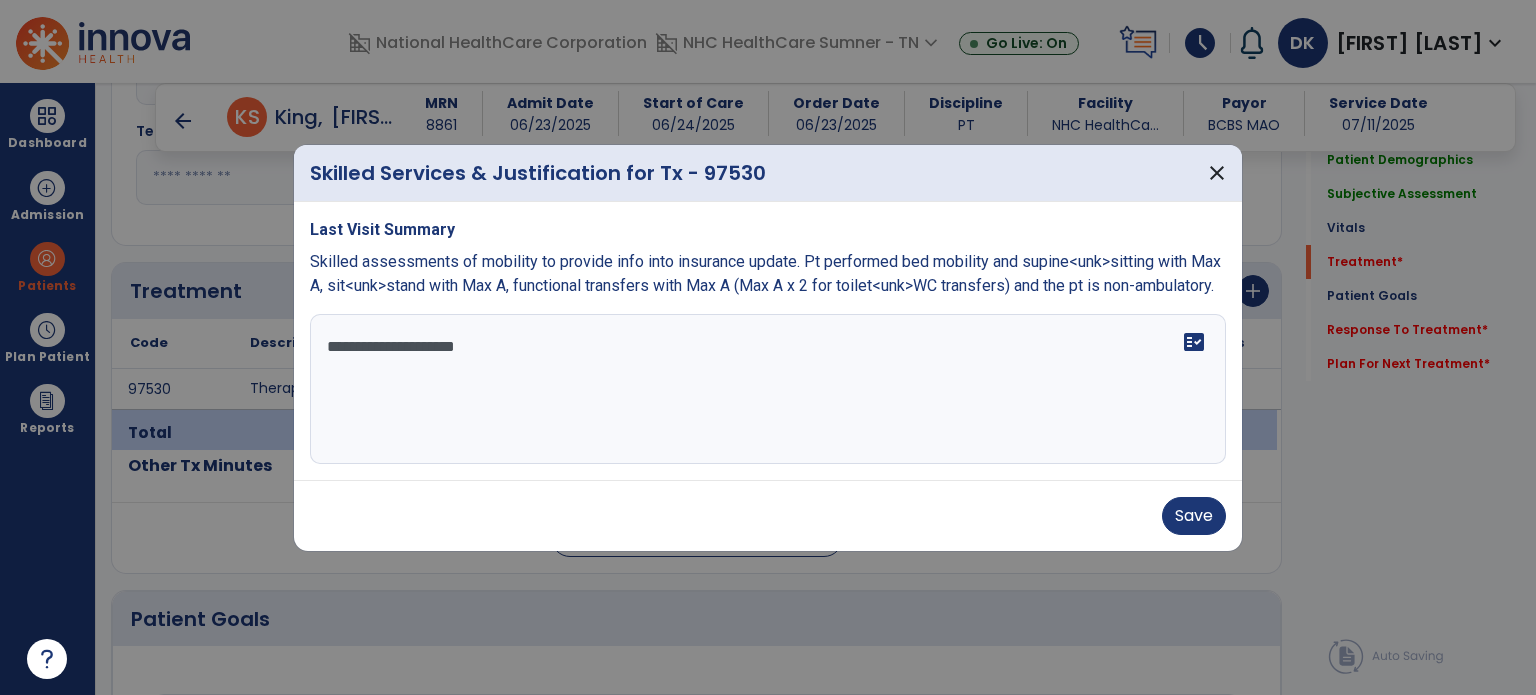 click on "**********" at bounding box center [768, 389] 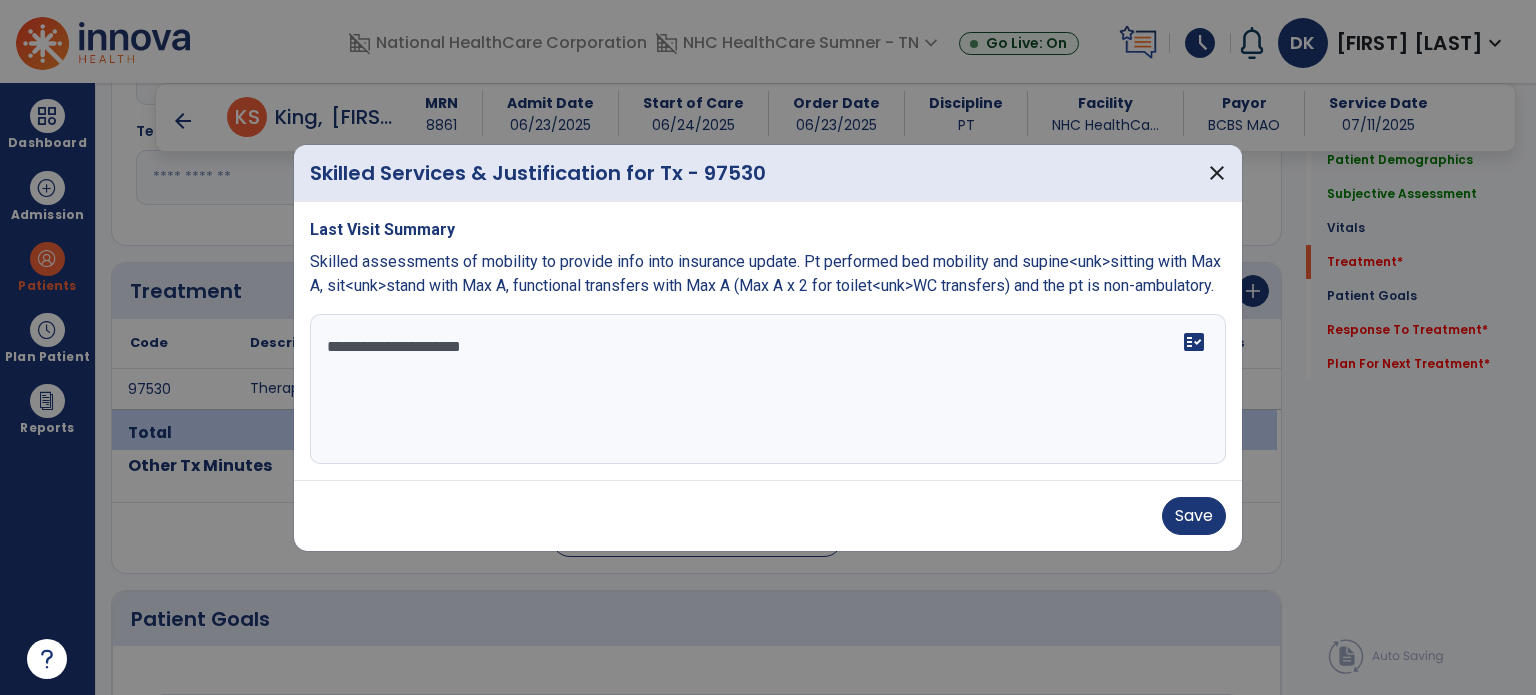 click on "**********" at bounding box center (768, 389) 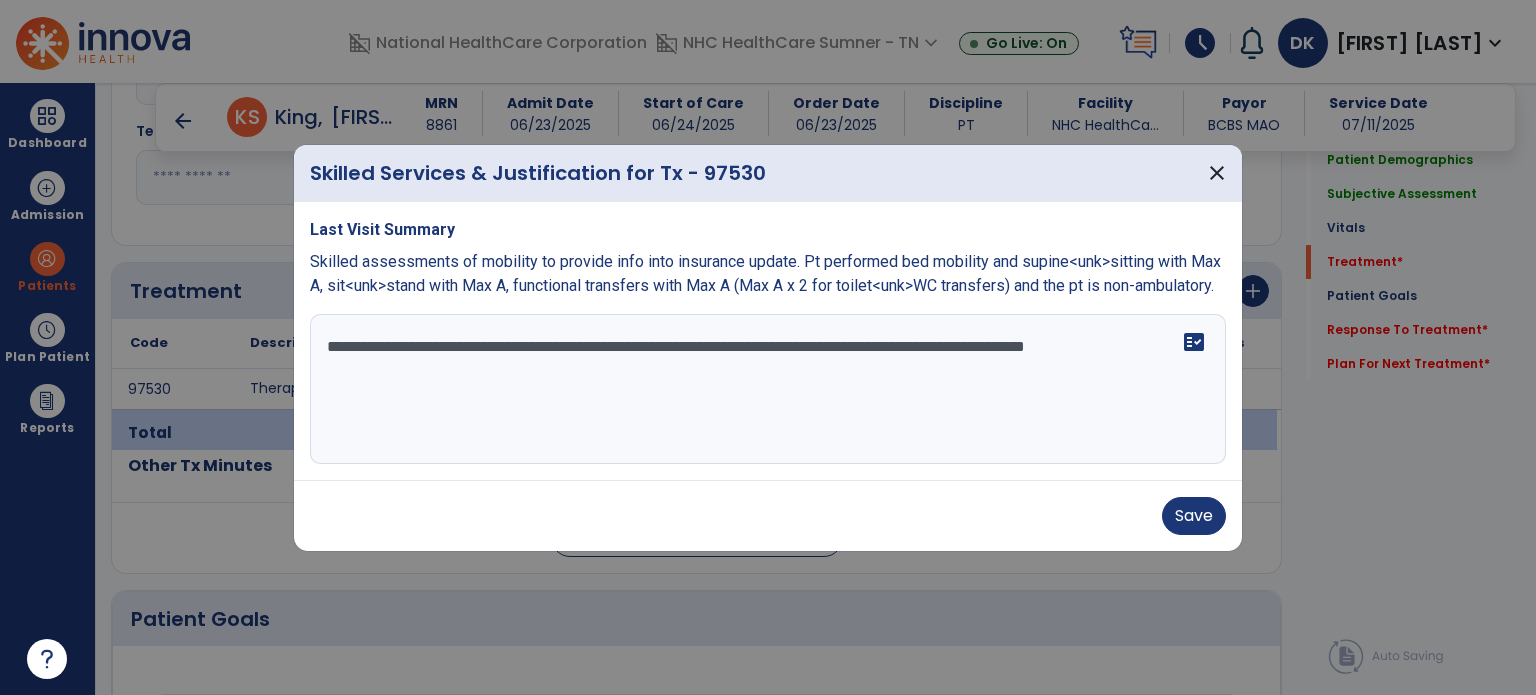 click on "**********" at bounding box center [768, 389] 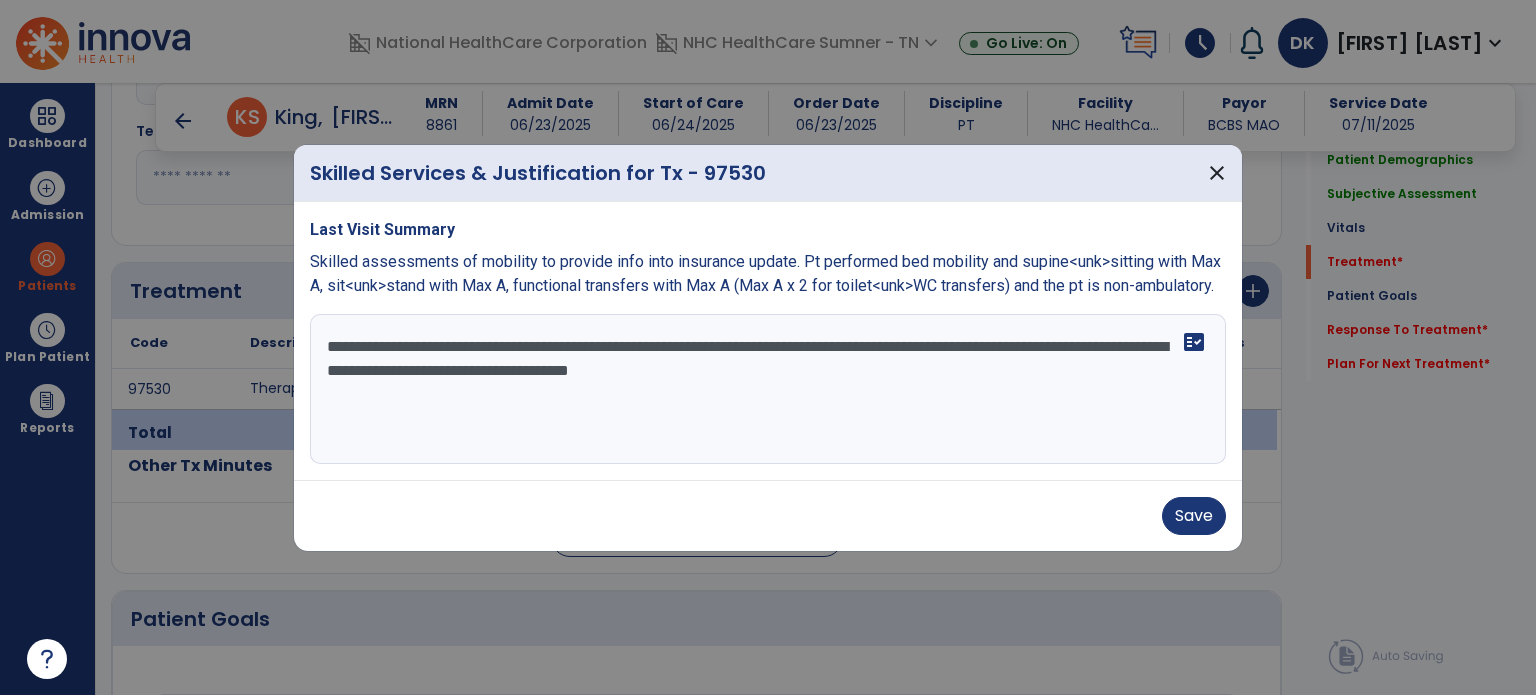 click on "**********" at bounding box center [768, 389] 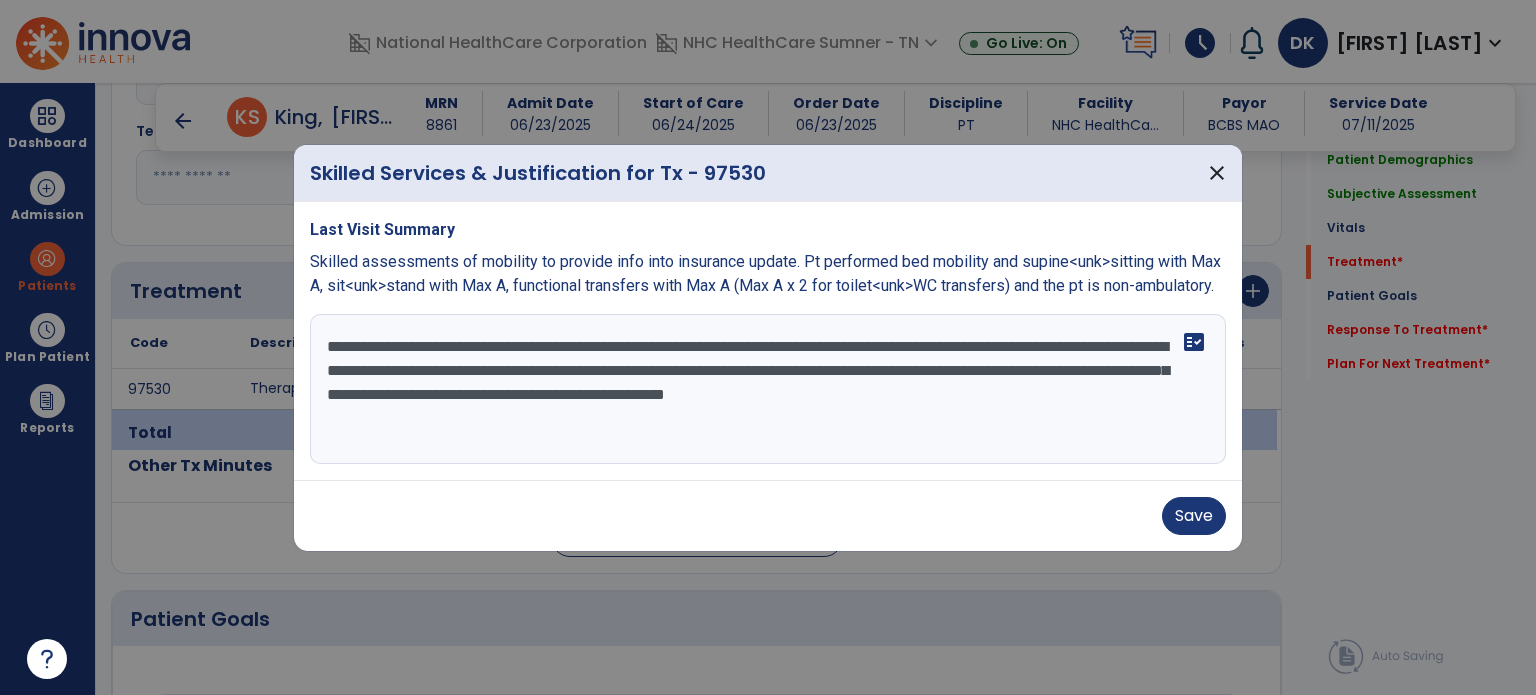 click on "**********" at bounding box center (768, 389) 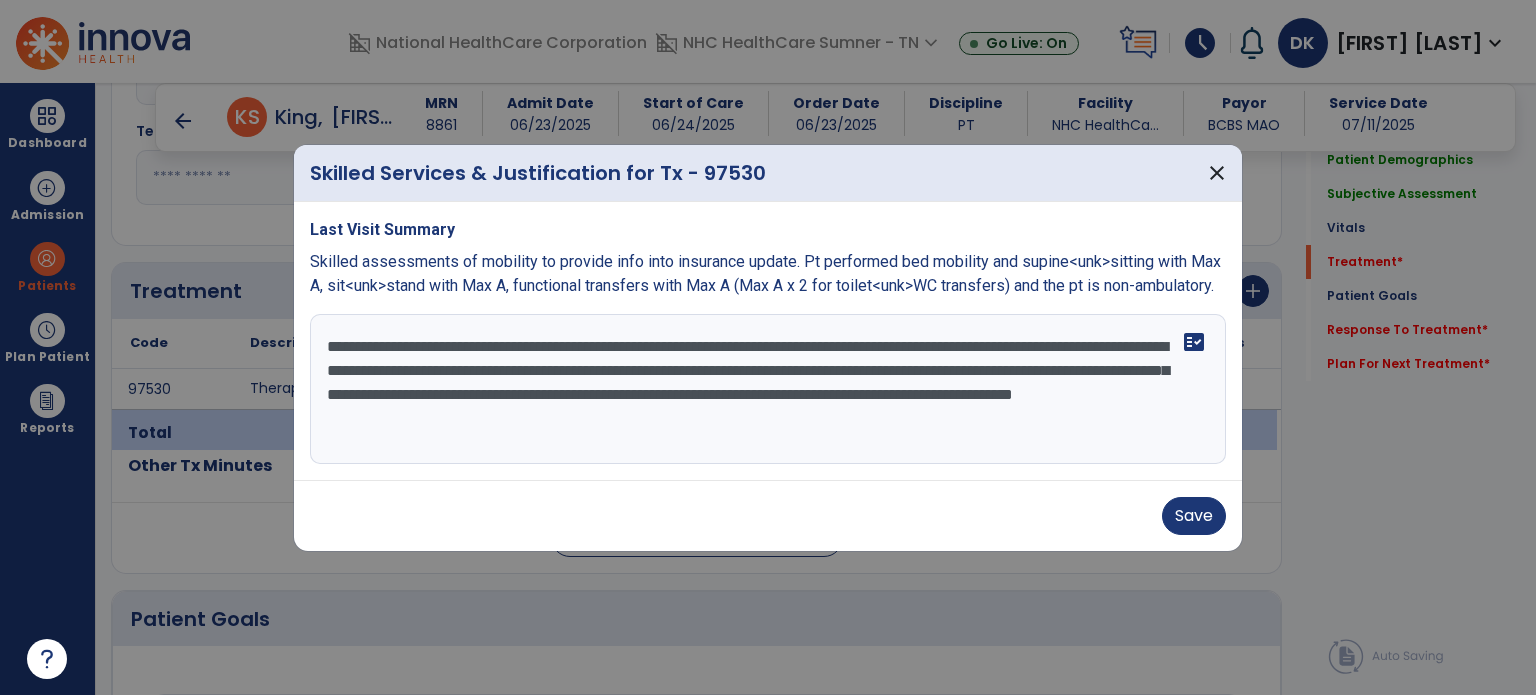 drag, startPoint x: 1098, startPoint y: 395, endPoint x: 591, endPoint y: 438, distance: 508.8202 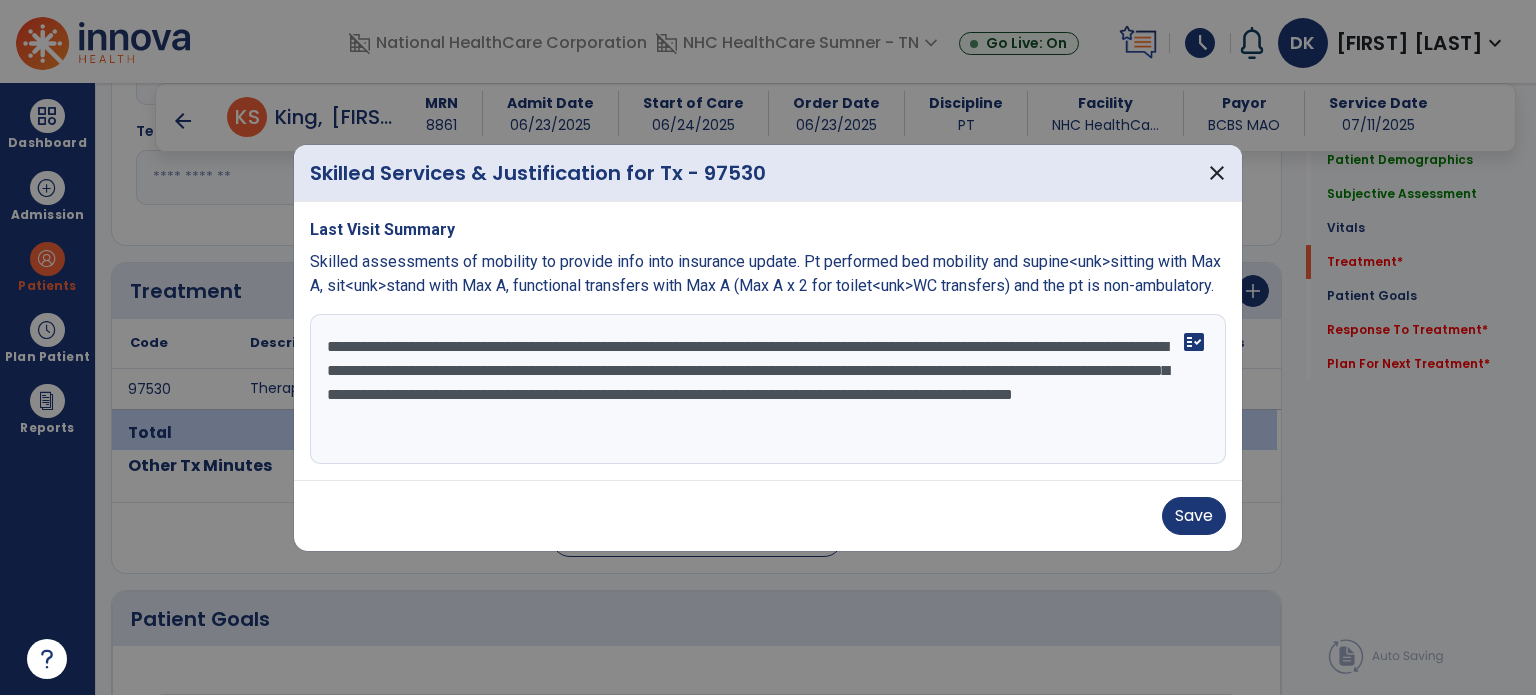 click on "**********" at bounding box center [768, 389] 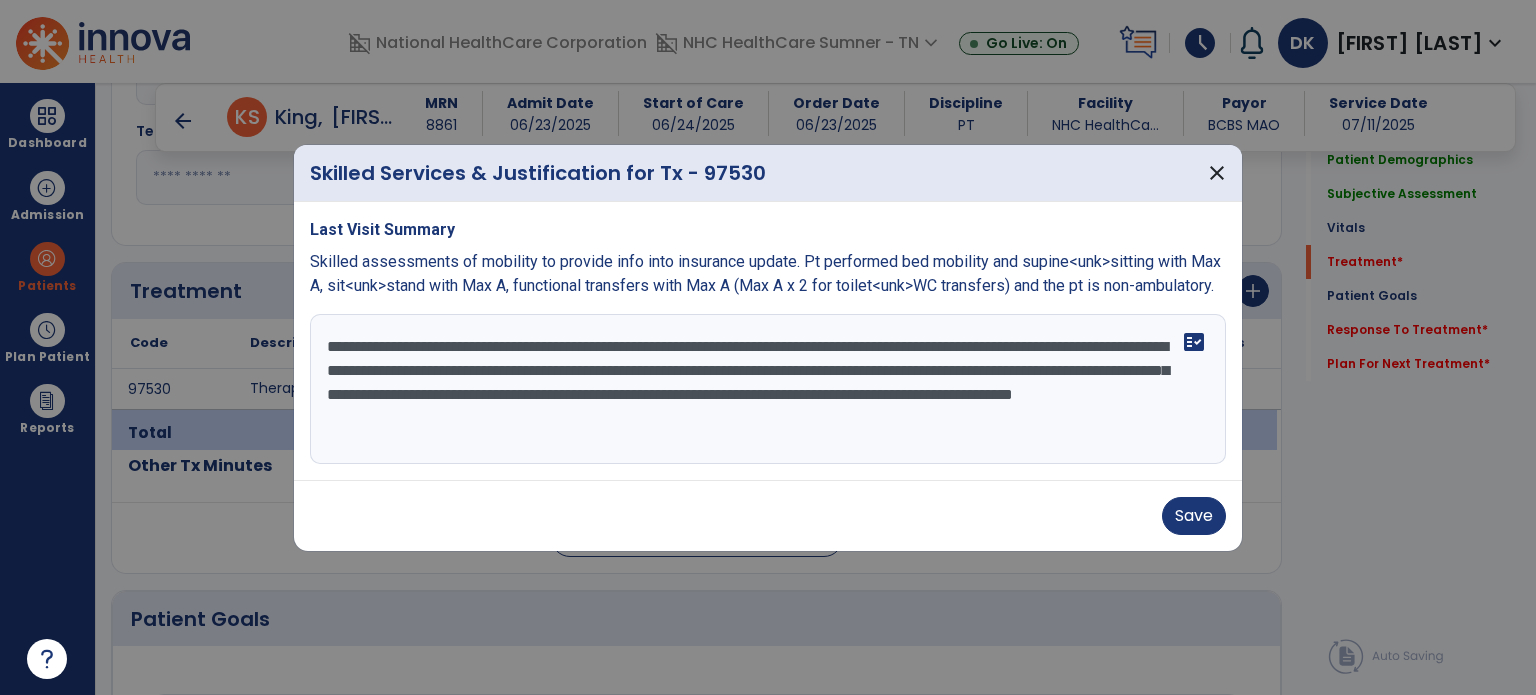 drag, startPoint x: 475, startPoint y: 411, endPoint x: 727, endPoint y: 423, distance: 252.28555 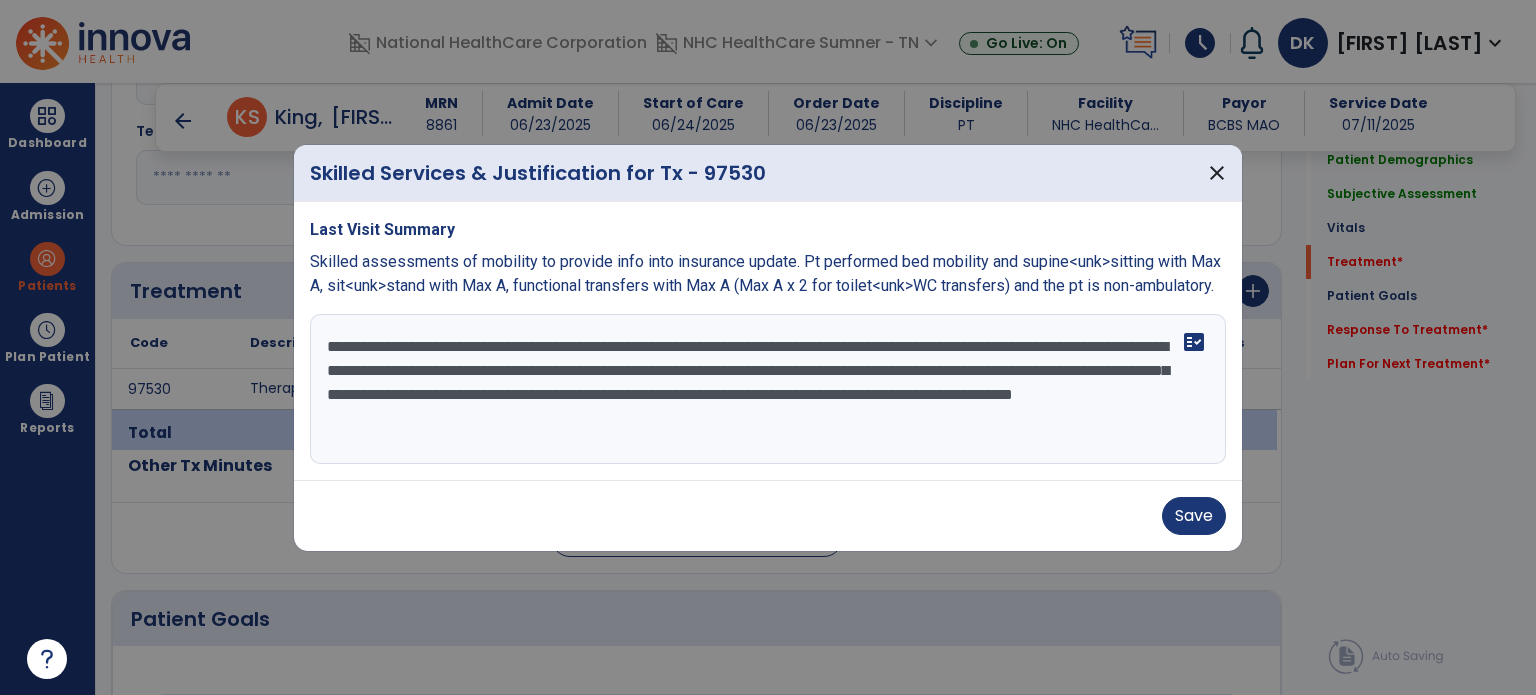 click on "**********" at bounding box center (768, 389) 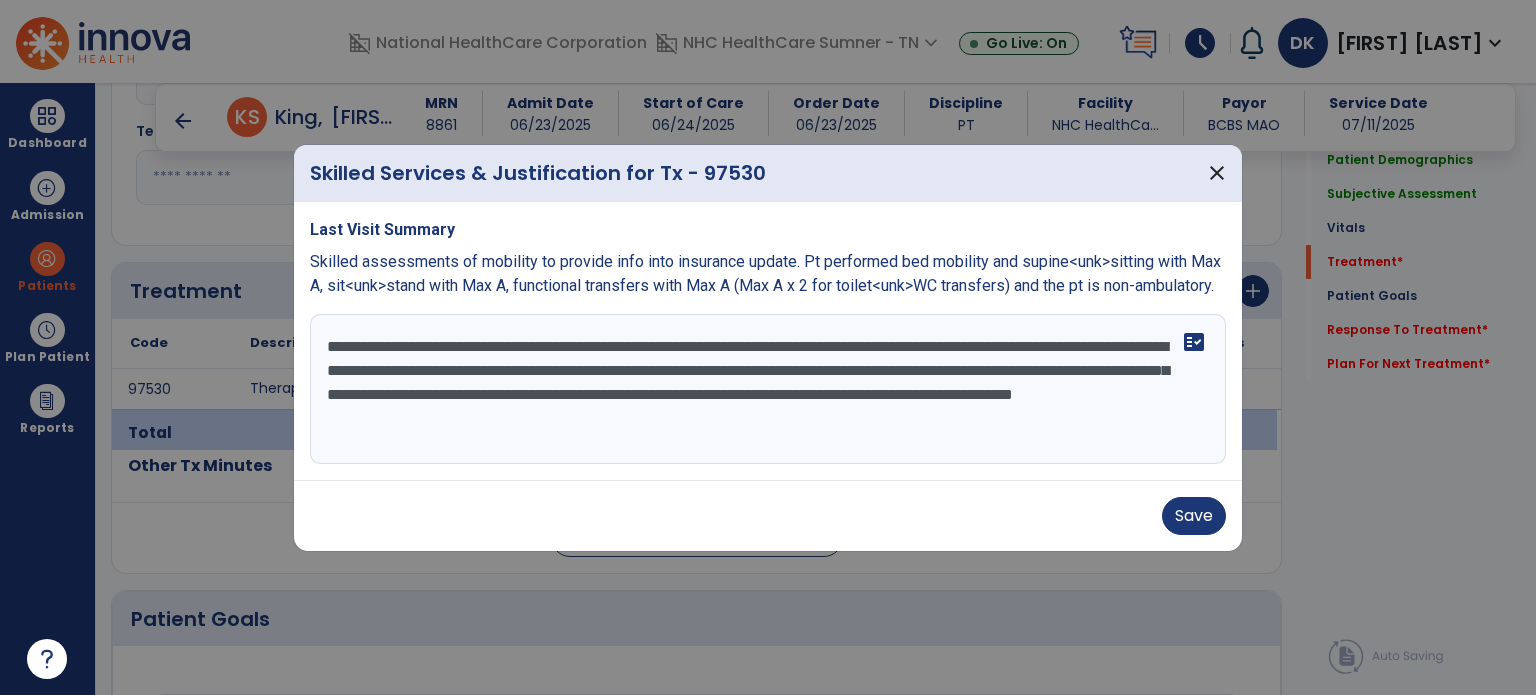 click on "**********" at bounding box center [768, 389] 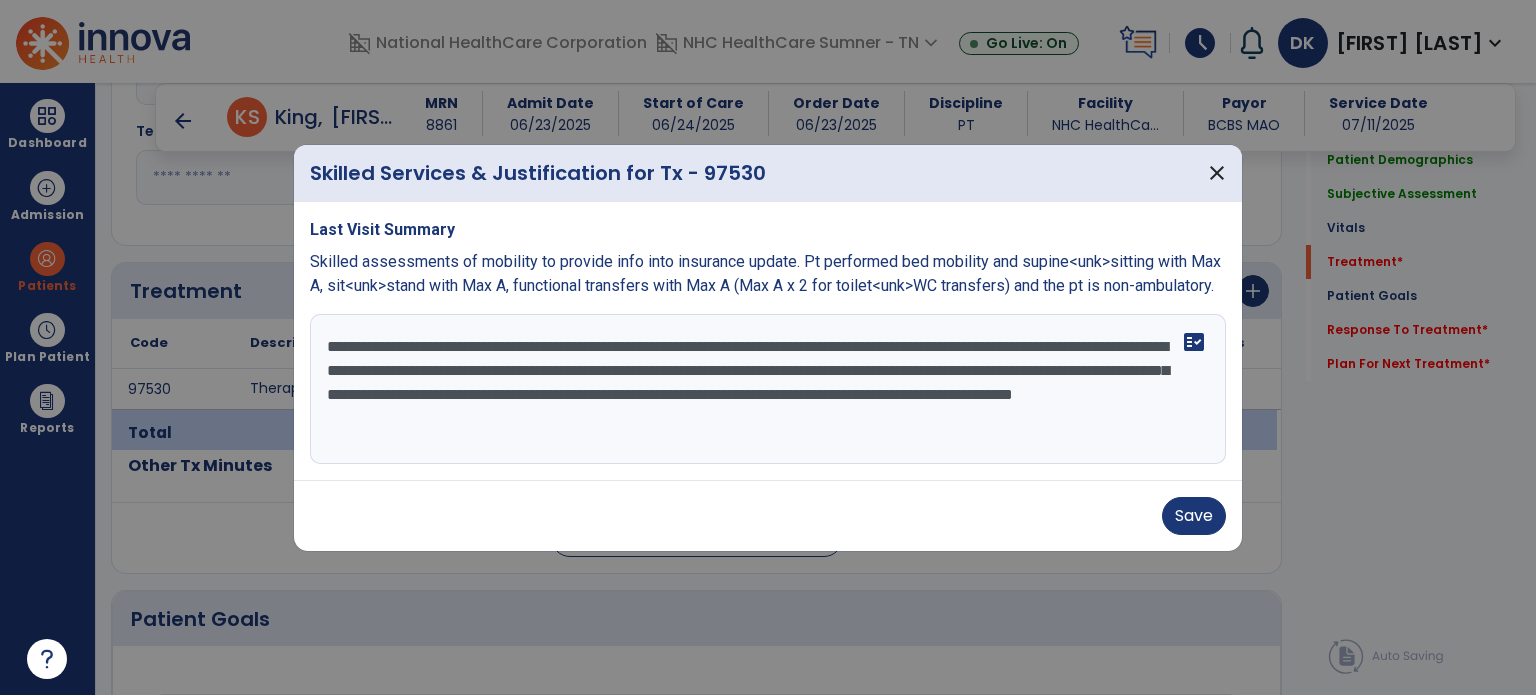 paste on "**********" 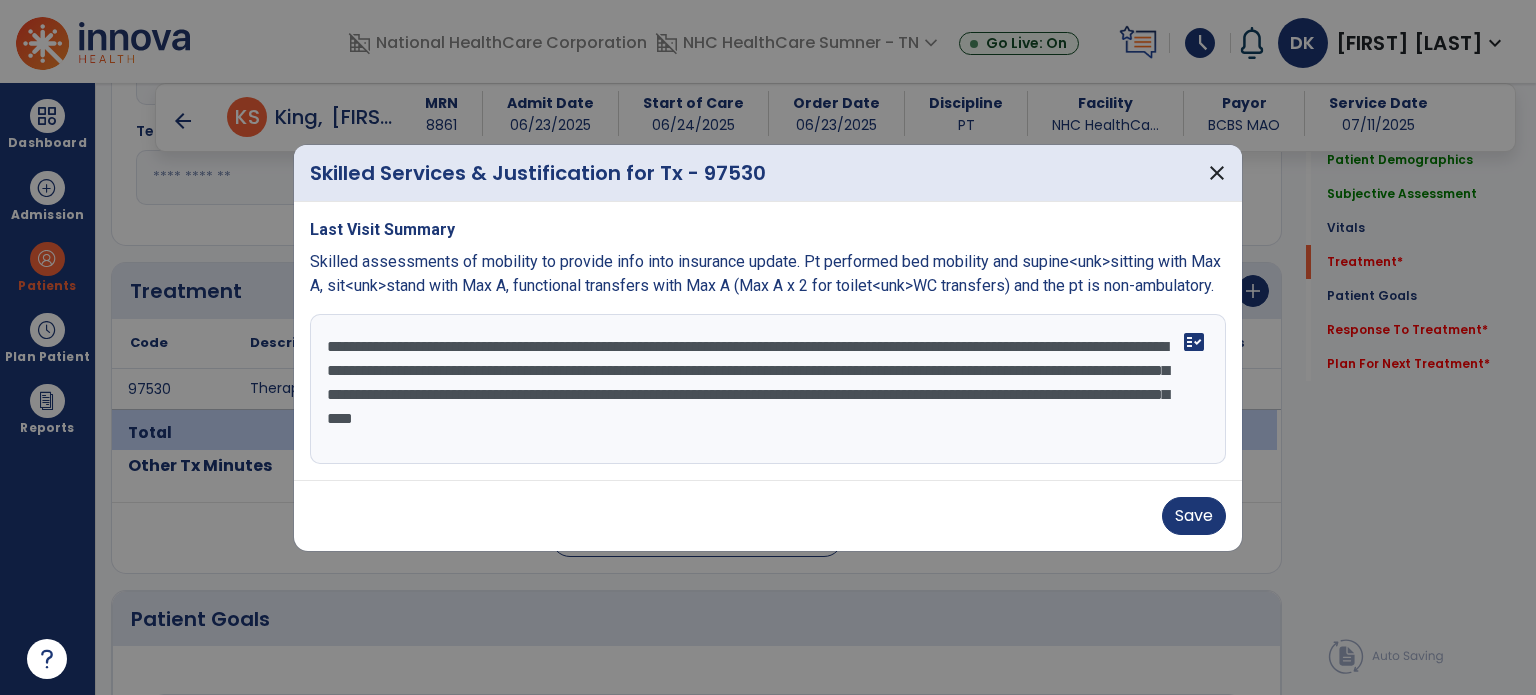 click on "**********" at bounding box center (768, 389) 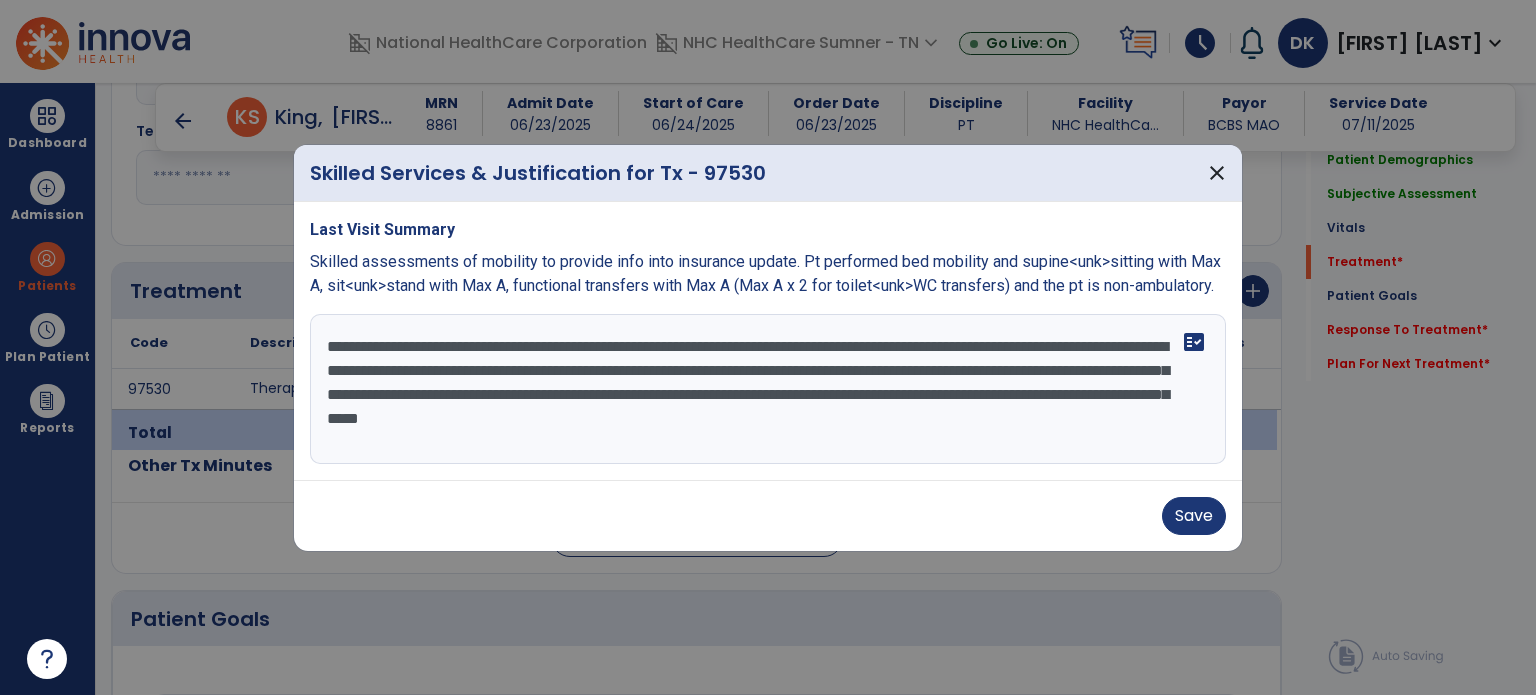 click on "**********" at bounding box center (768, 389) 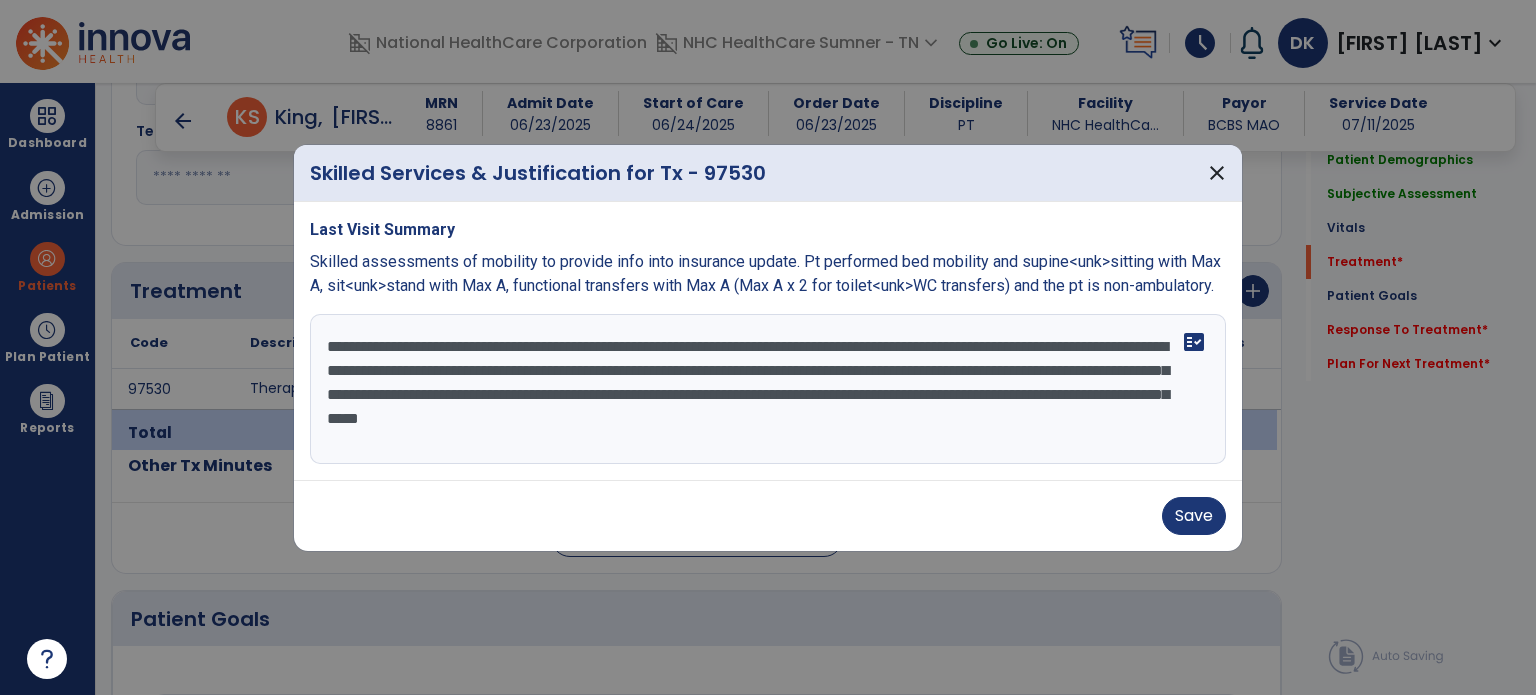 type on "**********" 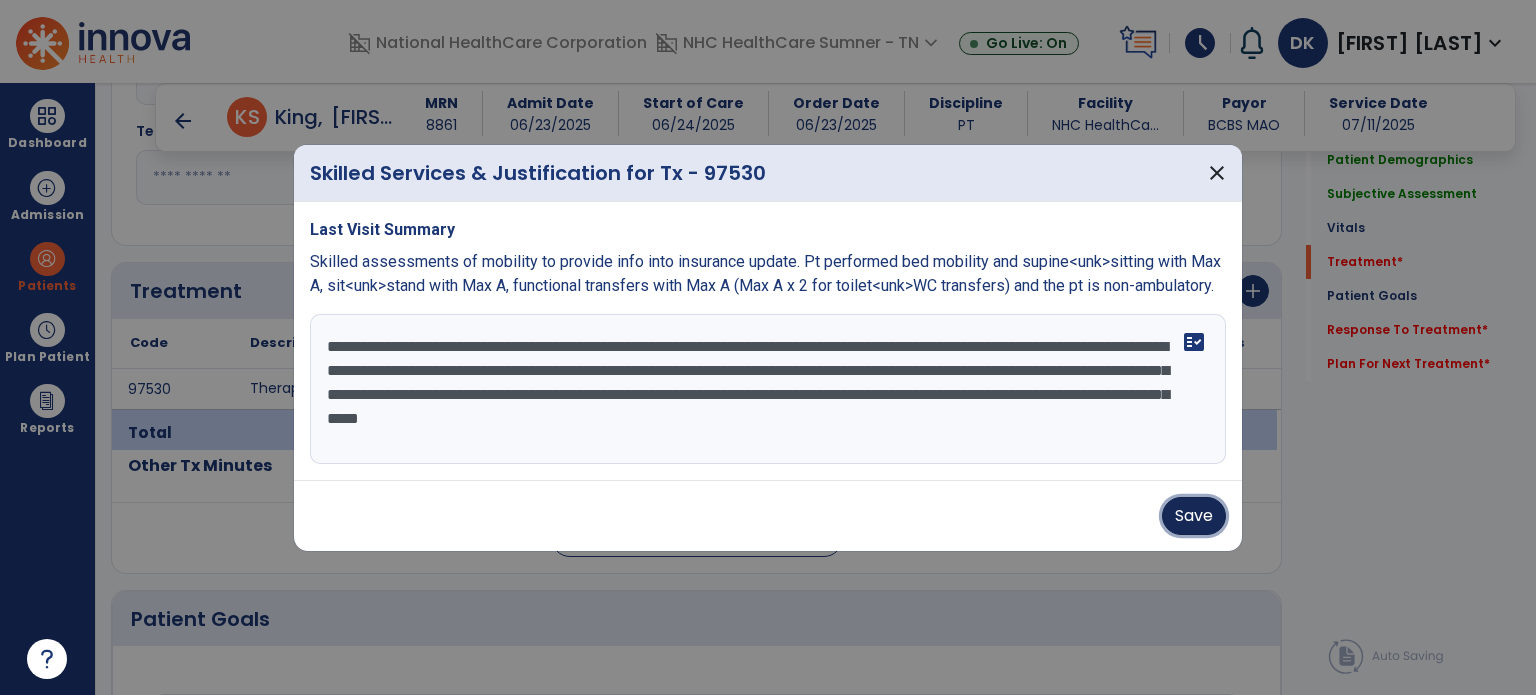 click on "Save" at bounding box center (1194, 516) 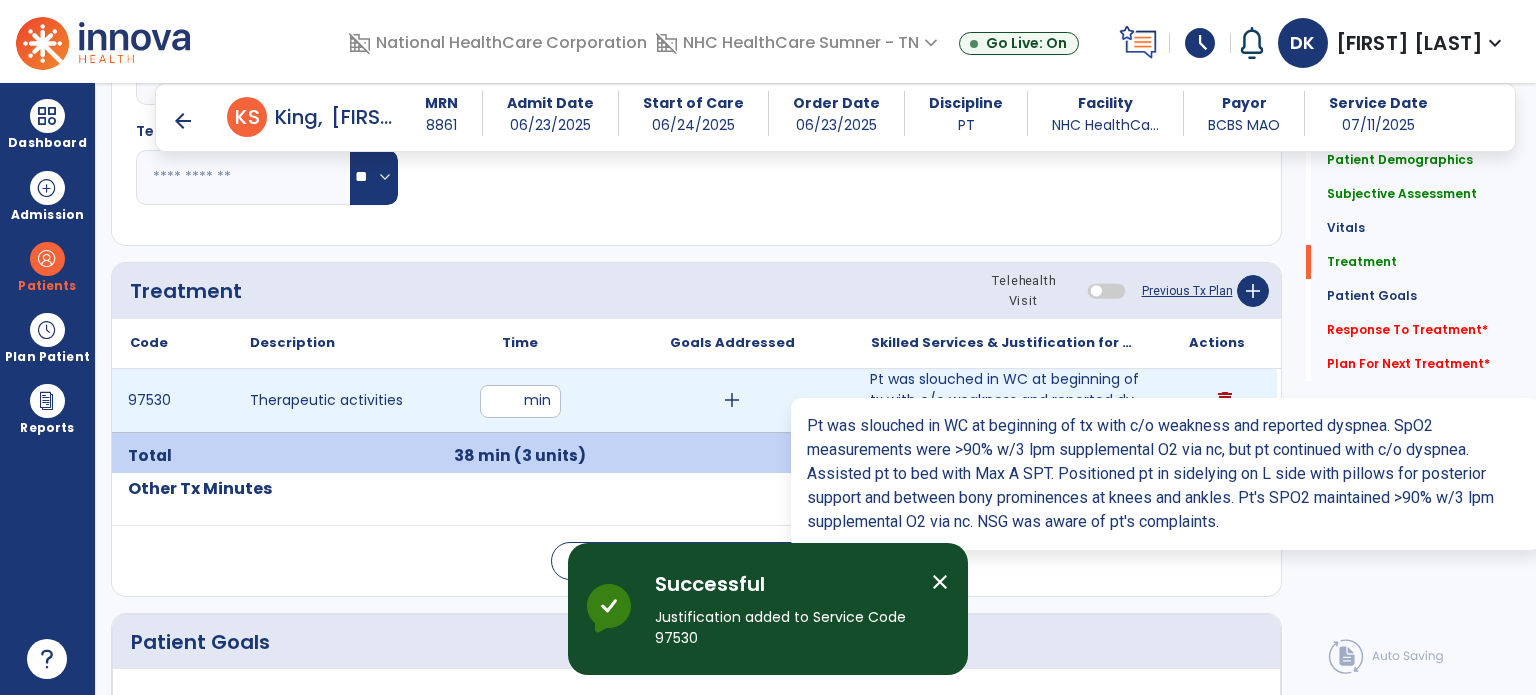 click on "Pt was slouched in WC at beginning of tx with c/o weakness and reported dyspnea. SpO2 measurements w..." at bounding box center [1004, 400] 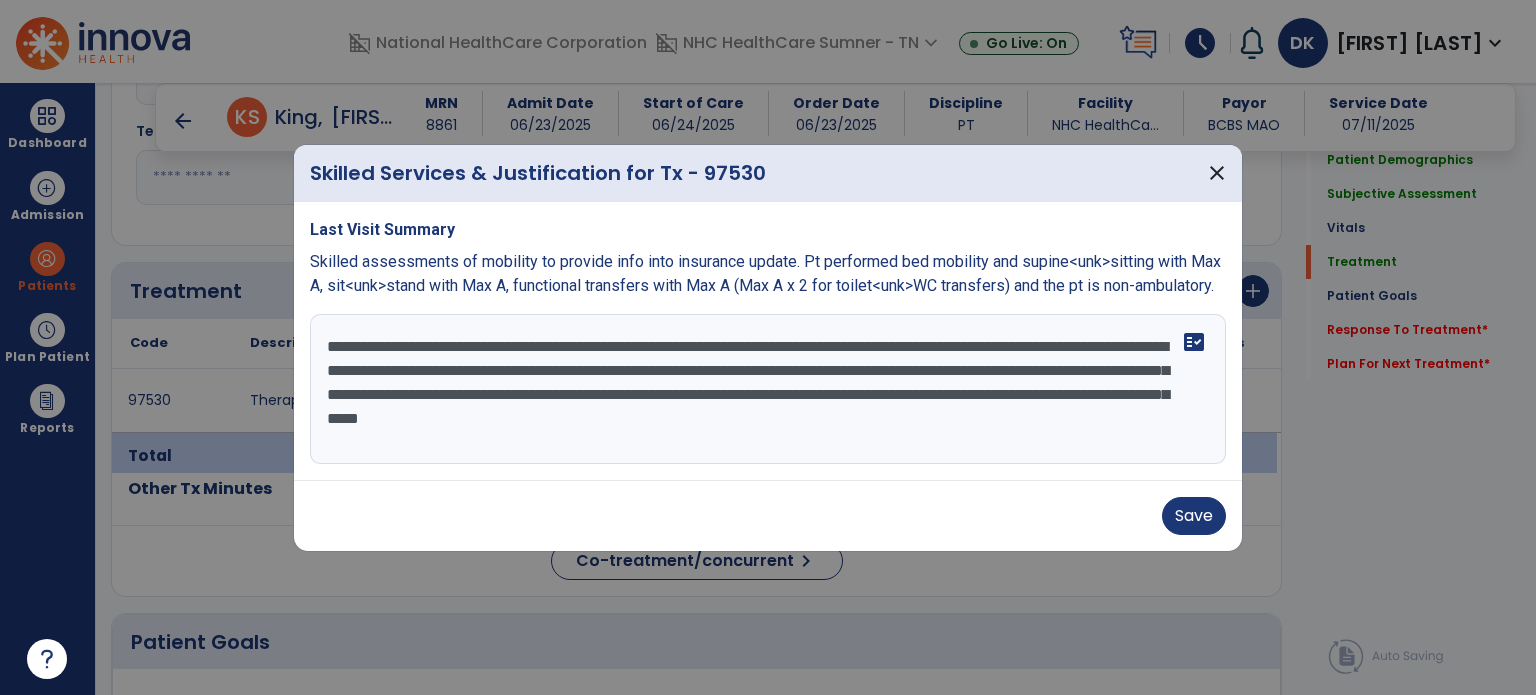 click on "**********" at bounding box center (768, 389) 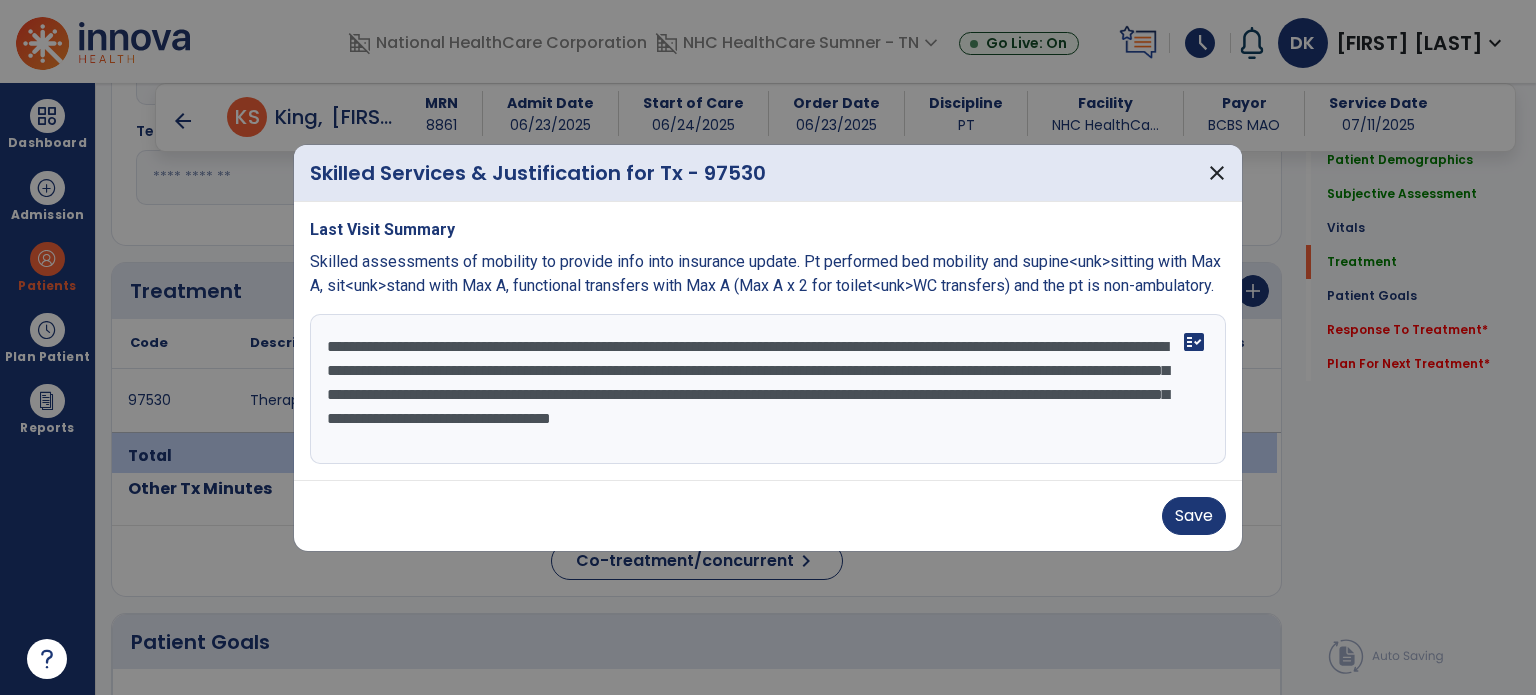 type on "**********" 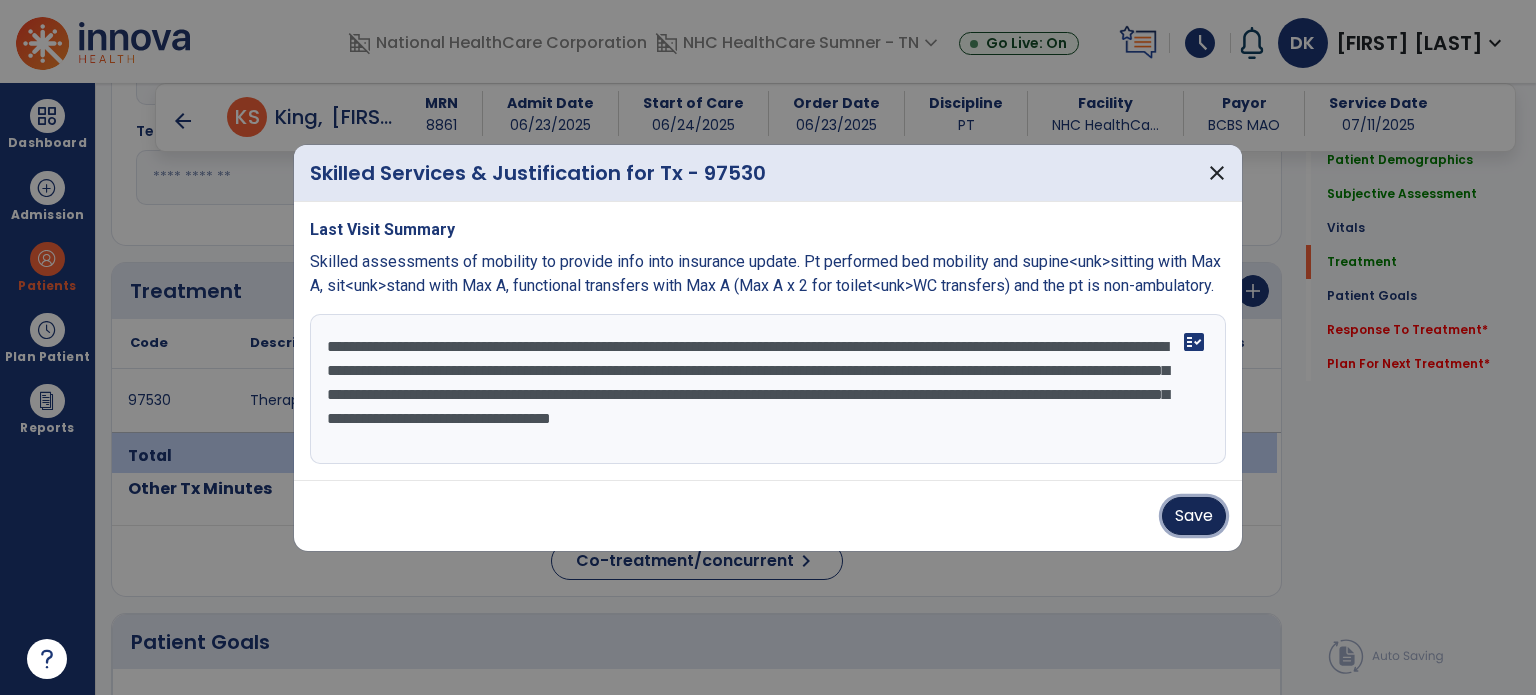click on "Save" at bounding box center (1194, 516) 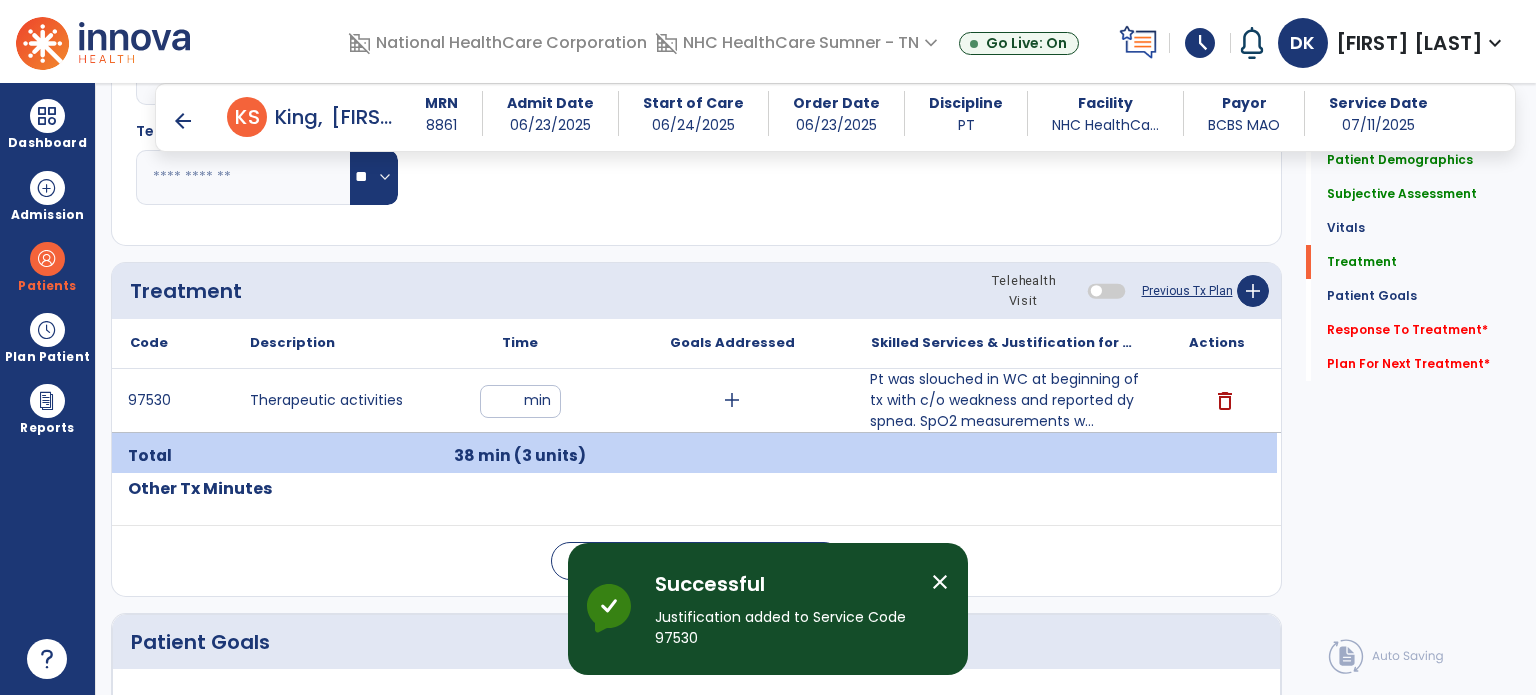 click on "Response To Treatment   *" 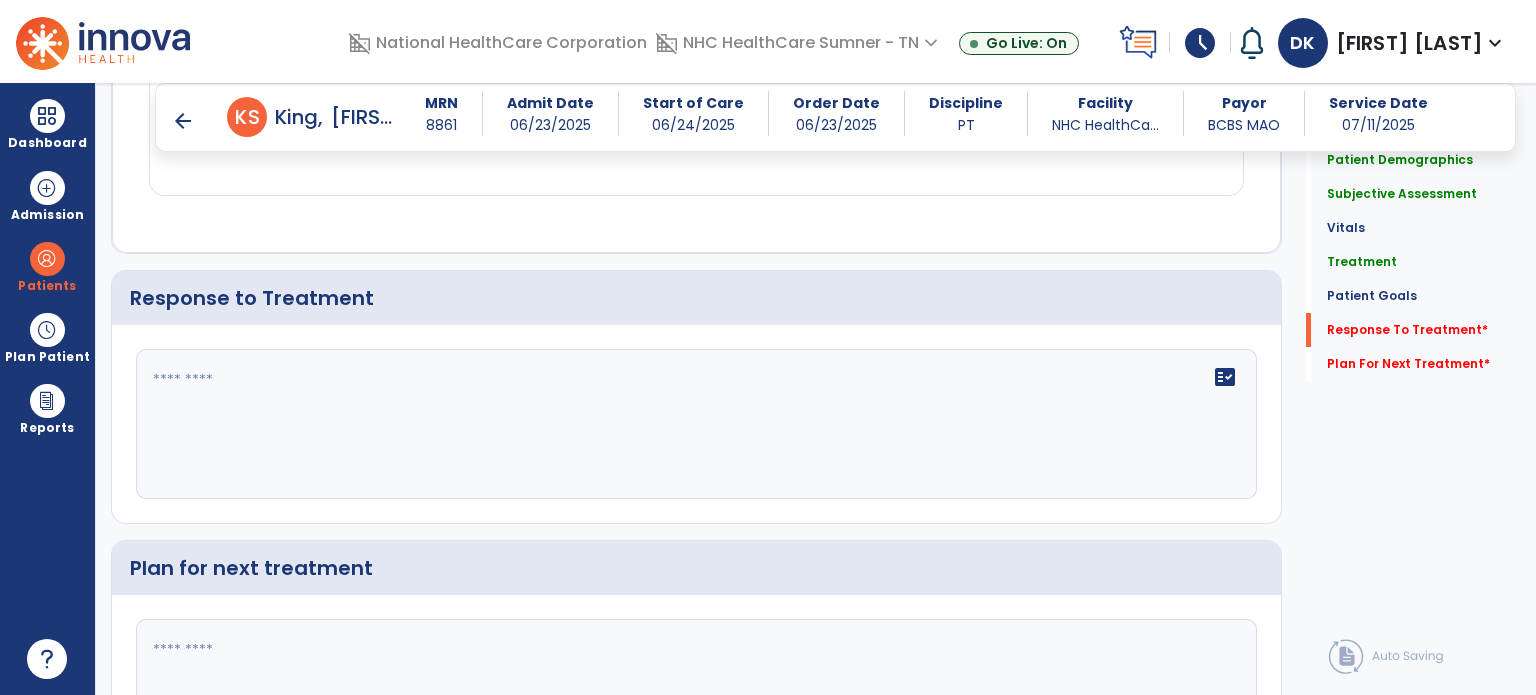 scroll, scrollTop: 2441, scrollLeft: 0, axis: vertical 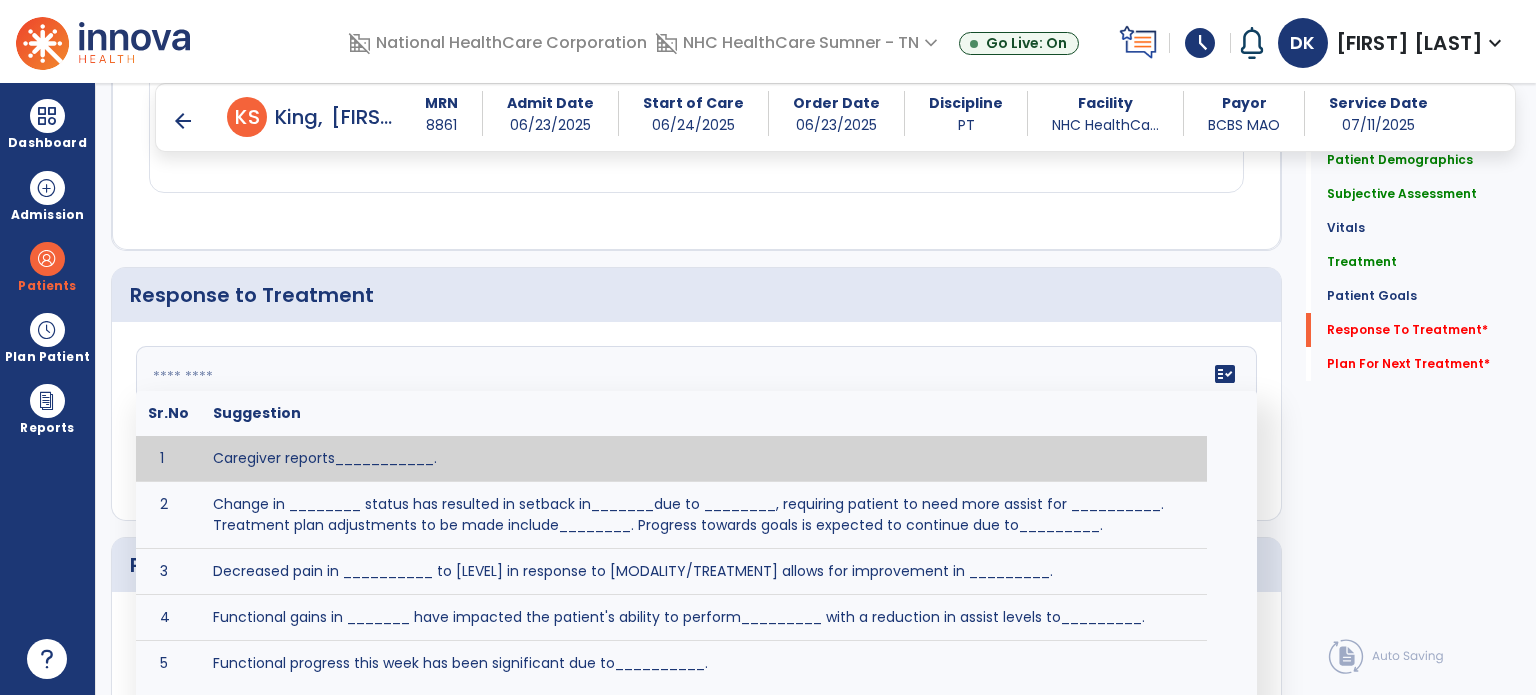 click on "fact_check  Sr.No Suggestion 1 Caregiver reports___________. 2 Change in ________ status has resulted in setback in_______due to ________, requiring patient to need more assist for __________.   Treatment plan adjustments to be made include________.  Progress towards goals is expected to continue due to_________. 3 Decreased pain in __________ to [LEVEL] in response to [MODALITY/TREATMENT] allows for improvement in _________. 4 Functional gains in _______ have impacted the patient's ability to perform_________ with a reduction in assist levels to_________. 5 Functional progress this week has been significant due to__________. 6 Gains in ________ have improved the patient's ability to perform ______with decreased levels of assist to___________. 7 Improvement in ________allows patient to tolerate higher levels of challenges in_________. 8 Pain in [AREA] has decreased to [LEVEL] in response to [TREATMENT/MODALITY], allowing fore ease in completing__________. 9 10 11 12 13 14 15 16 17 18 19 20 21" 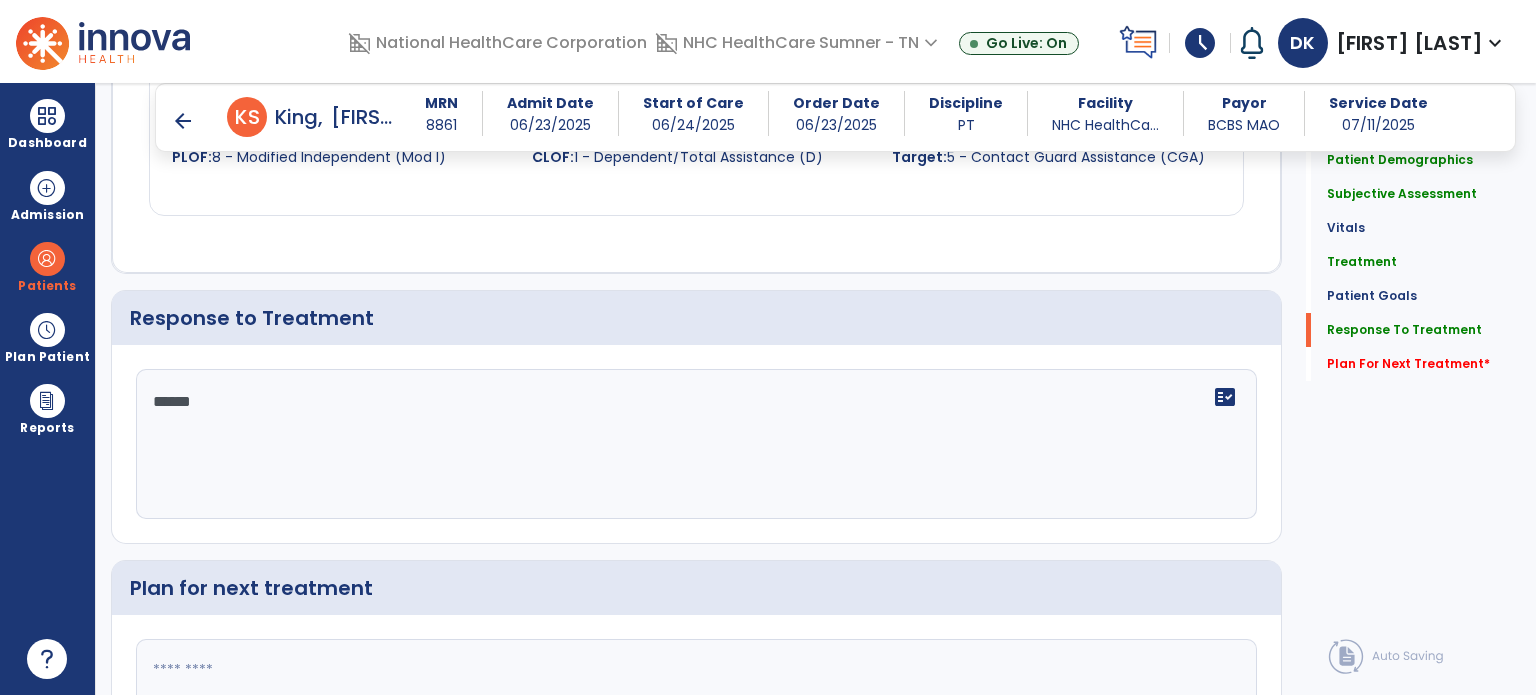 scroll, scrollTop: 2441, scrollLeft: 0, axis: vertical 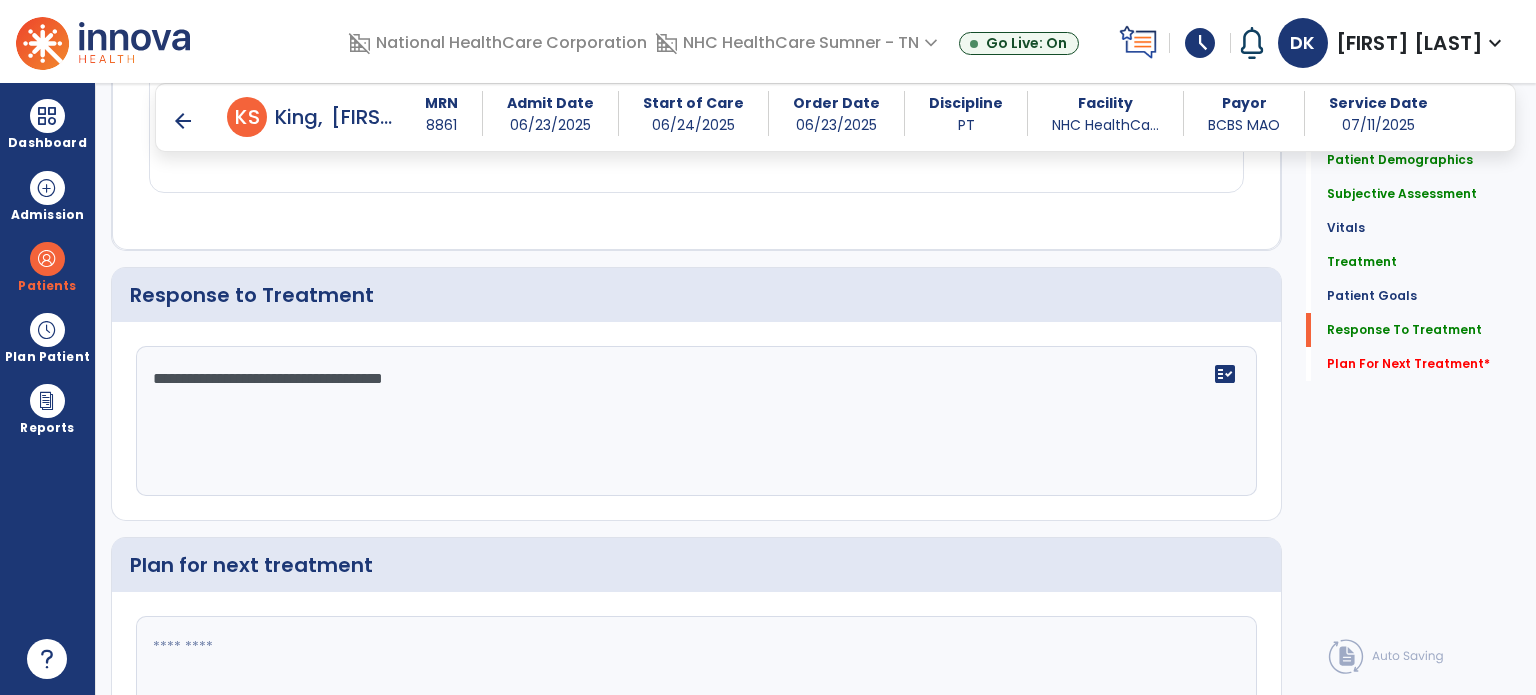 type on "**********" 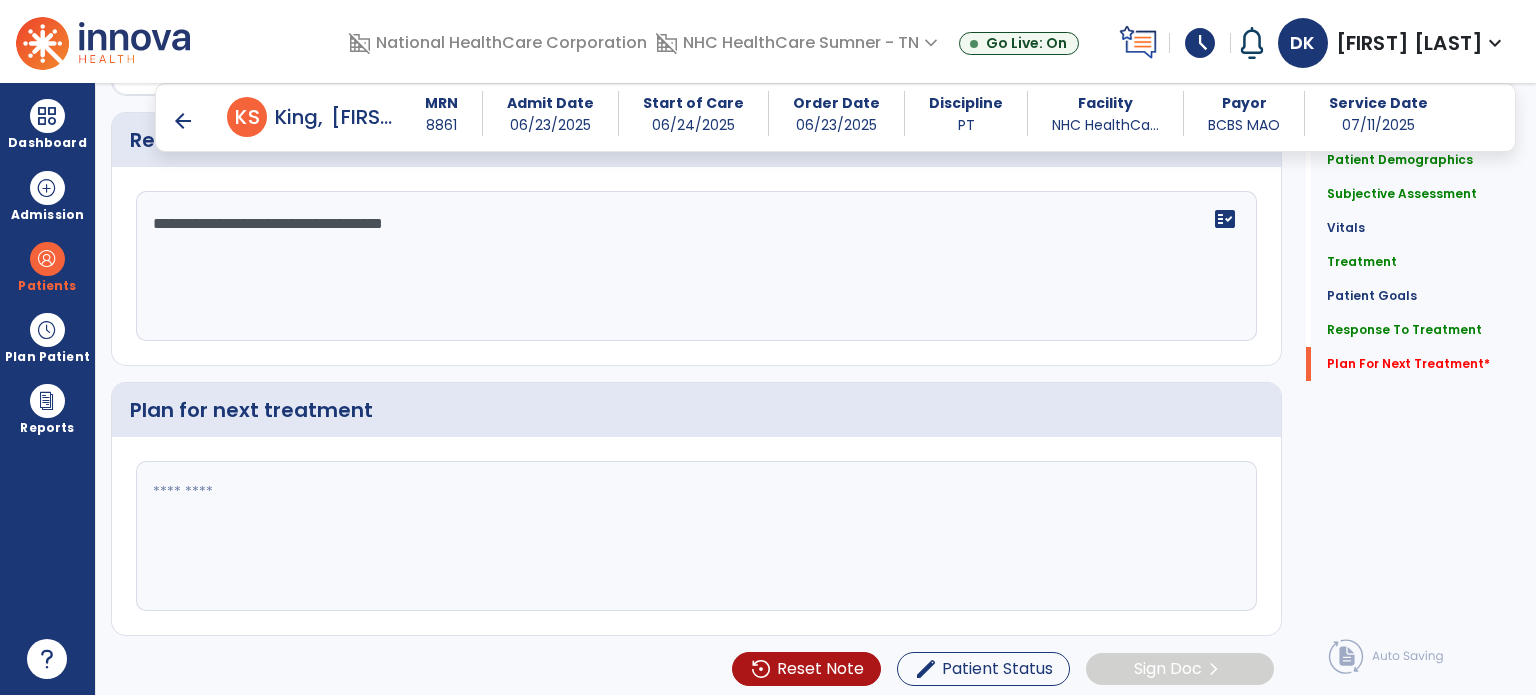 scroll, scrollTop: 2596, scrollLeft: 0, axis: vertical 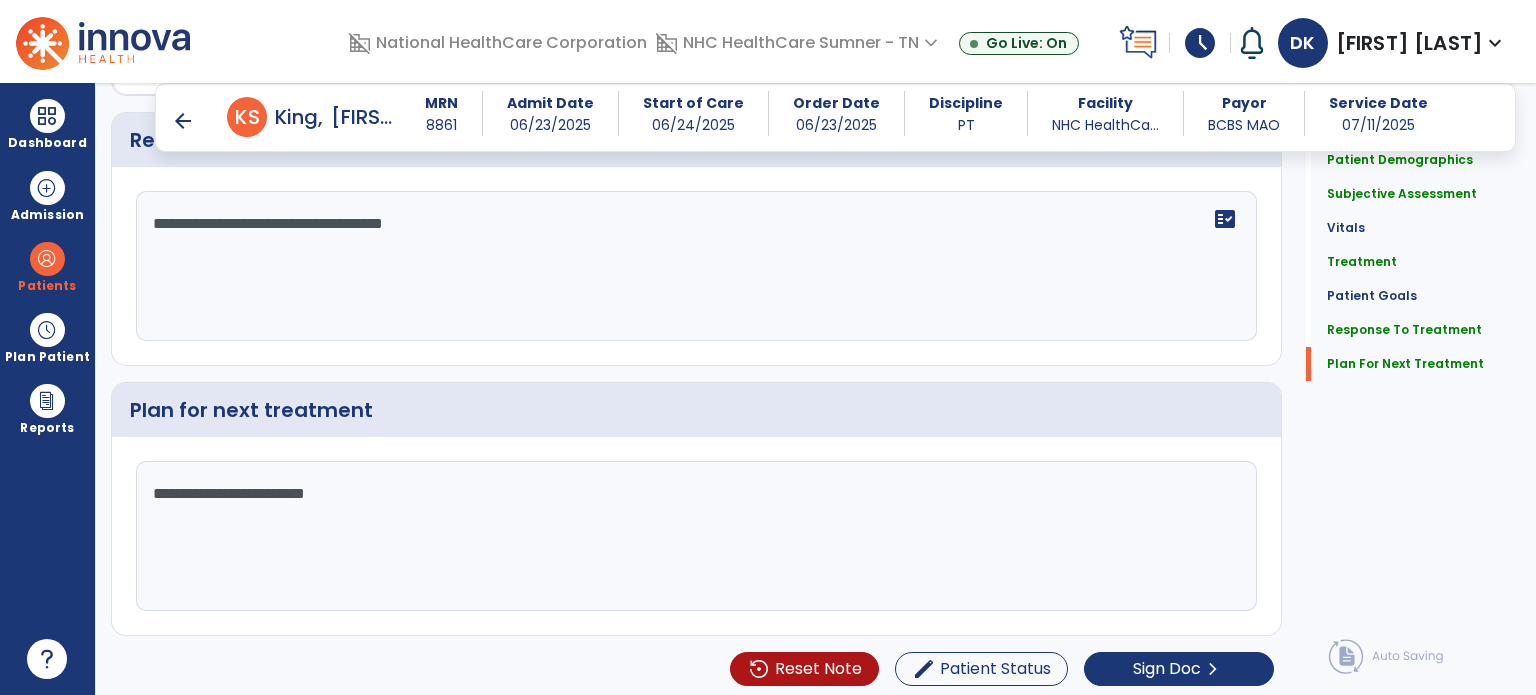type on "**********" 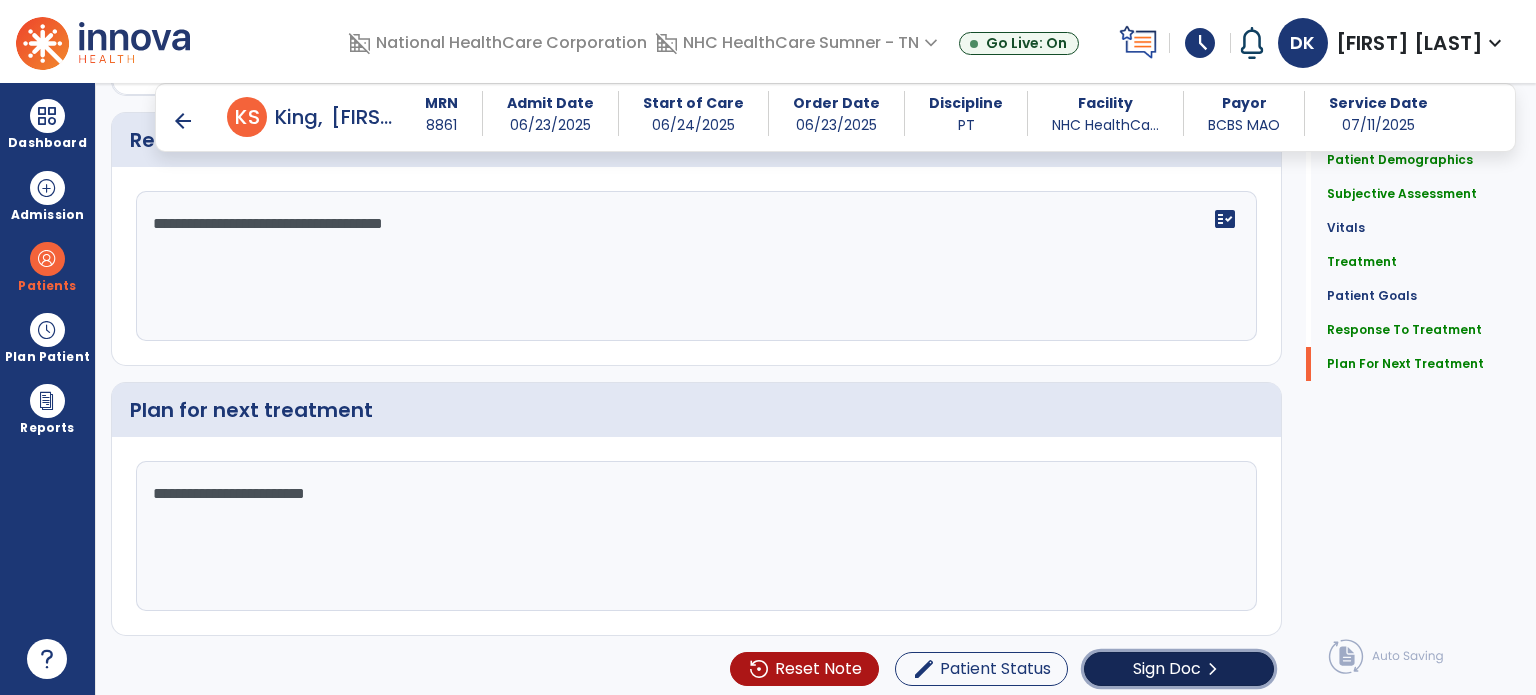 click on "chevron_right" 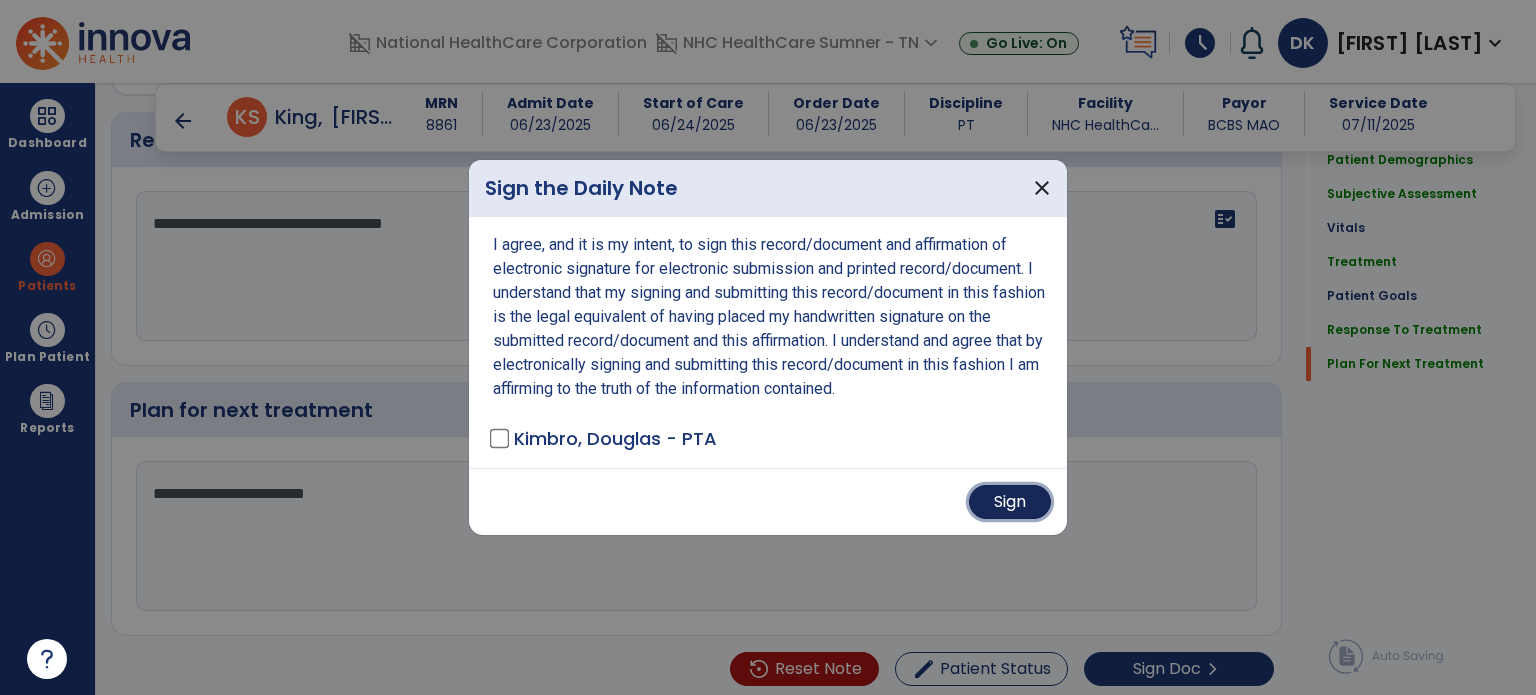 click on "Sign" at bounding box center [1010, 502] 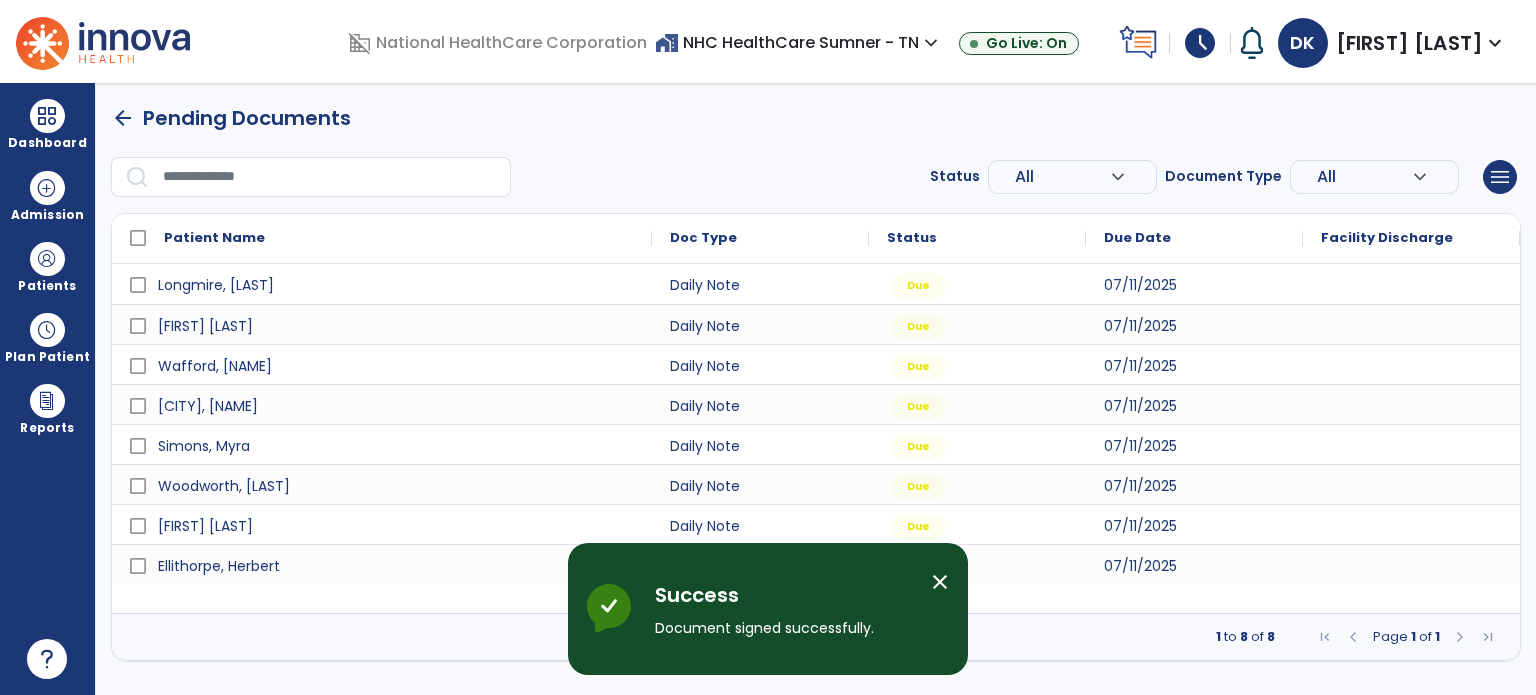 scroll, scrollTop: 0, scrollLeft: 0, axis: both 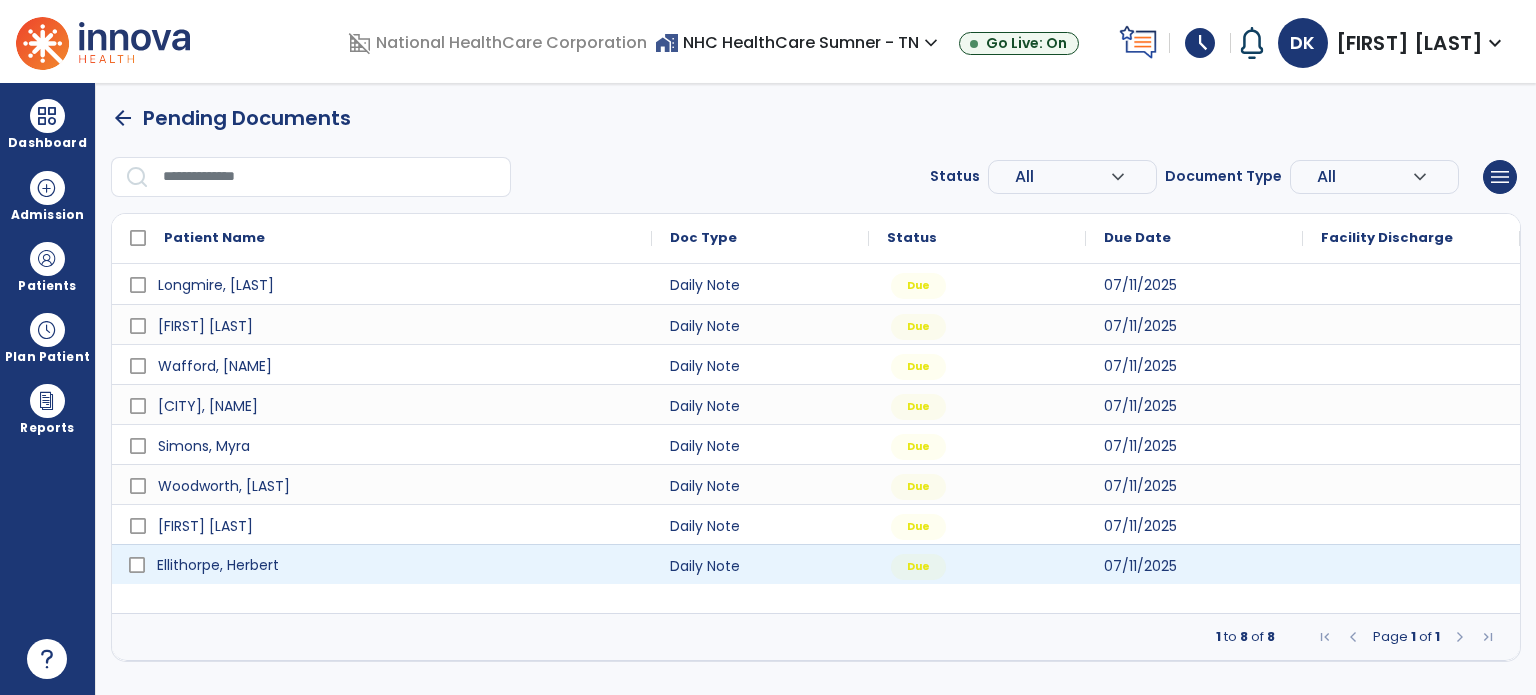 click on "Ellithorpe, Herbert" at bounding box center [218, 565] 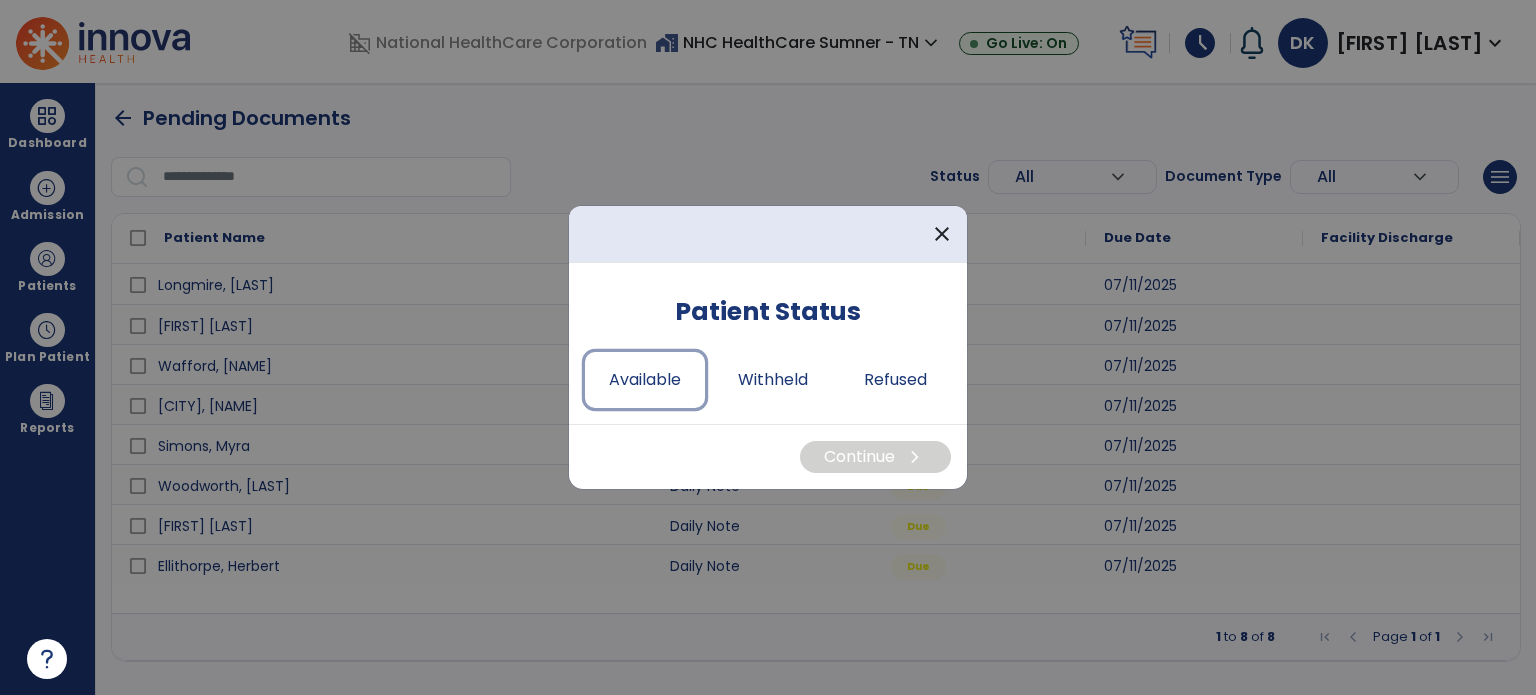 click on "Available" at bounding box center [645, 380] 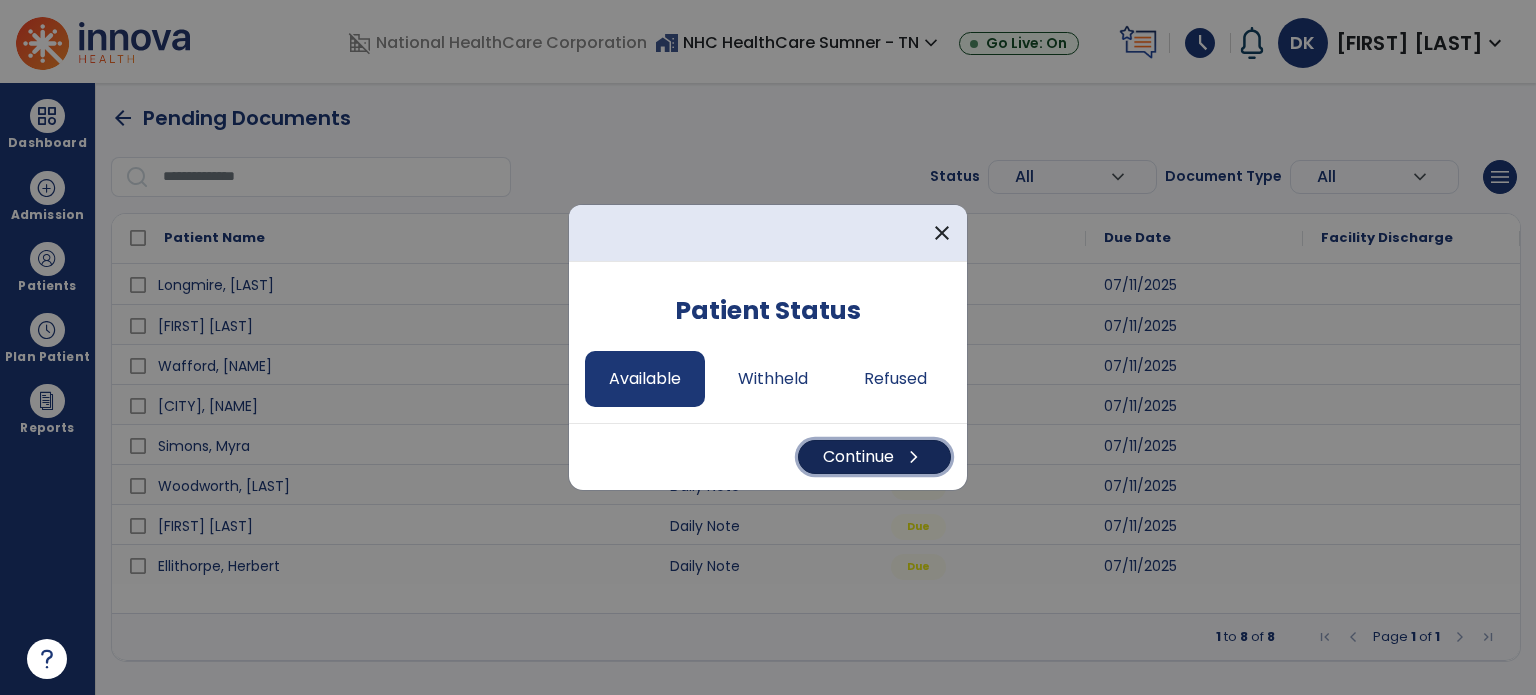 click on "Continue   chevron_right" at bounding box center (874, 457) 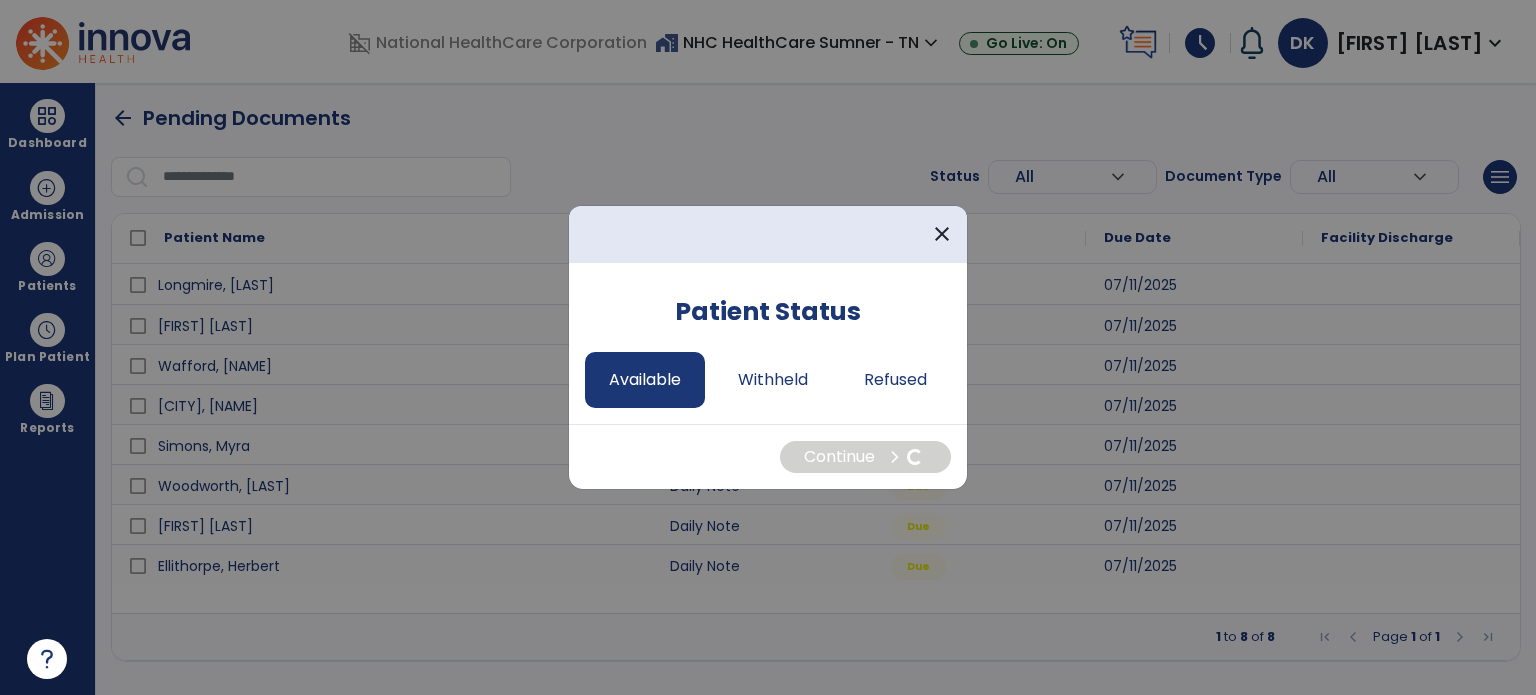 select on "*" 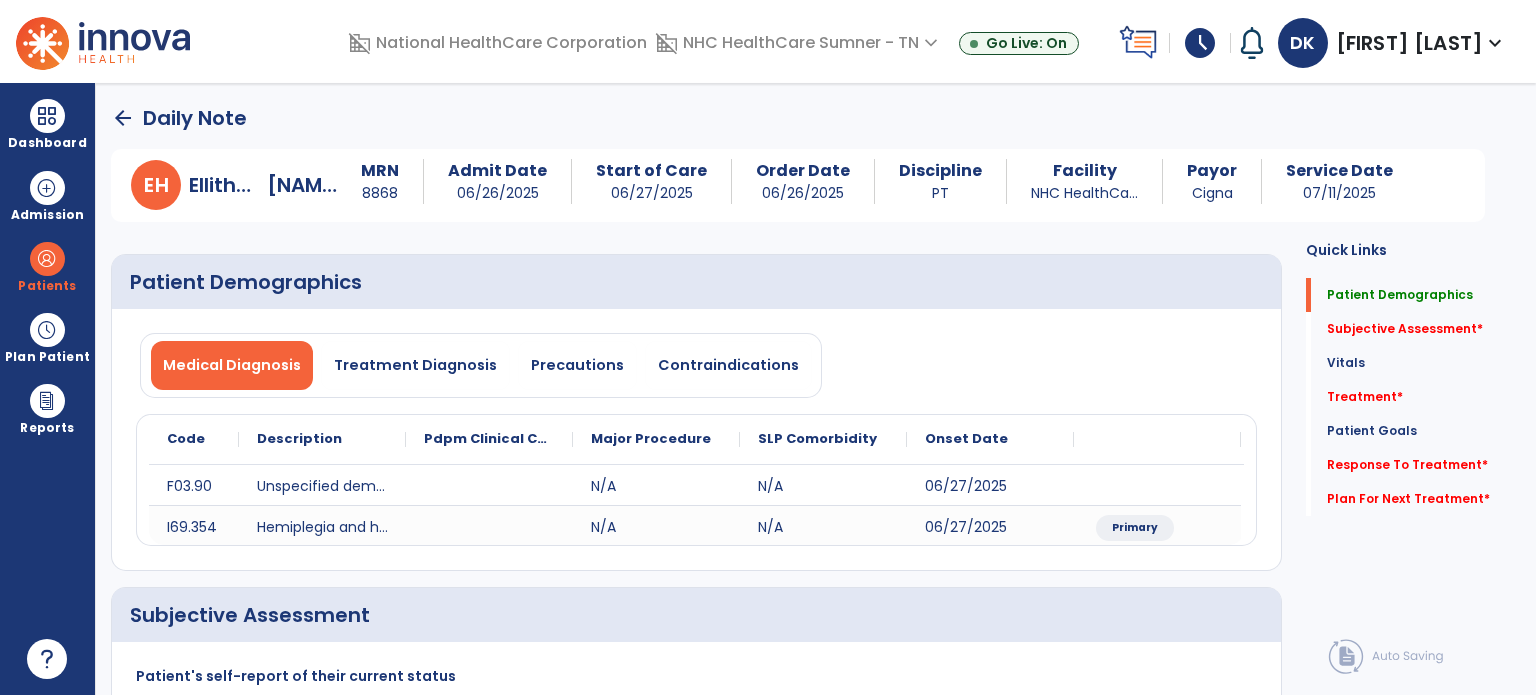click on "Subjective Assessment   *" 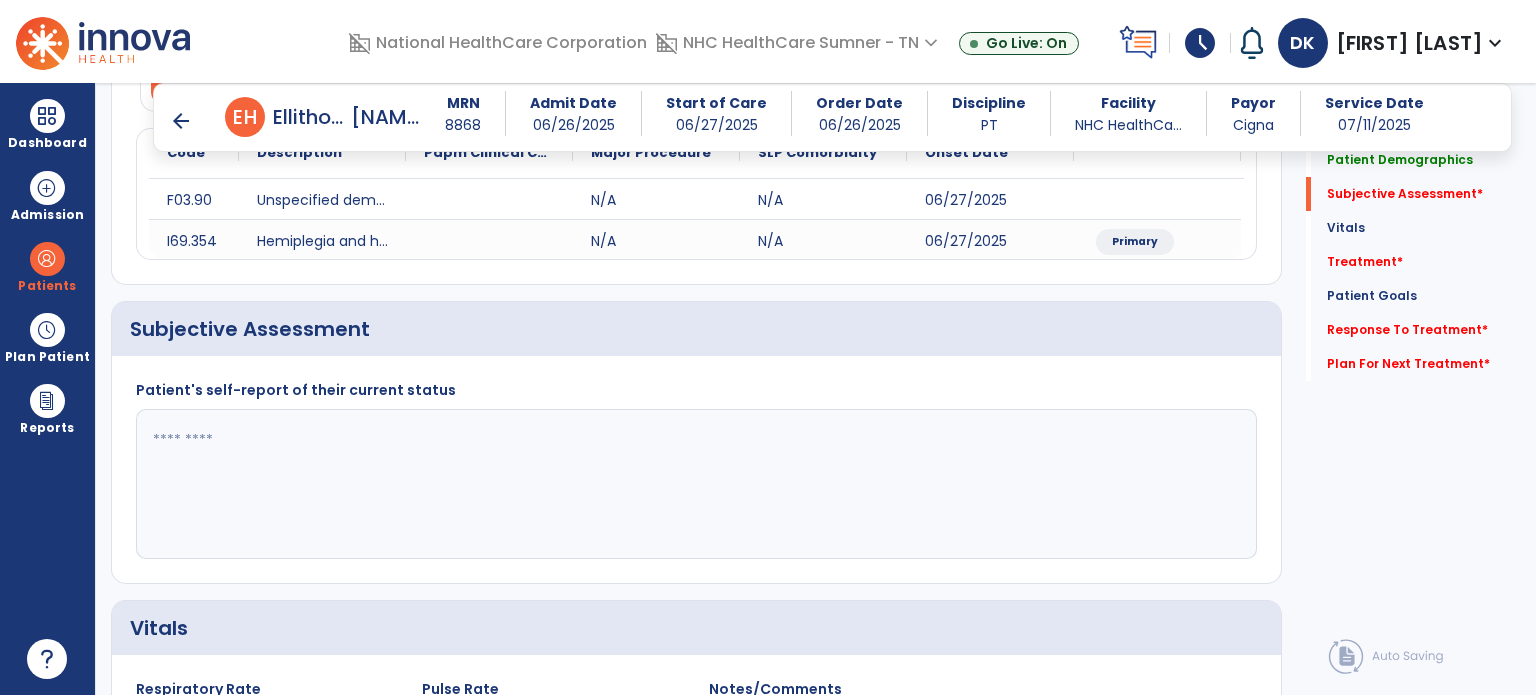 scroll, scrollTop: 338, scrollLeft: 0, axis: vertical 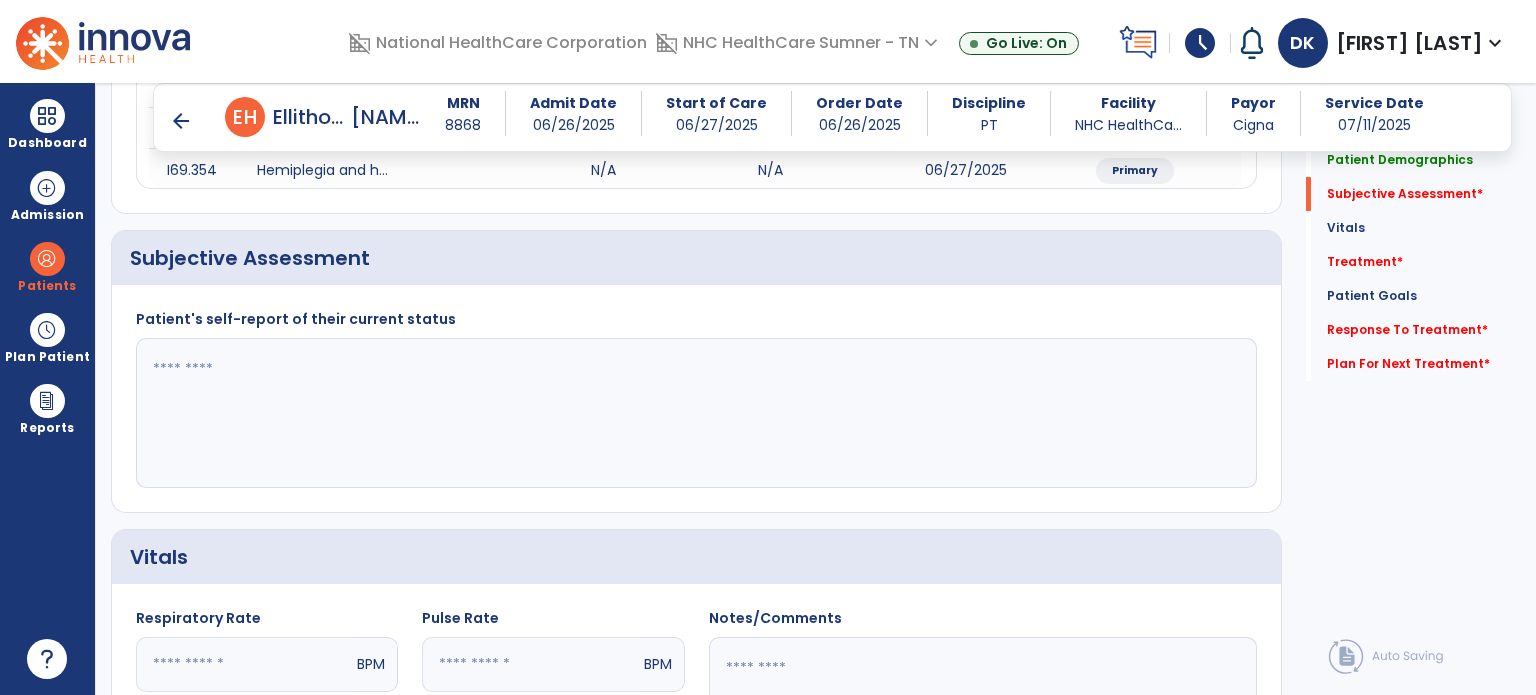 click 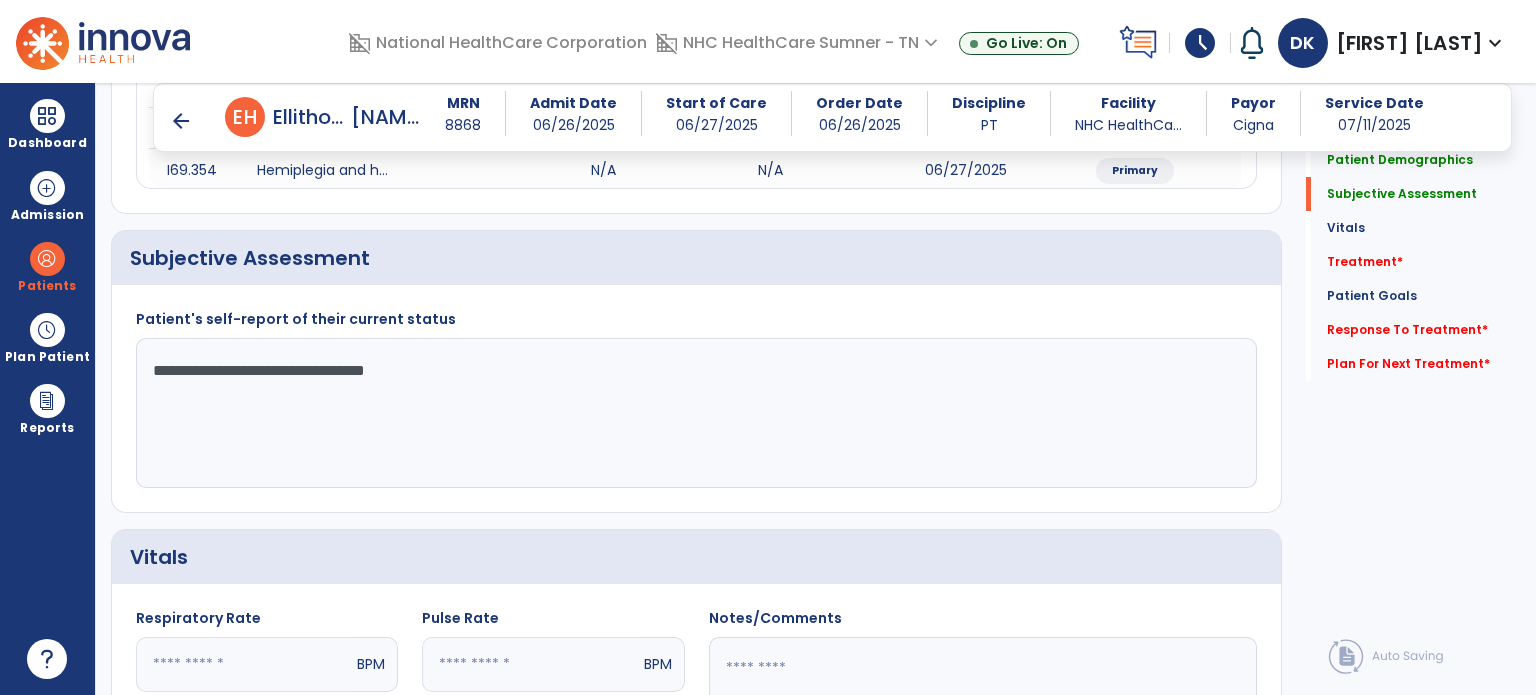 type on "**********" 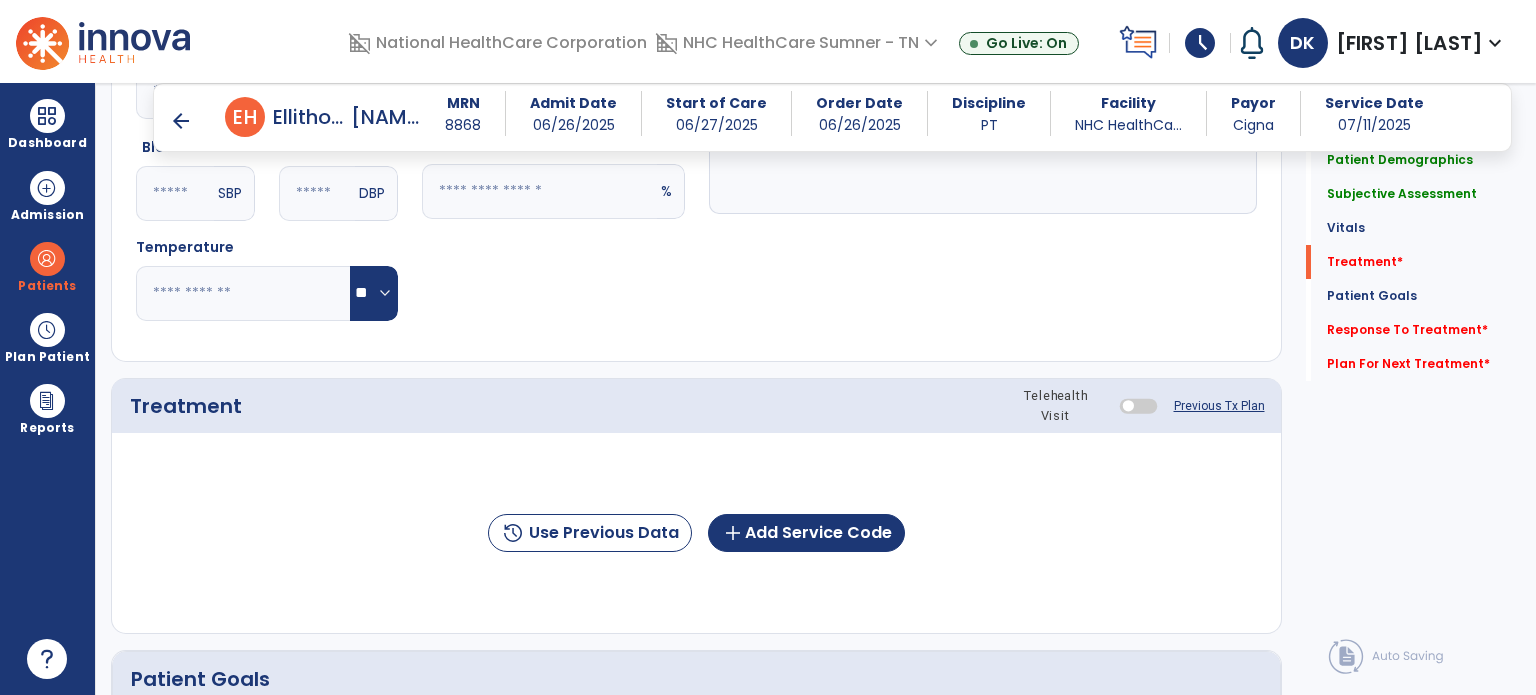 scroll, scrollTop: 1027, scrollLeft: 0, axis: vertical 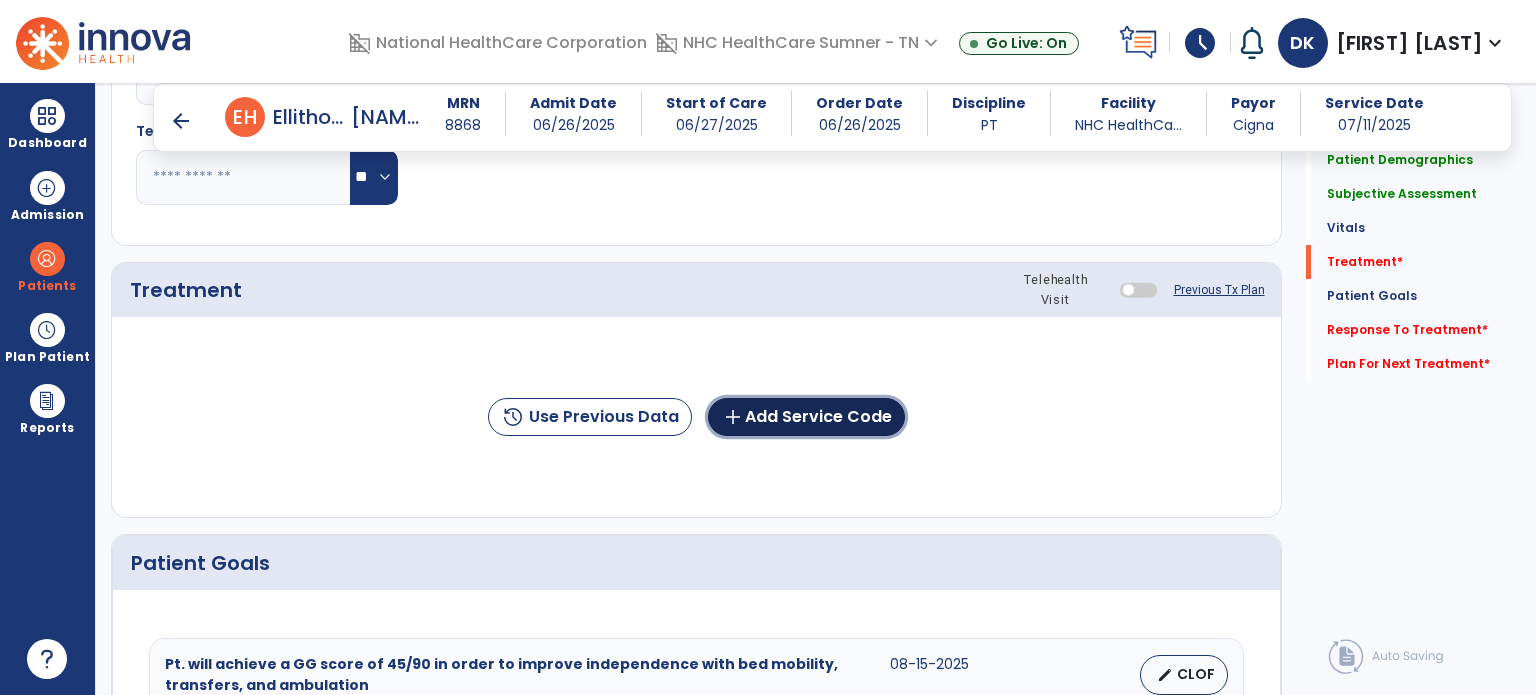 click on "add  Add Service Code" 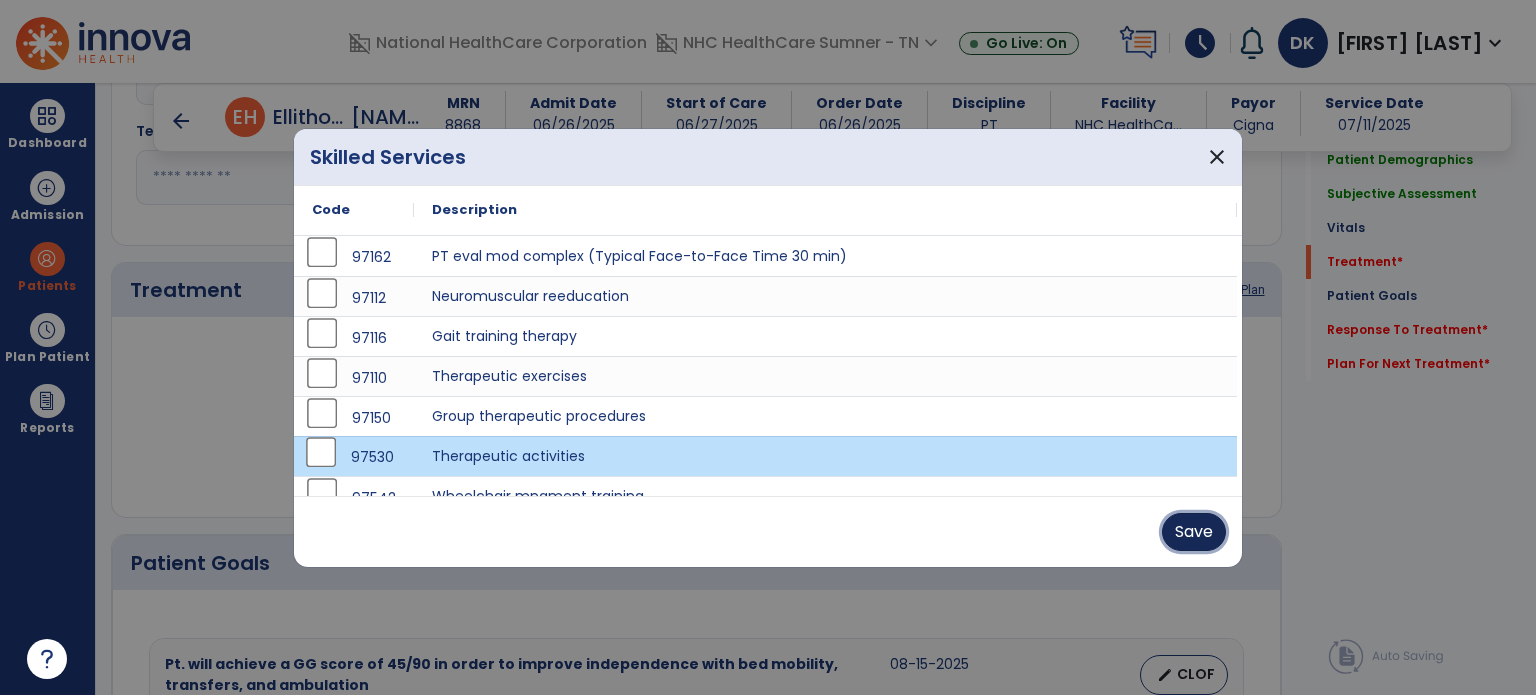 click on "Save" at bounding box center (1194, 532) 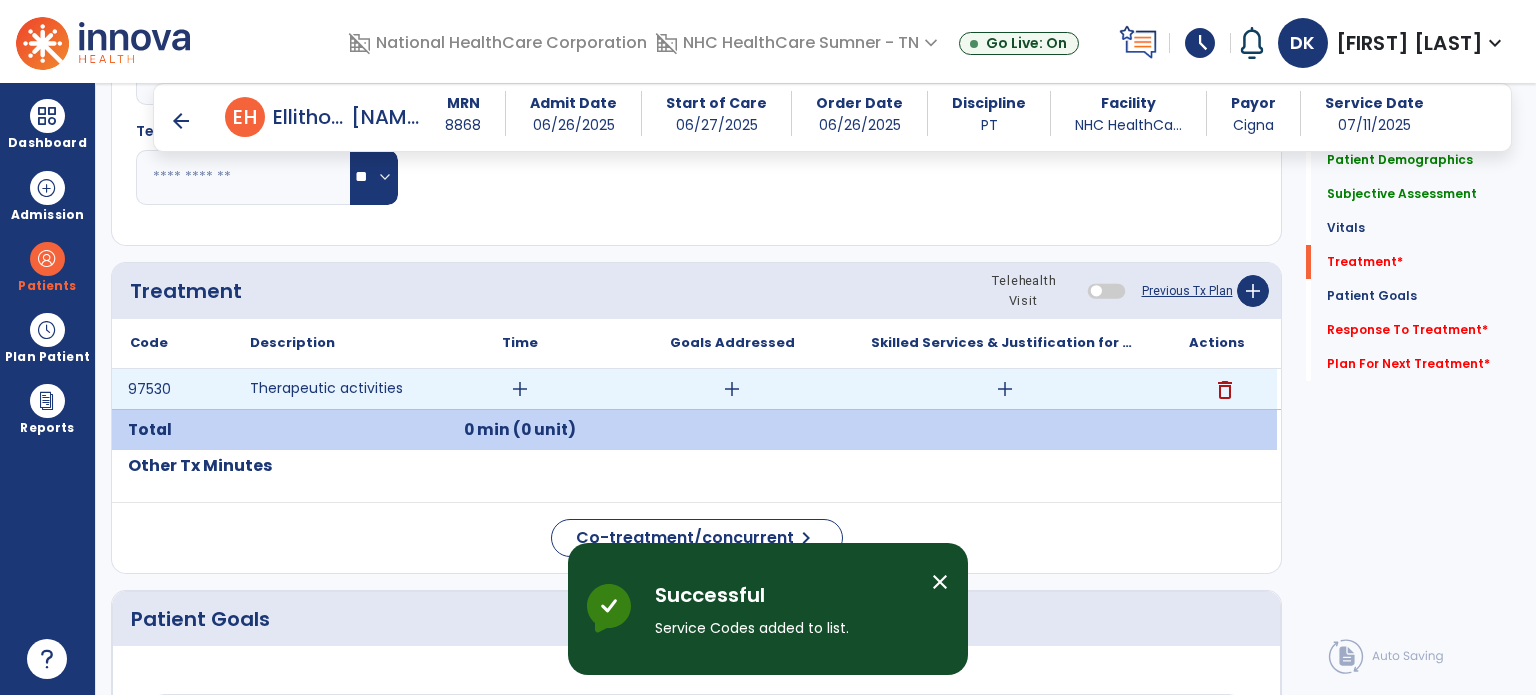 click on "add" at bounding box center [520, 389] 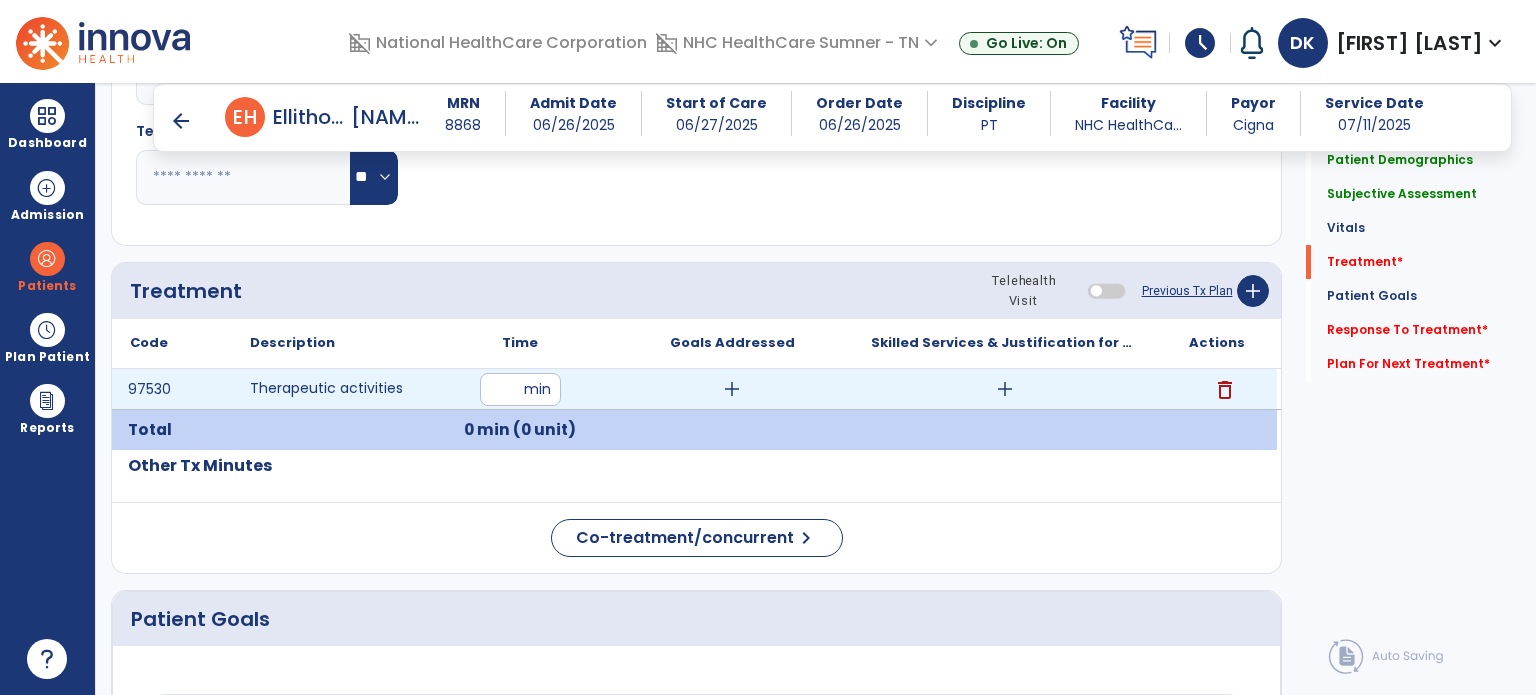 type on "**" 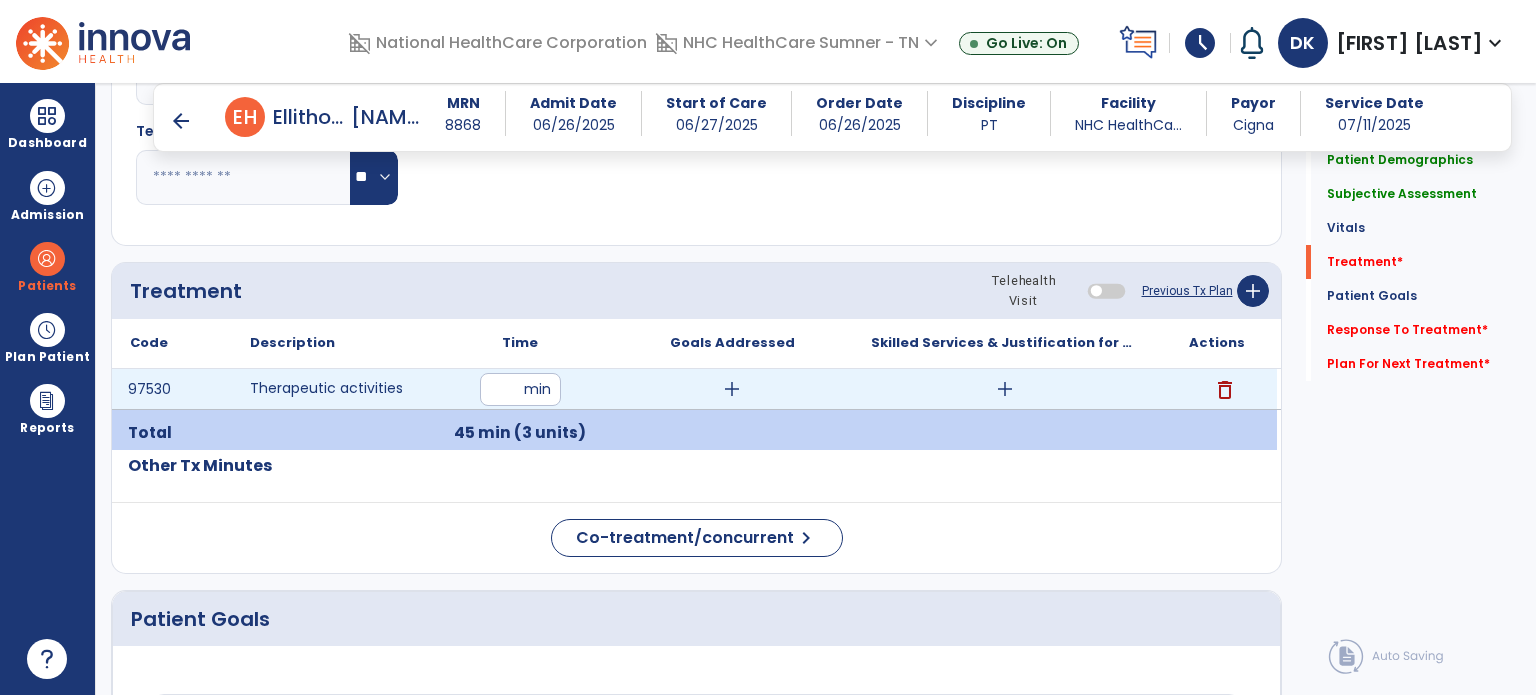 click on "add" at bounding box center (1005, 389) 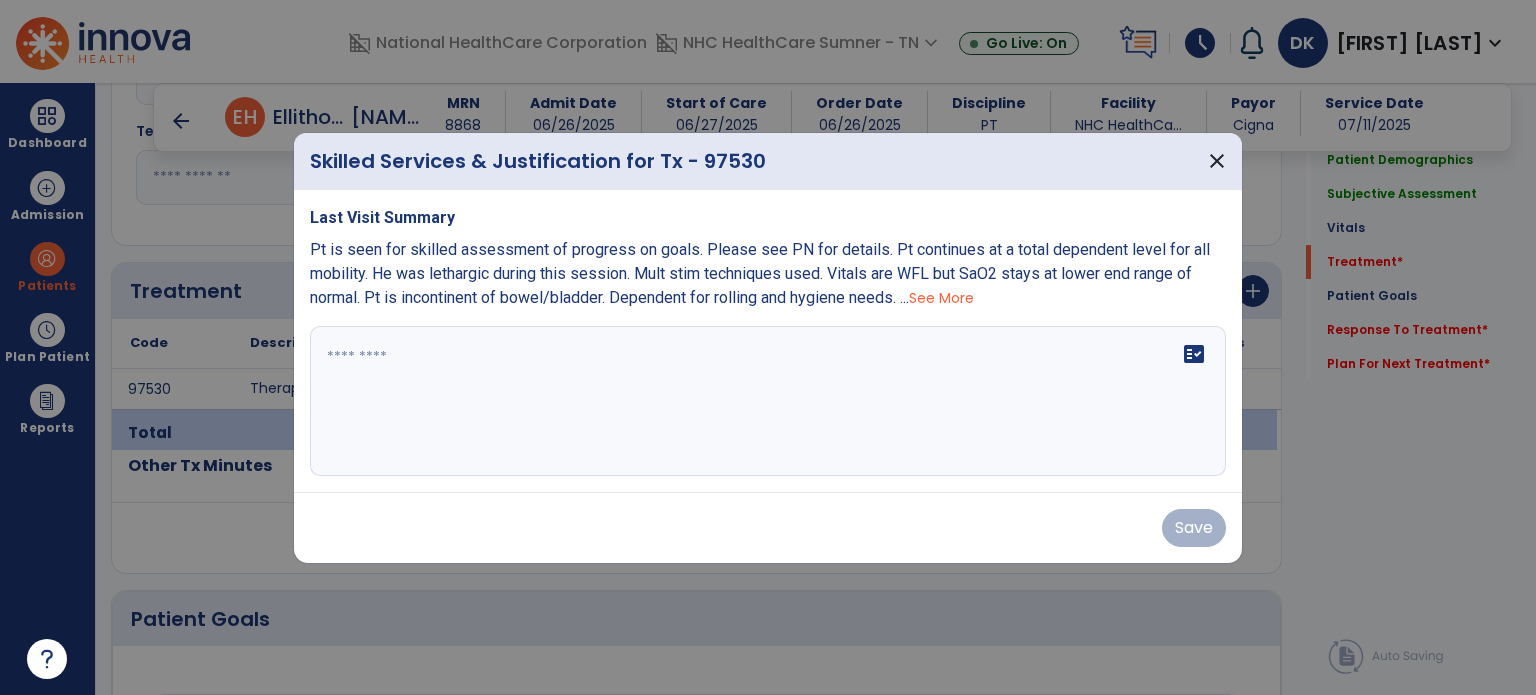 click on "See More" at bounding box center (941, 298) 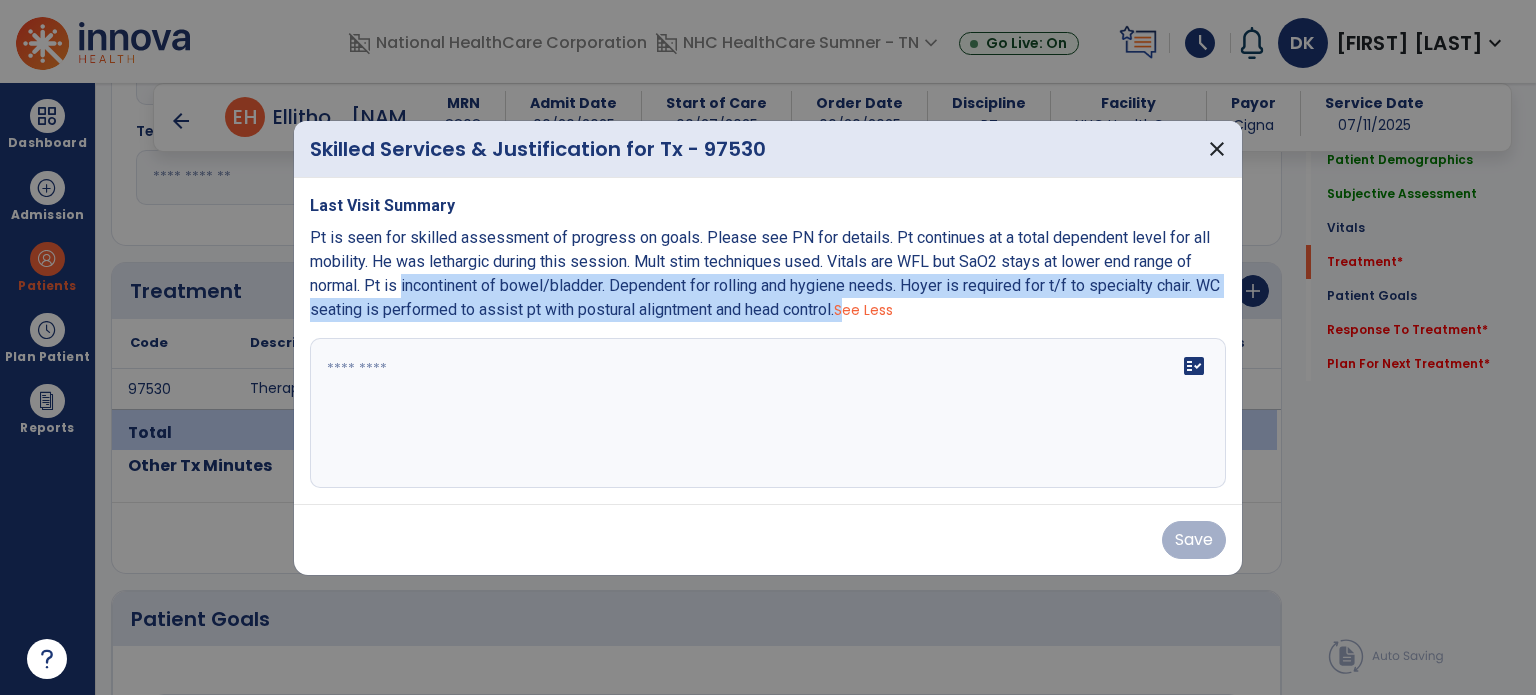 drag, startPoint x: 371, startPoint y: 282, endPoint x: 875, endPoint y: 299, distance: 504.28662 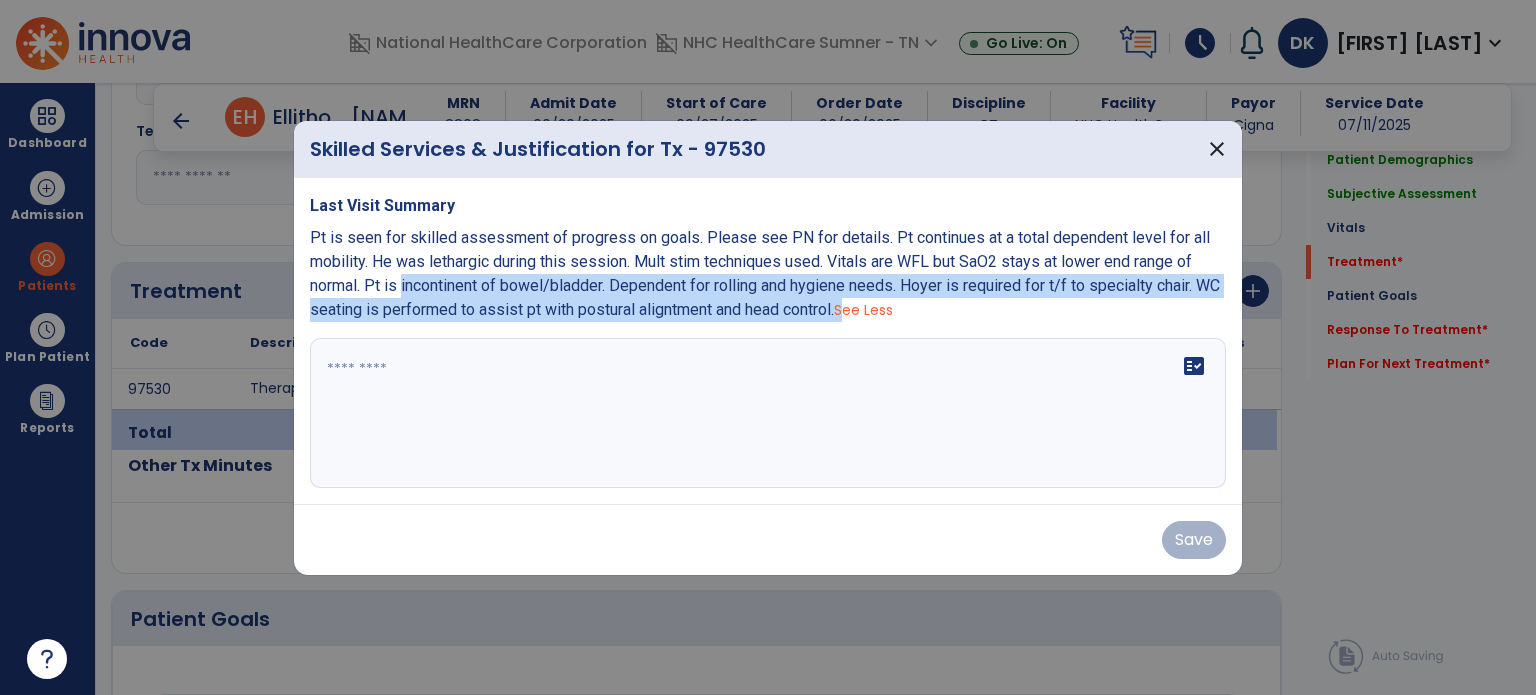 click on "Pt is seen for skilled assessment of progress on goals. Please see PN for details. Pt continues at a total dependent level for all mobility. He was lethargic during this session. Mult stim techniques used. Vitals are WFL but SaO2 stays at lower end range of normal. Pt is incontinent of bowel/bladder. Dependent for rolling and hygiene needs. Hoyer is required for t/f to specialty chair. WC seating is performed to assist pt with postural aligntment and head control. See Less" at bounding box center [768, 274] 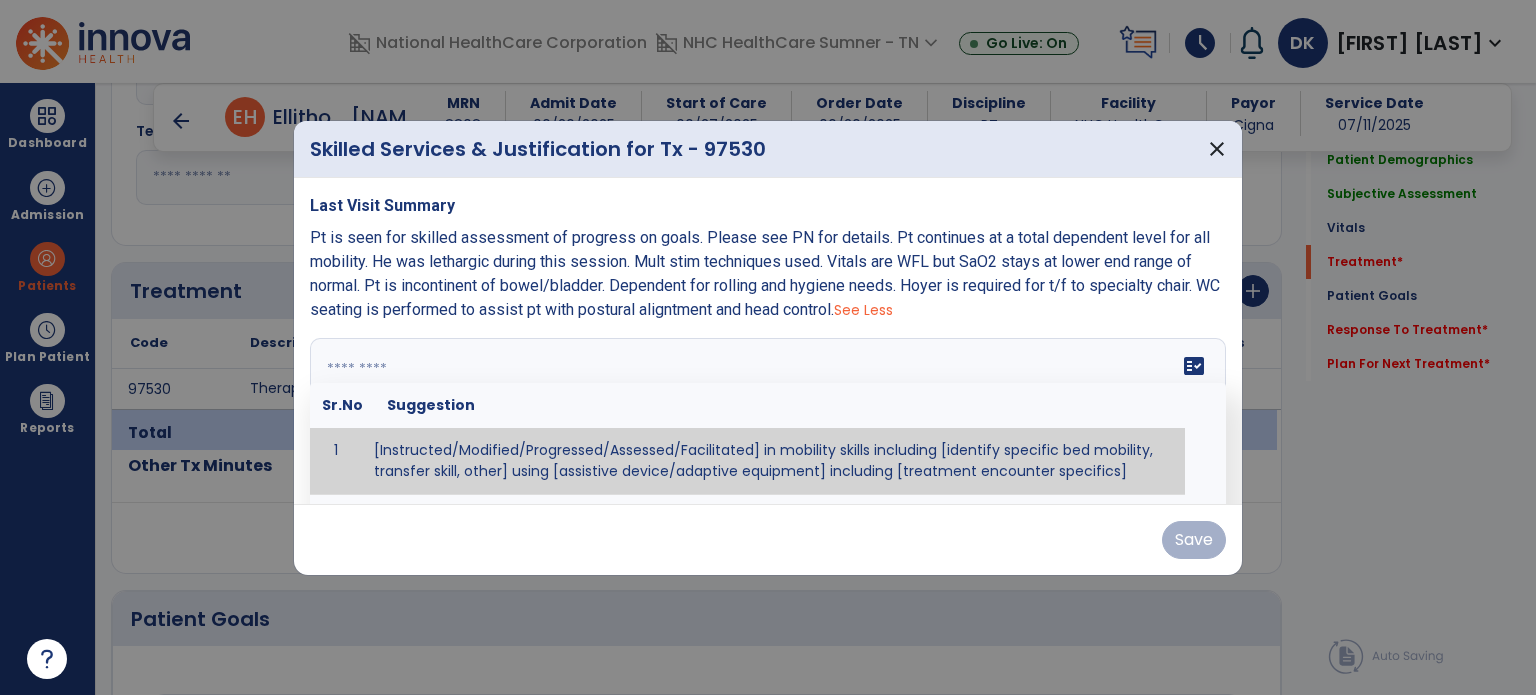 paste on "**********" 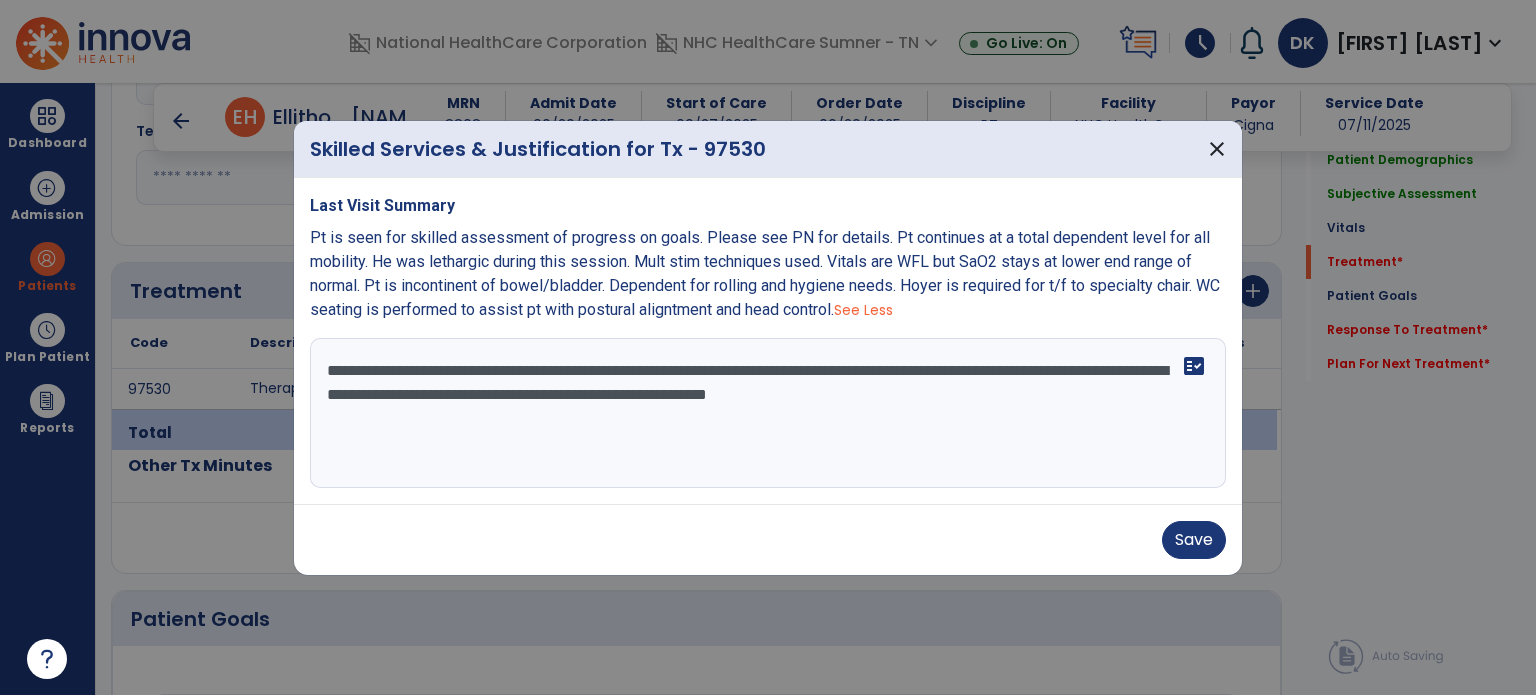 click on "**********" at bounding box center [768, 413] 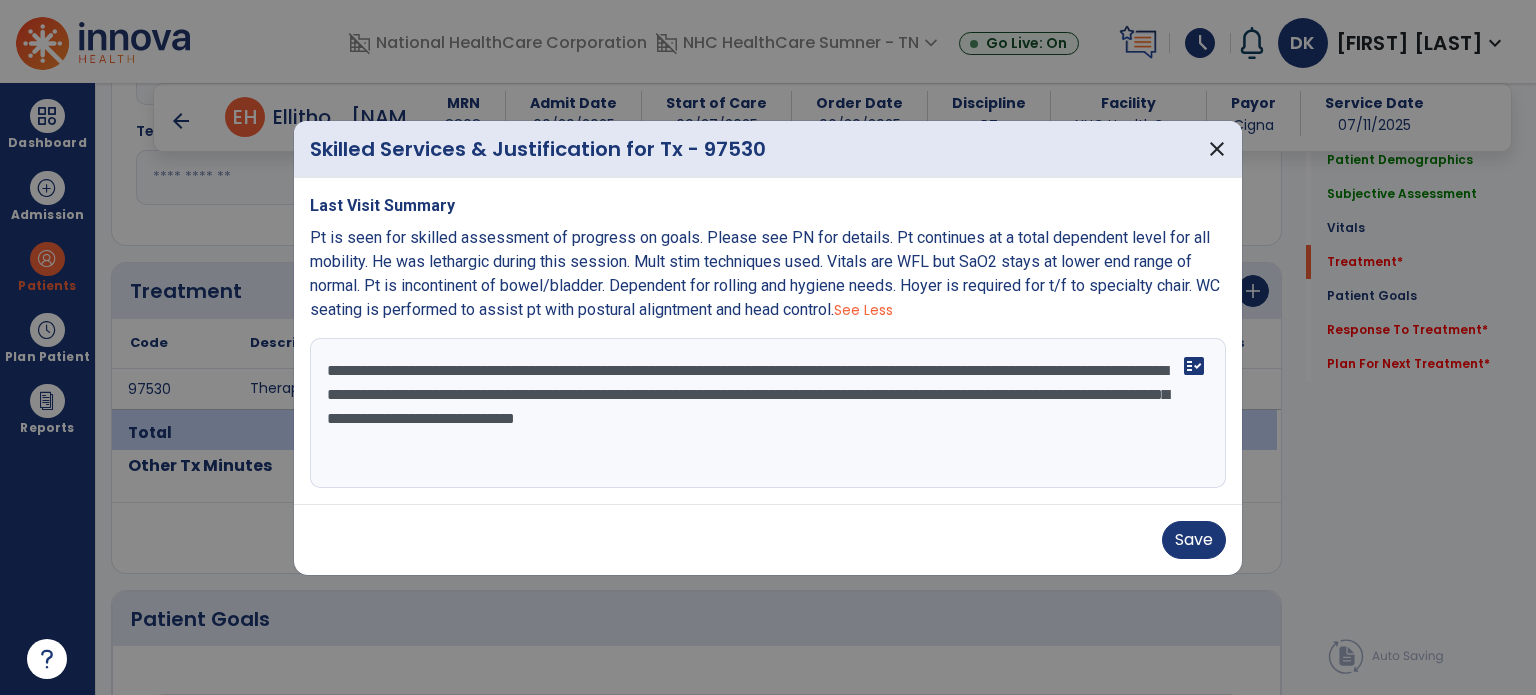 type on "**********" 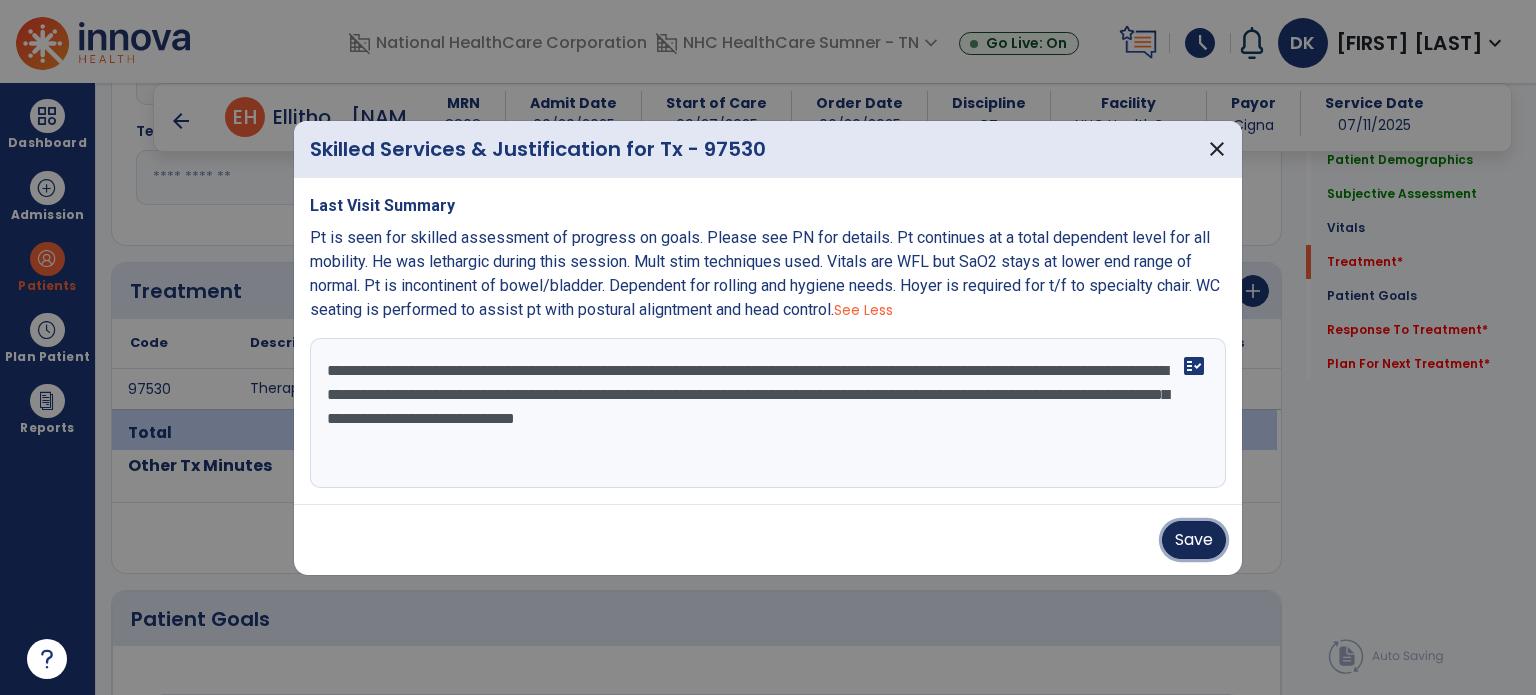 click on "Save" at bounding box center [1194, 540] 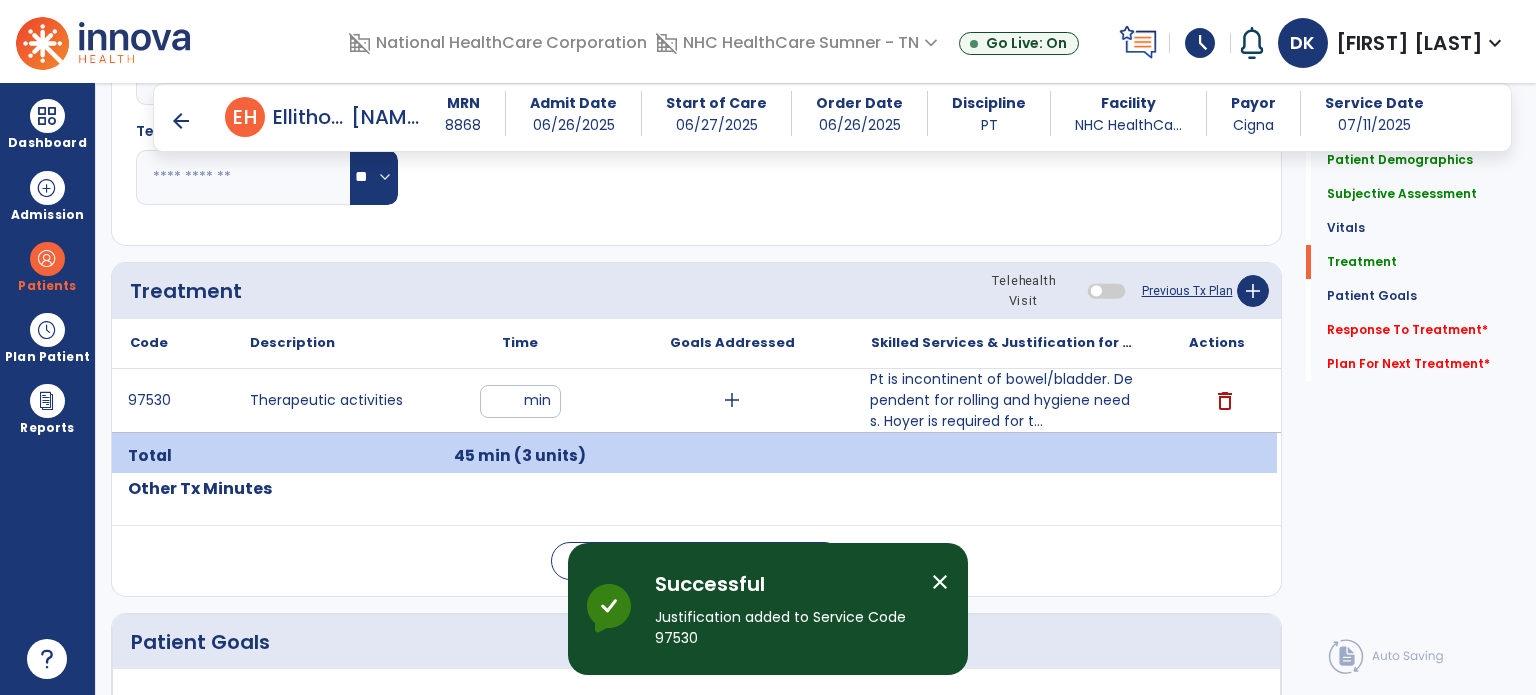 click on "Response To Treatment   *" 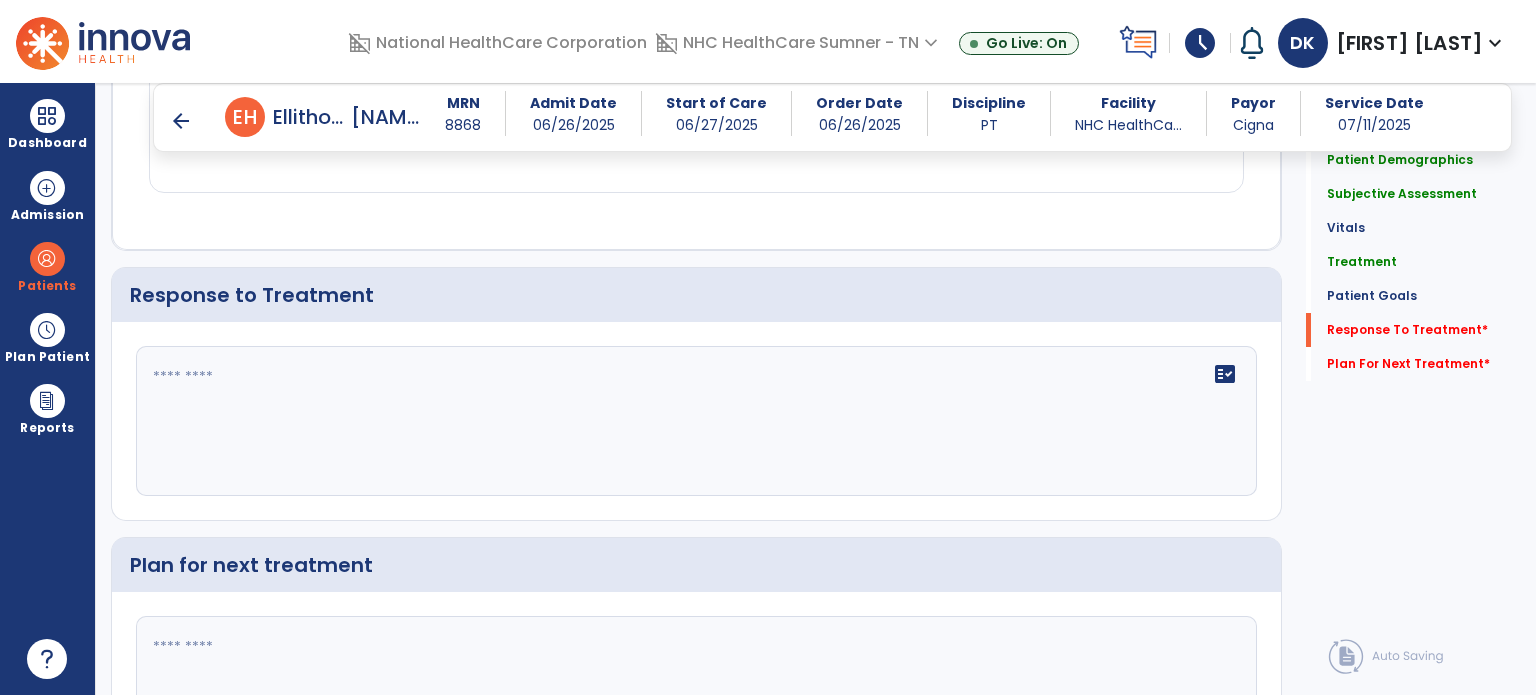 scroll, scrollTop: 2428, scrollLeft: 0, axis: vertical 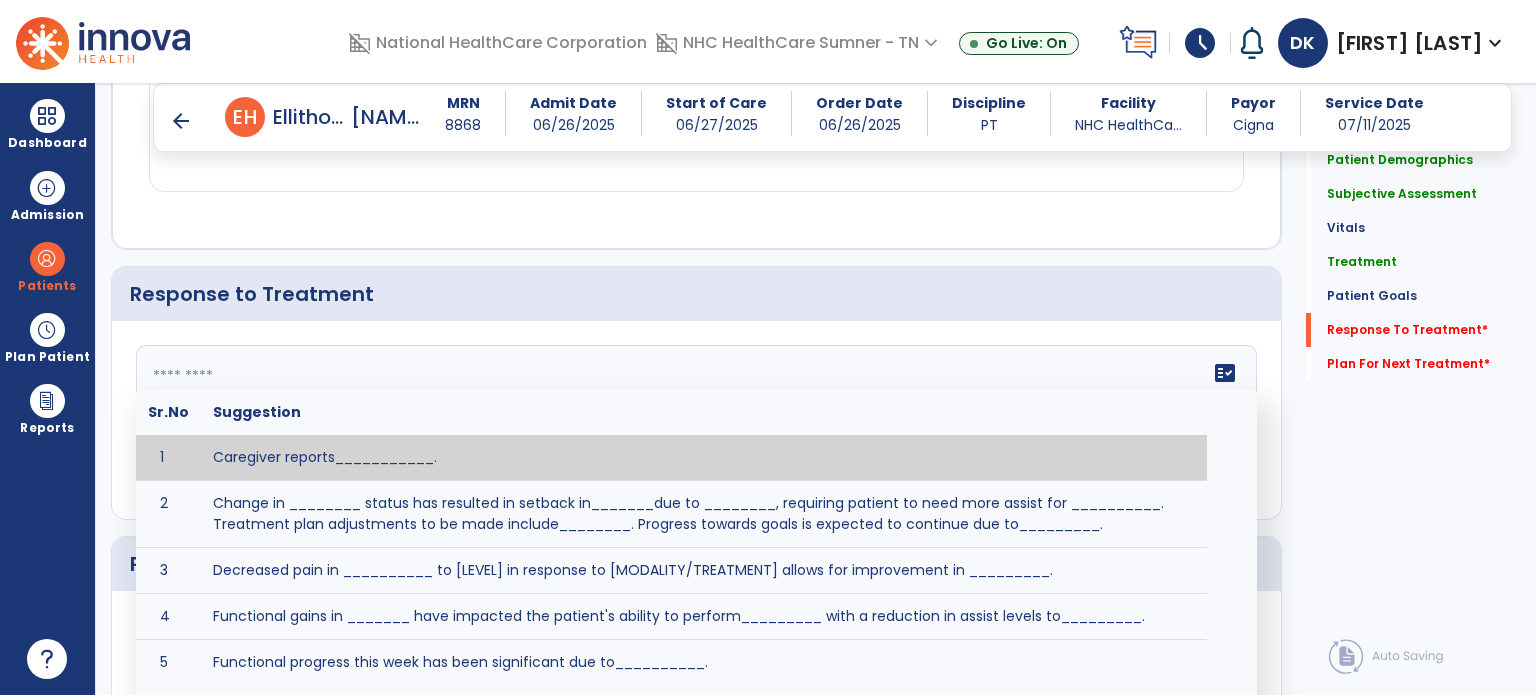 click on "fact_check  Sr.No Suggestion 1 Caregiver reports___________. 2 Change in ________ status has resulted in setback in_______due to ________, requiring patient to need more assist for __________.   Treatment plan adjustments to be made include________.  Progress towards goals is expected to continue due to_________. 3 Decreased pain in __________ to [LEVEL] in response to [MODALITY/TREATMENT] allows for improvement in _________. 4 Functional gains in _______ have impacted the patient's ability to perform_________ with a reduction in assist levels to_________. 5 Functional progress this week has been significant due to__________. 6 Gains in ________ have improved the patient's ability to perform ______with decreased levels of assist to___________. 7 Improvement in ________allows patient to tolerate higher levels of challenges in_________. 8 Pain in [AREA] has decreased to [LEVEL] in response to [TREATMENT/MODALITY], allowing fore ease in completing__________. 9 10 11 12 13 14 15 16 17 18 19 20 21" 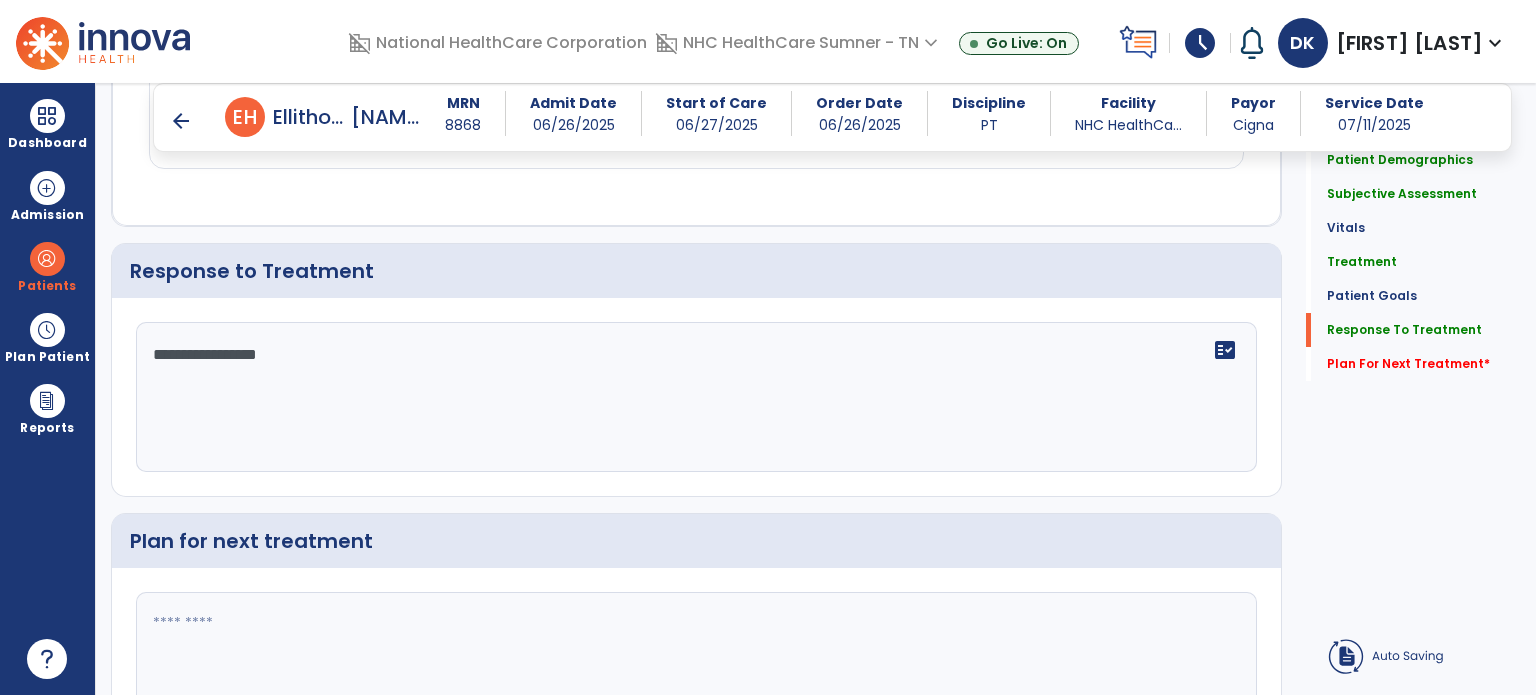 type on "**********" 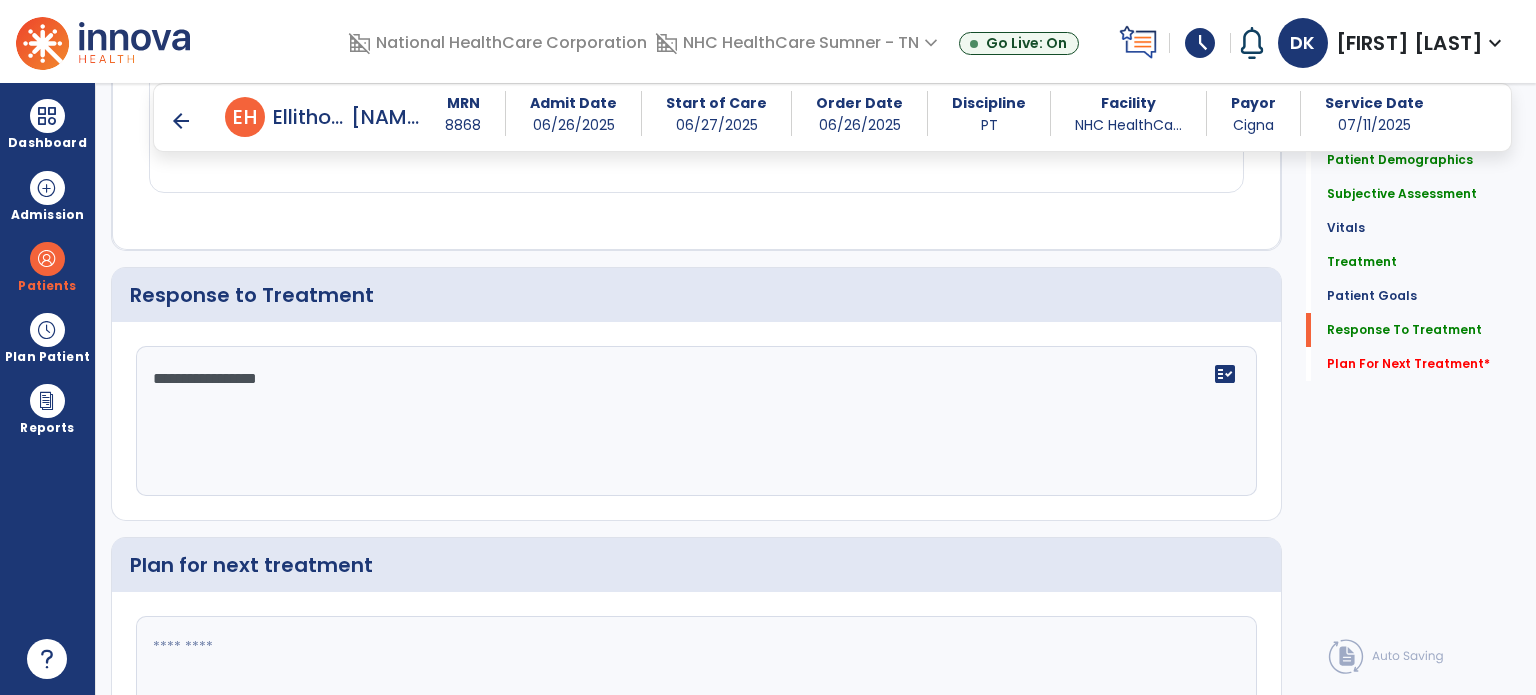 click on "Treatment" 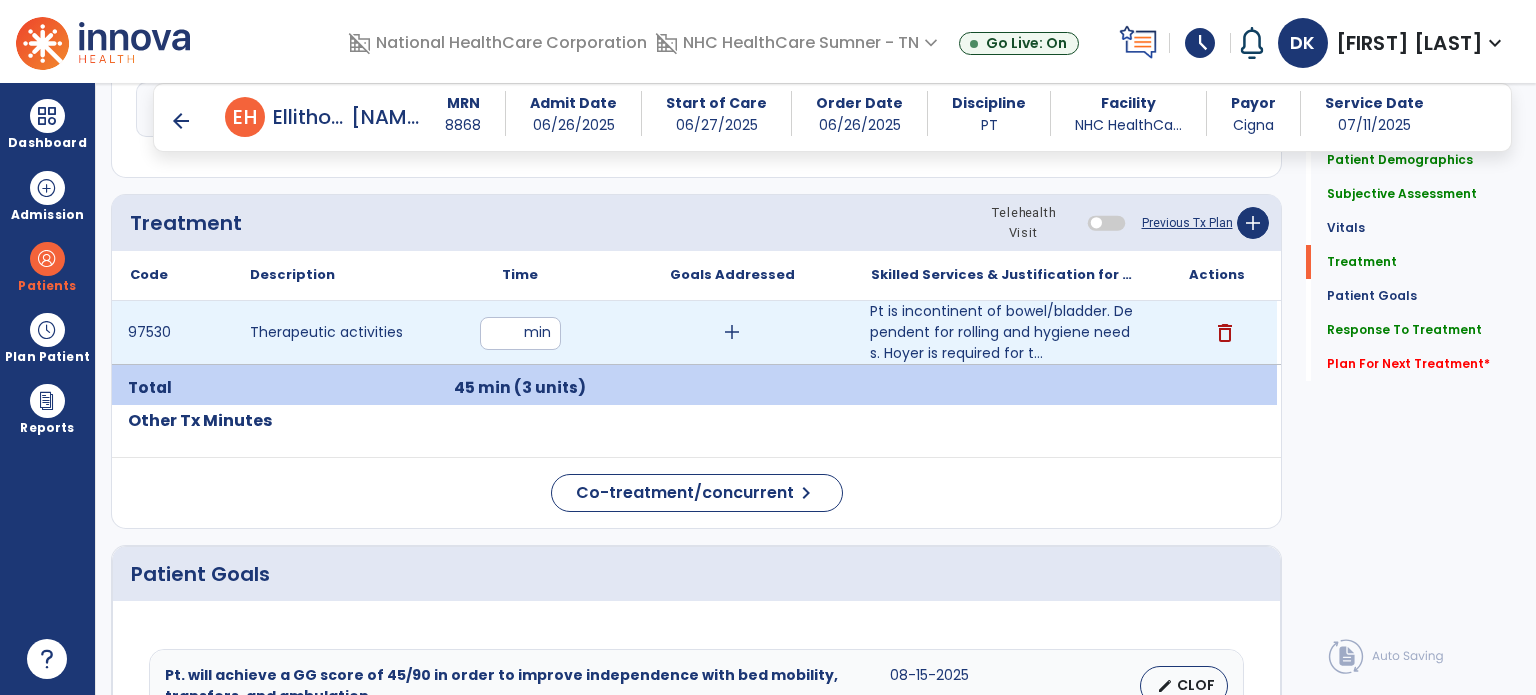 scroll, scrollTop: 1066, scrollLeft: 0, axis: vertical 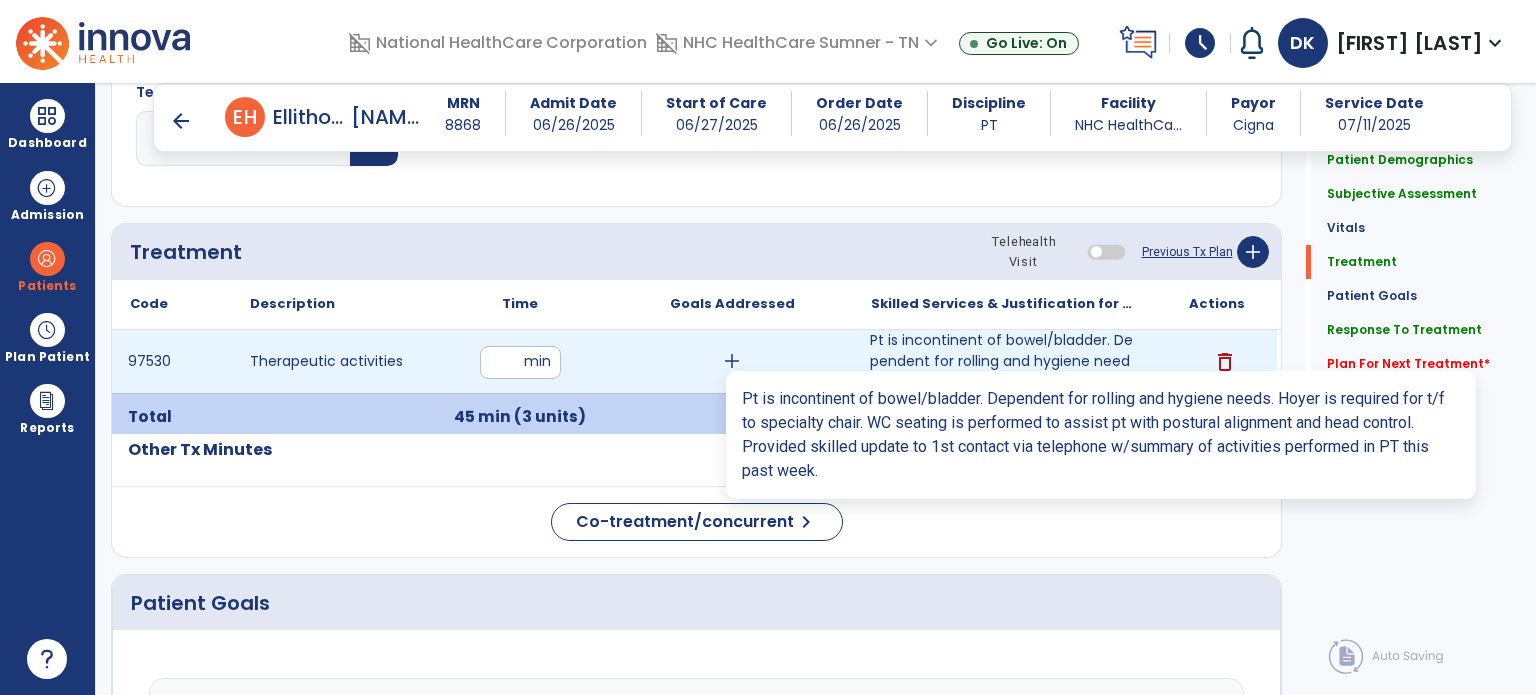 click on "Pt is incontinent of bowel/bladder. Dependent for rolling and hygiene needs. Hoyer is required for t..." at bounding box center (1004, 361) 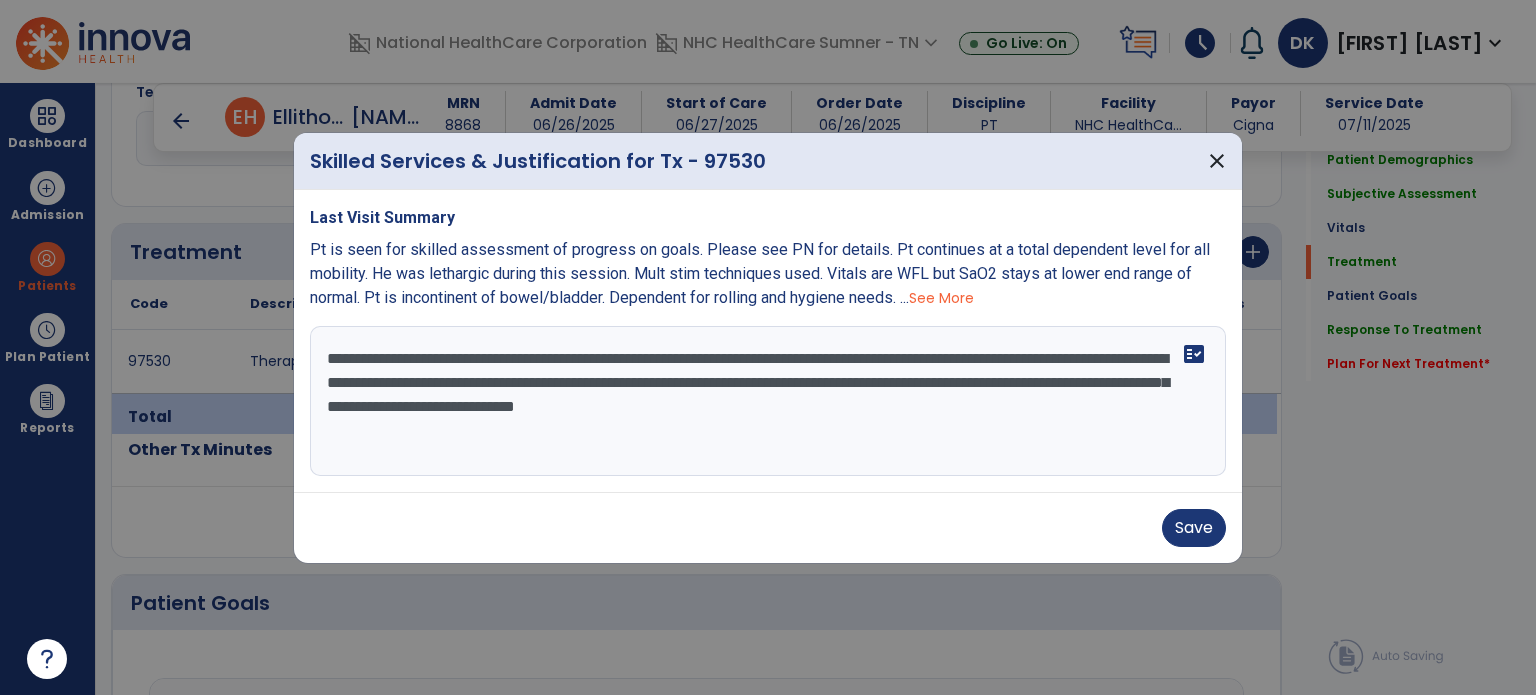 click on "**********" at bounding box center [768, 401] 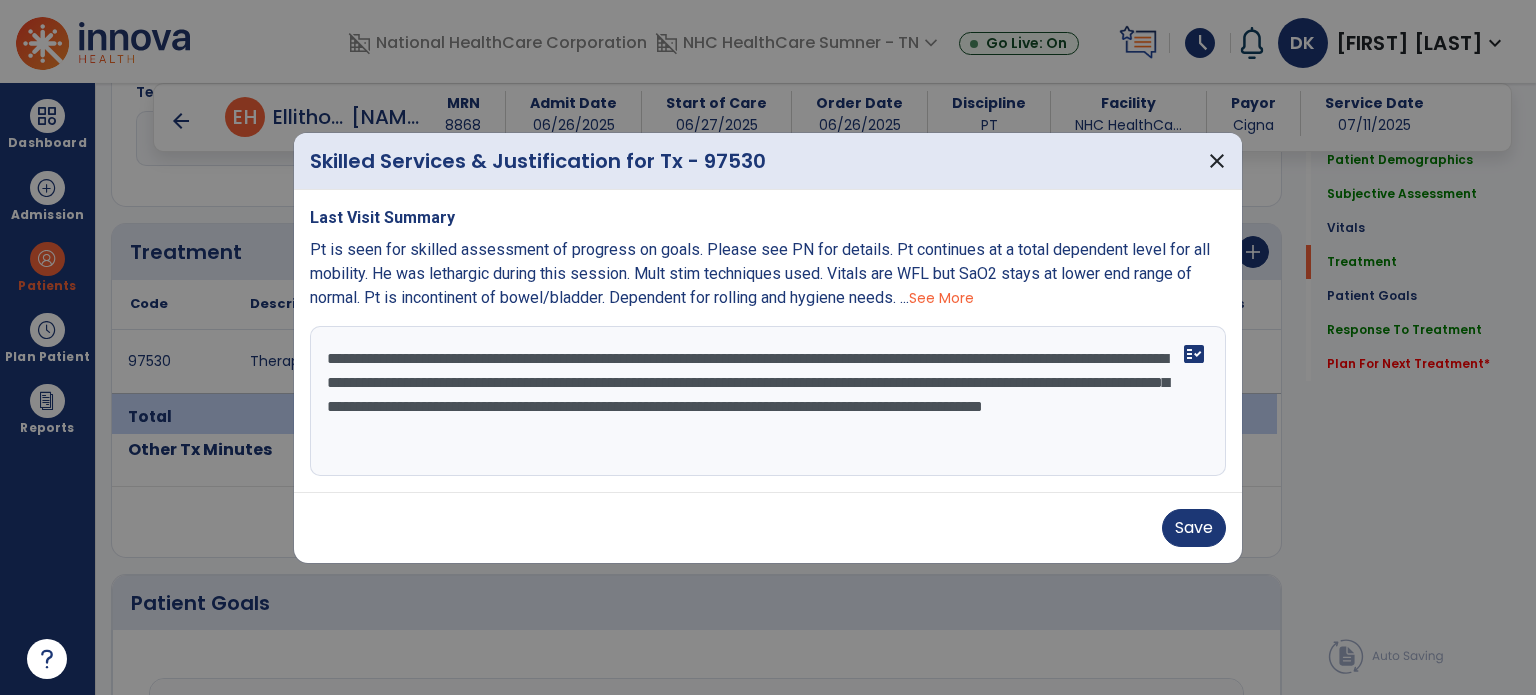 type on "**********" 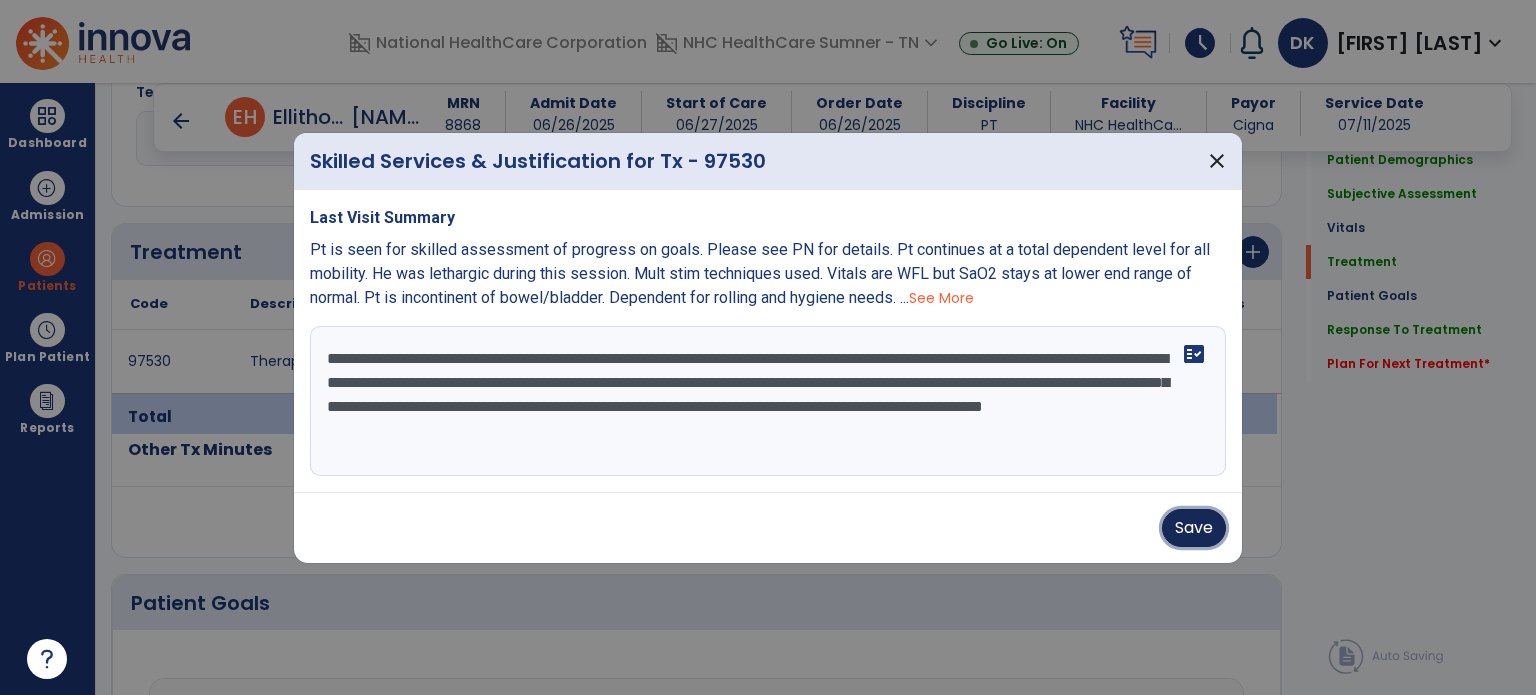 click on "Save" at bounding box center (1194, 528) 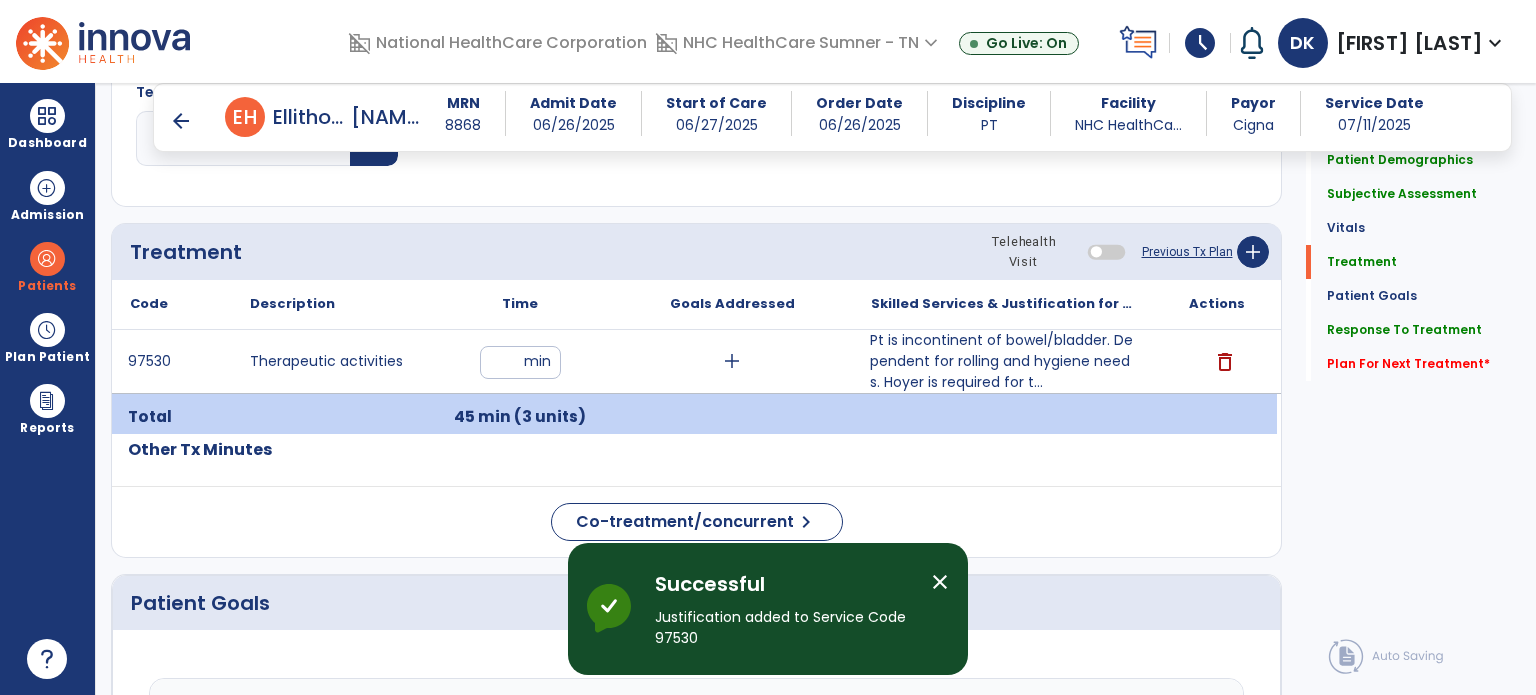 click on "Plan For Next Treatment   *" 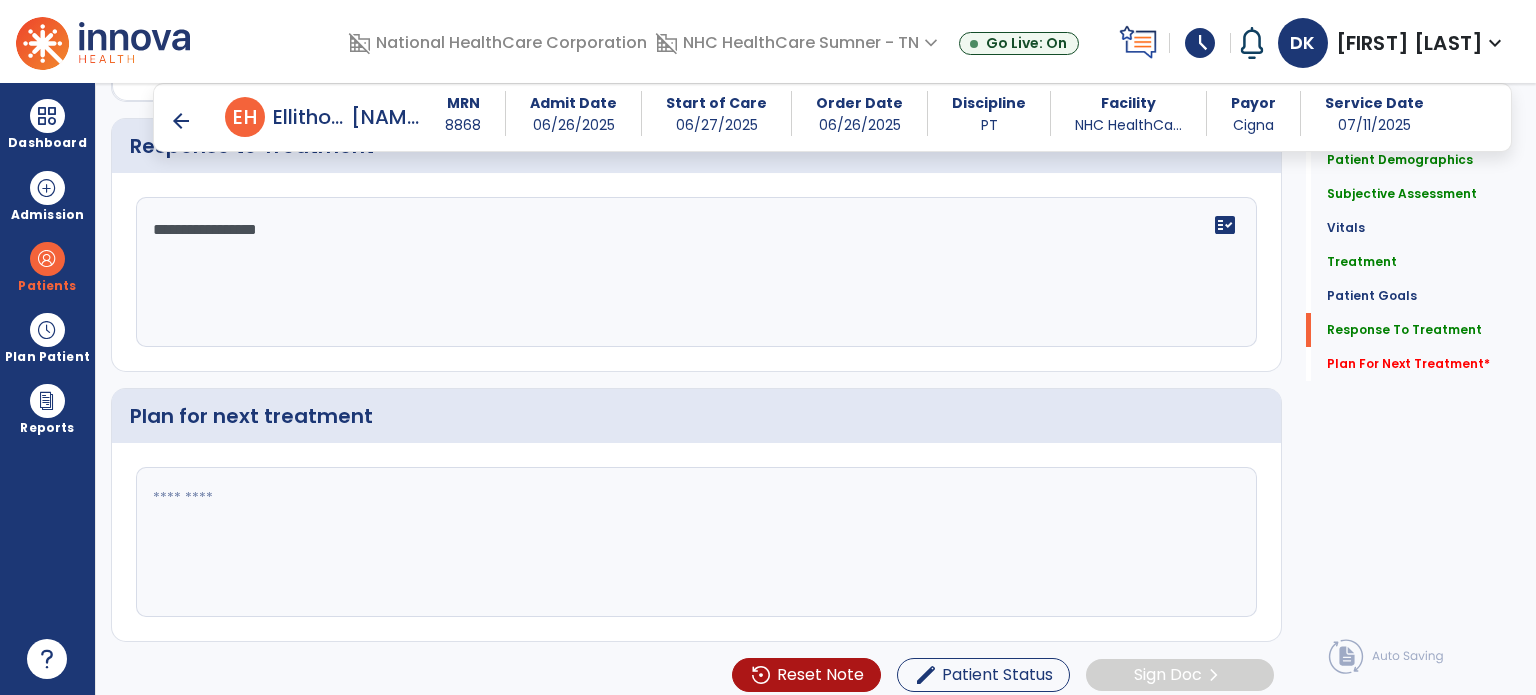 scroll, scrollTop: 2582, scrollLeft: 0, axis: vertical 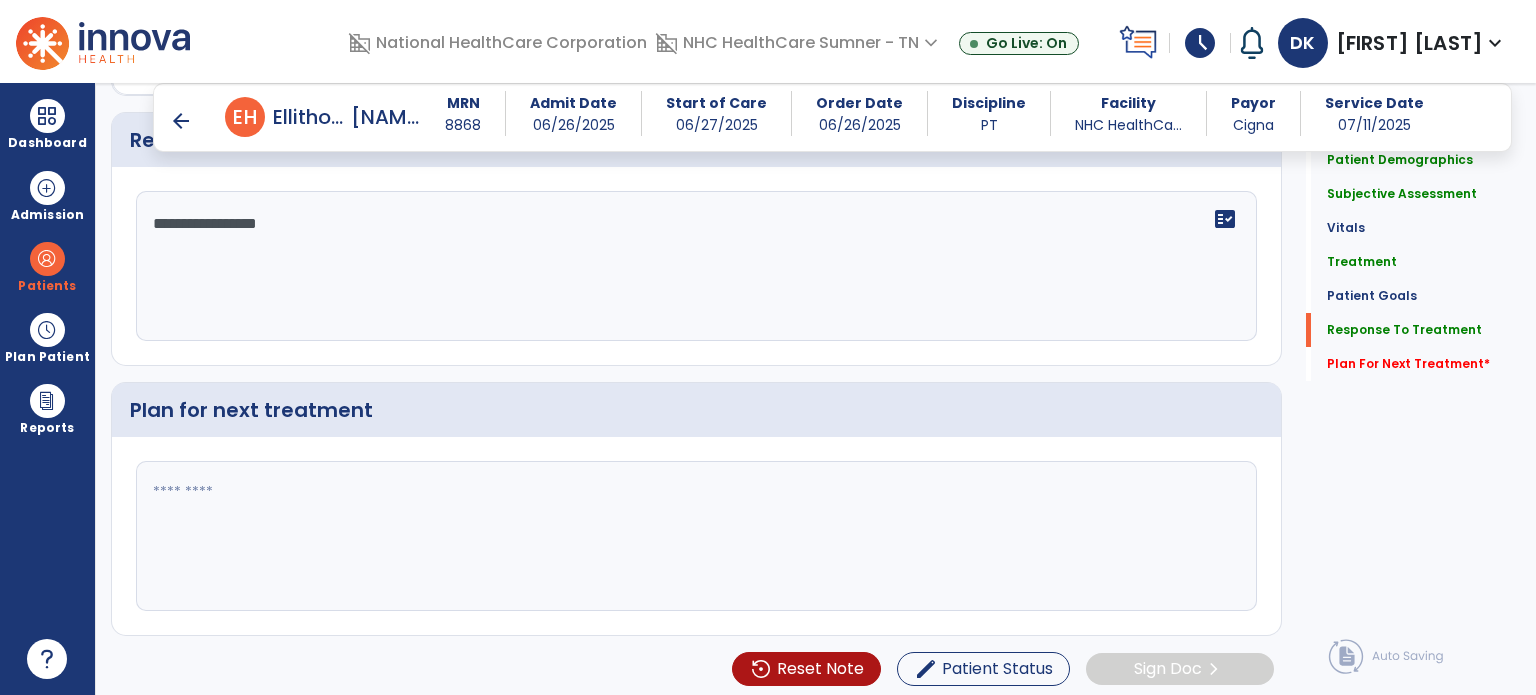 click 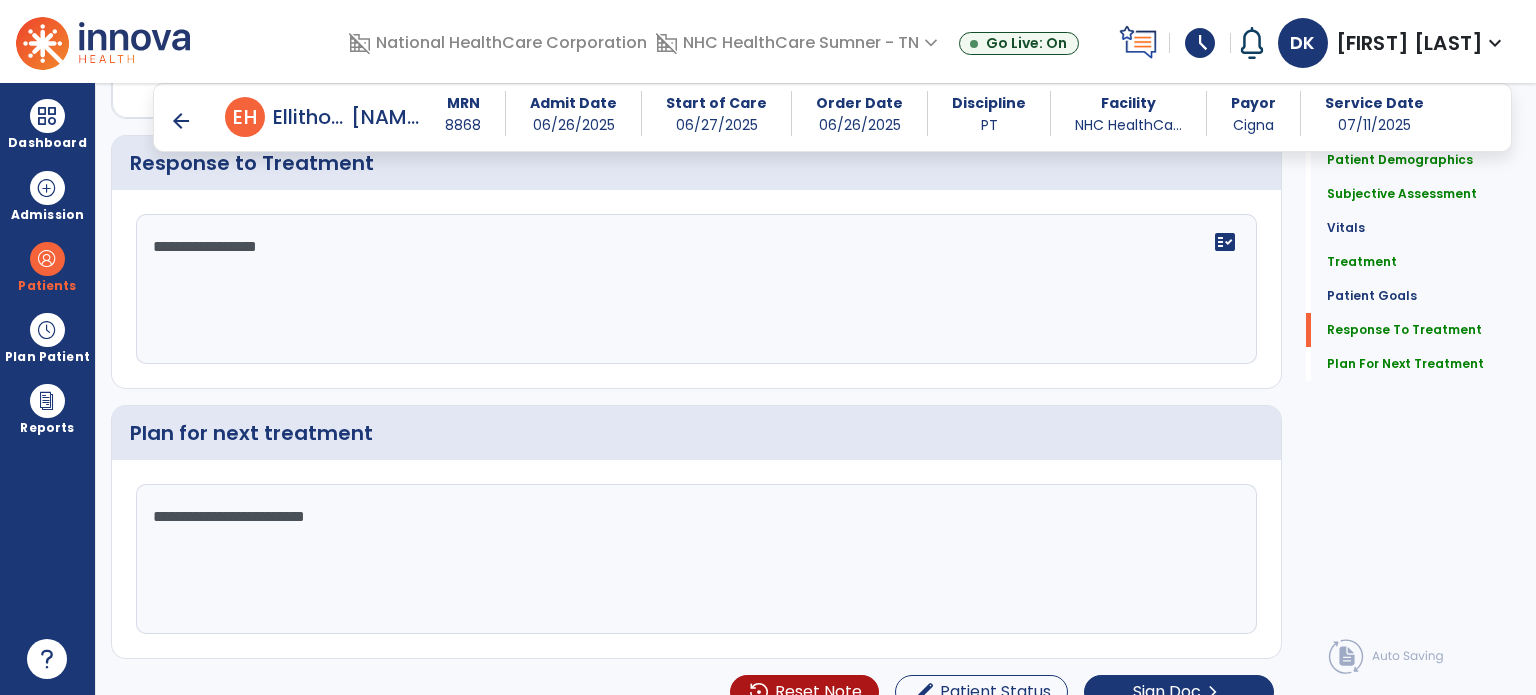 scroll, scrollTop: 2582, scrollLeft: 0, axis: vertical 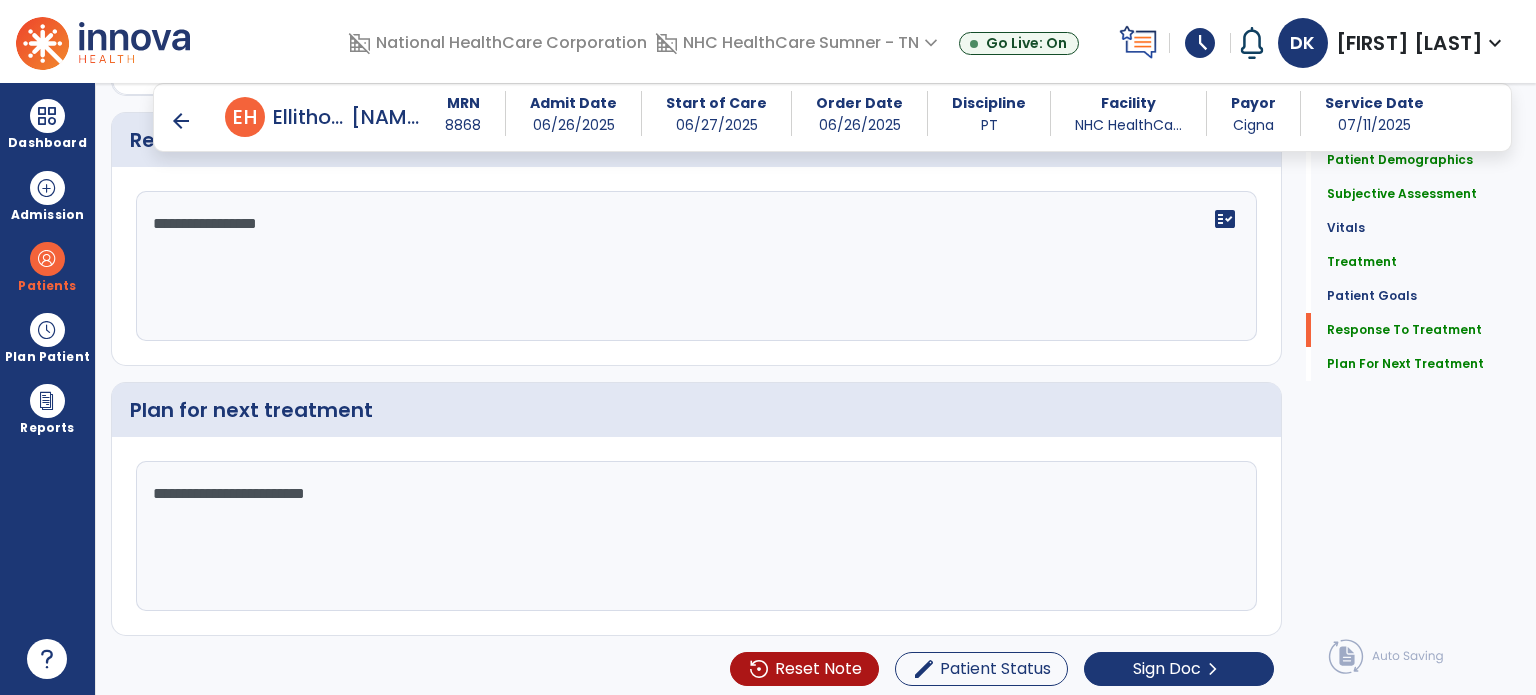 type on "**********" 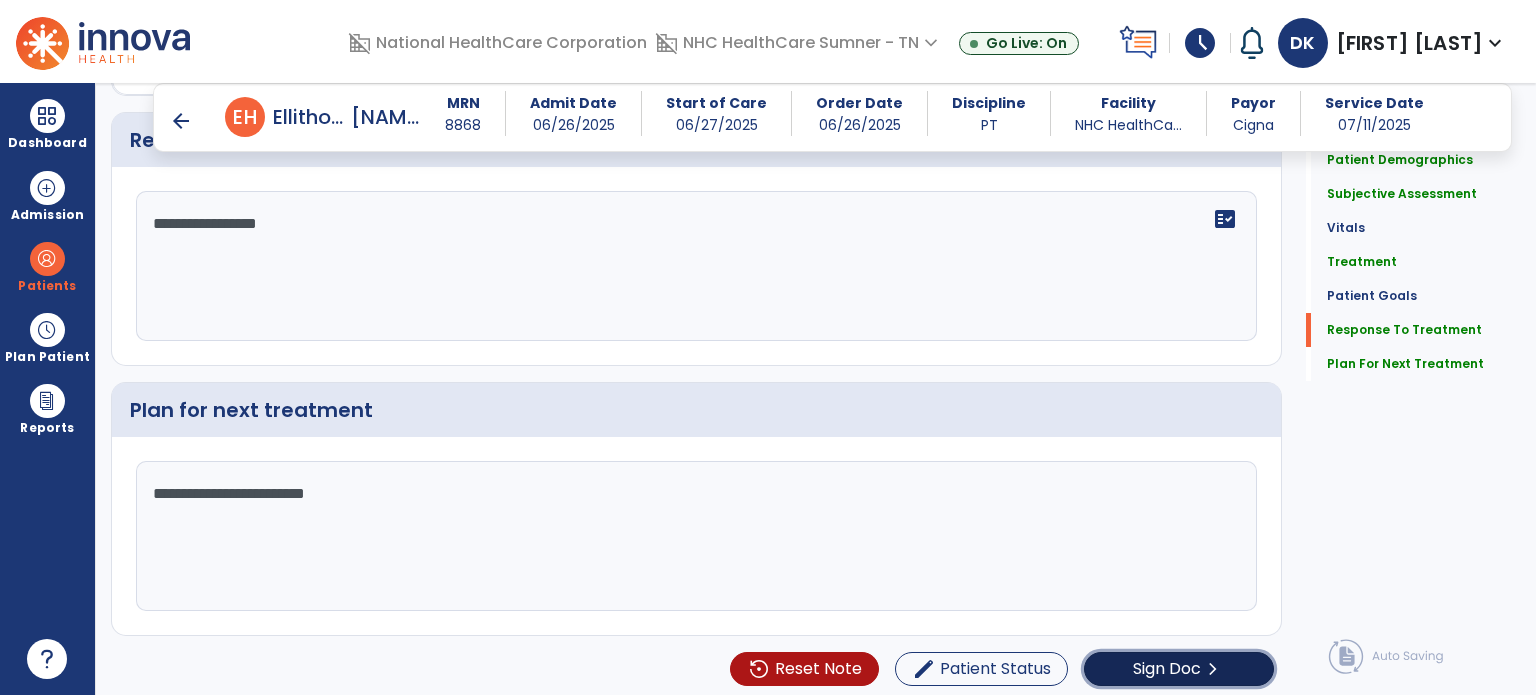 click on "Sign Doc  chevron_right" 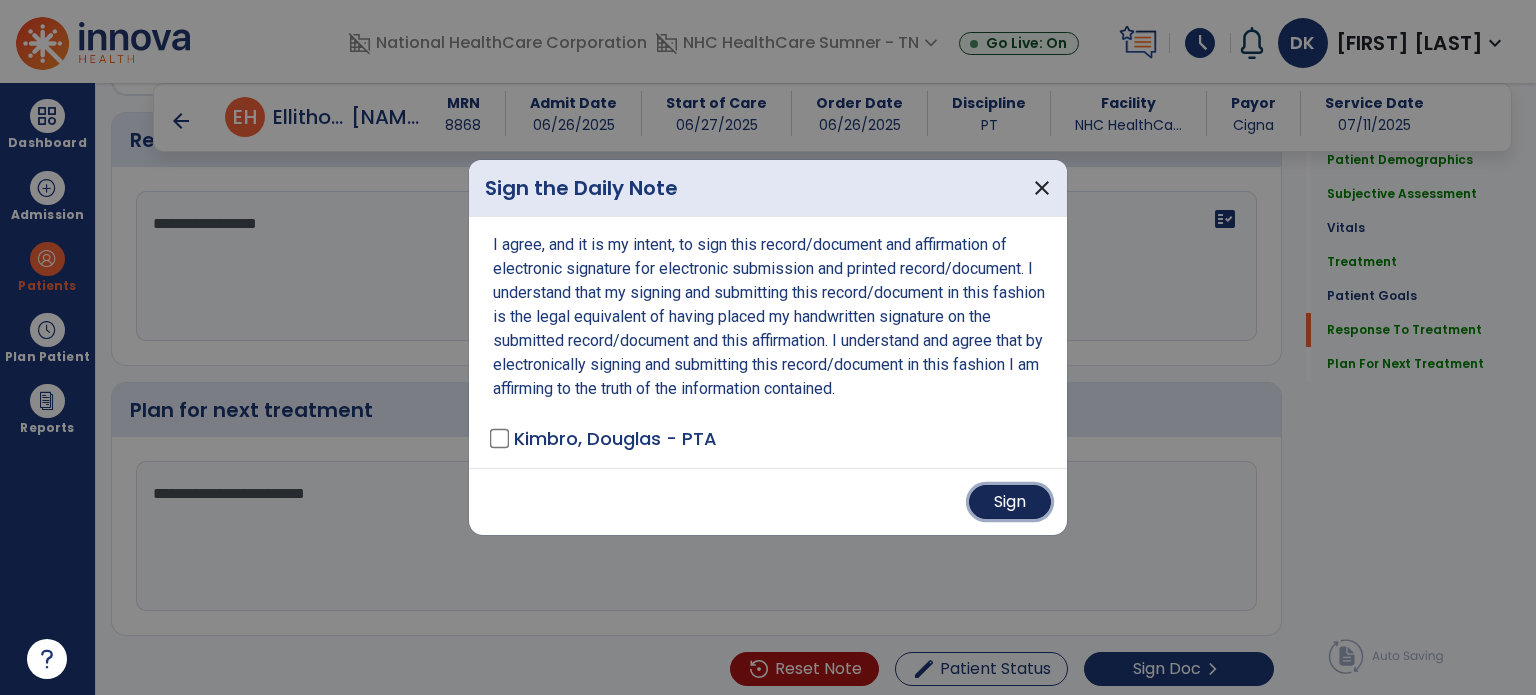 click on "Sign" at bounding box center (1010, 502) 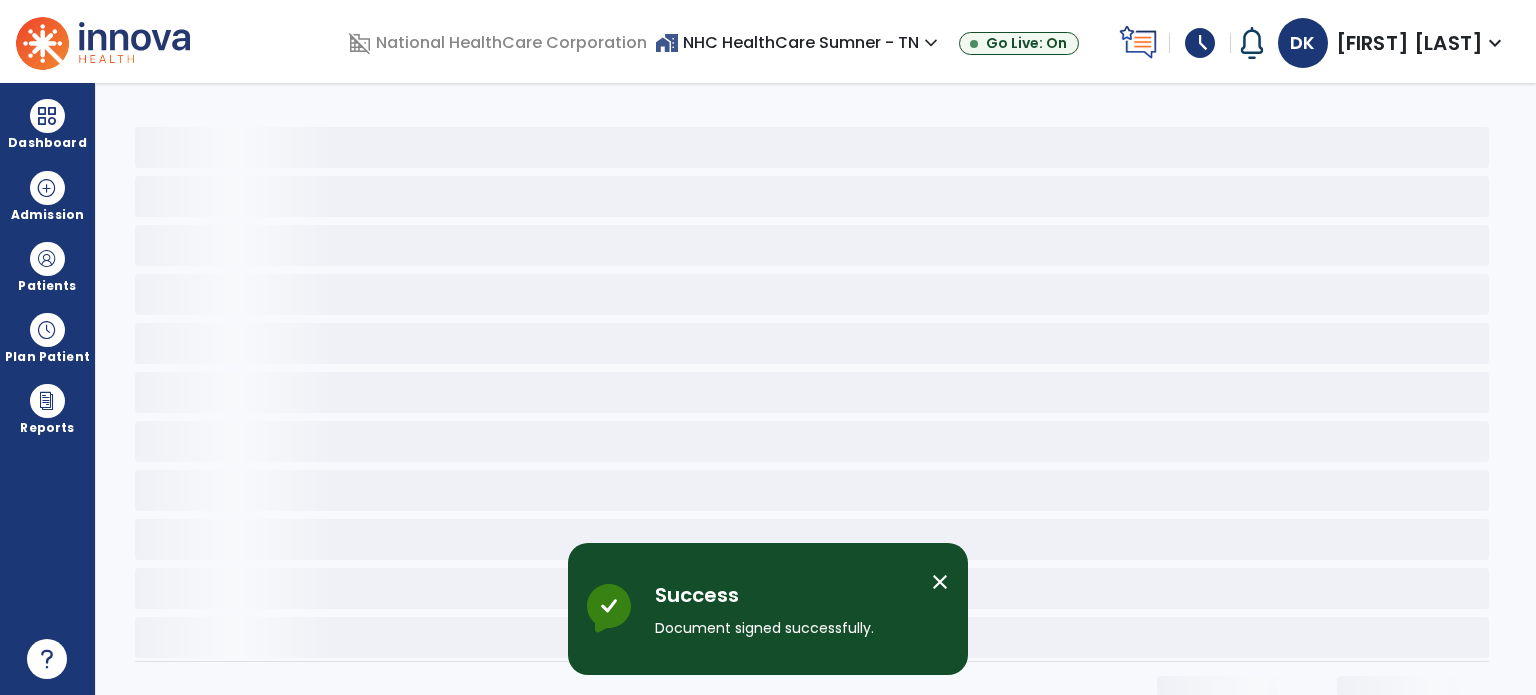 scroll, scrollTop: 0, scrollLeft: 0, axis: both 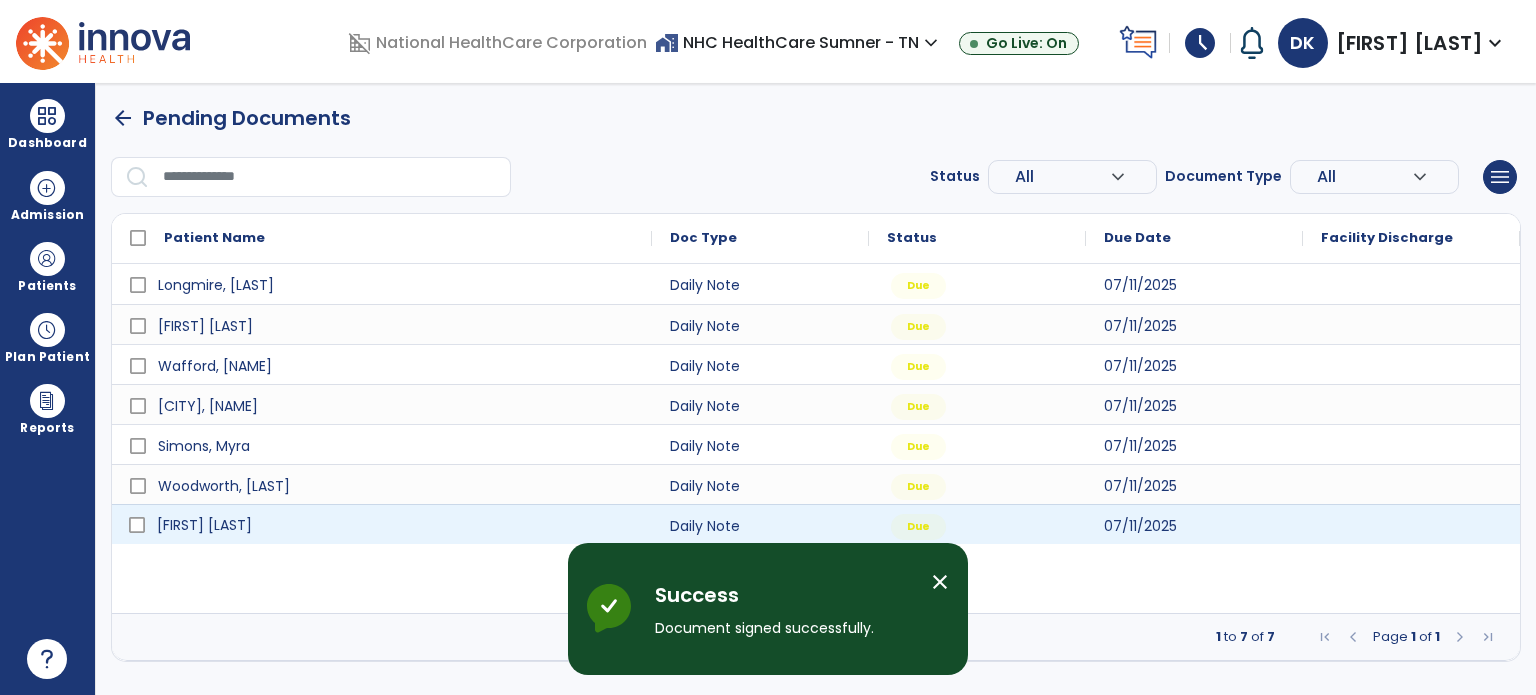 click on "[FIRST] [LAST]" at bounding box center (204, 525) 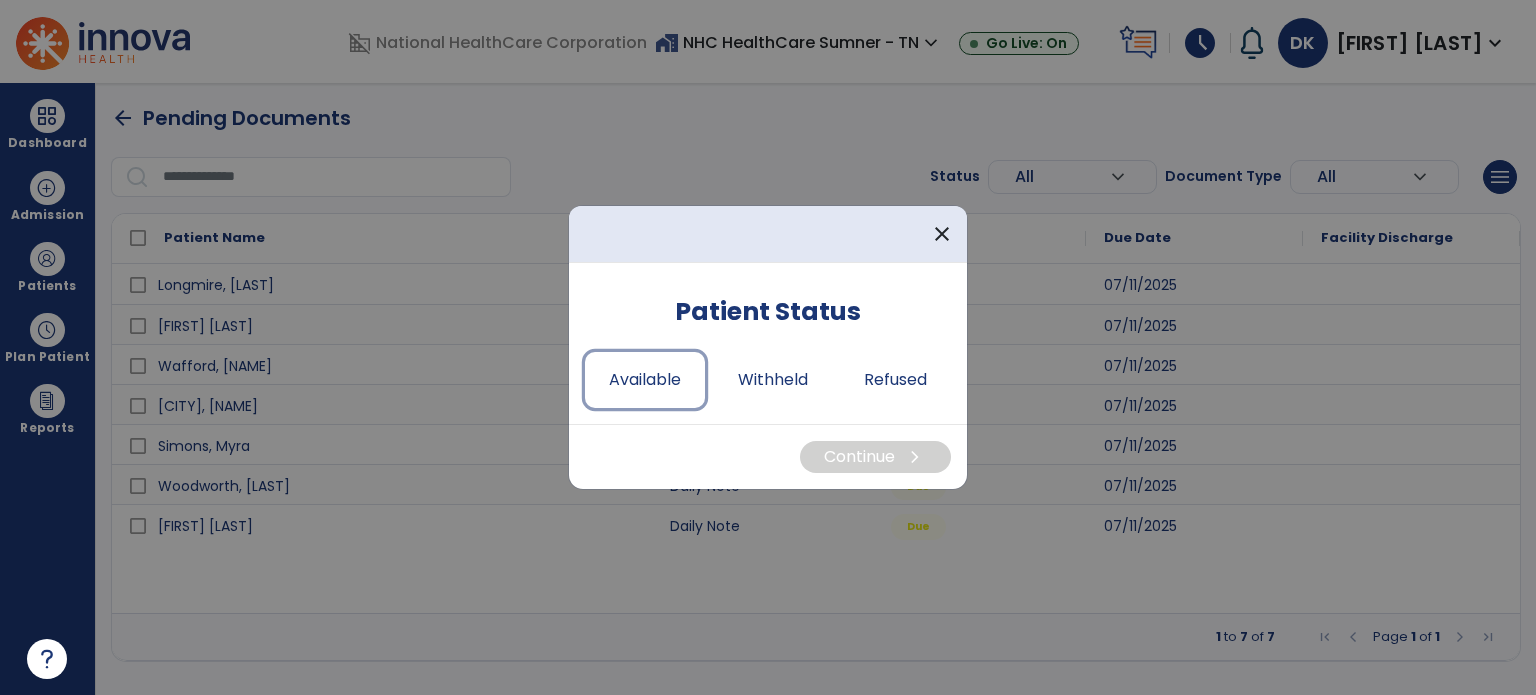 click on "Available" at bounding box center (645, 380) 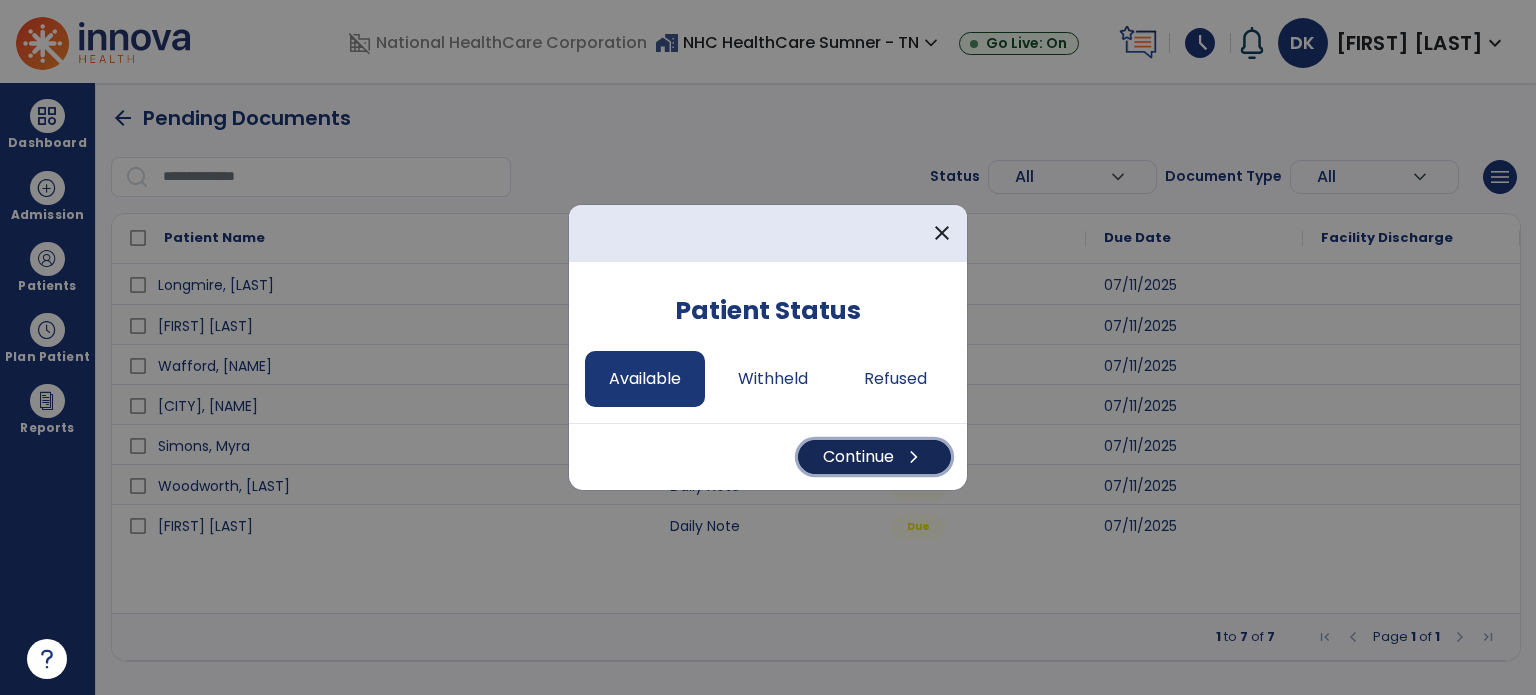 click on "Continue   chevron_right" at bounding box center (874, 457) 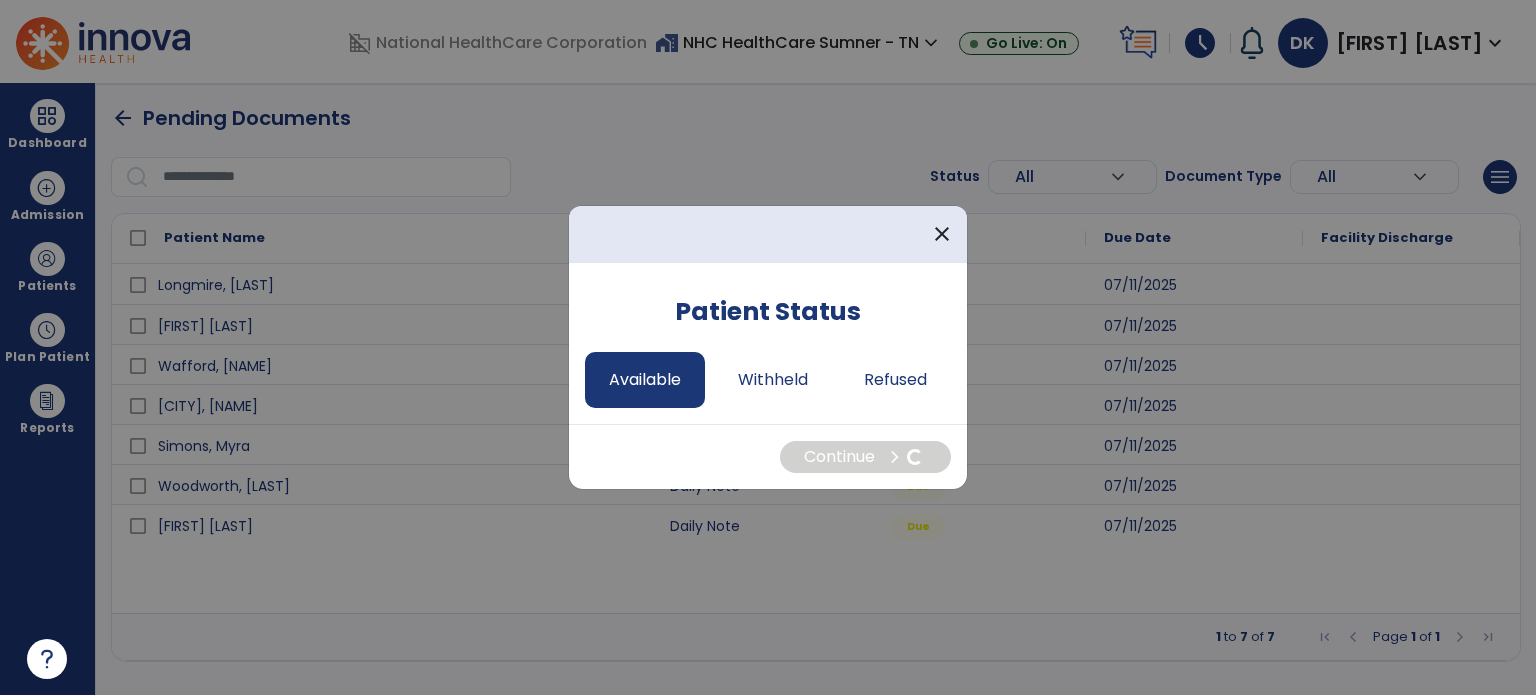 select on "*" 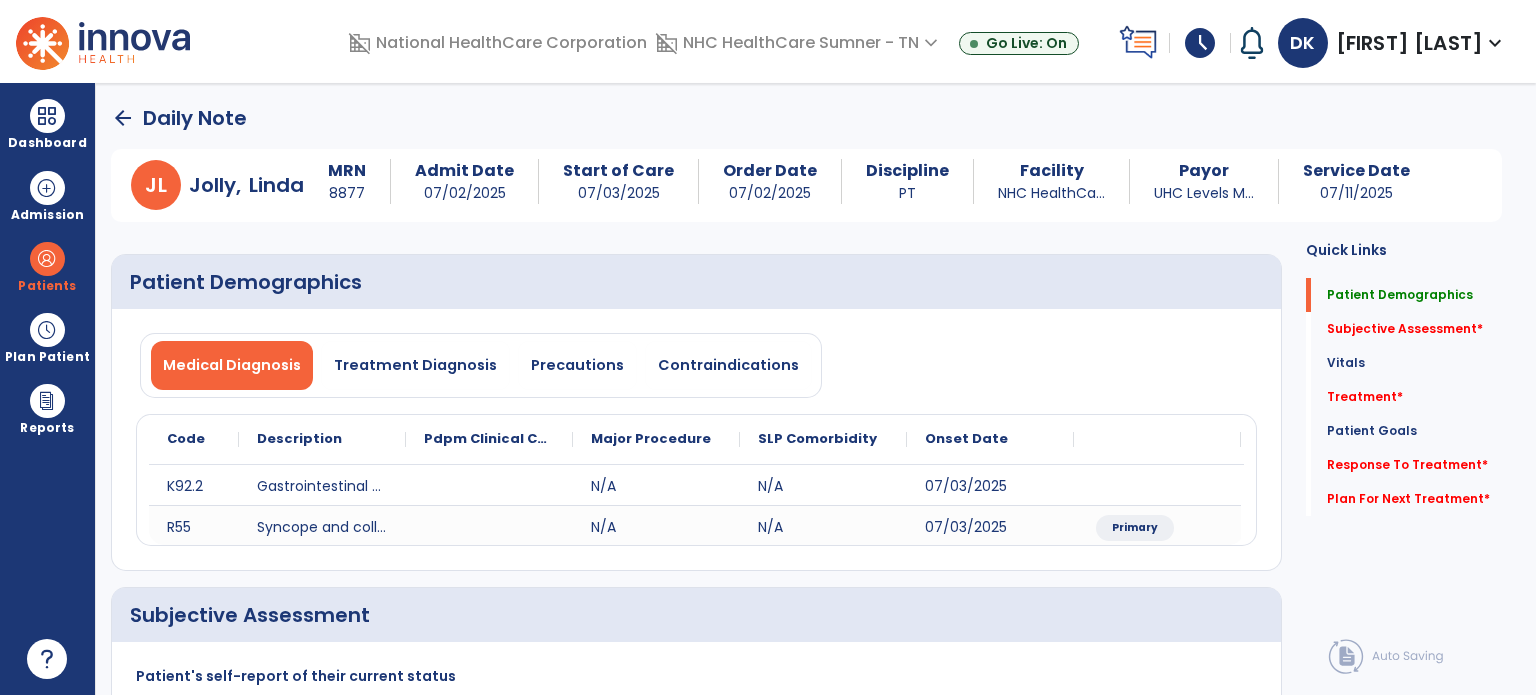 click on "Subjective Assessment   *" 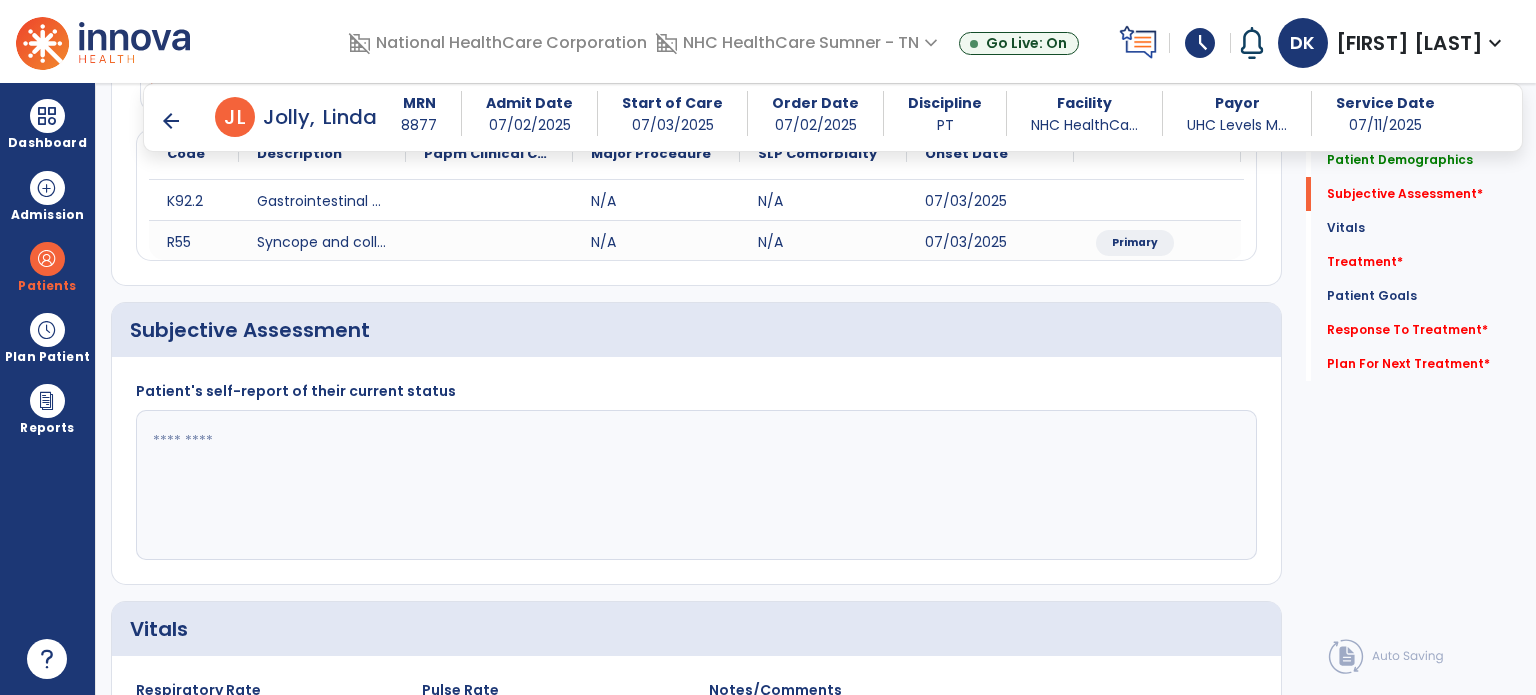 scroll, scrollTop: 338, scrollLeft: 0, axis: vertical 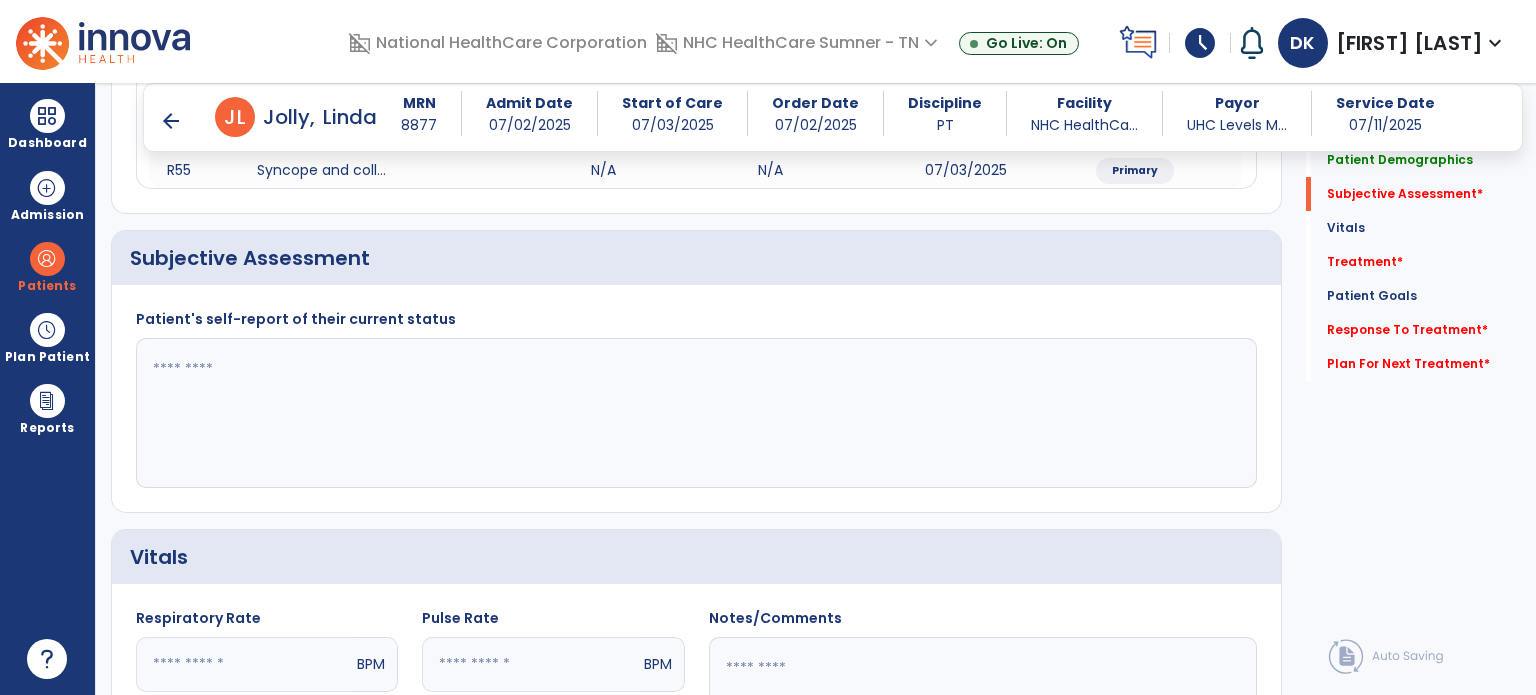 click 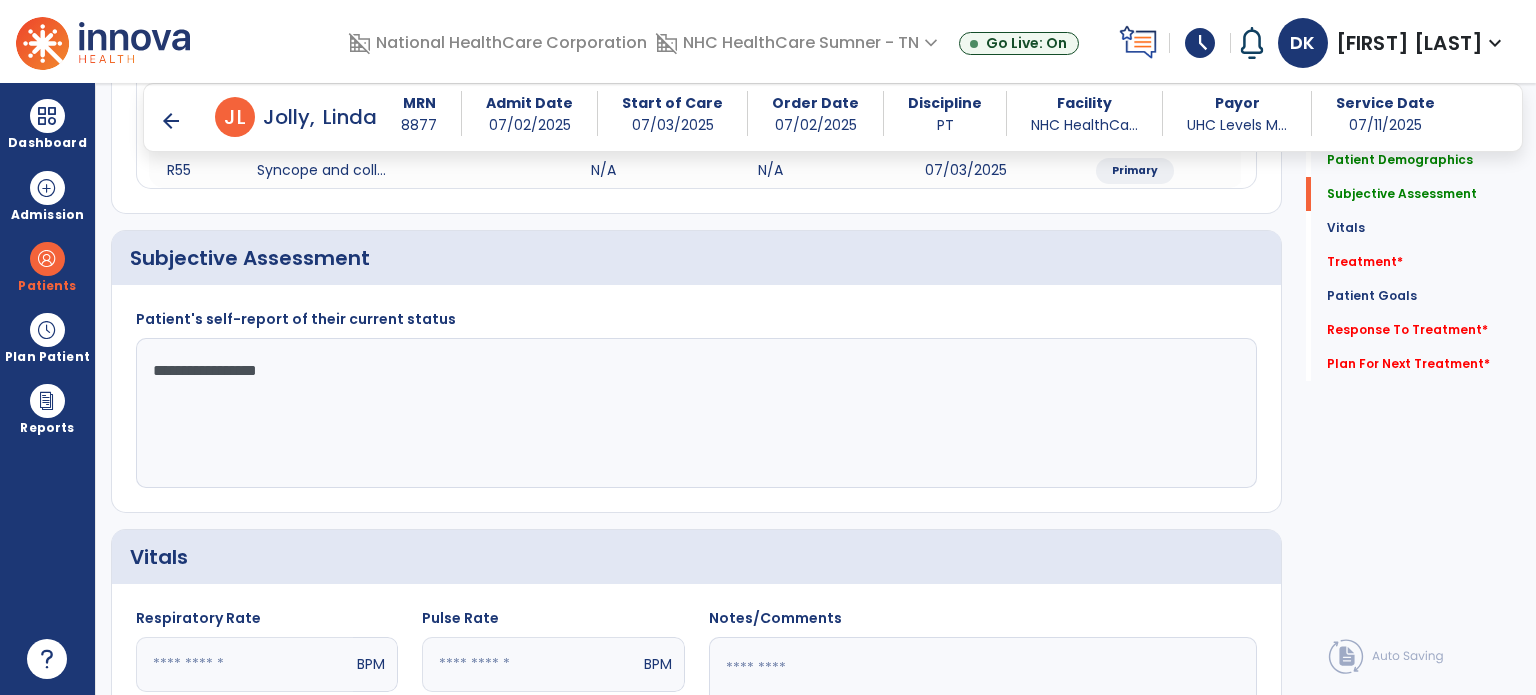 type on "**********" 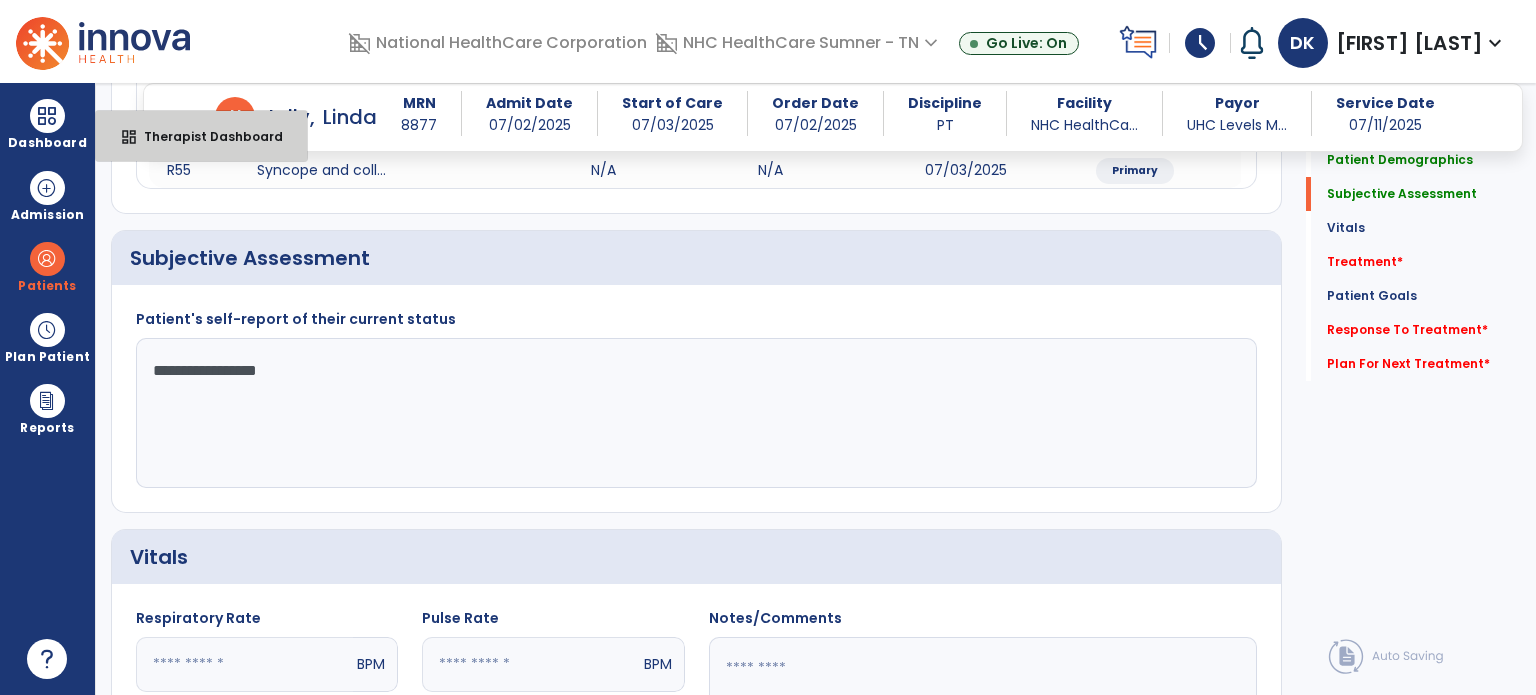 click on "Therapist Dashboard" at bounding box center (205, 136) 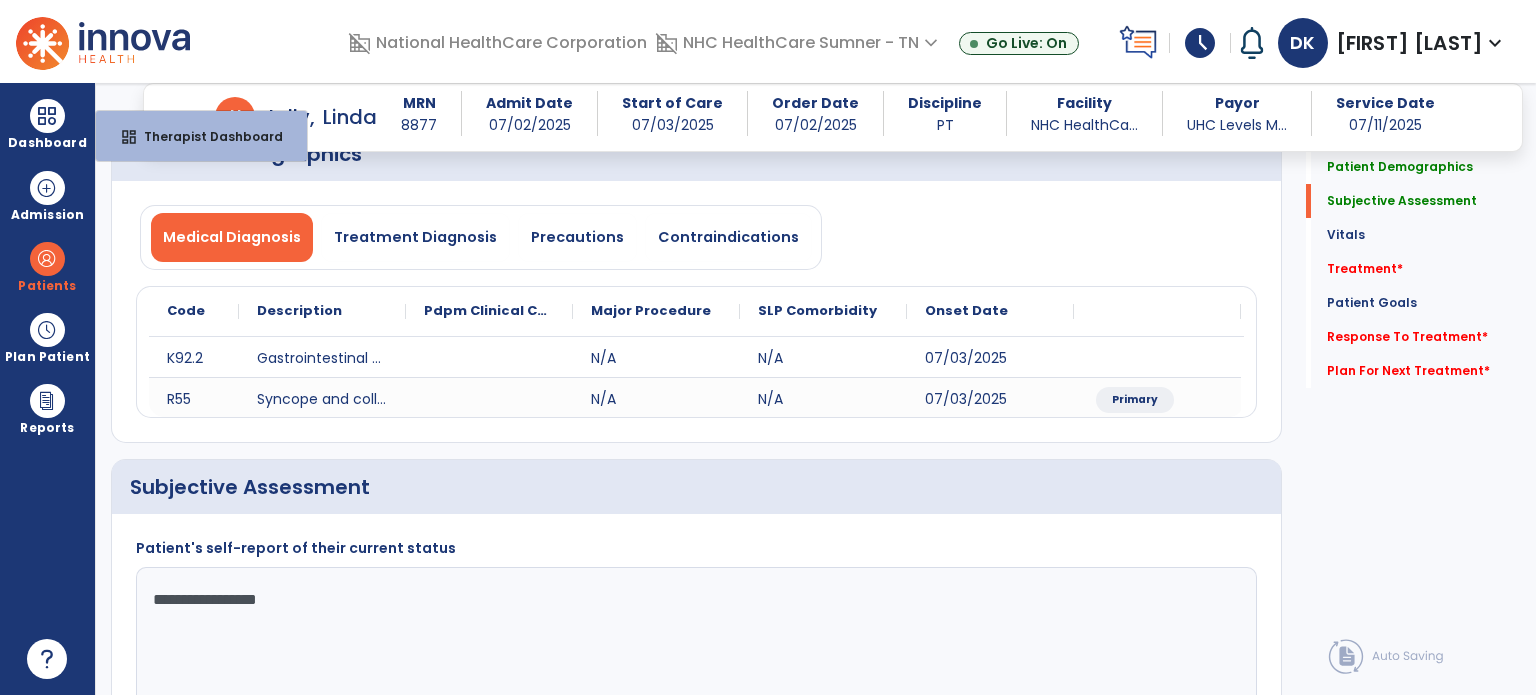 select on "****" 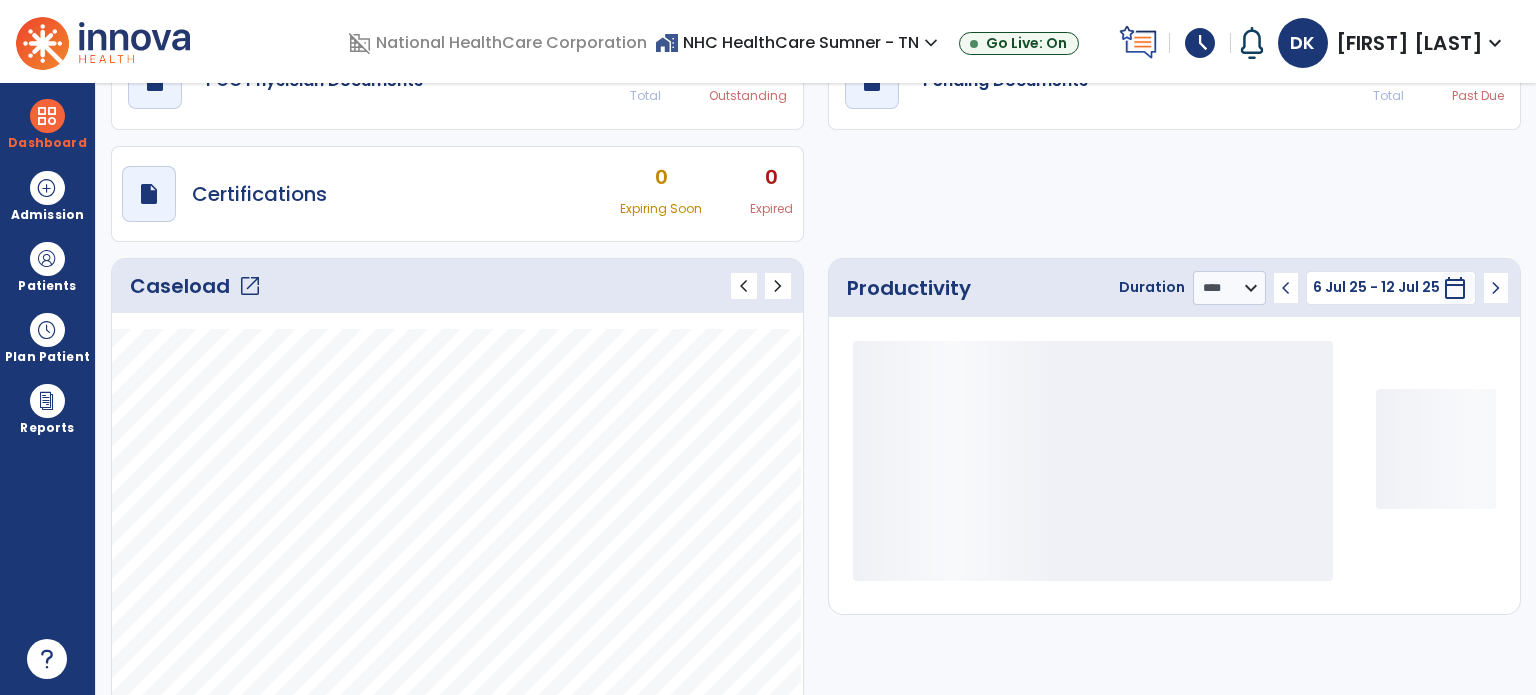 scroll, scrollTop: 49, scrollLeft: 0, axis: vertical 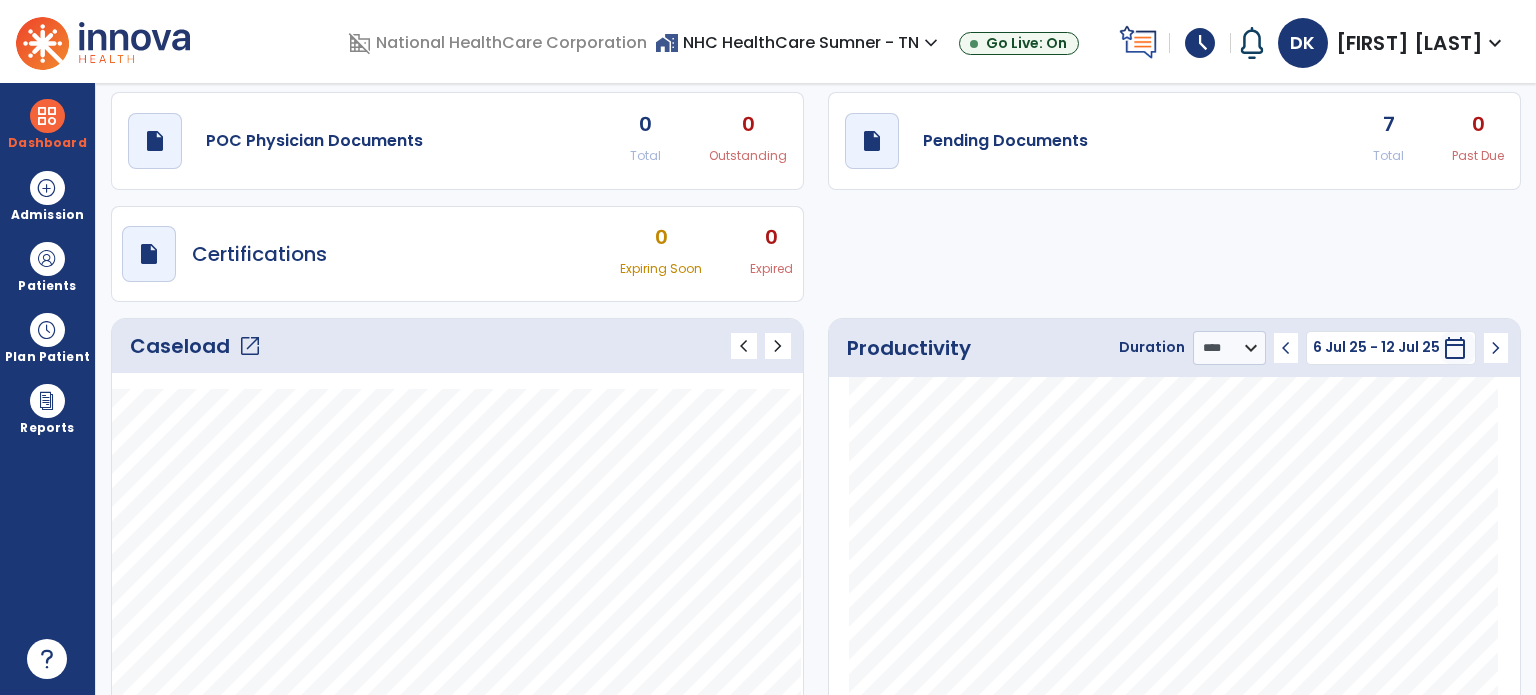 click on "Pending Documents" 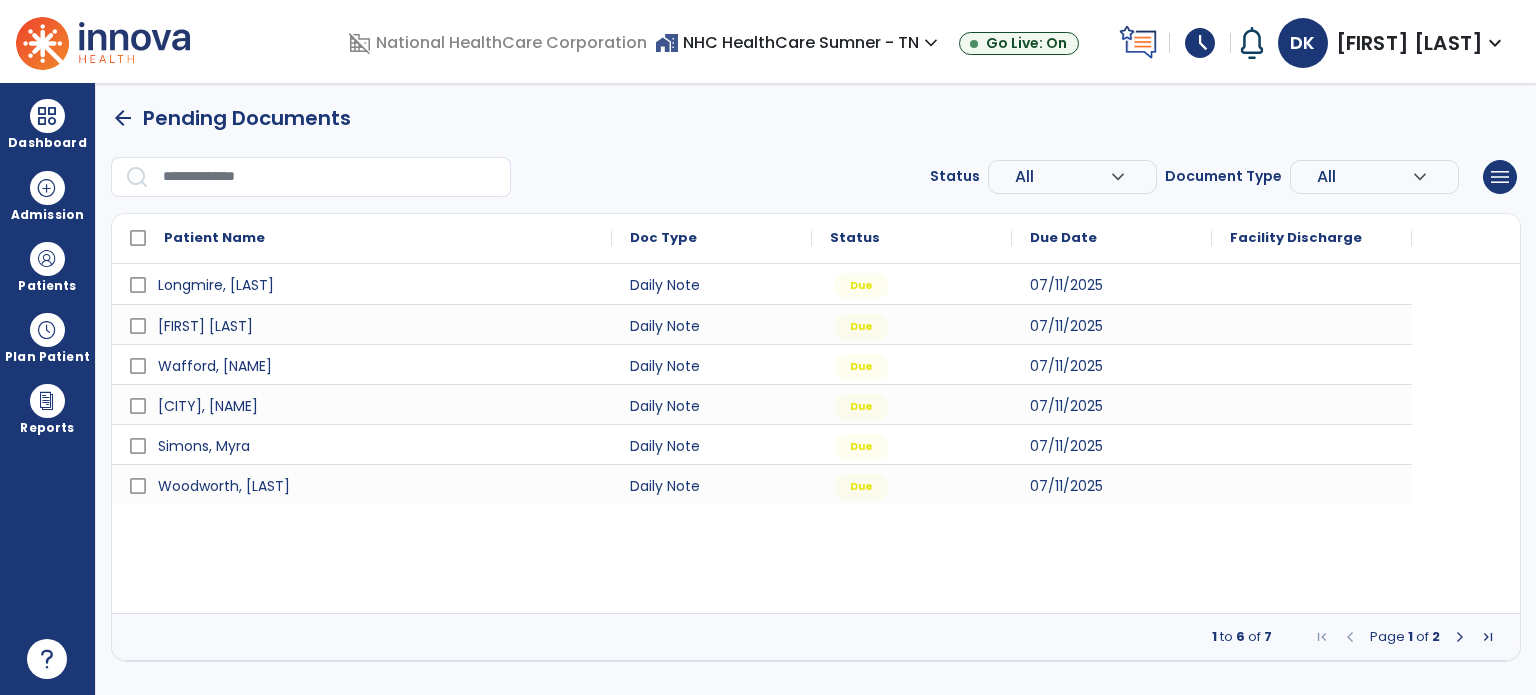 scroll, scrollTop: 0, scrollLeft: 0, axis: both 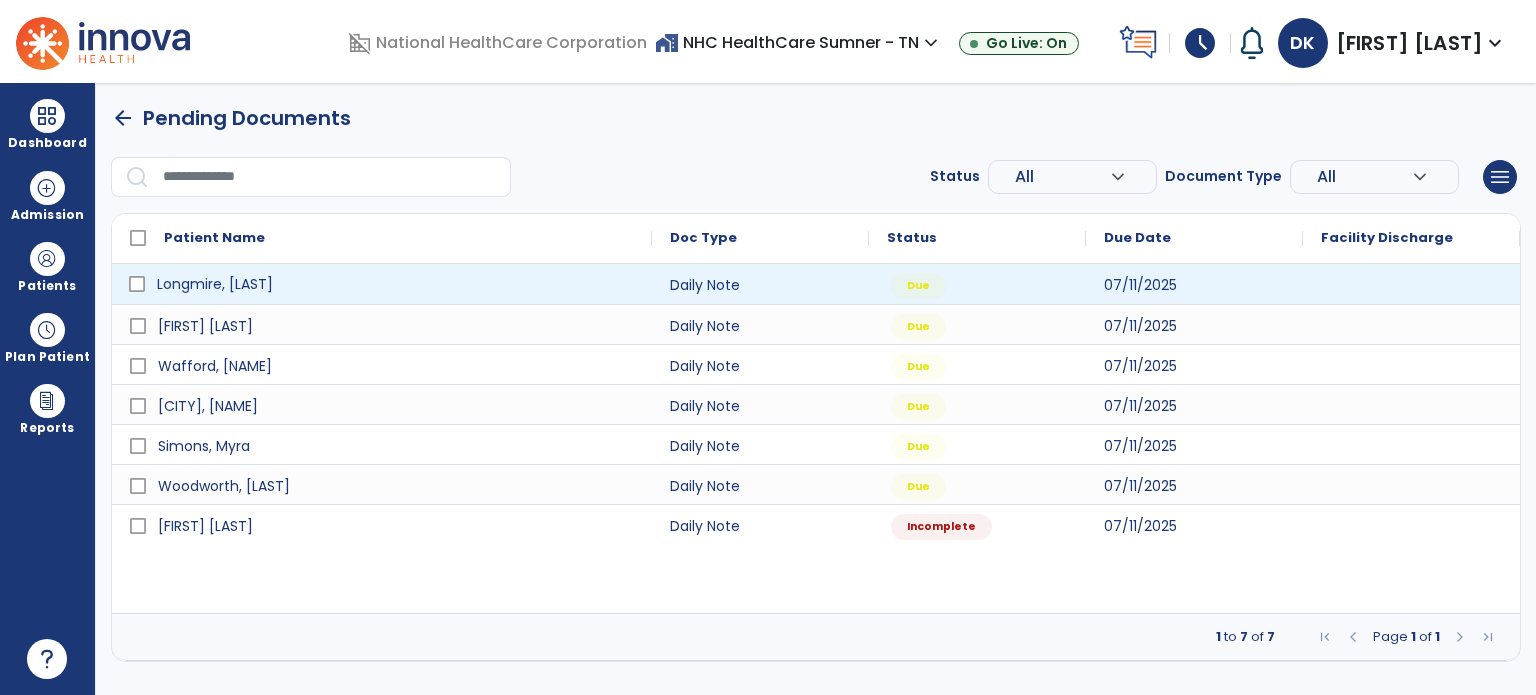 click on "Longmire, [LAST]" at bounding box center [396, 284] 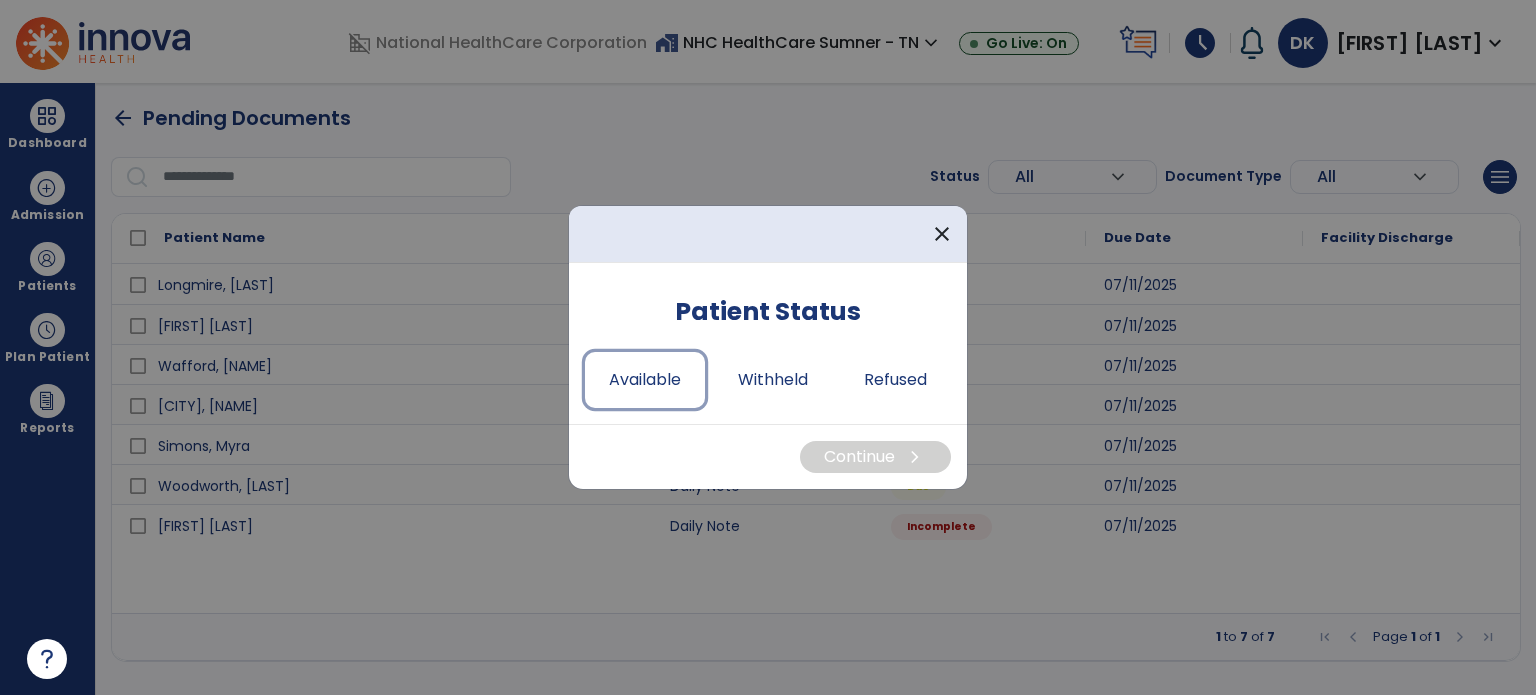 click on "Available" at bounding box center (645, 380) 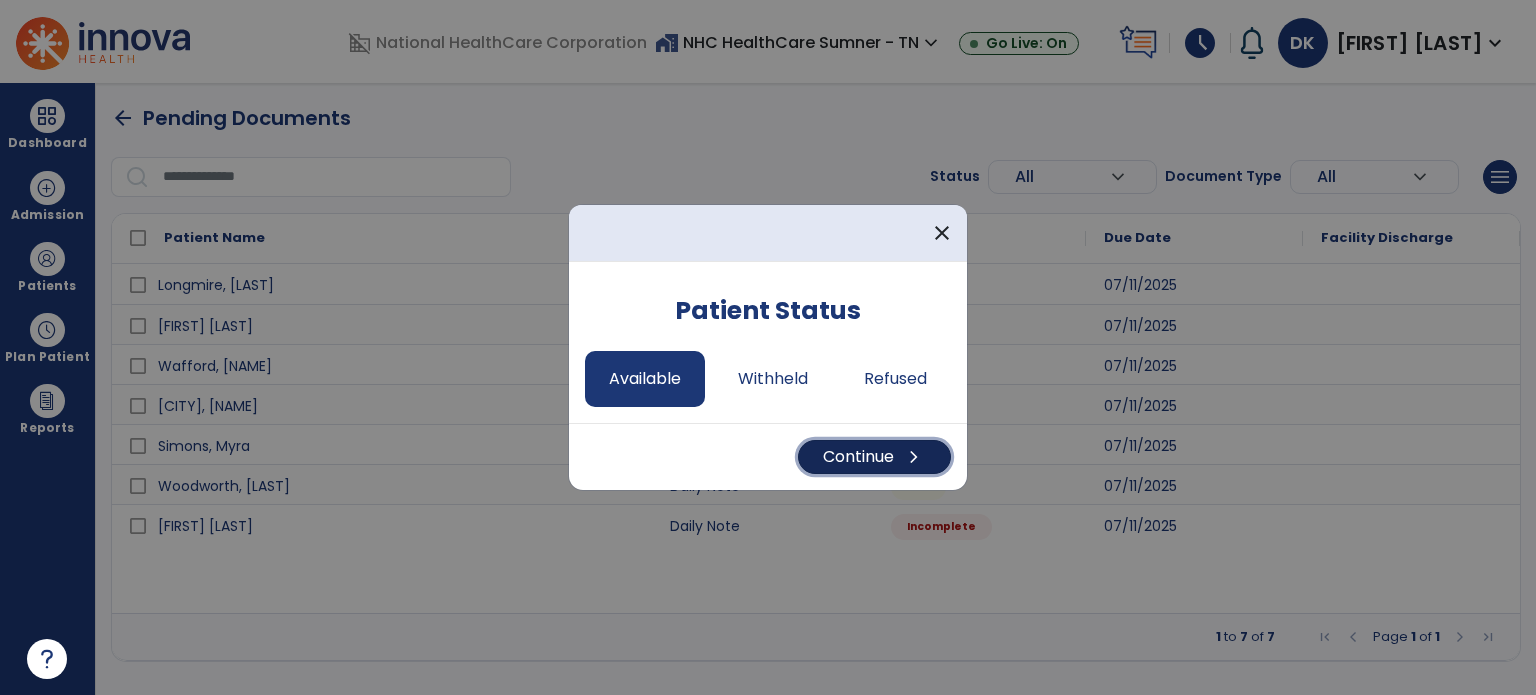 click on "Continue   chevron_right" at bounding box center (874, 457) 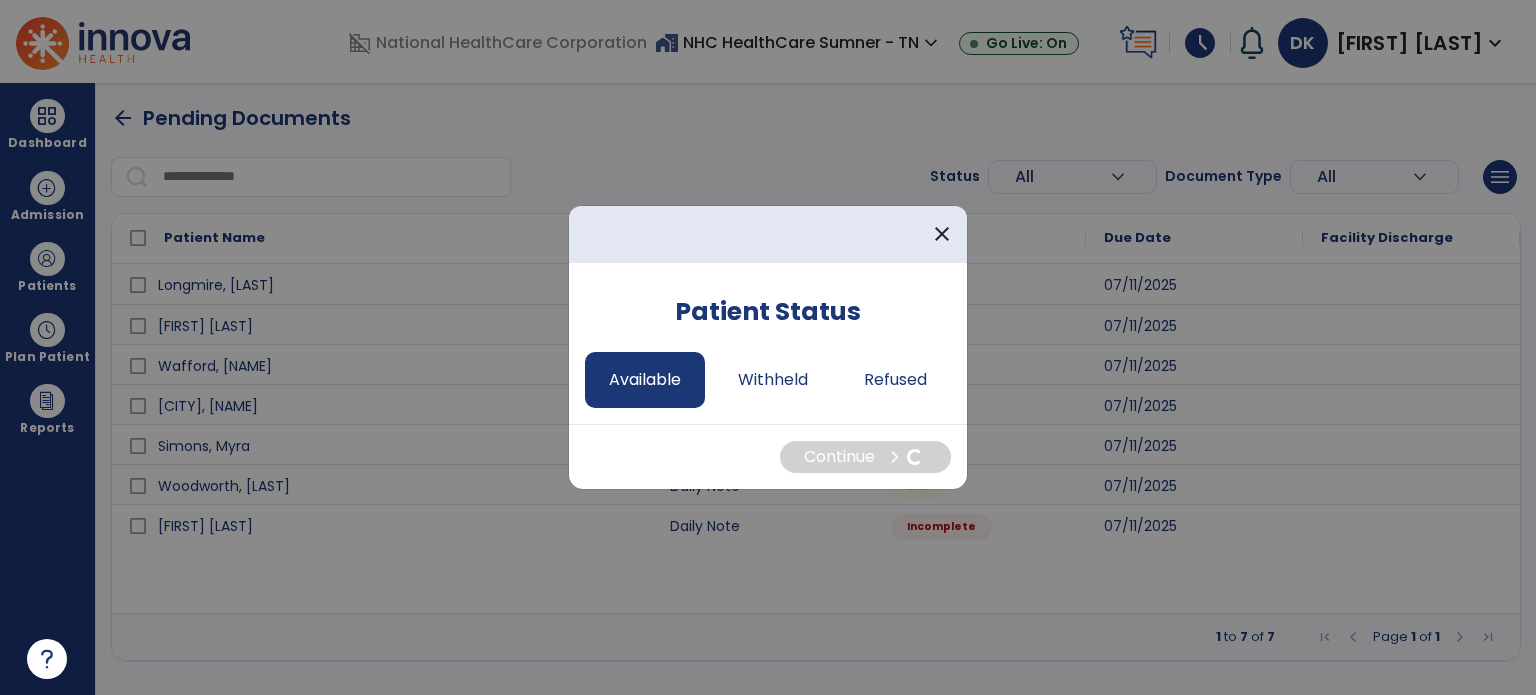 select on "*" 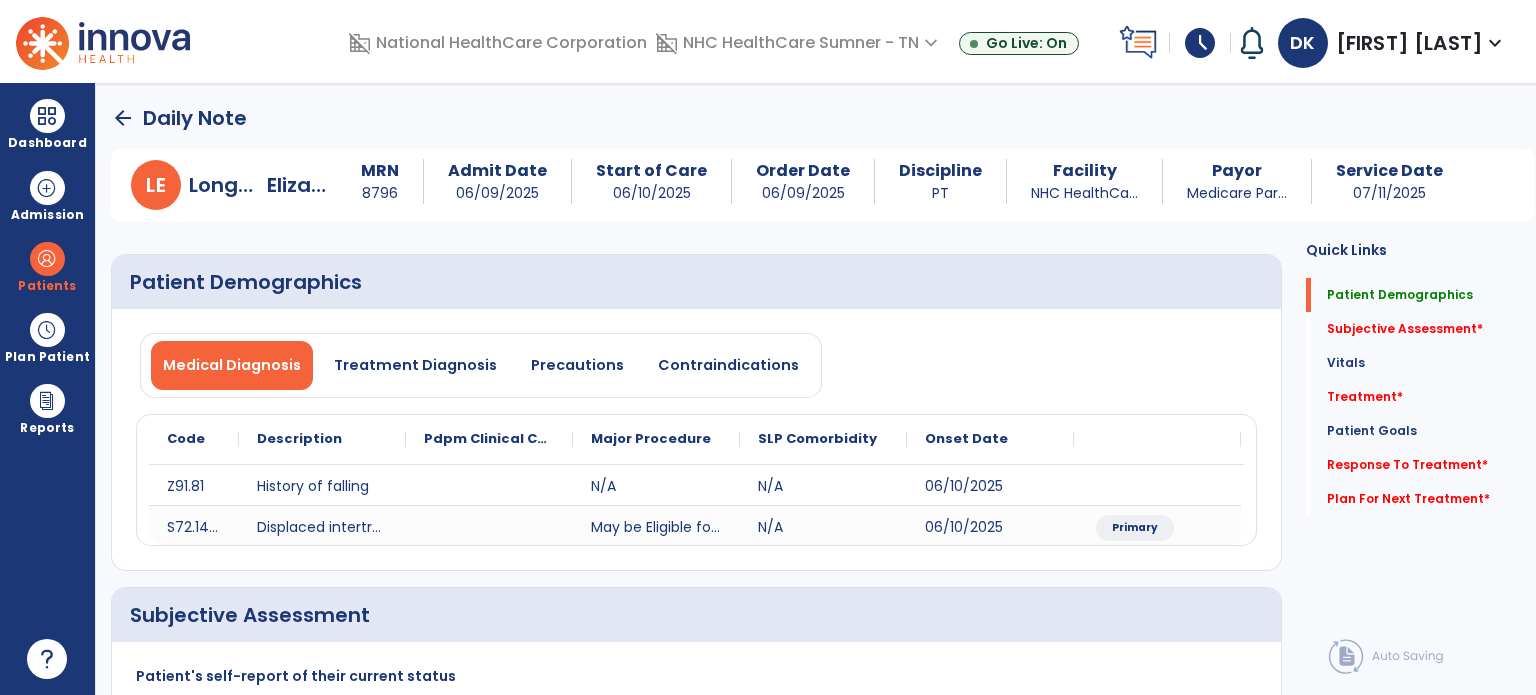 click on "Subjective Assessment   *" 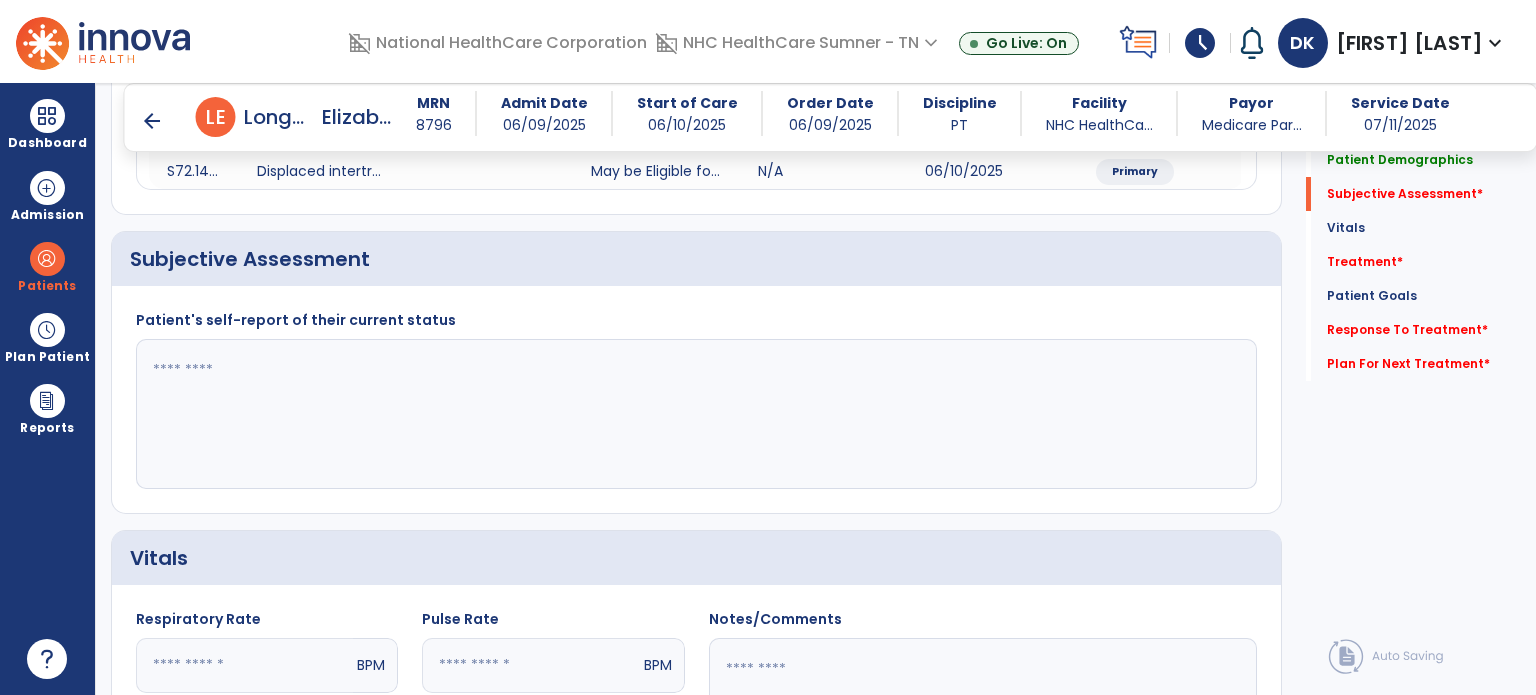 scroll, scrollTop: 338, scrollLeft: 0, axis: vertical 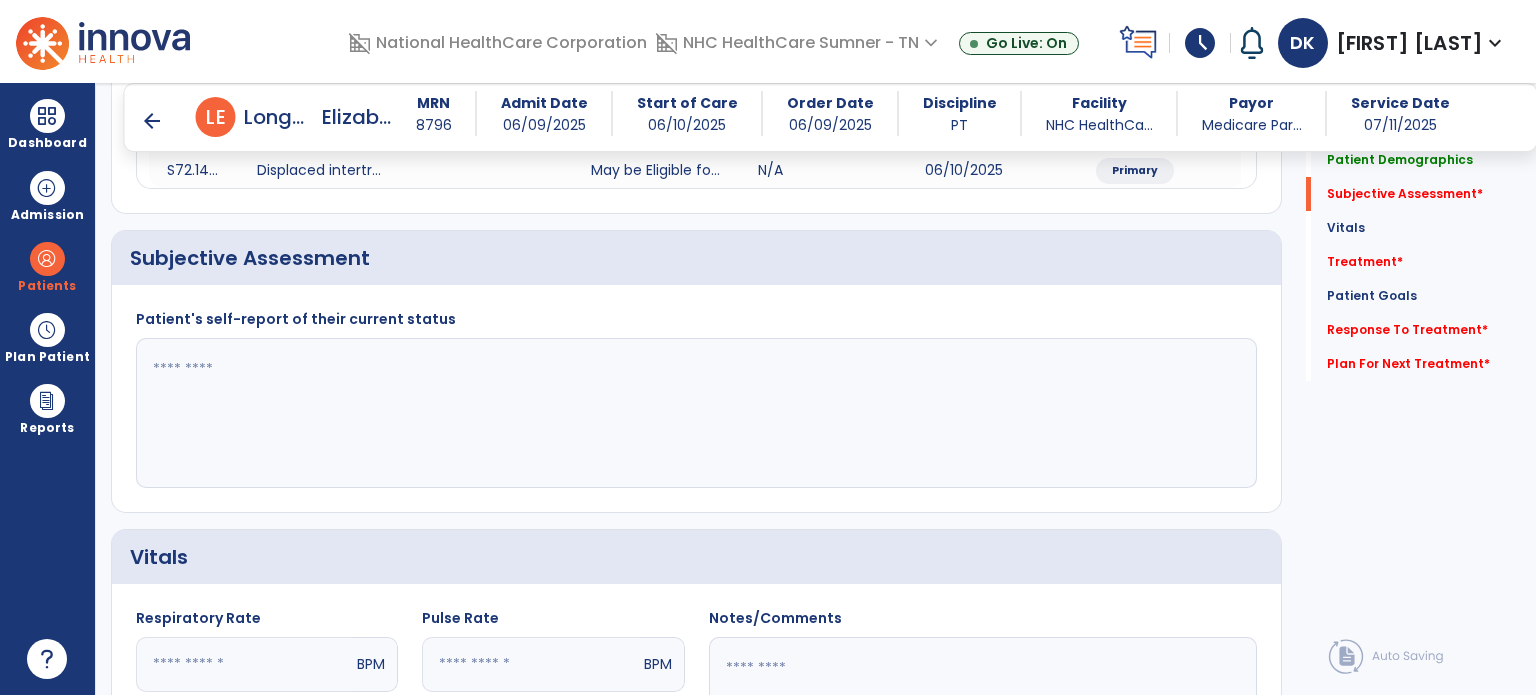 click 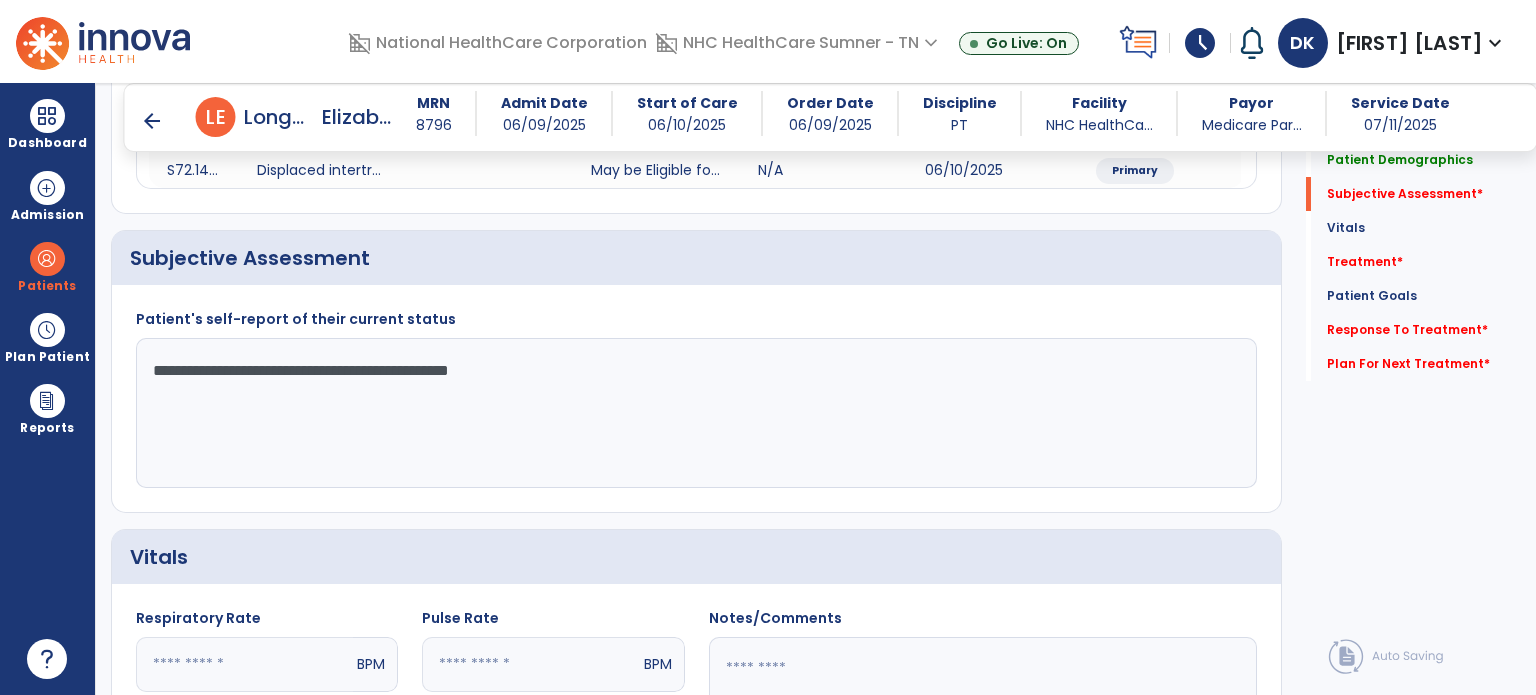 type on "**********" 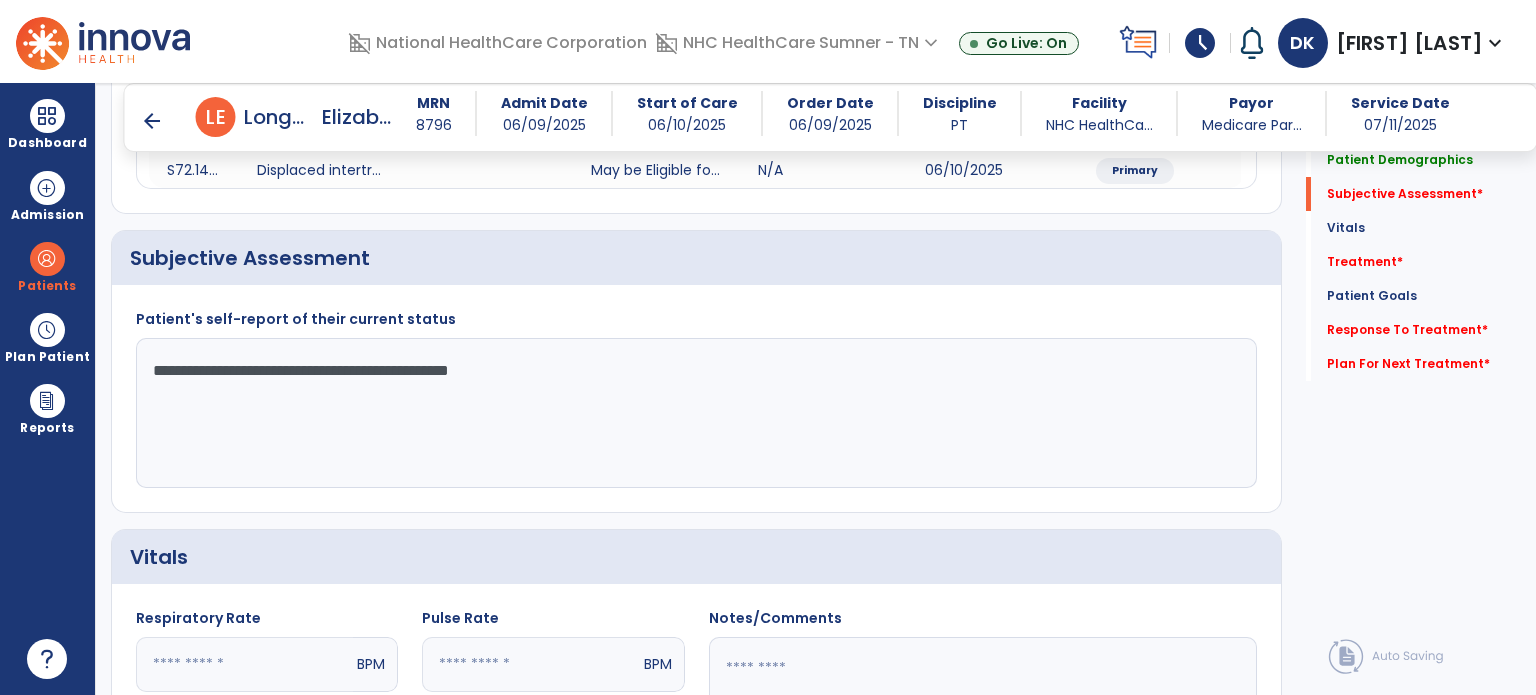 click on "Treatment   *" 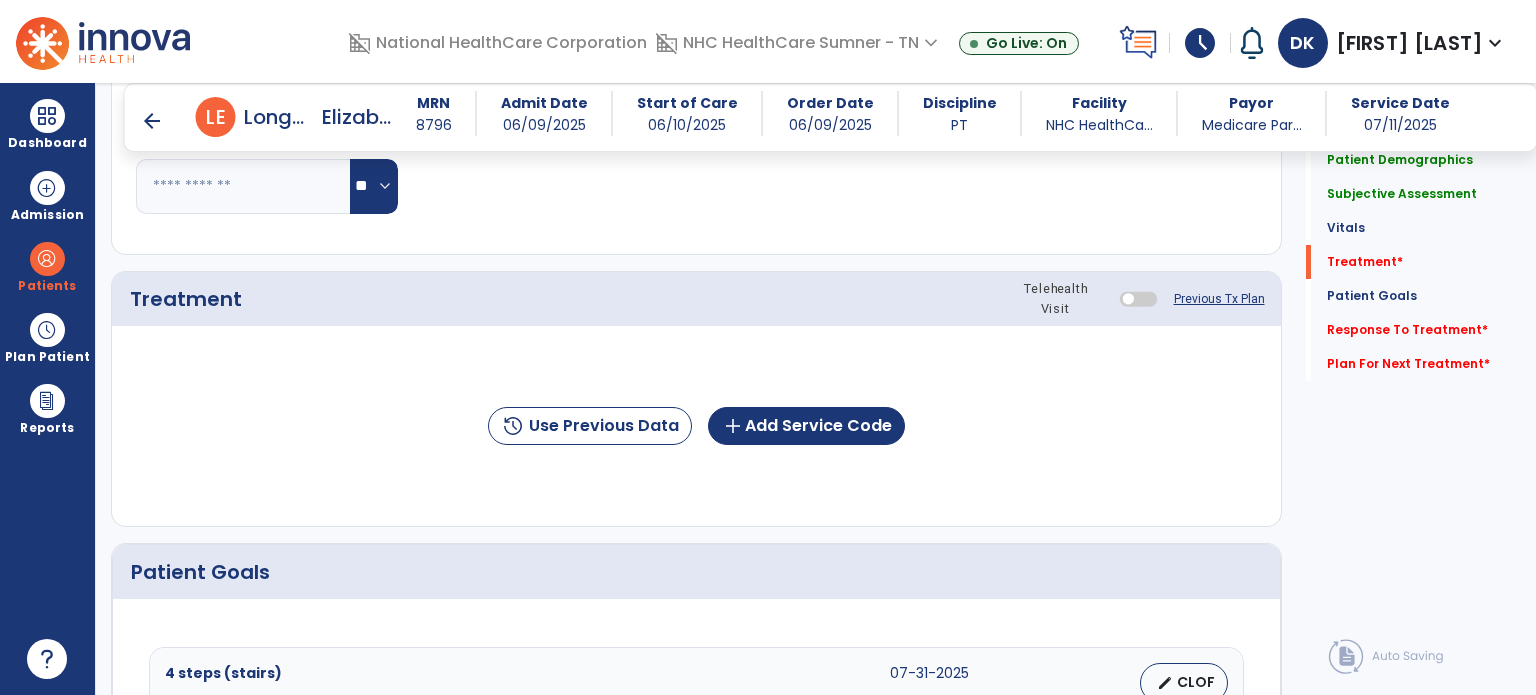scroll, scrollTop: 1027, scrollLeft: 0, axis: vertical 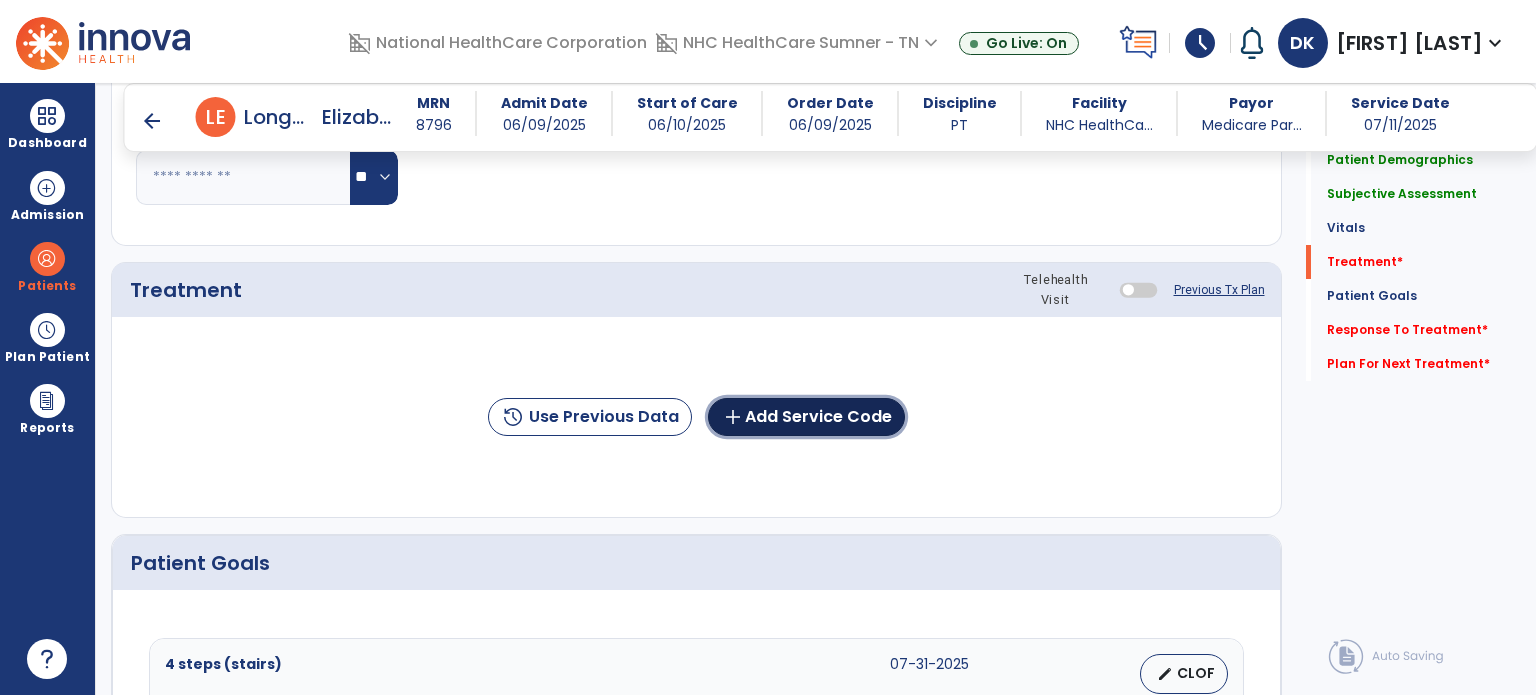 click on "add  Add Service Code" 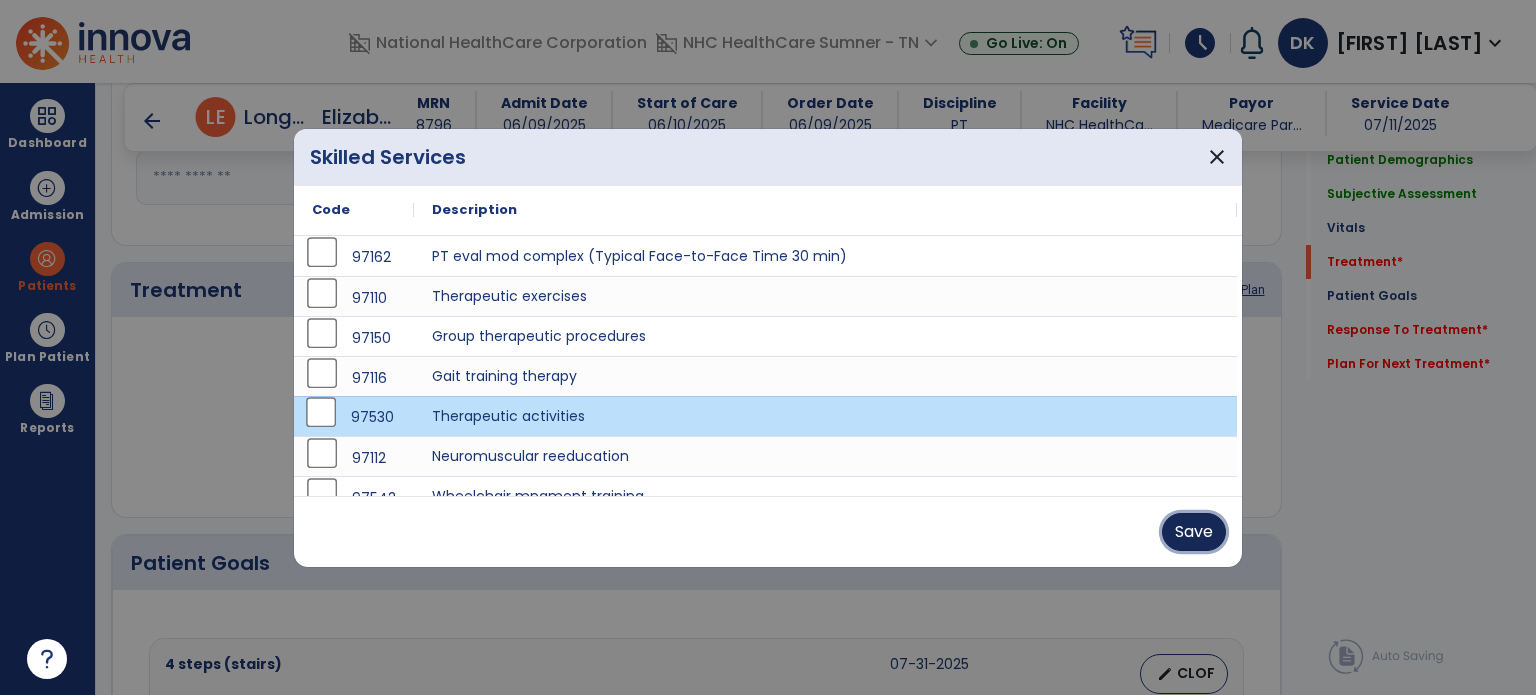 click on "Save" at bounding box center (1194, 532) 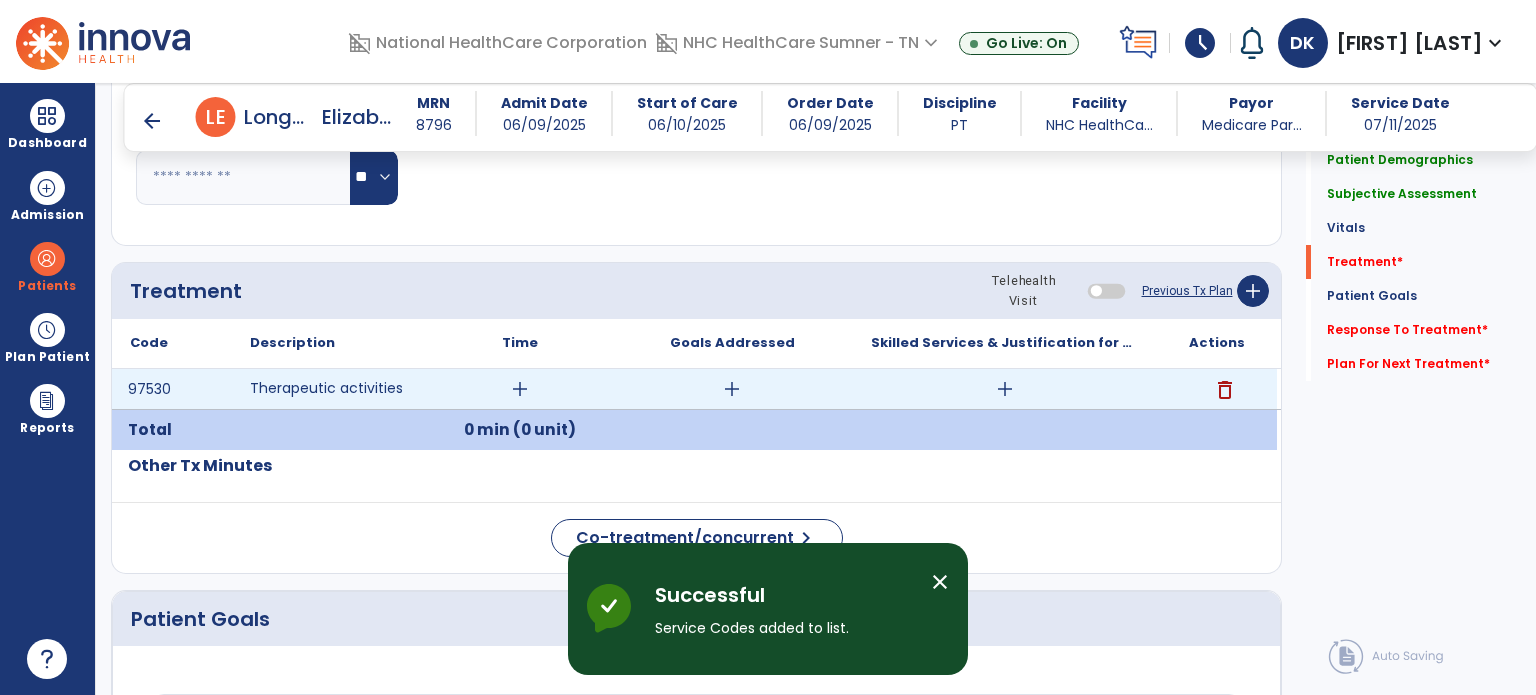 click on "add" at bounding box center [520, 389] 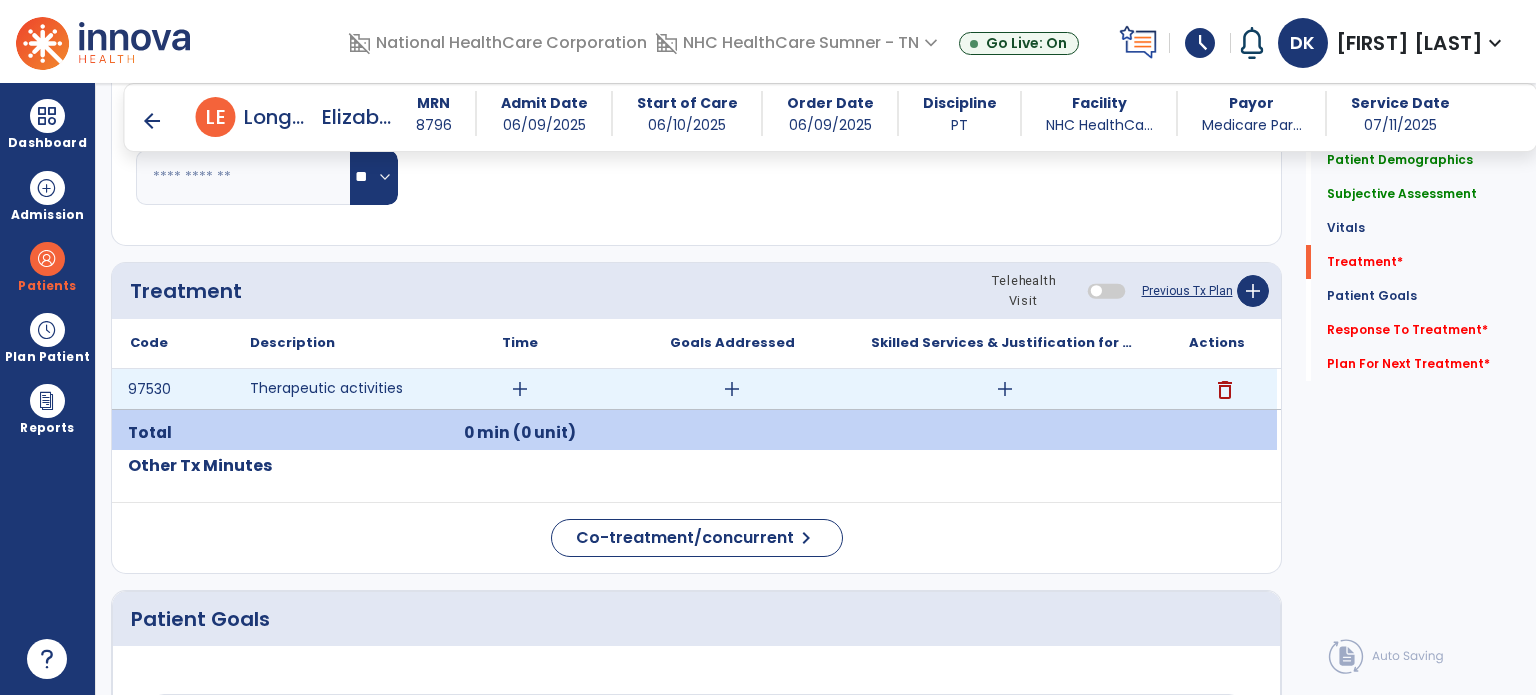 click on "delete" at bounding box center (1225, 390) 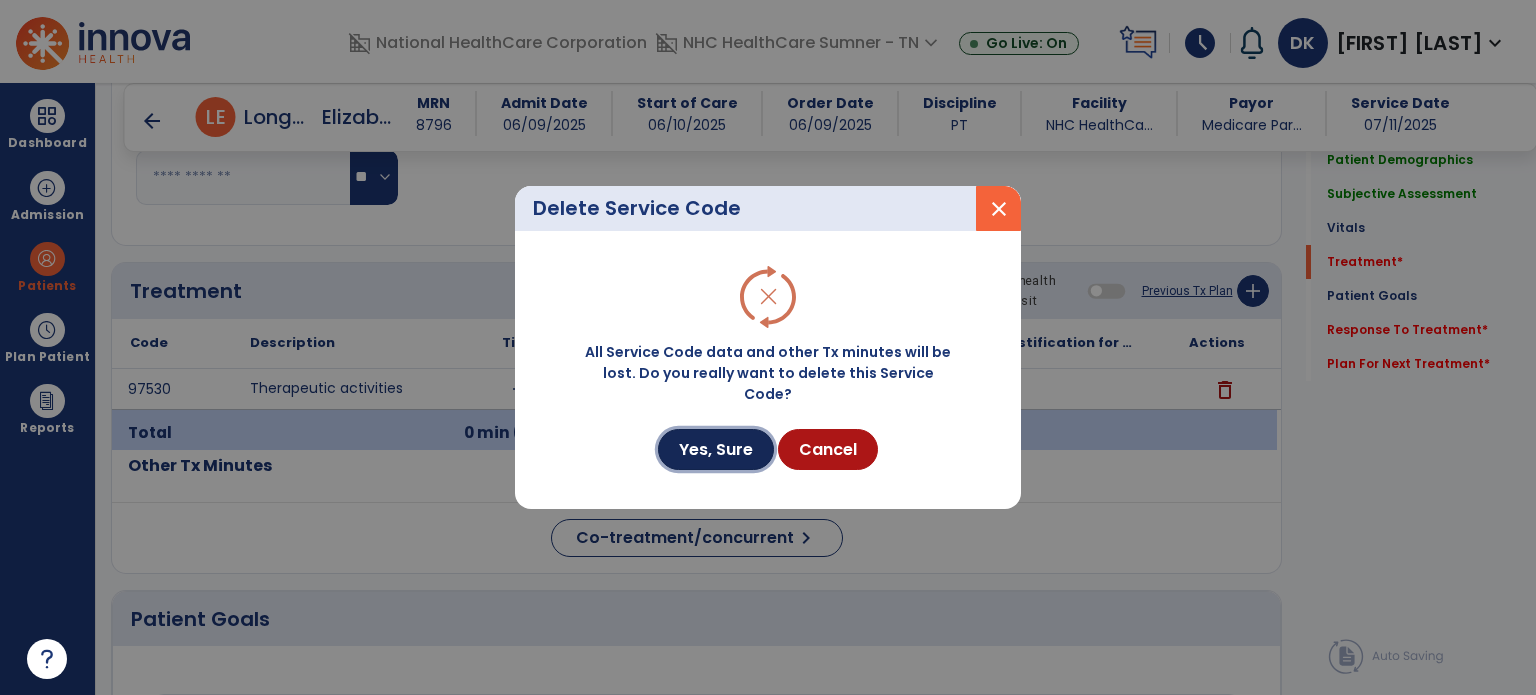 click on "Yes, Sure" at bounding box center (716, 449) 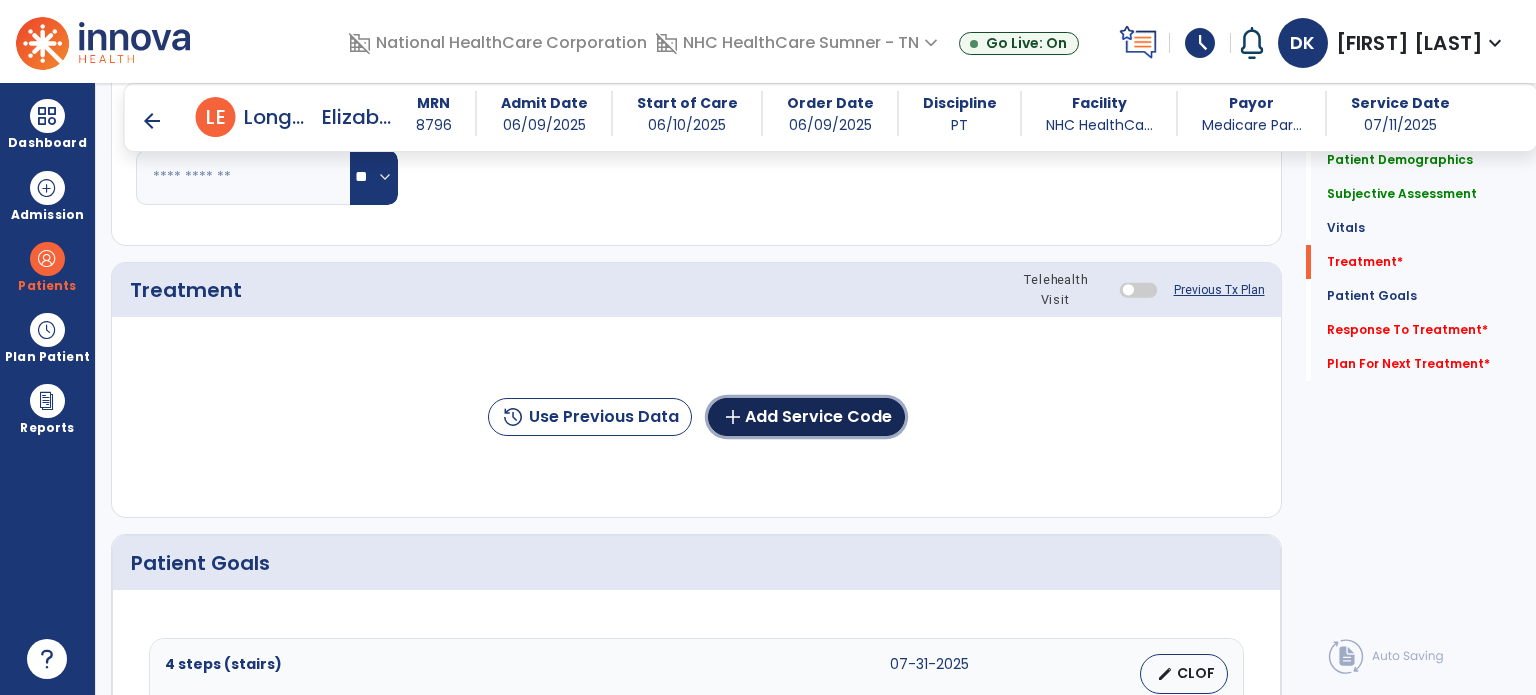 click on "add  Add Service Code" 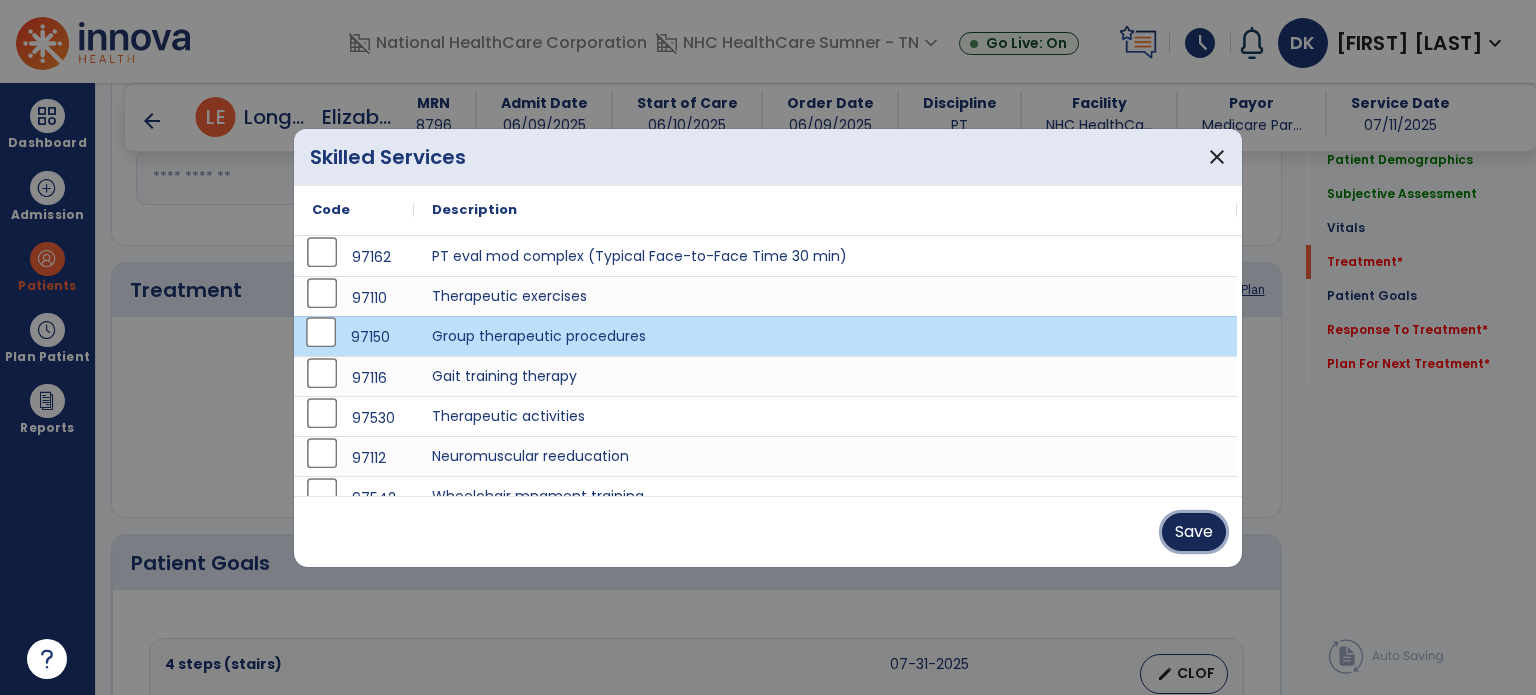 click on "Save" at bounding box center (1194, 532) 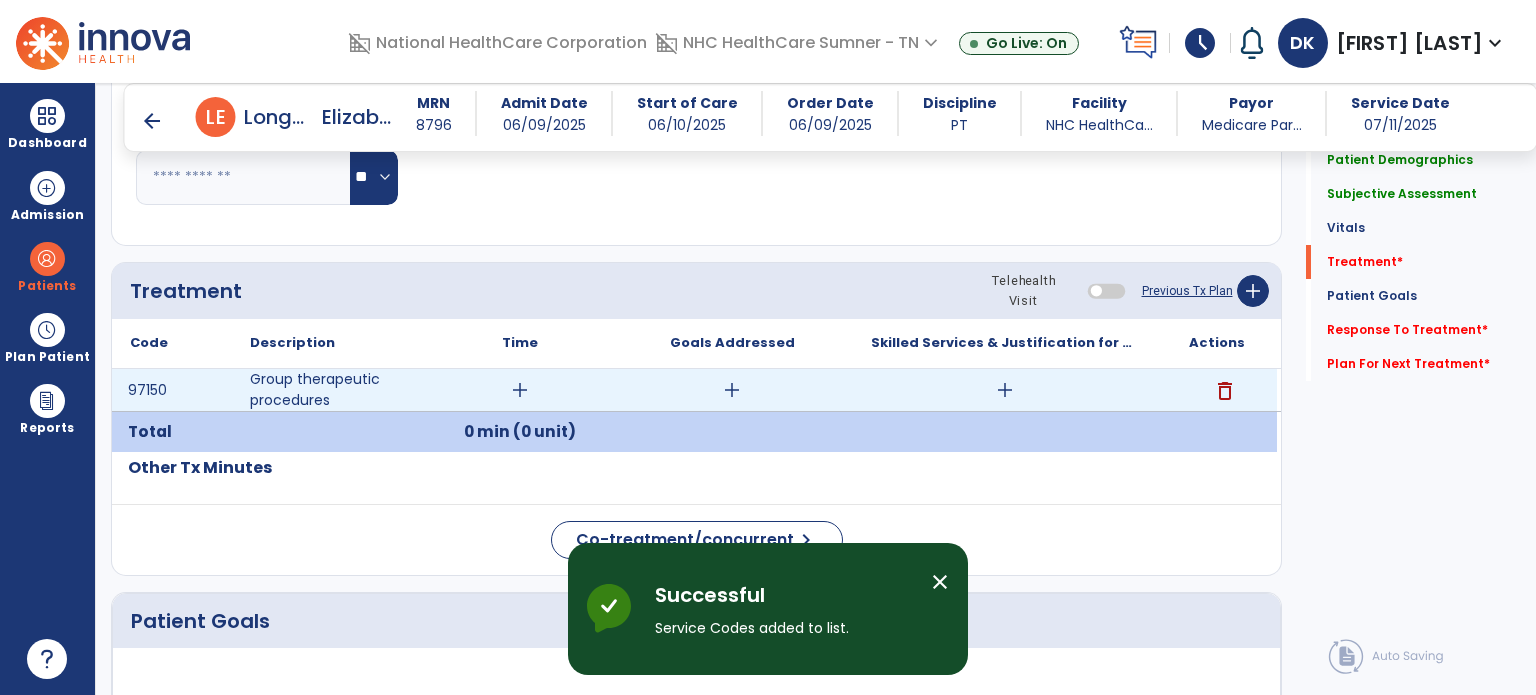 click on "add" at bounding box center [520, 390] 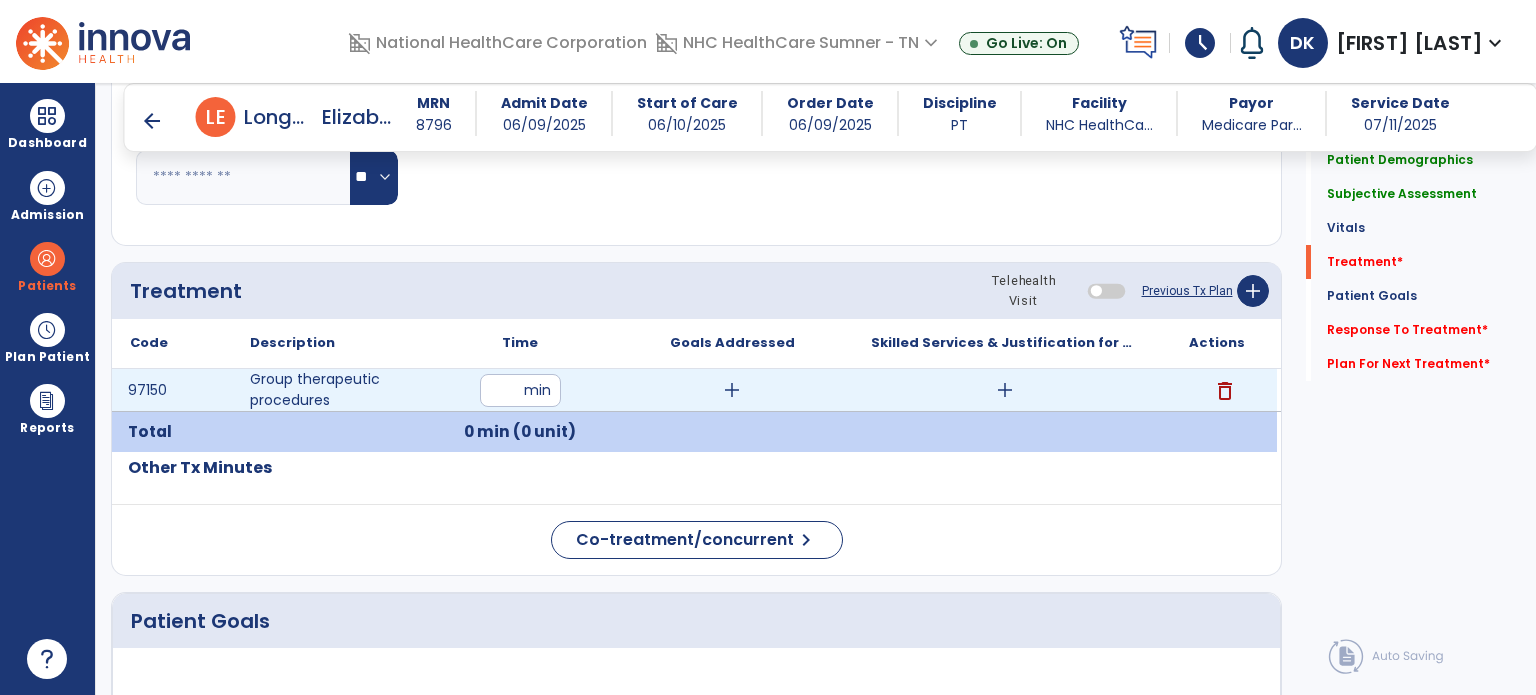 type on "**" 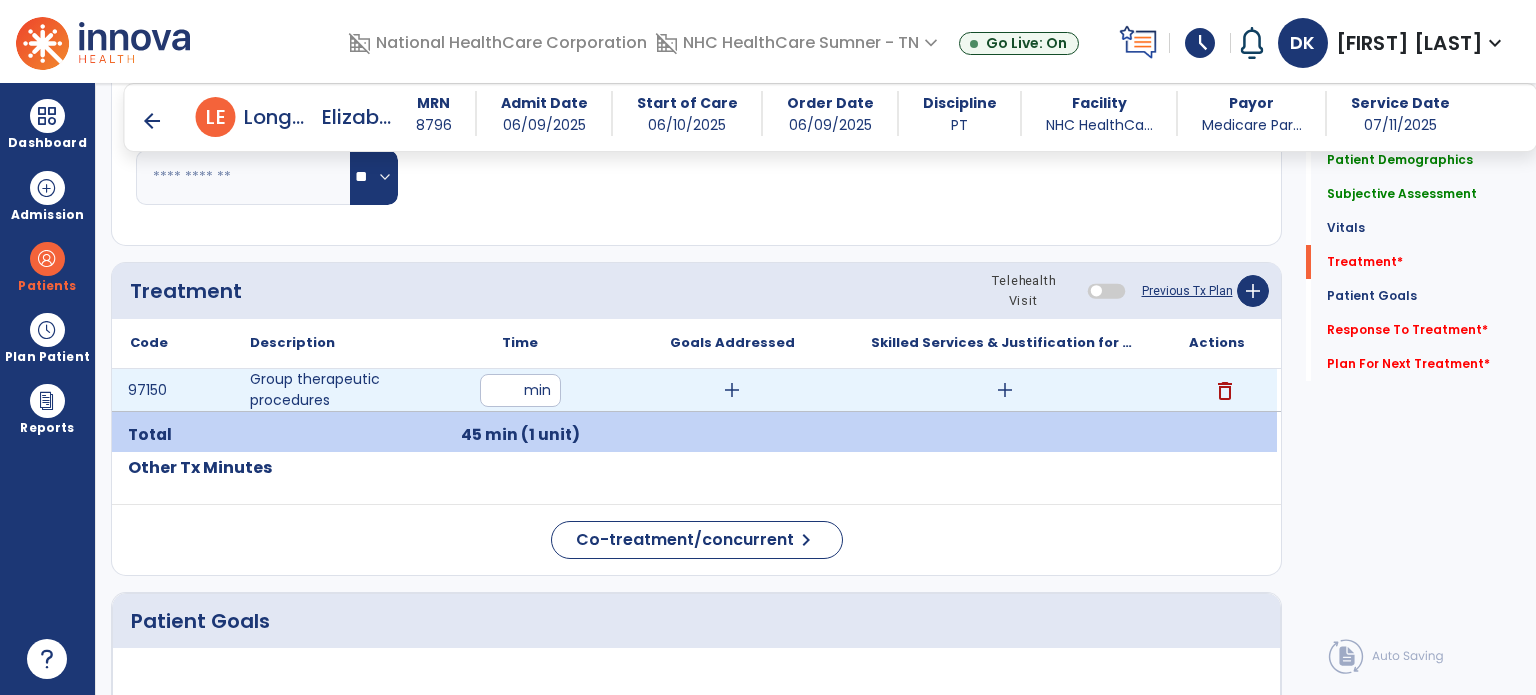 click on "add" at bounding box center [1005, 390] 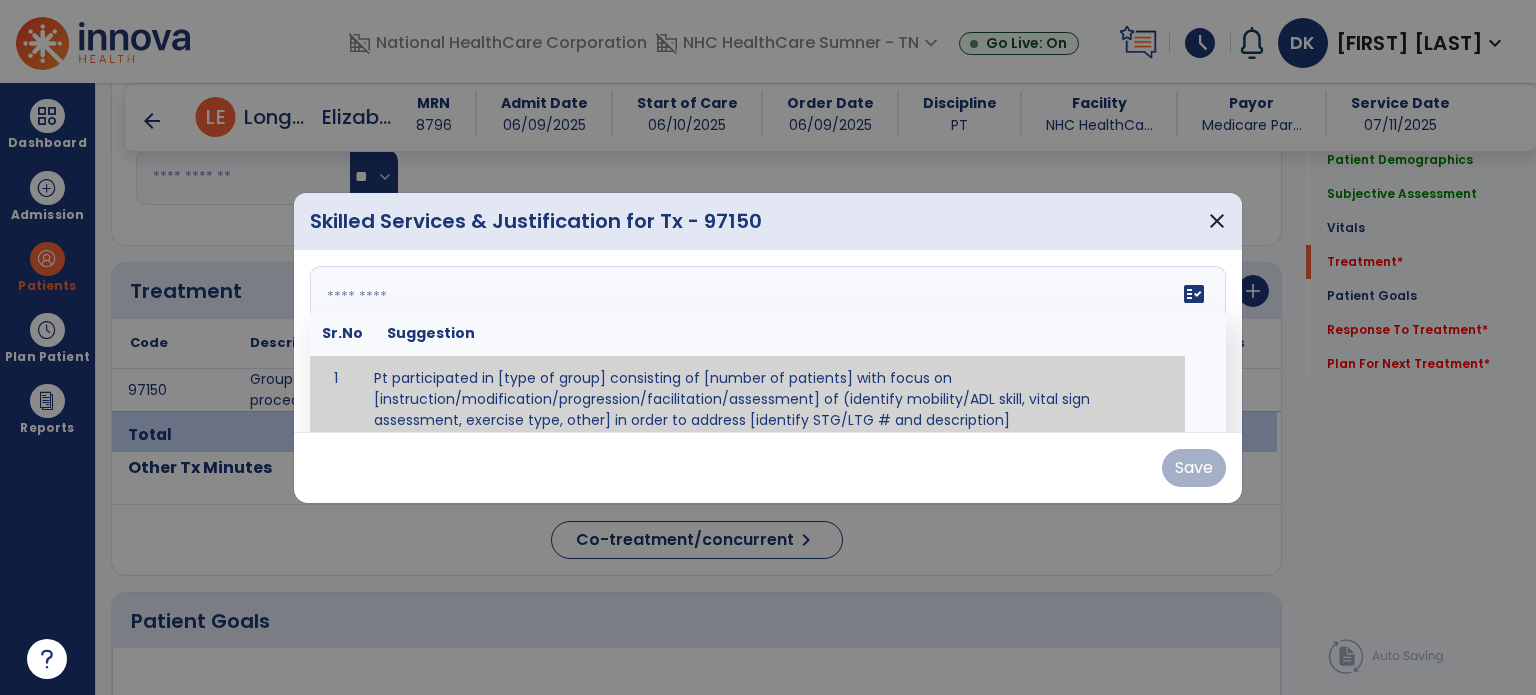 paste on "**********" 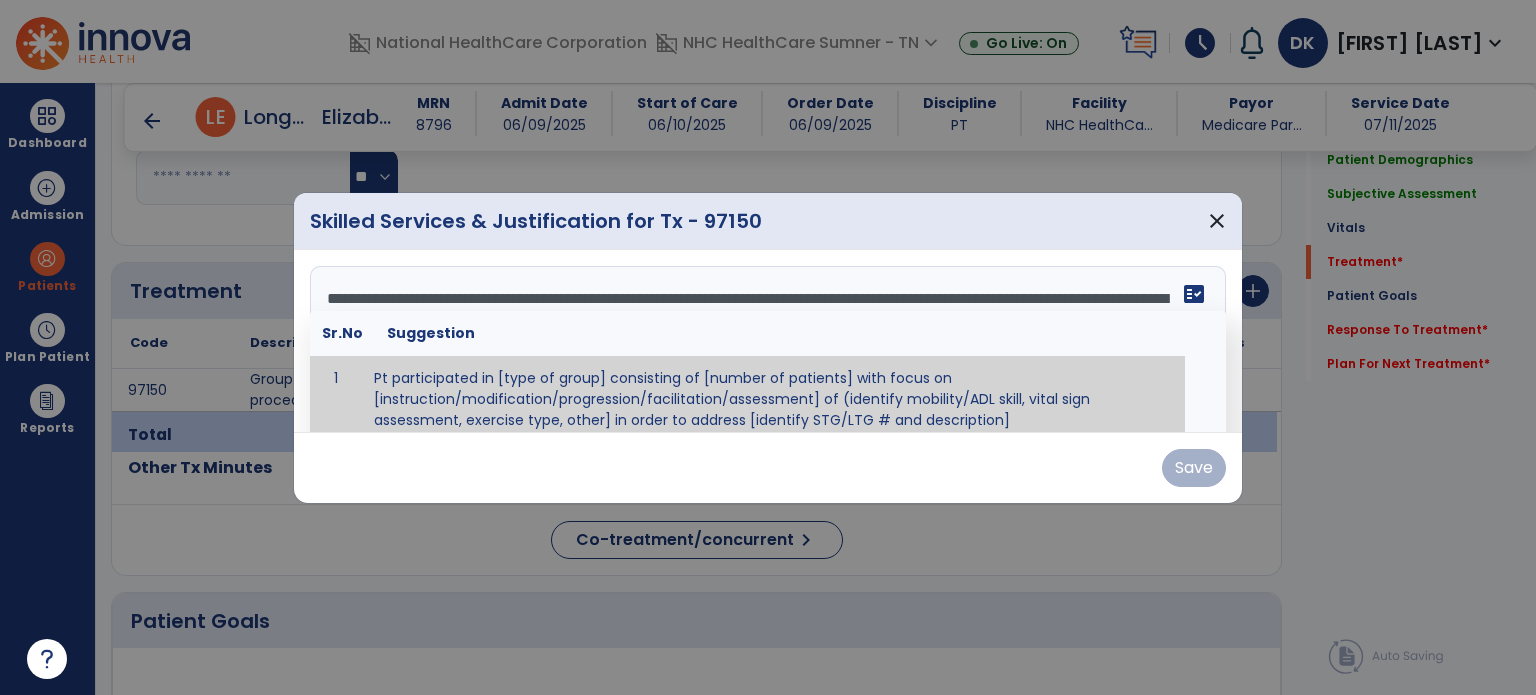 scroll, scrollTop: 63, scrollLeft: 0, axis: vertical 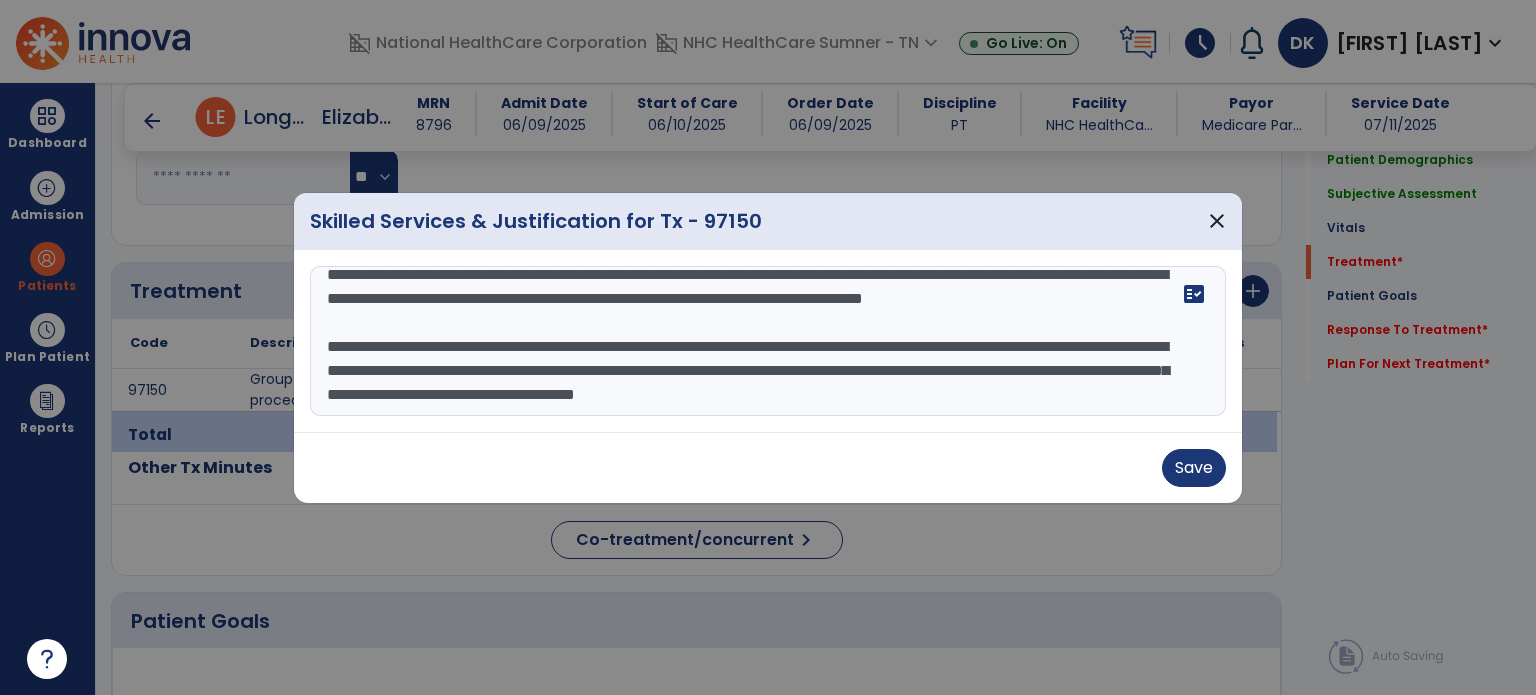 type on "**********" 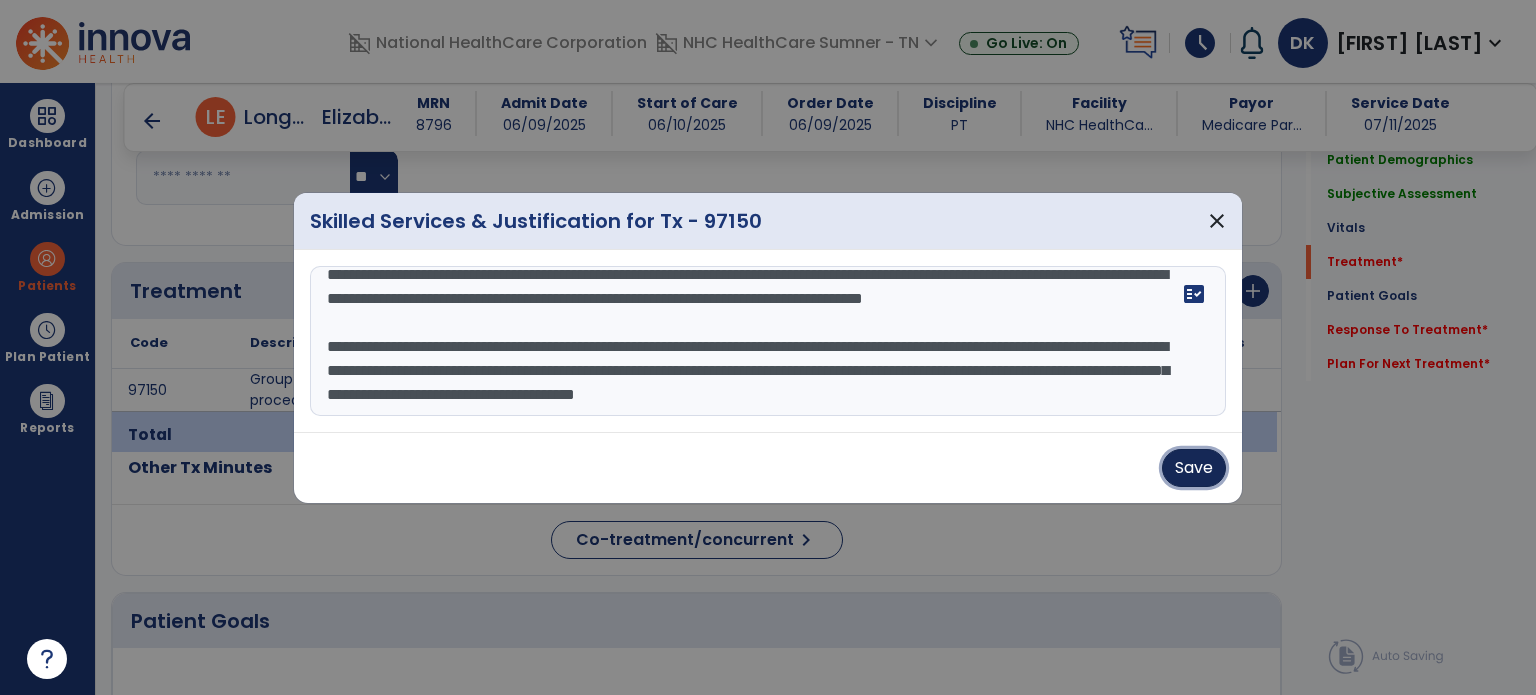 click on "Save" at bounding box center [1194, 468] 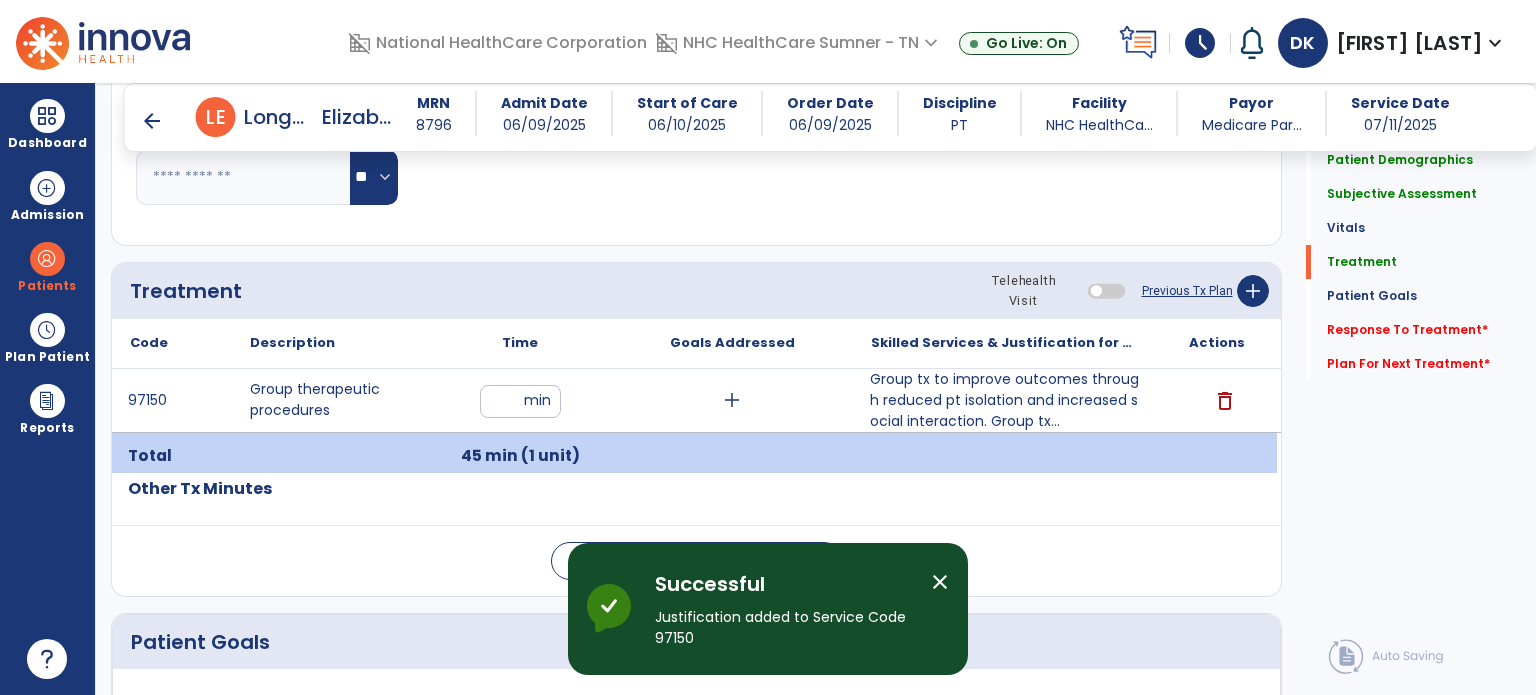 click on "Response To Treatment   *" 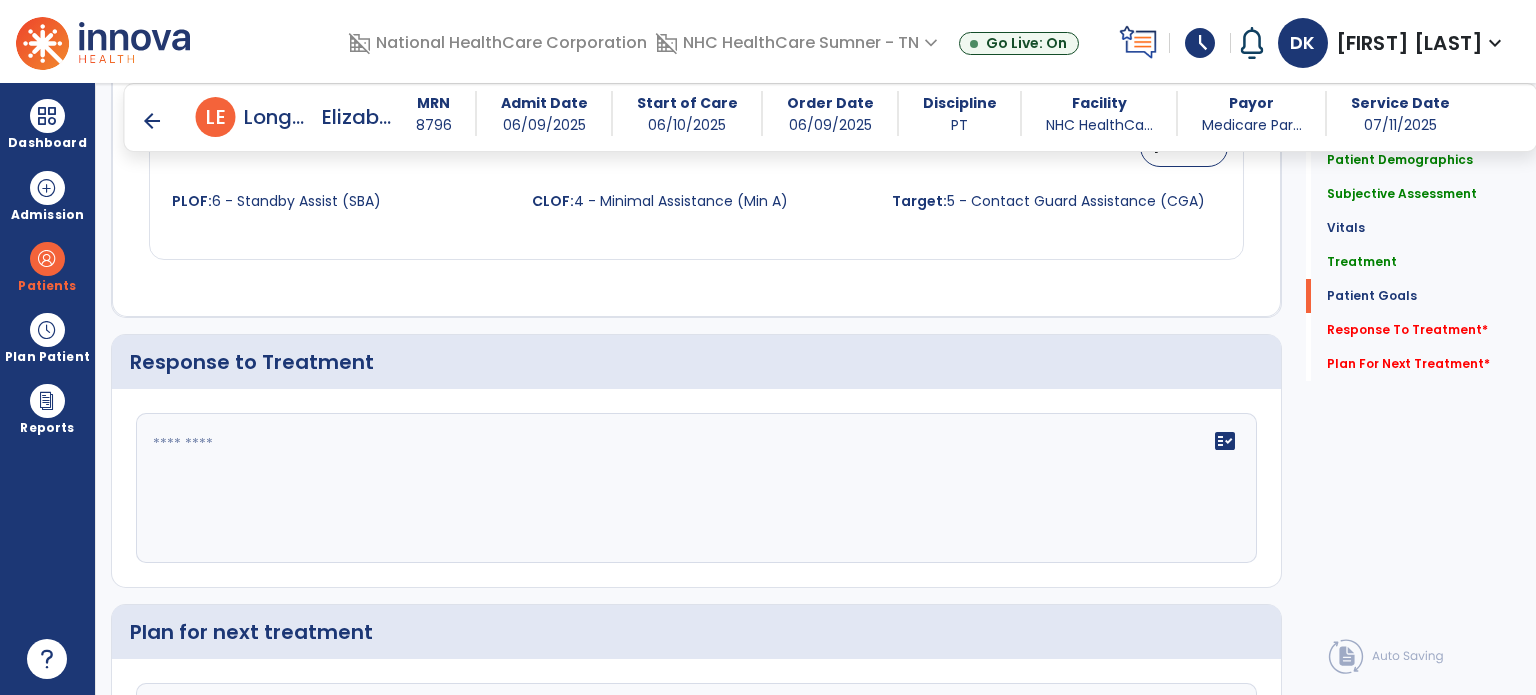 scroll, scrollTop: 2401, scrollLeft: 0, axis: vertical 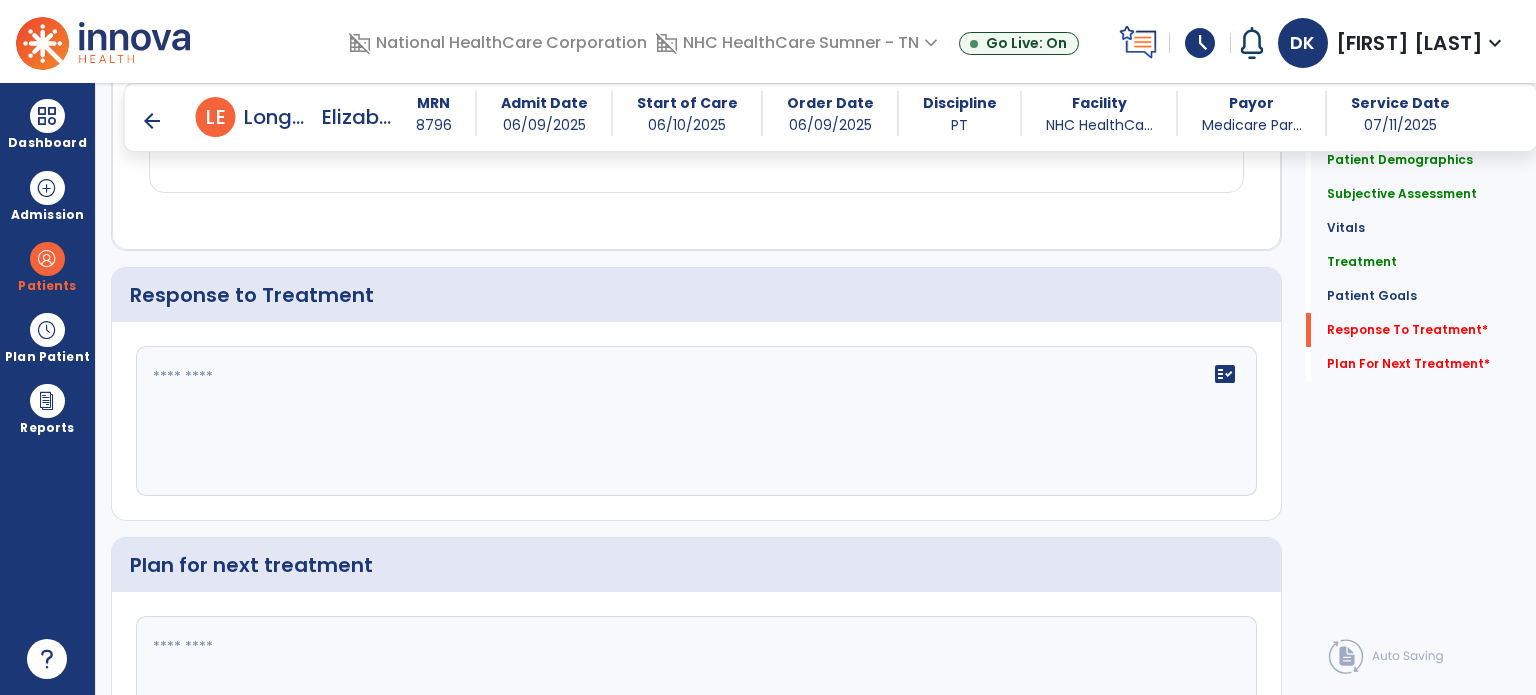 click on "fact_check" 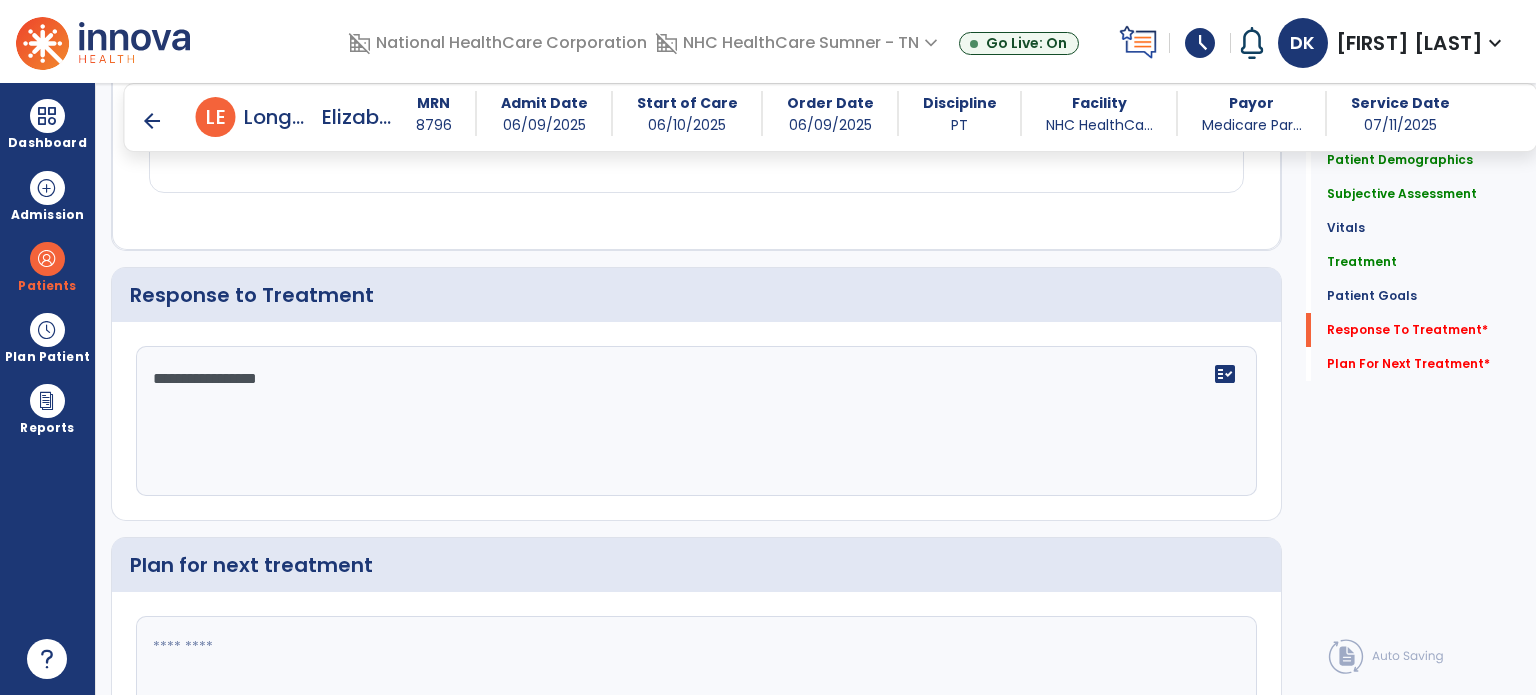 type on "**********" 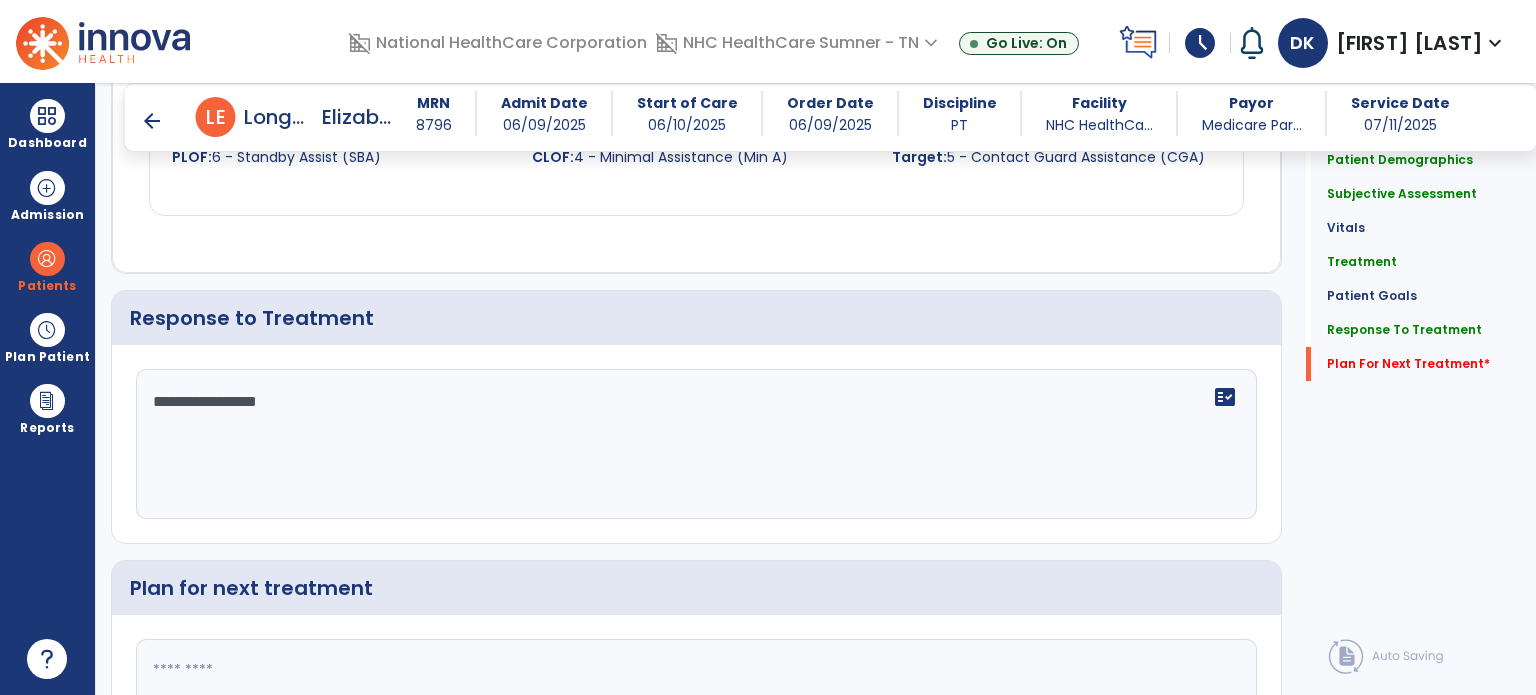 scroll, scrollTop: 2533, scrollLeft: 0, axis: vertical 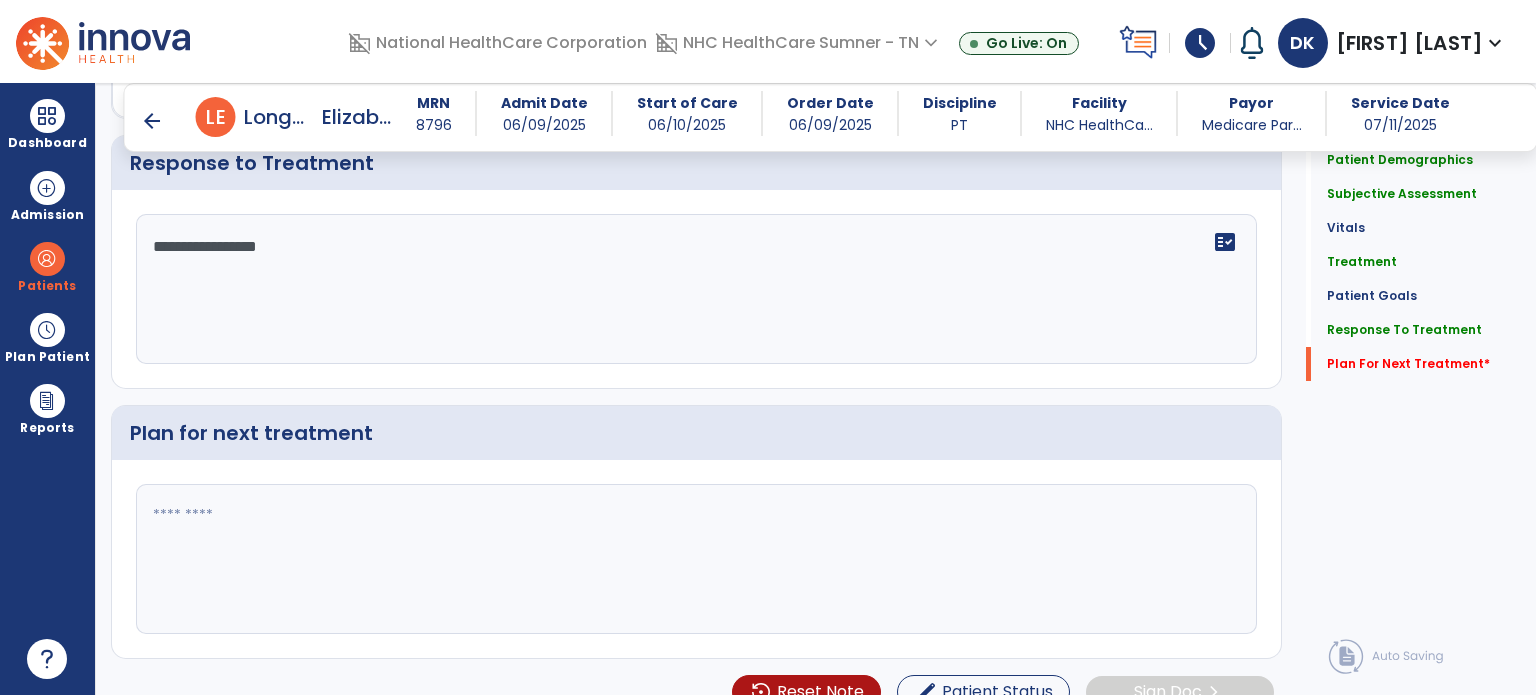 click 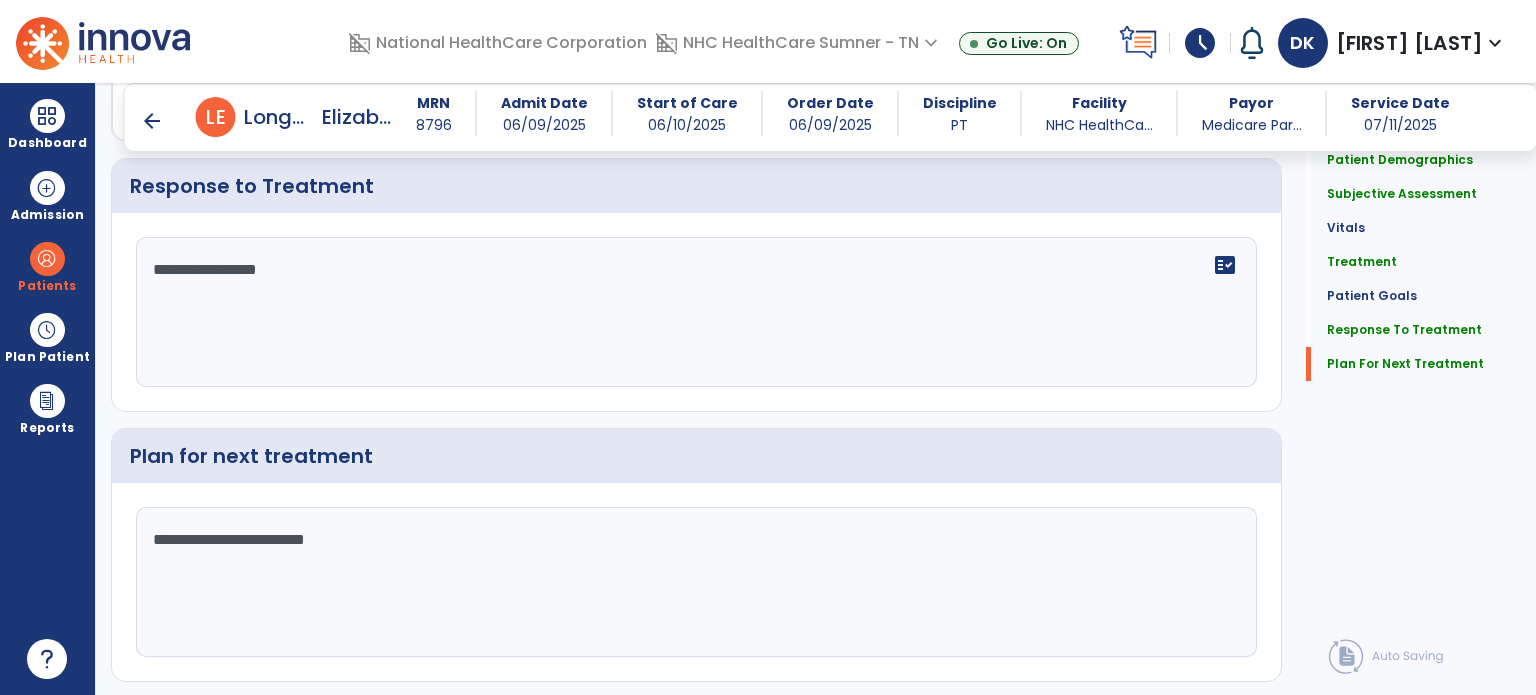 scroll, scrollTop: 2533, scrollLeft: 0, axis: vertical 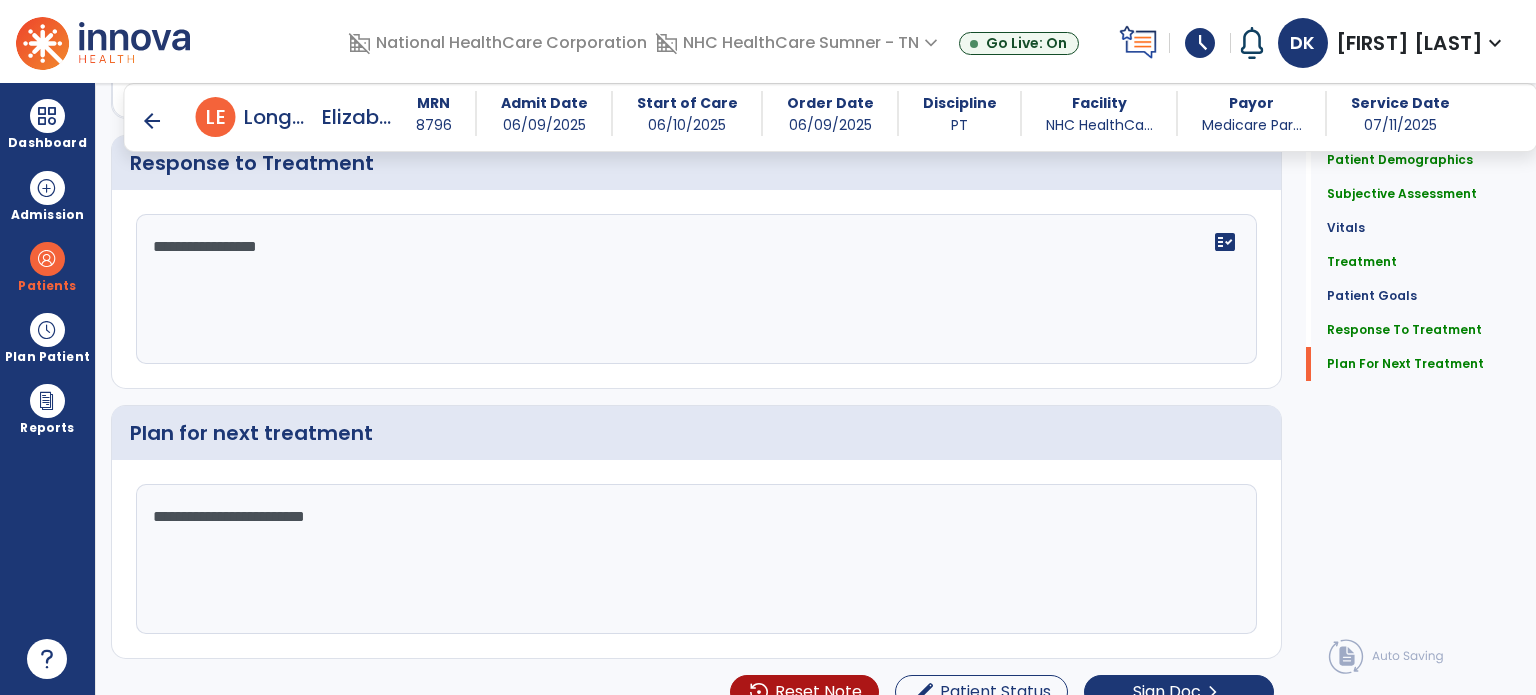 type on "**********" 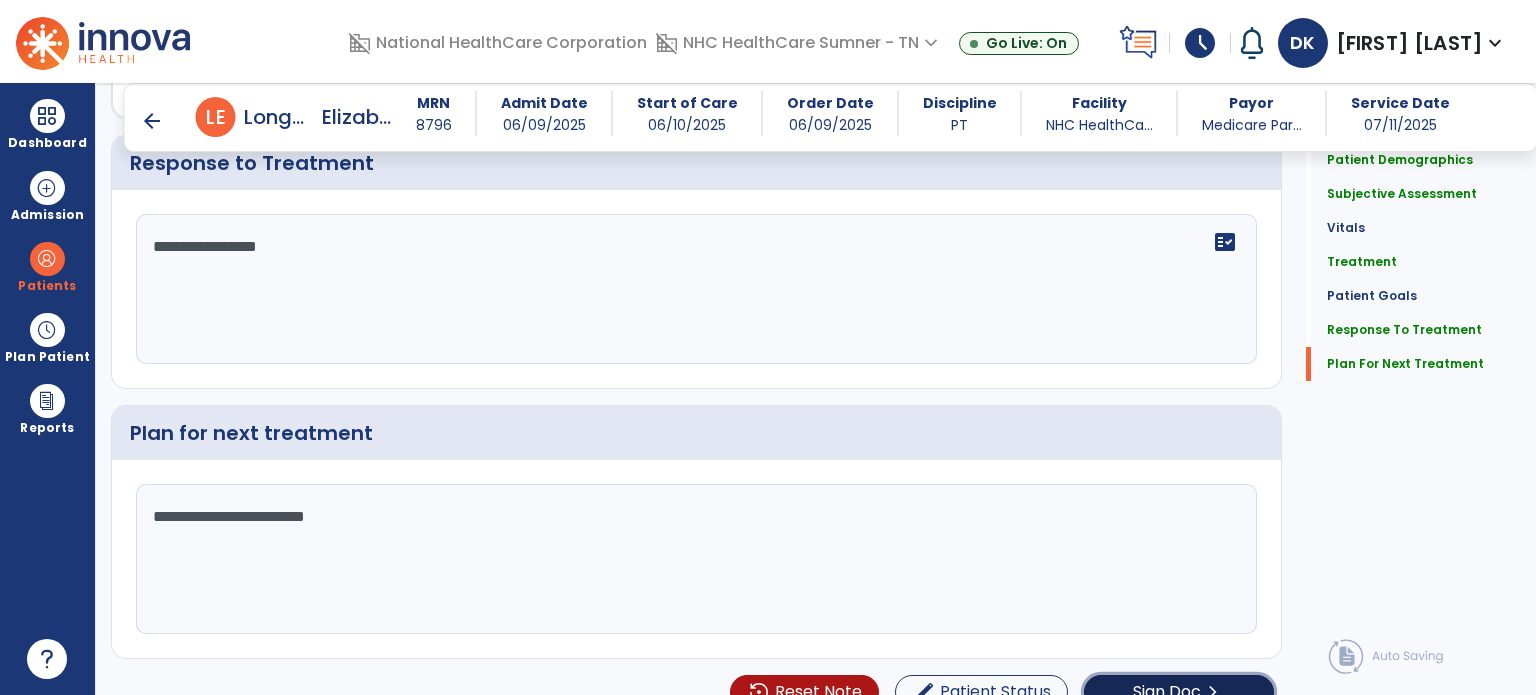click on "chevron_right" 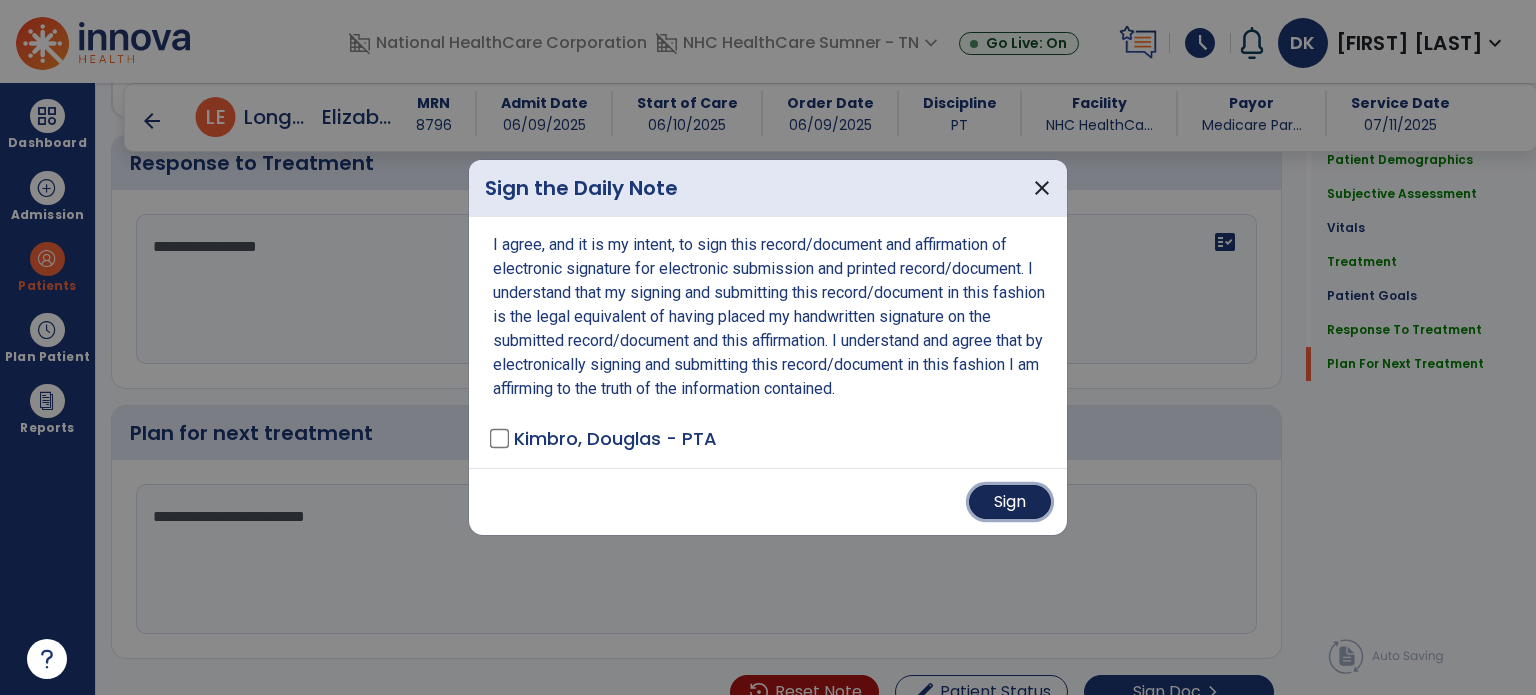 click on "Sign" at bounding box center (1010, 502) 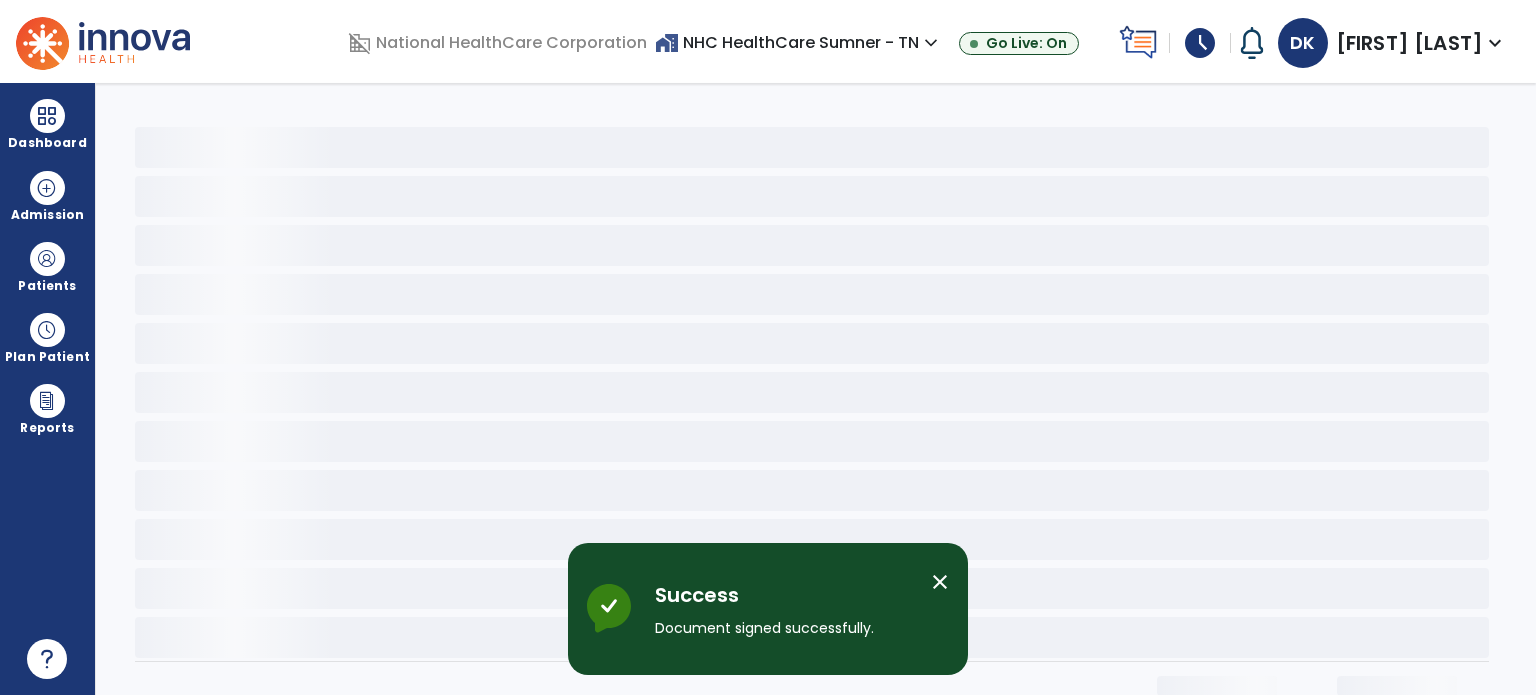 scroll, scrollTop: 0, scrollLeft: 0, axis: both 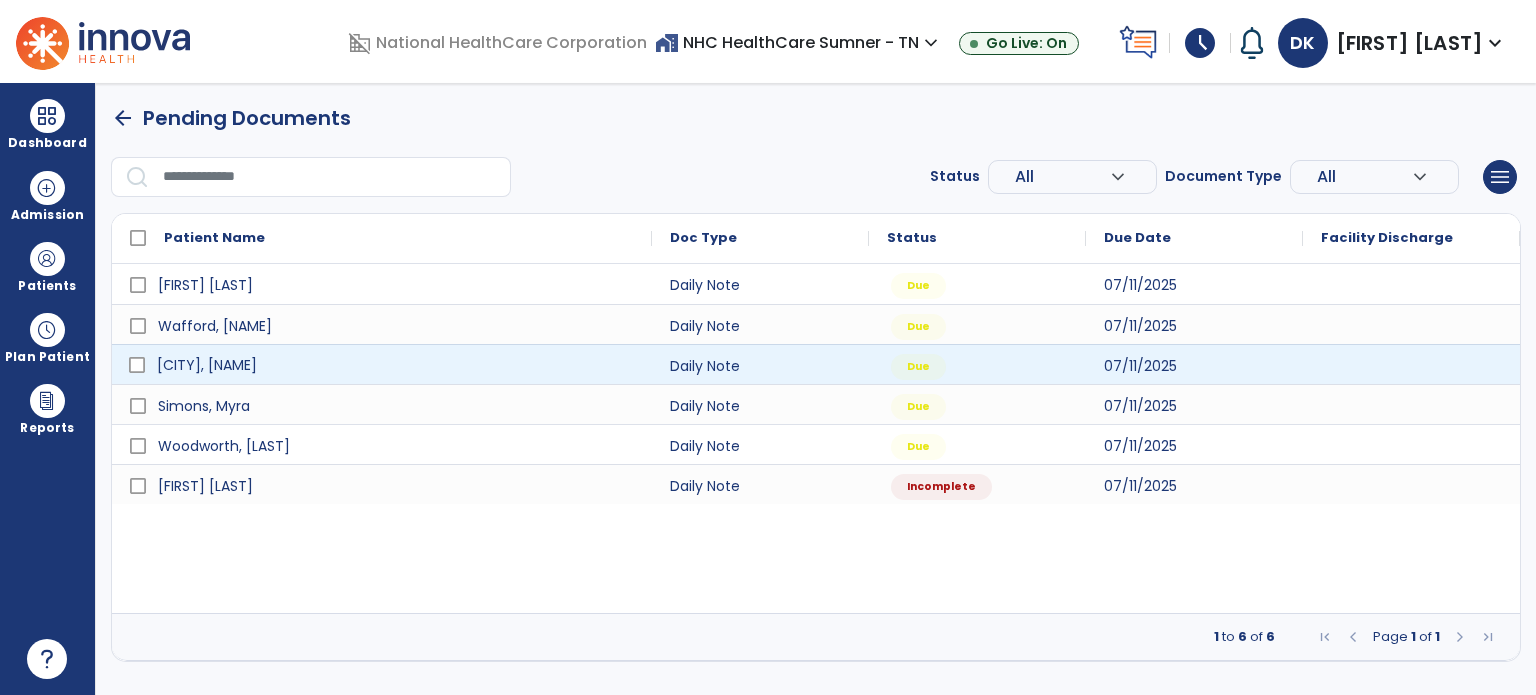 click on "[CITY], [NAME]" at bounding box center (207, 365) 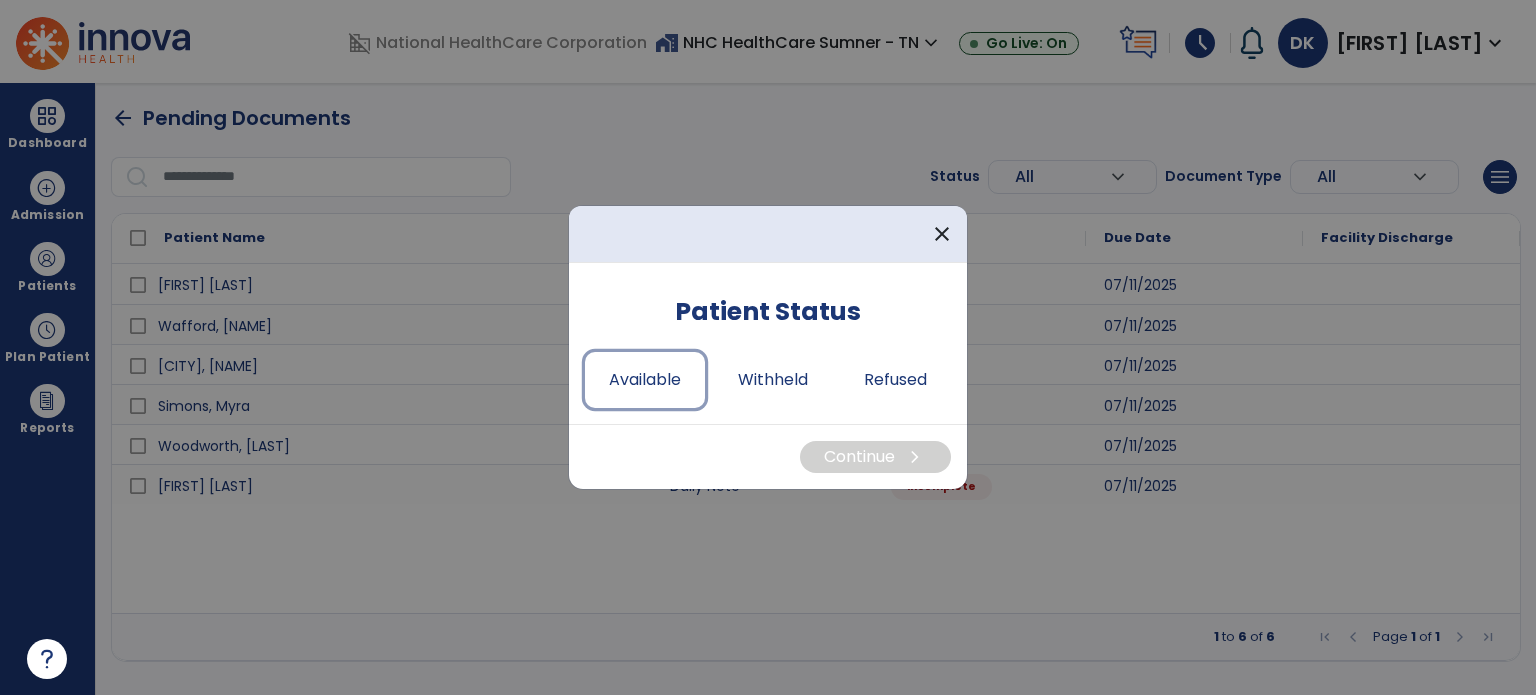 click on "Available" at bounding box center [645, 380] 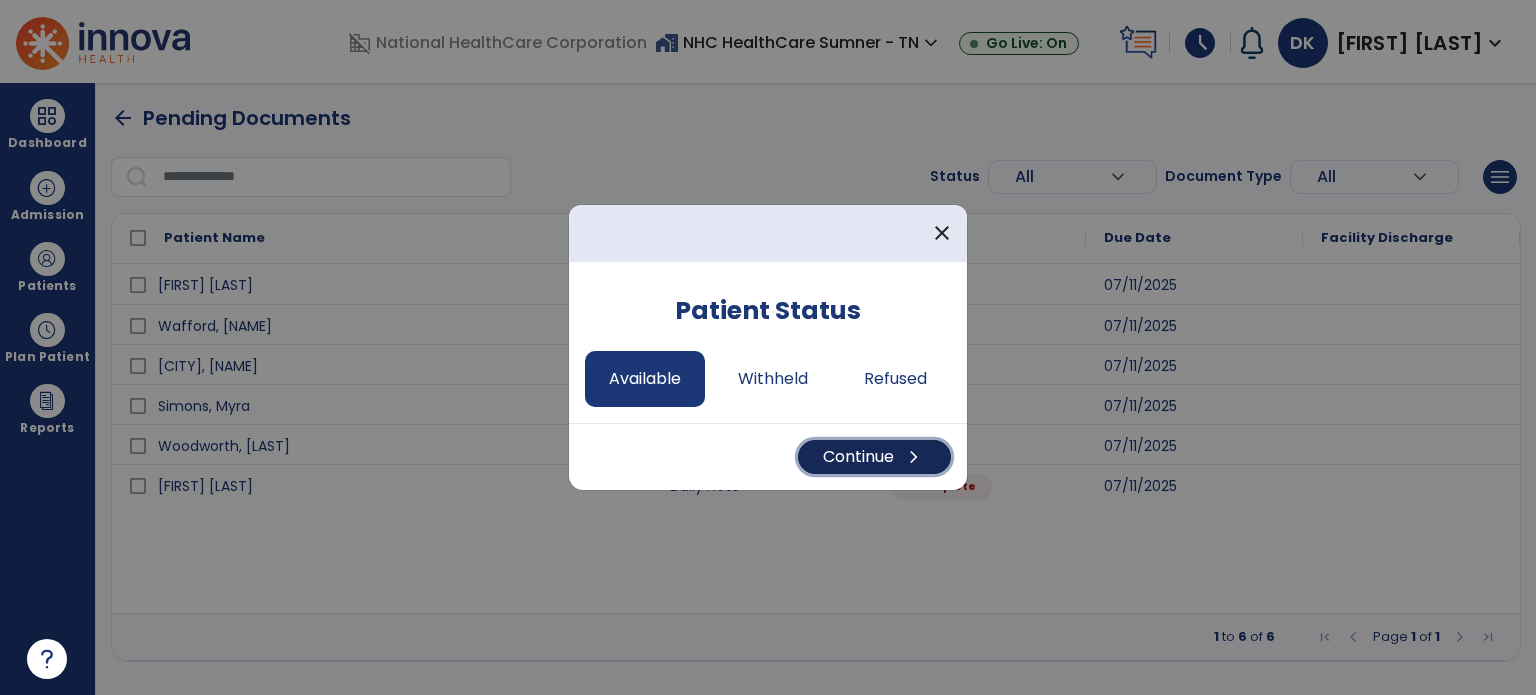 click on "Continue   chevron_right" at bounding box center [874, 457] 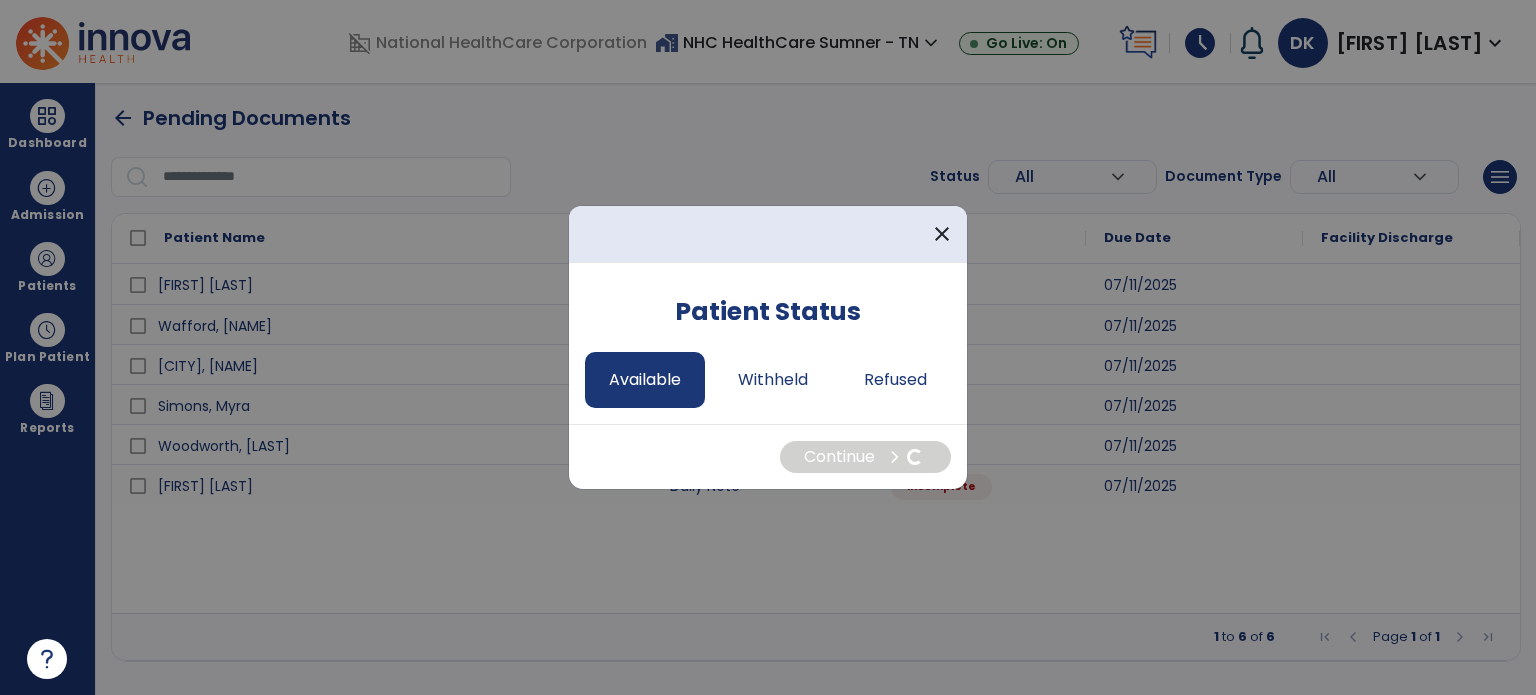 select on "*" 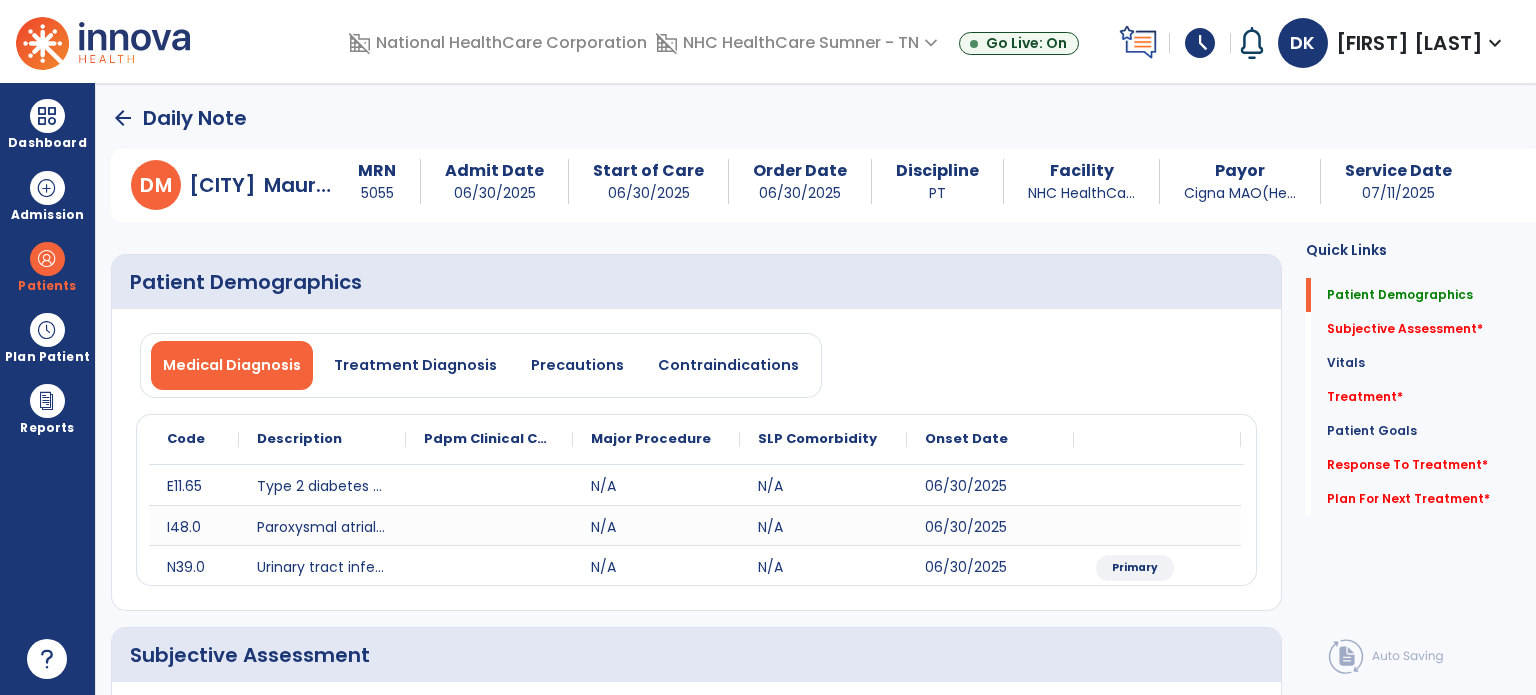 click on "Subjective Assessment   *" 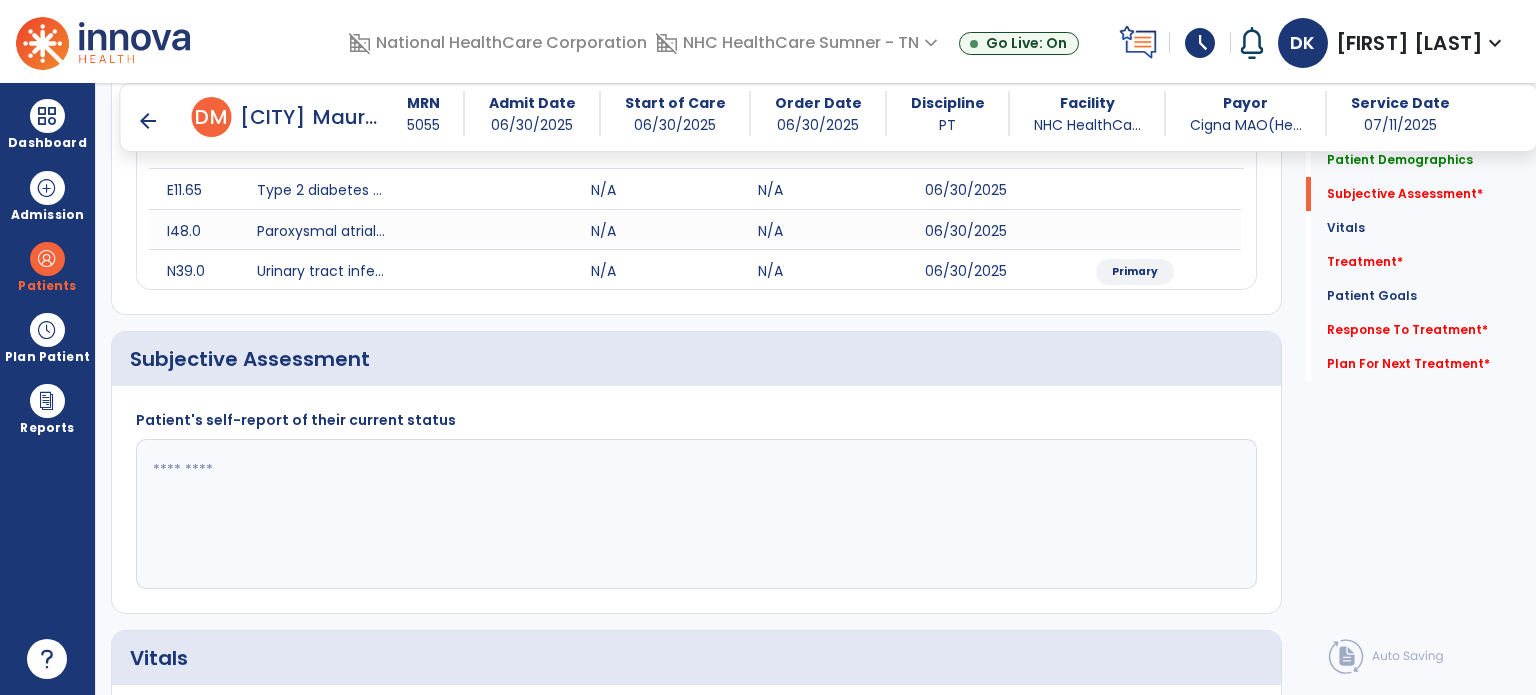 scroll, scrollTop: 378, scrollLeft: 0, axis: vertical 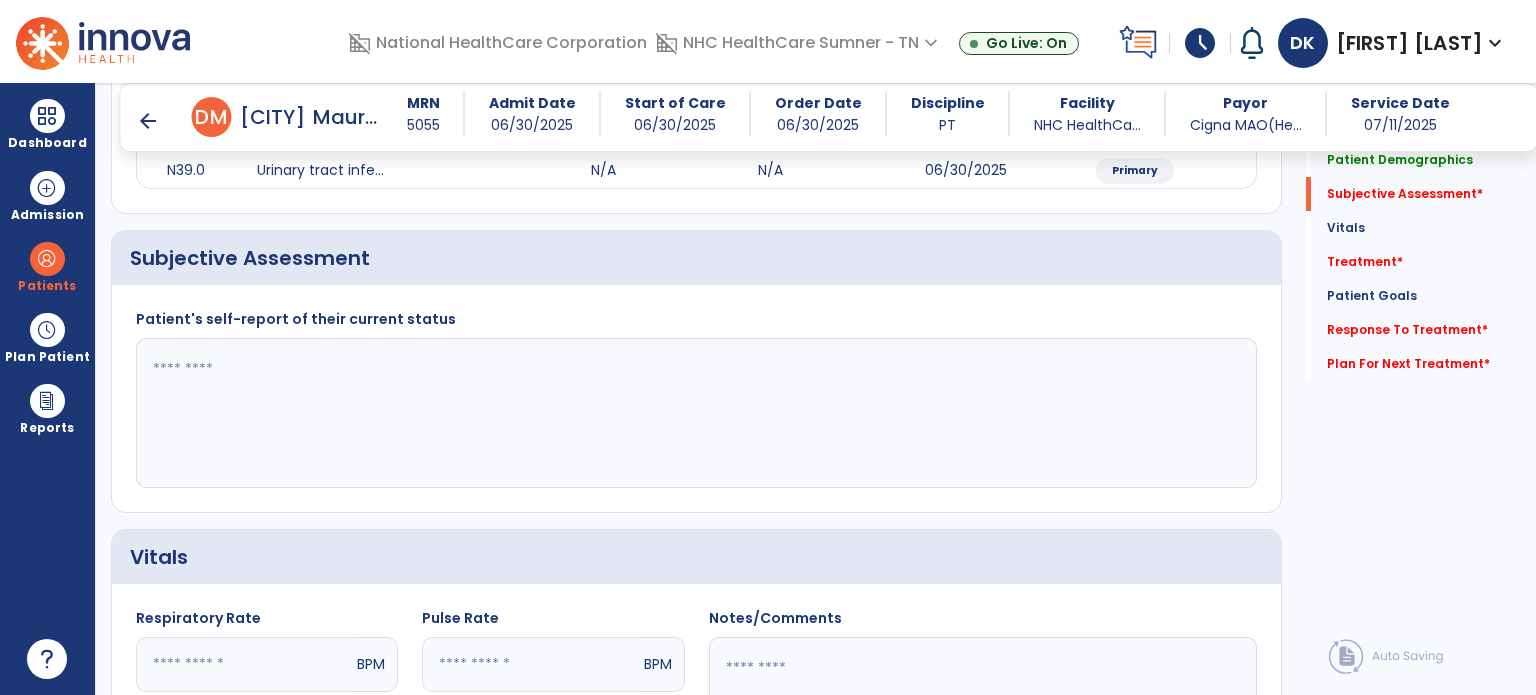 click 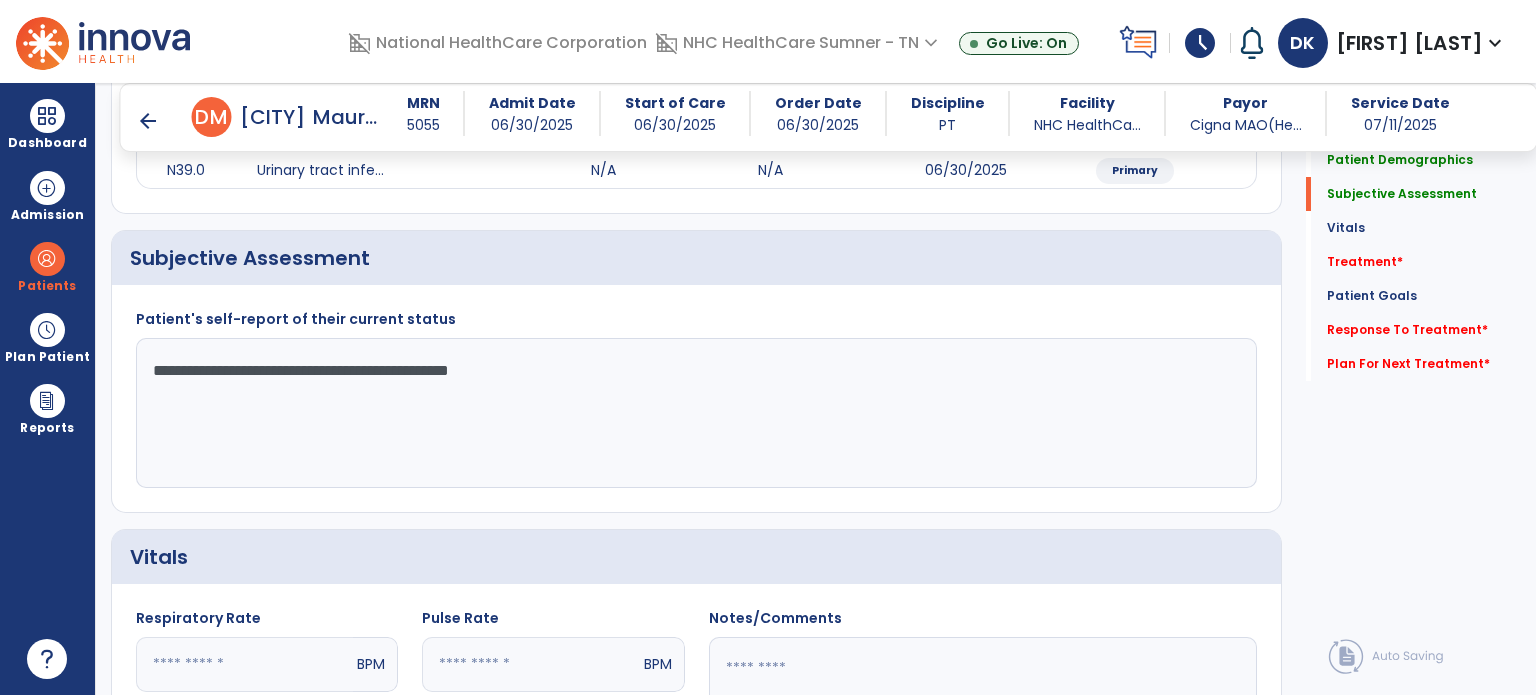 type on "**********" 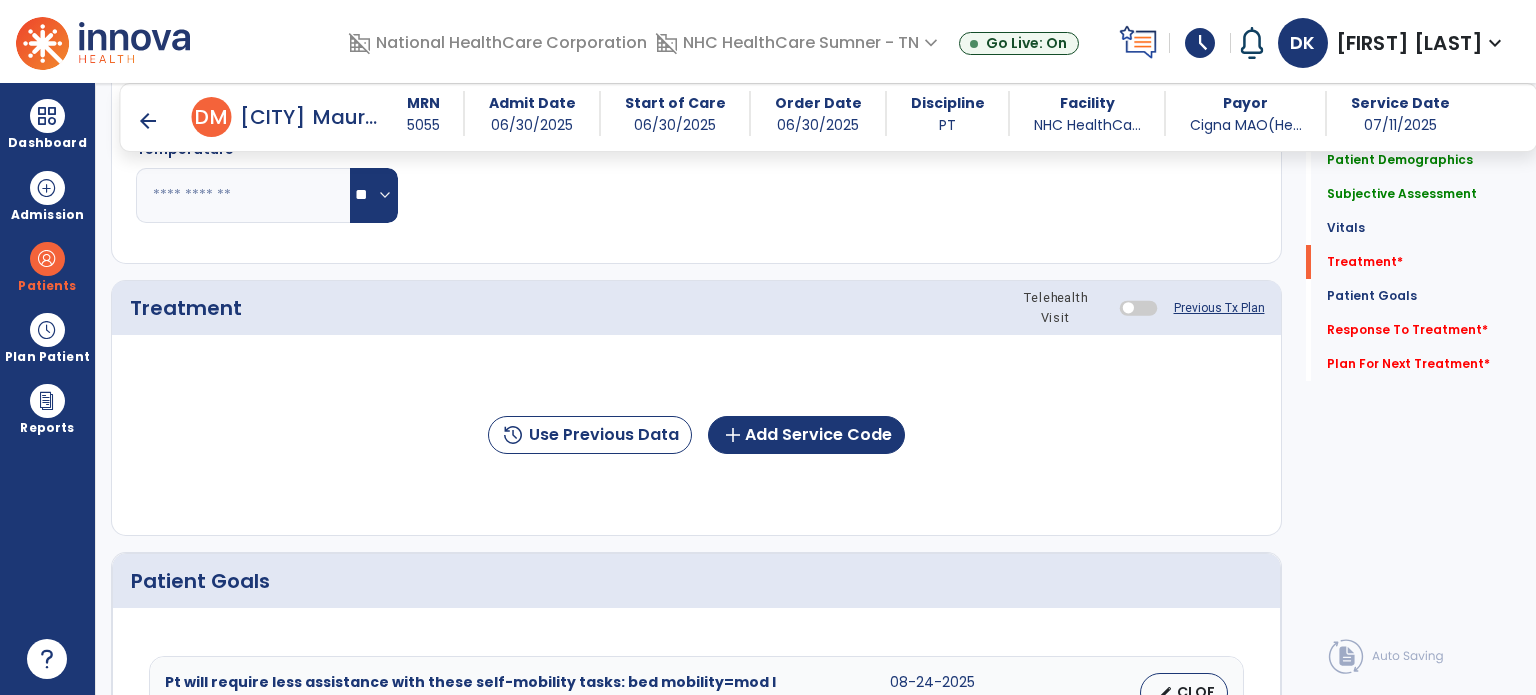 scroll, scrollTop: 1067, scrollLeft: 0, axis: vertical 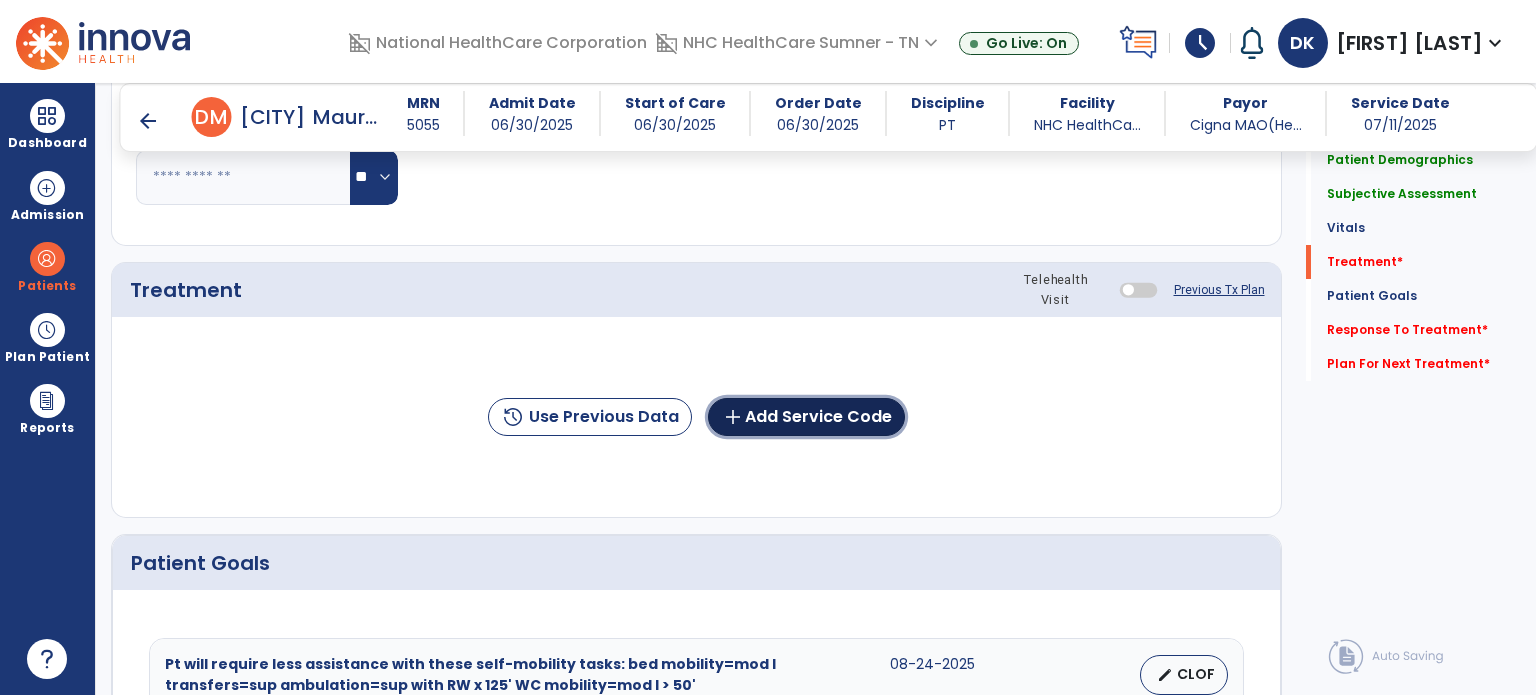 click on "add  Add Service Code" 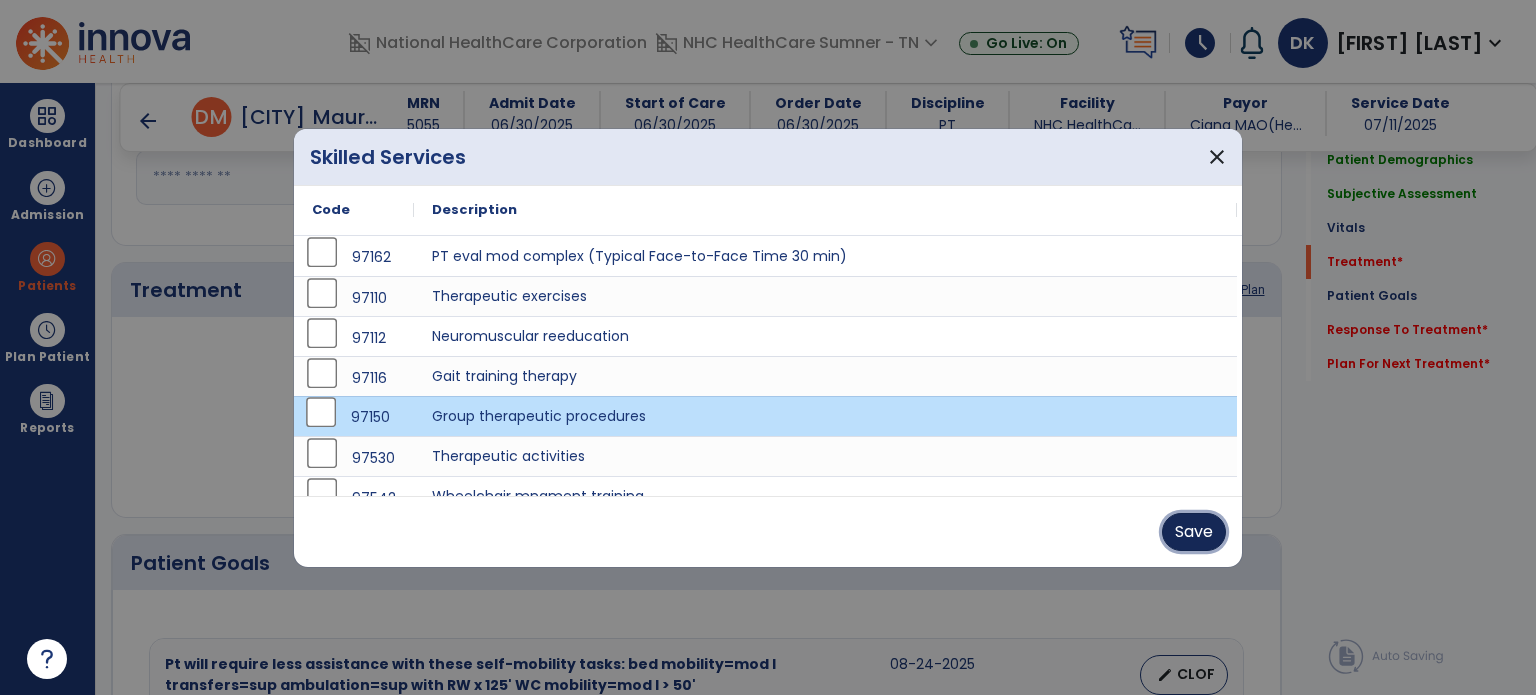 click on "Save" at bounding box center (1194, 532) 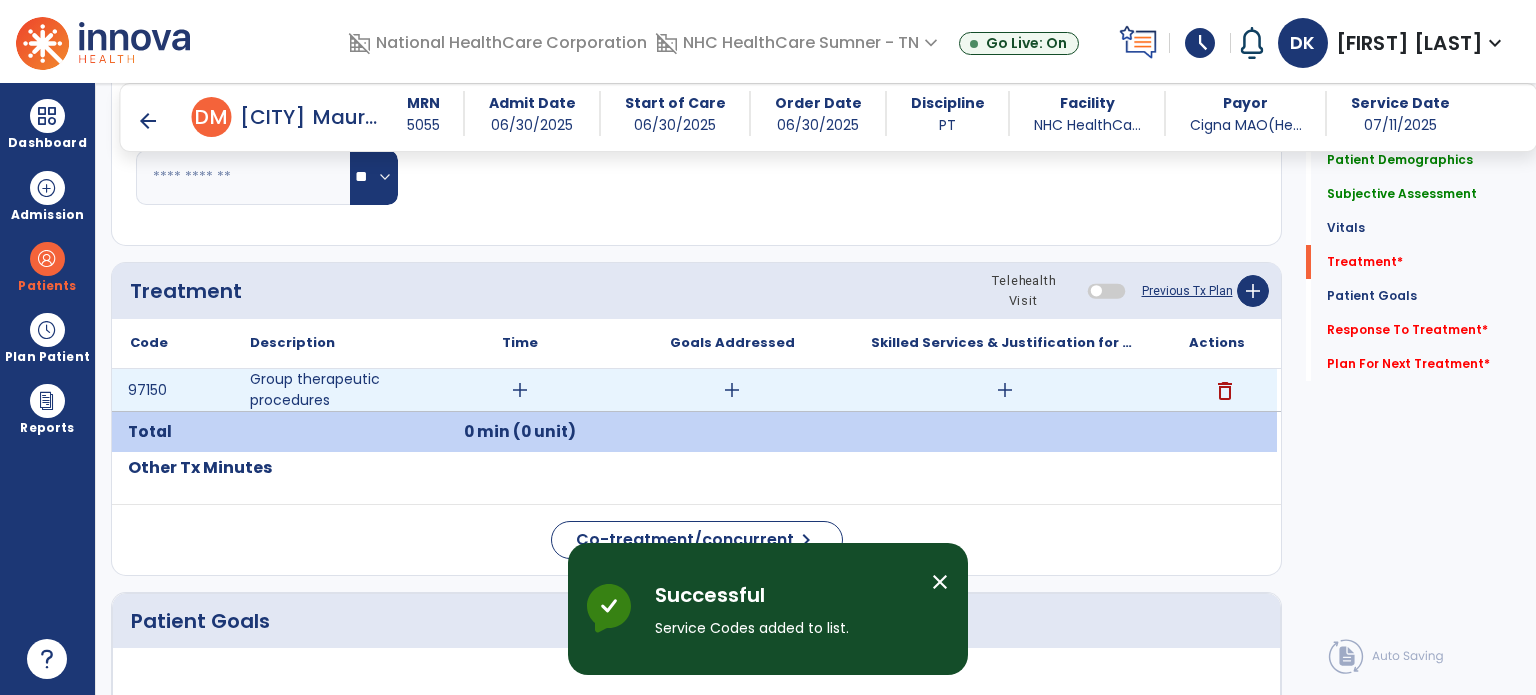 click on "add" at bounding box center [520, 390] 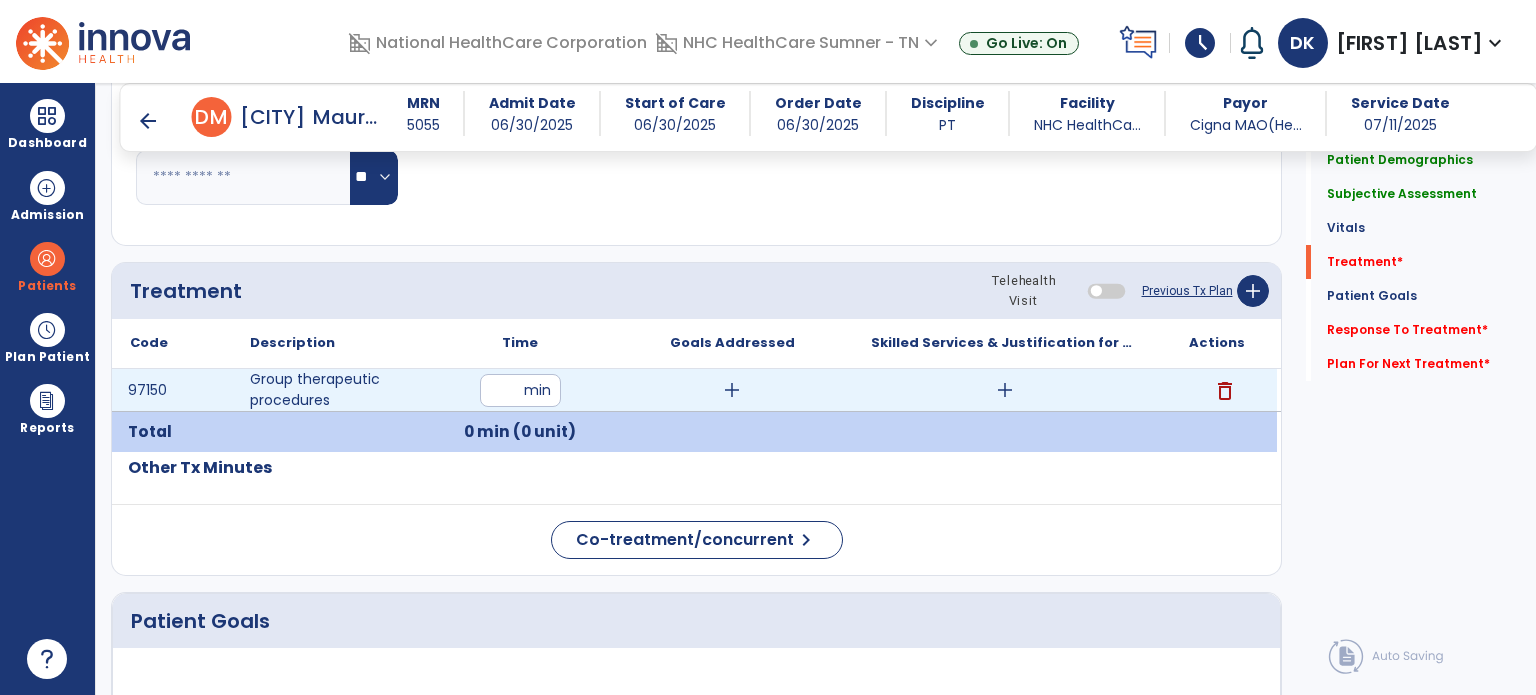 type on "**" 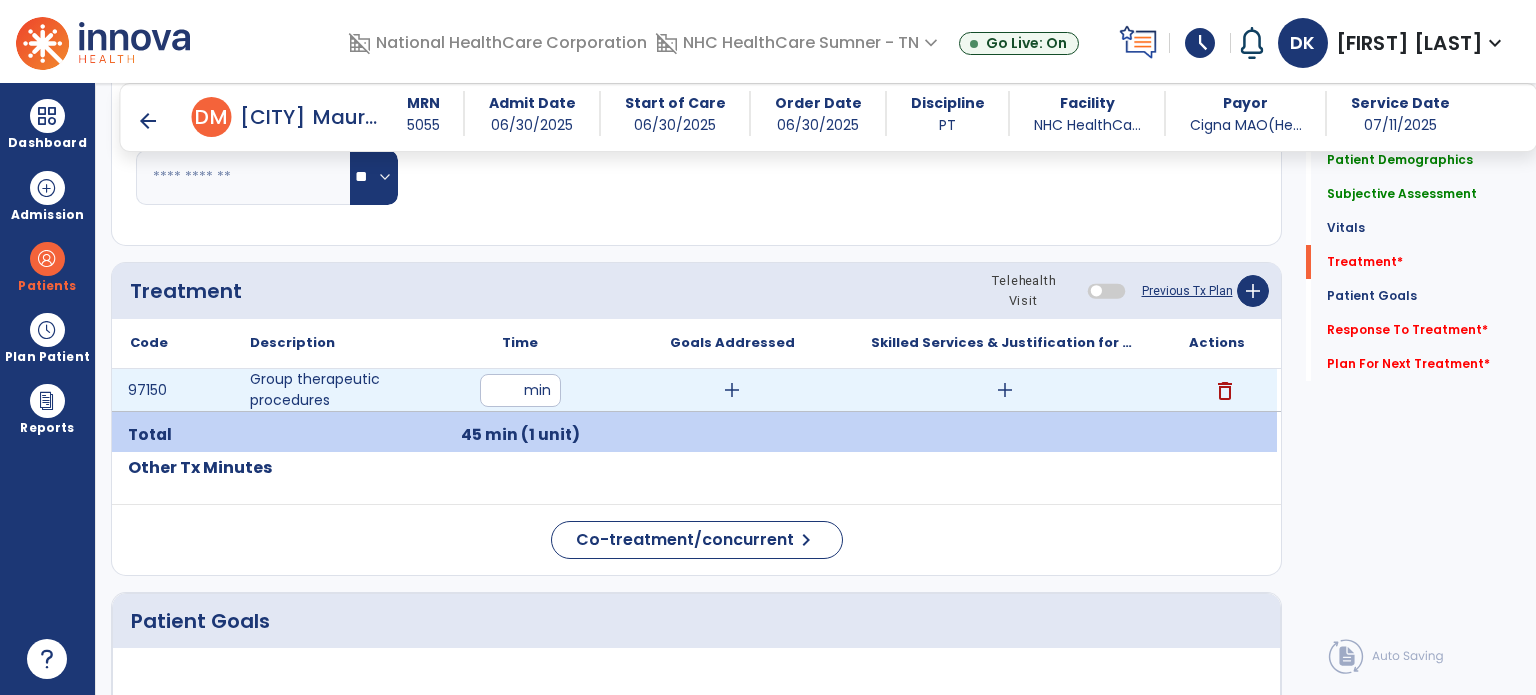 click on "add" at bounding box center [1005, 390] 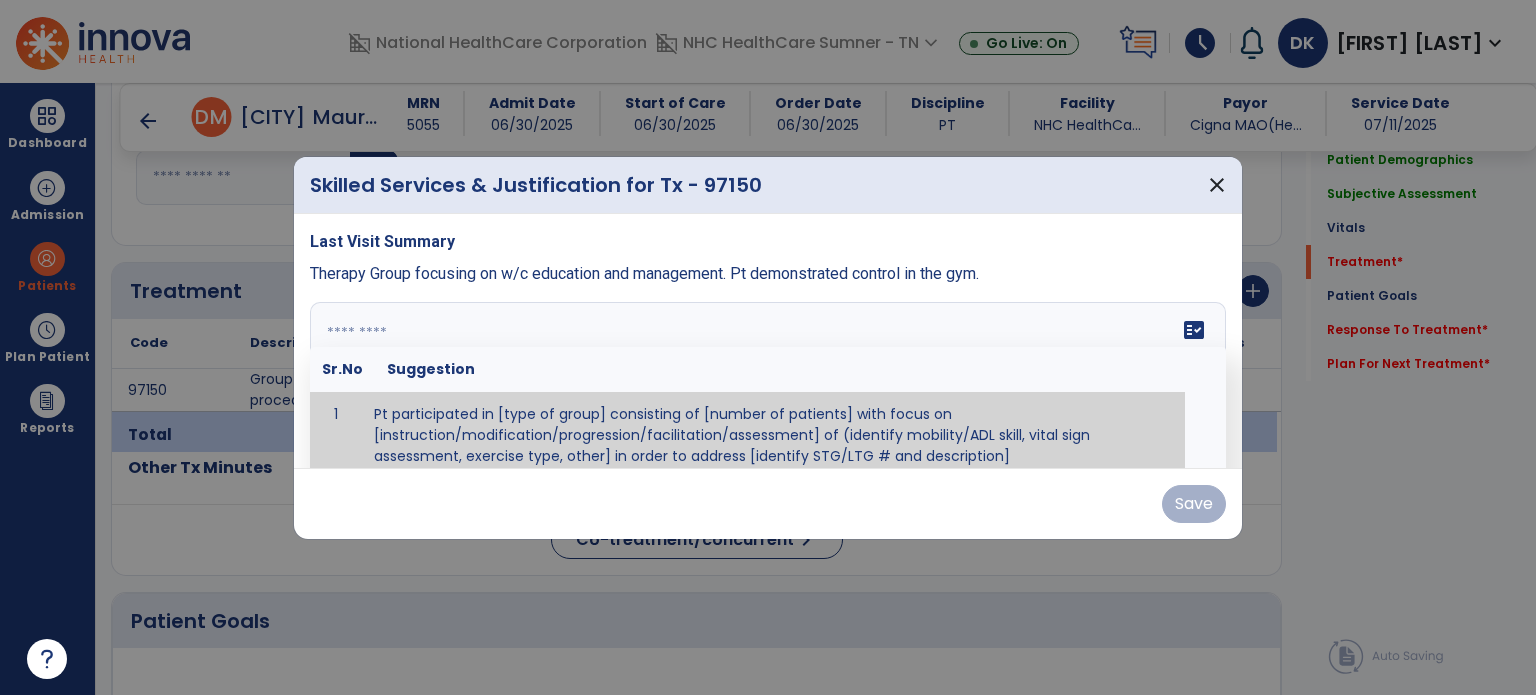 paste on "**********" 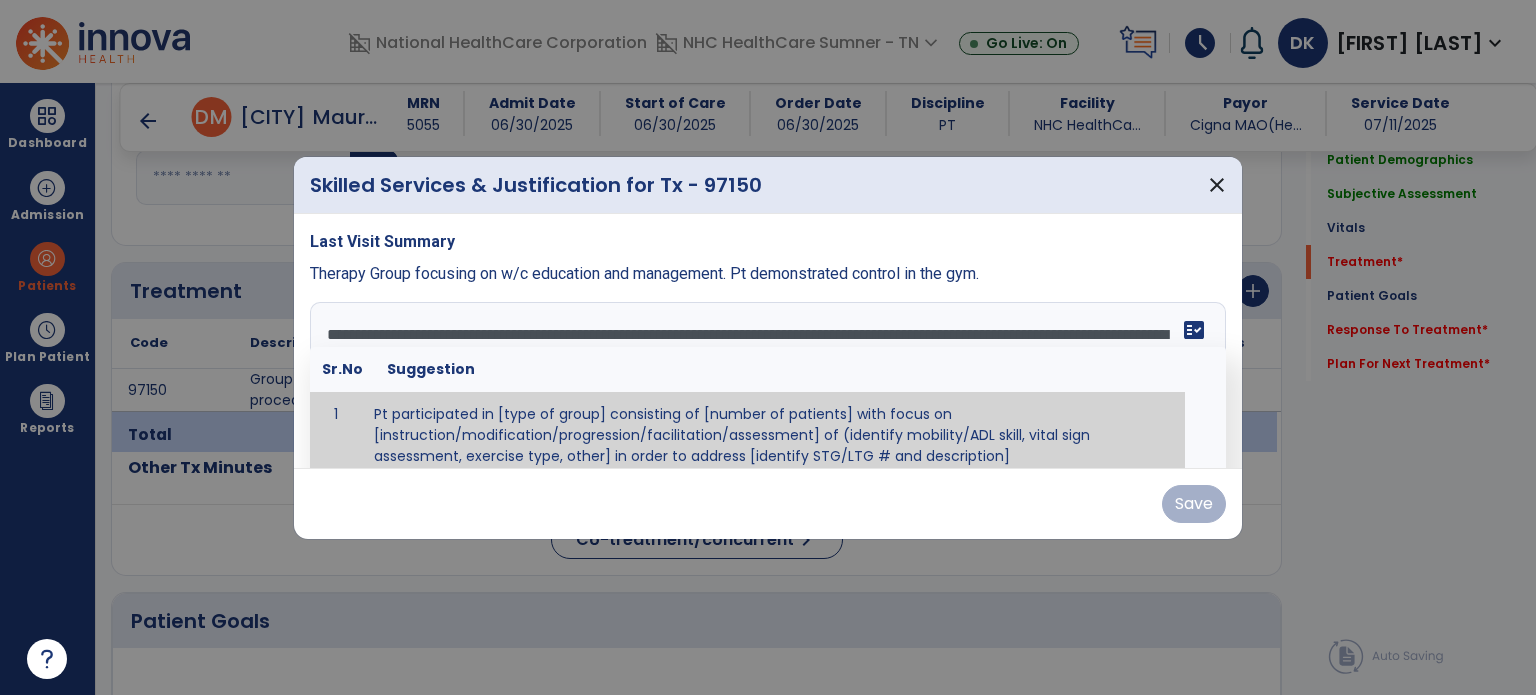 scroll, scrollTop: 63, scrollLeft: 0, axis: vertical 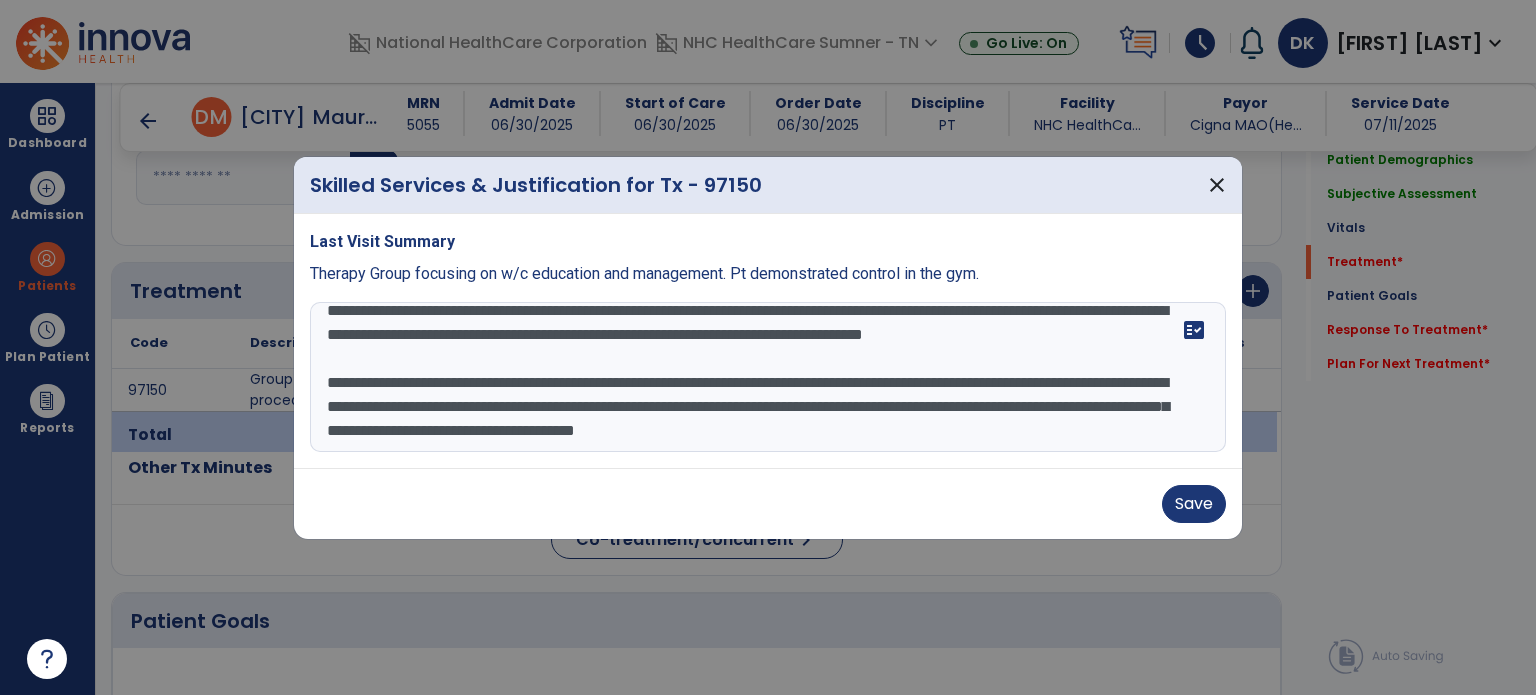 type on "**********" 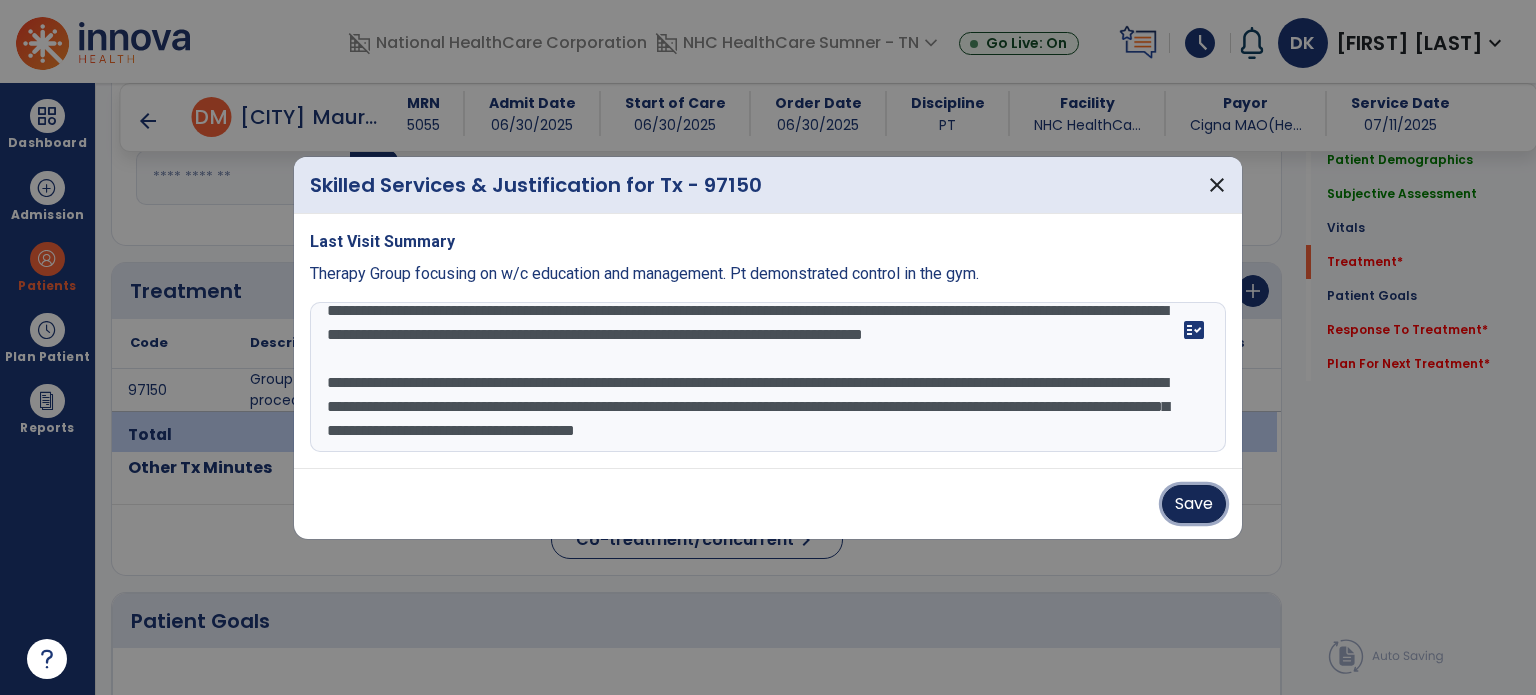 click on "Save" at bounding box center [1194, 504] 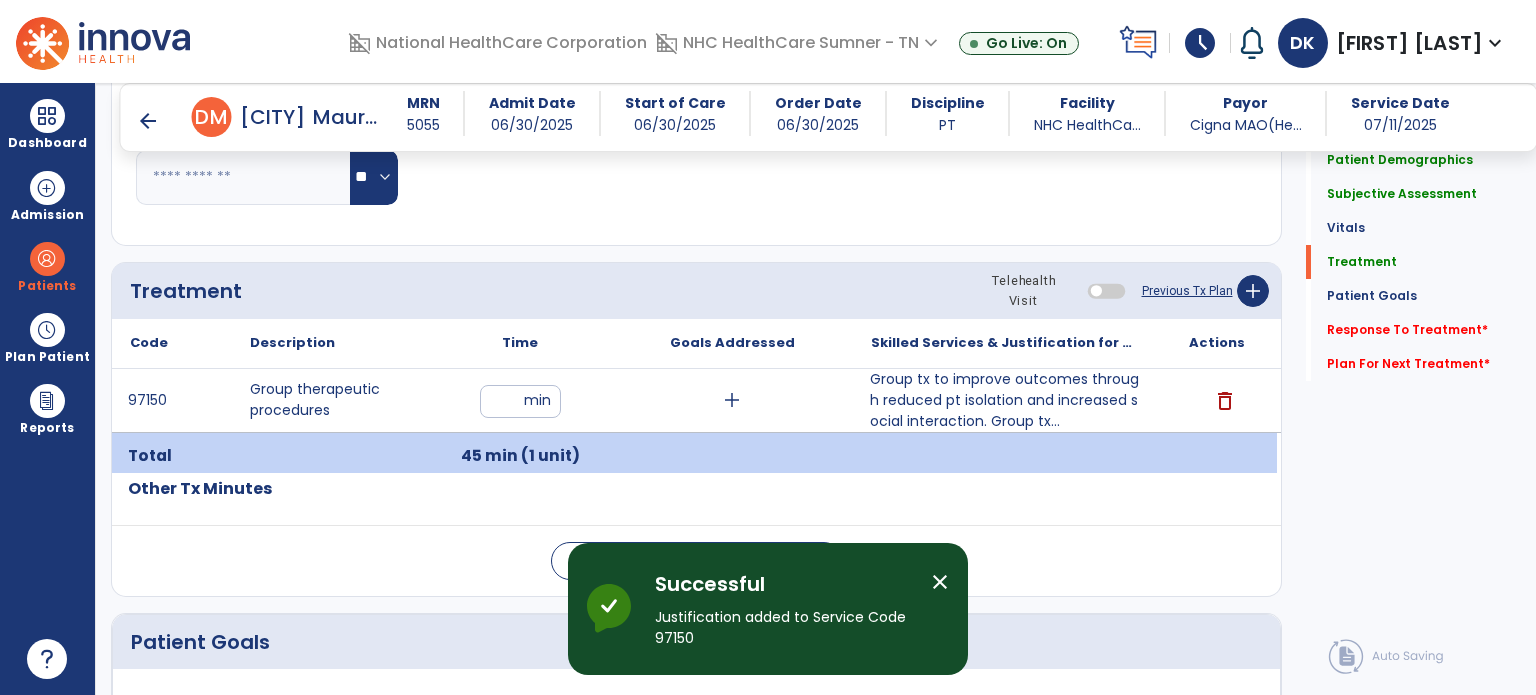 click on "Response To Treatment   *" 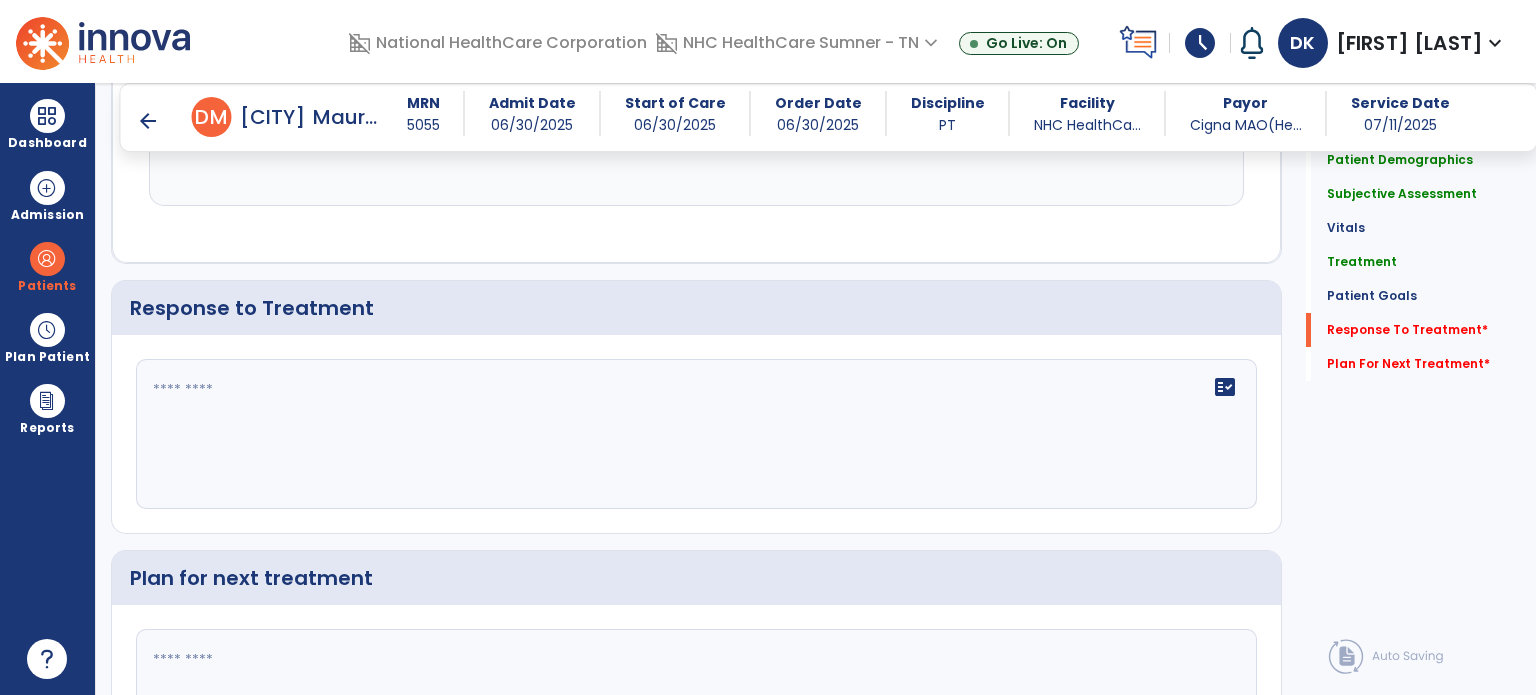 scroll, scrollTop: 3183, scrollLeft: 0, axis: vertical 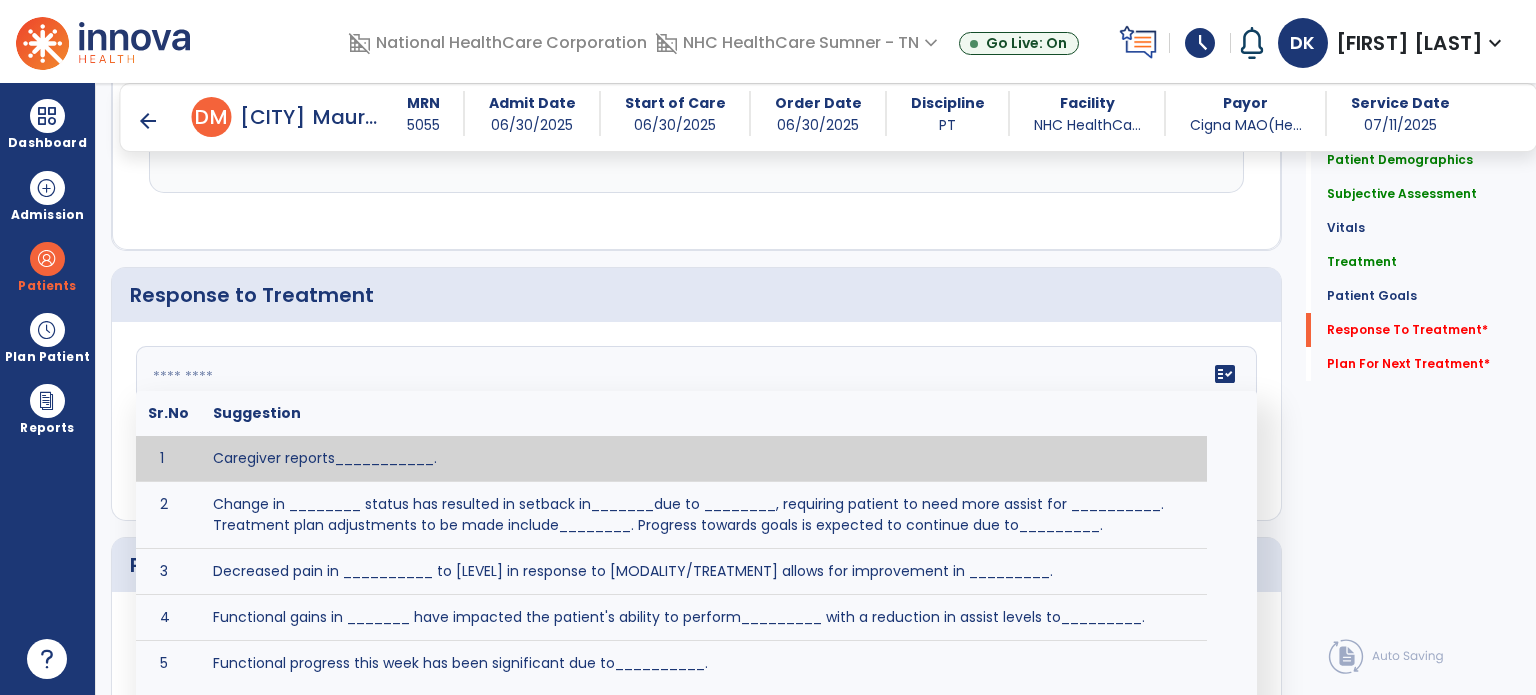 click on "fact_check  Sr.No Suggestion 1 Caregiver reports___________. 2 Change in ________ status has resulted in setback in_______due to ________, requiring patient to need more assist for __________.   Treatment plan adjustments to be made include________.  Progress towards goals is expected to continue due to_________. 3 Decreased pain in __________ to [LEVEL] in response to [MODALITY/TREATMENT] allows for improvement in _________. 4 Functional gains in _______ have impacted the patient's ability to perform_________ with a reduction in assist levels to_________. 5 Functional progress this week has been significant due to__________. 6 Gains in ________ have improved the patient's ability to perform ______with decreased levels of assist to___________. 7 Improvement in ________allows patient to tolerate higher levels of challenges in_________. 8 Pain in [AREA] has decreased to [LEVEL] in response to [TREATMENT/MODALITY], allowing fore ease in completing__________. 9 10 11 12 13 14 15 16 17 18 19 20 21" 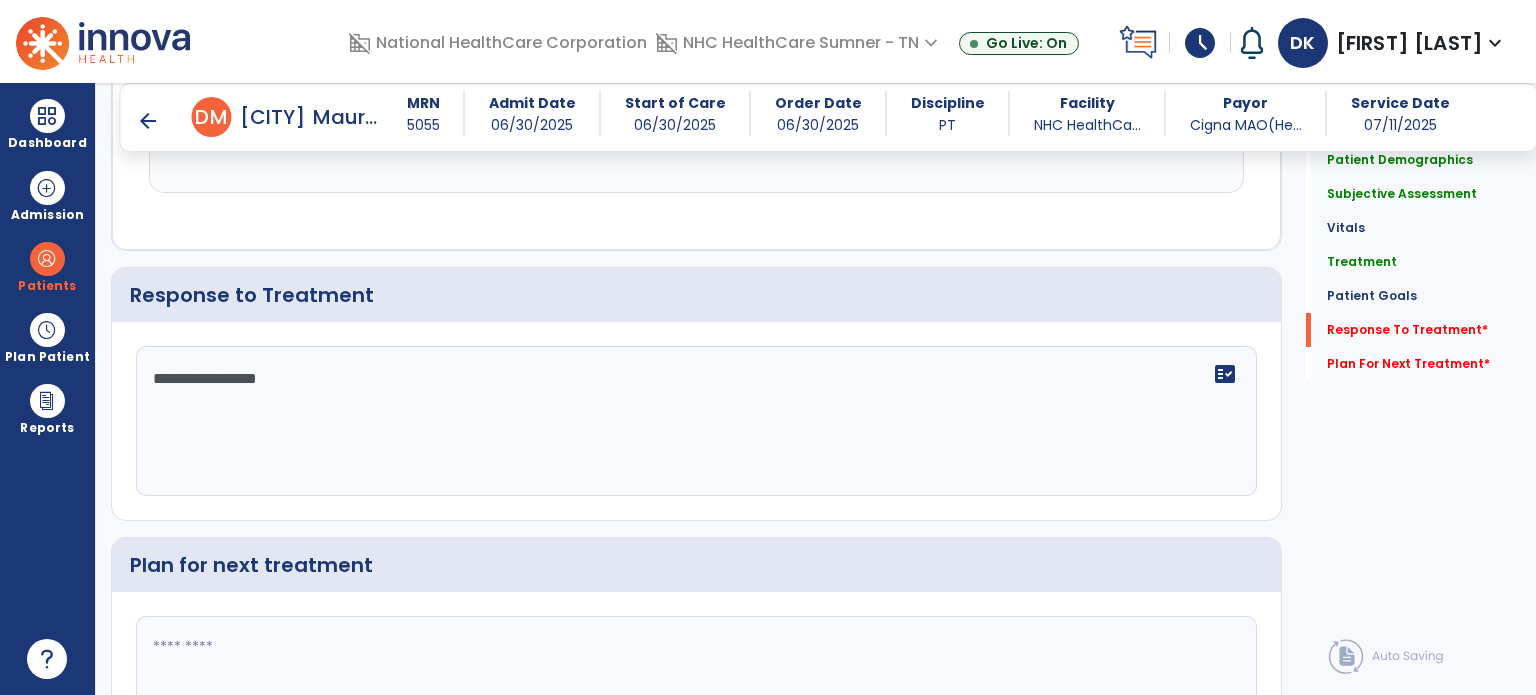 type on "**********" 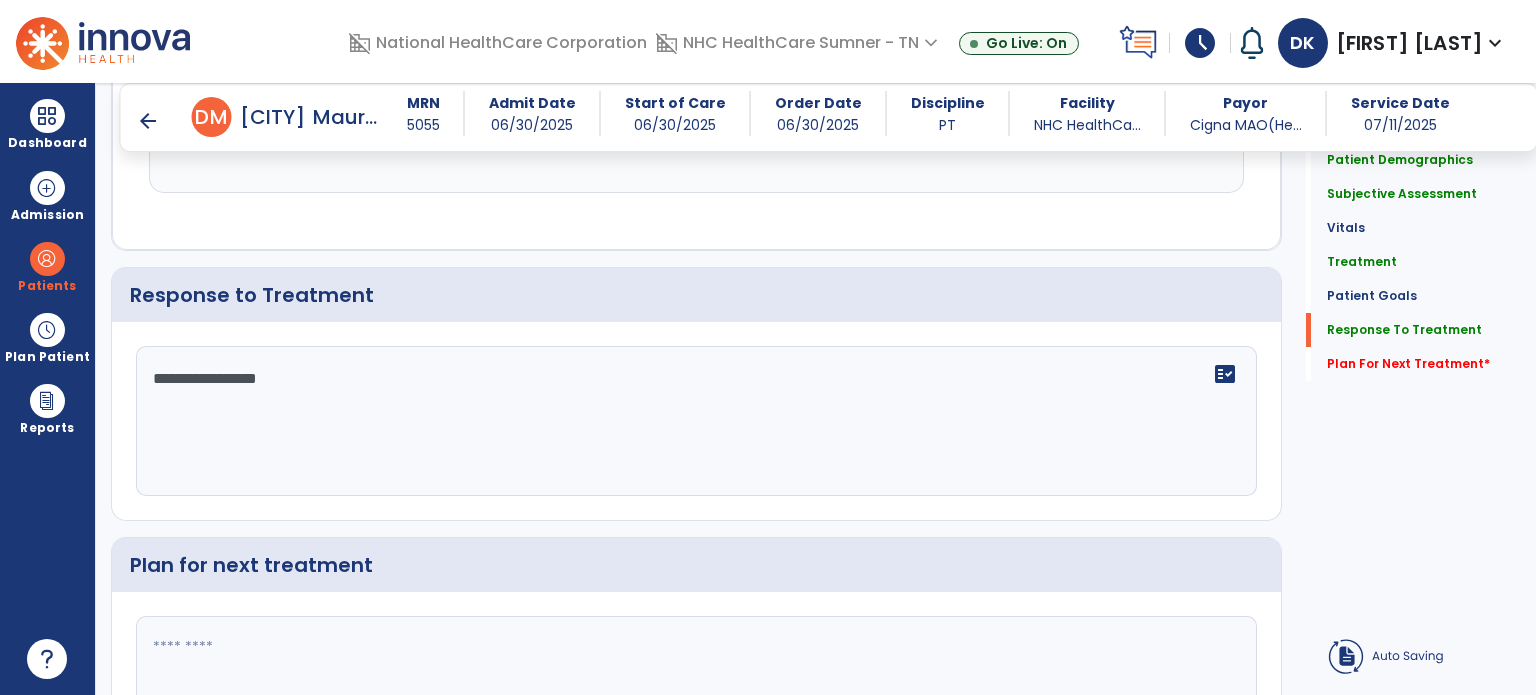 click on "Plan For Next Treatment   *" 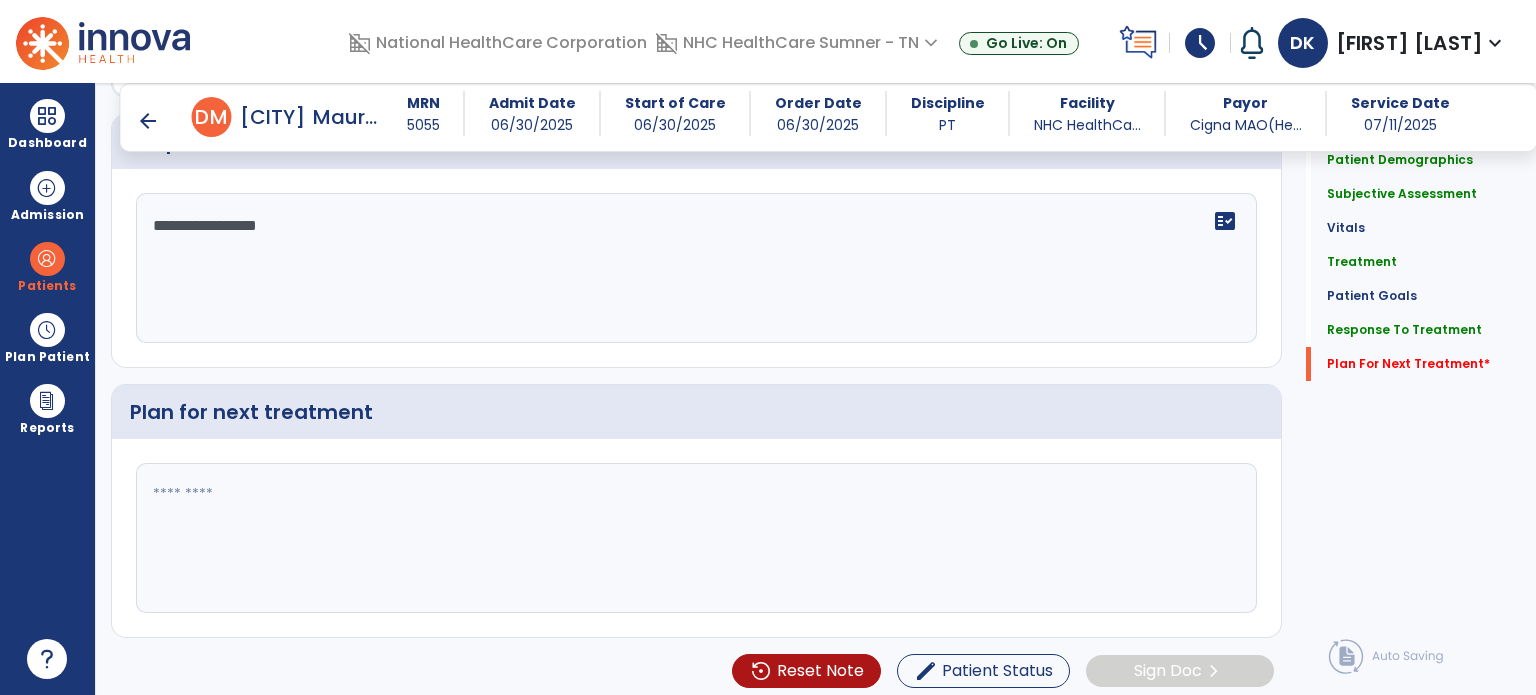 scroll, scrollTop: 3337, scrollLeft: 0, axis: vertical 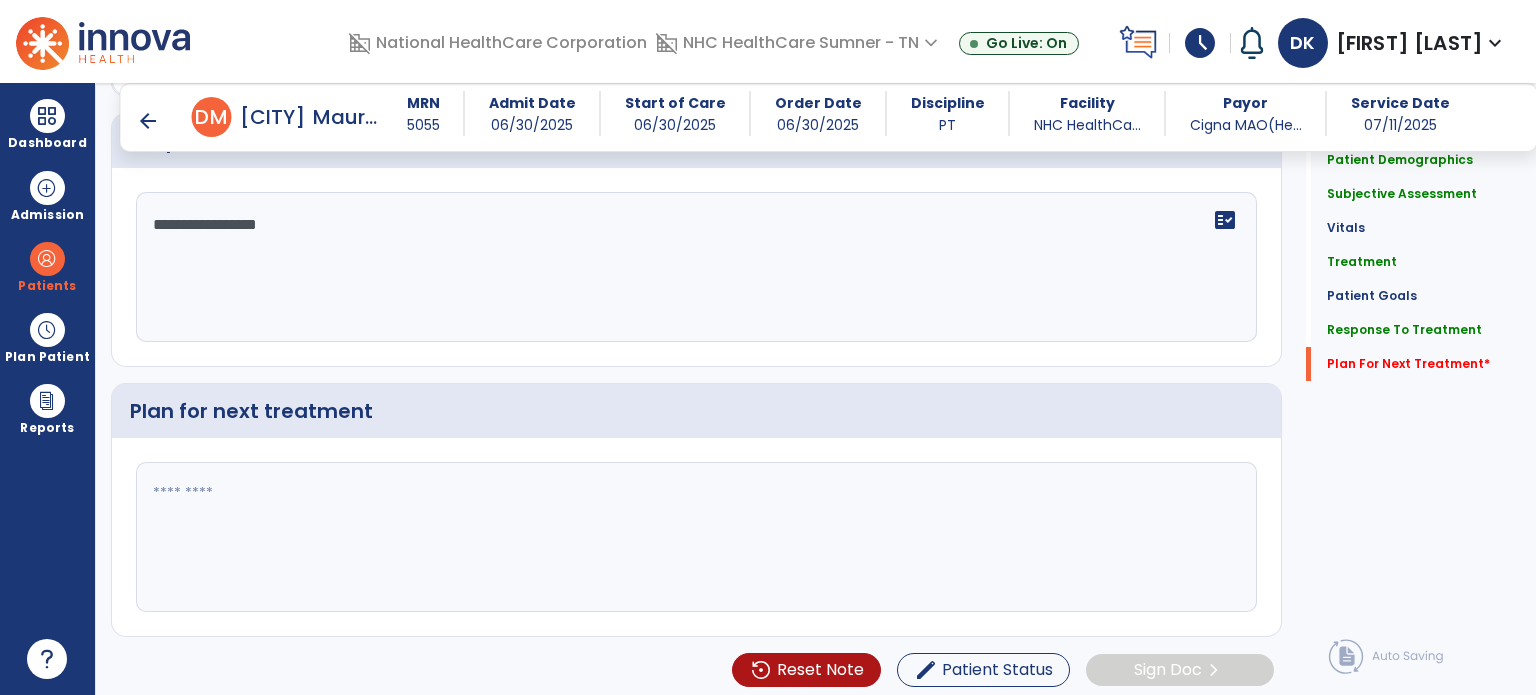 click 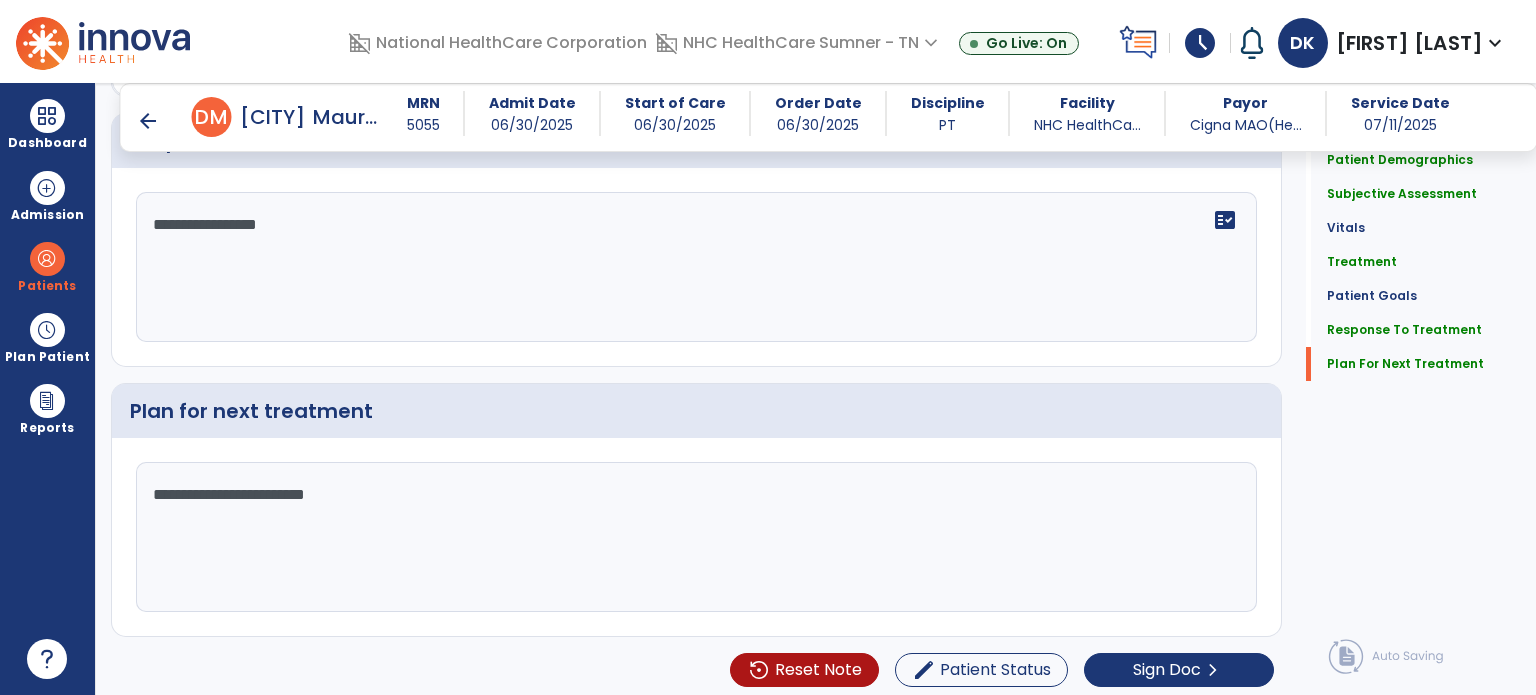 scroll, scrollTop: 3337, scrollLeft: 0, axis: vertical 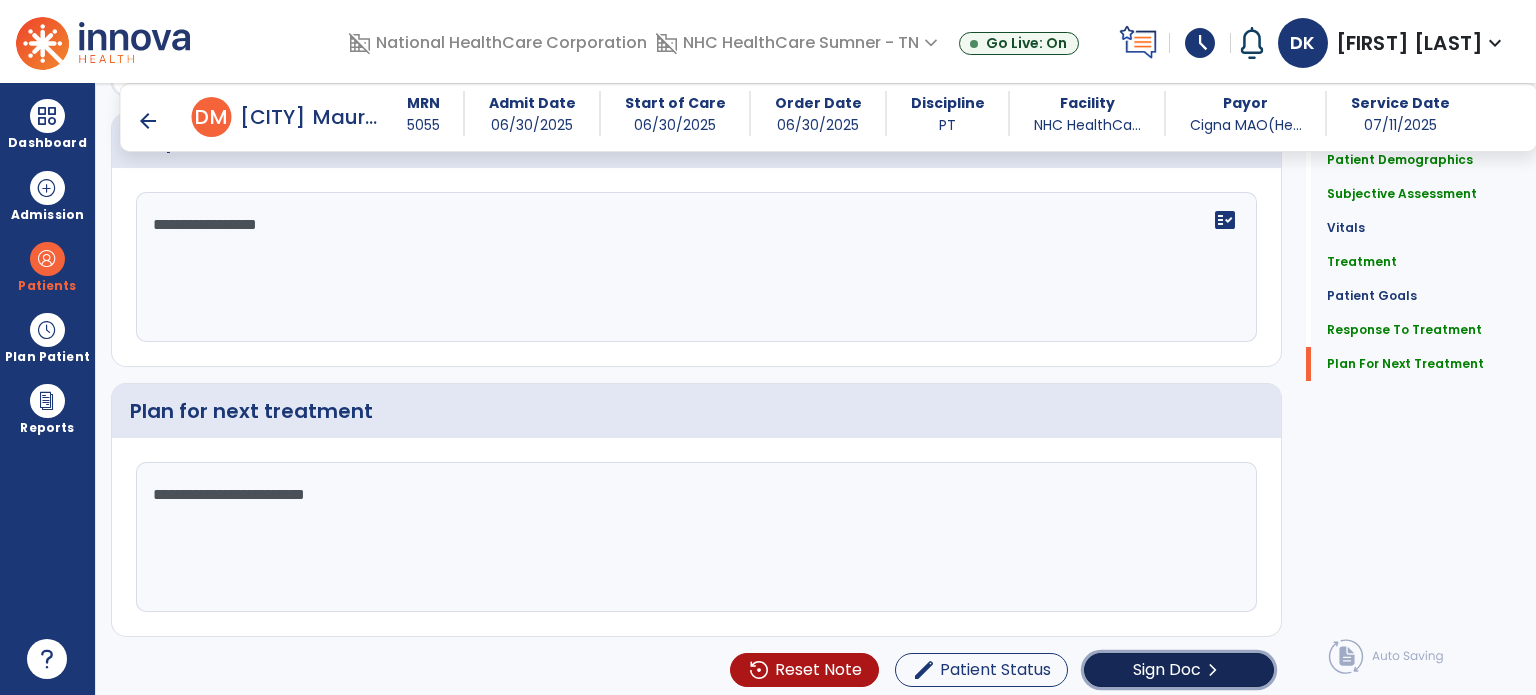 click on "Sign Doc" 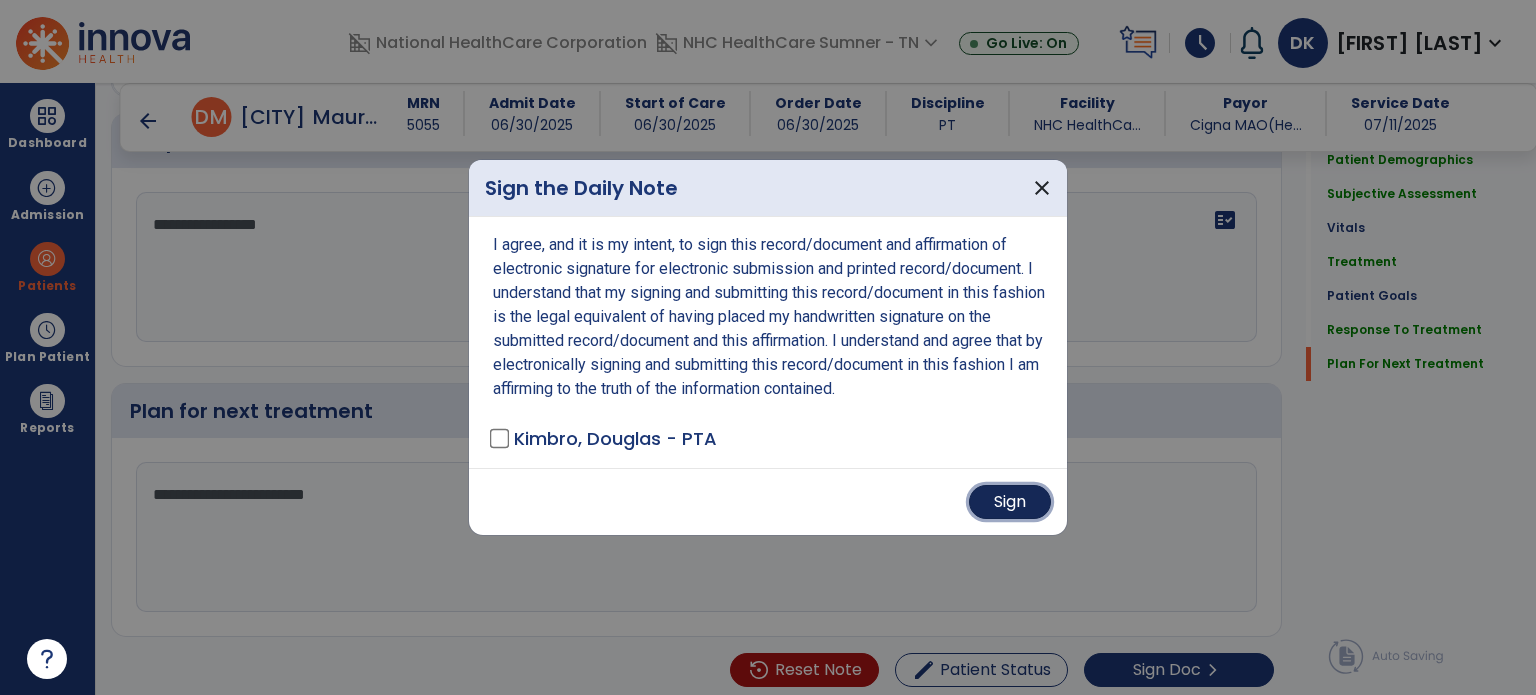 click on "Sign" at bounding box center [1010, 502] 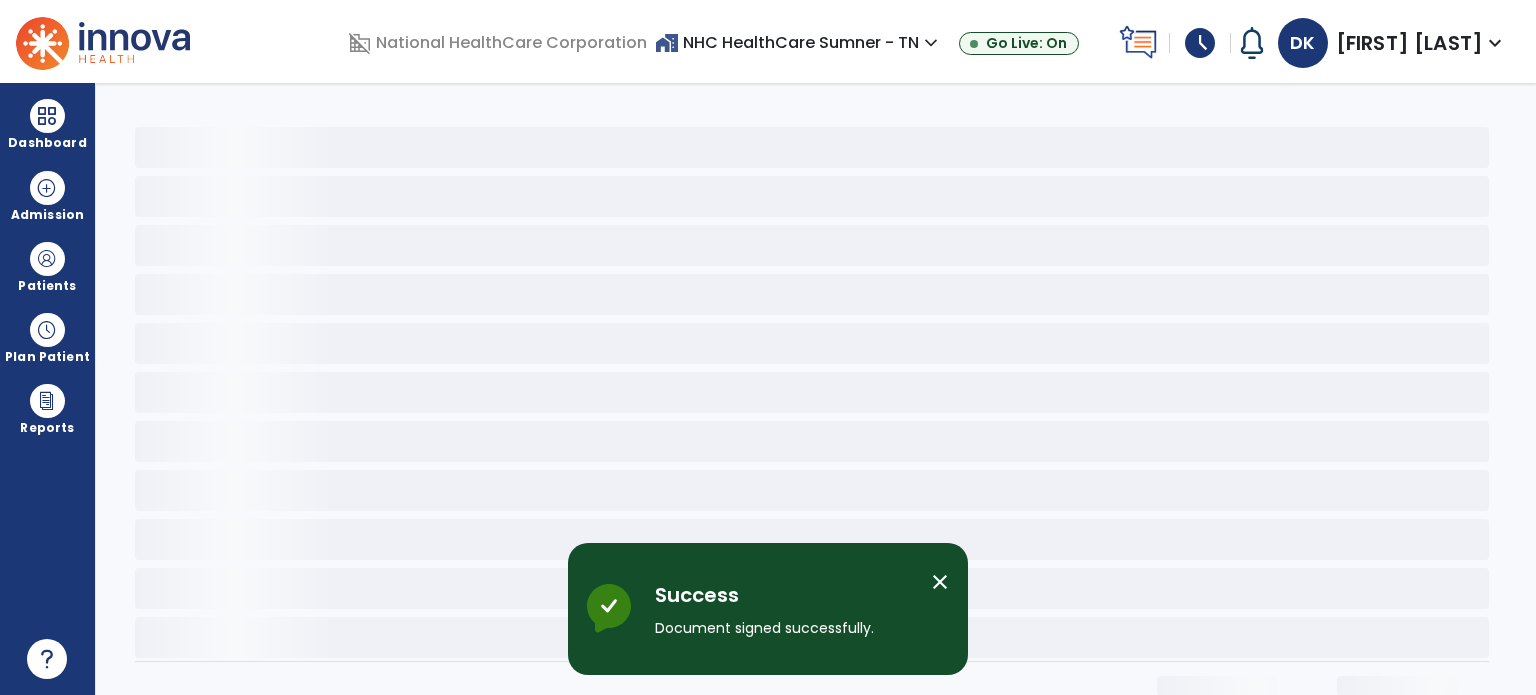 scroll, scrollTop: 0, scrollLeft: 0, axis: both 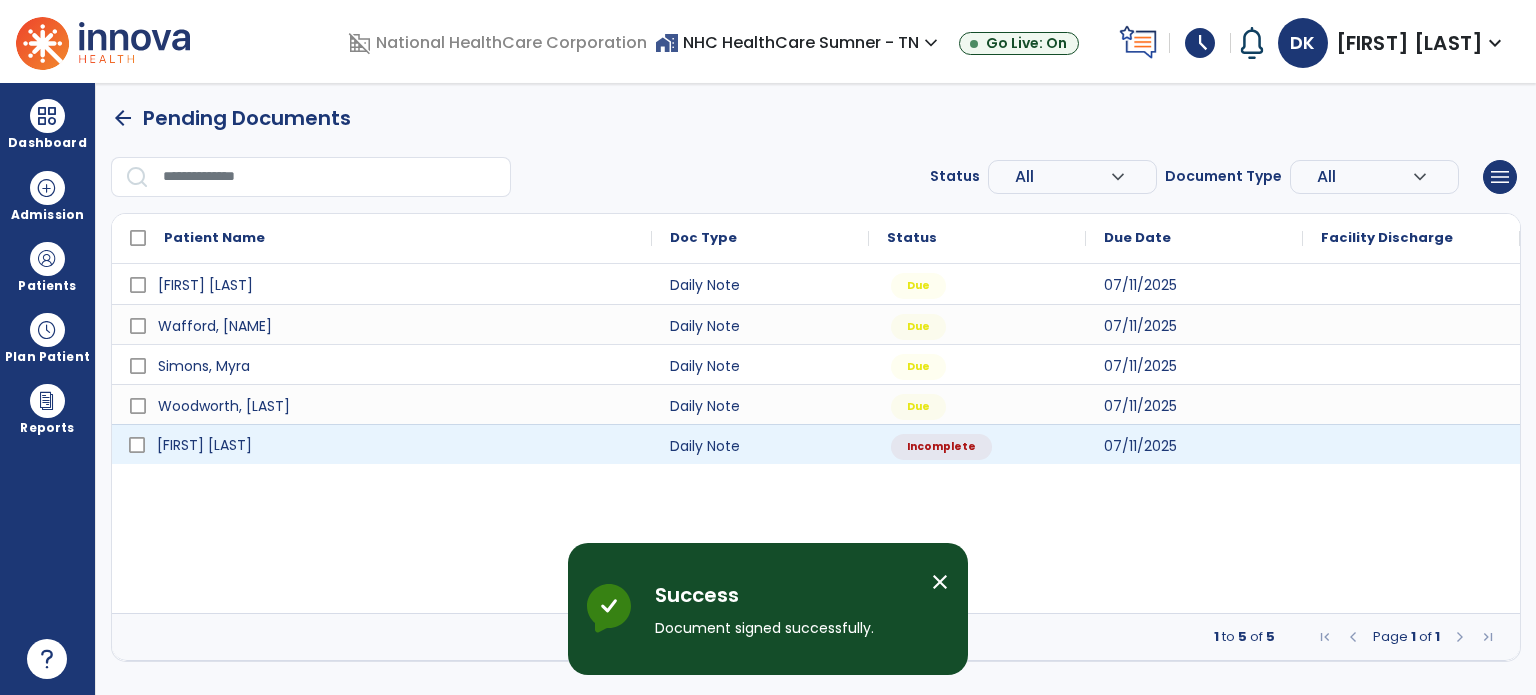 click on "[FIRST] [LAST]" at bounding box center (396, 445) 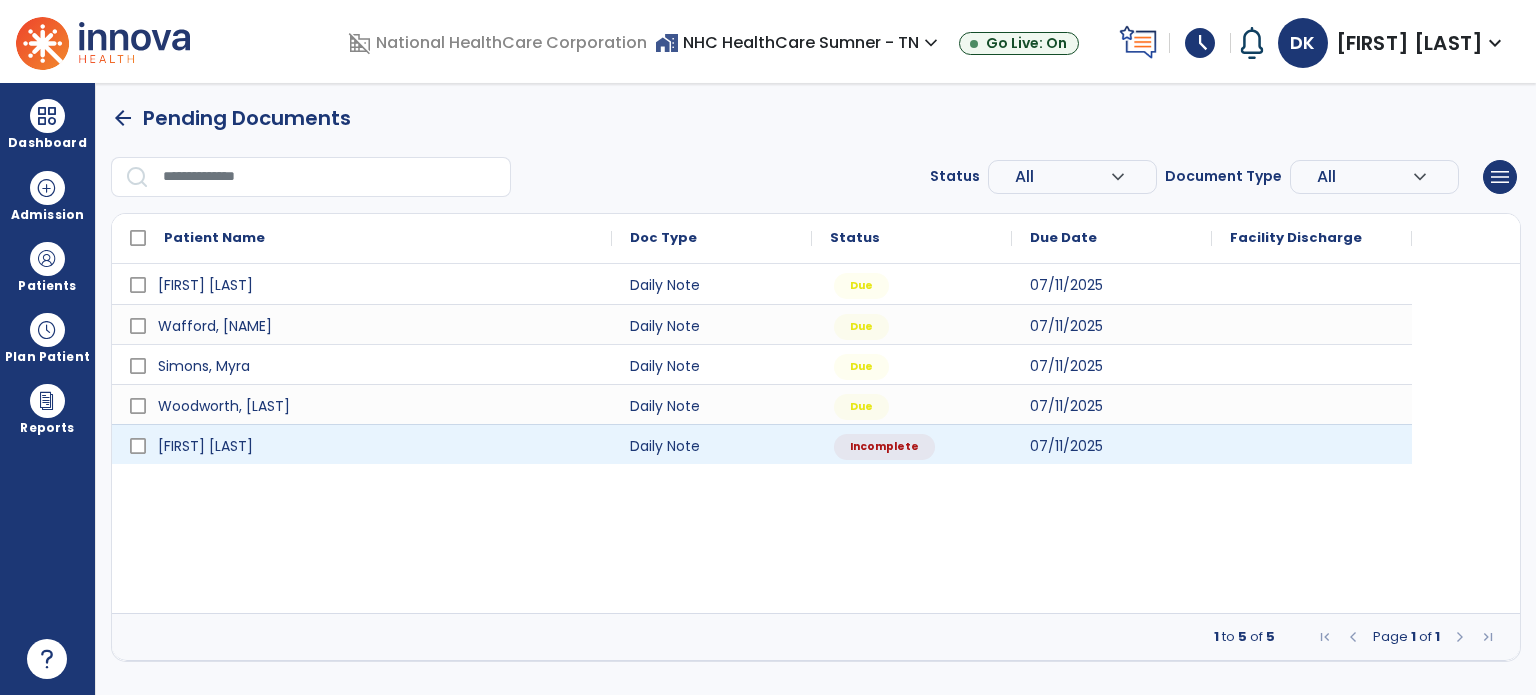 select on "*" 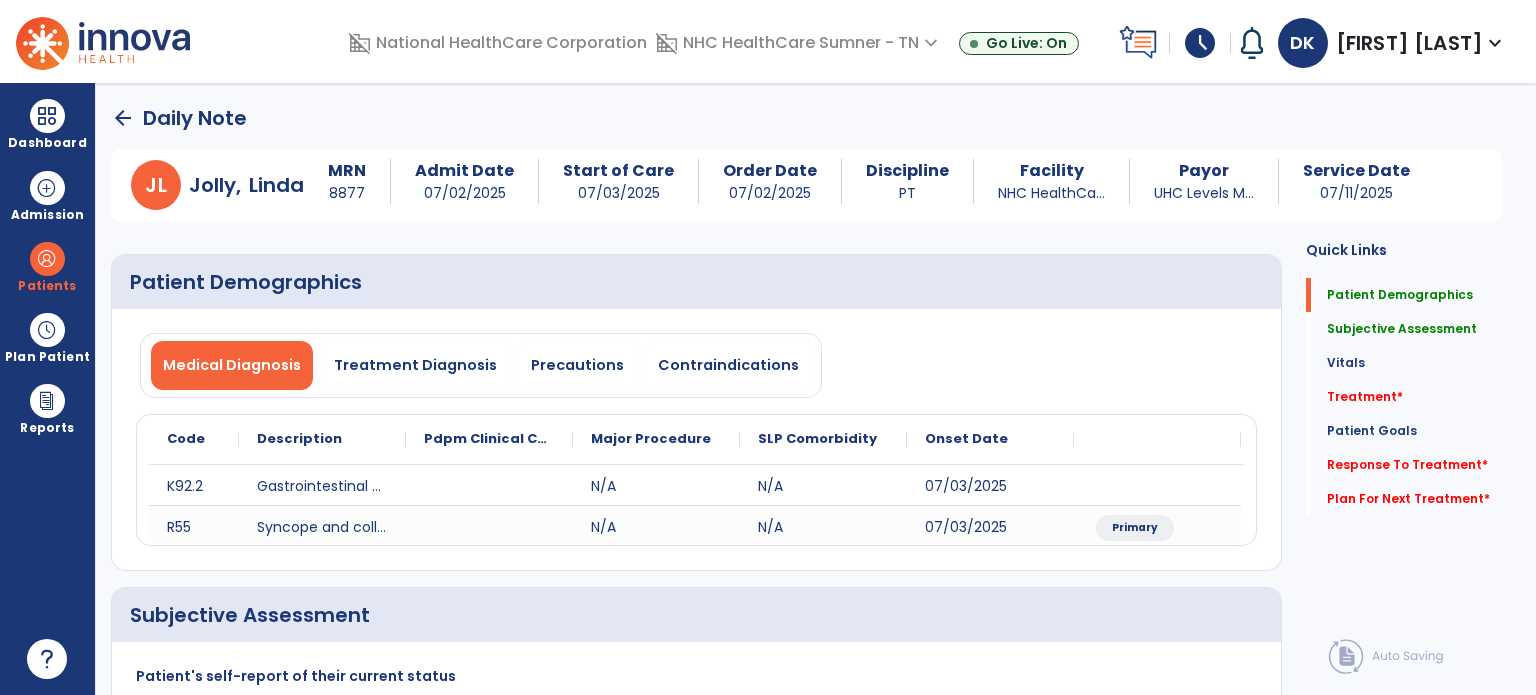 click on "Subjective Assessment" 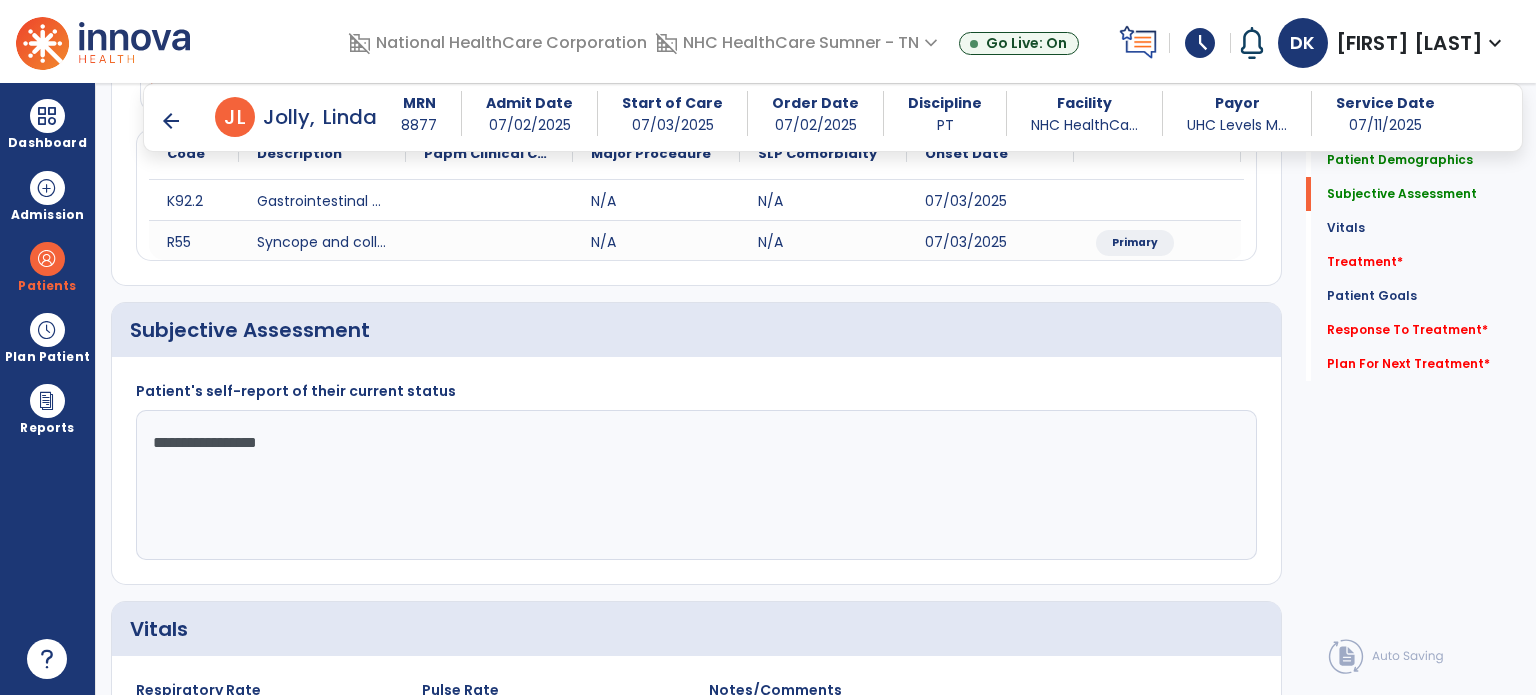 scroll, scrollTop: 338, scrollLeft: 0, axis: vertical 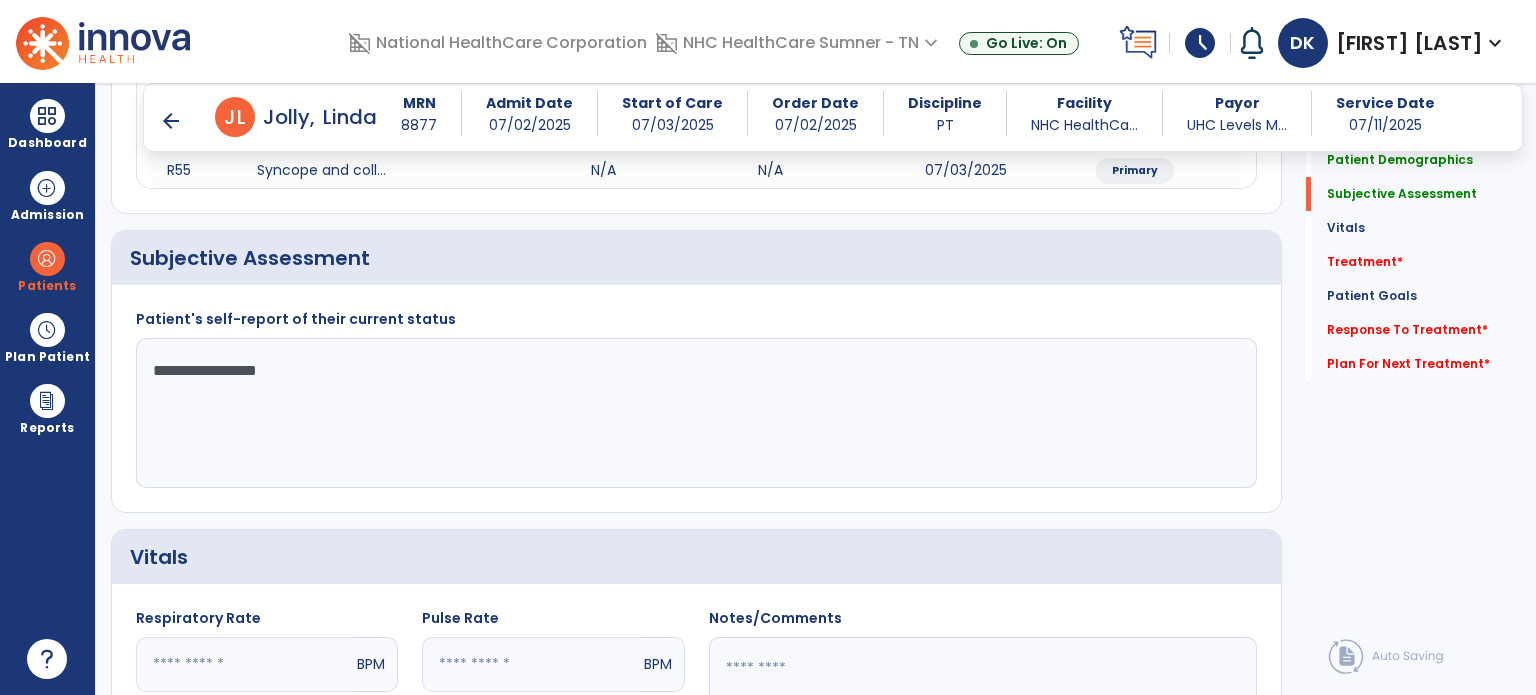 click on "**********" 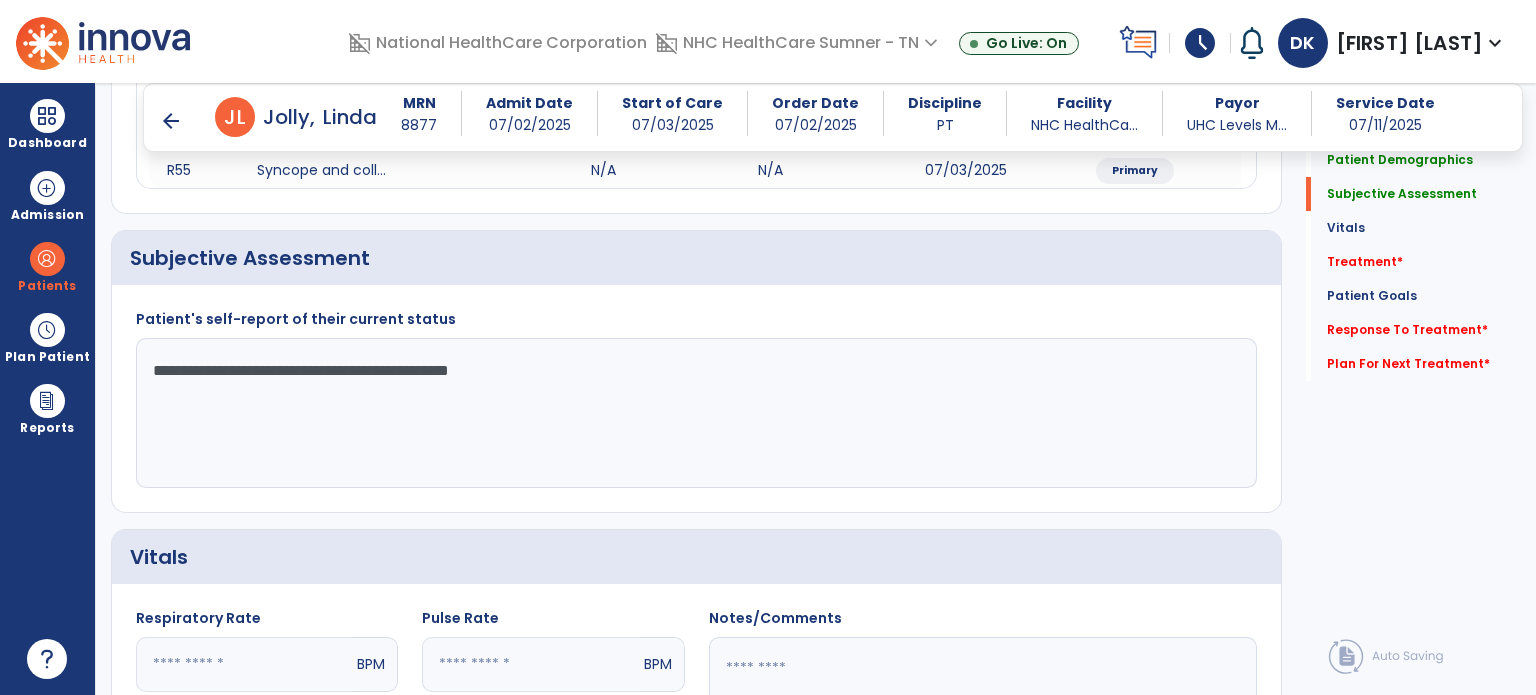 type on "**********" 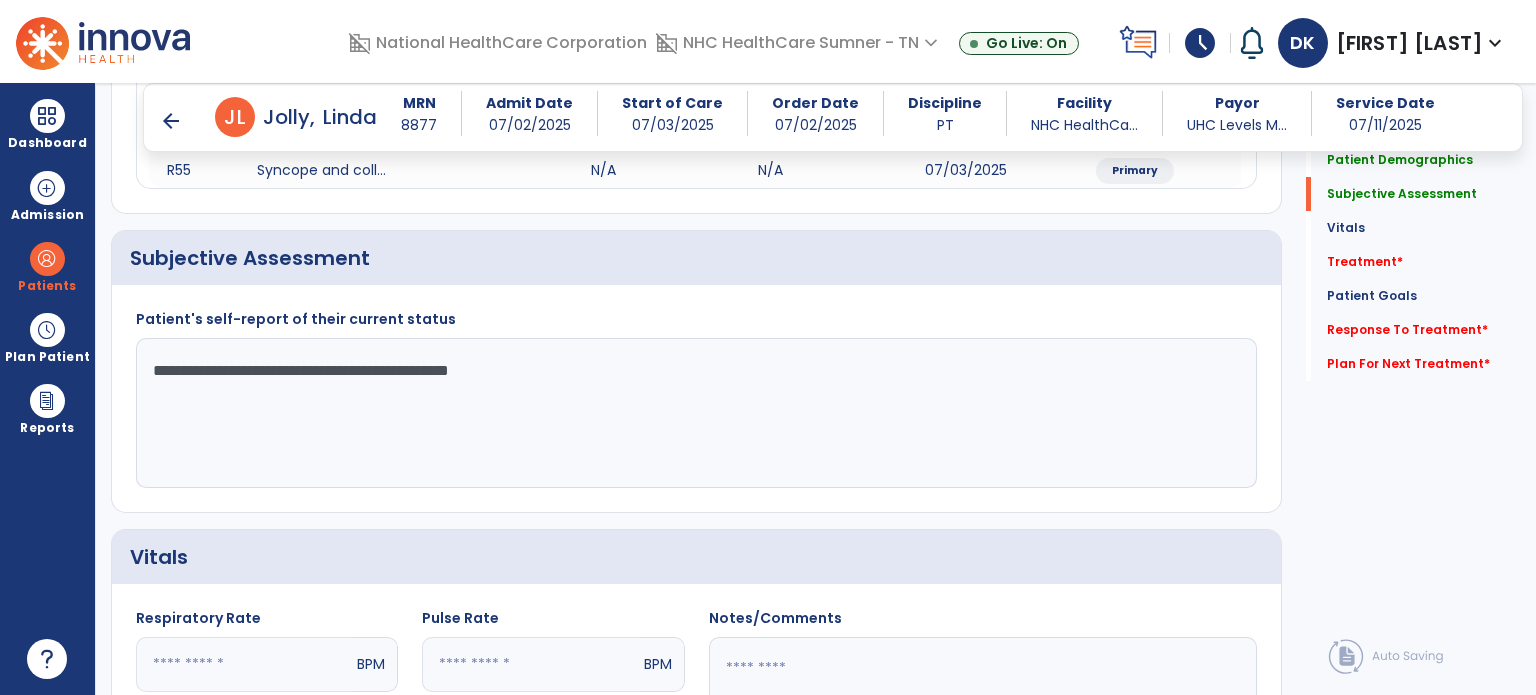 click on "Treatment   *" 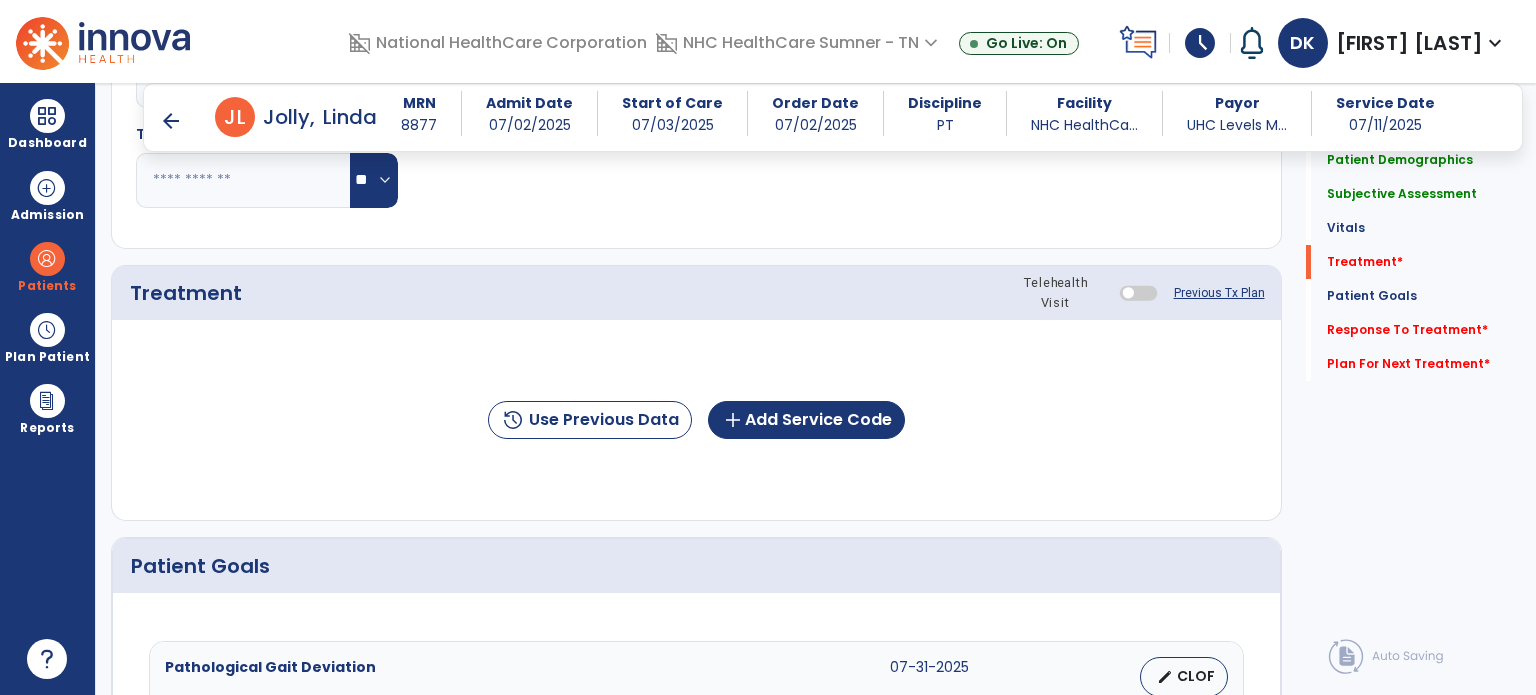 scroll, scrollTop: 1027, scrollLeft: 0, axis: vertical 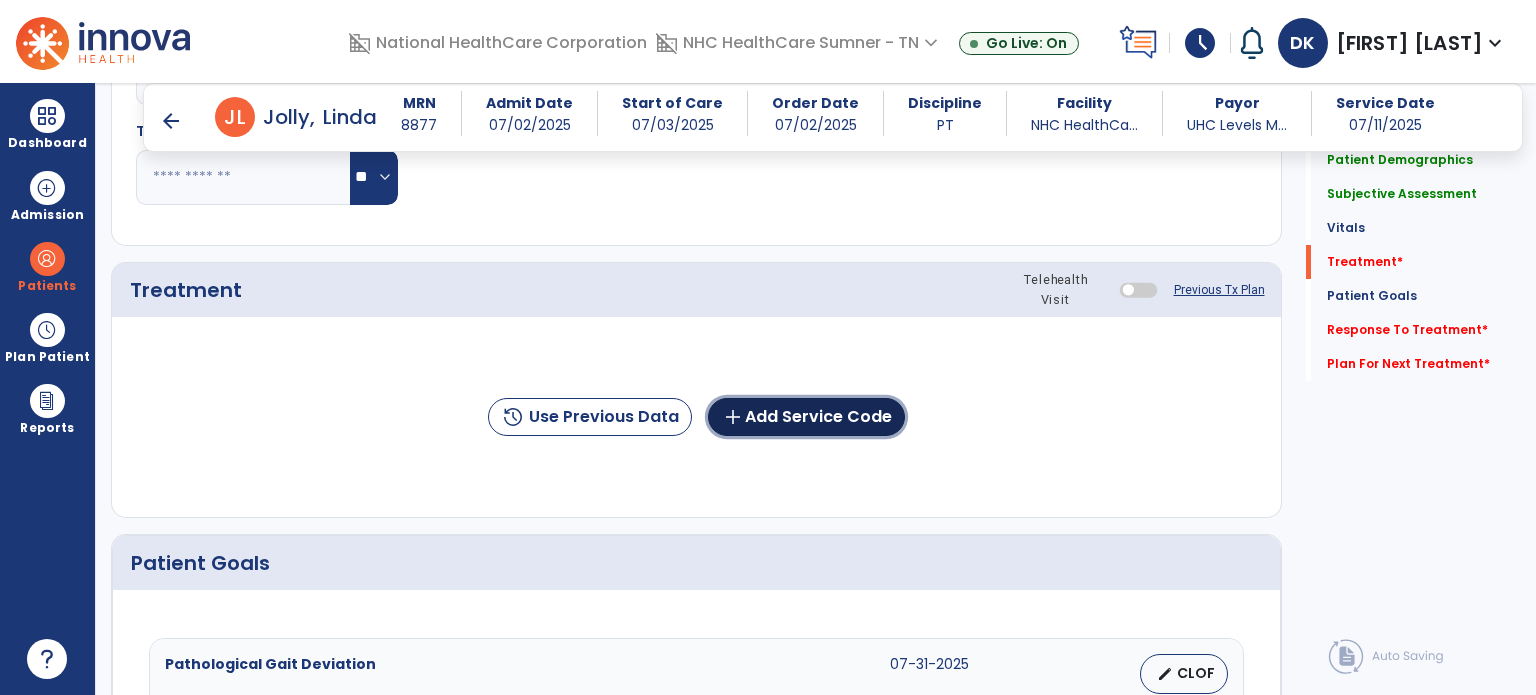 click on "add  Add Service Code" 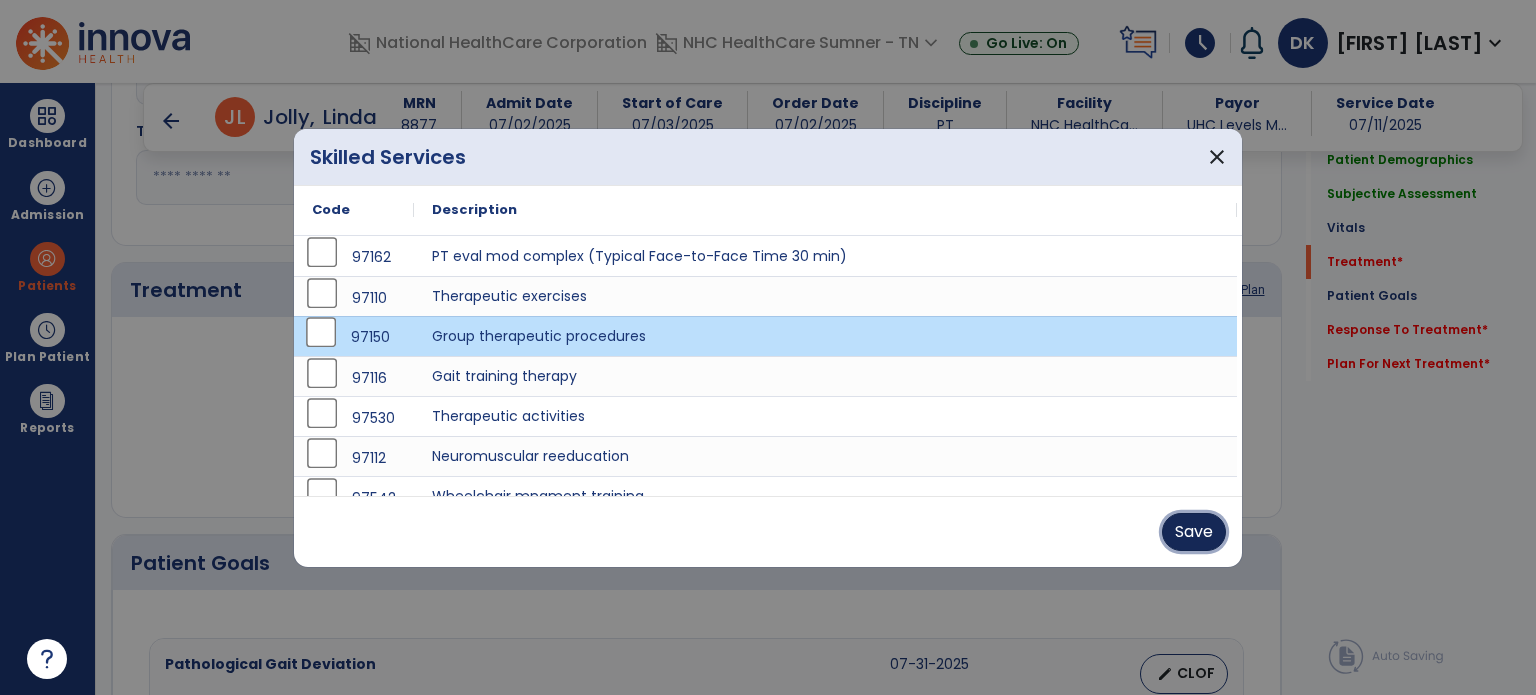 click on "Save" at bounding box center (1194, 532) 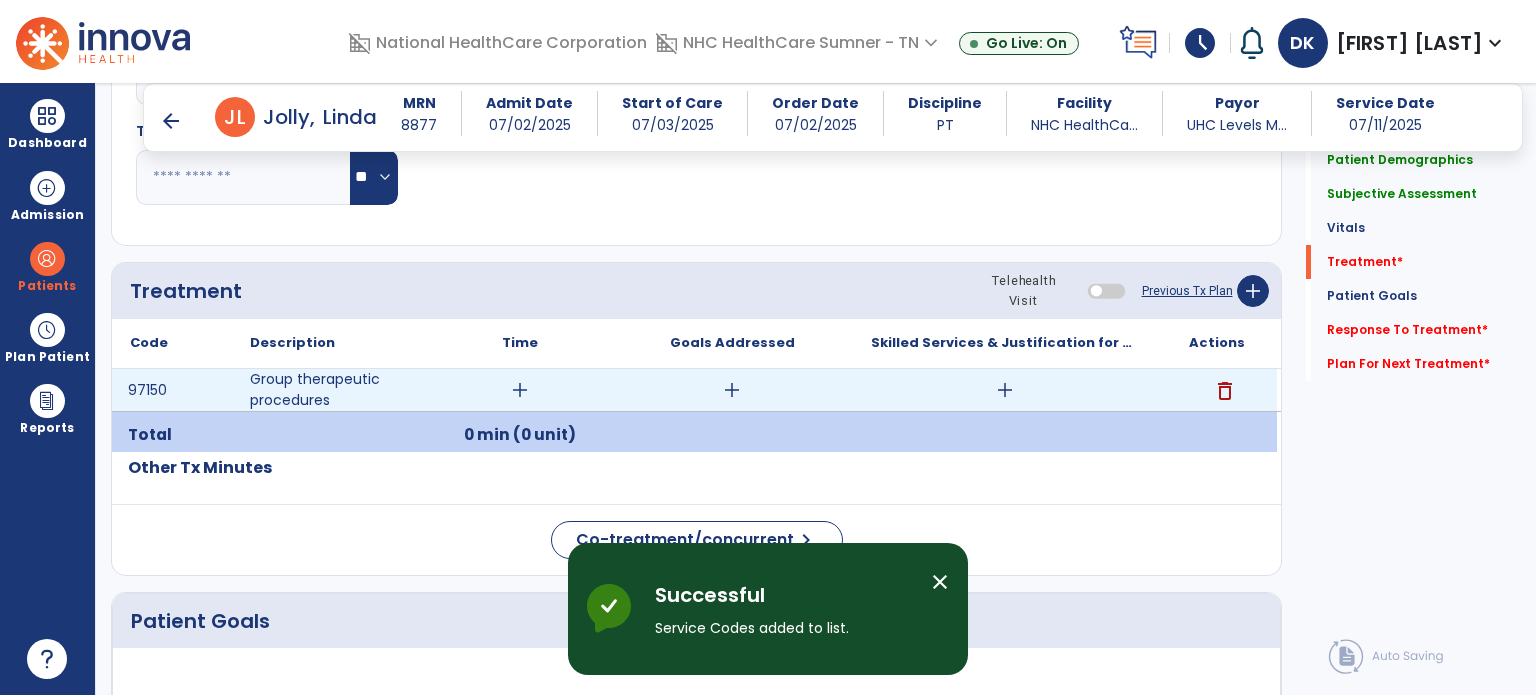click on "add" at bounding box center [520, 390] 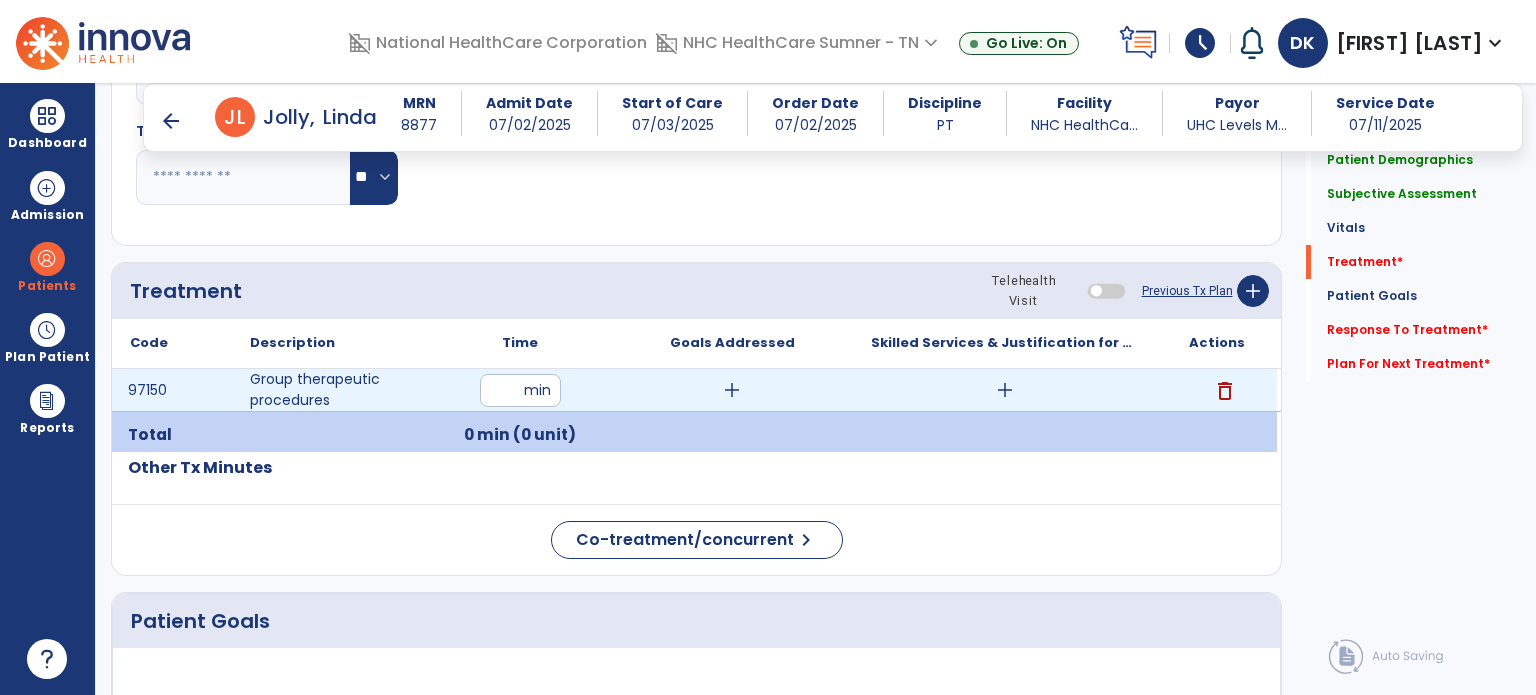 type on "*" 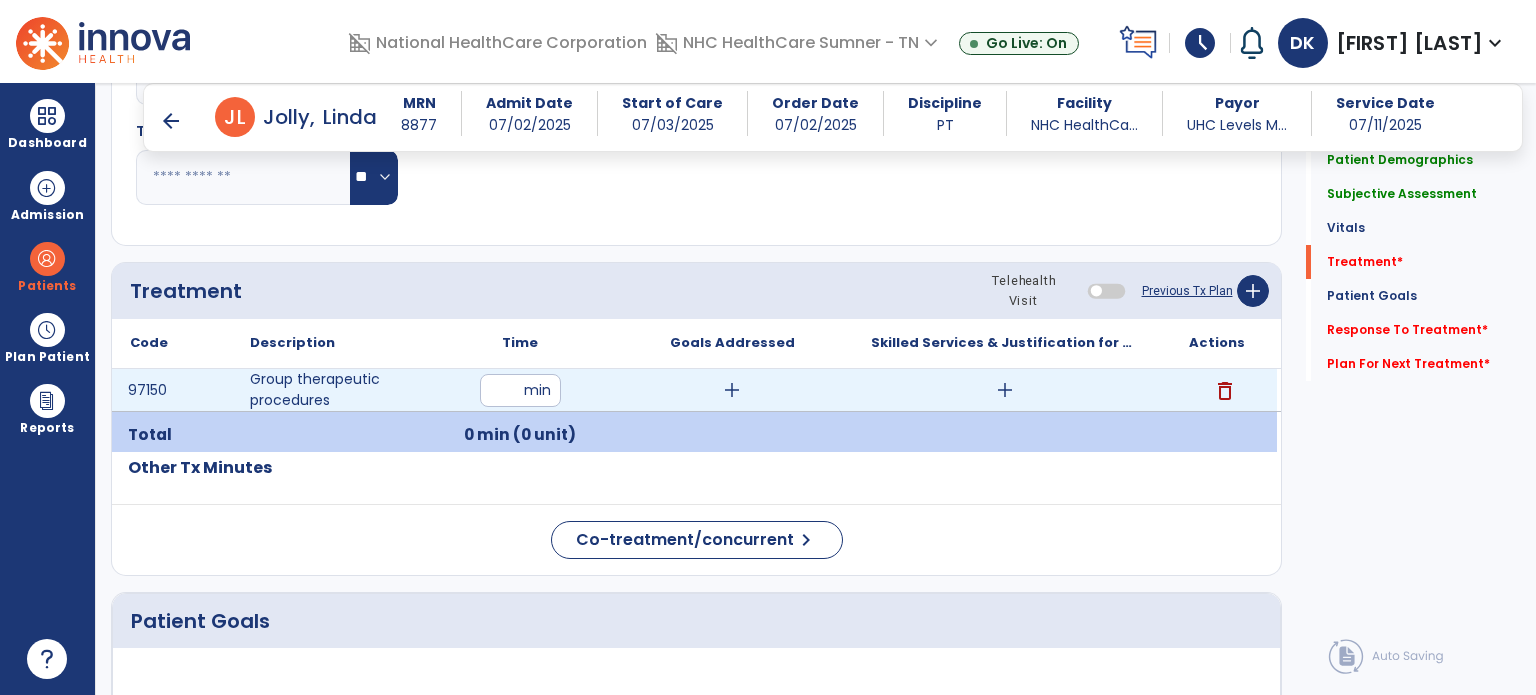 type on "**" 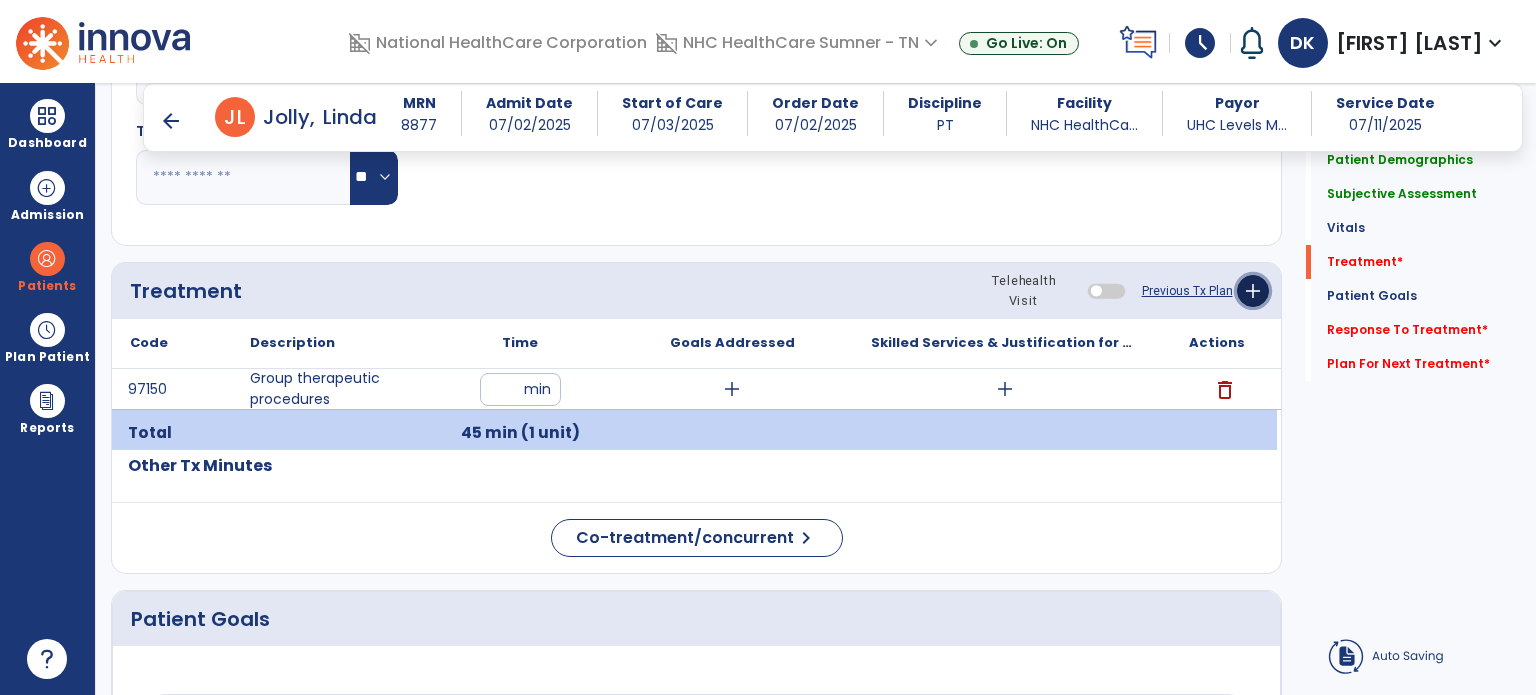 click on "add" 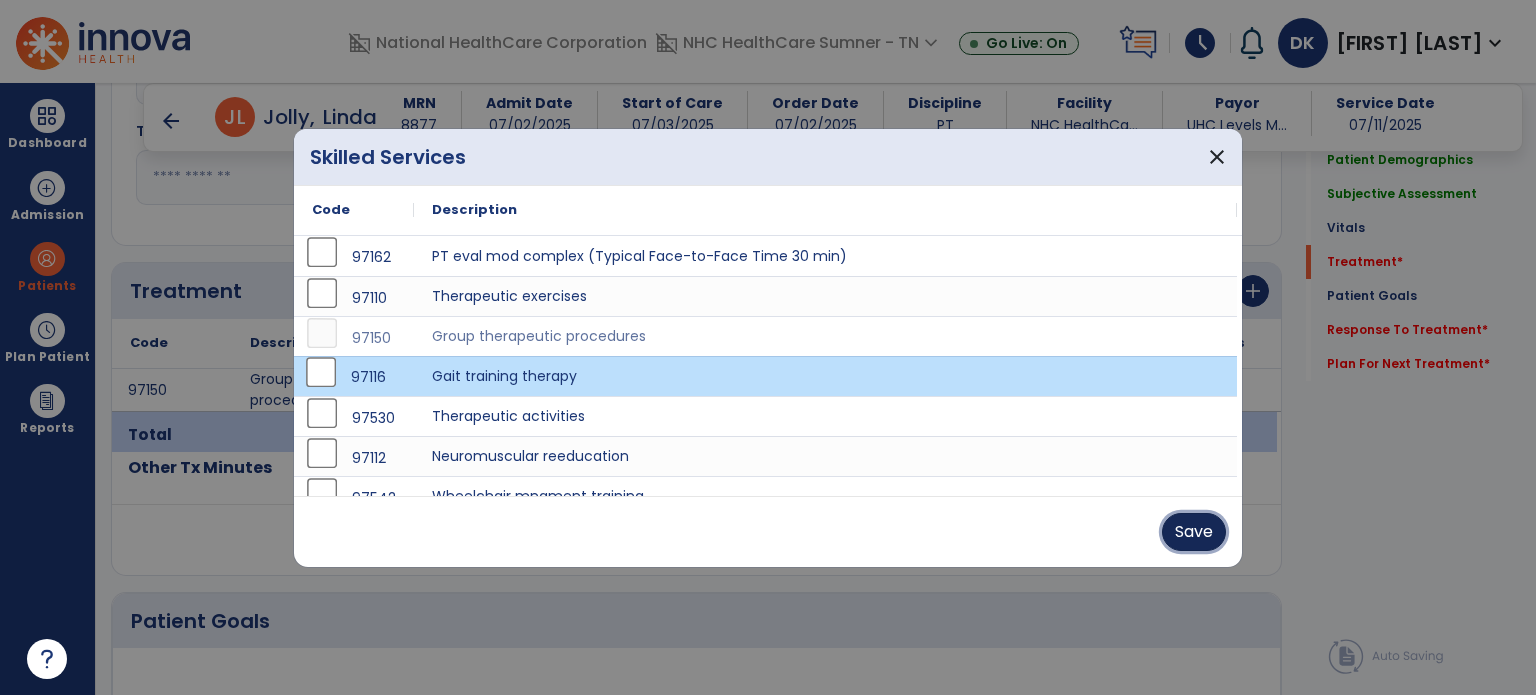 click on "Save" at bounding box center [1194, 532] 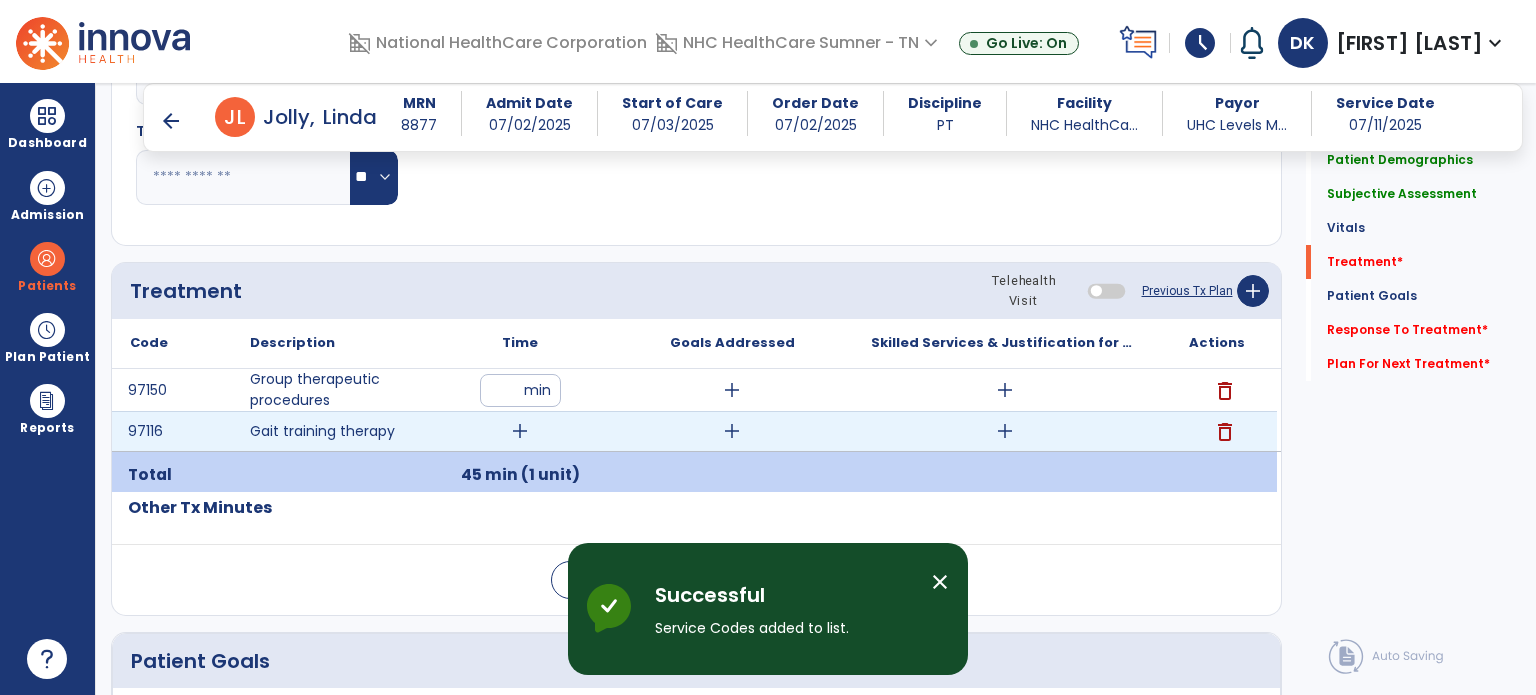 click on "add" at bounding box center (520, 431) 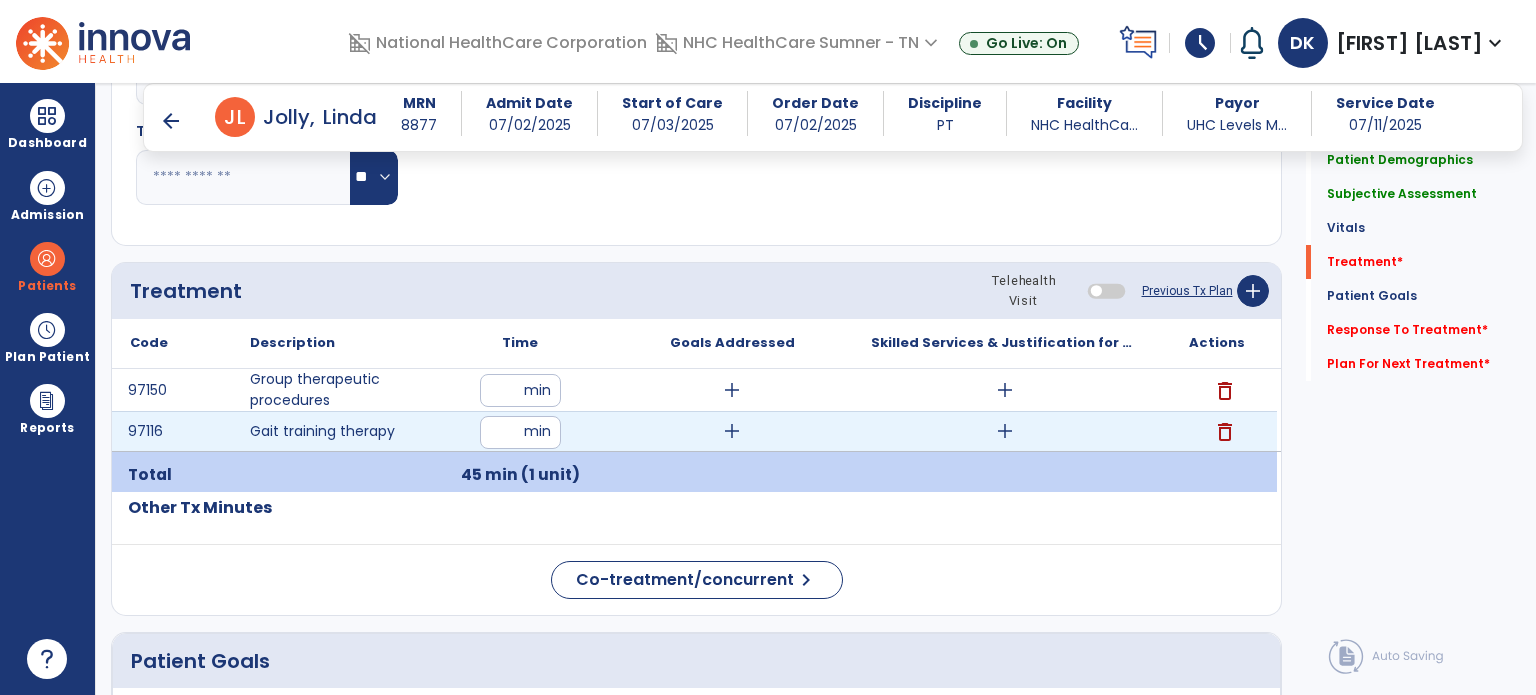 type on "**" 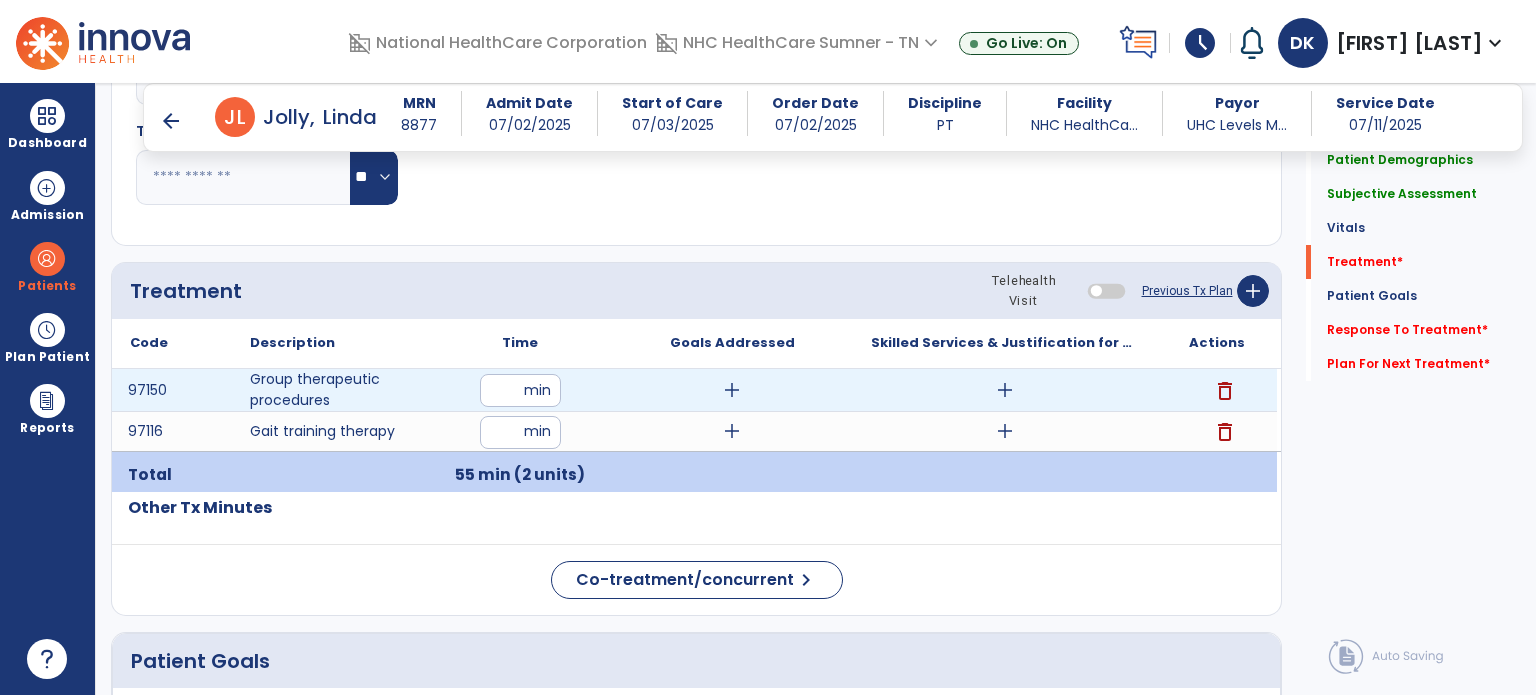 click on "add" at bounding box center [1005, 390] 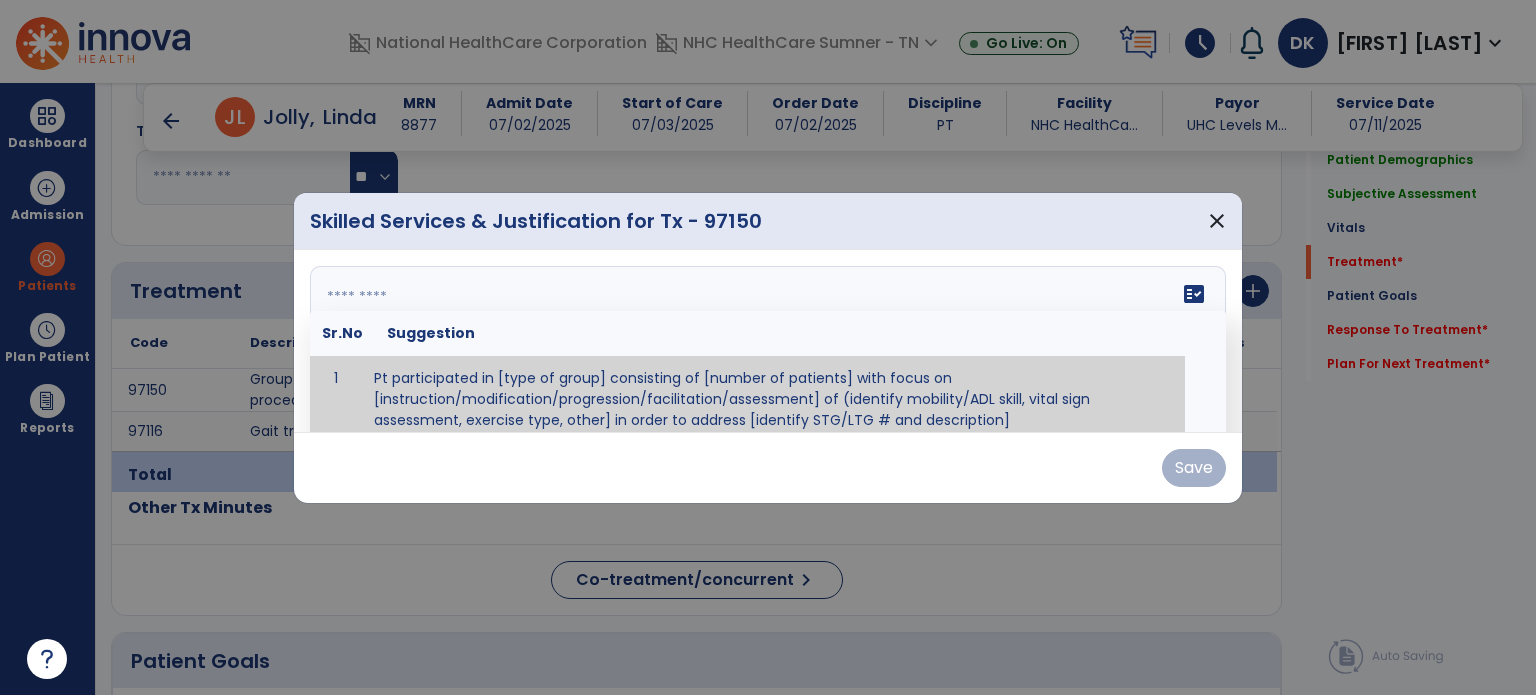 paste on "**********" 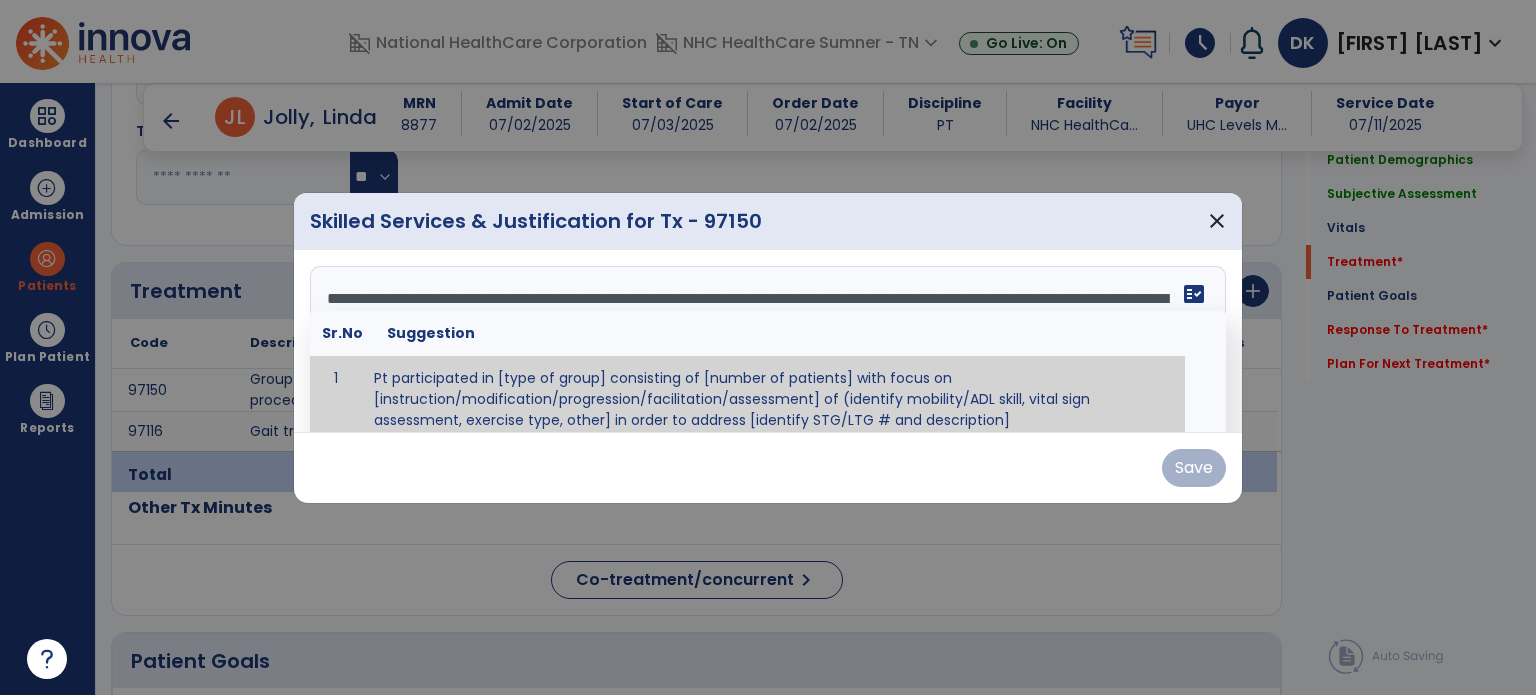 scroll, scrollTop: 63, scrollLeft: 0, axis: vertical 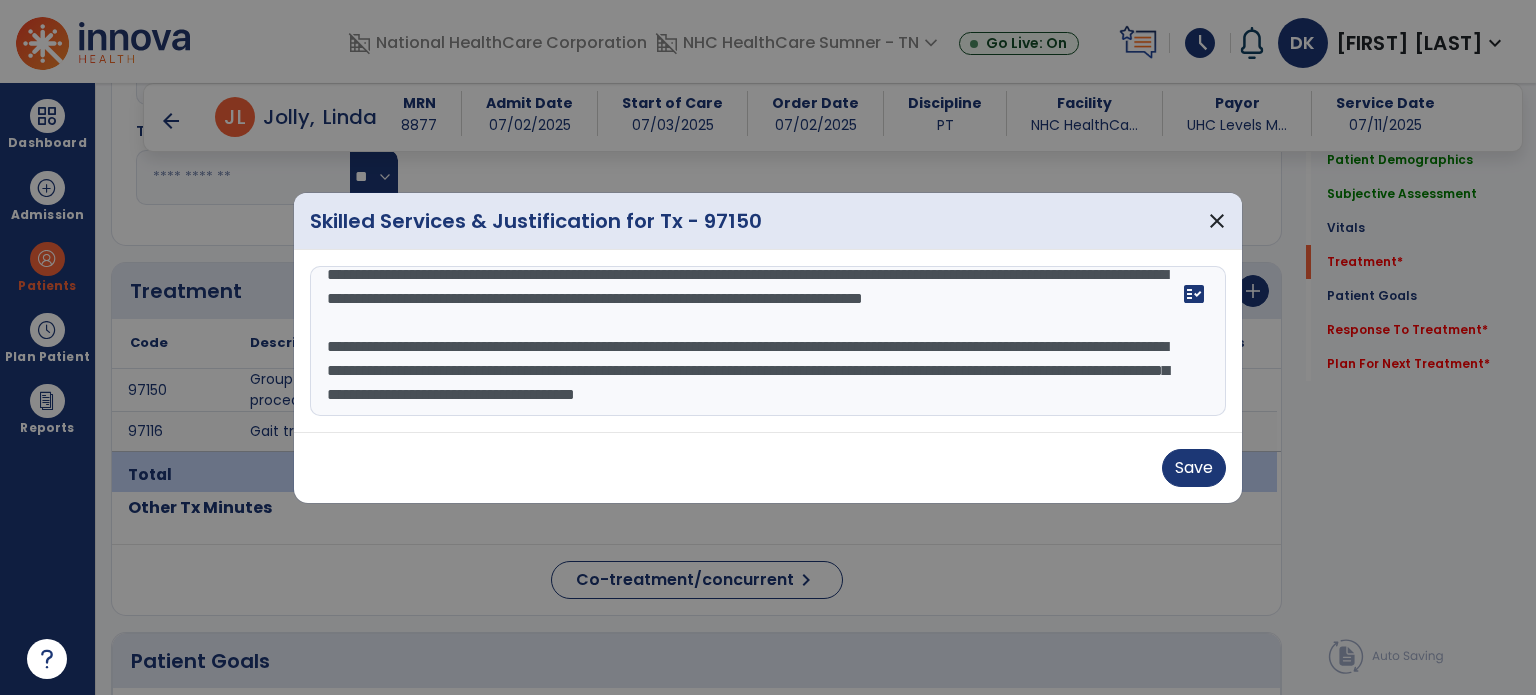 type on "**********" 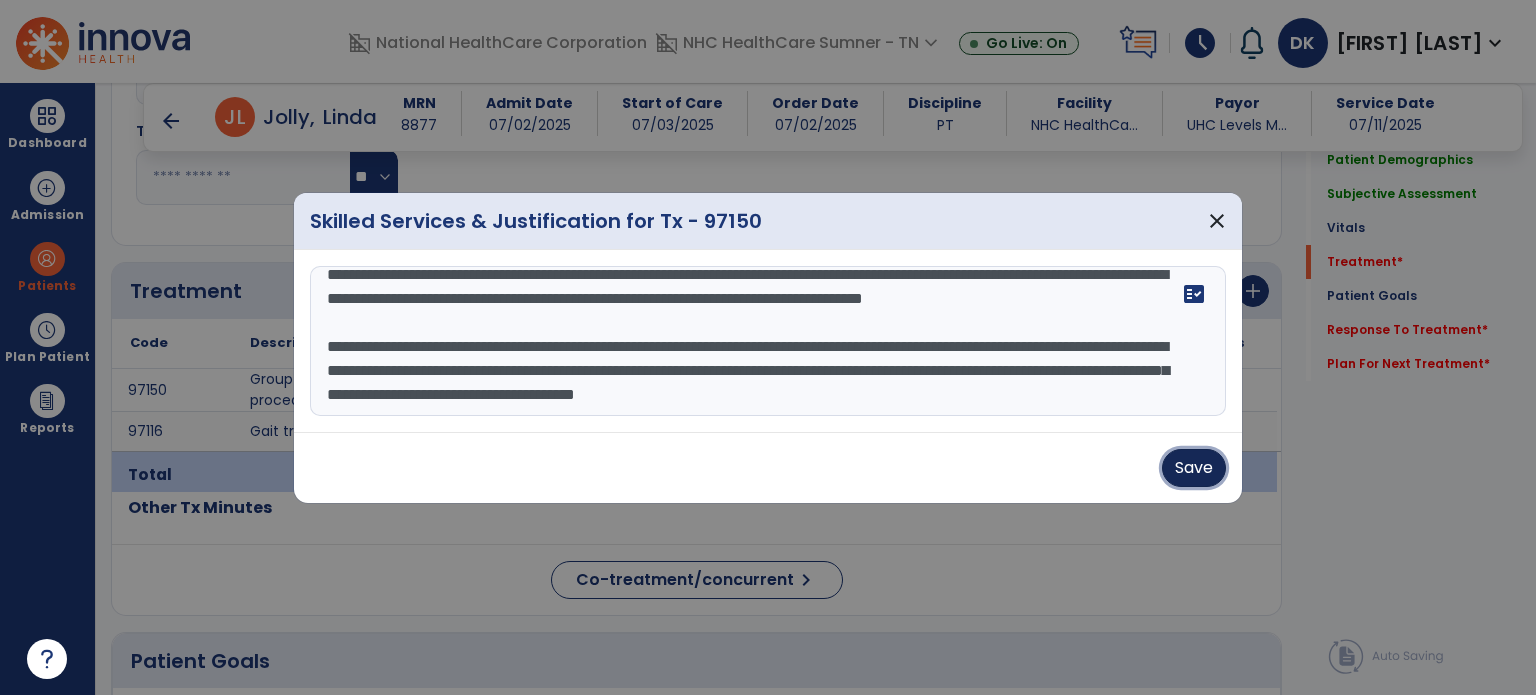 click on "Save" at bounding box center [1194, 468] 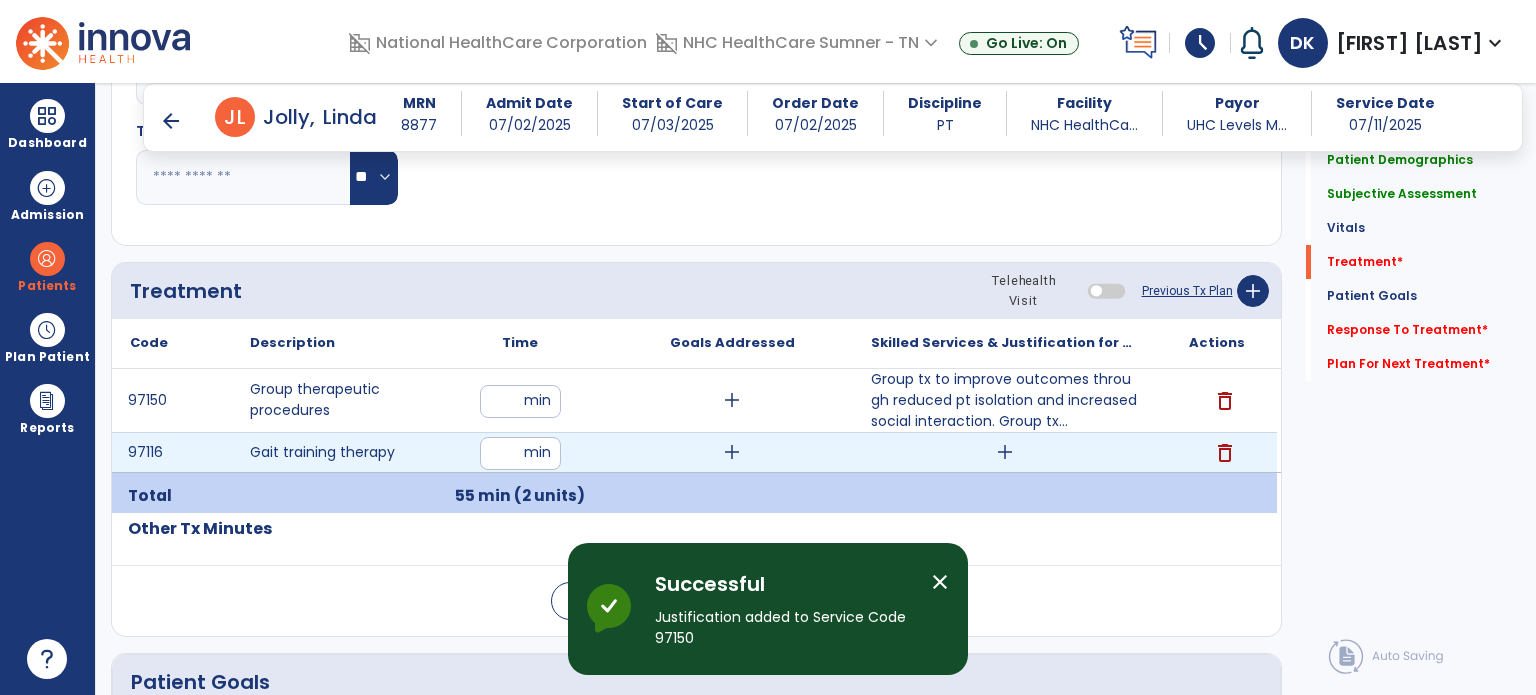click on "add" at bounding box center [1005, 452] 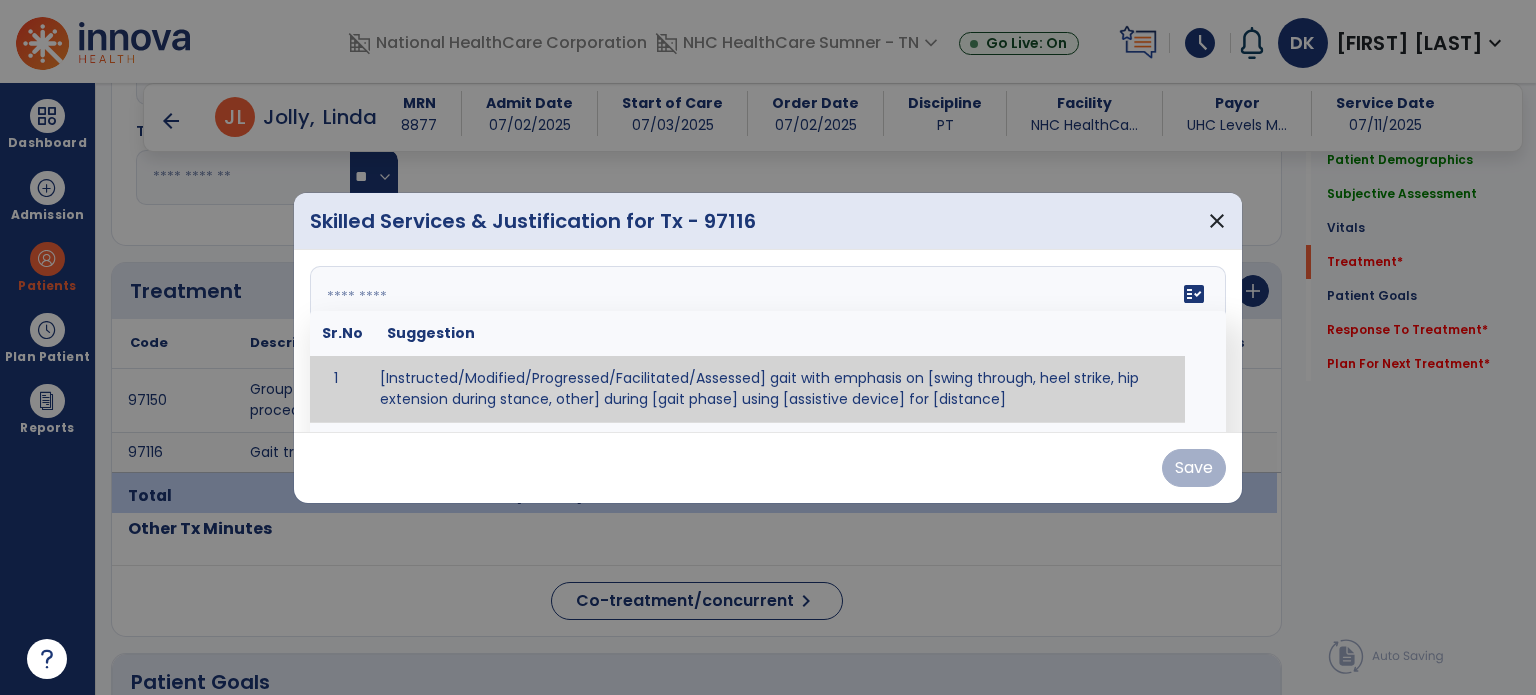paste on "**********" 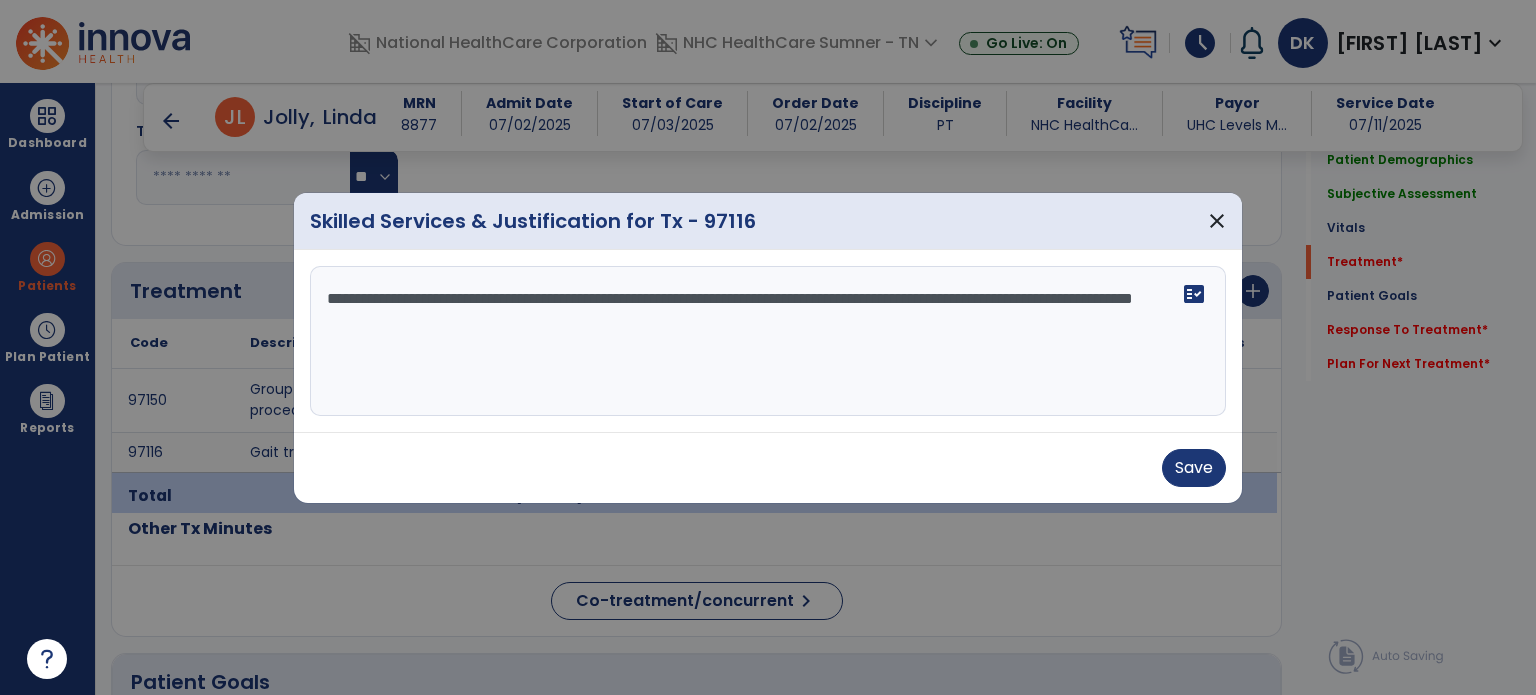 drag, startPoint x: 416, startPoint y: 317, endPoint x: 450, endPoint y: 327, distance: 35.44009 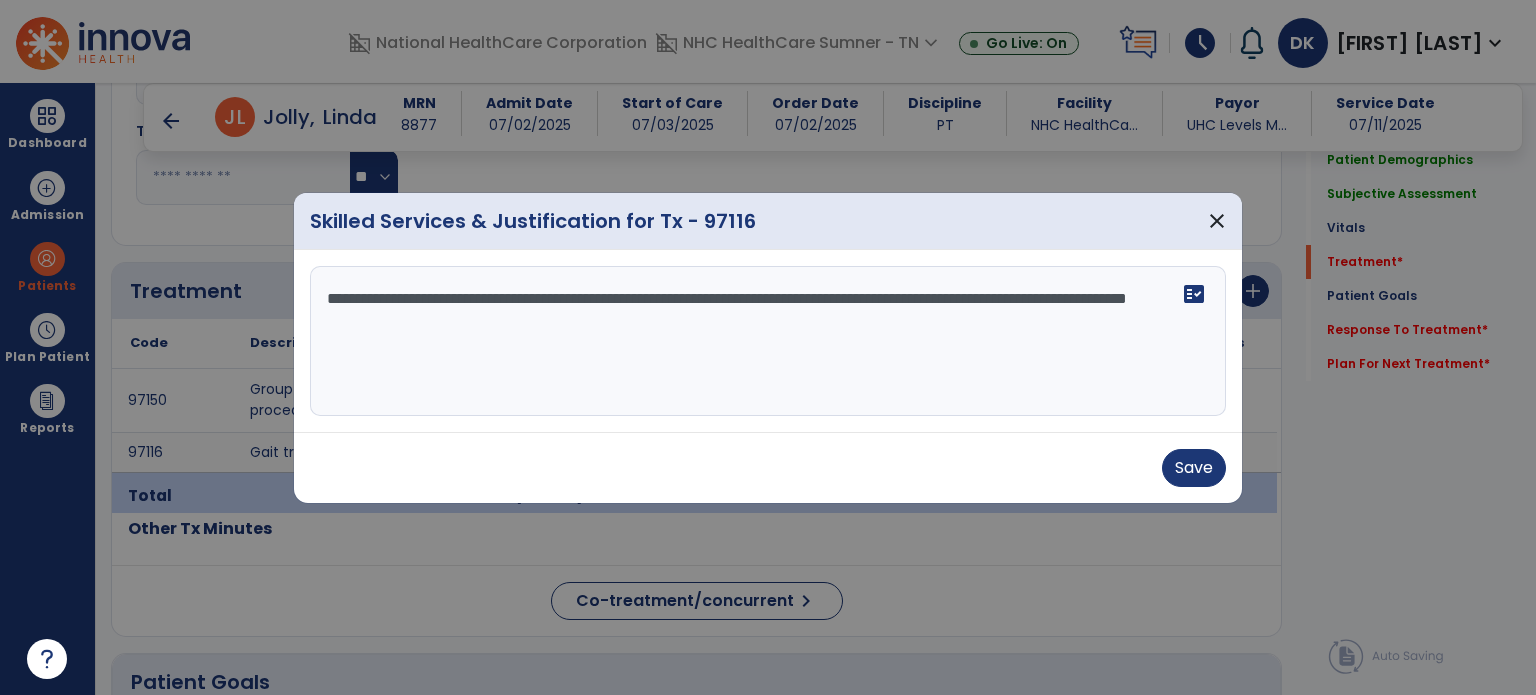 click on "**********" at bounding box center (768, 341) 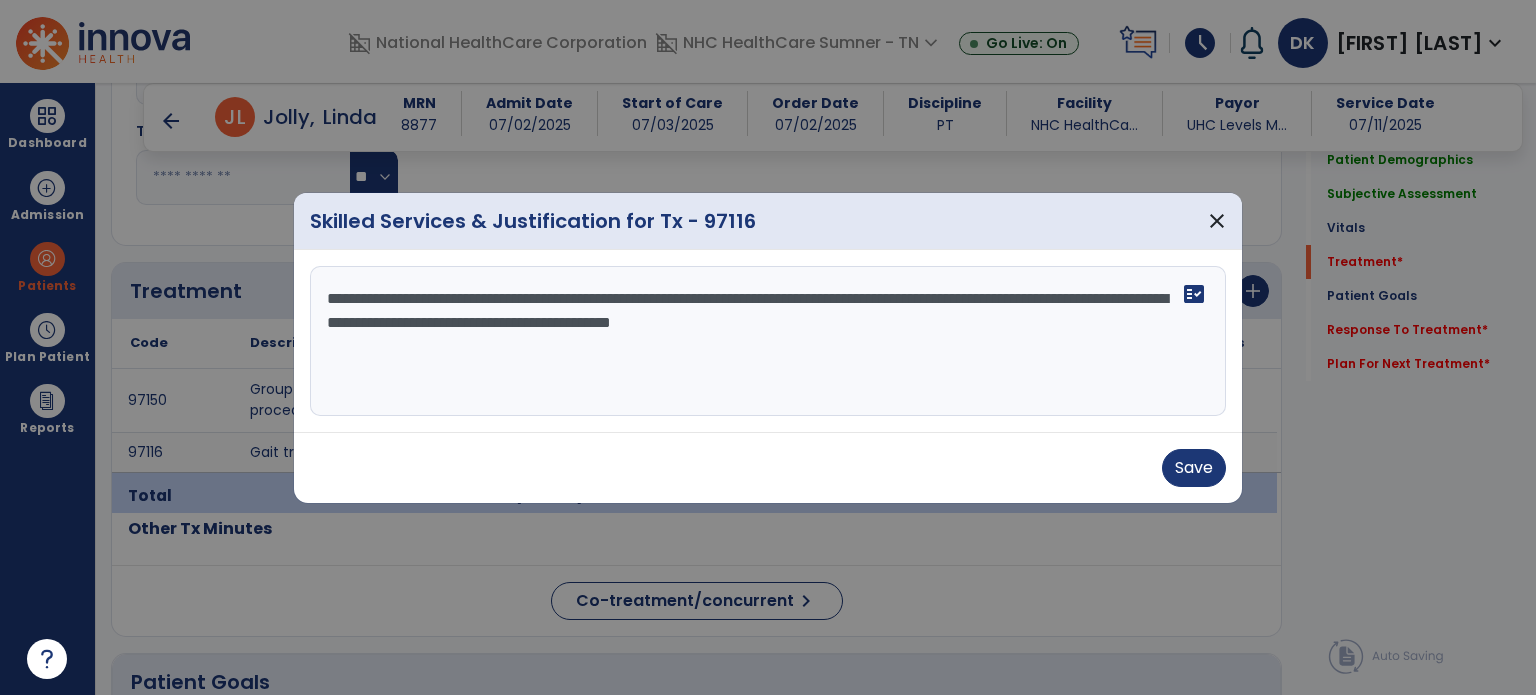 type on "**********" 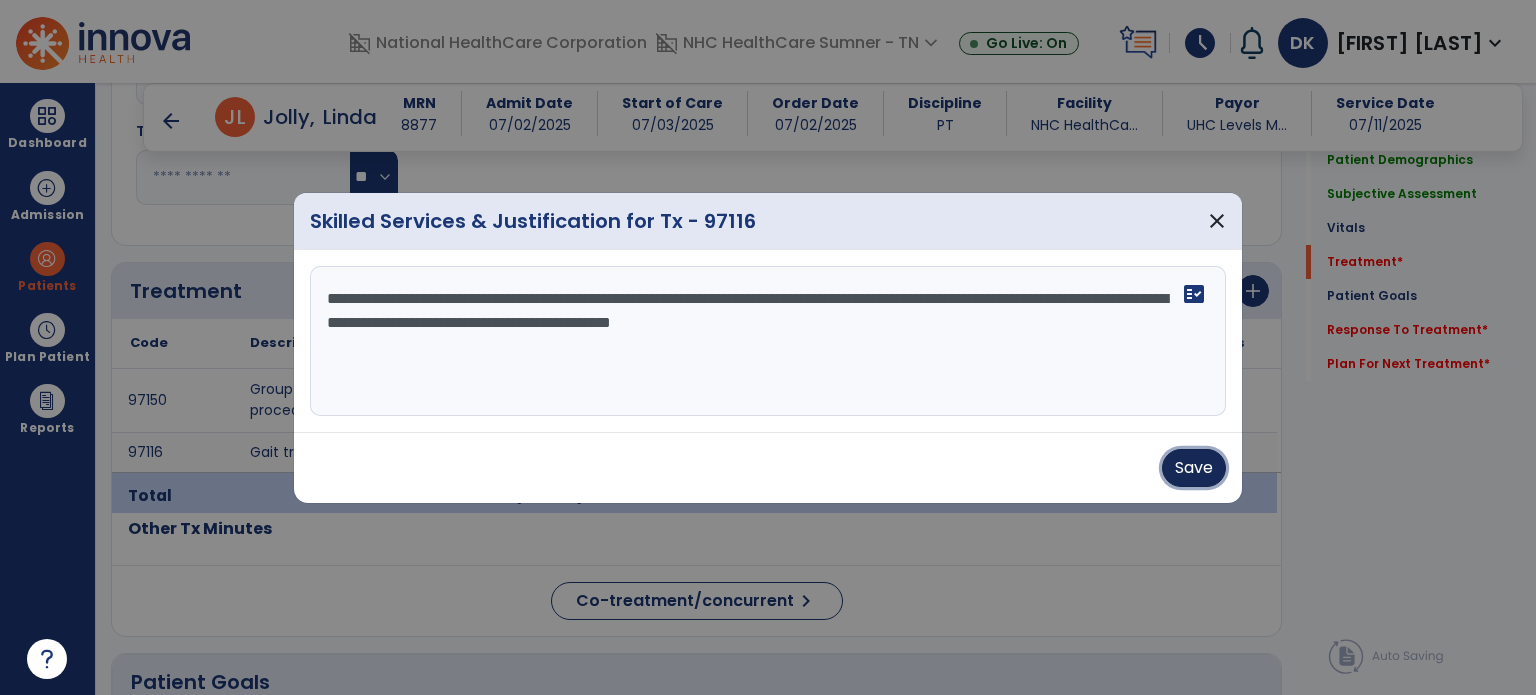 click on "Save" at bounding box center [1194, 468] 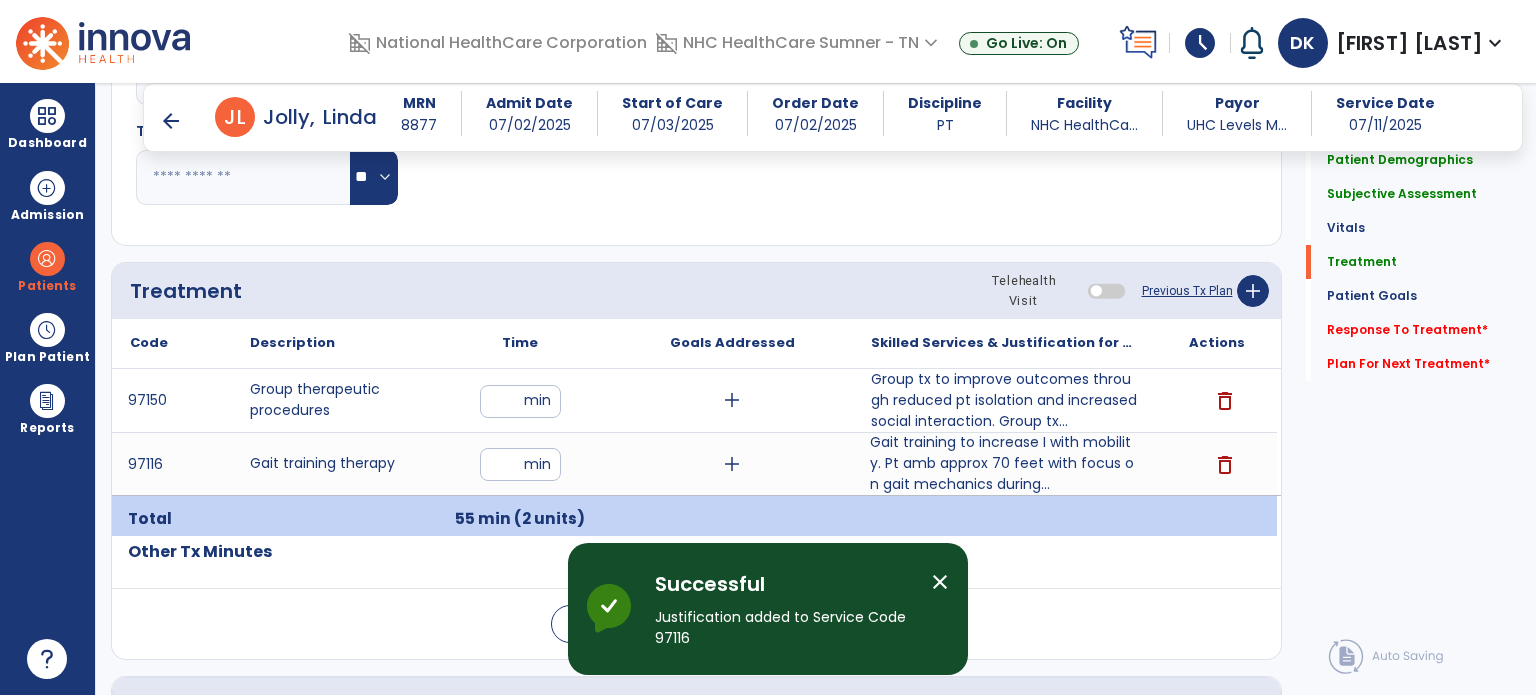click on "Response To Treatment   *" 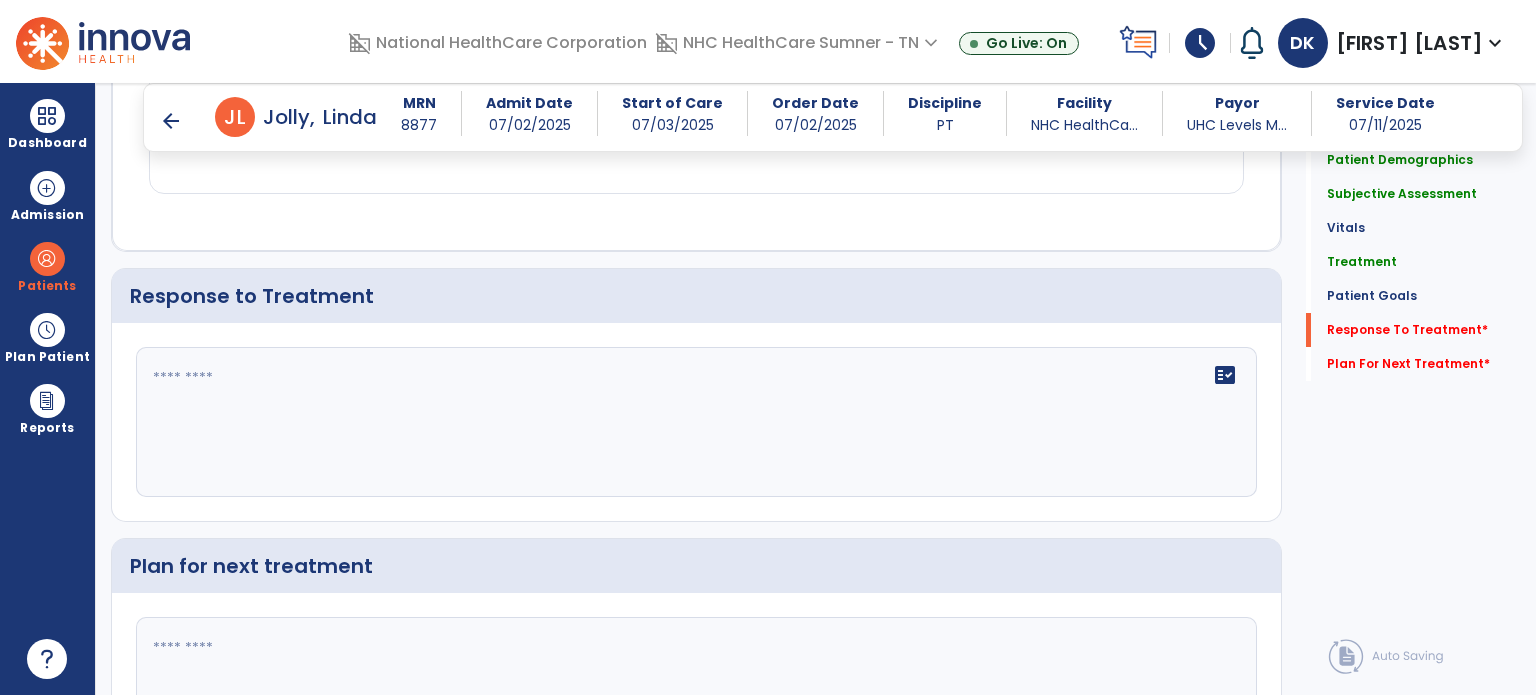 scroll, scrollTop: 2464, scrollLeft: 0, axis: vertical 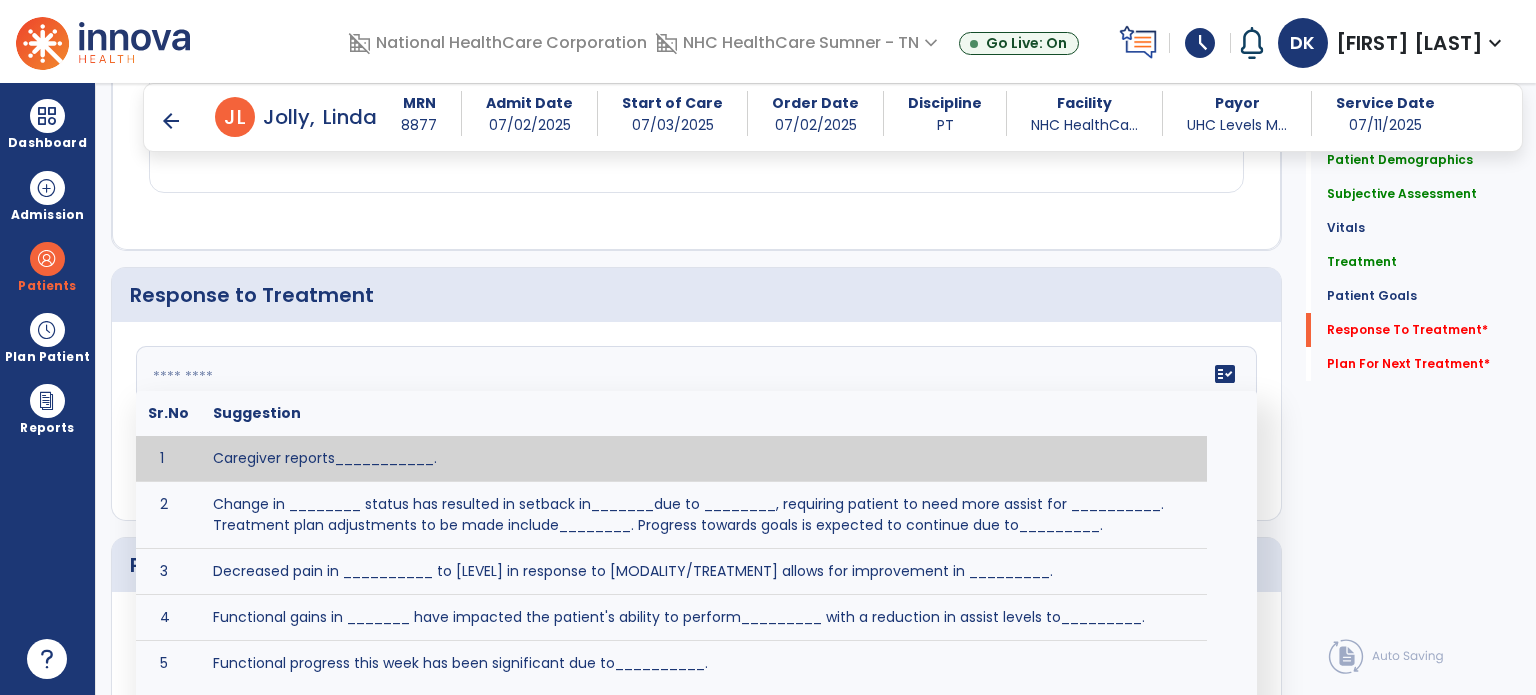 click 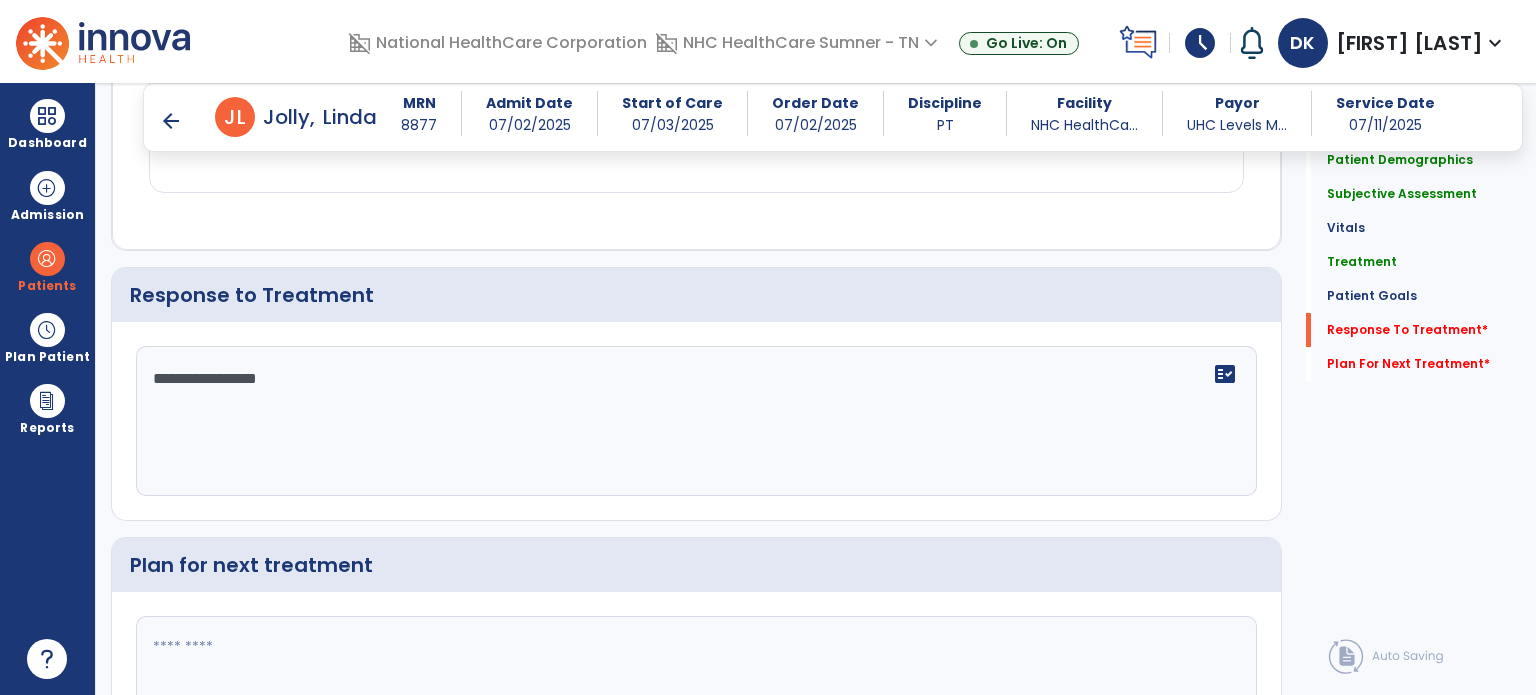 type on "**********" 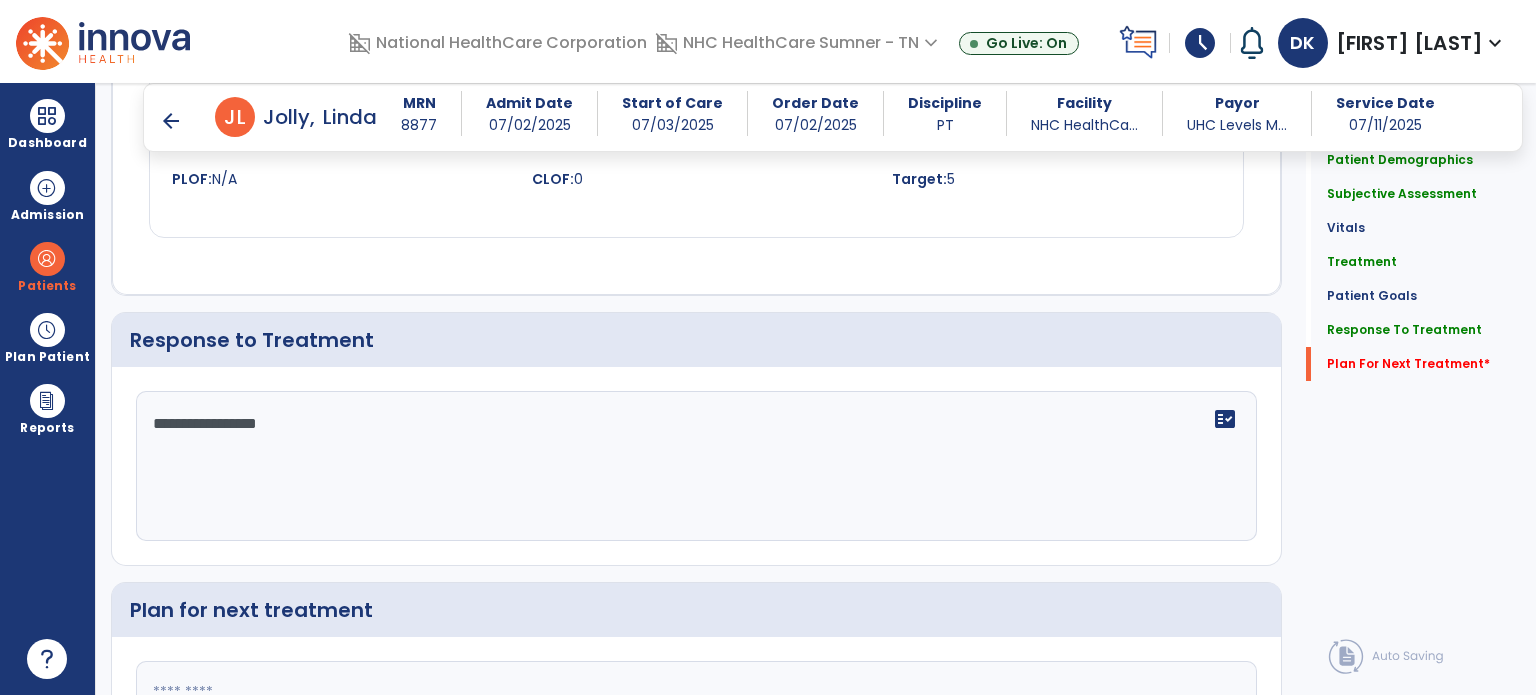 scroll, scrollTop: 2573, scrollLeft: 0, axis: vertical 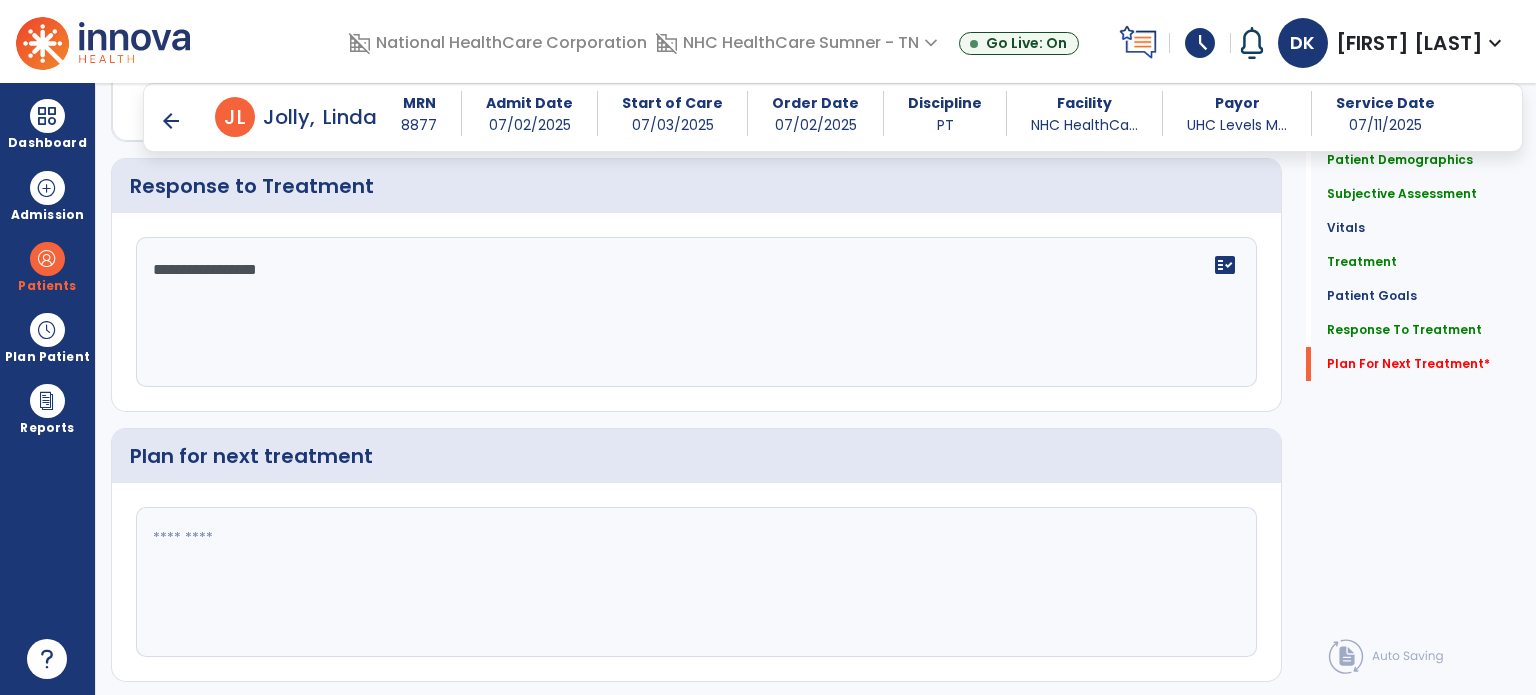 click 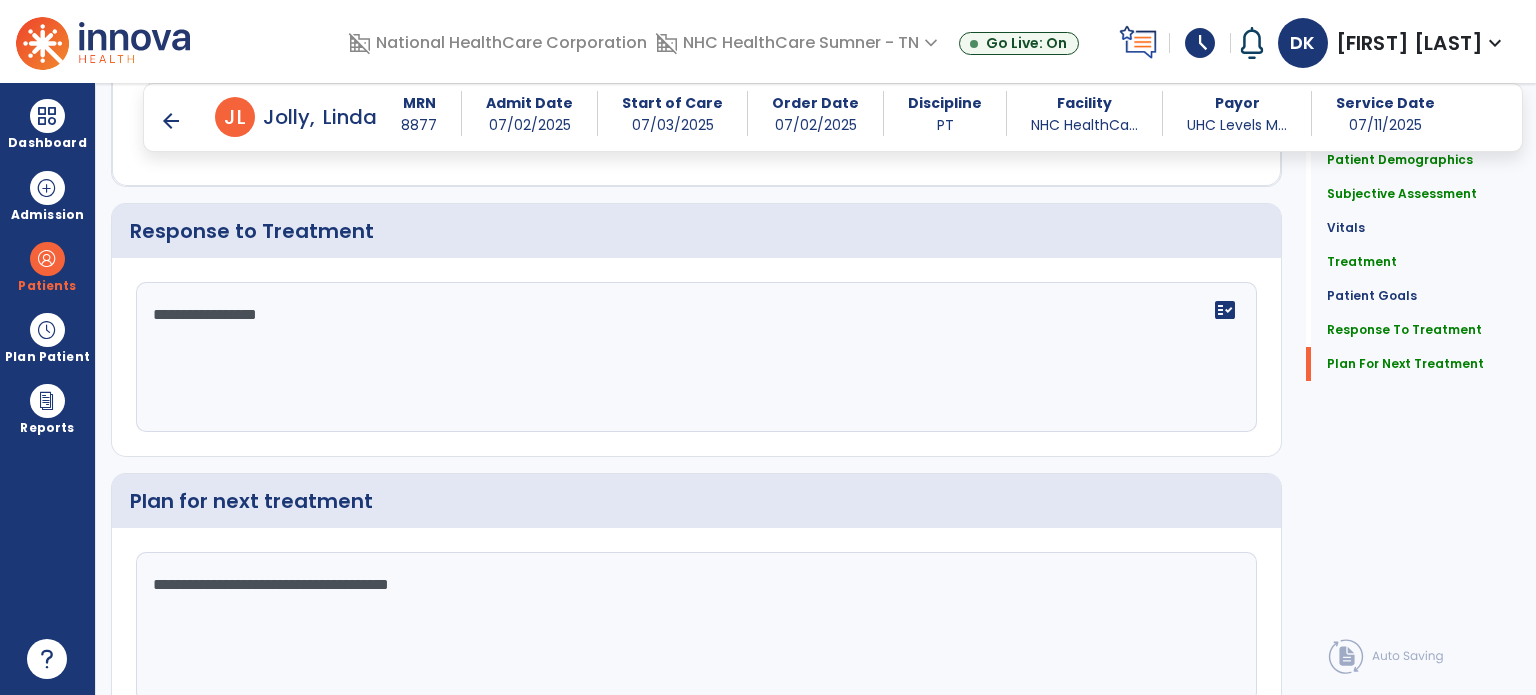 scroll, scrollTop: 2573, scrollLeft: 0, axis: vertical 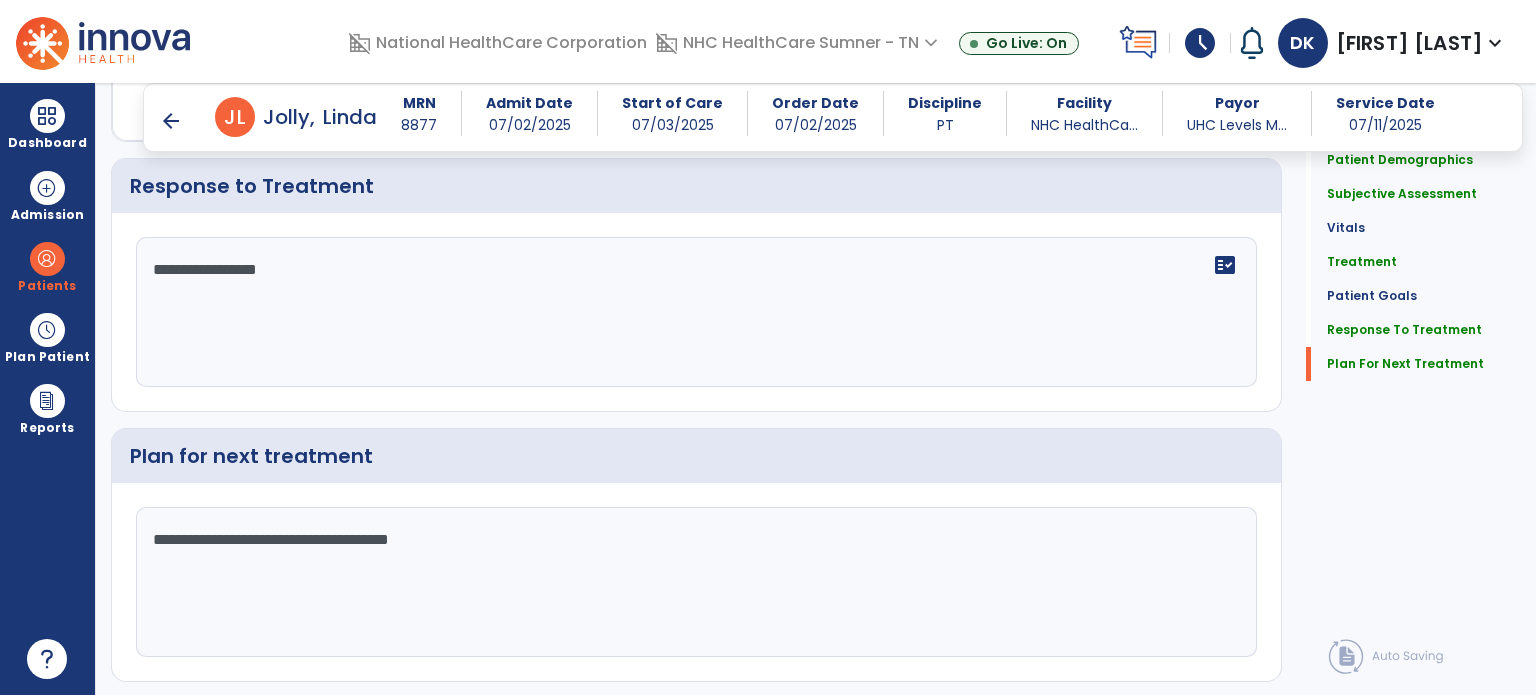 click on "**********" 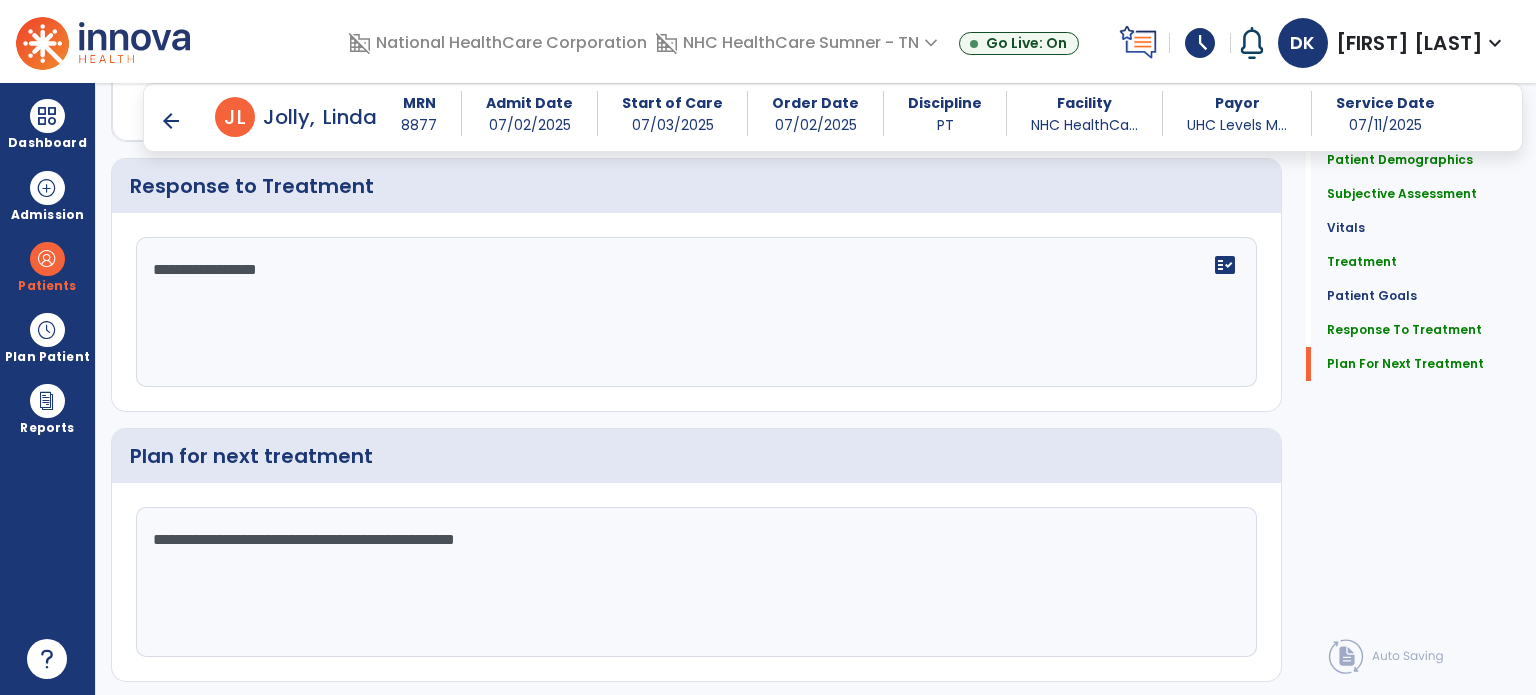 type on "**********" 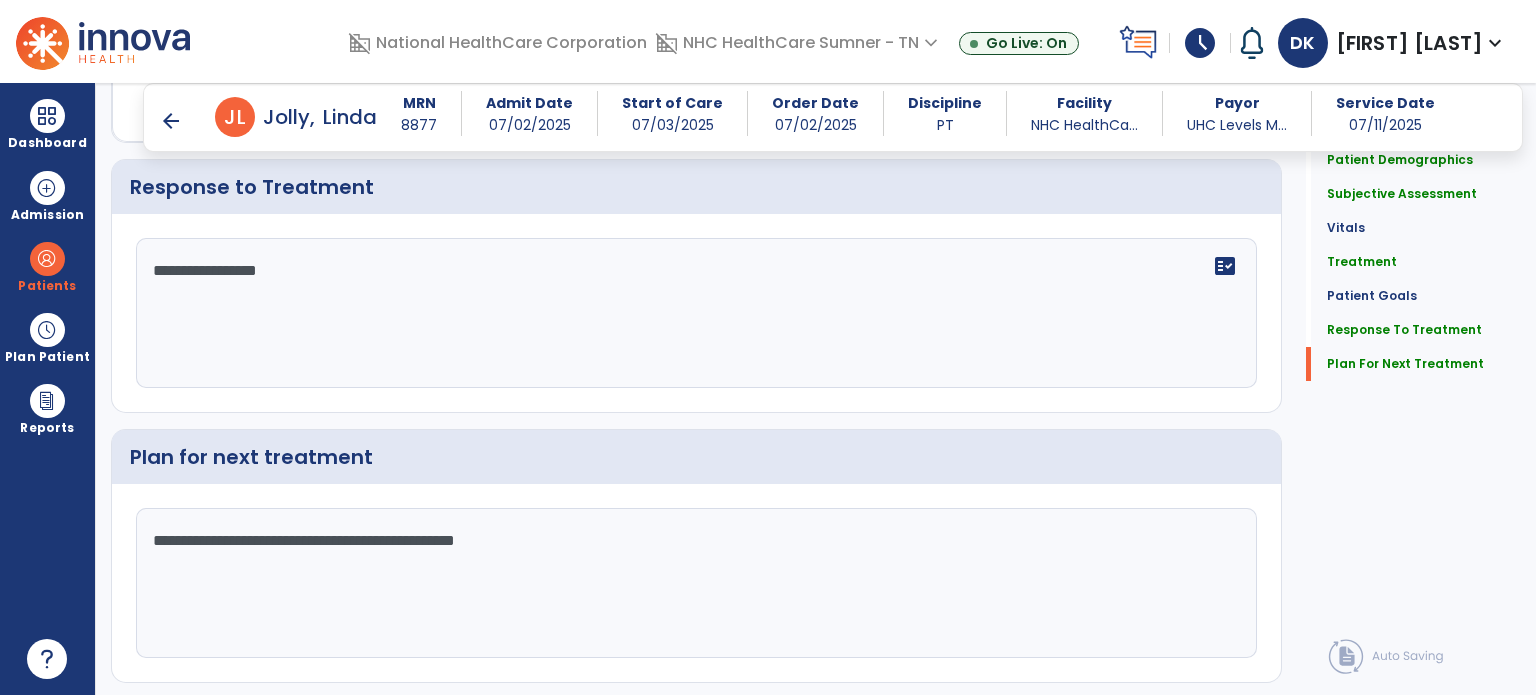 scroll, scrollTop: 2619, scrollLeft: 0, axis: vertical 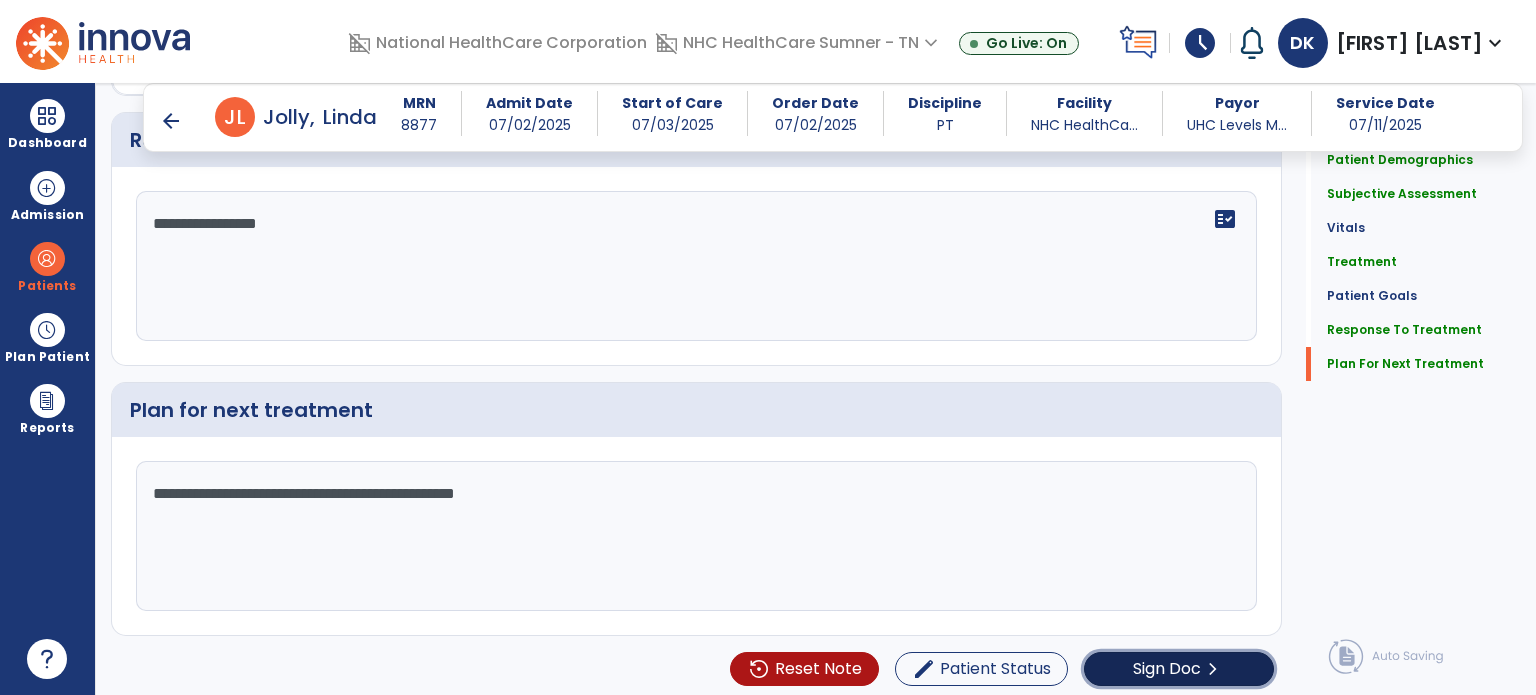 click on "Sign Doc" 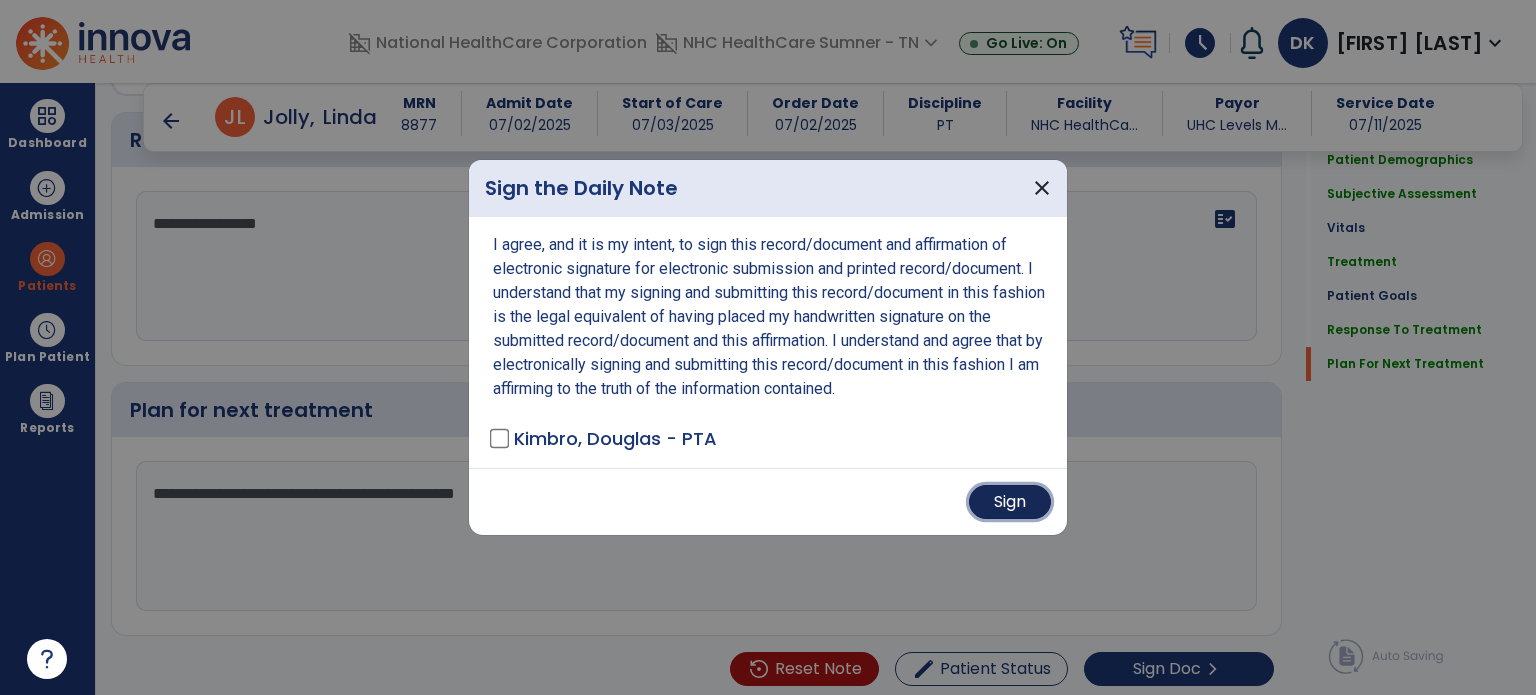 click on "Sign" at bounding box center [1010, 502] 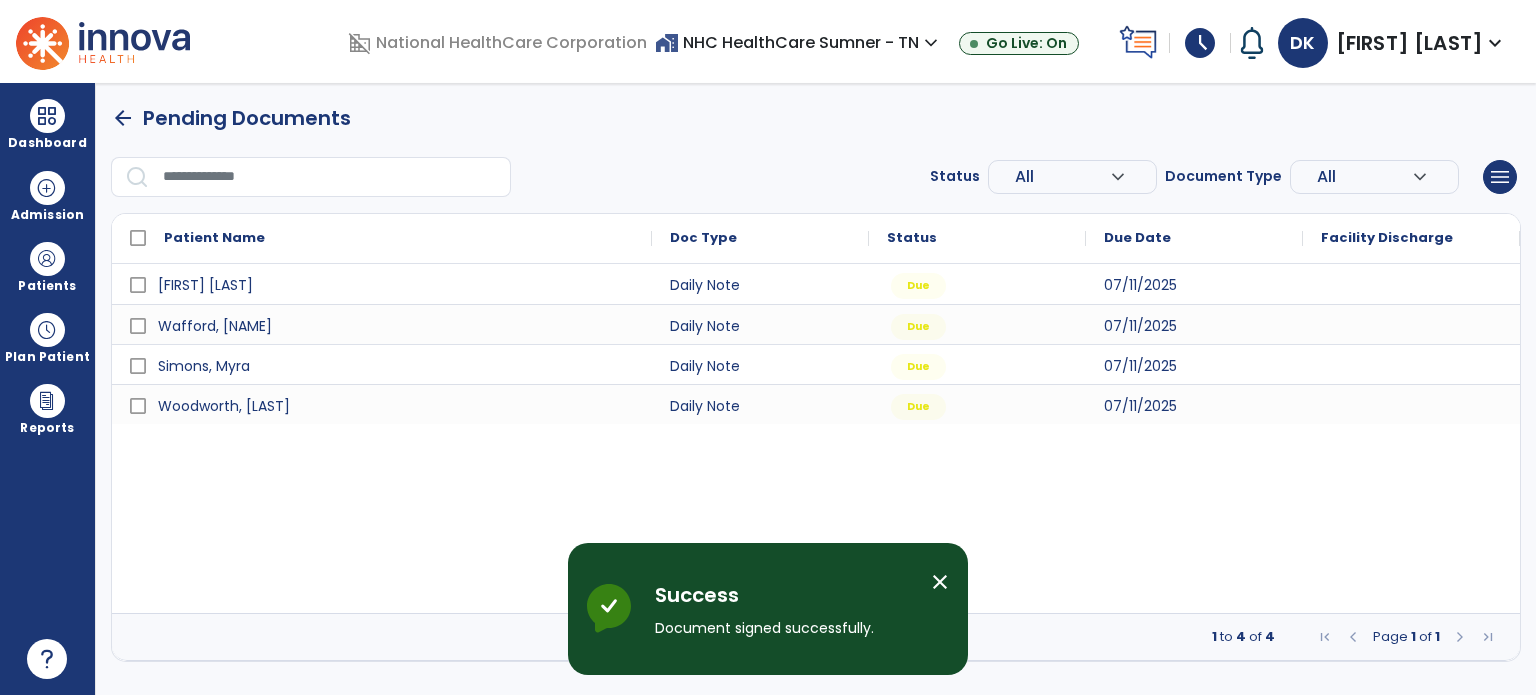 scroll, scrollTop: 0, scrollLeft: 0, axis: both 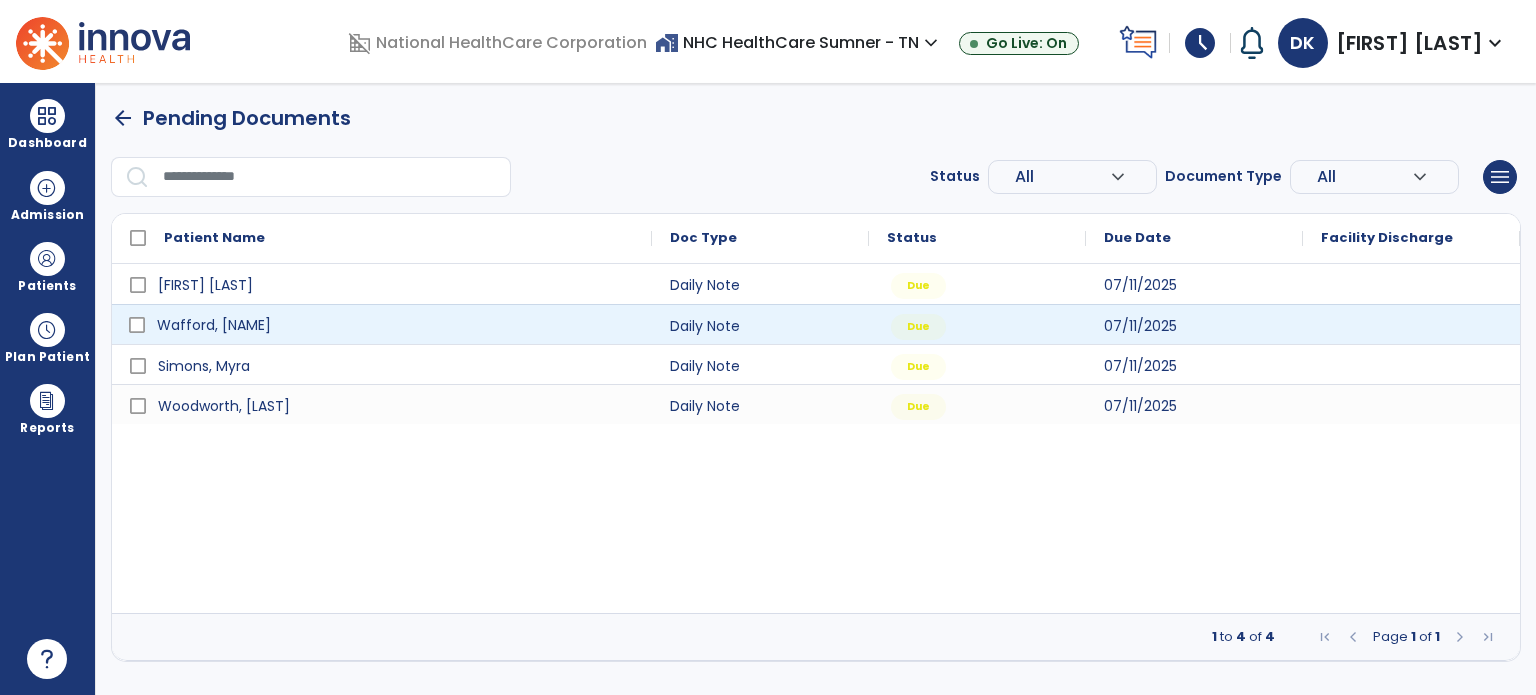 click on "Wafford, [NAME]" at bounding box center (396, 325) 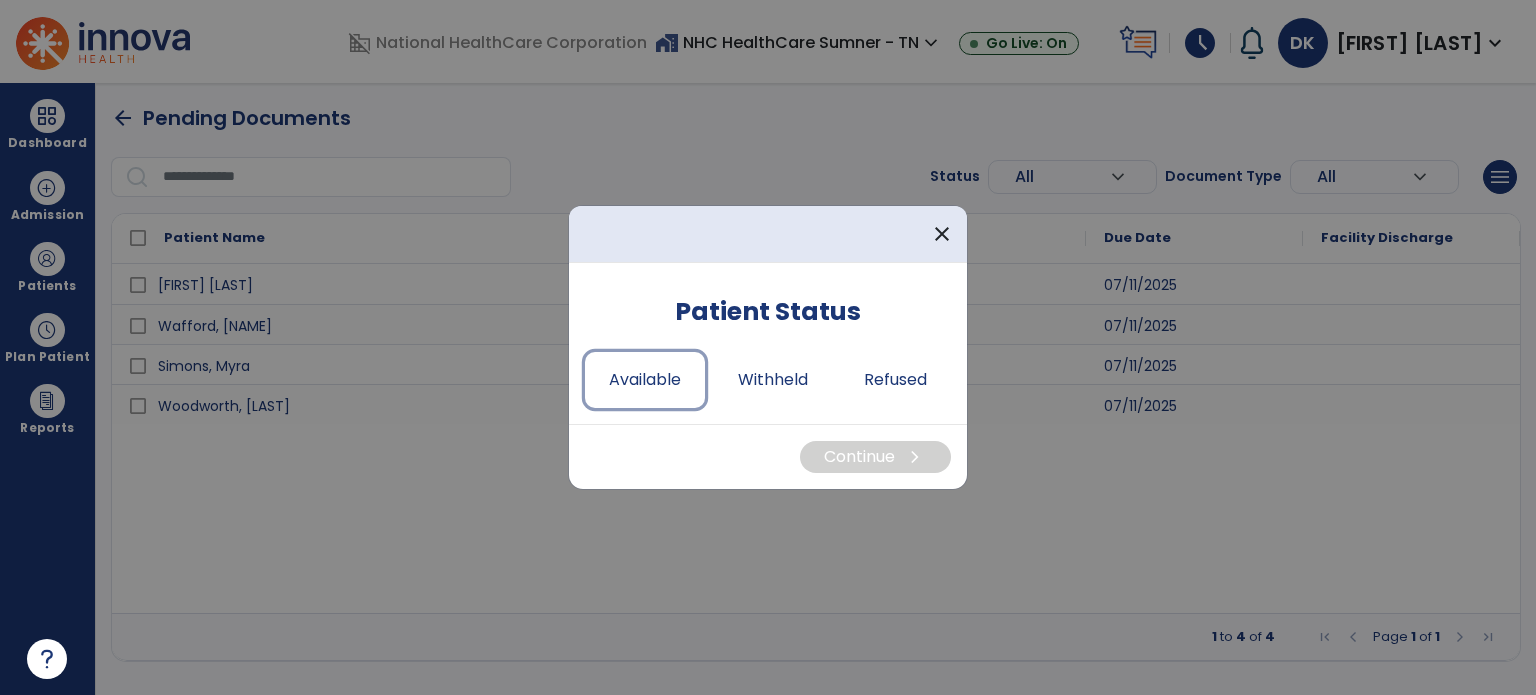 click on "Available" at bounding box center (645, 380) 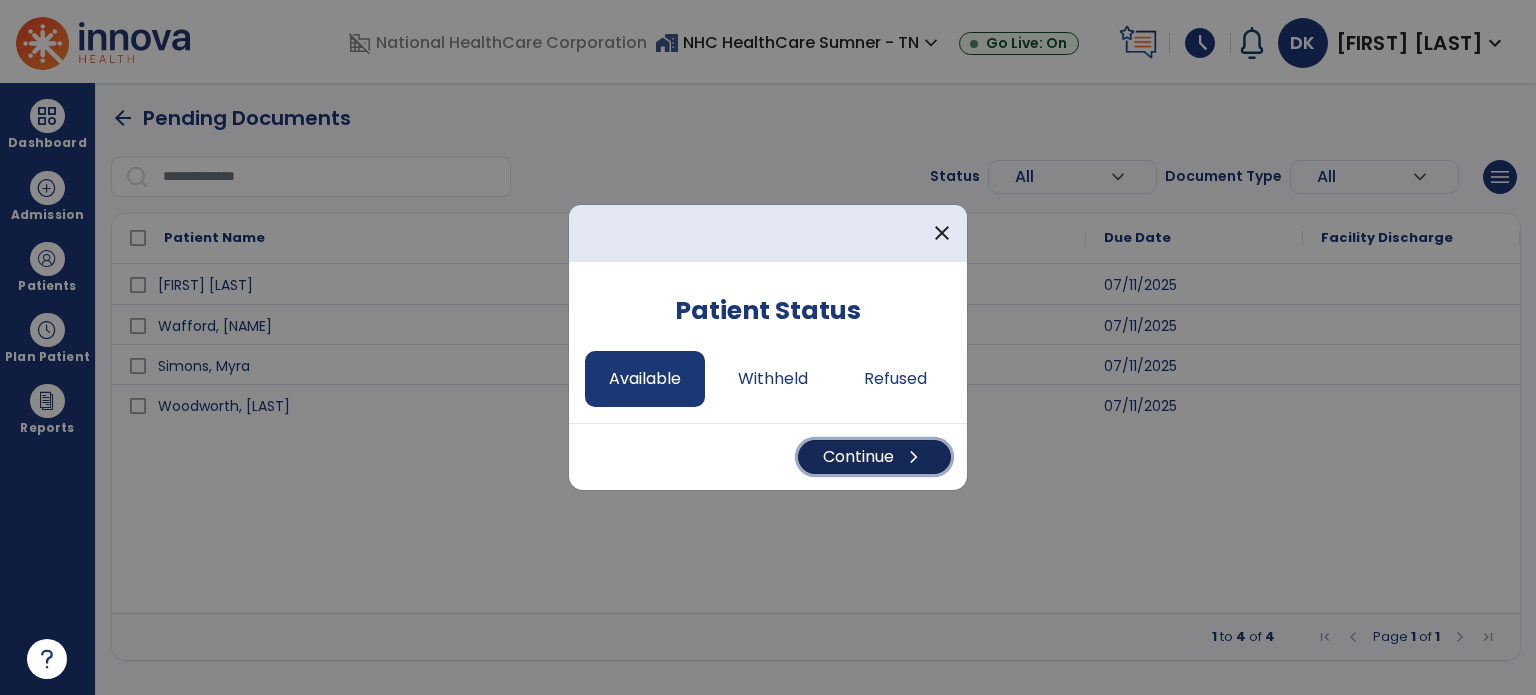 click on "Continue   chevron_right" at bounding box center [874, 457] 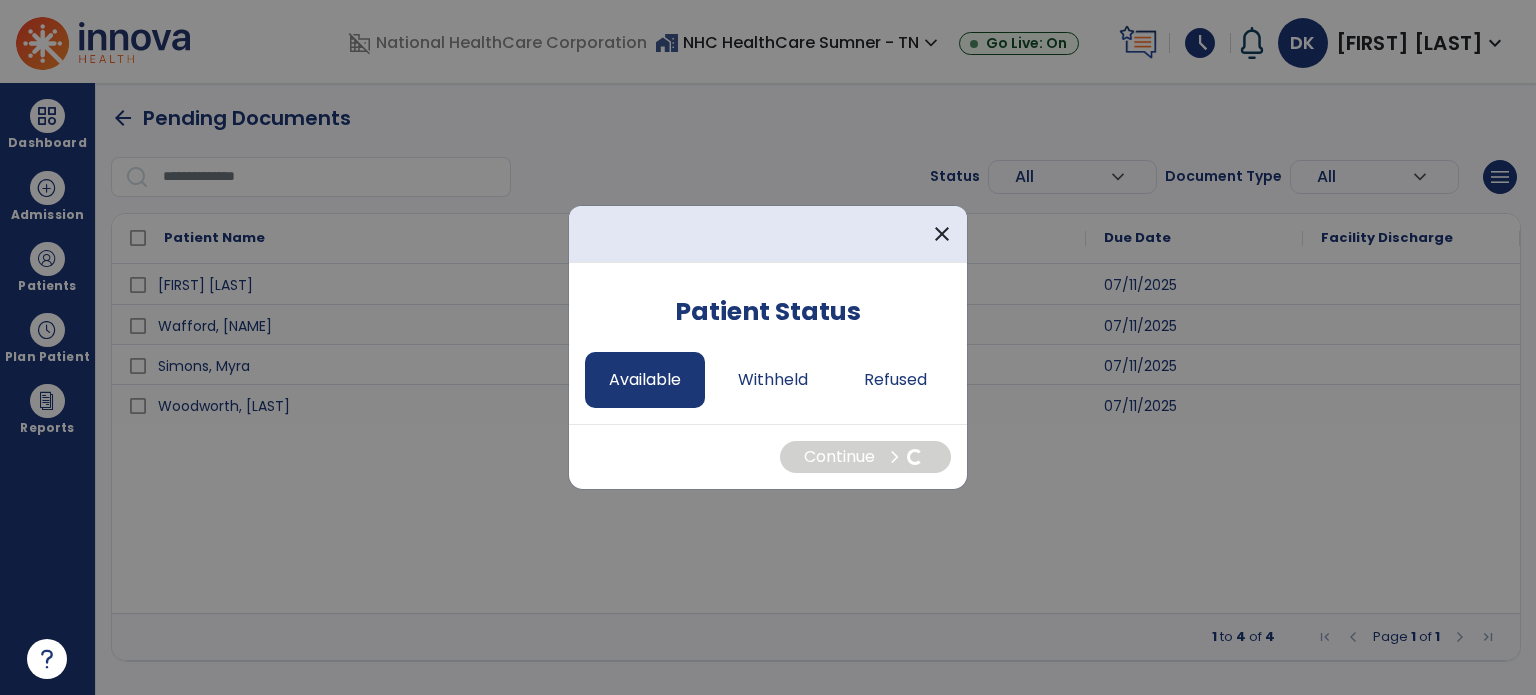 select on "*" 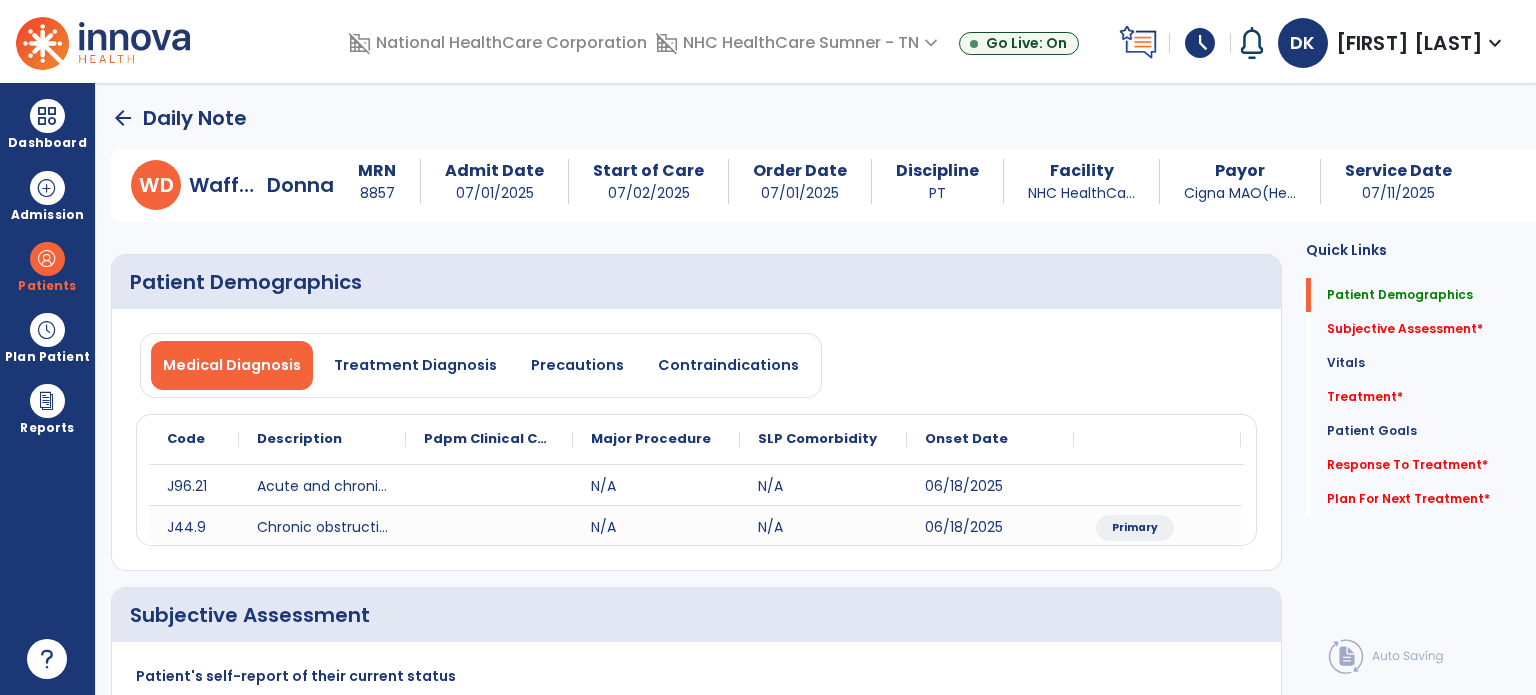 click on "Subjective Assessment   *" 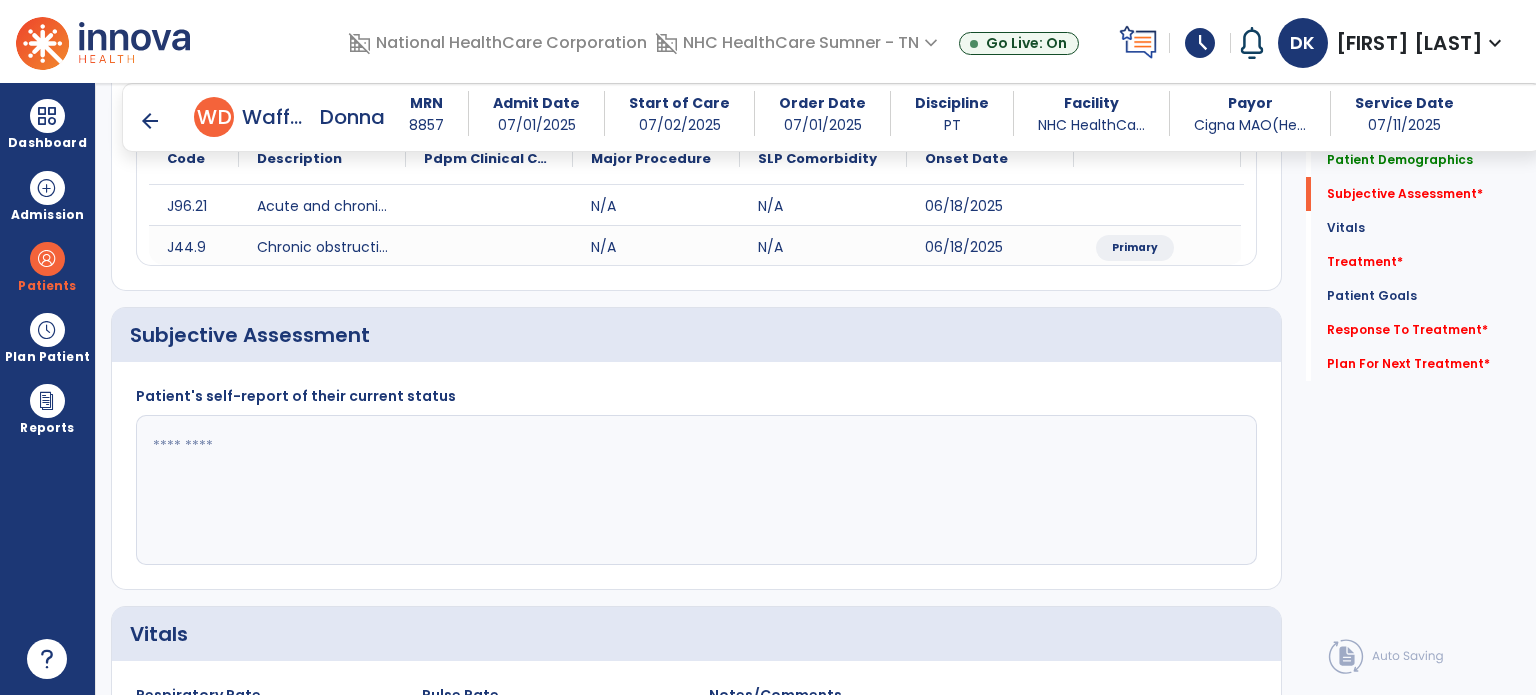 scroll, scrollTop: 338, scrollLeft: 0, axis: vertical 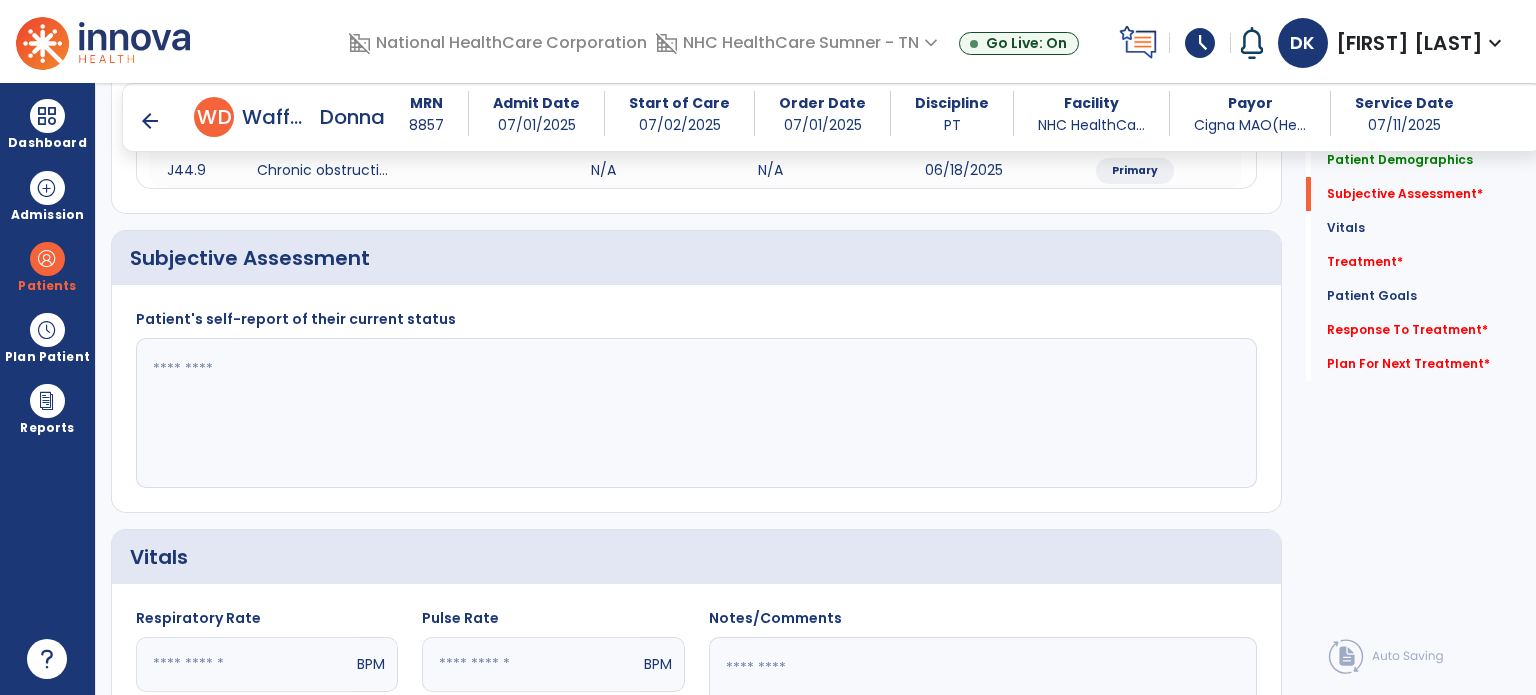 click 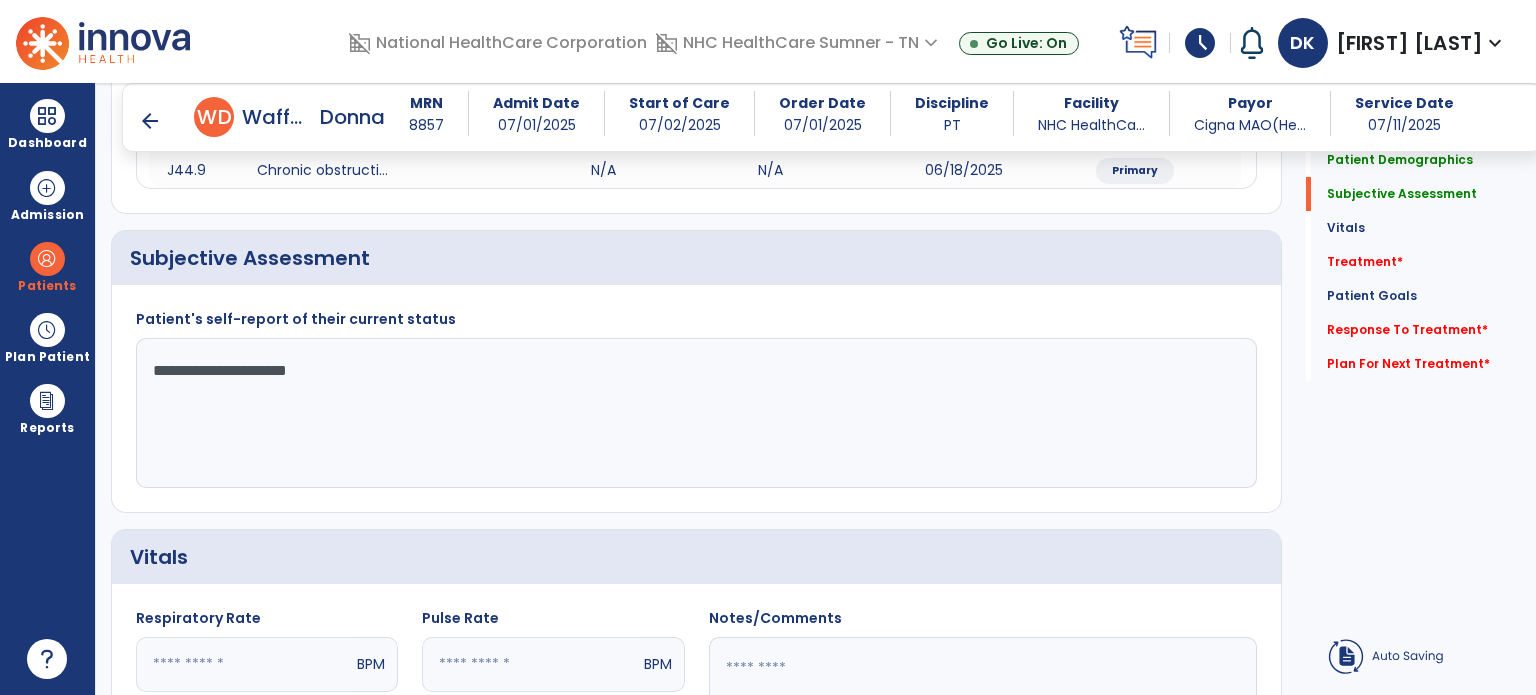 type on "**********" 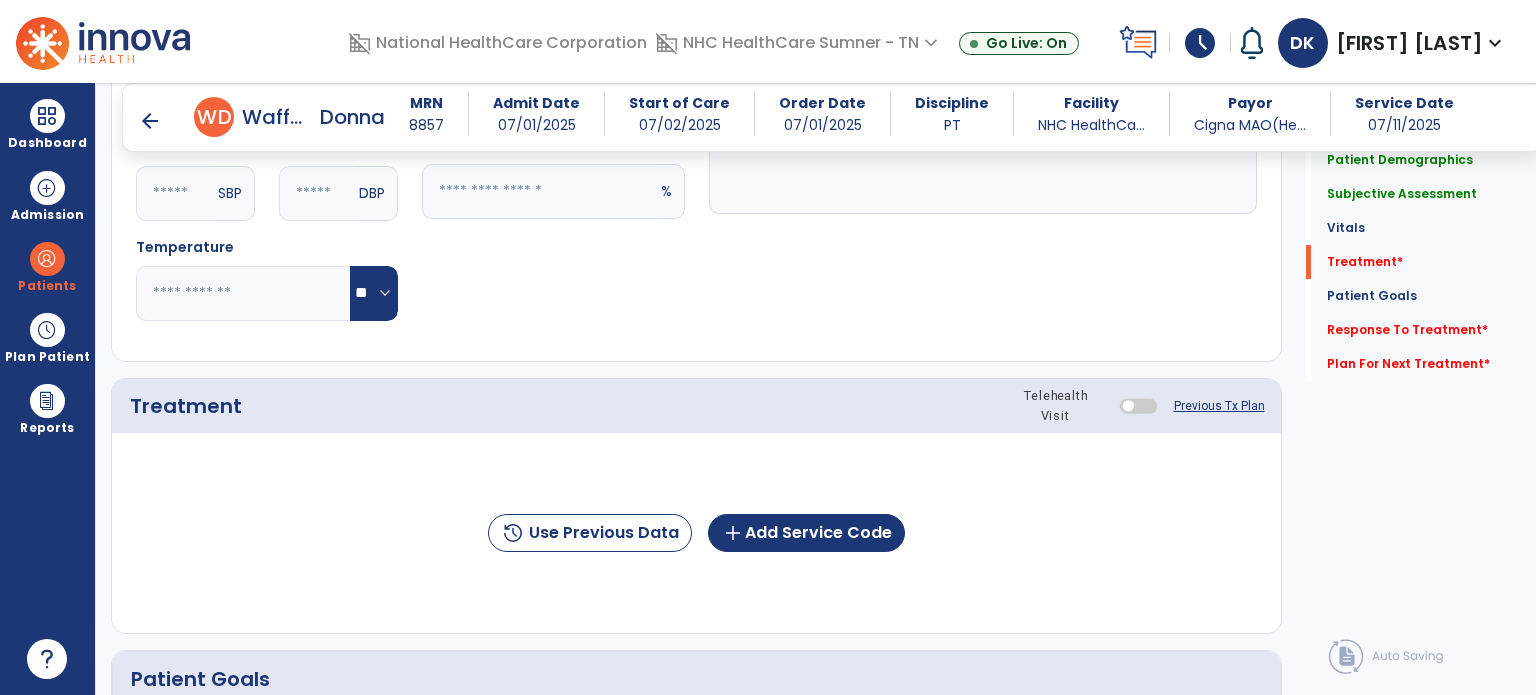 scroll, scrollTop: 1027, scrollLeft: 0, axis: vertical 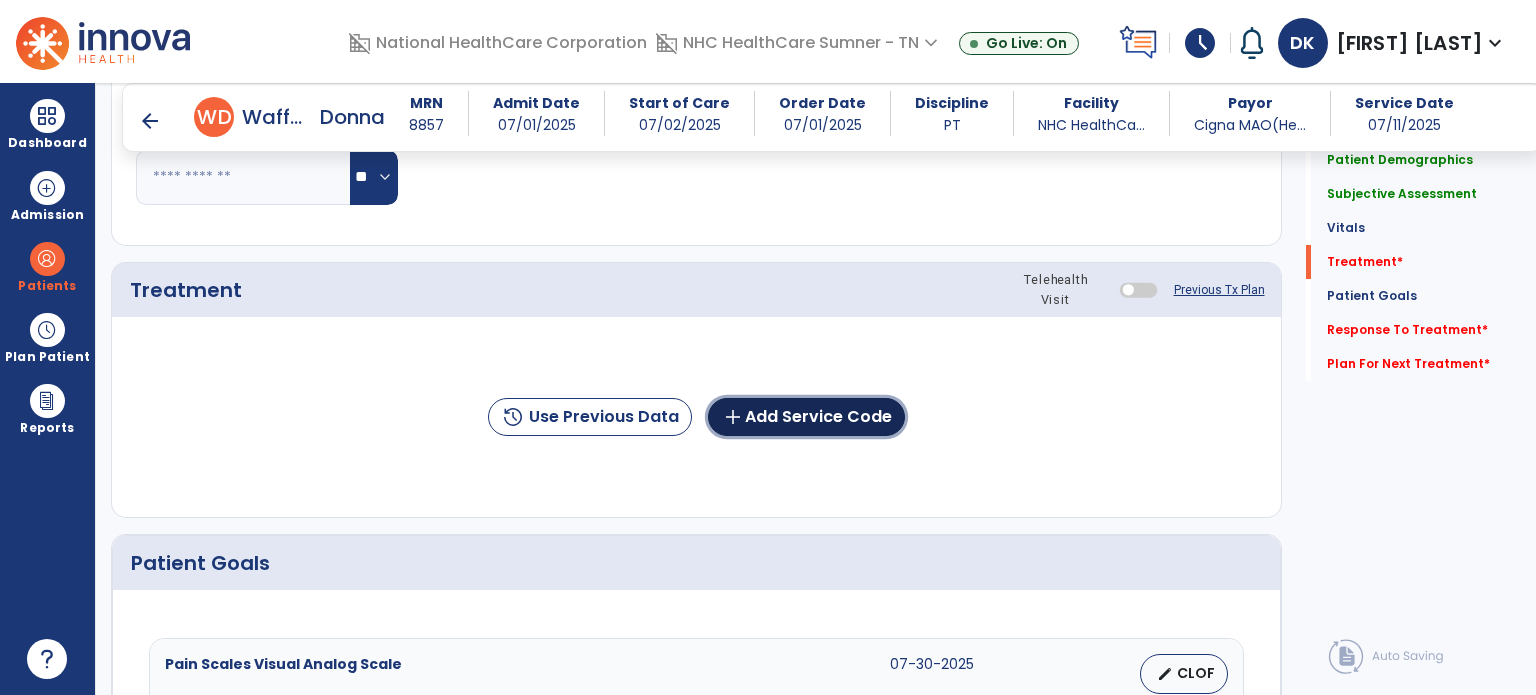 click on "add  Add Service Code" 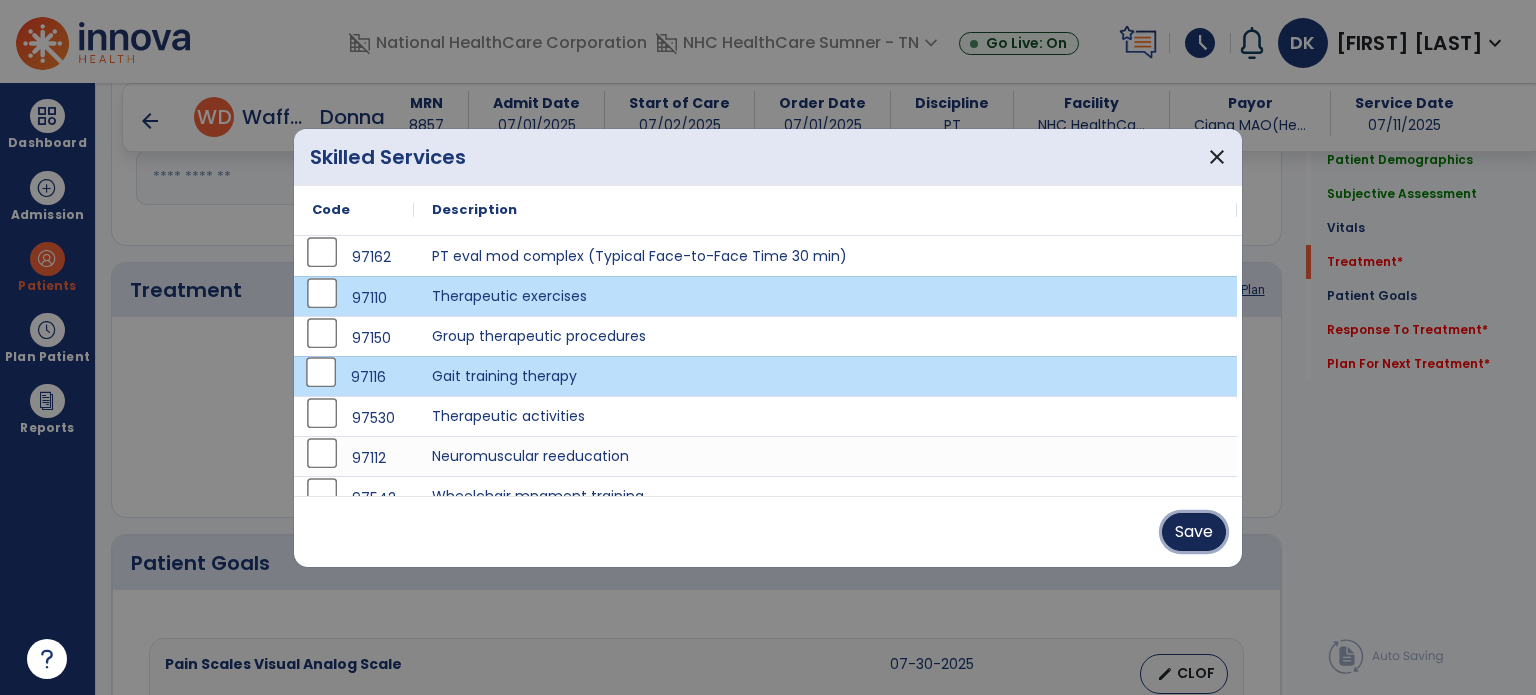 click on "Save" at bounding box center [1194, 532] 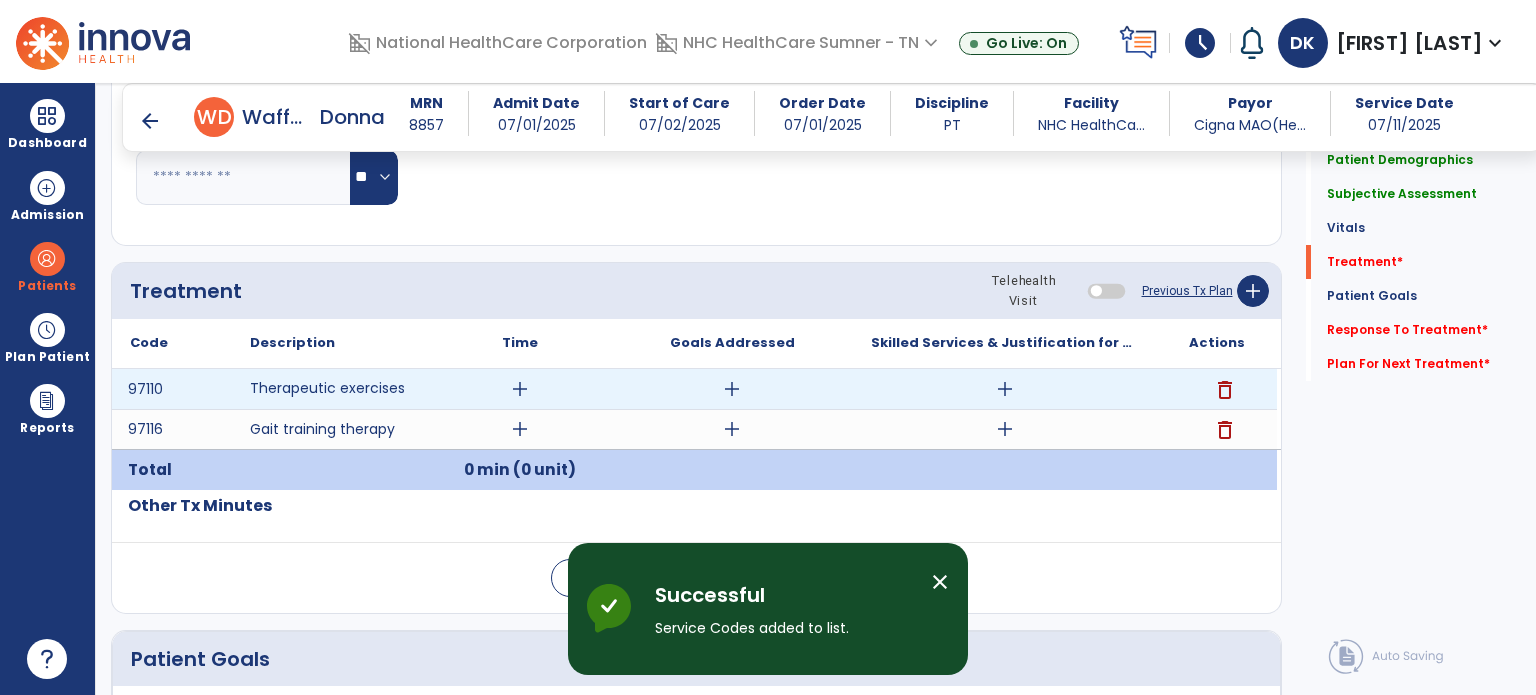 click on "add" at bounding box center (520, 389) 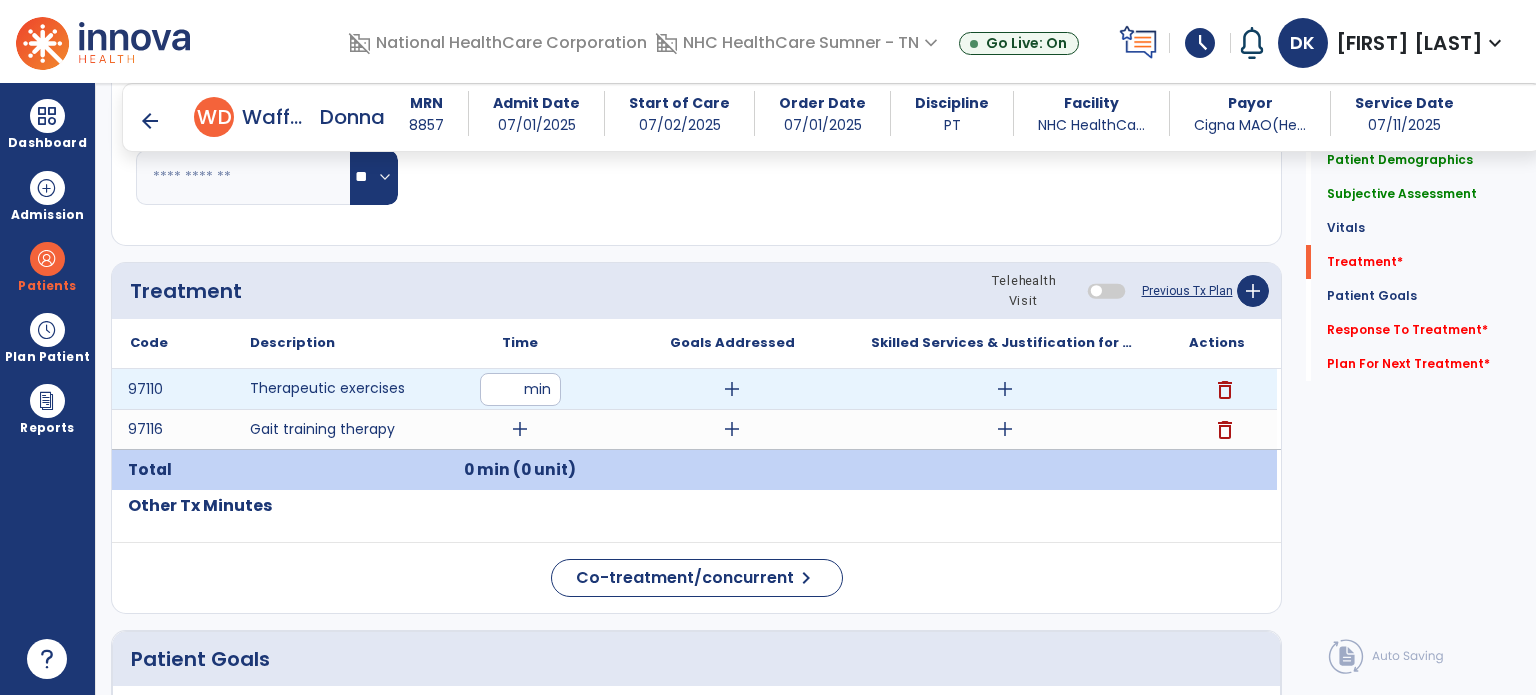 type on "**" 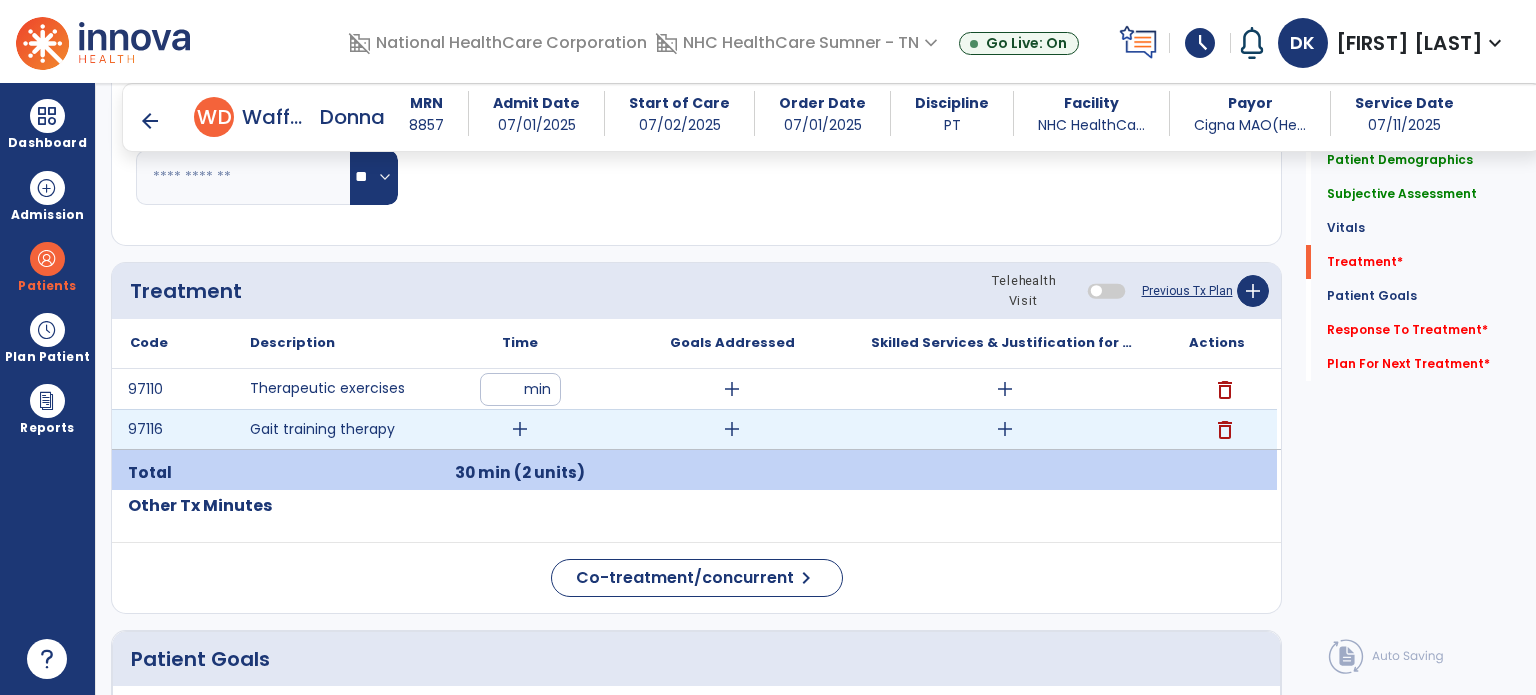 click on "add" at bounding box center (520, 429) 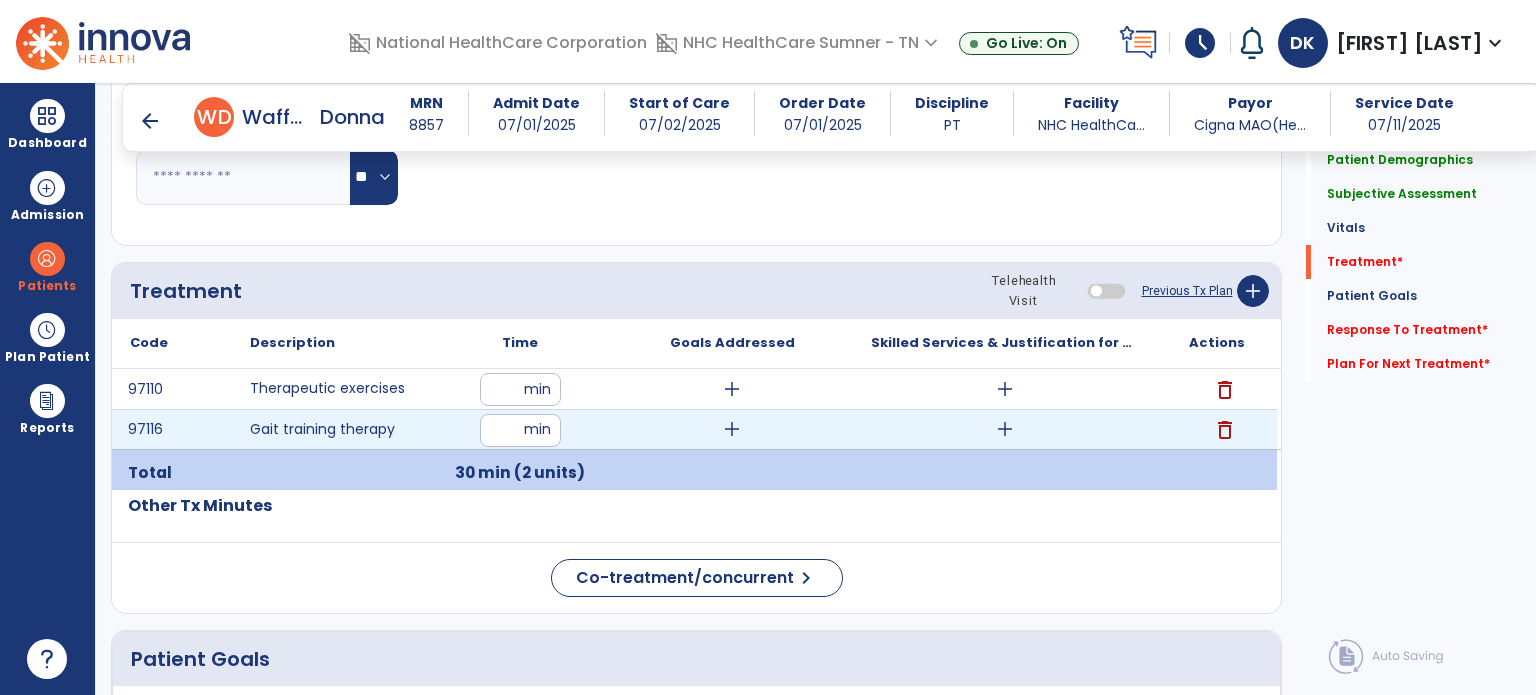 type on "**" 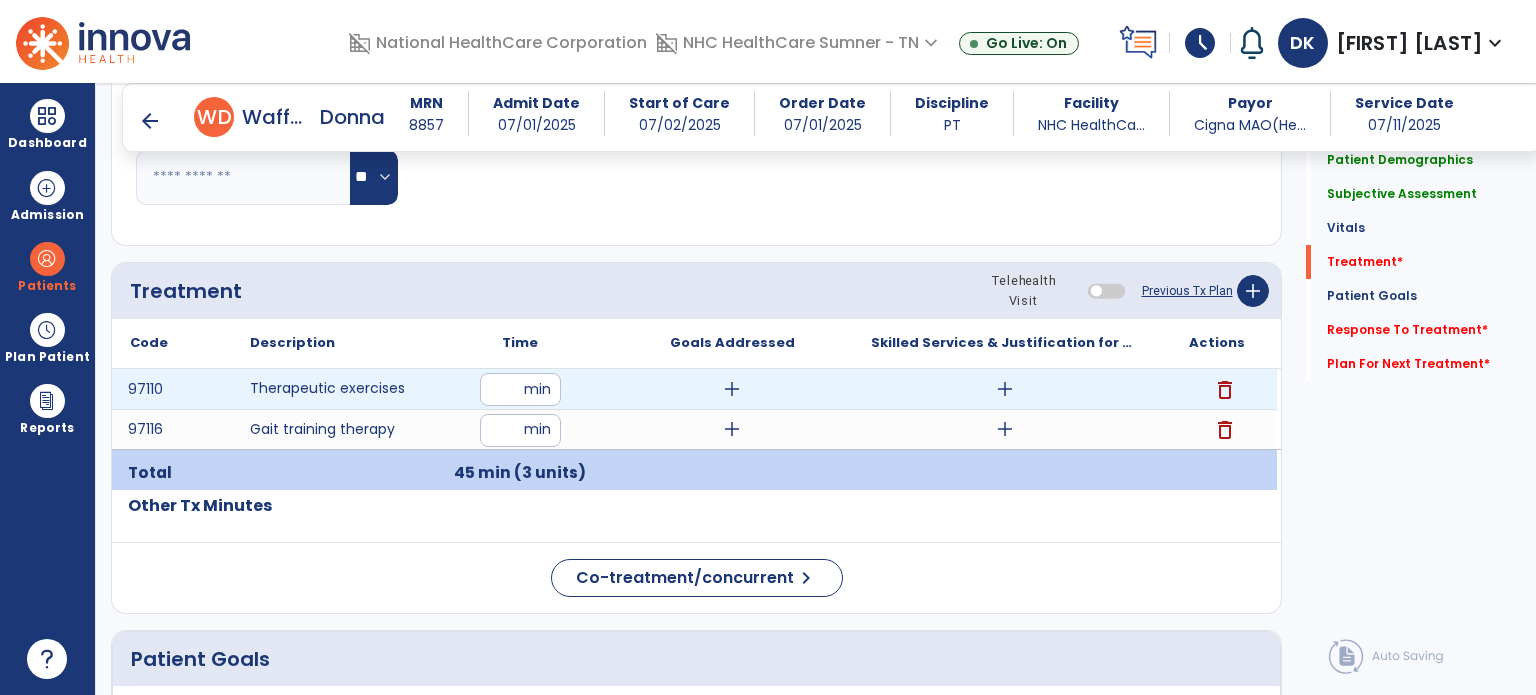 click on "add" at bounding box center (1005, 389) 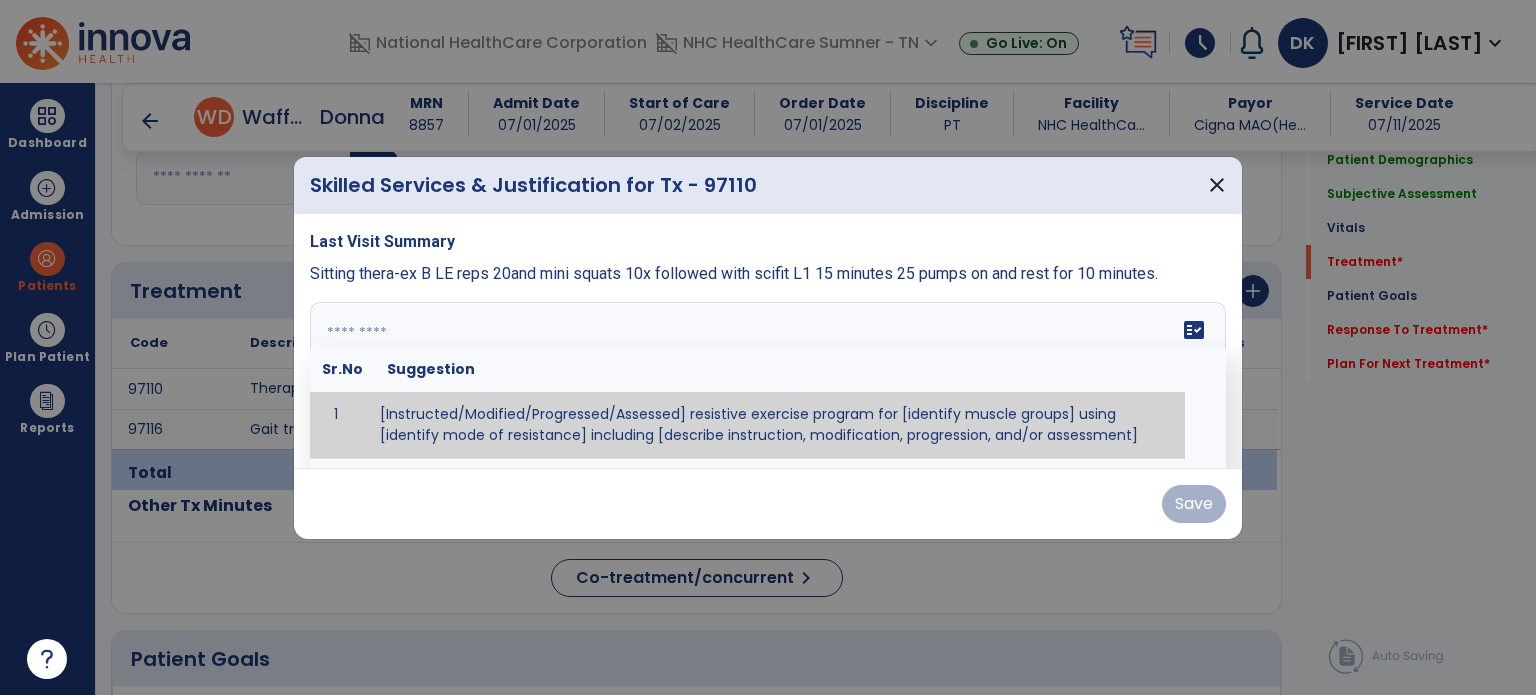 paste on "**********" 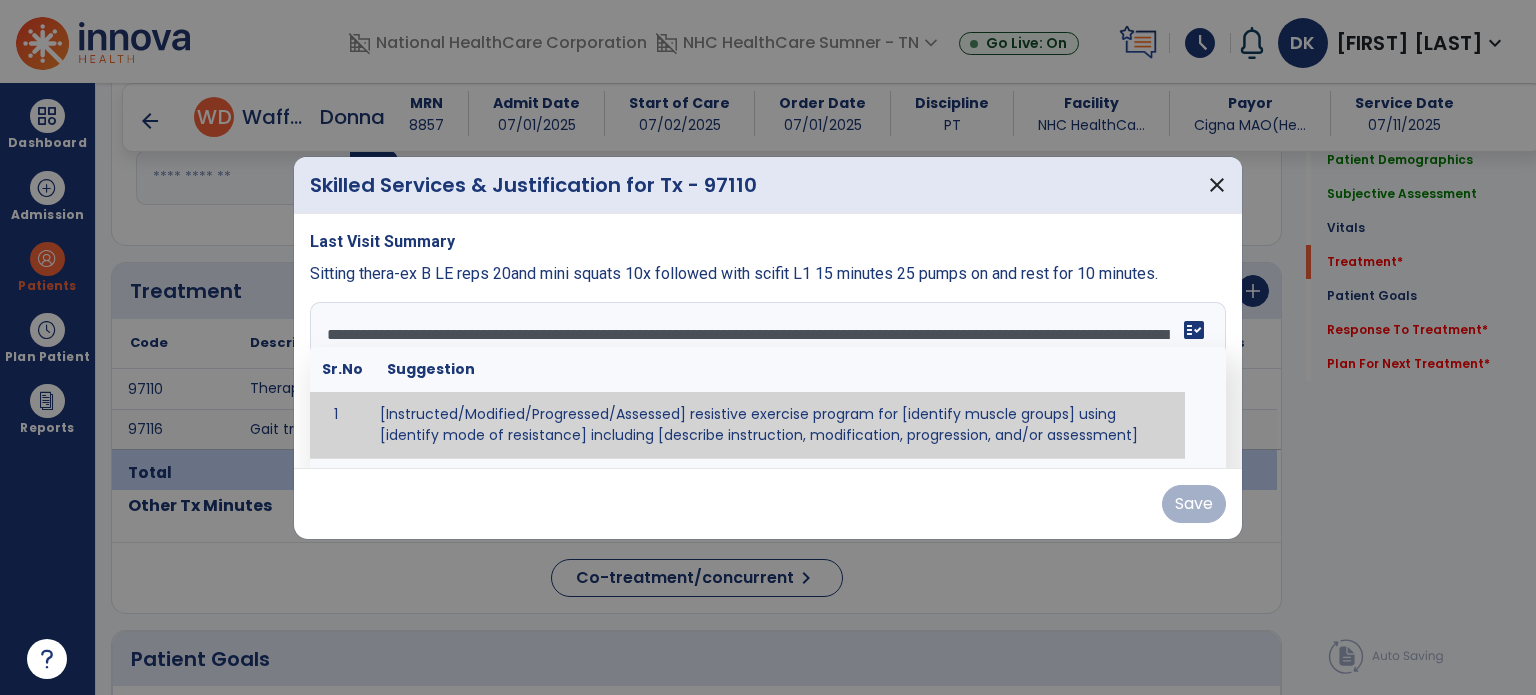 scroll, scrollTop: 183, scrollLeft: 0, axis: vertical 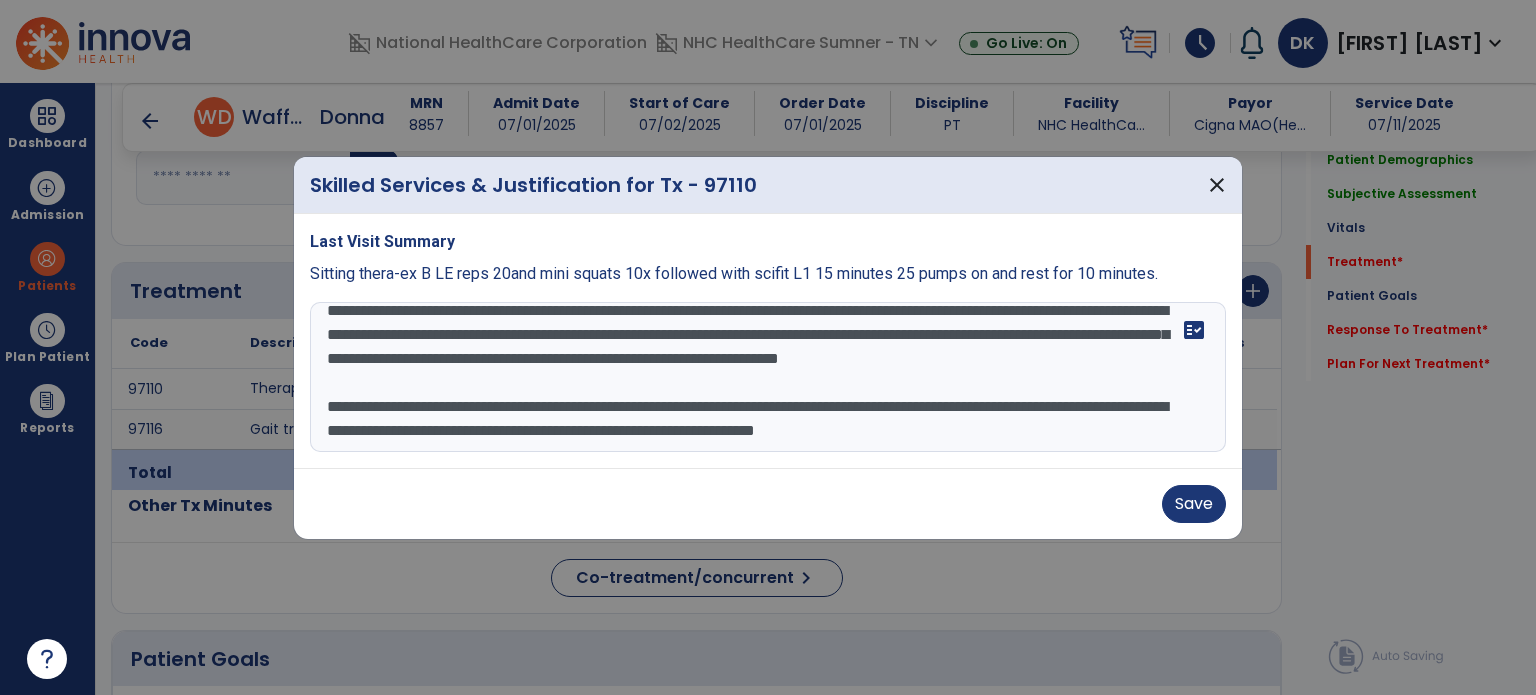 drag, startPoint x: 326, startPoint y: 362, endPoint x: 421, endPoint y: 487, distance: 157.00319 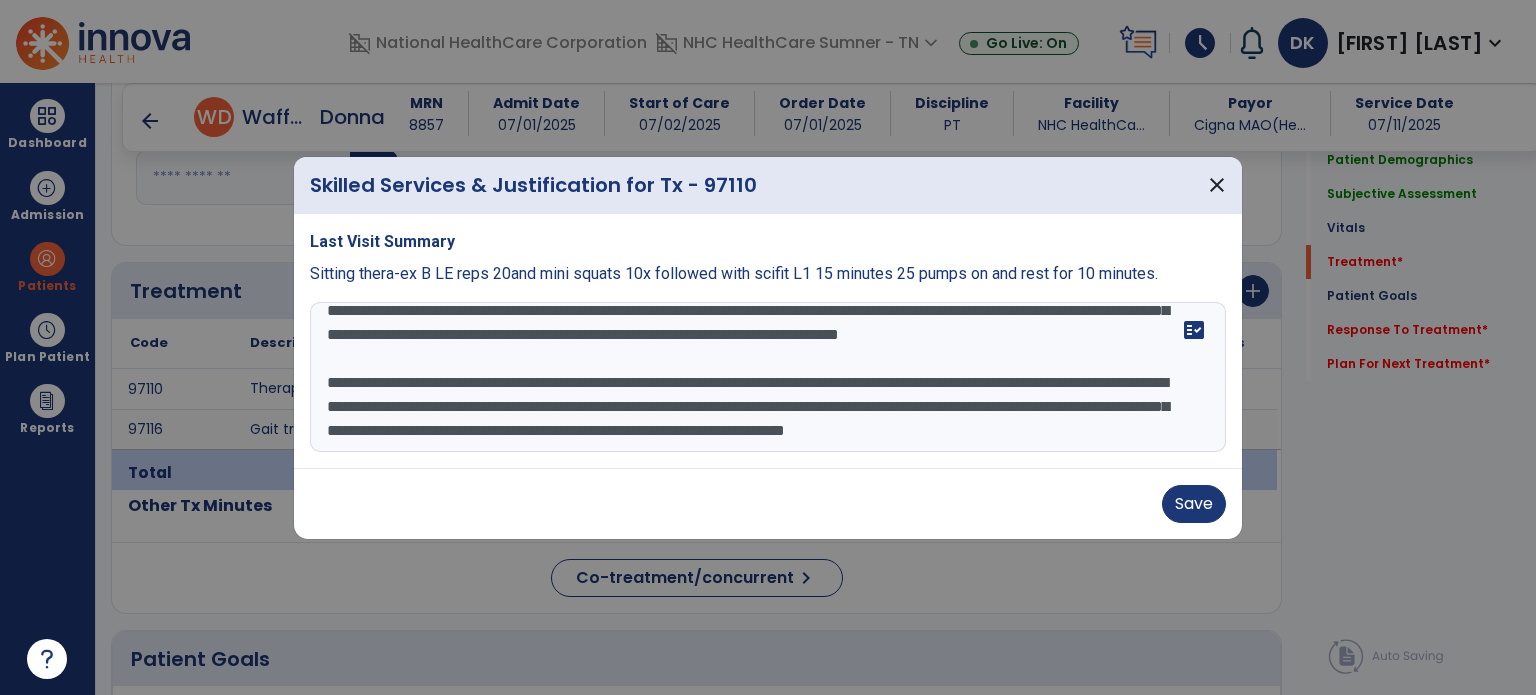 scroll, scrollTop: 120, scrollLeft: 0, axis: vertical 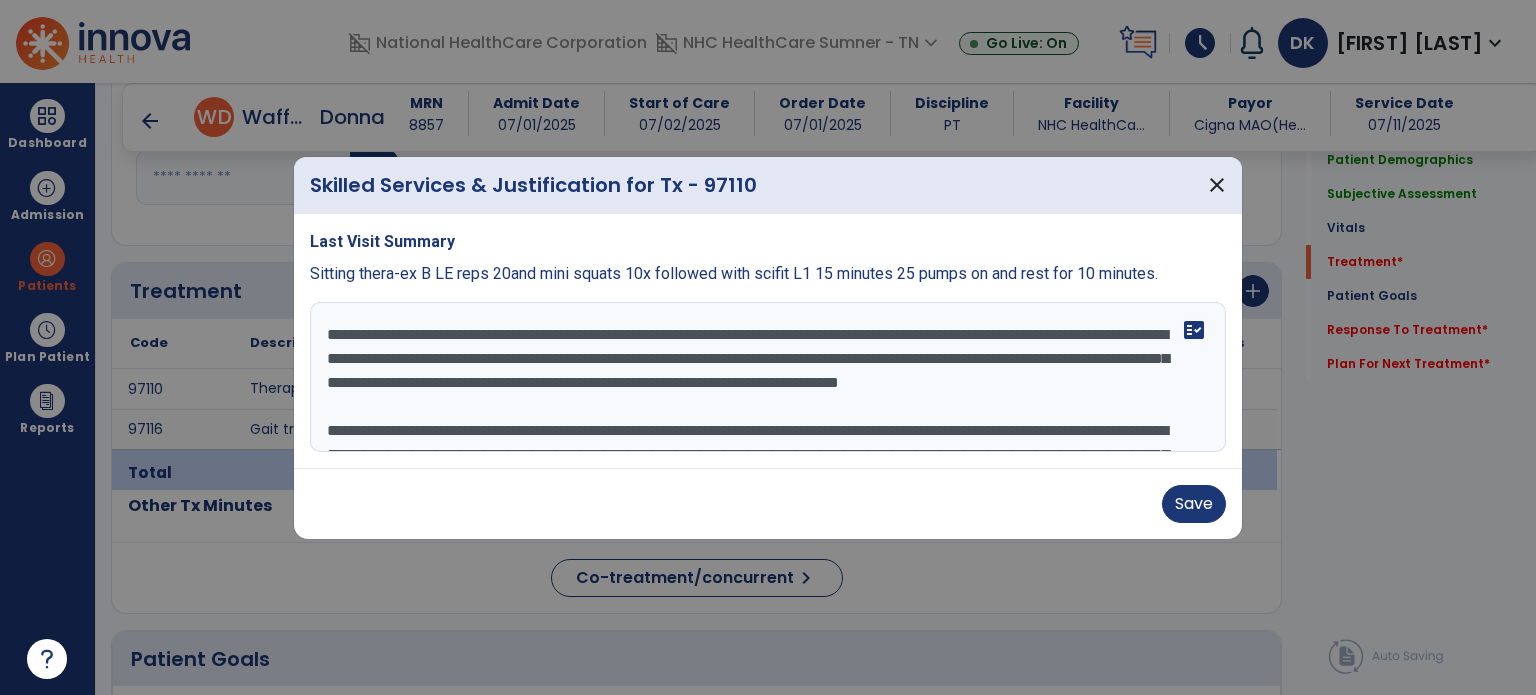 type on "**********" 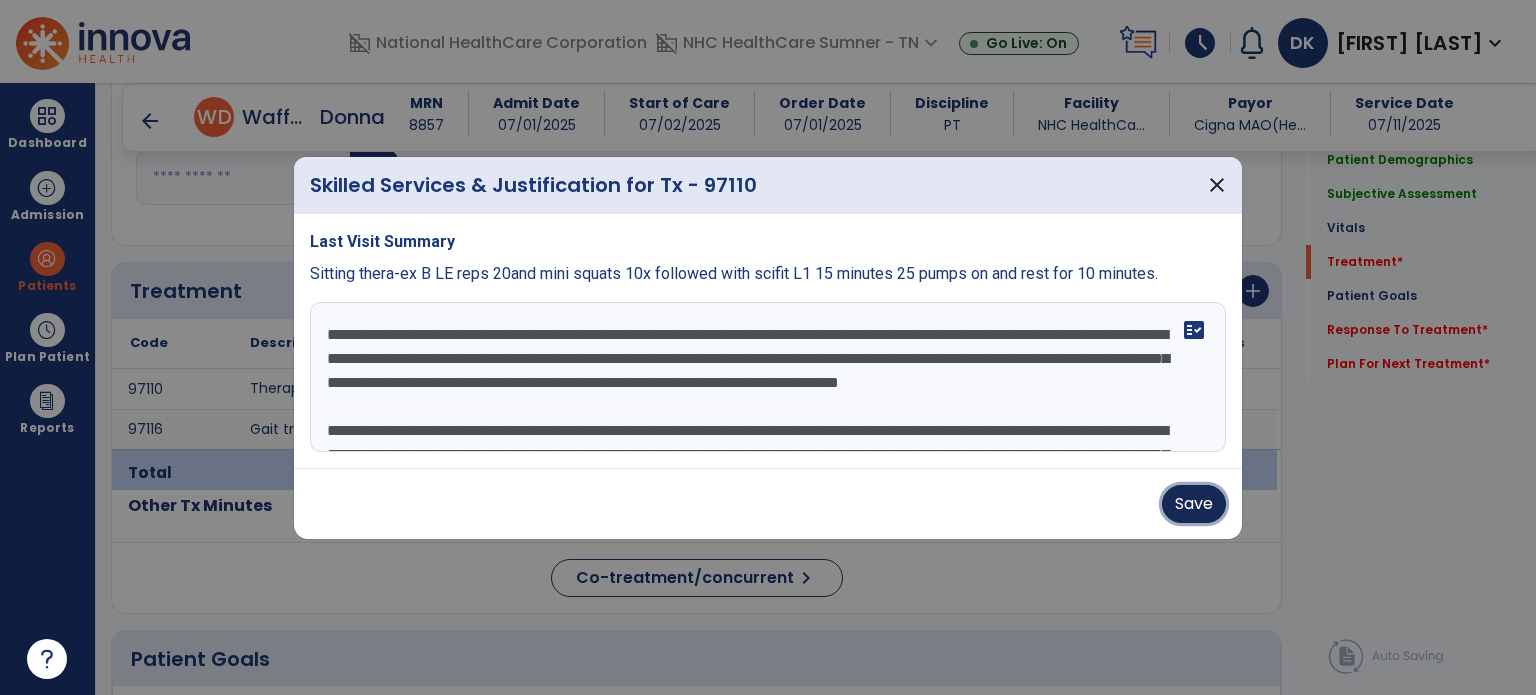 click on "Save" at bounding box center (1194, 504) 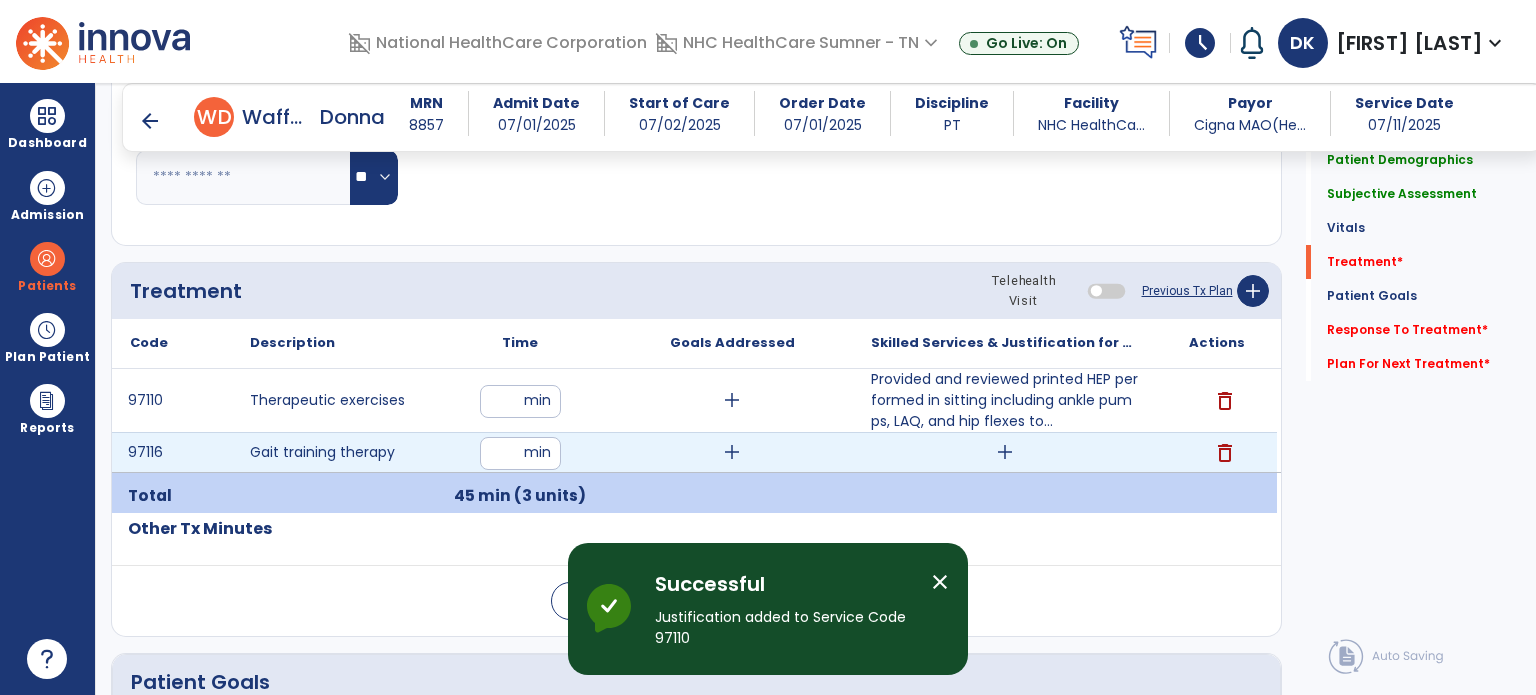 click on "add" at bounding box center (1005, 452) 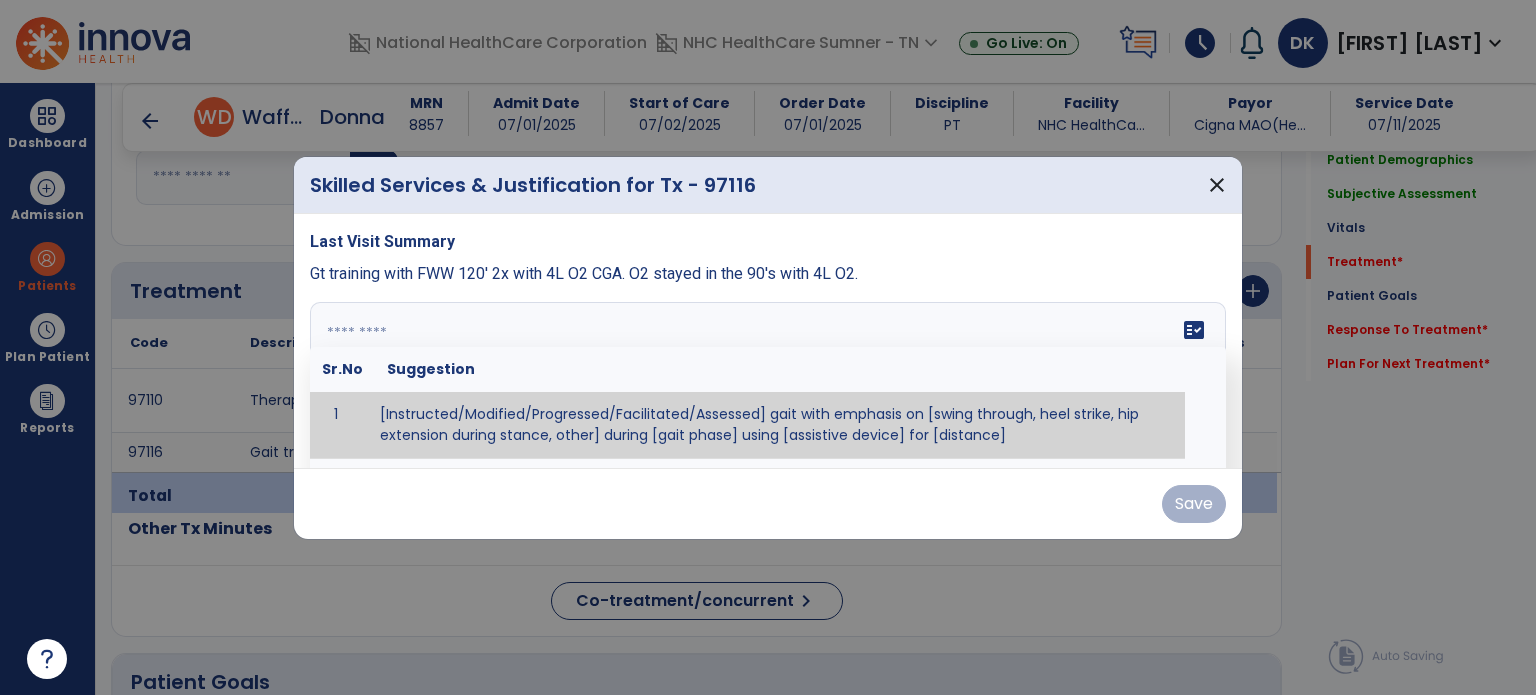 paste on "**********" 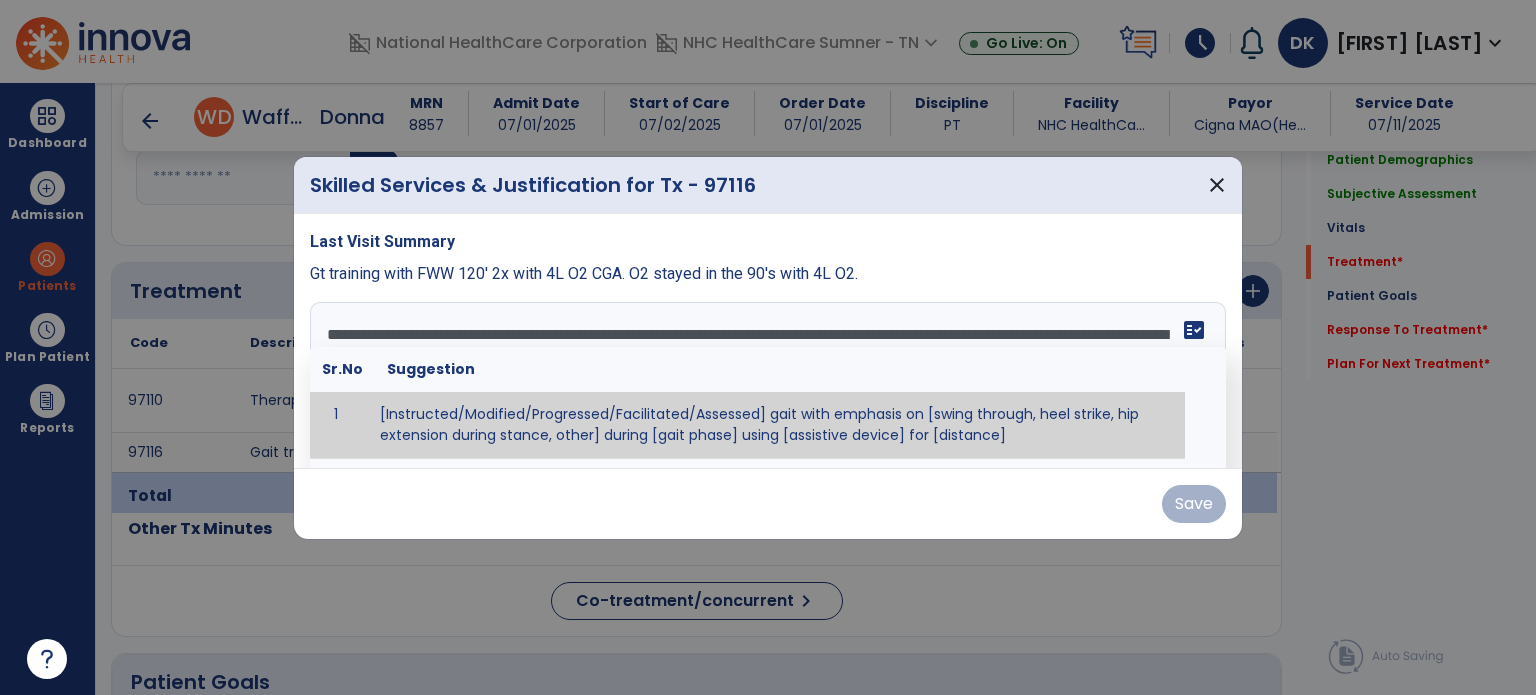 scroll, scrollTop: 183, scrollLeft: 0, axis: vertical 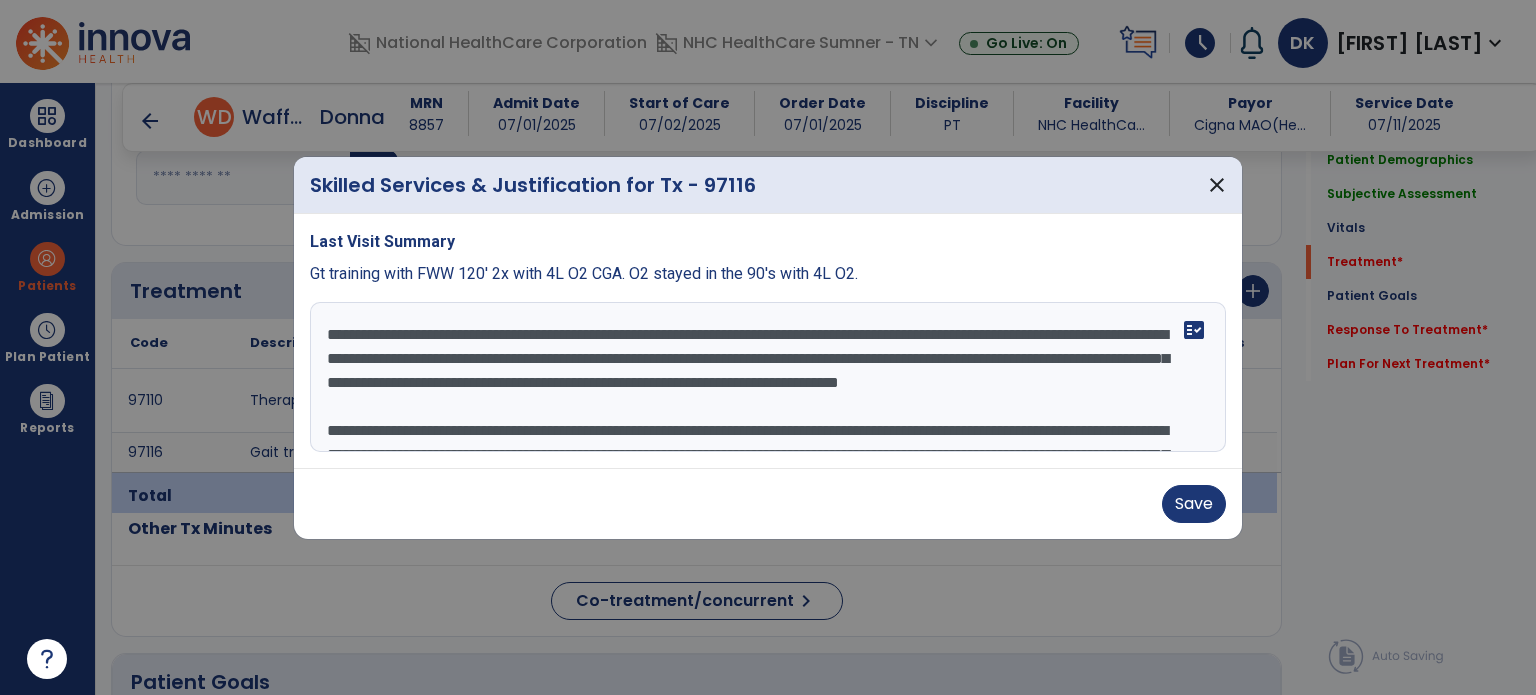 drag, startPoint x: 322, startPoint y: 387, endPoint x: 352, endPoint y: 224, distance: 165.73775 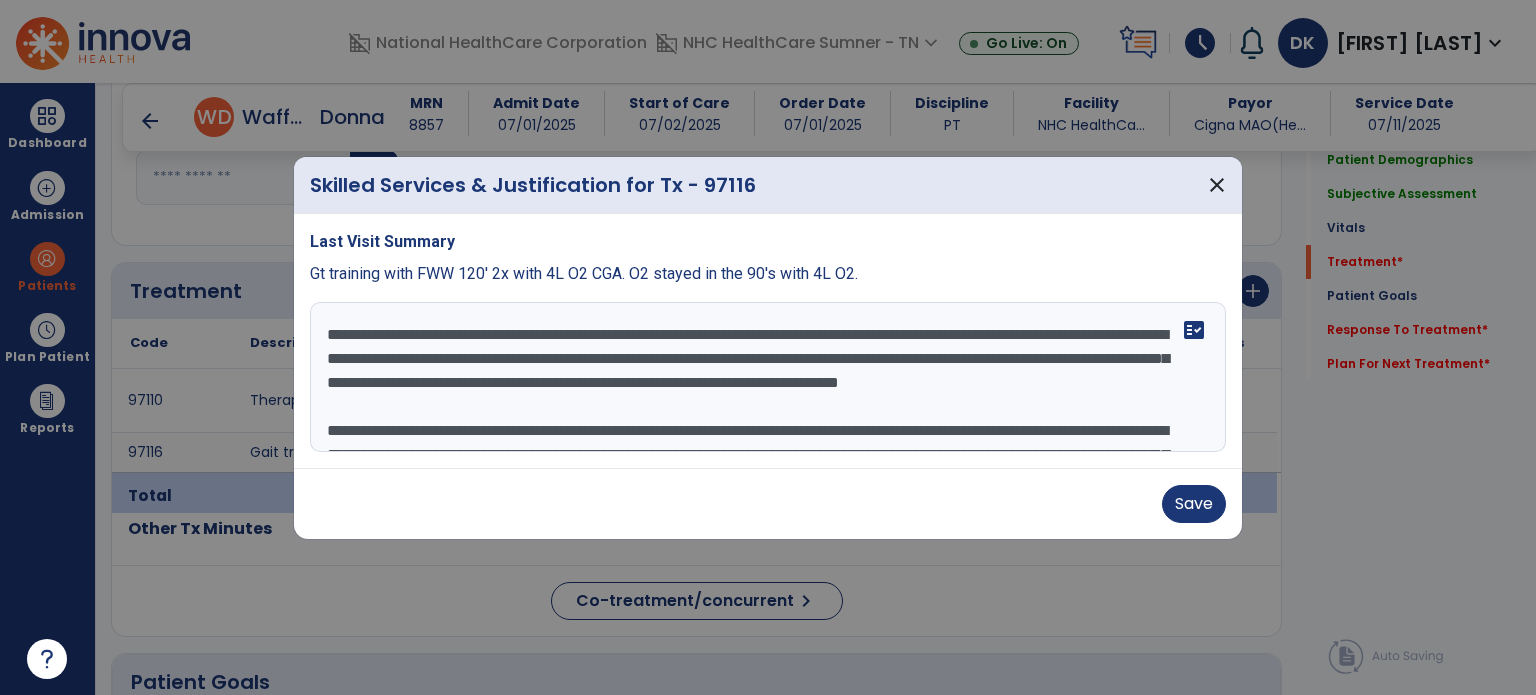 click on "Last Visit Summary Gt training with FWW 120' 2x with 4L O2 CGA. O2 stayed in the 90's with 4L O2. fact_check" at bounding box center [768, 341] 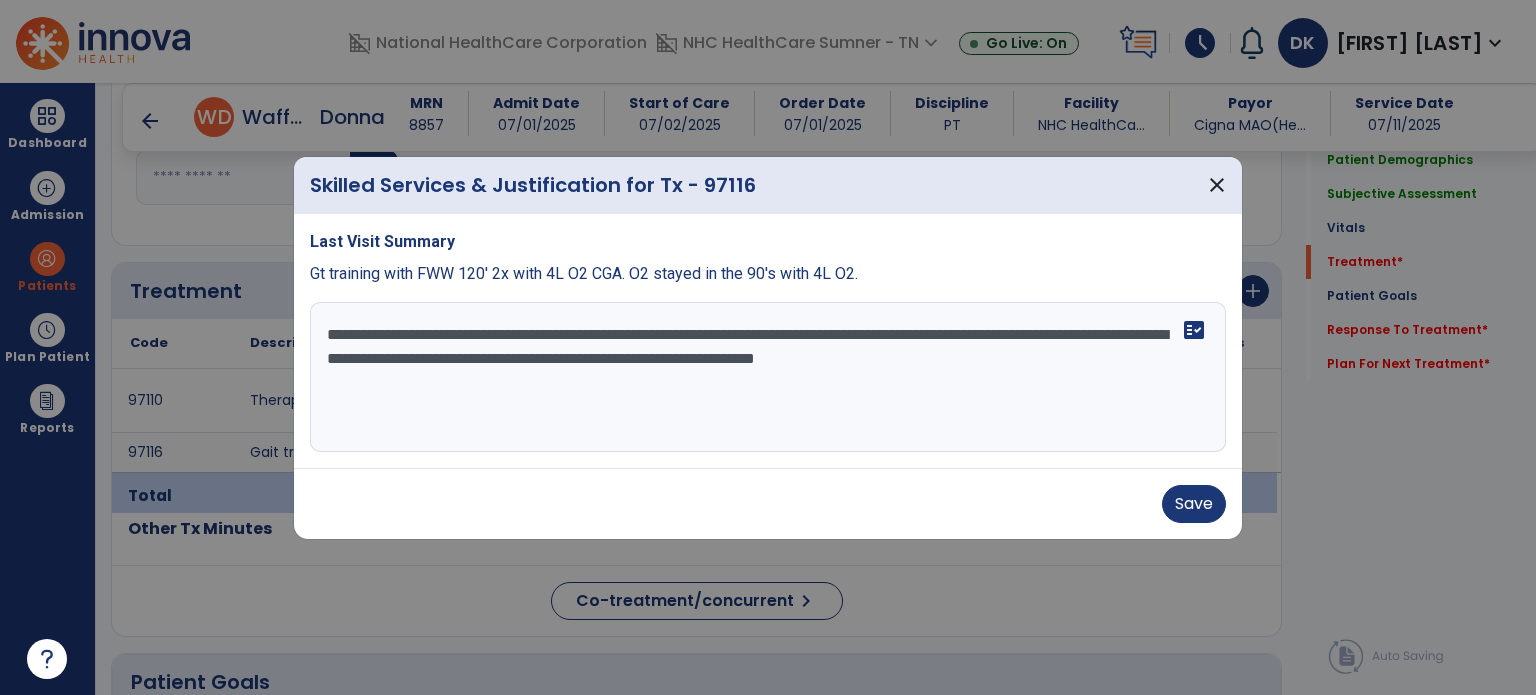 click on "**********" at bounding box center [768, 377] 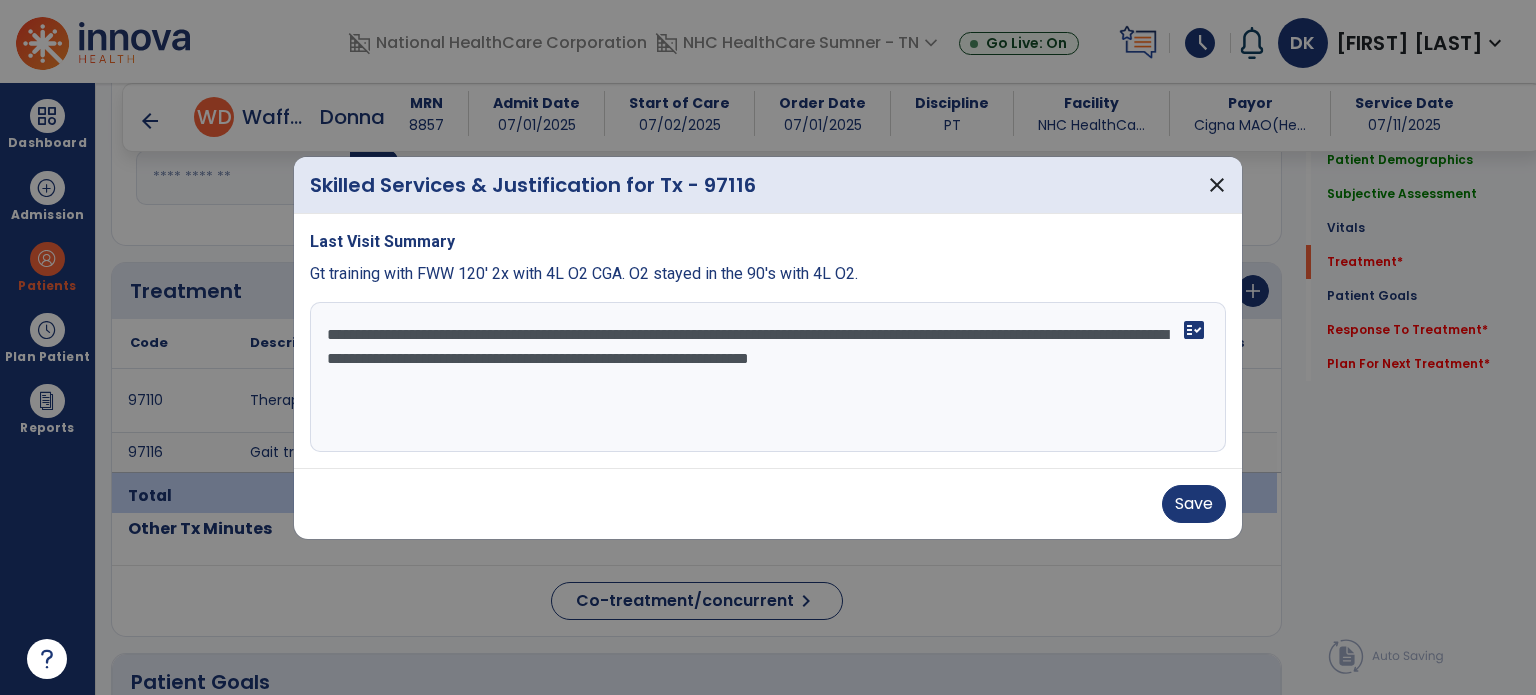 click on "**********" at bounding box center (768, 377) 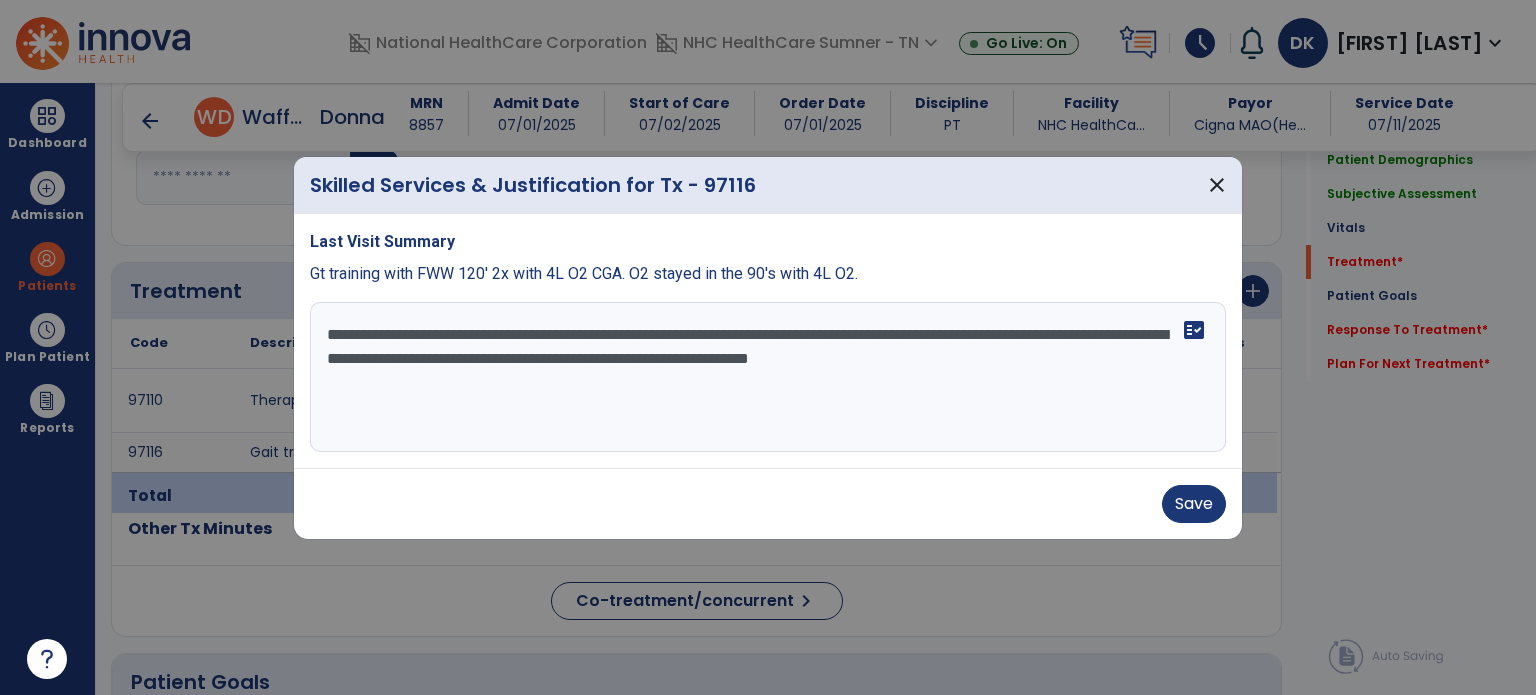 click on "**********" at bounding box center [768, 377] 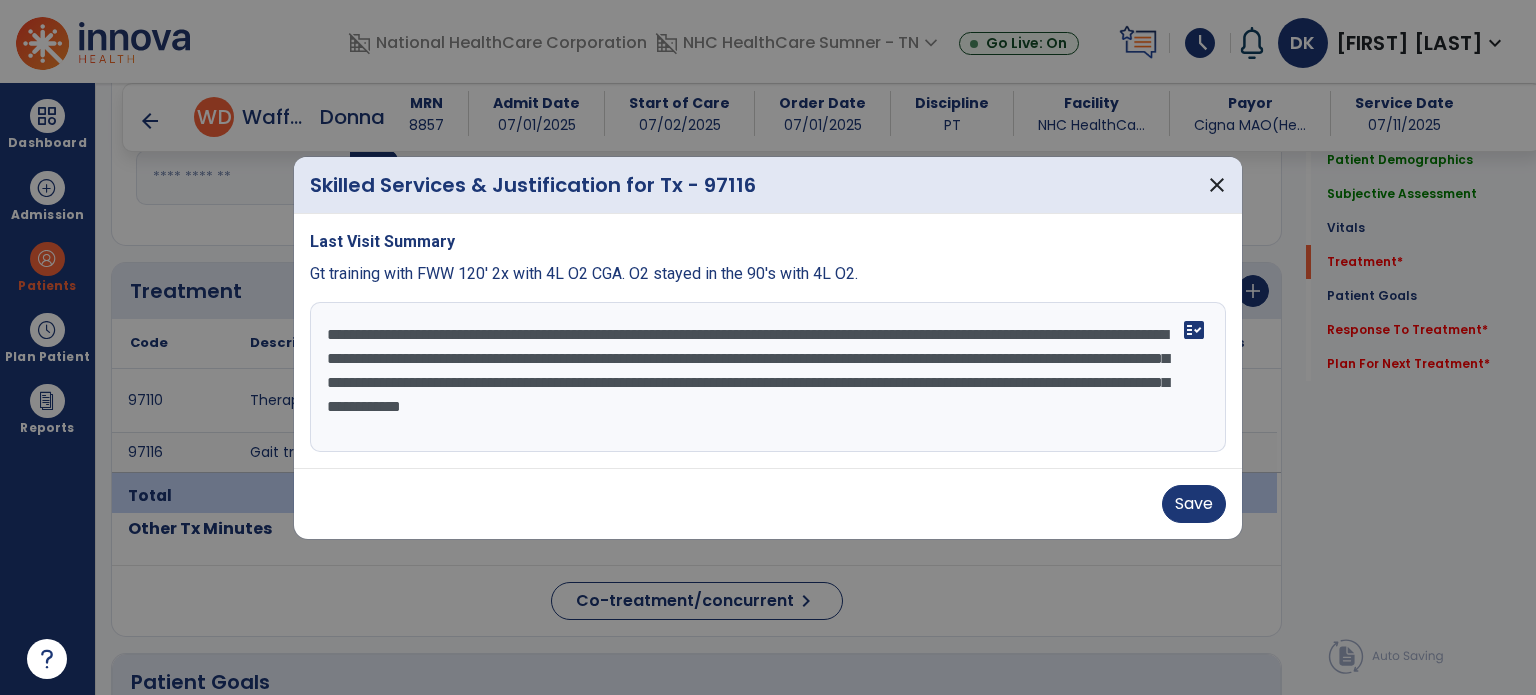 click on "**********" at bounding box center [768, 377] 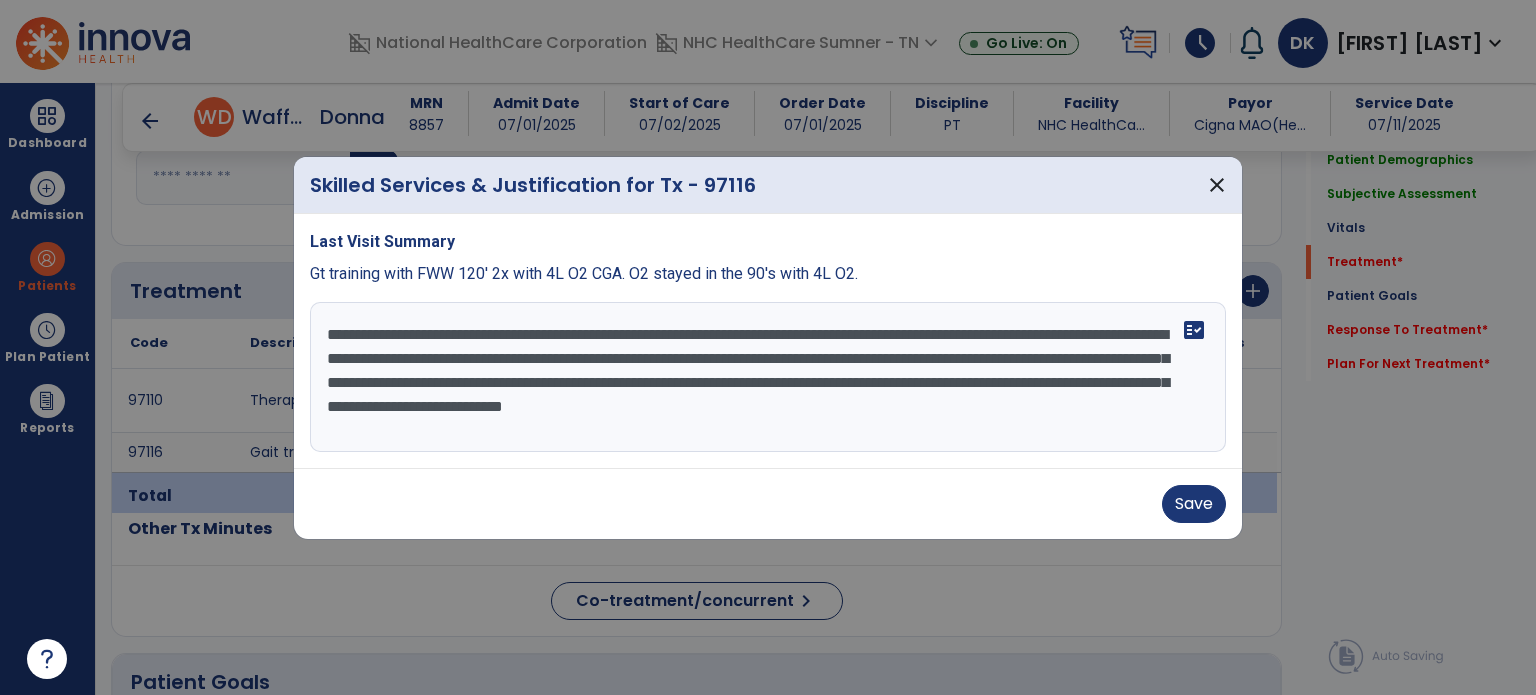 click on "**********" at bounding box center [768, 377] 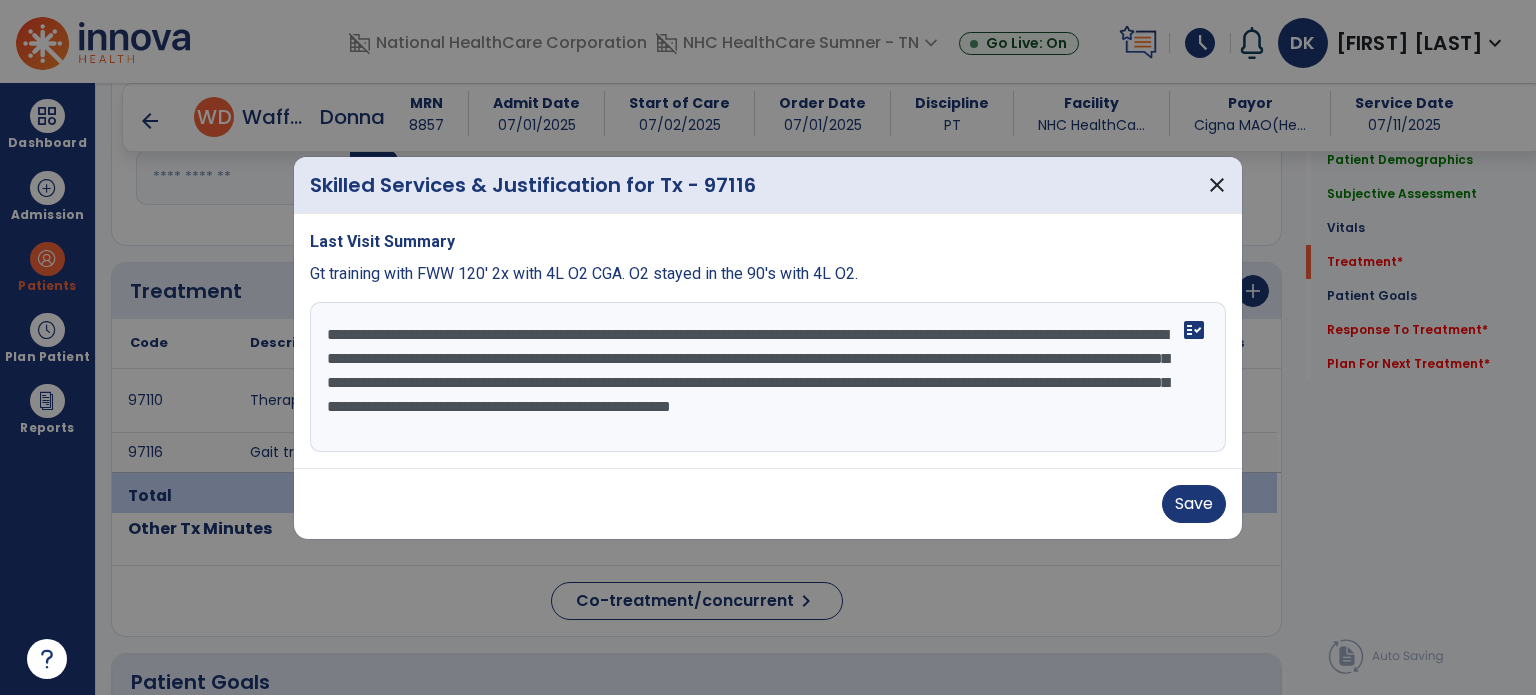 type on "**********" 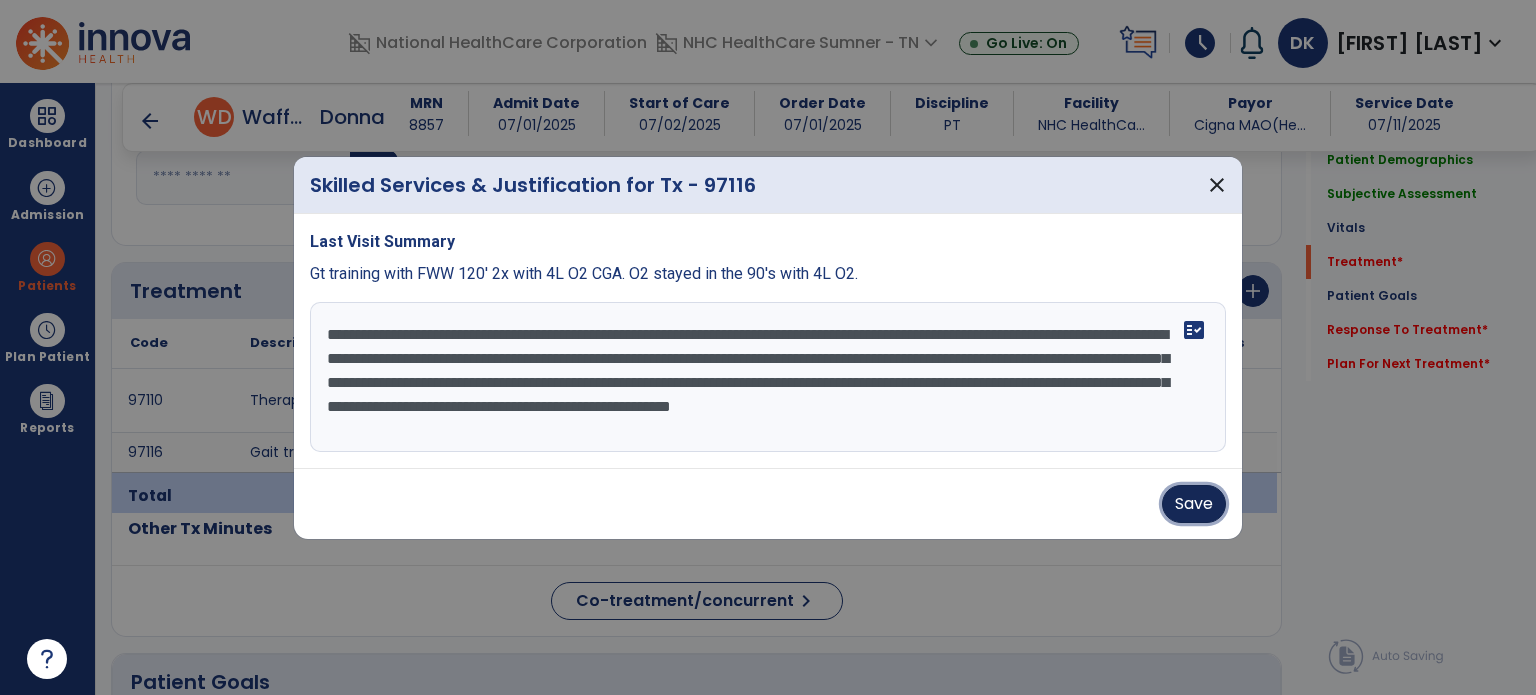 click on "Save" at bounding box center [1194, 504] 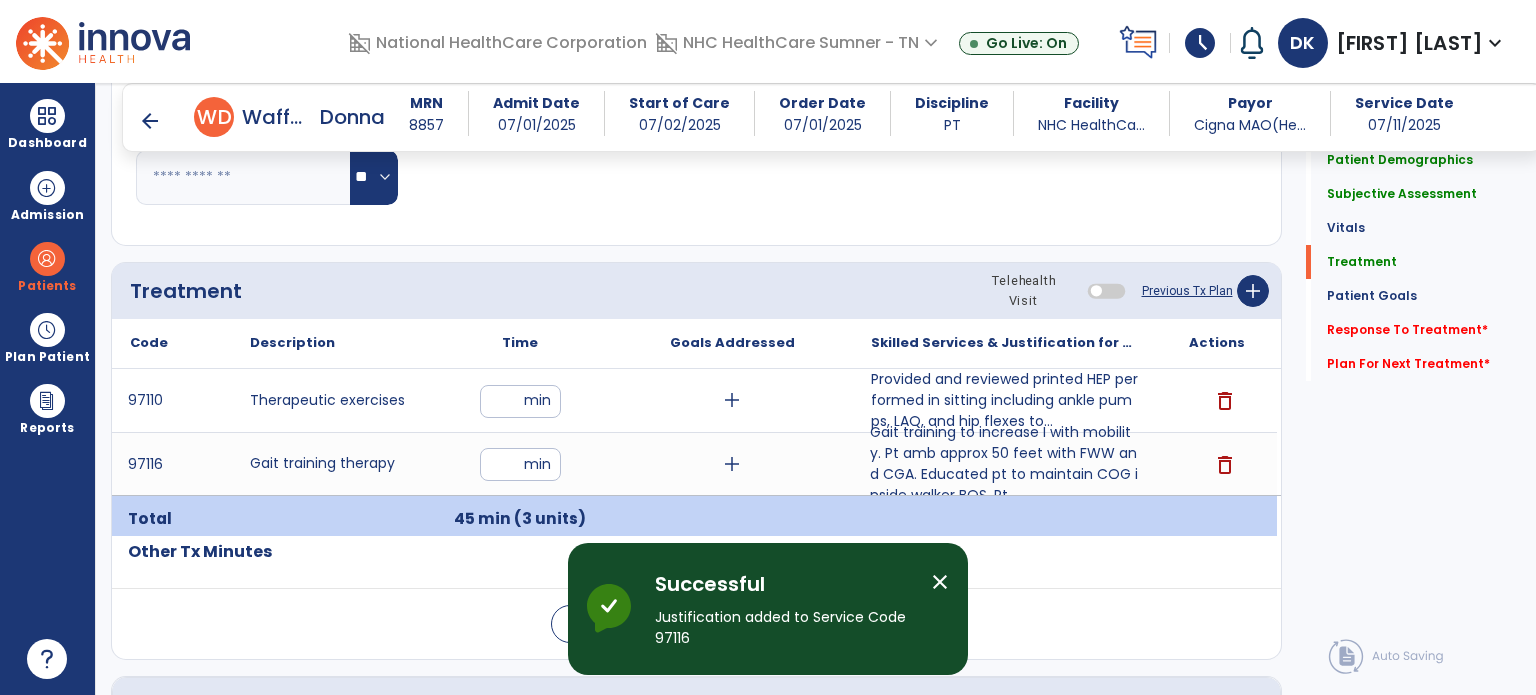 click on "Response To Treatment   *" 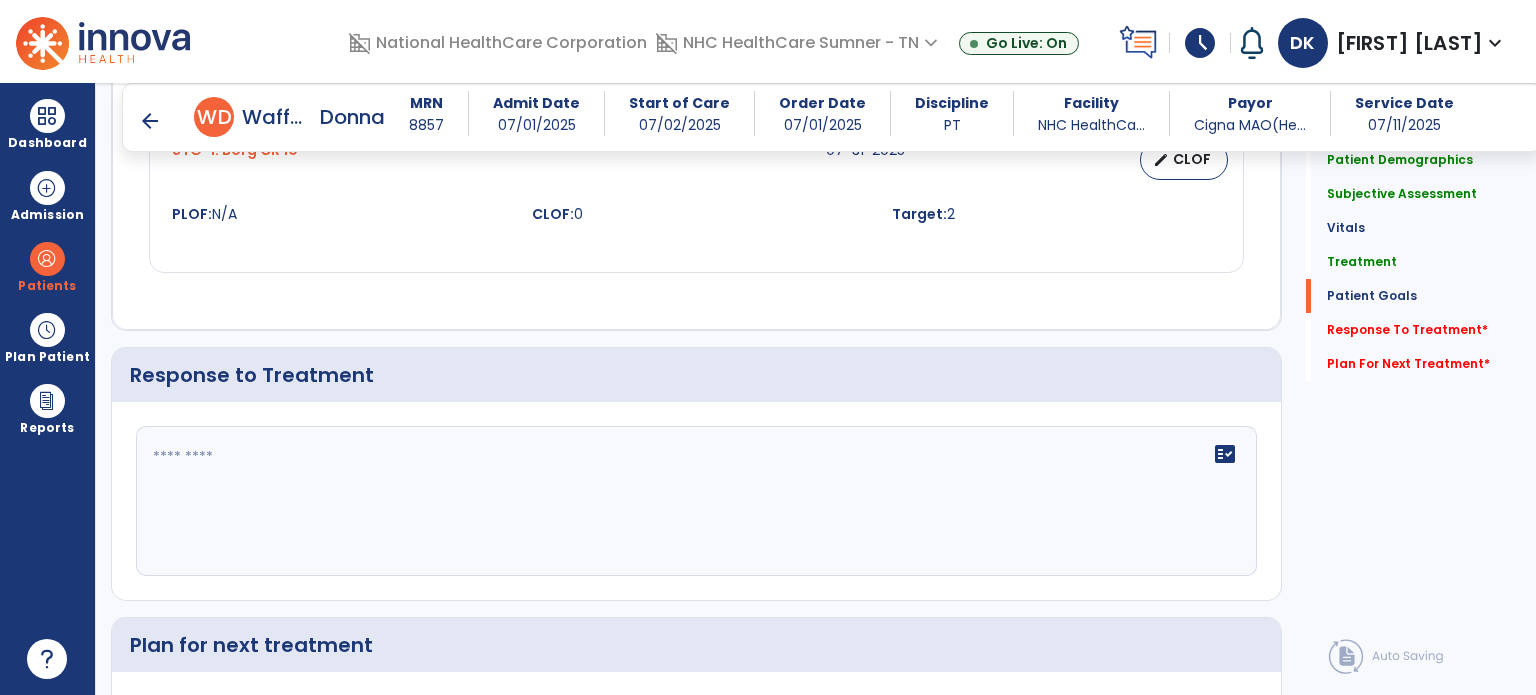 scroll, scrollTop: 2464, scrollLeft: 0, axis: vertical 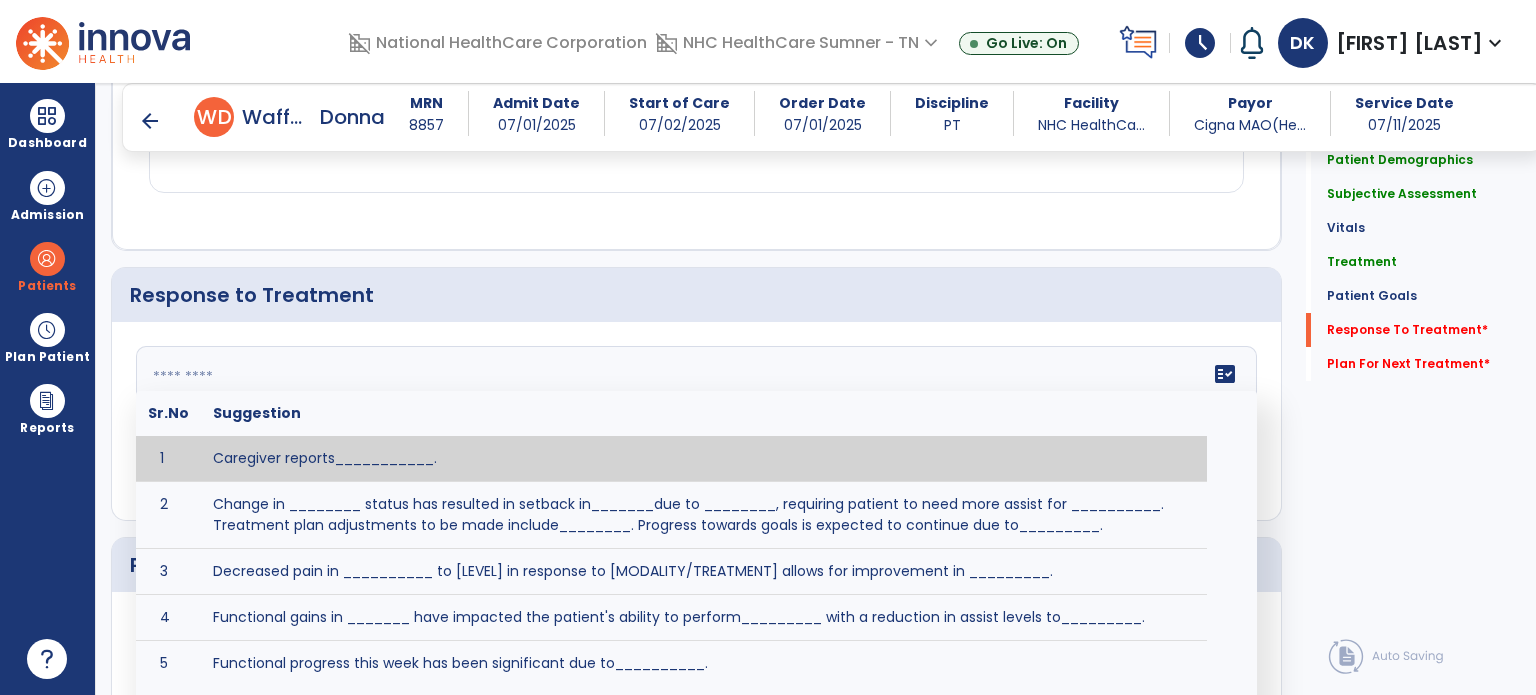 click 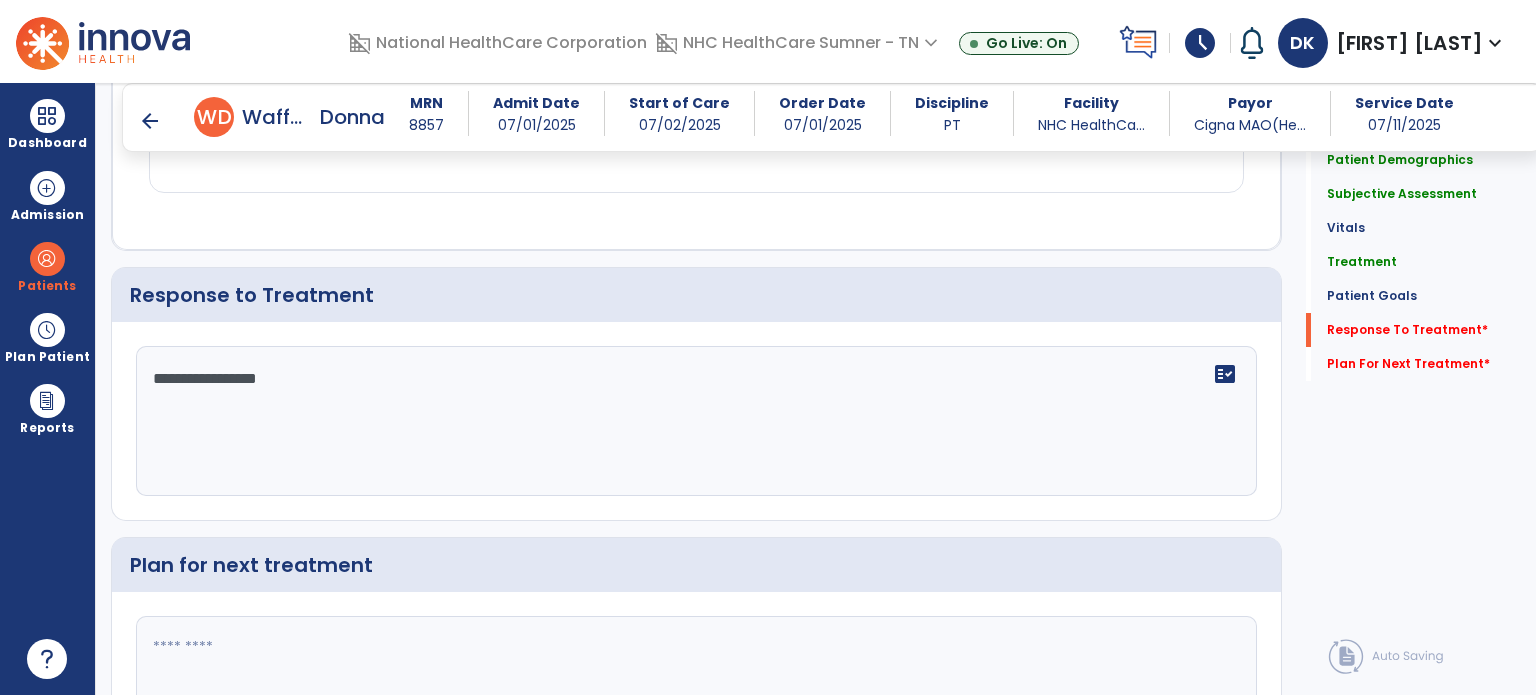 type on "**********" 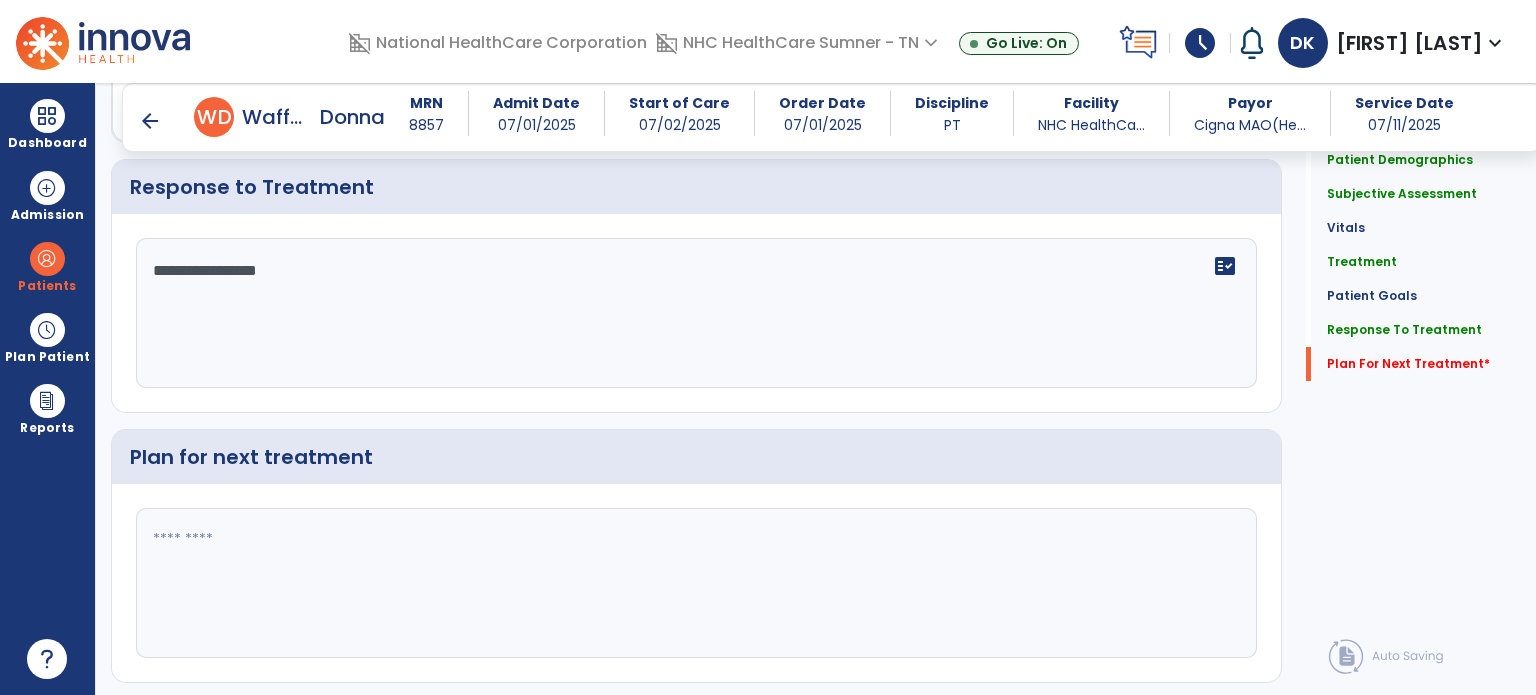 scroll, scrollTop: 2596, scrollLeft: 0, axis: vertical 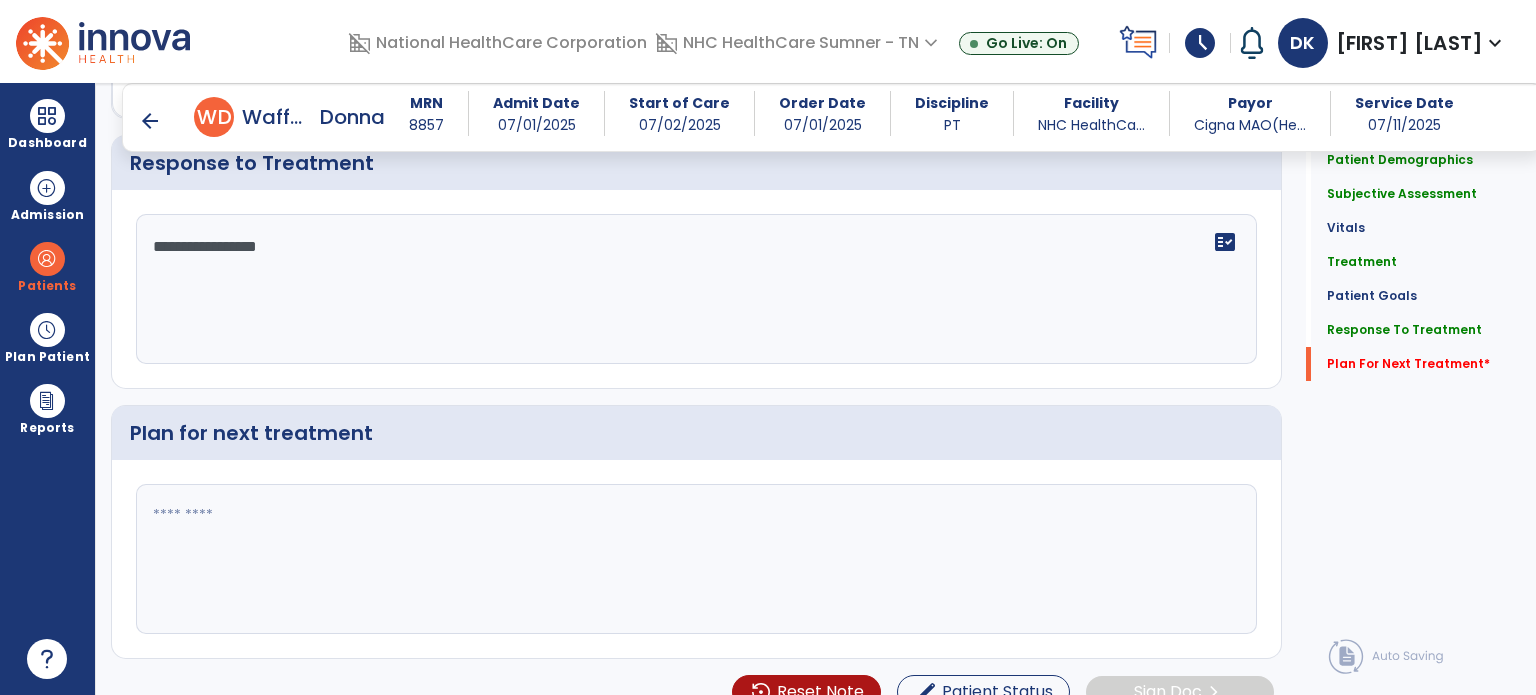 click 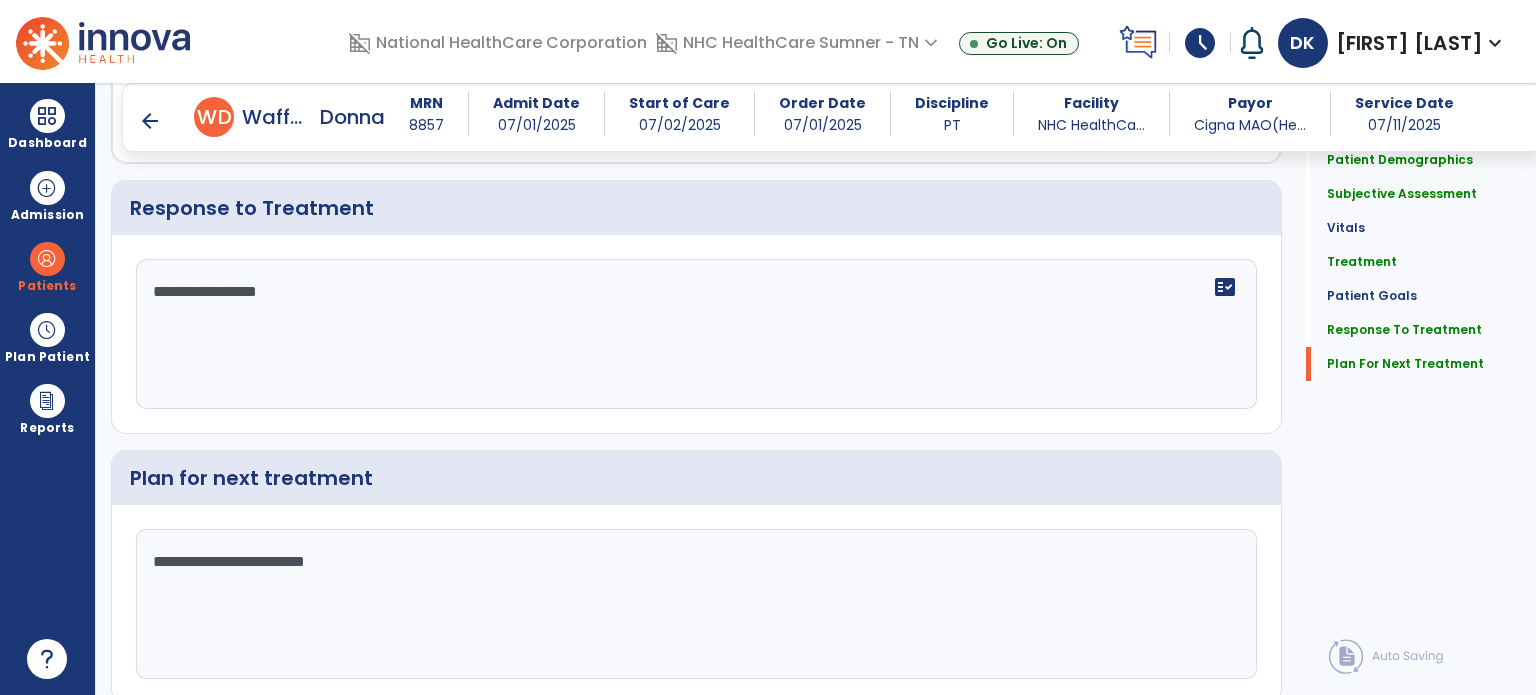 scroll, scrollTop: 2596, scrollLeft: 0, axis: vertical 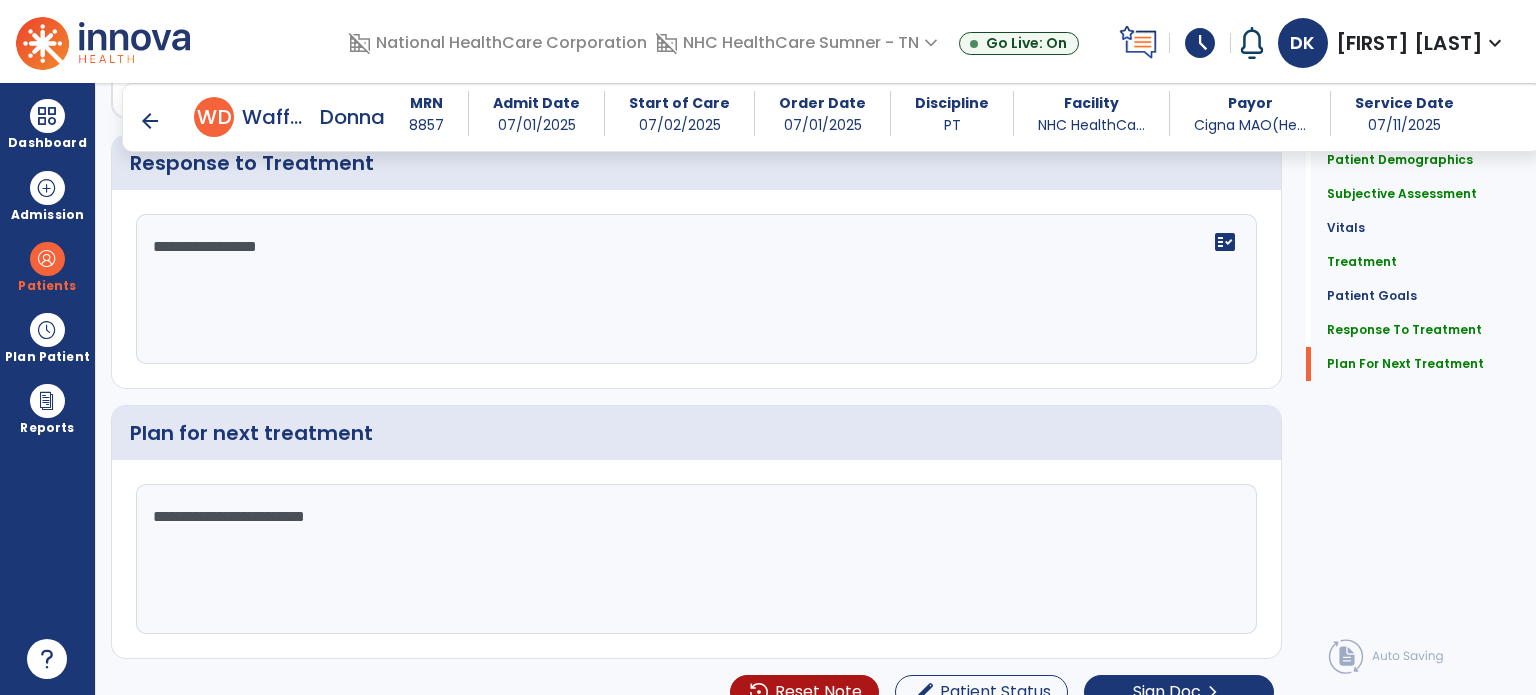 type on "**********" 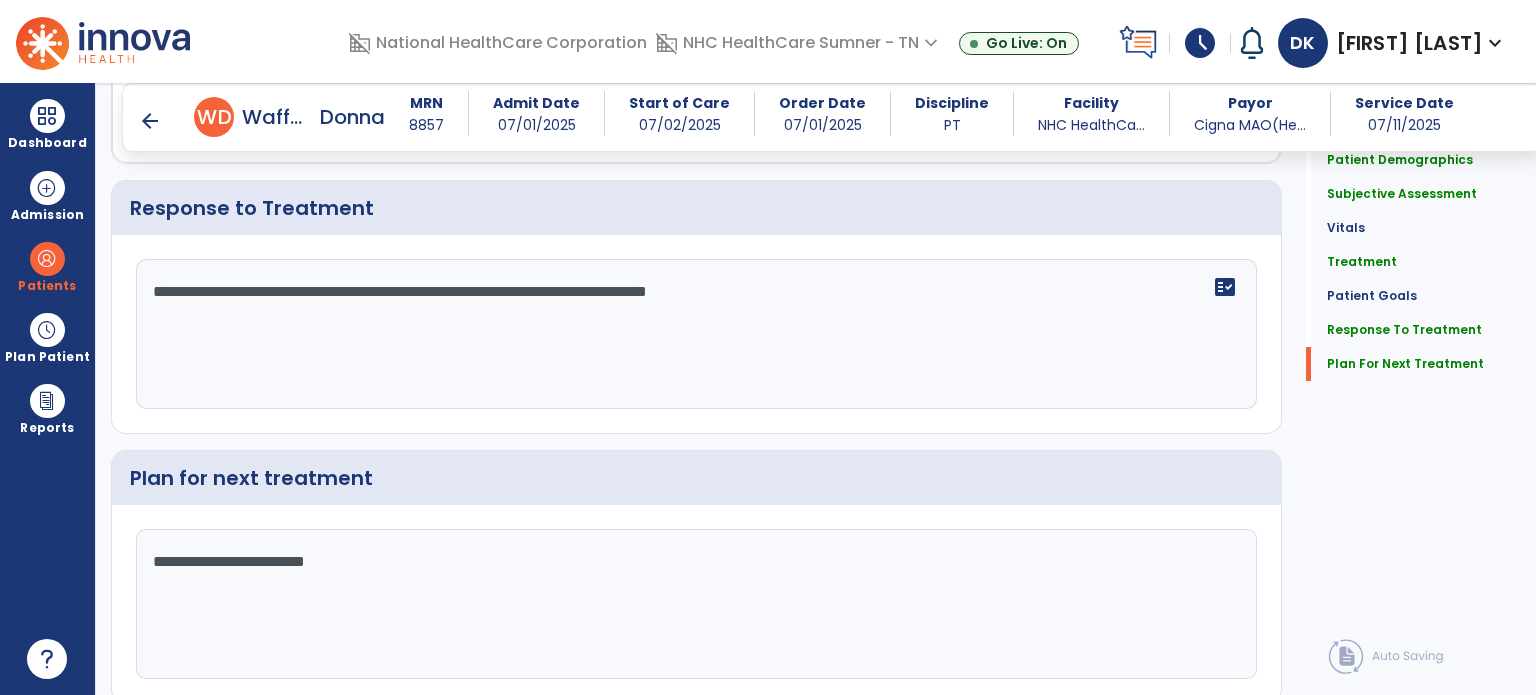 scroll, scrollTop: 2596, scrollLeft: 0, axis: vertical 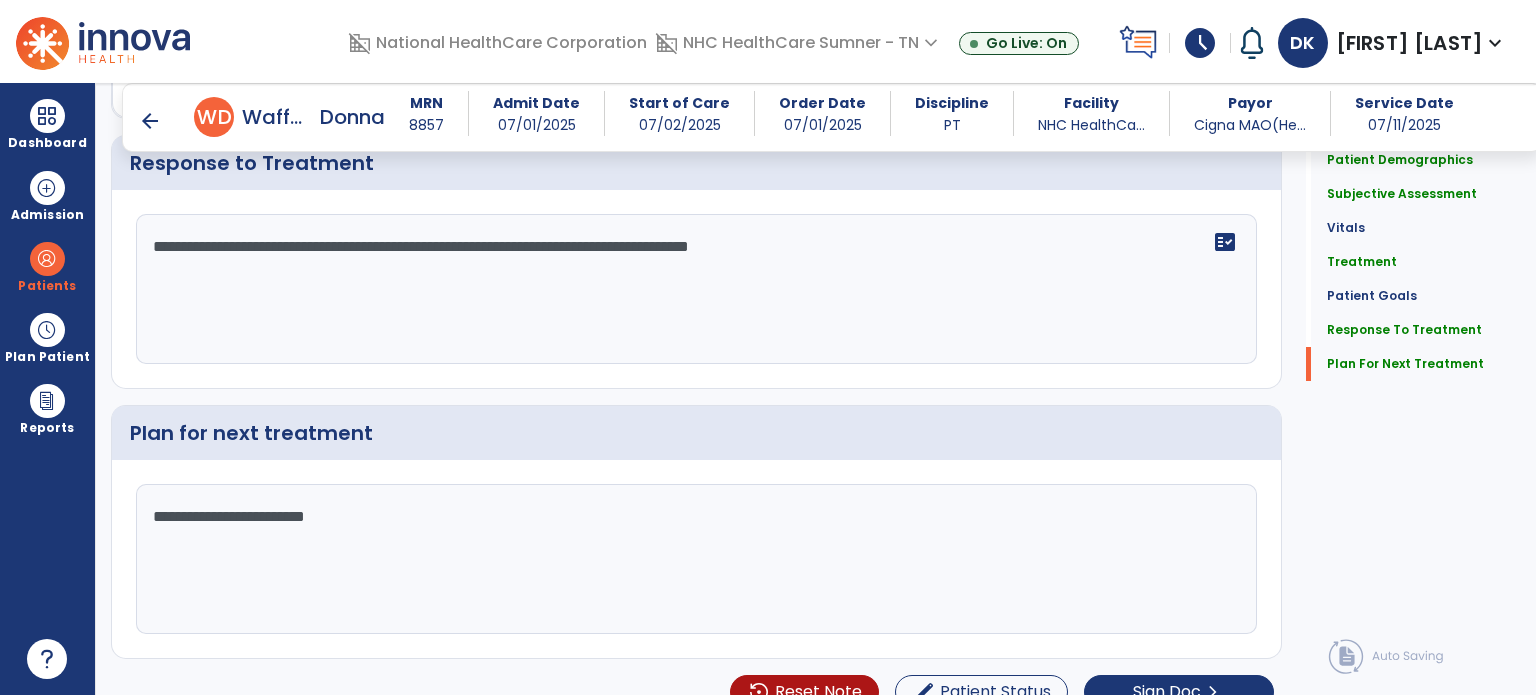 type on "**********" 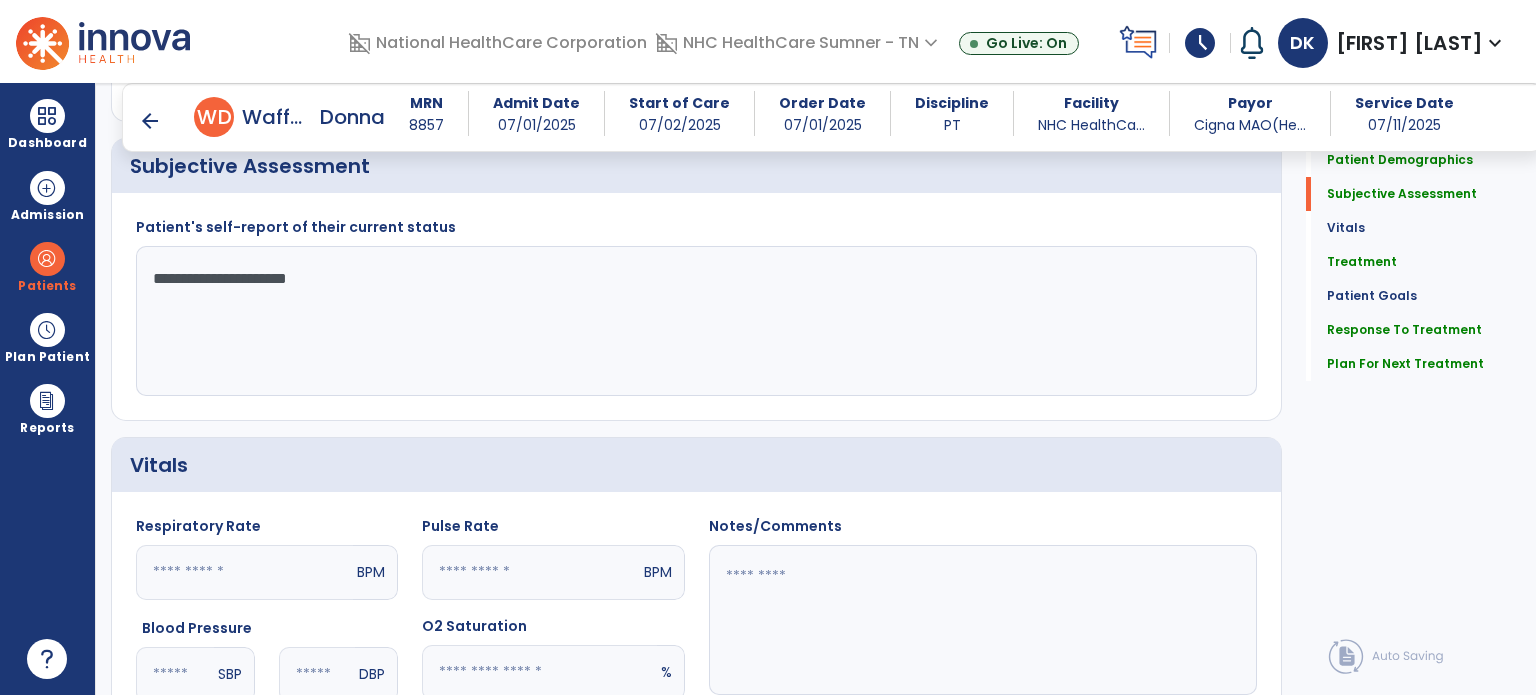 scroll, scrollTop: 319, scrollLeft: 0, axis: vertical 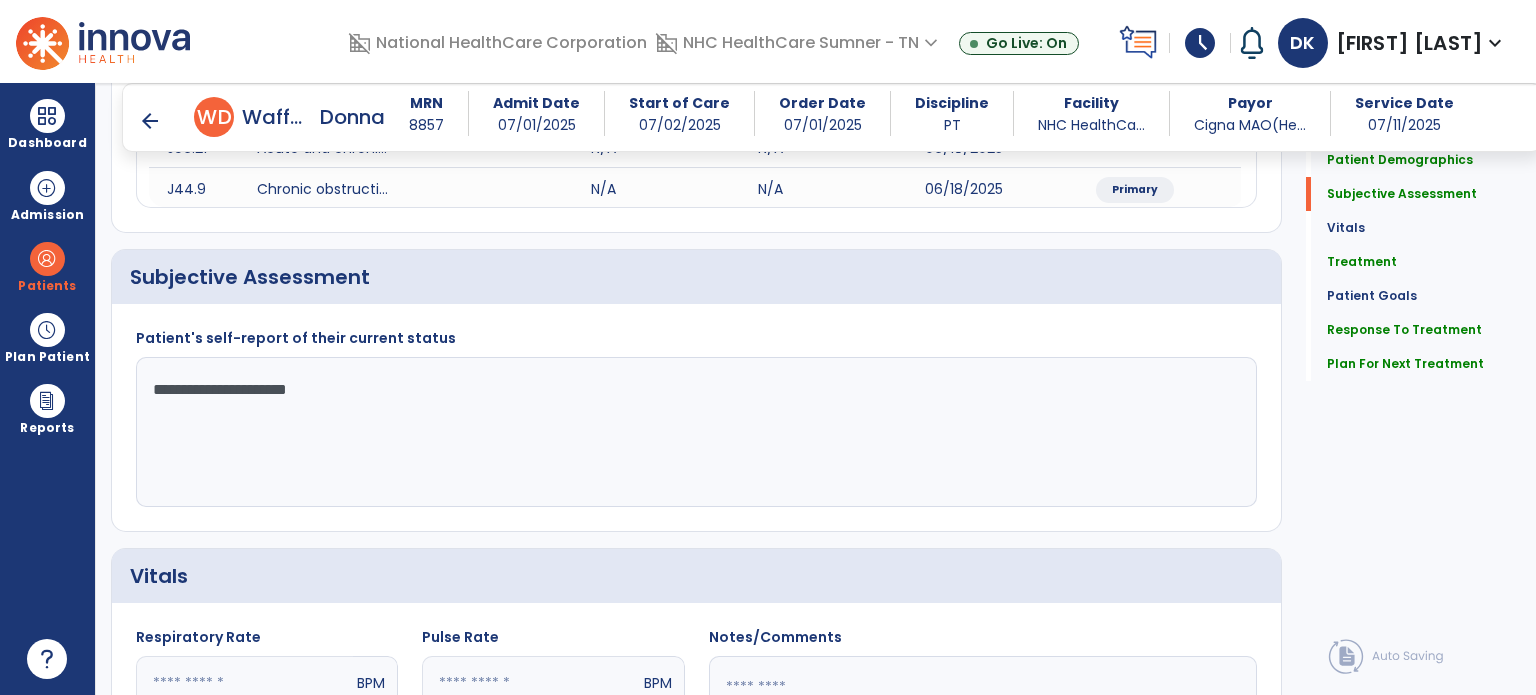 click on "**********" 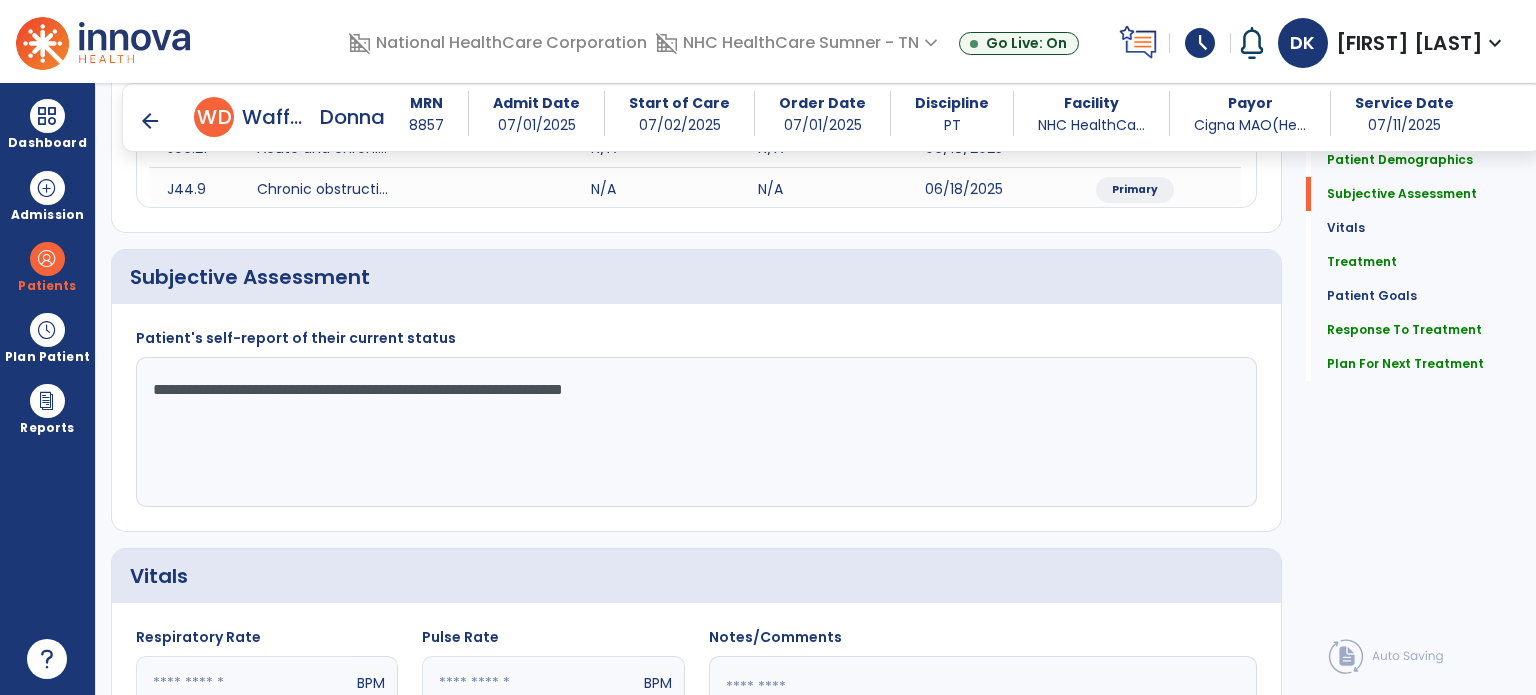 click on "**********" 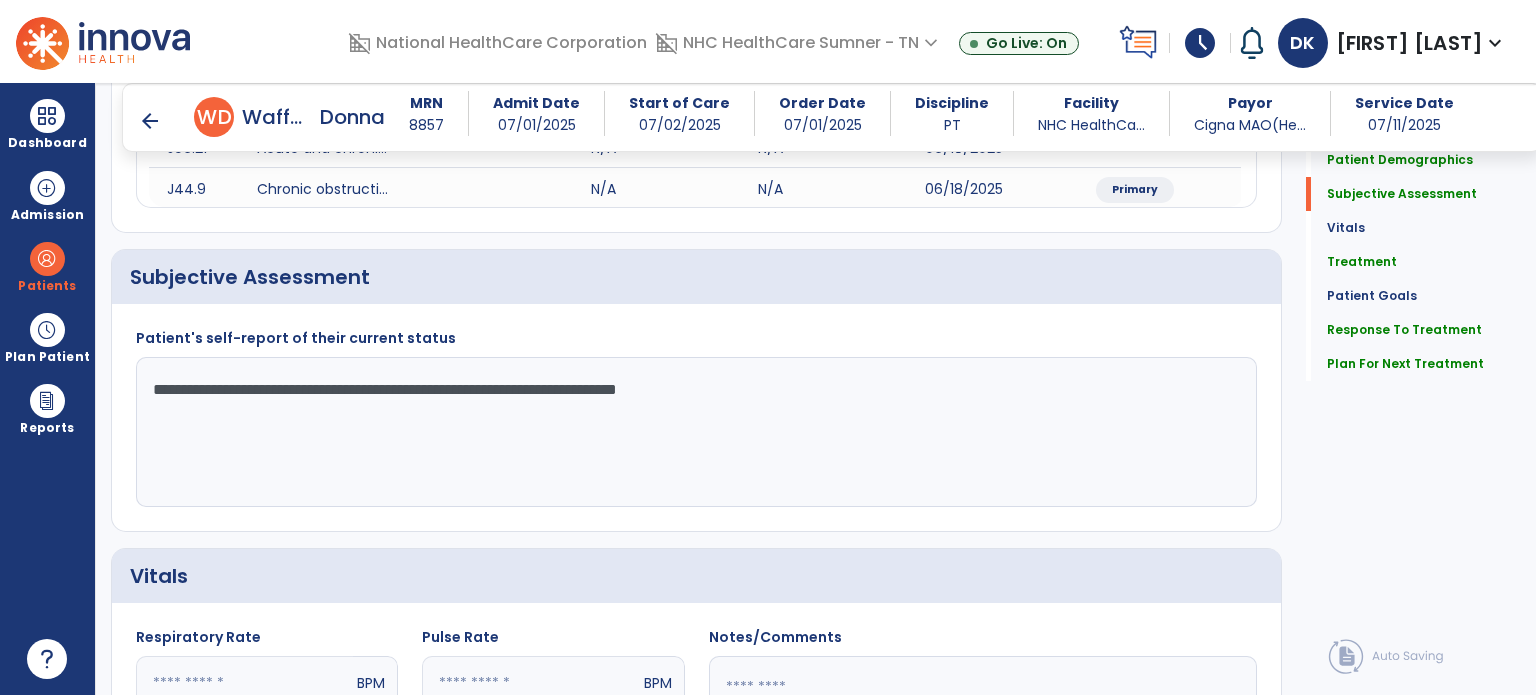 type on "**********" 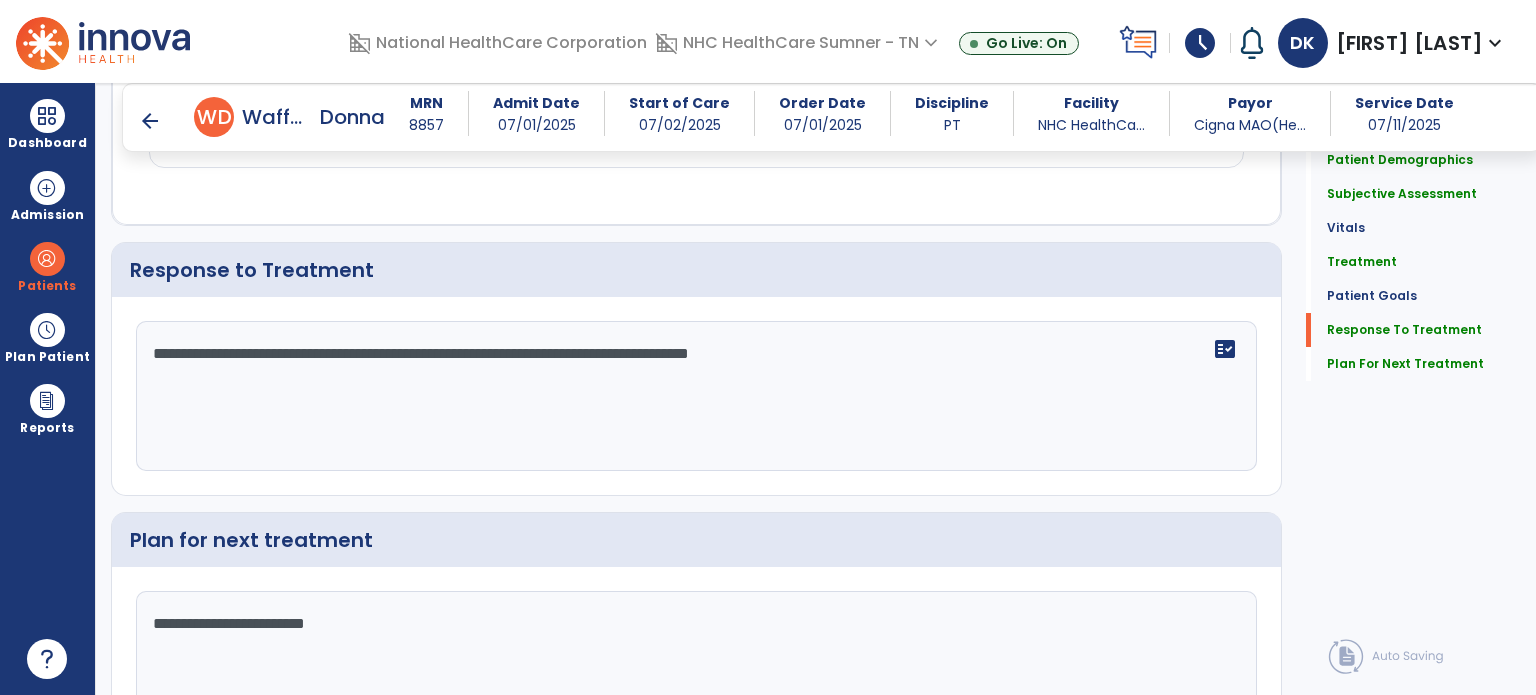 scroll, scrollTop: 2619, scrollLeft: 0, axis: vertical 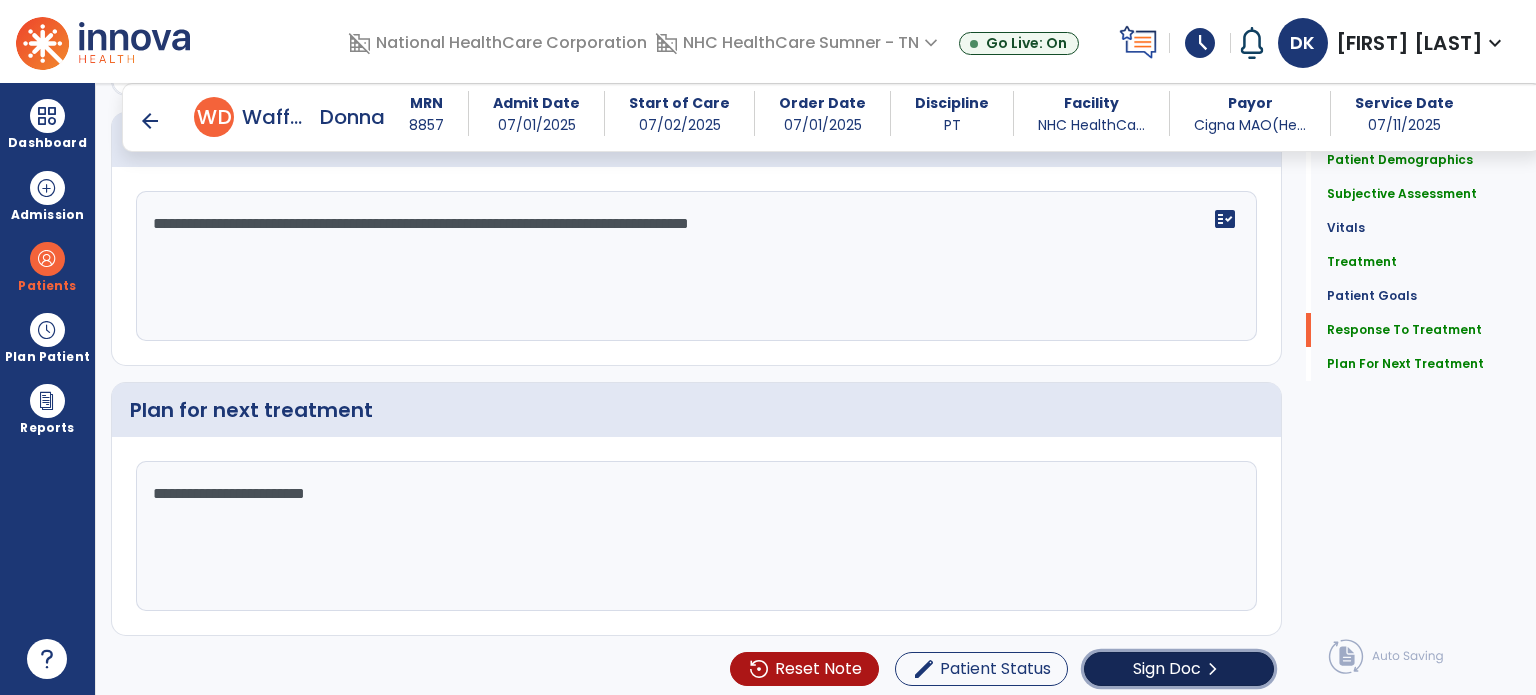click on "chevron_right" 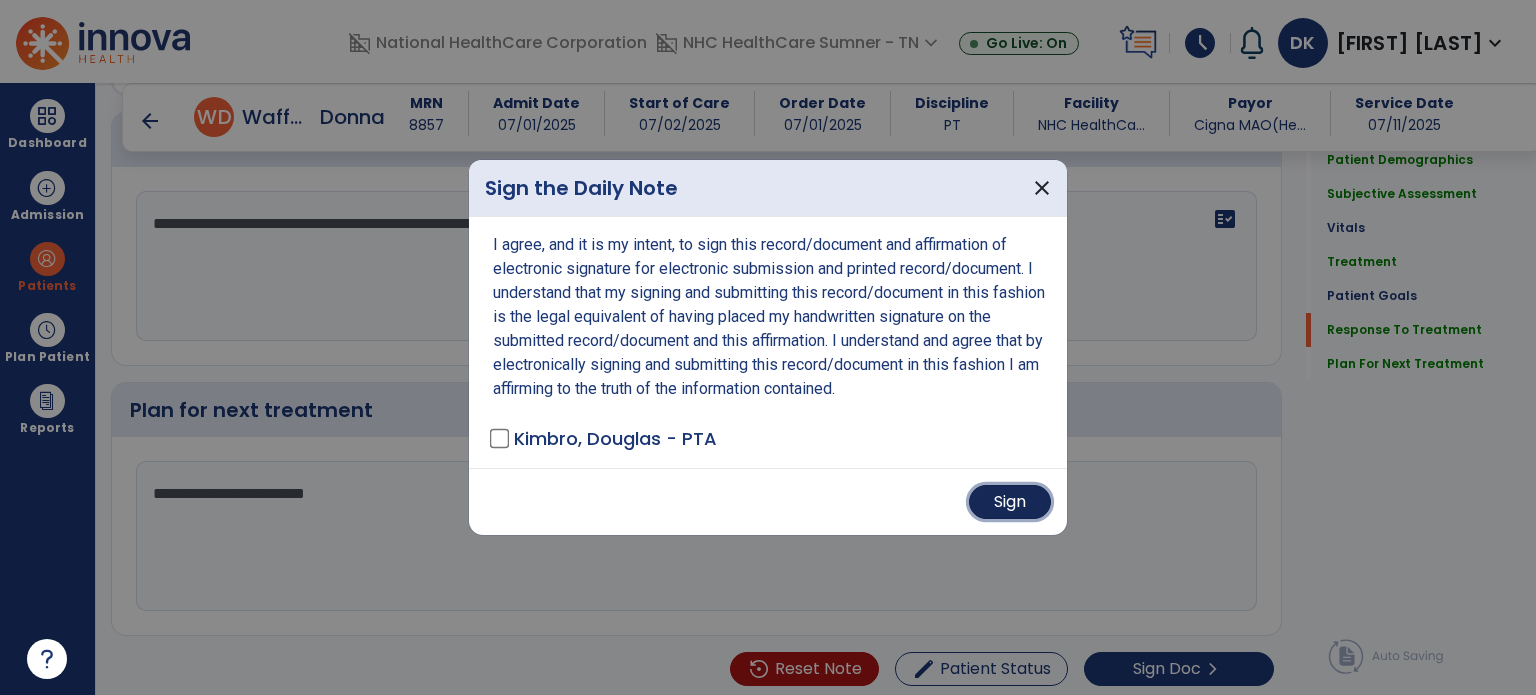 click on "Sign" at bounding box center [1010, 502] 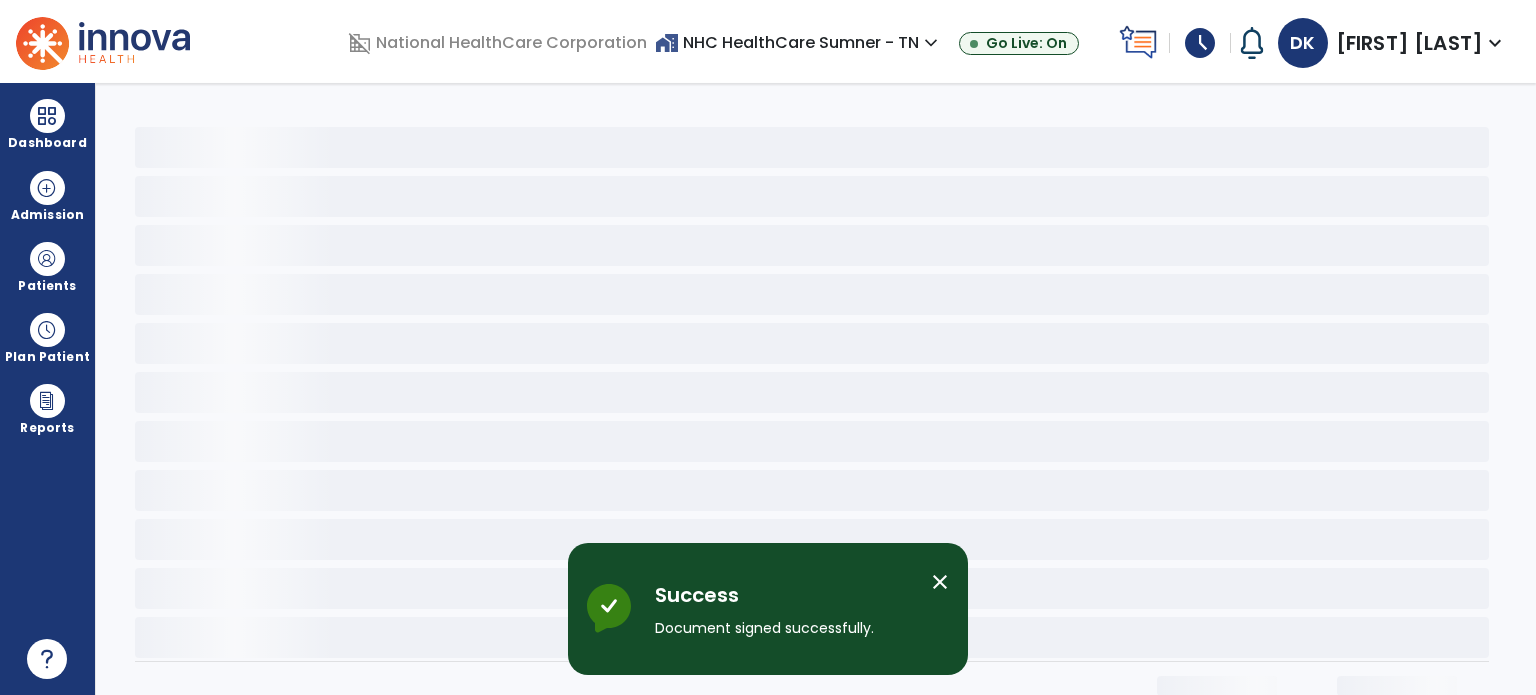 scroll, scrollTop: 0, scrollLeft: 0, axis: both 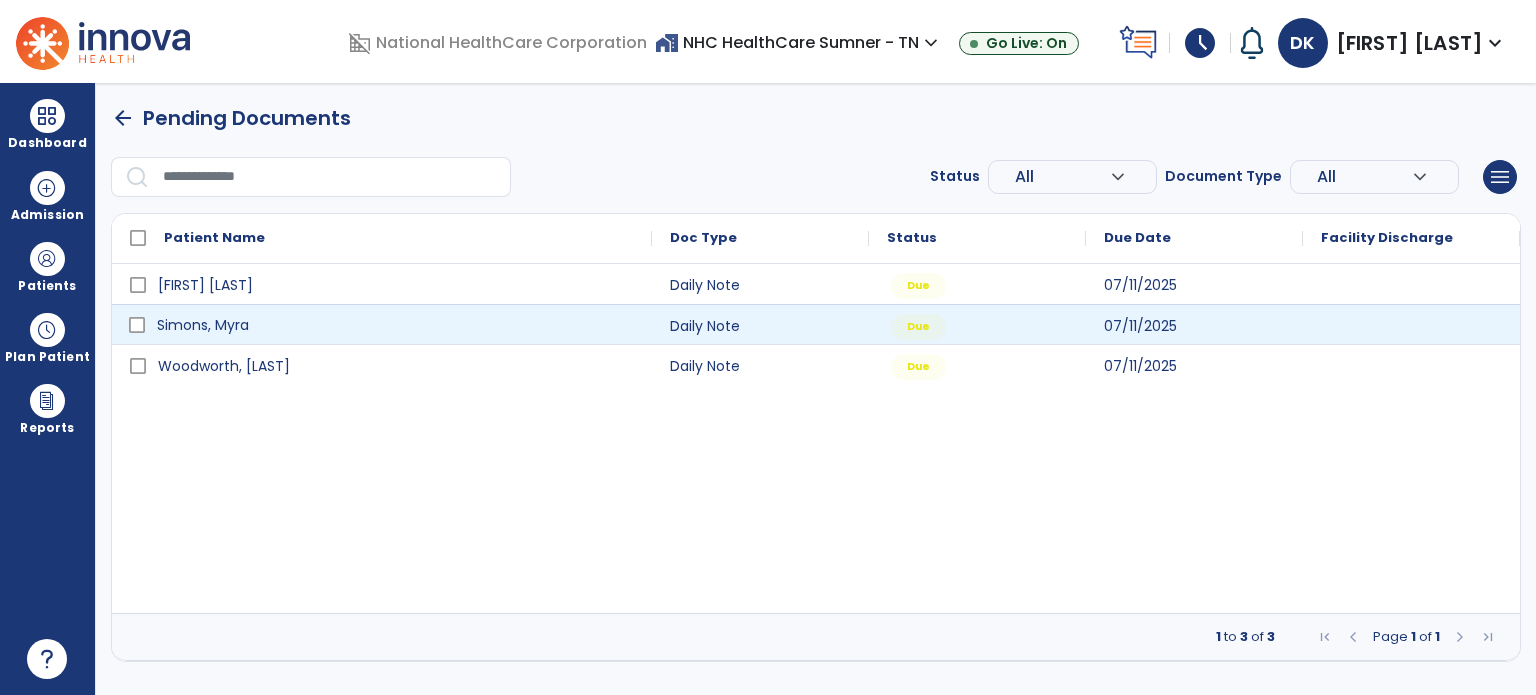 click on "Simons, Myra" at bounding box center [396, 325] 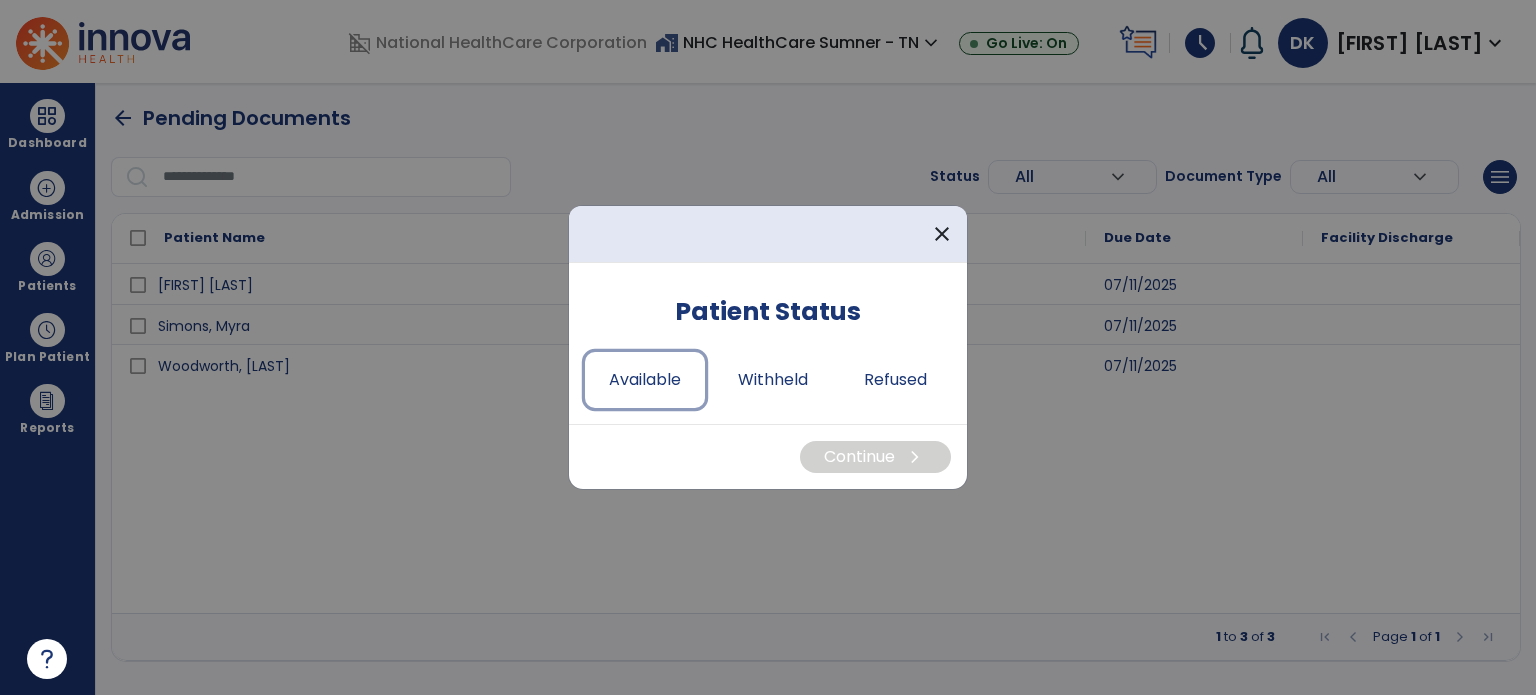 click on "Available" at bounding box center (645, 380) 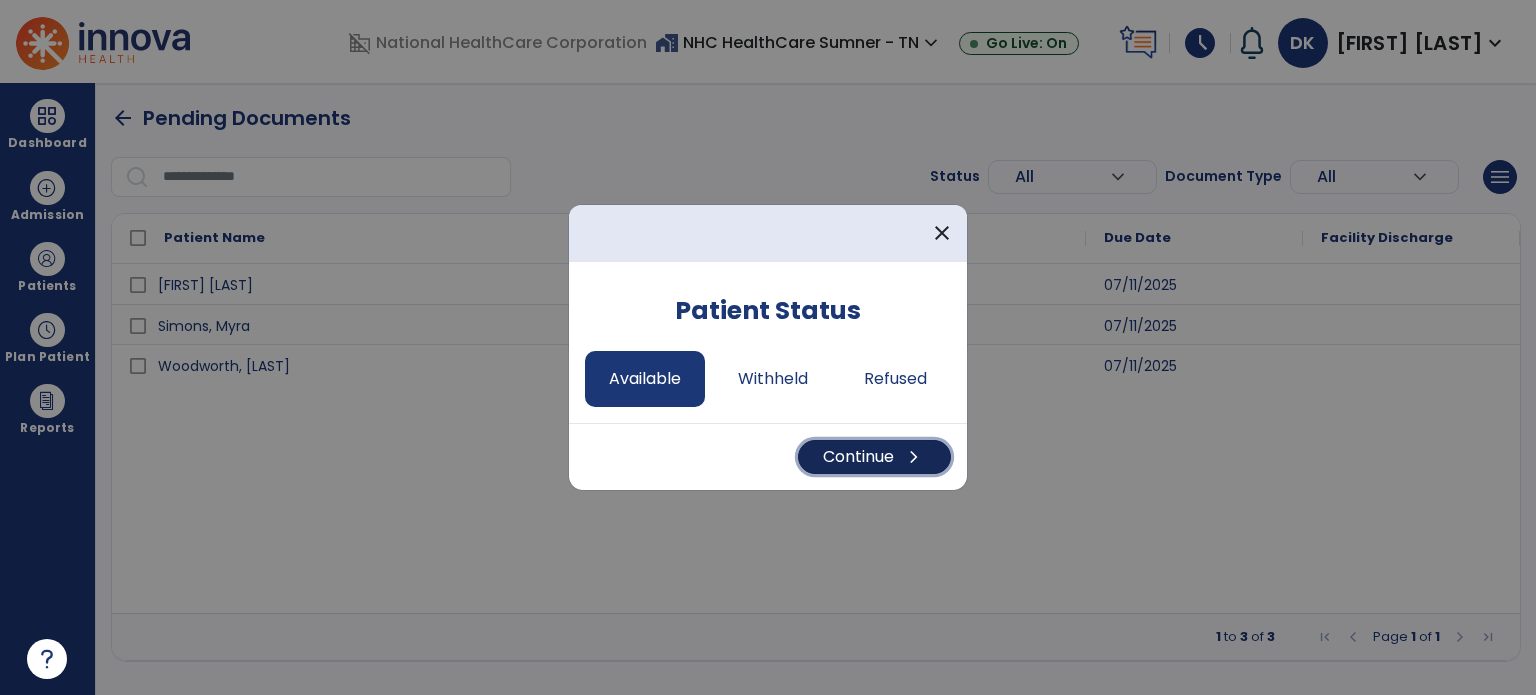 click on "Continue   chevron_right" at bounding box center [874, 457] 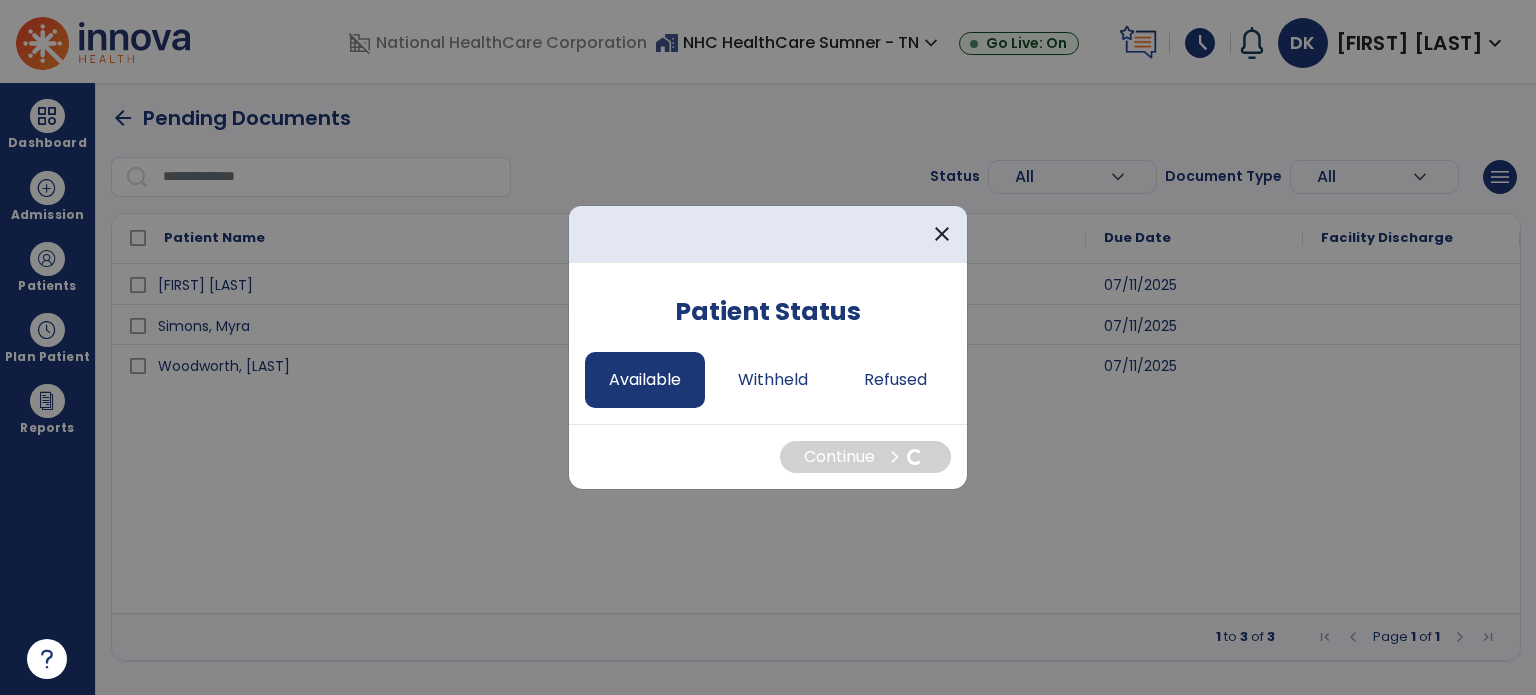 select on "*" 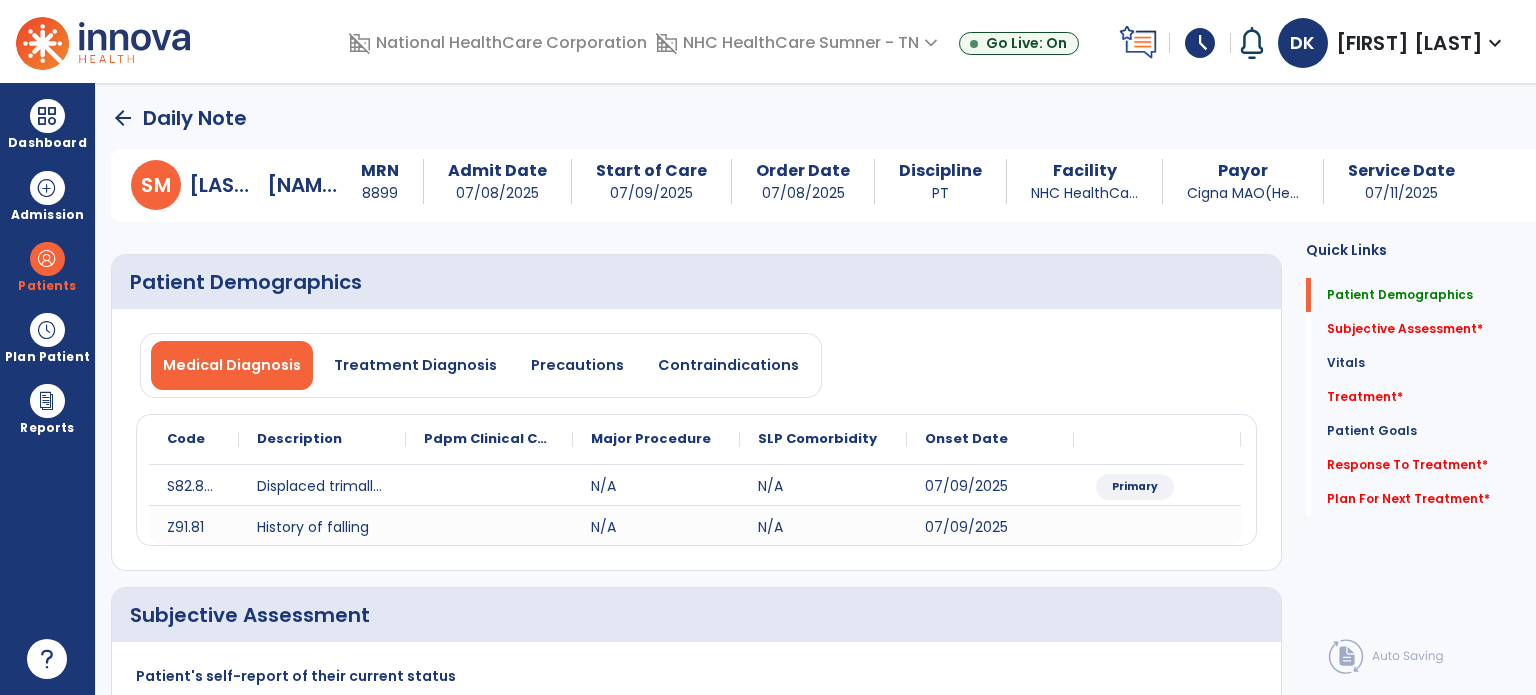 click on "Subjective Assessment   *" 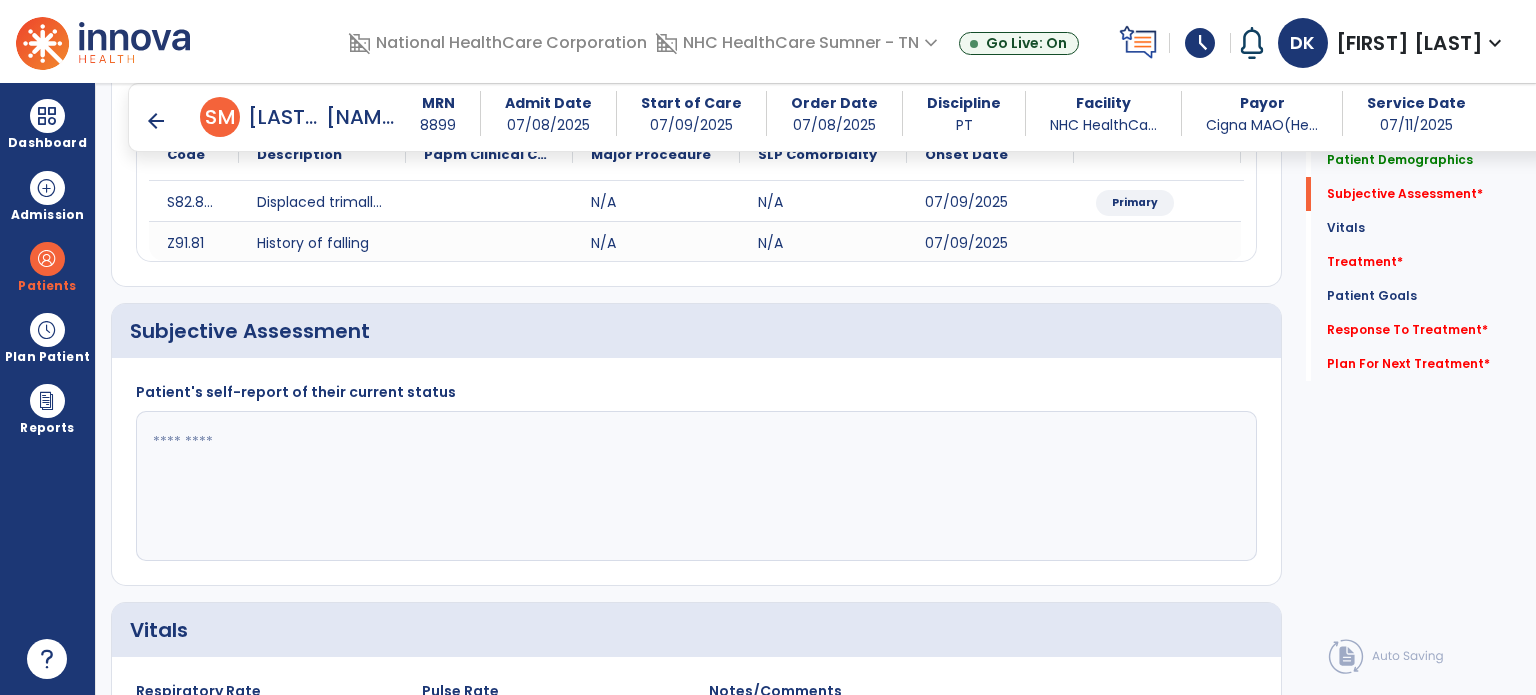 scroll, scrollTop: 338, scrollLeft: 0, axis: vertical 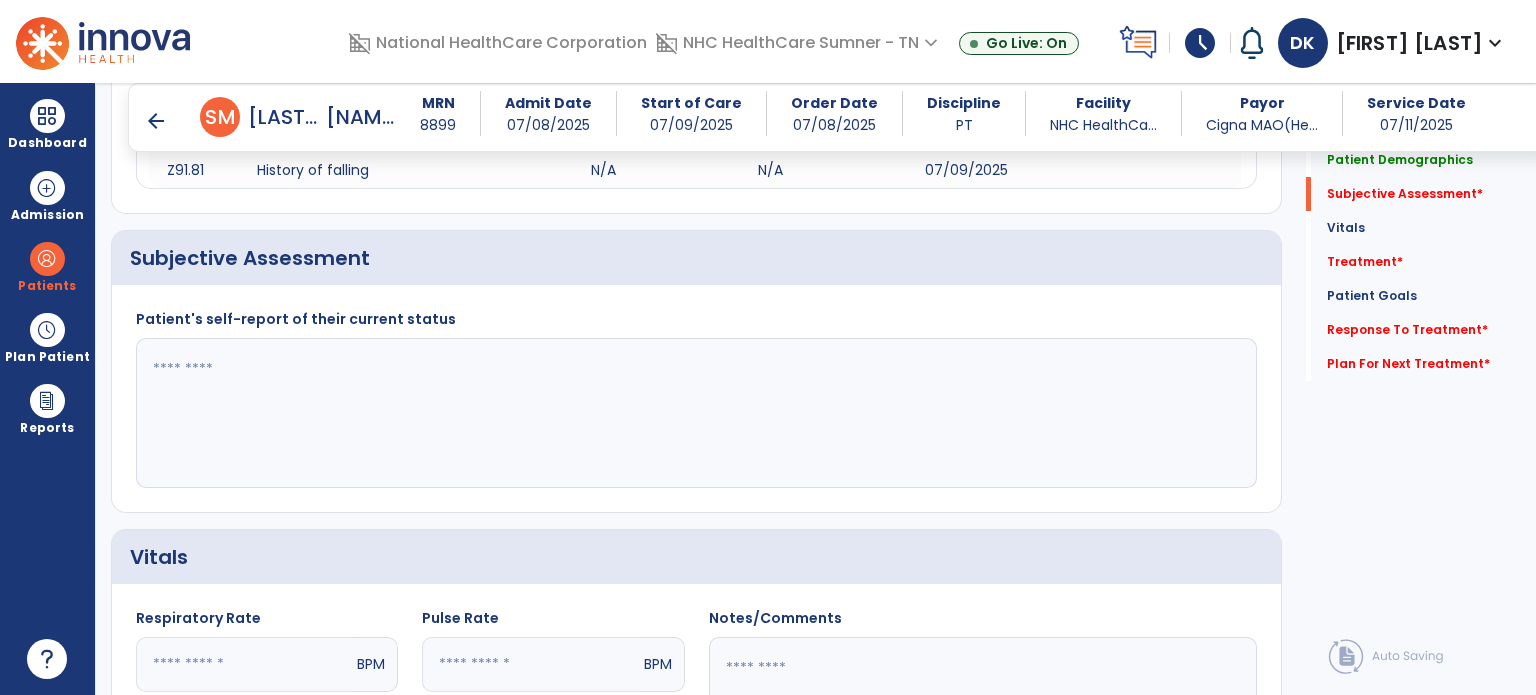 click 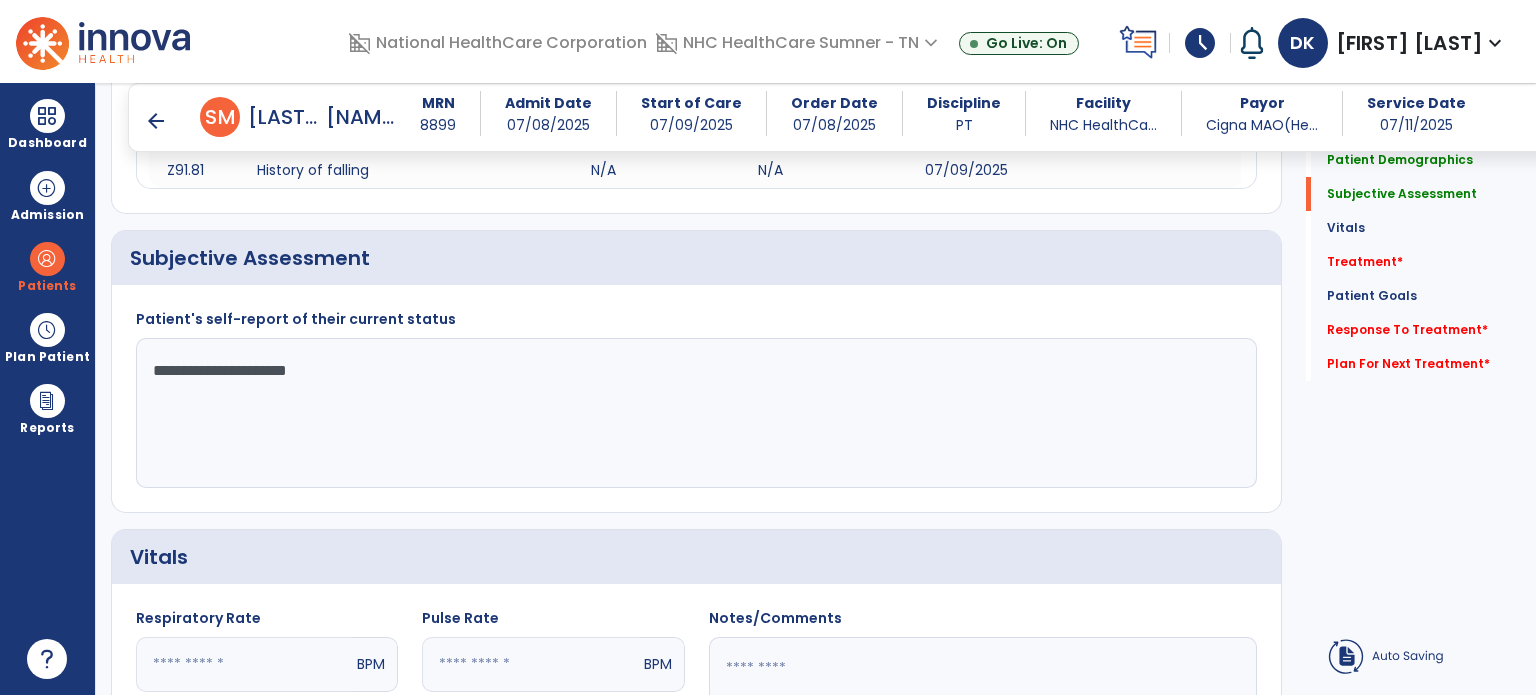 type on "**********" 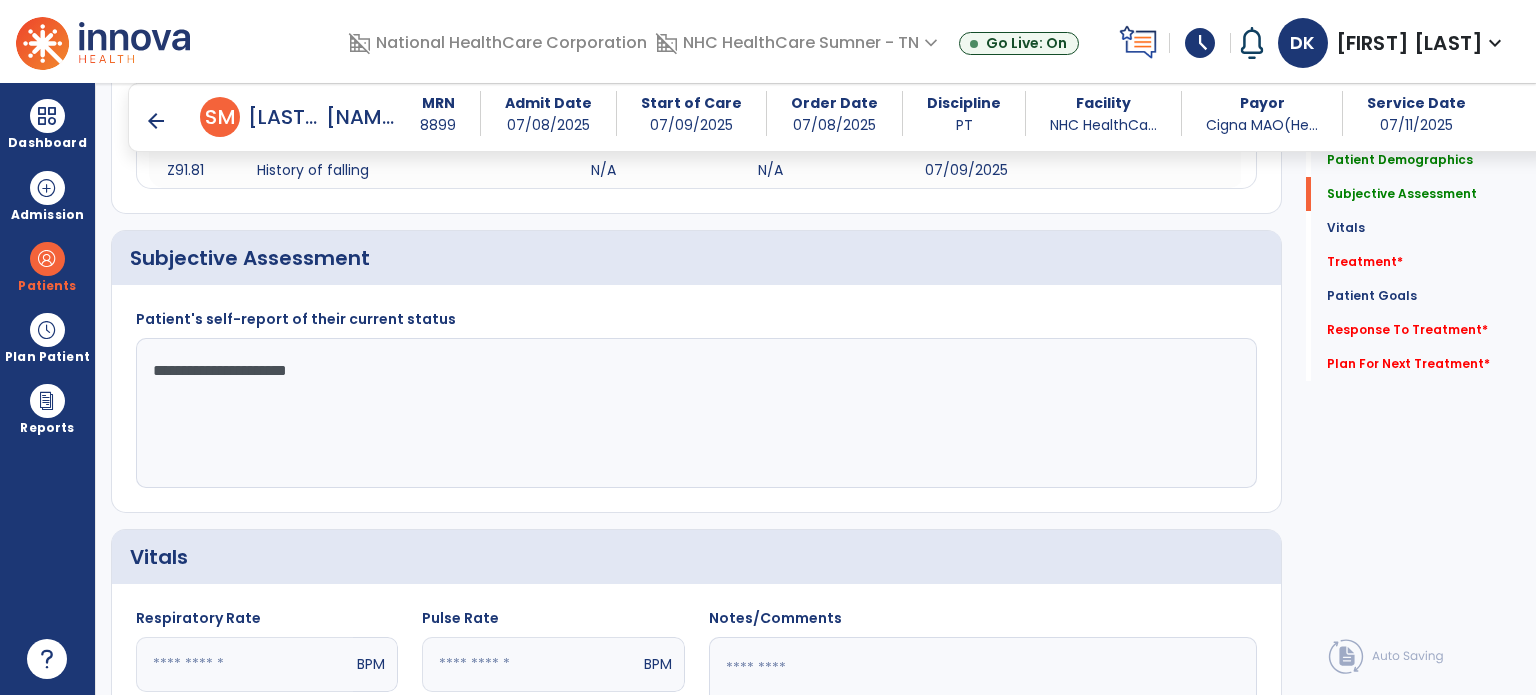 click on "Treatment   *" 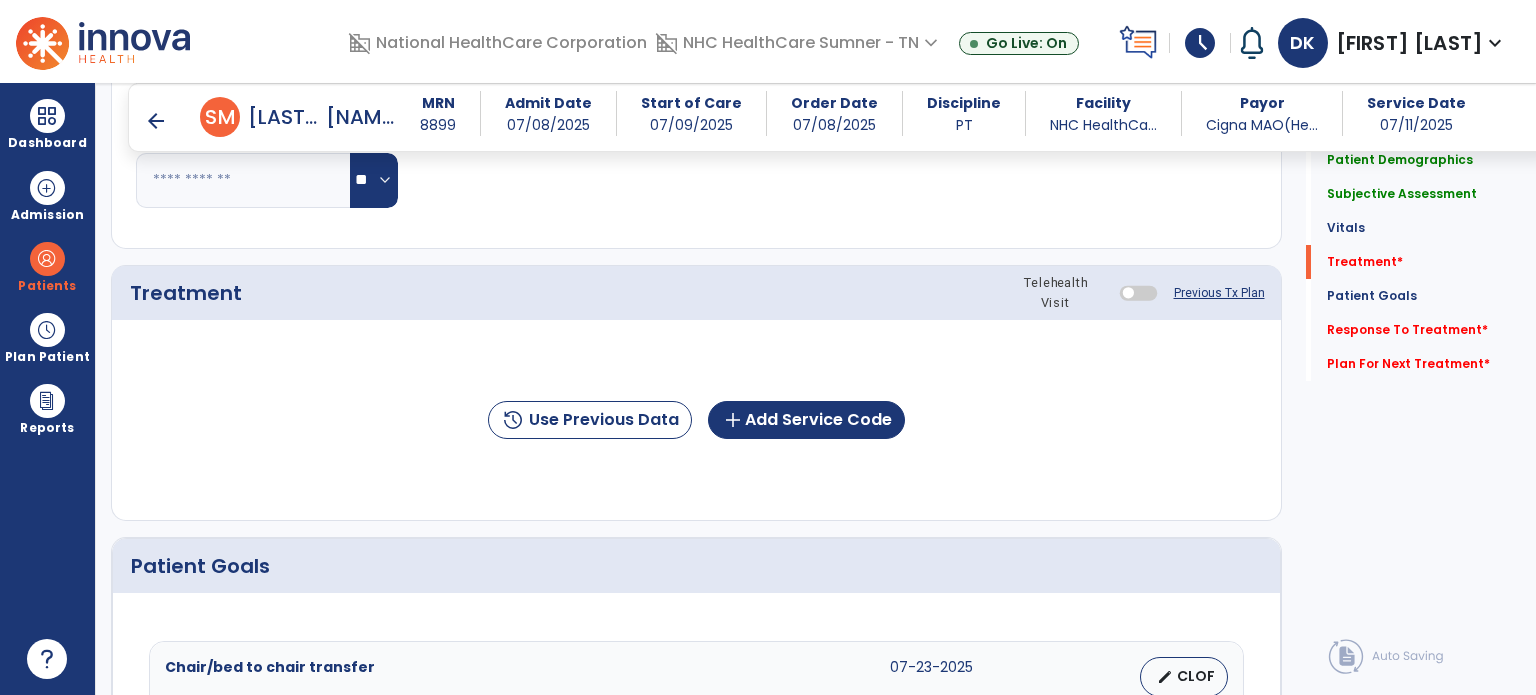 scroll, scrollTop: 1027, scrollLeft: 0, axis: vertical 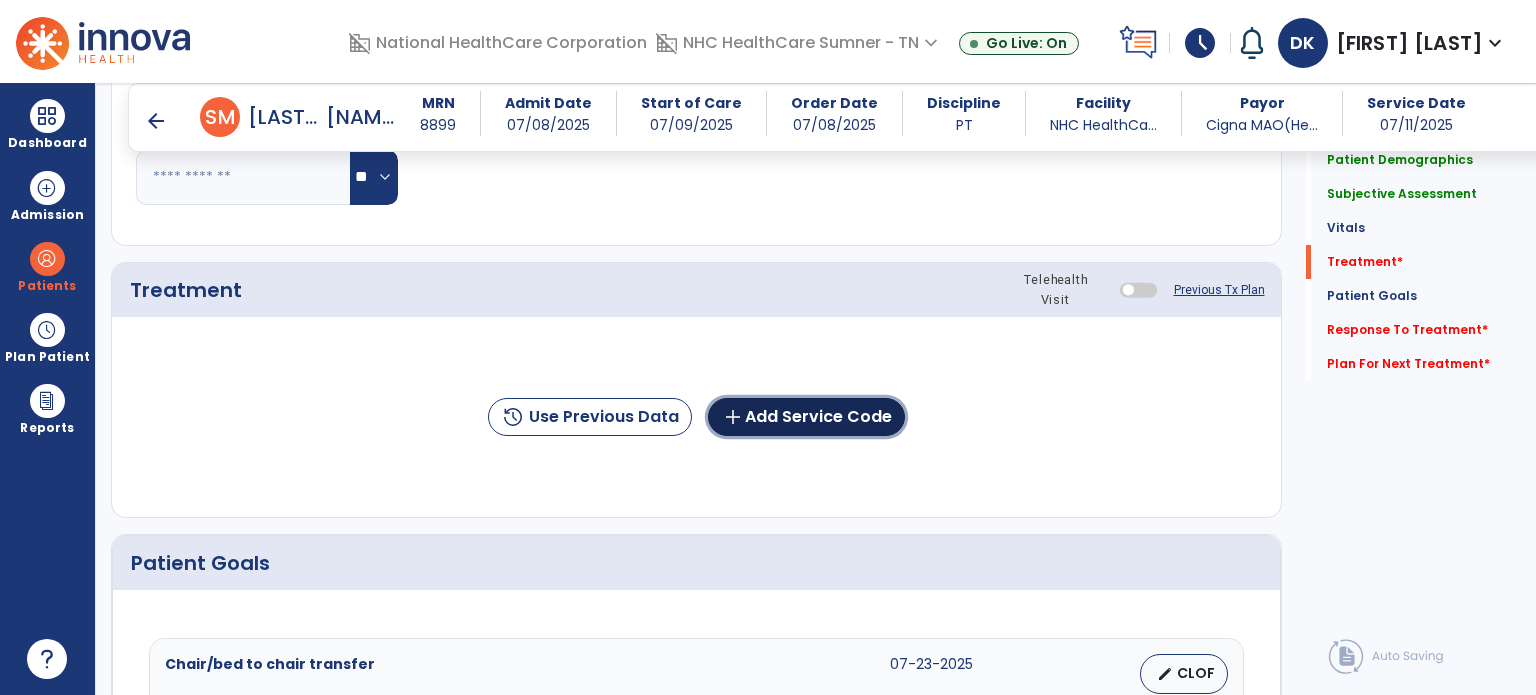 click on "add  Add Service Code" 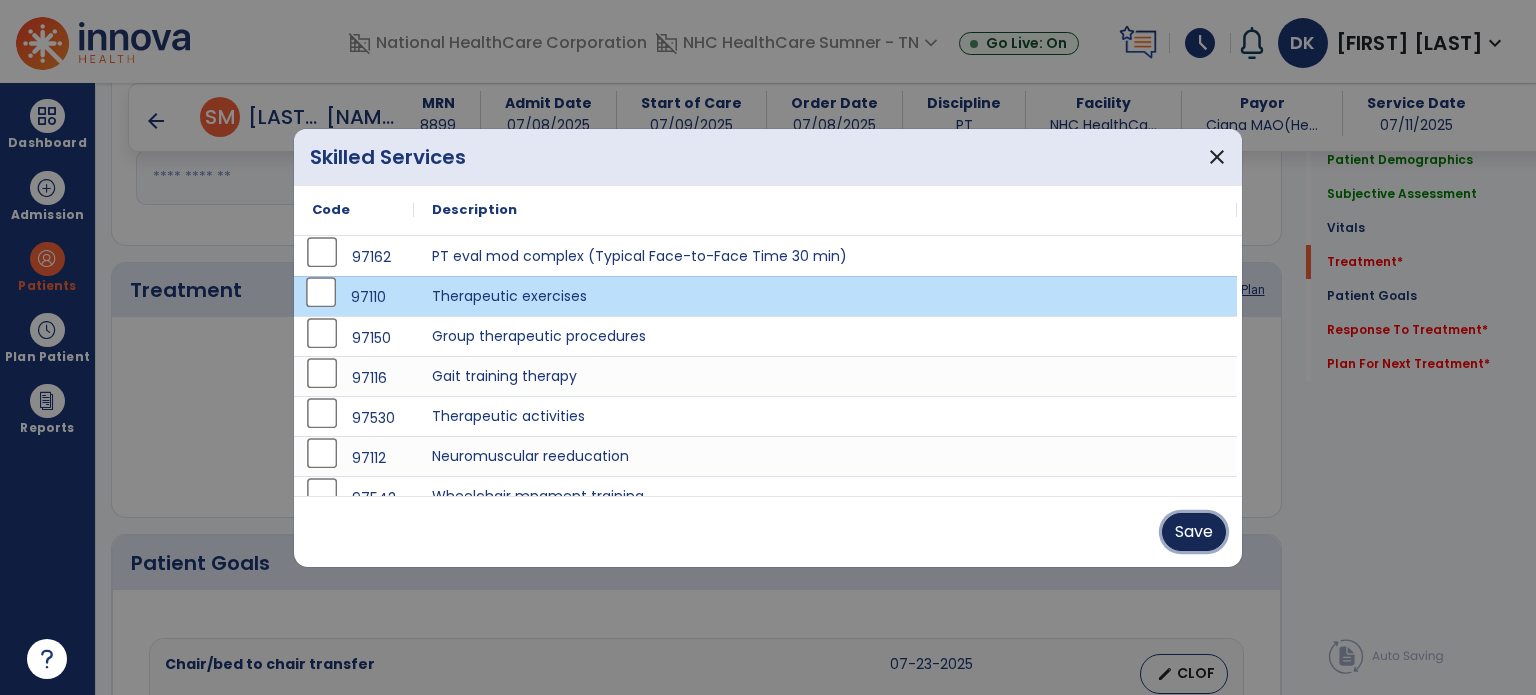 click on "Save" at bounding box center [1194, 532] 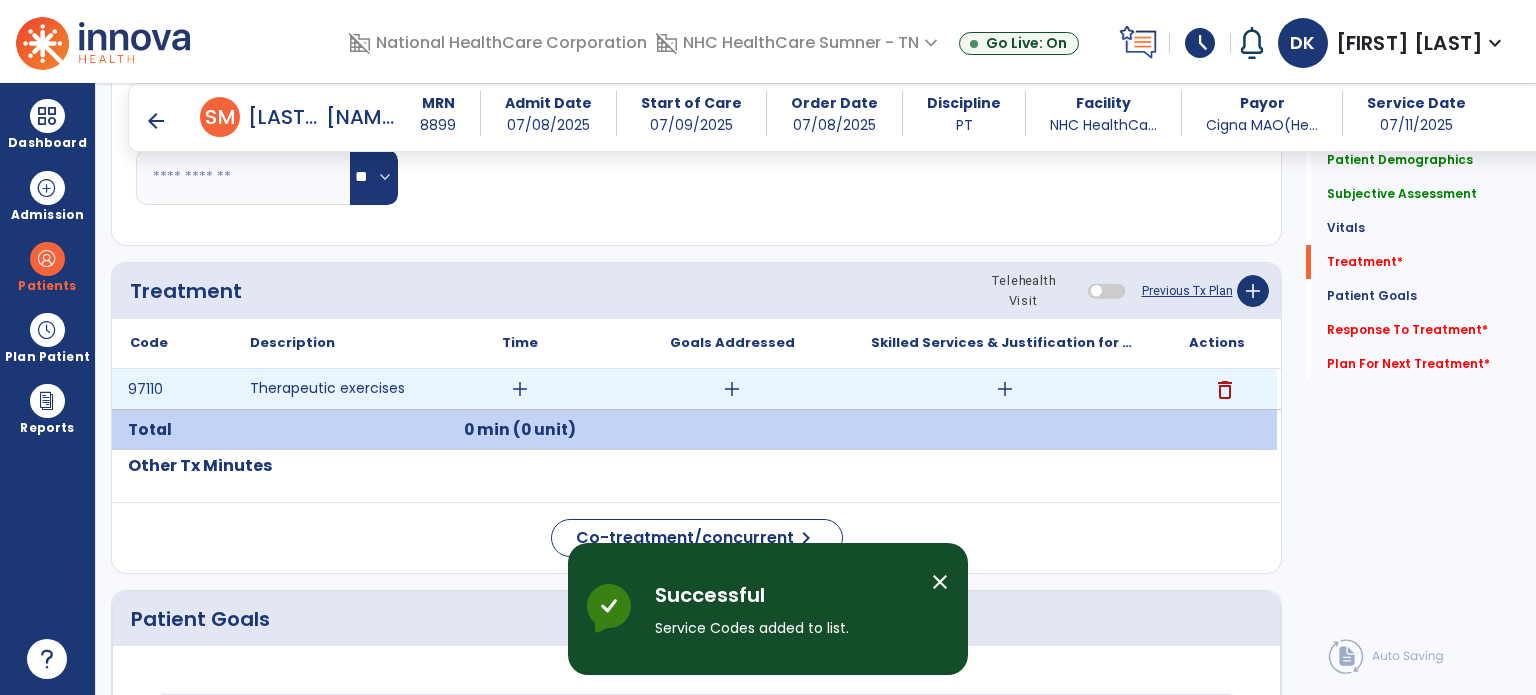 click on "add" at bounding box center (520, 389) 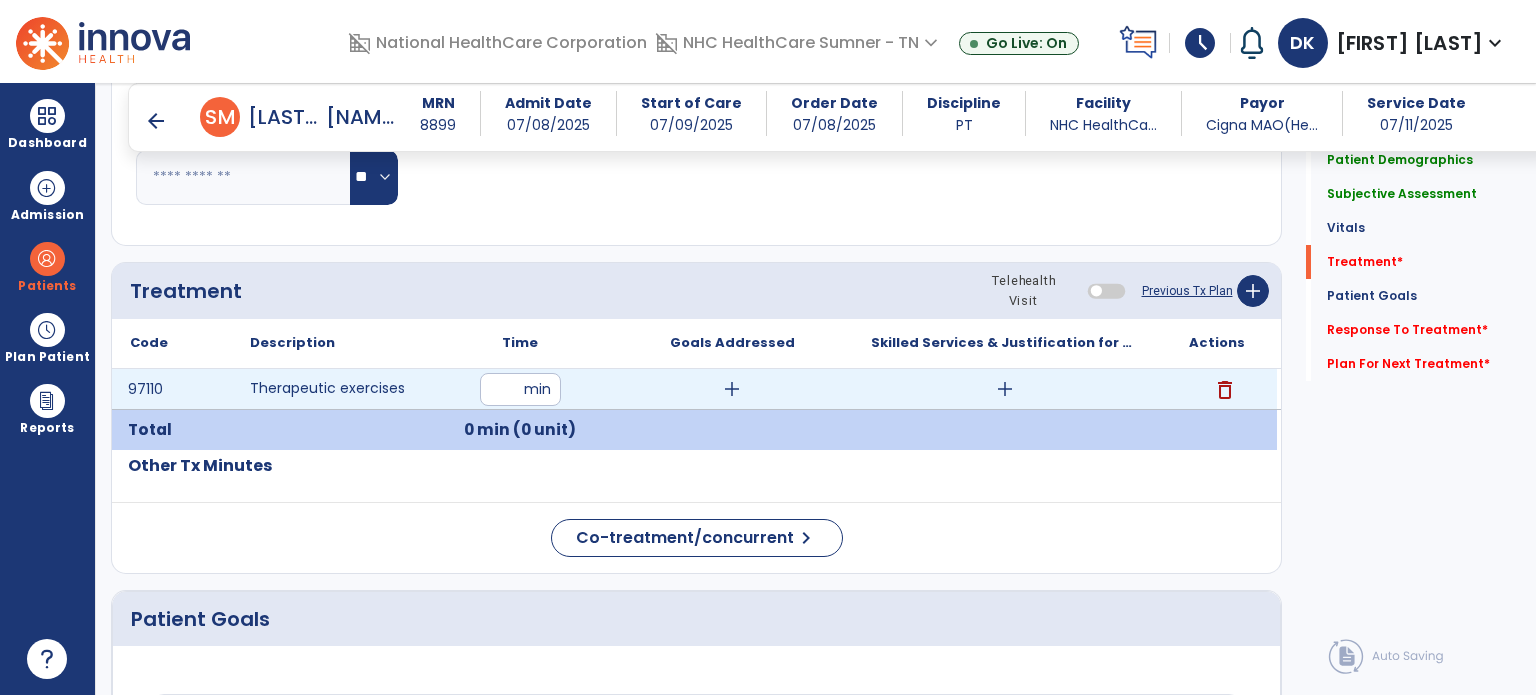 type on "*" 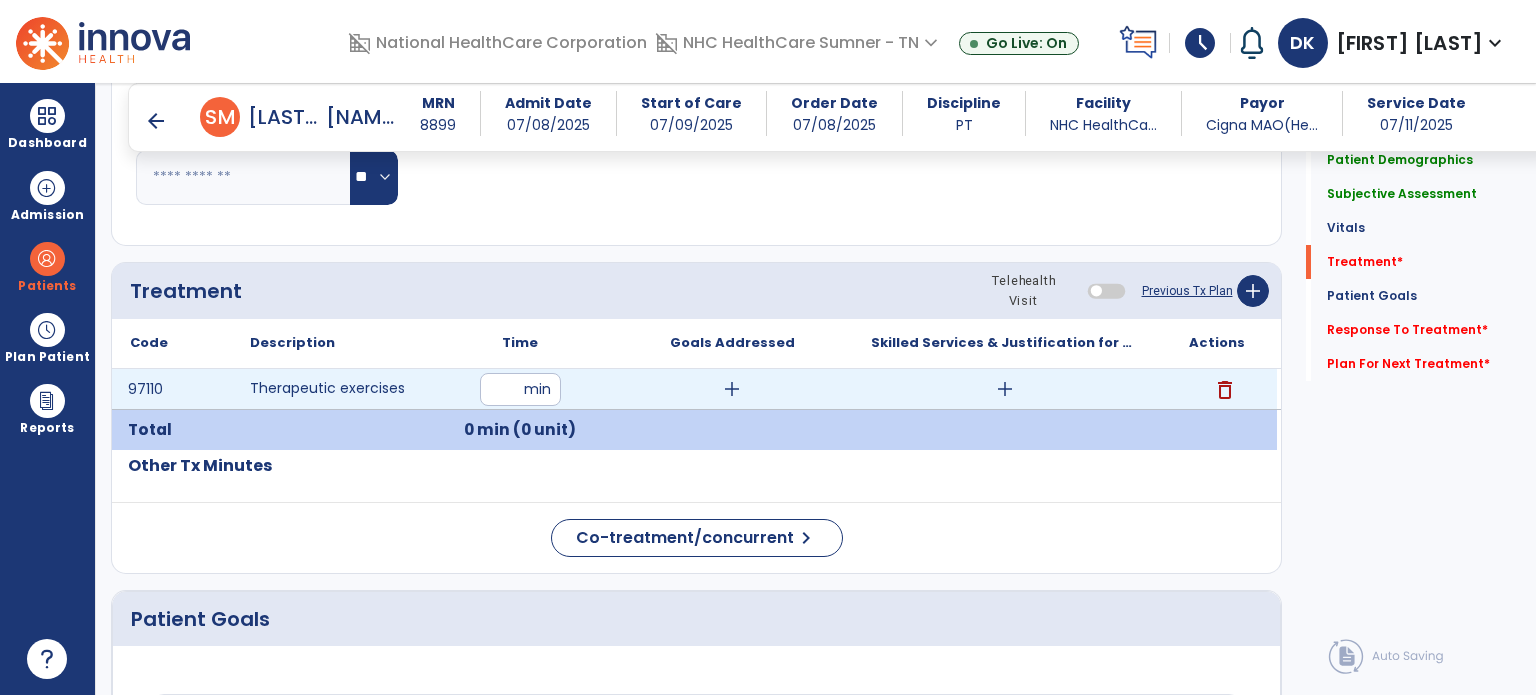 type on "**" 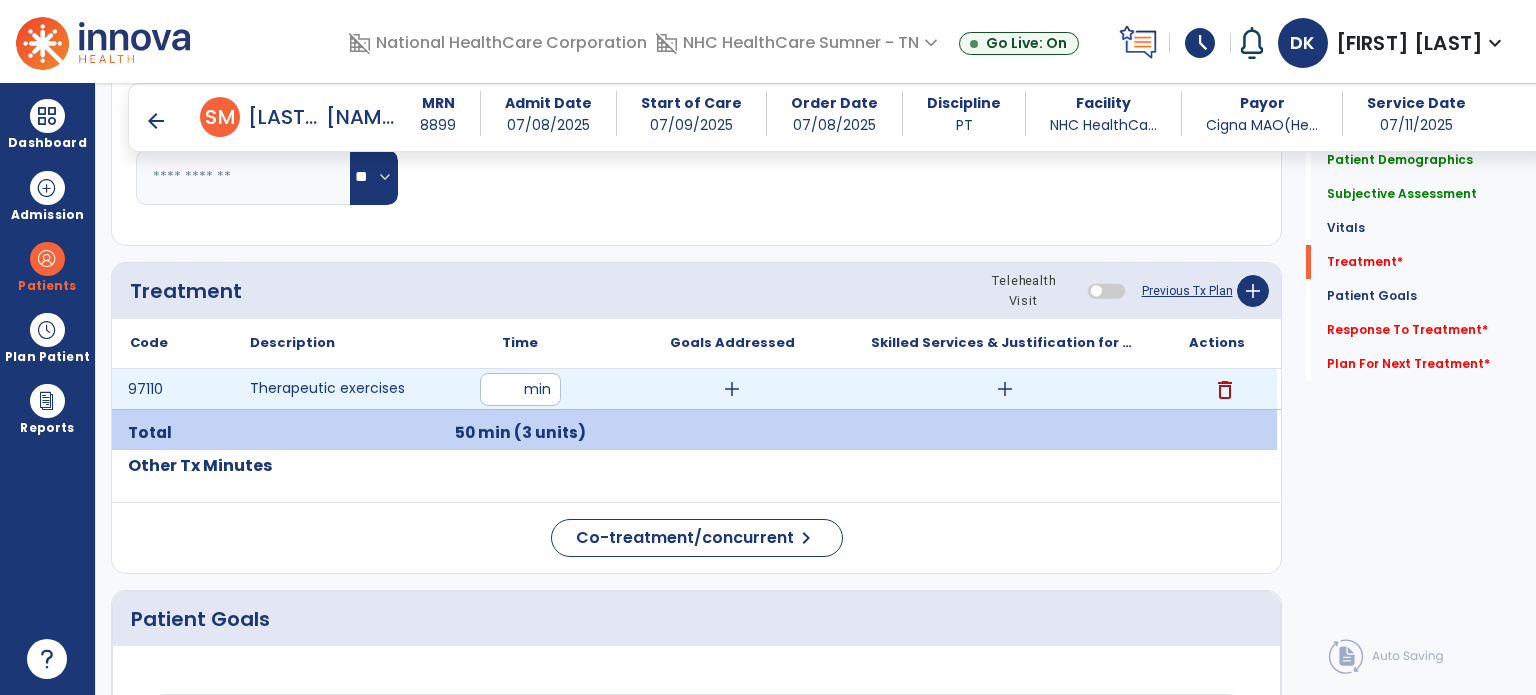 click on "add" at bounding box center (1005, 389) 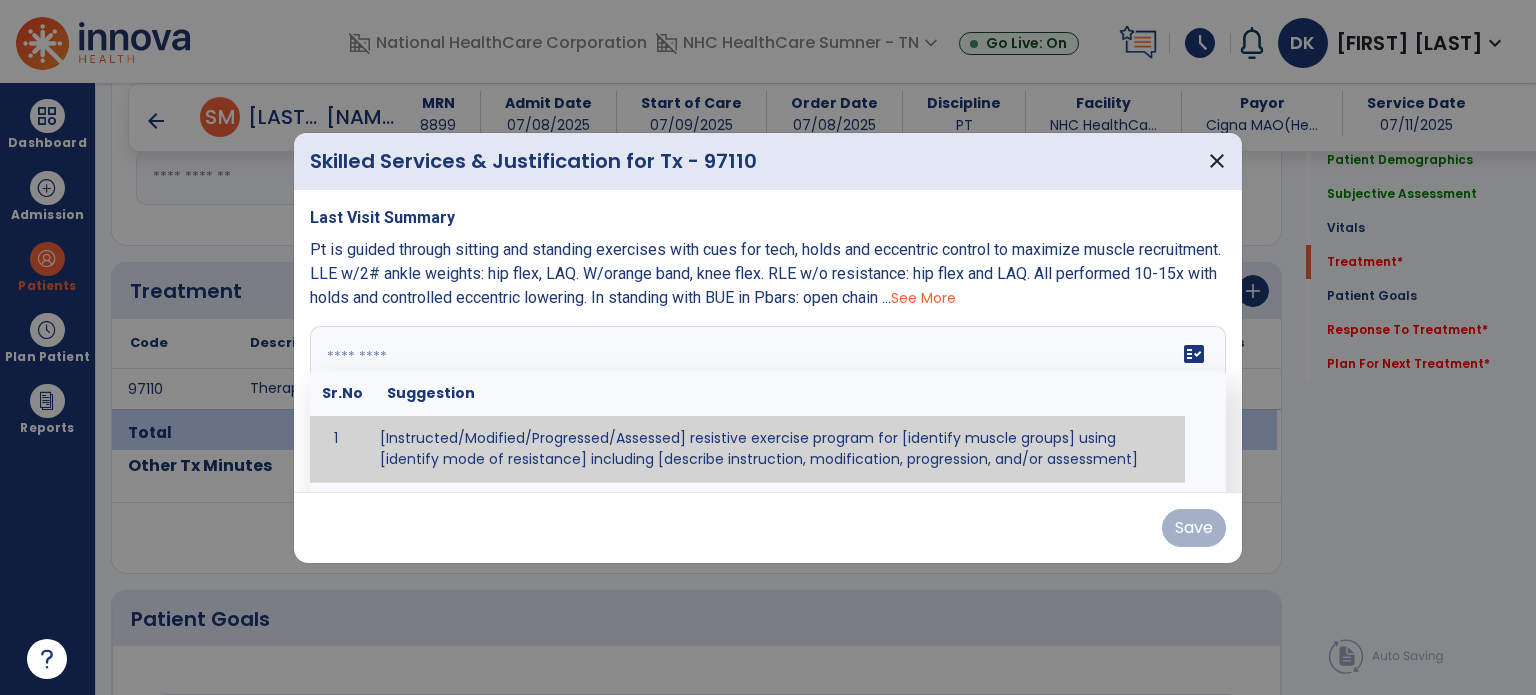paste on "**********" 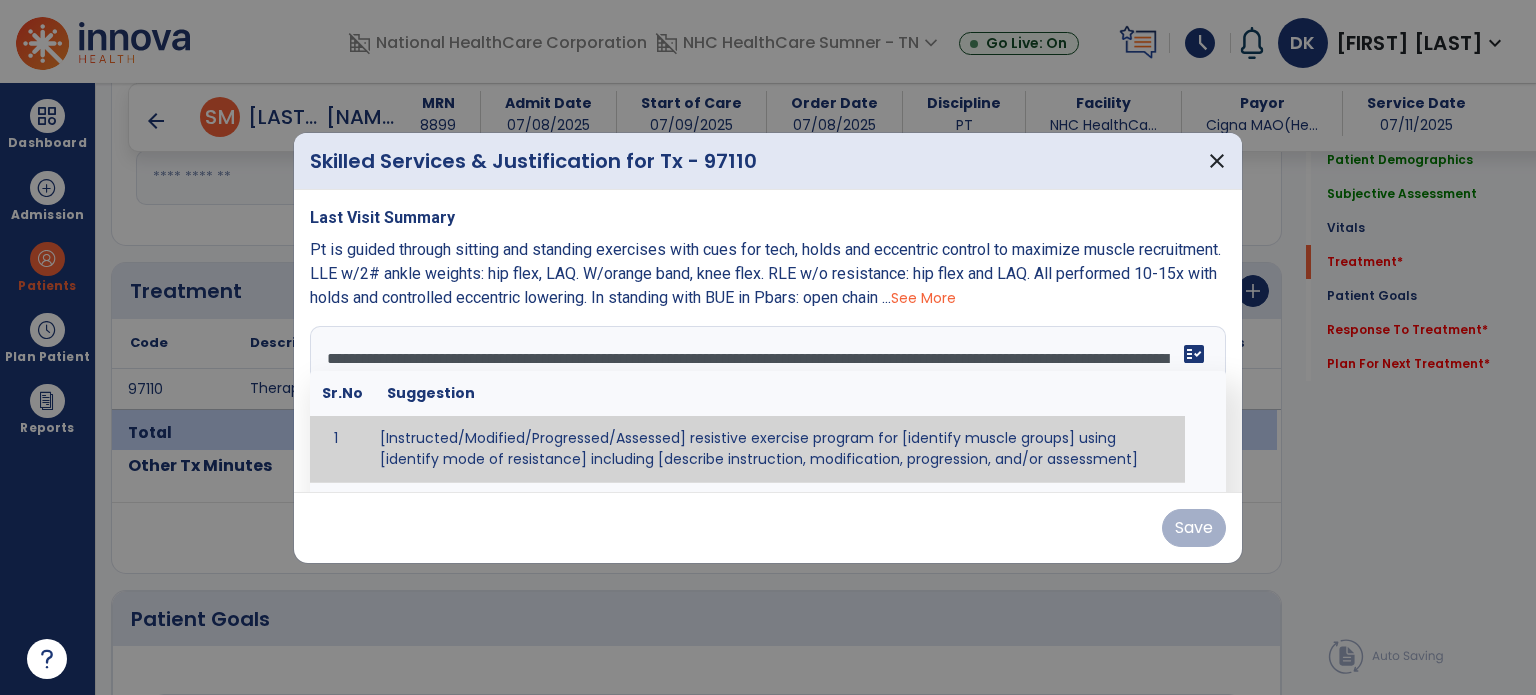 scroll, scrollTop: 183, scrollLeft: 0, axis: vertical 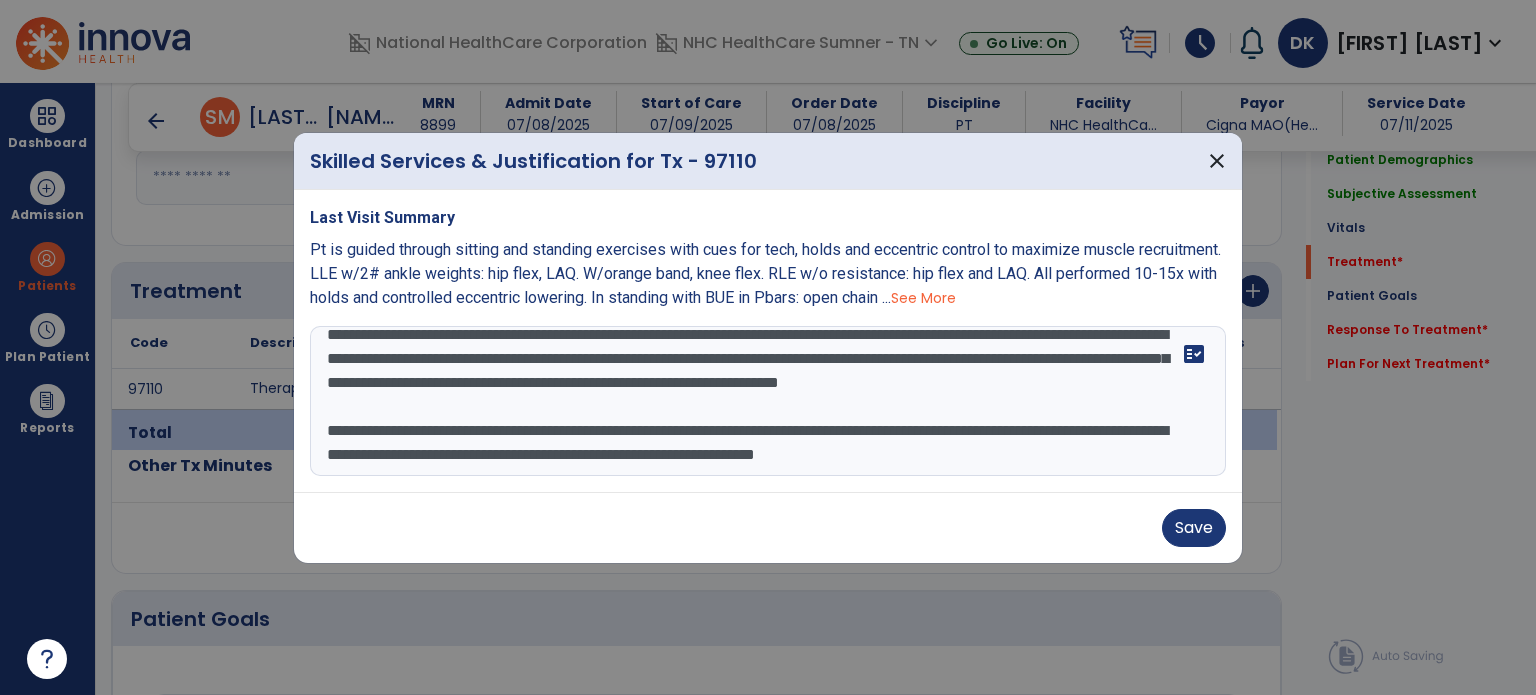 drag, startPoint x: 323, startPoint y: 391, endPoint x: 388, endPoint y: 470, distance: 102.30347 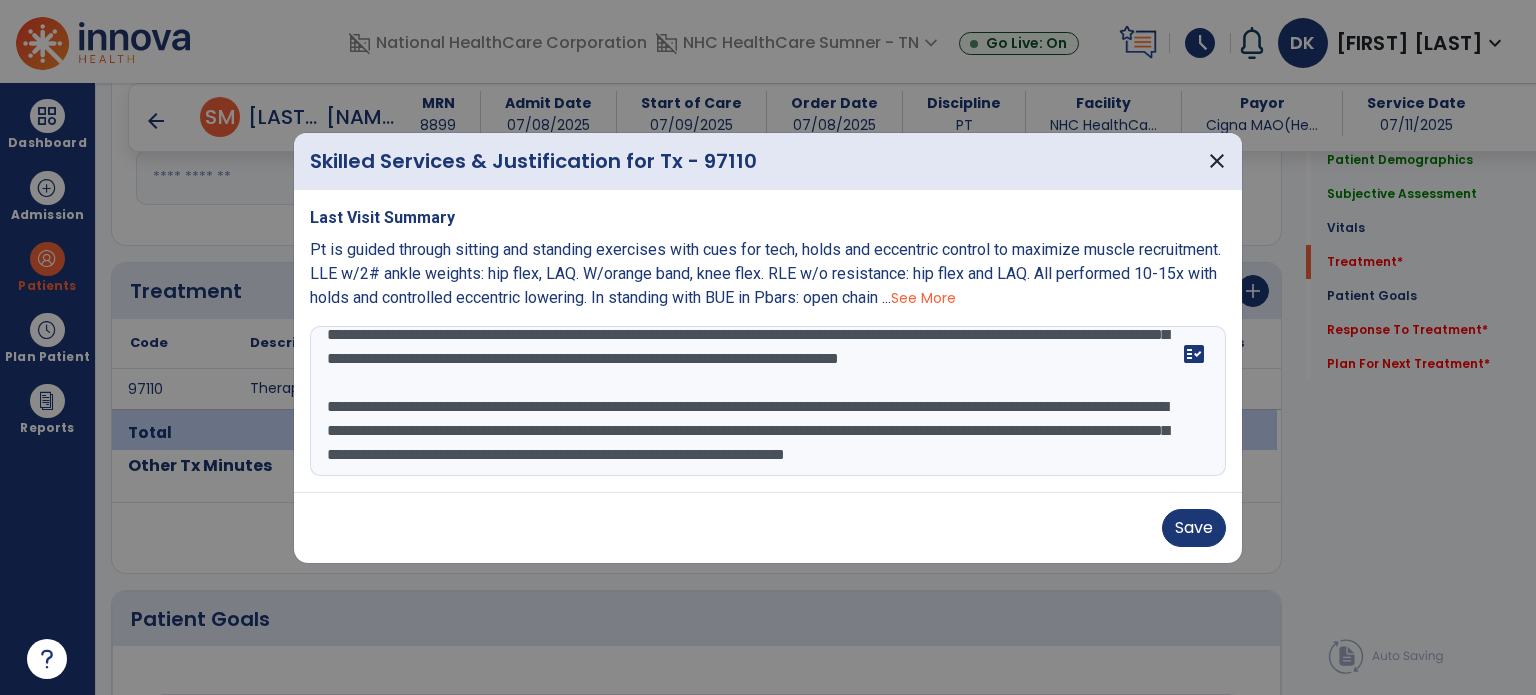 scroll, scrollTop: 120, scrollLeft: 0, axis: vertical 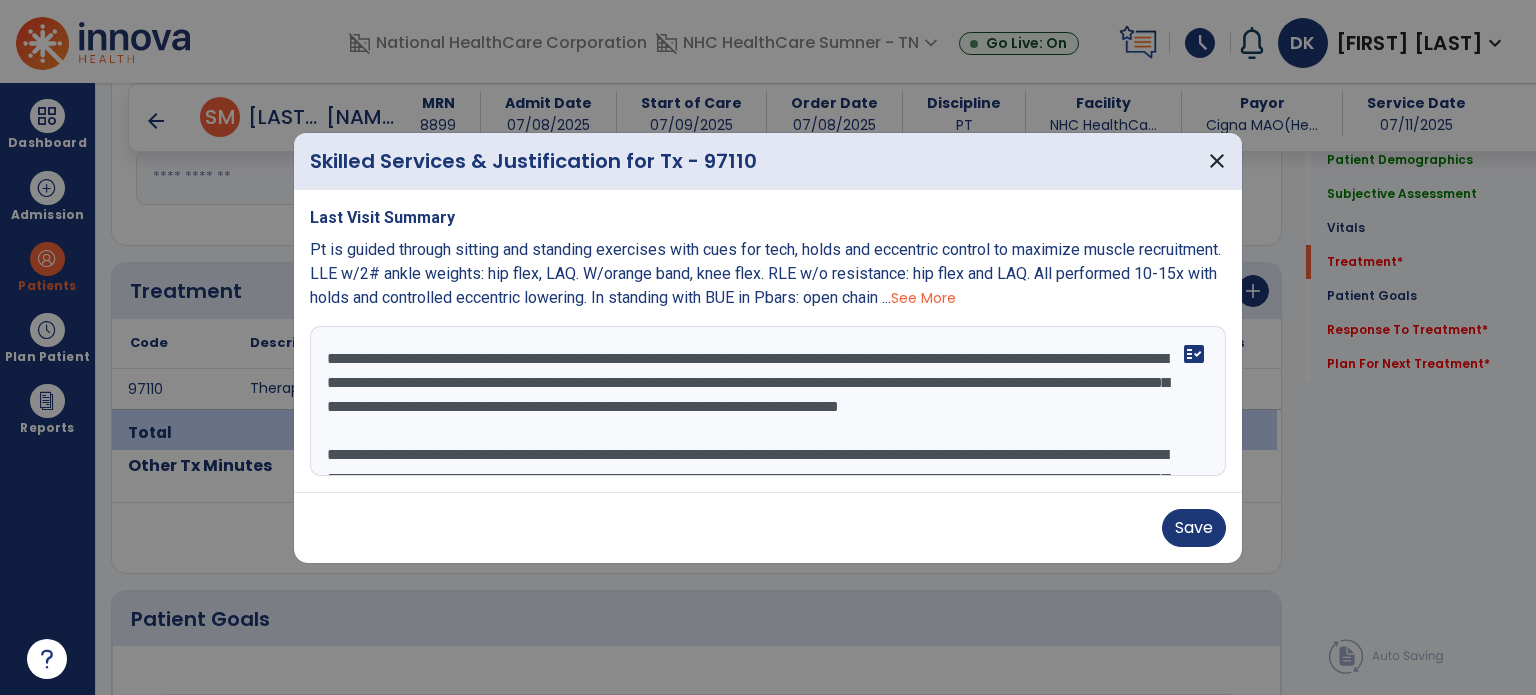 click on "**********" at bounding box center [768, 401] 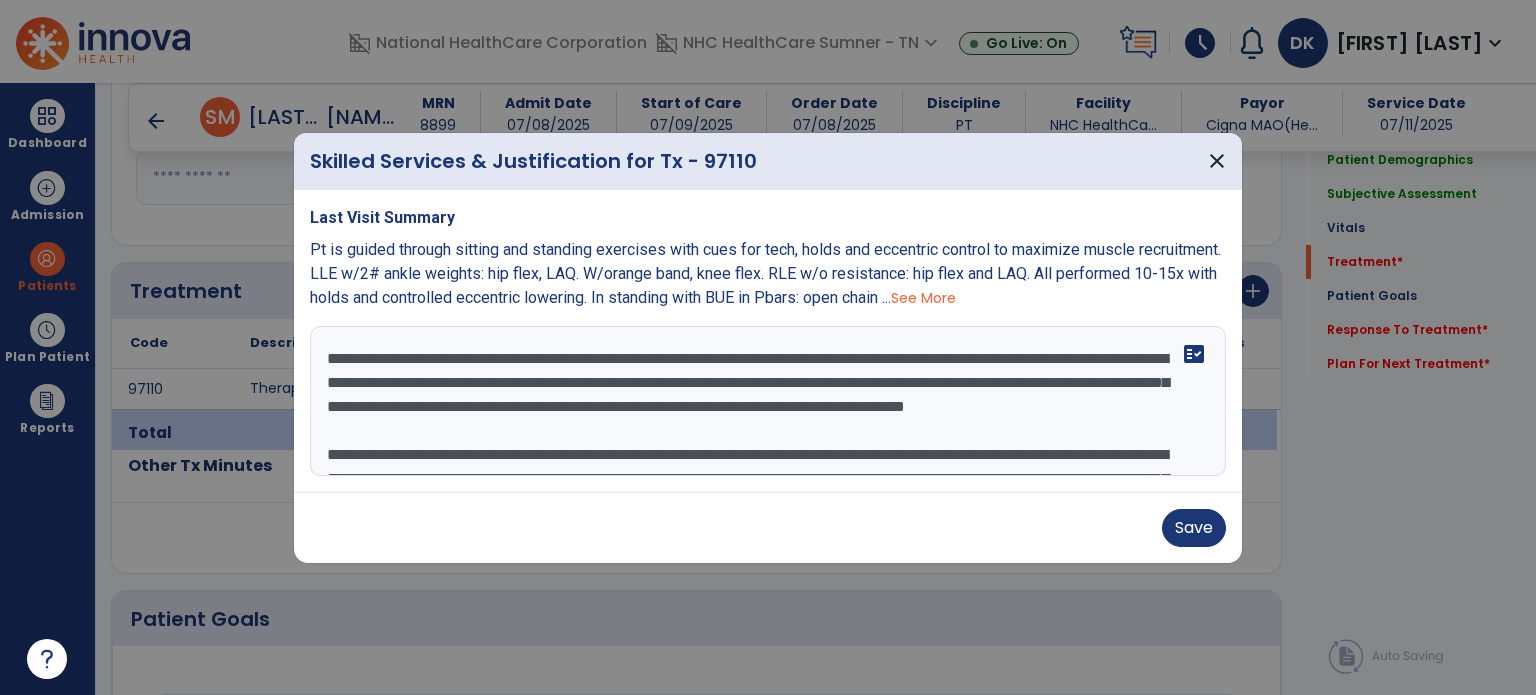 scroll, scrollTop: 60, scrollLeft: 0, axis: vertical 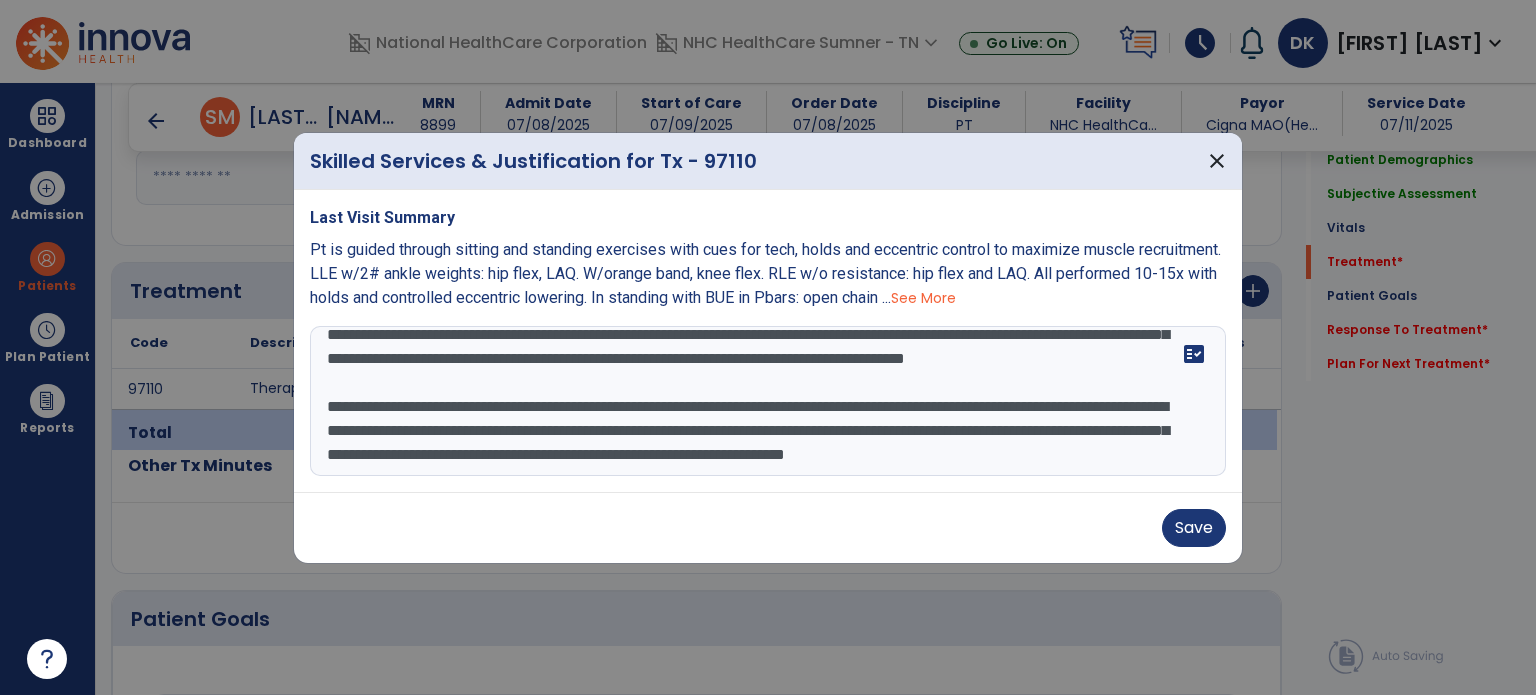 click on "**********" at bounding box center (768, 401) 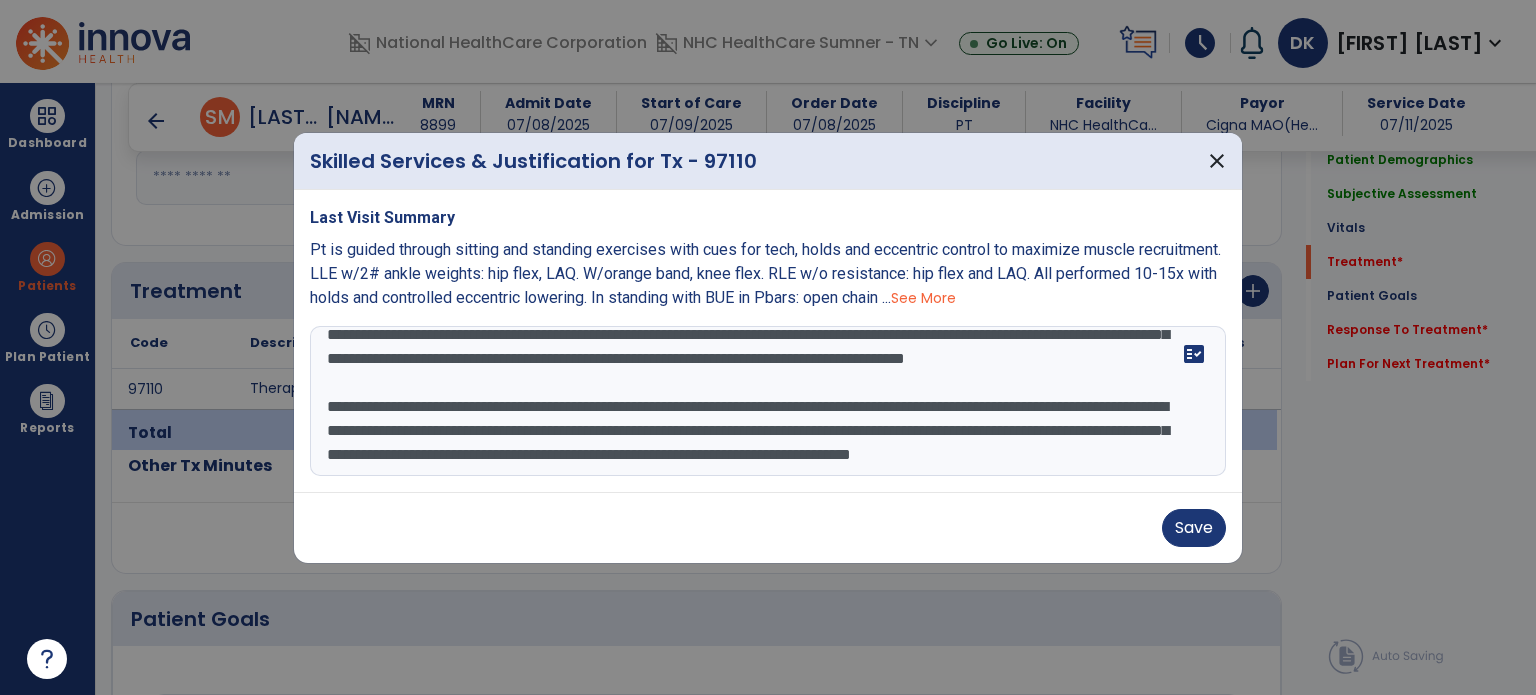 type on "**********" 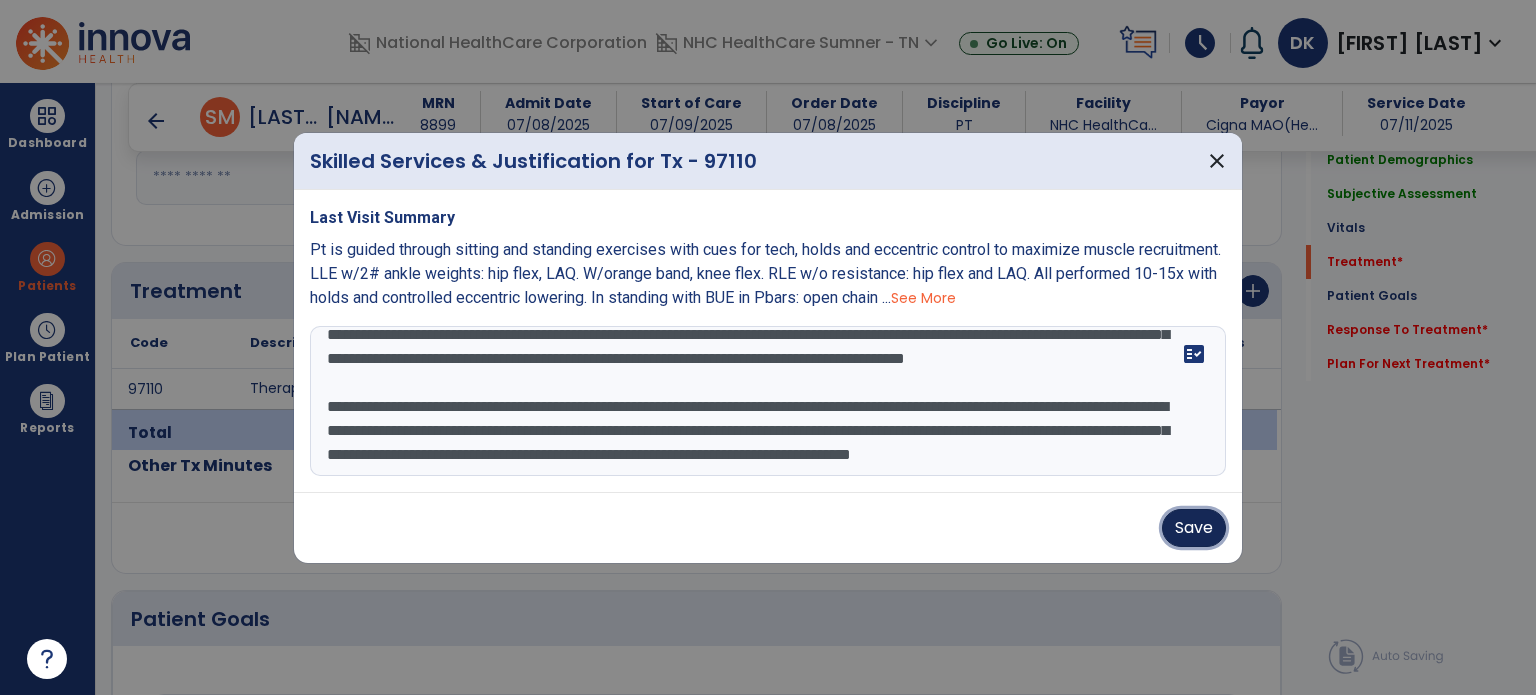 click on "Save" at bounding box center (1194, 528) 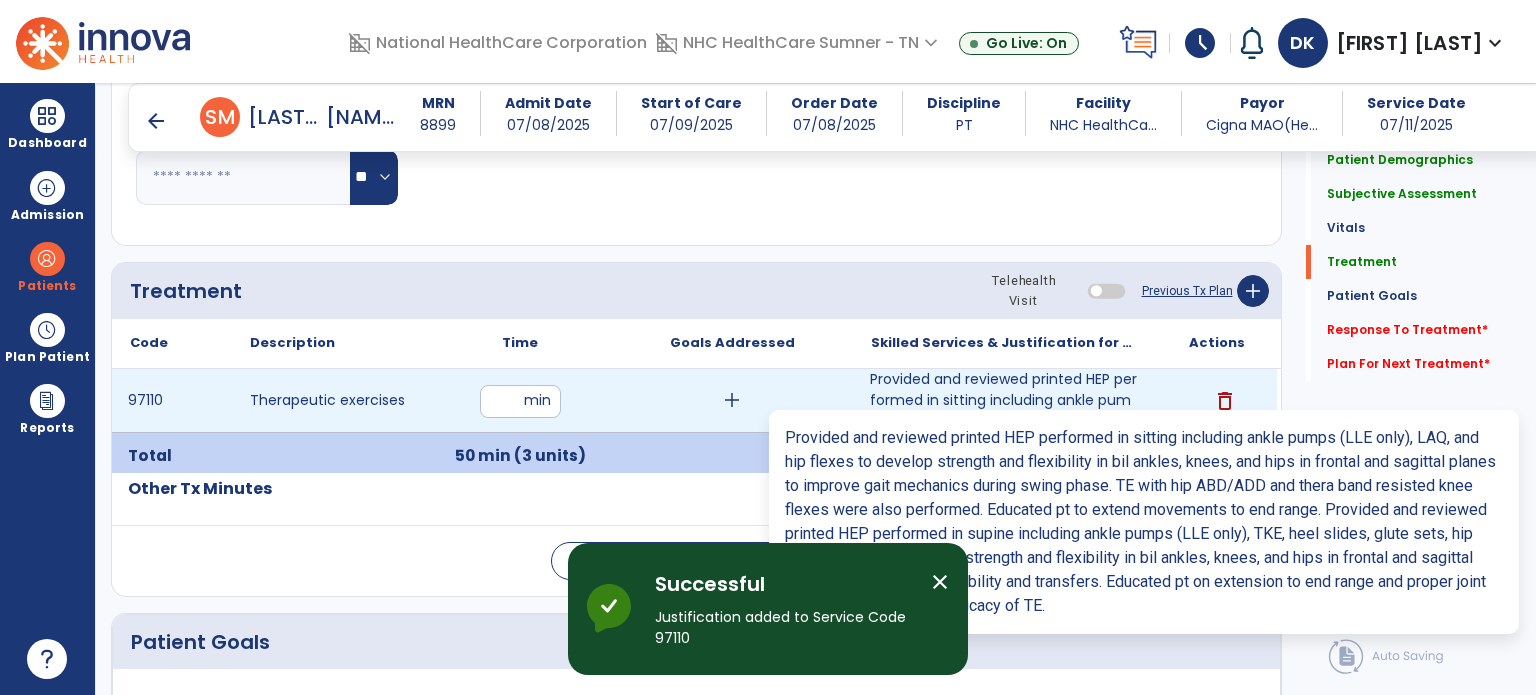 click on "Provided and reviewed printed HEP performed in sitting including ankle pumps (LLE only), LAQ, and hi..." at bounding box center [1004, 400] 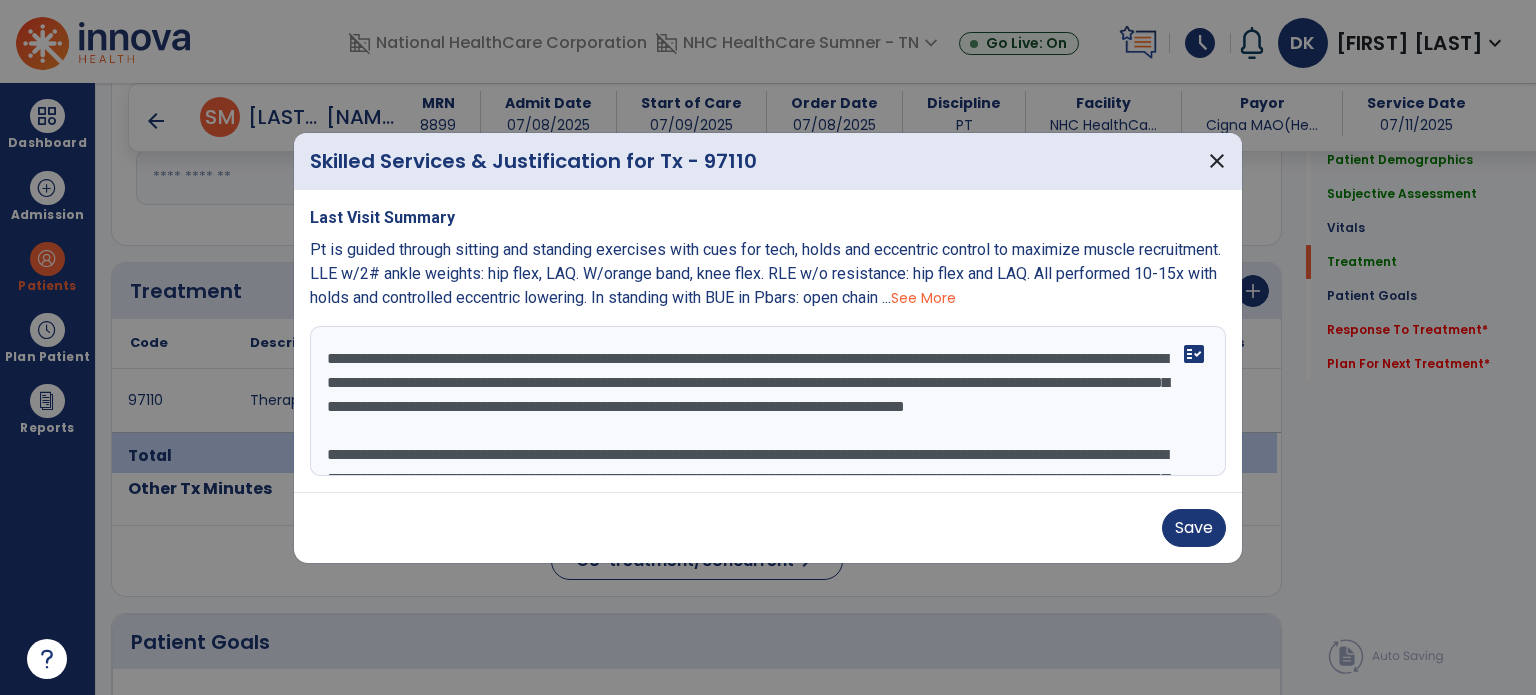 scroll, scrollTop: 120, scrollLeft: 0, axis: vertical 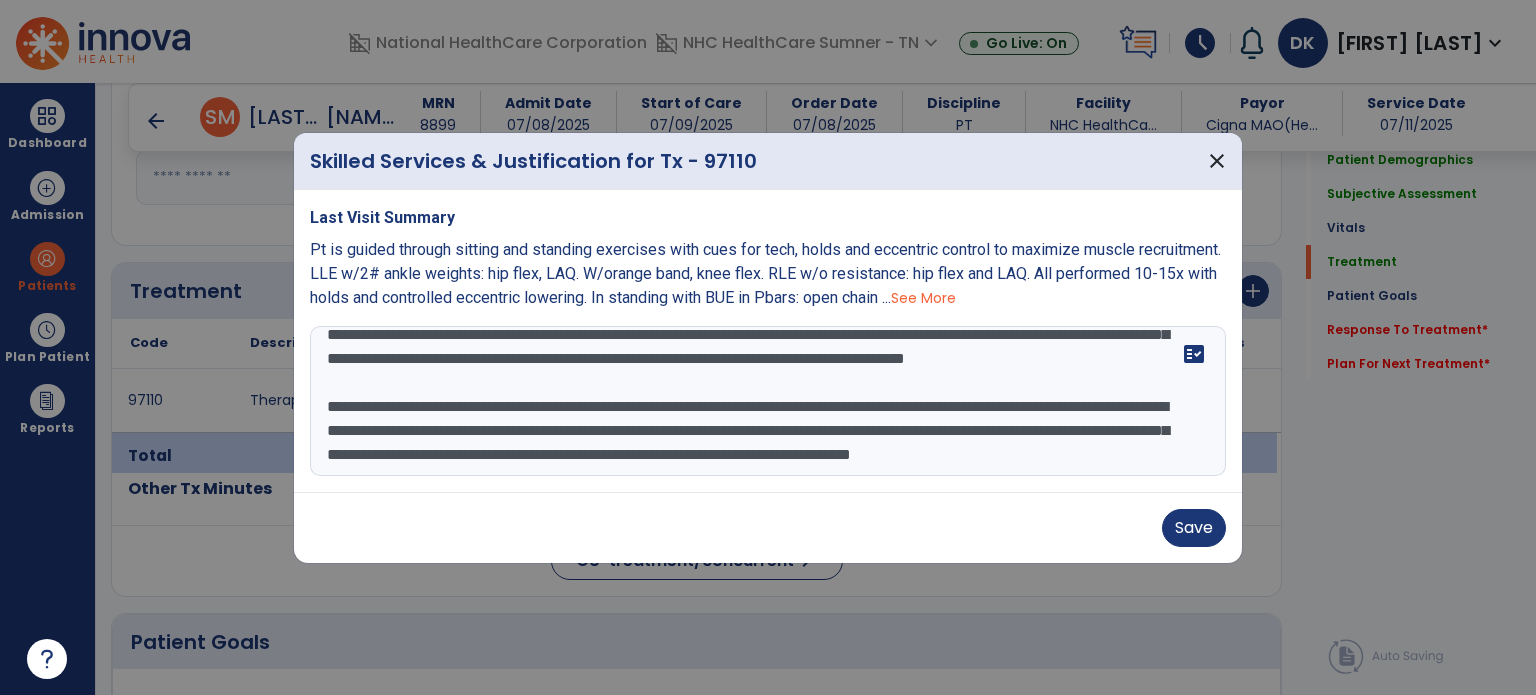 click on "**********" at bounding box center (768, 401) 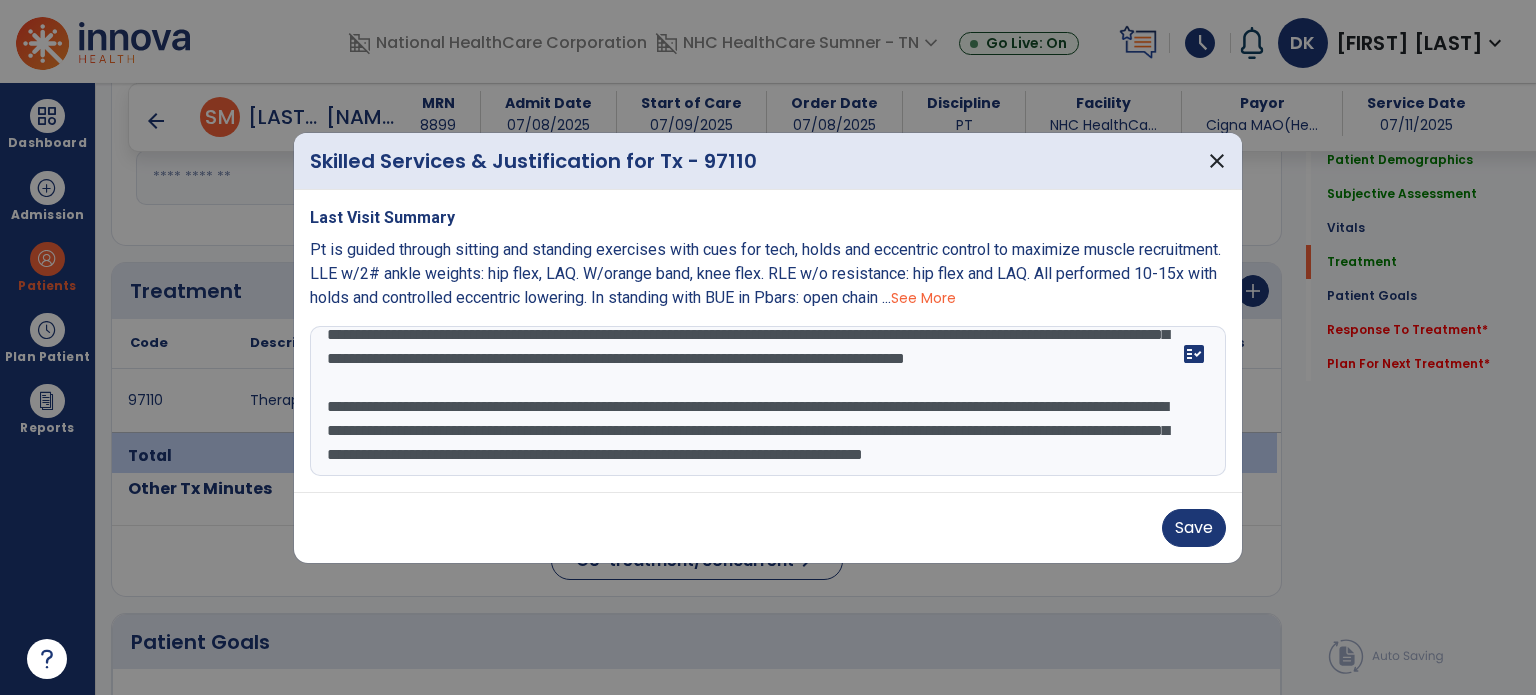scroll, scrollTop: 135, scrollLeft: 0, axis: vertical 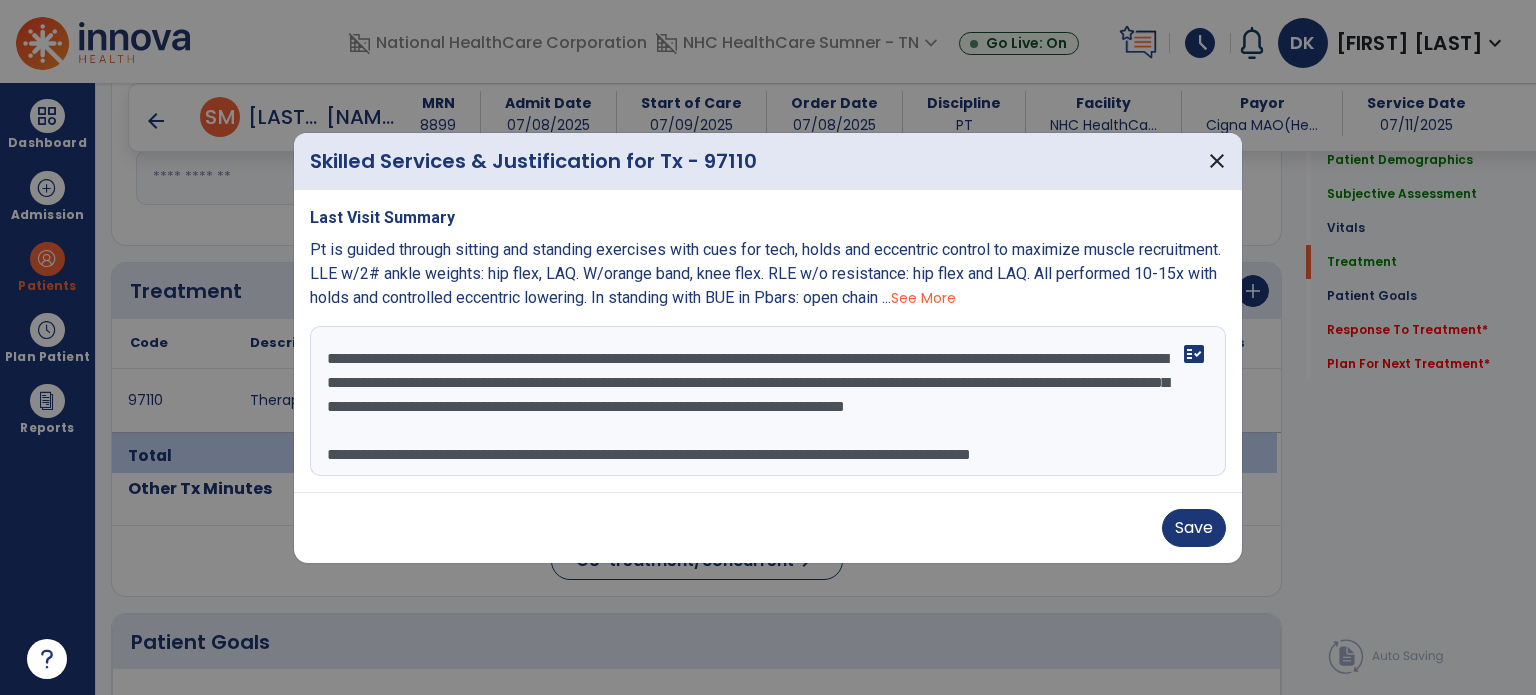 type on "**********" 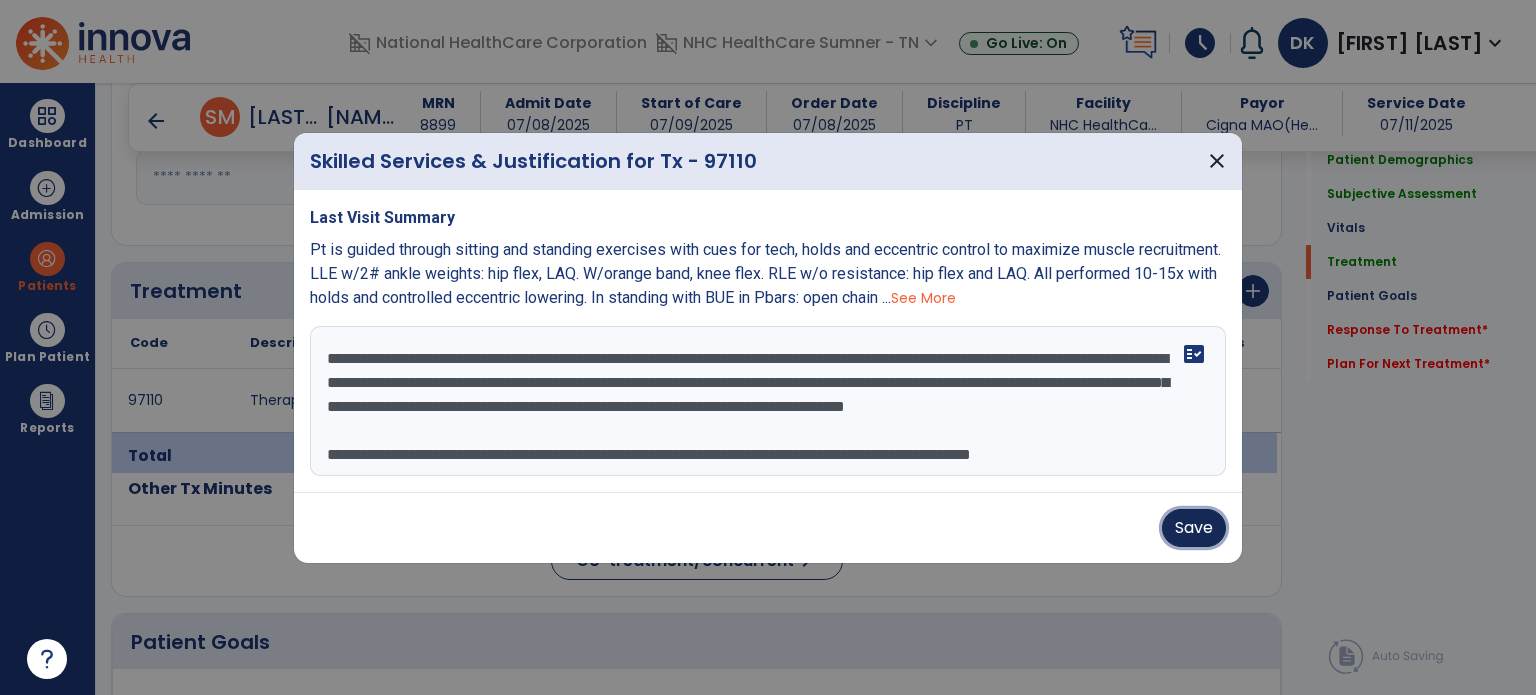 click on "Save" at bounding box center [1194, 528] 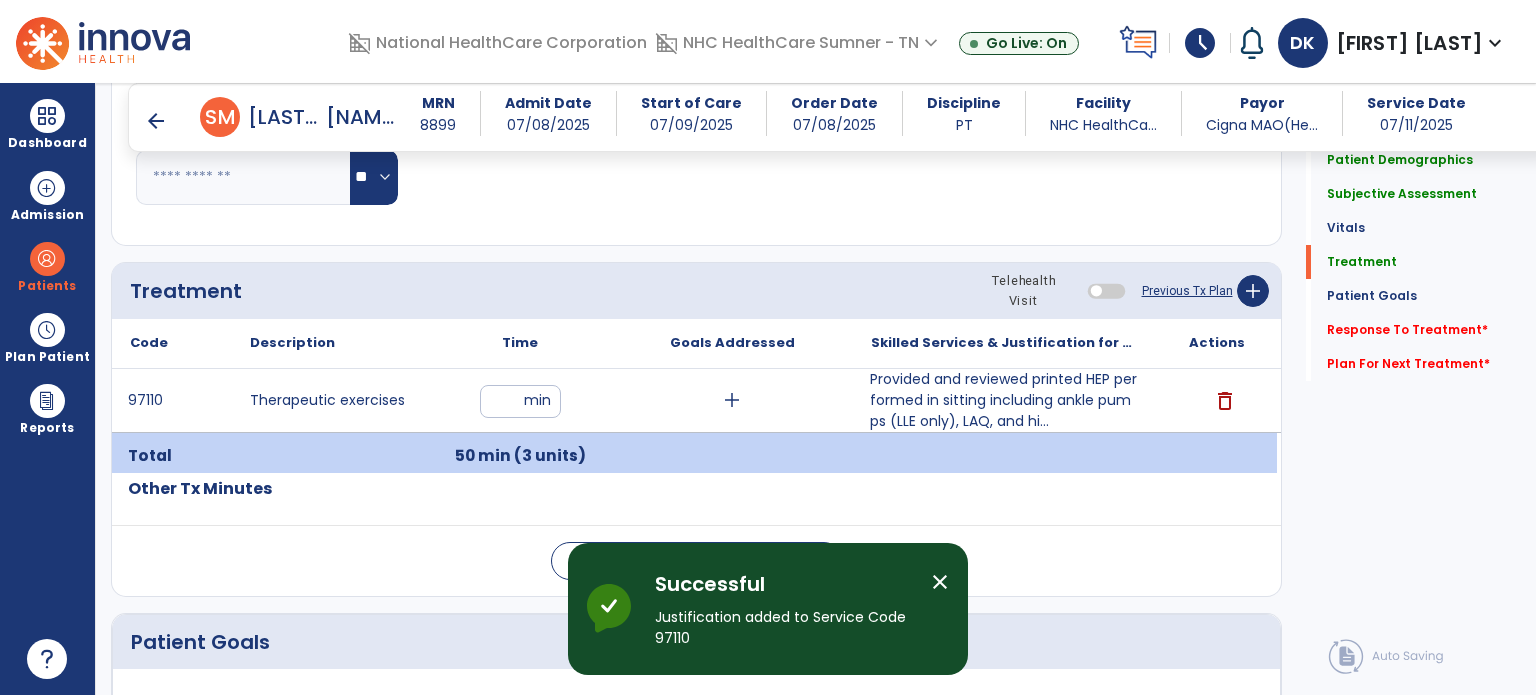 click on "Response To Treatment   *" 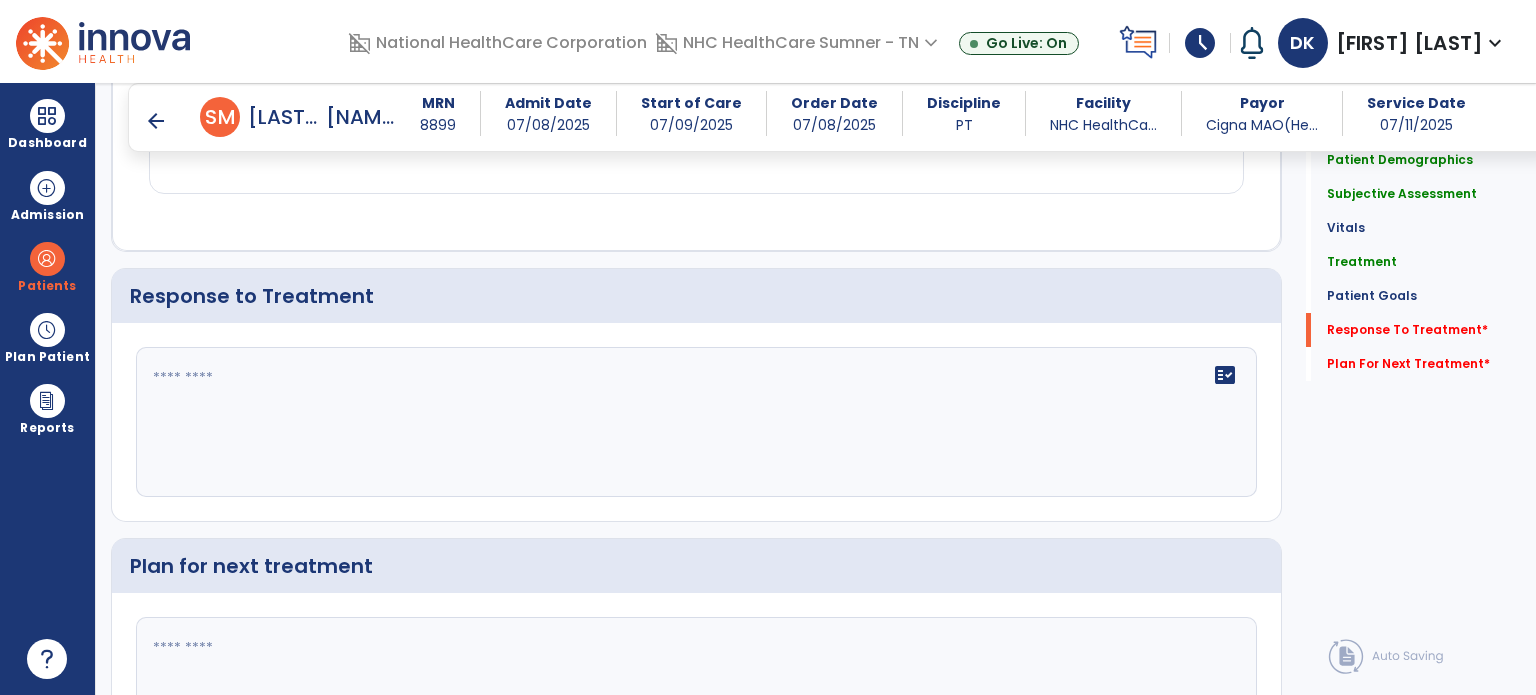 scroll, scrollTop: 2444, scrollLeft: 0, axis: vertical 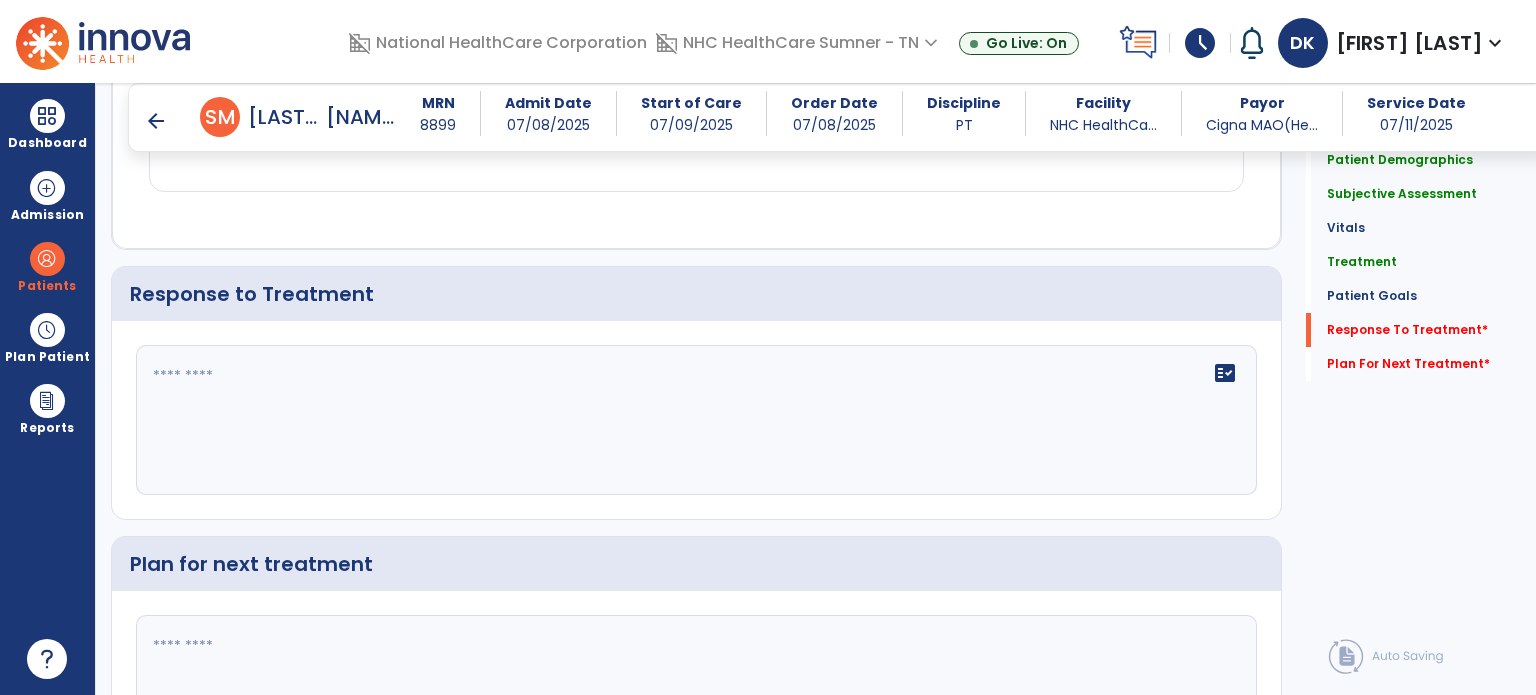 click on "fact_check" 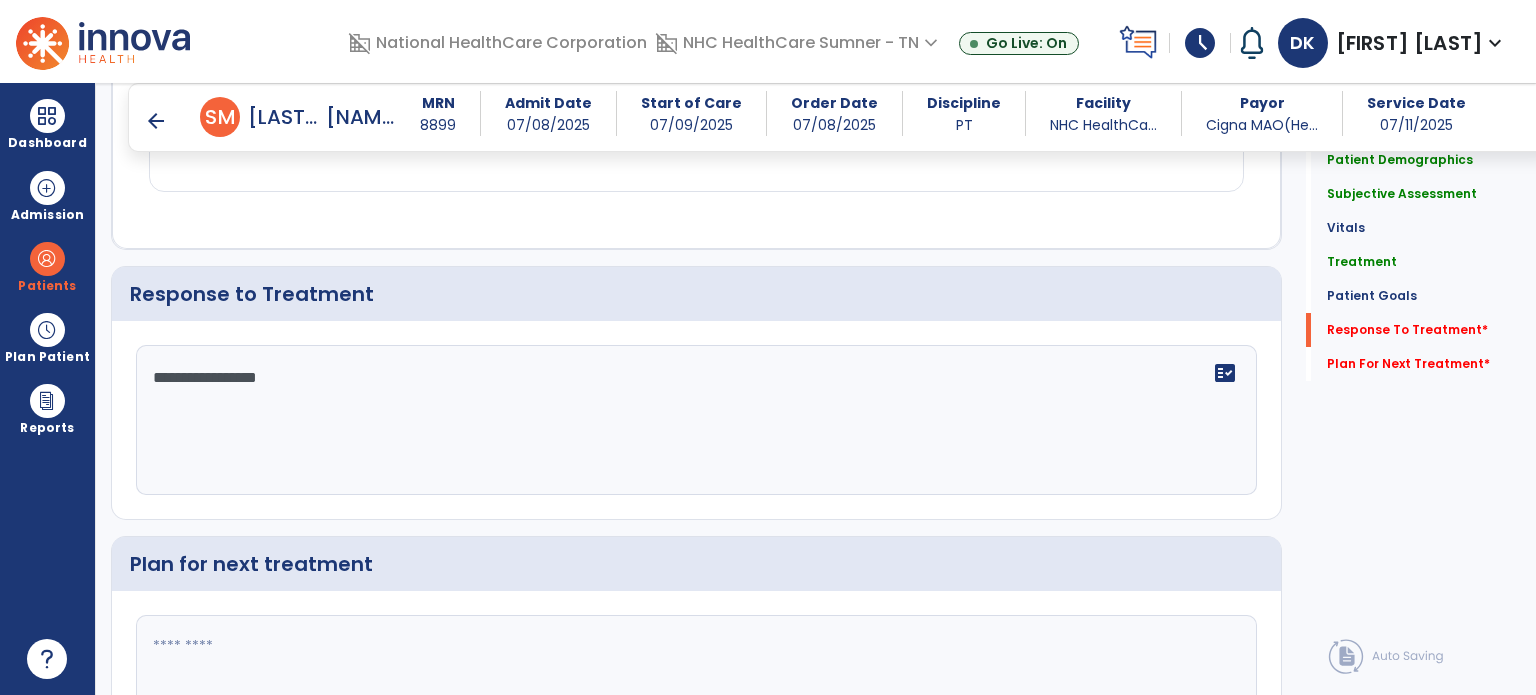 type on "**********" 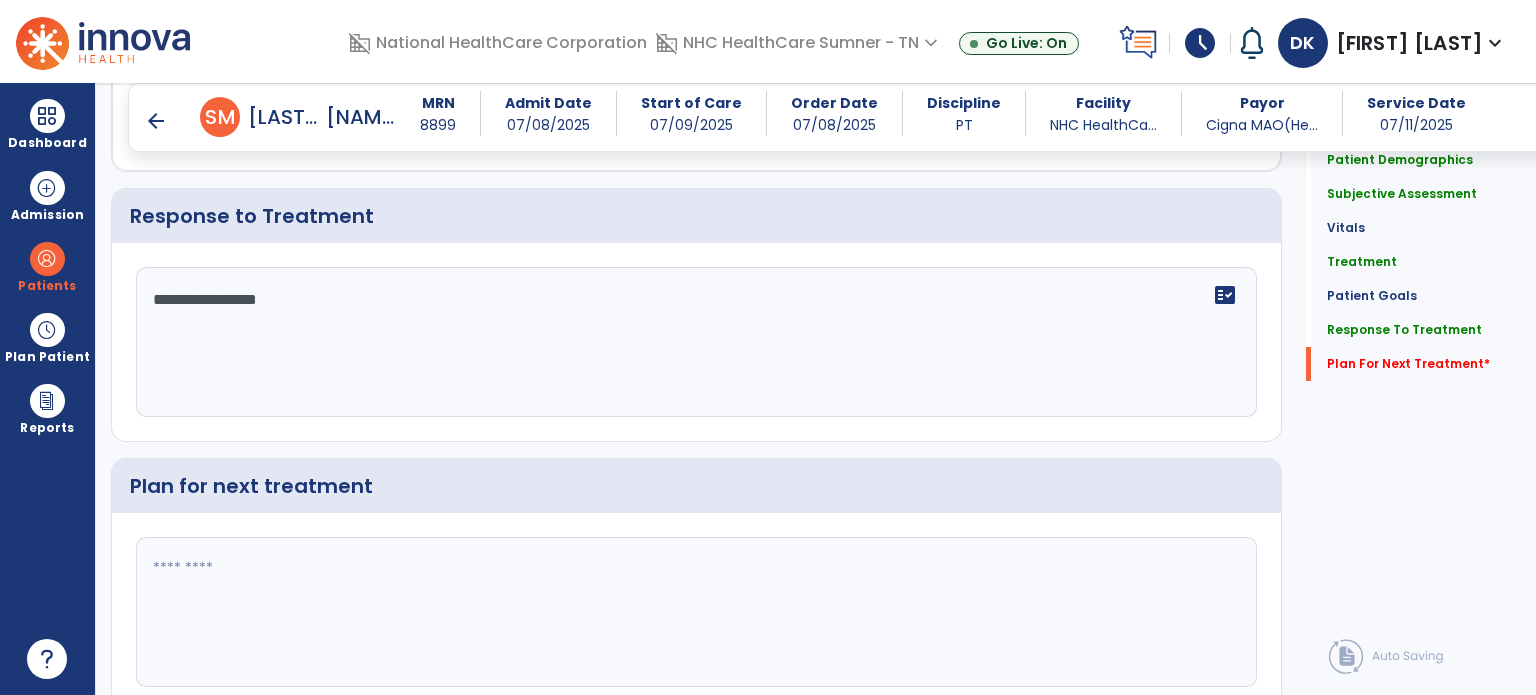 scroll, scrollTop: 2575, scrollLeft: 0, axis: vertical 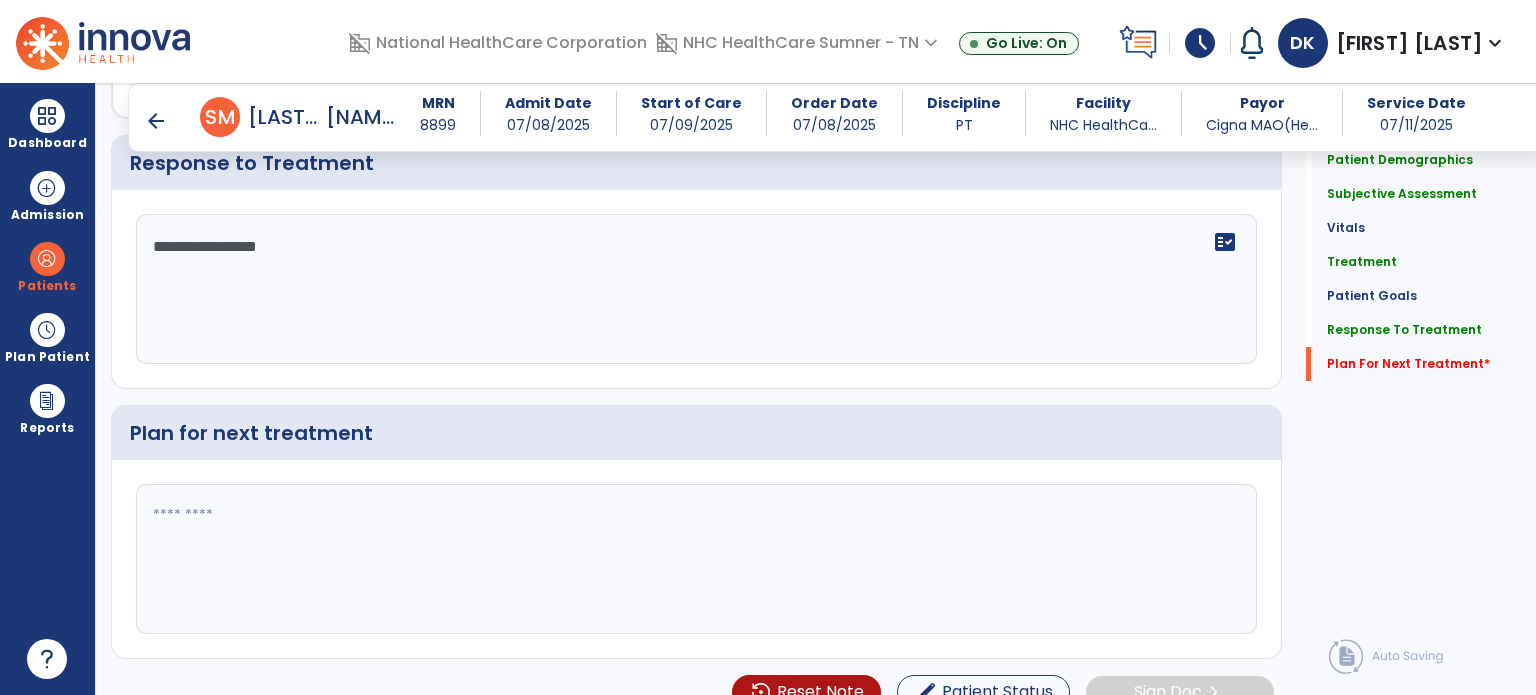 click 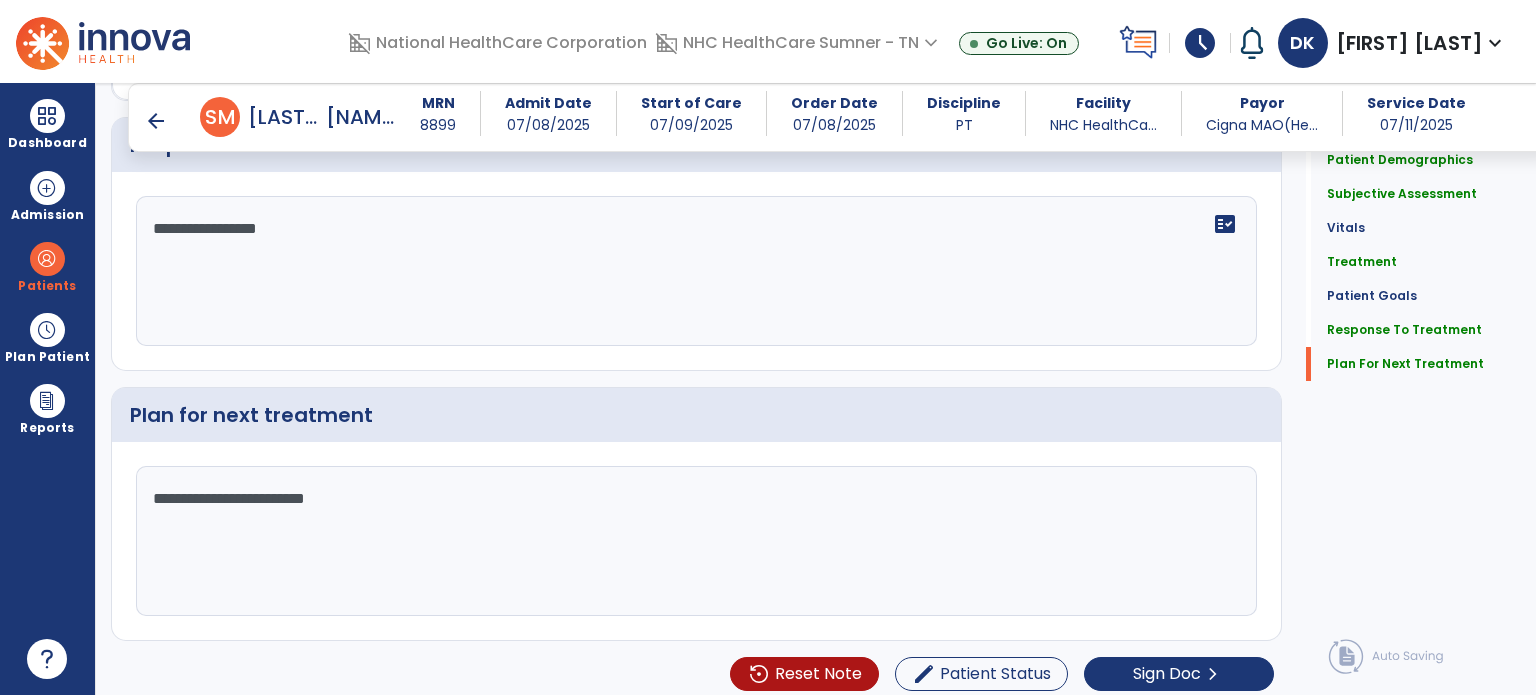scroll, scrollTop: 2598, scrollLeft: 0, axis: vertical 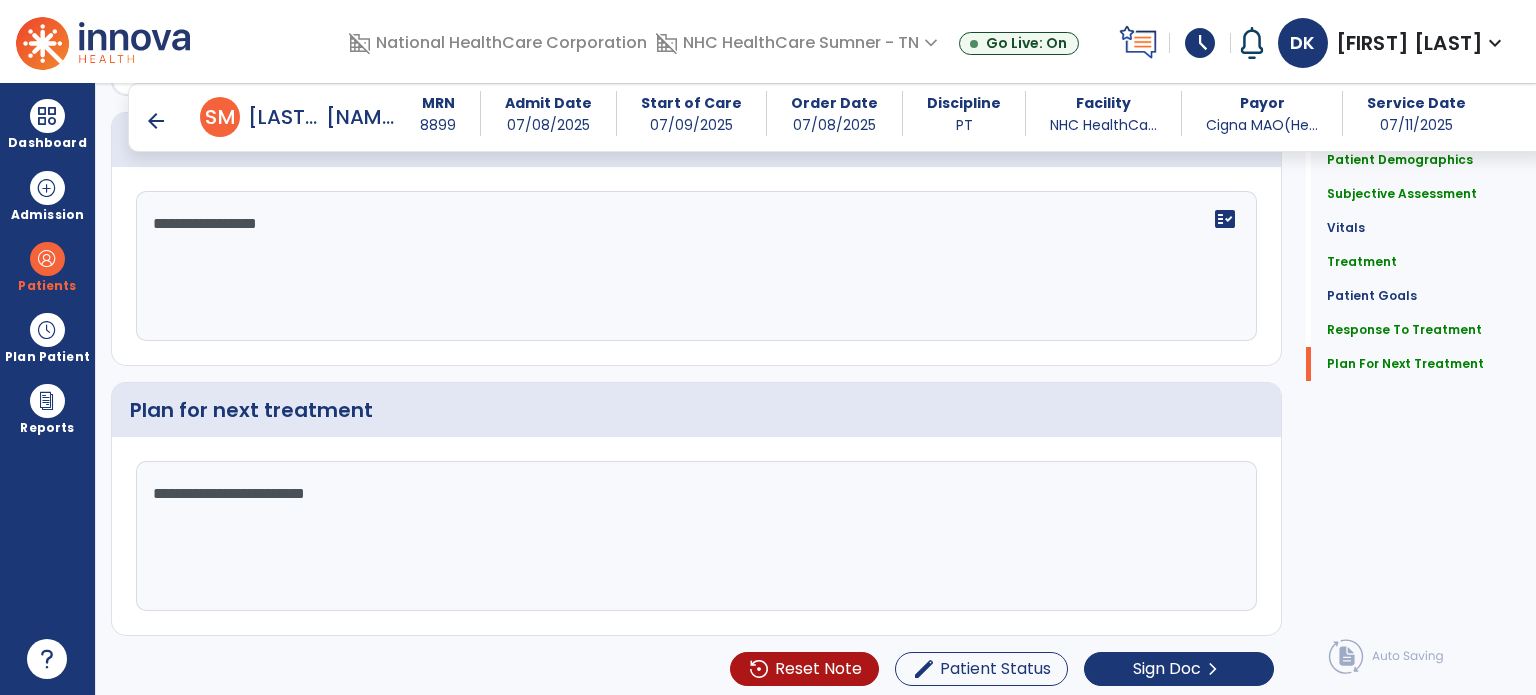 type on "**********" 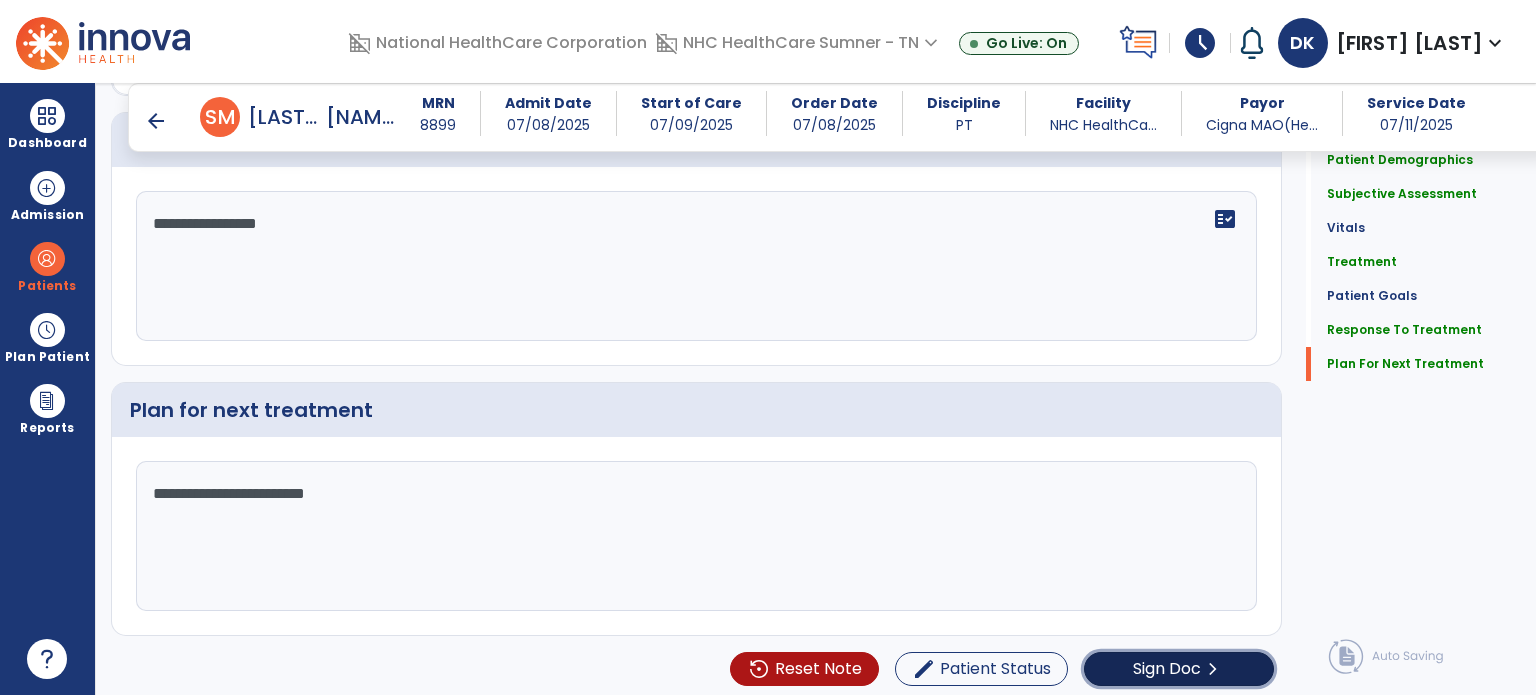click on "Sign Doc" 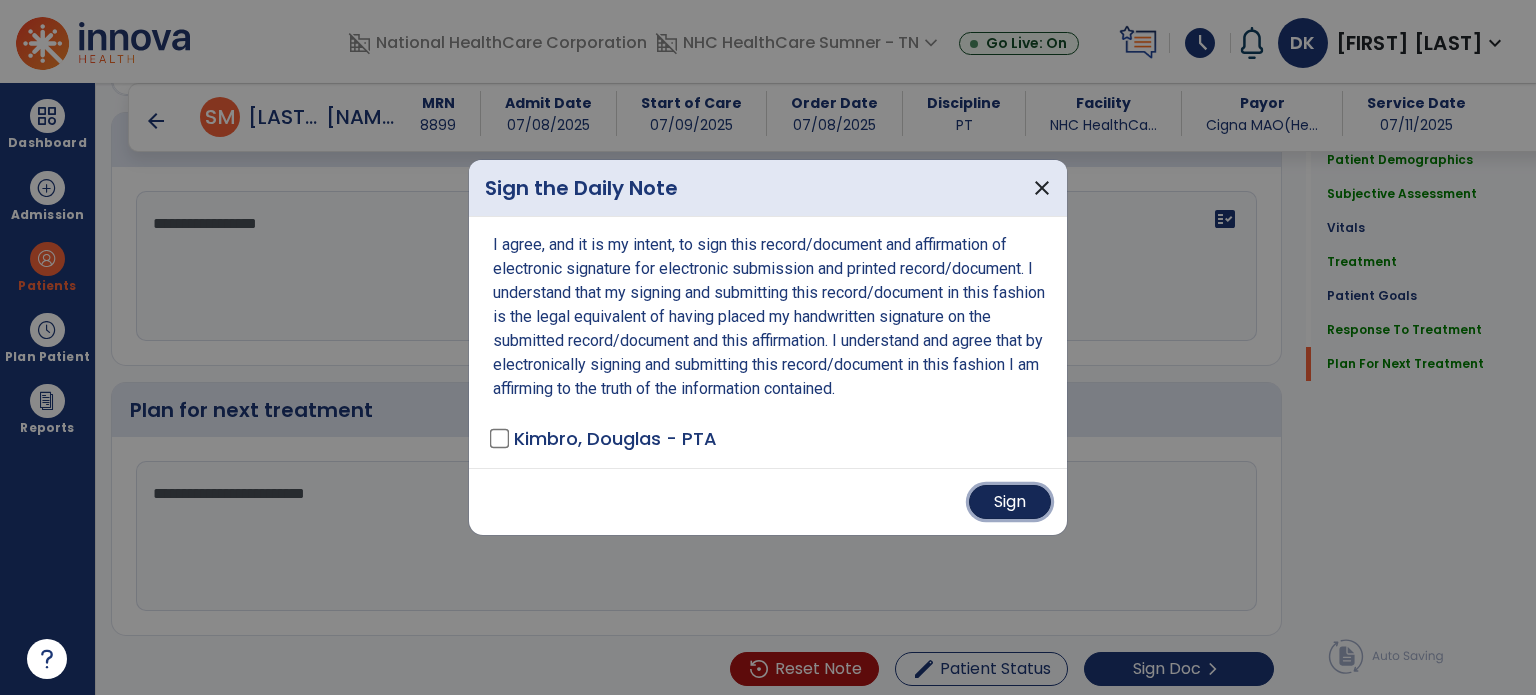 click on "Sign" at bounding box center [1010, 502] 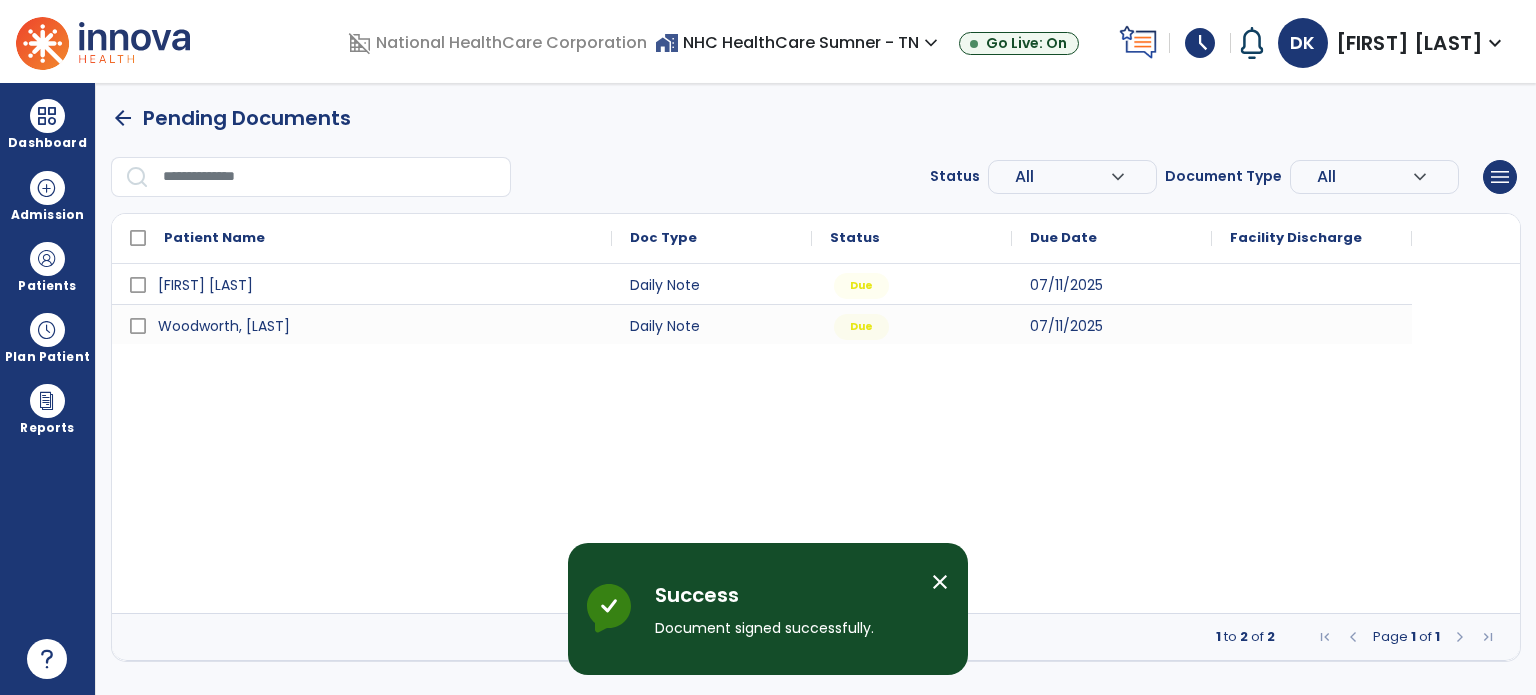 scroll, scrollTop: 0, scrollLeft: 0, axis: both 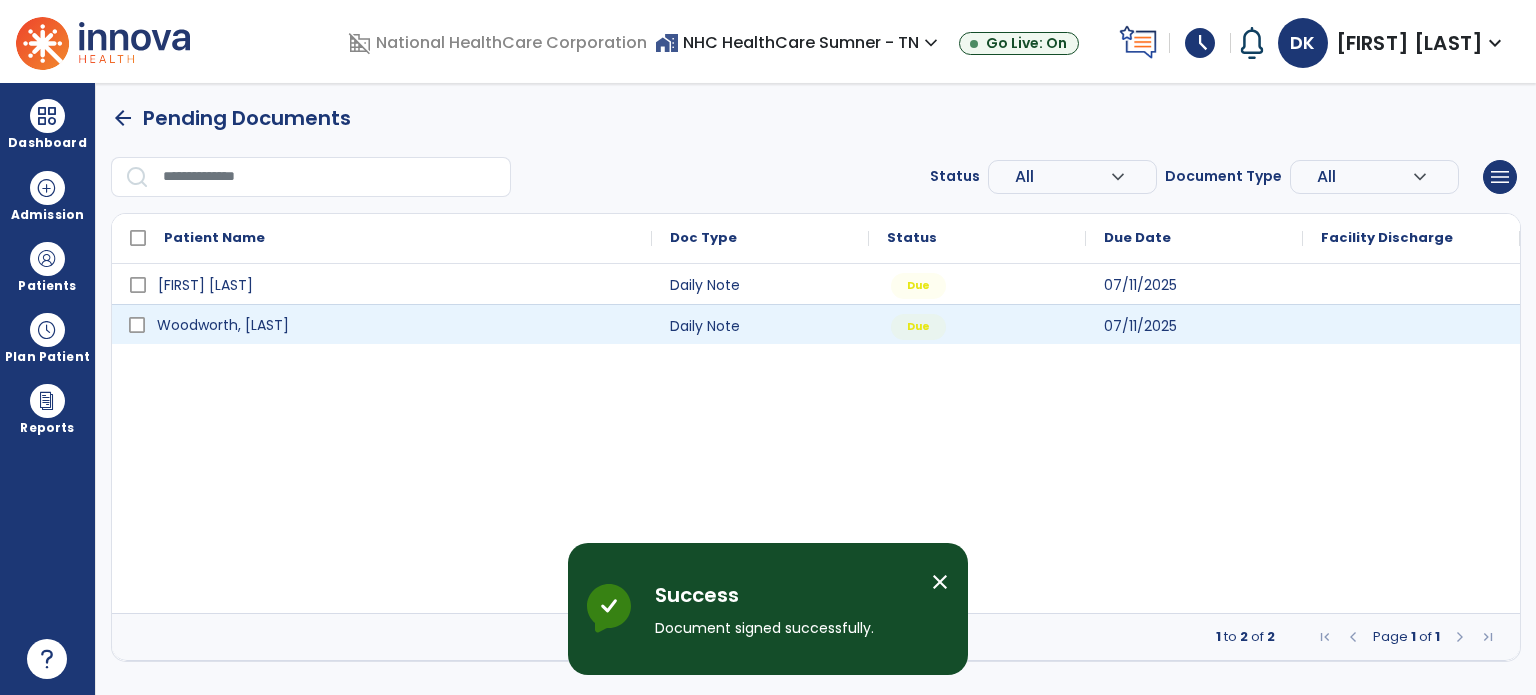 click on "Woodworth, [LAST]" at bounding box center (223, 325) 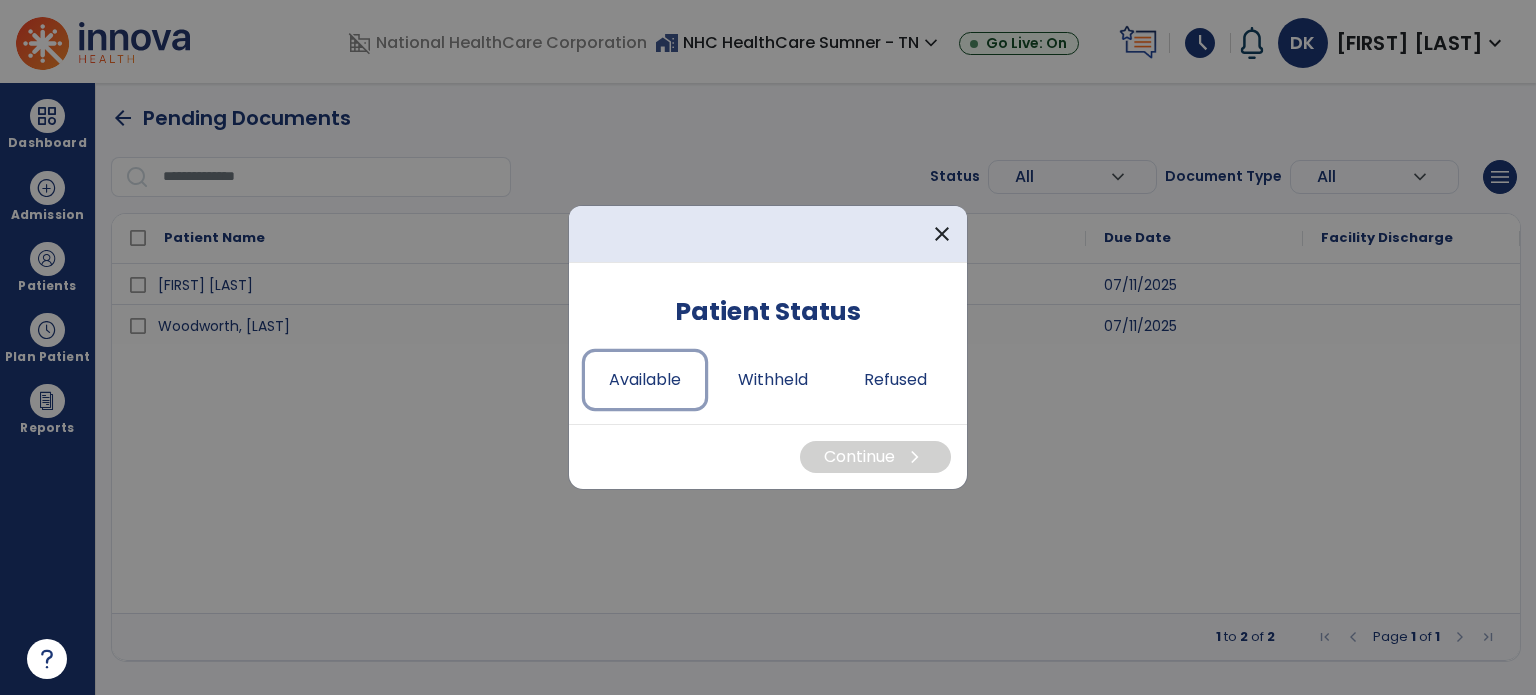 click on "Available" at bounding box center (645, 380) 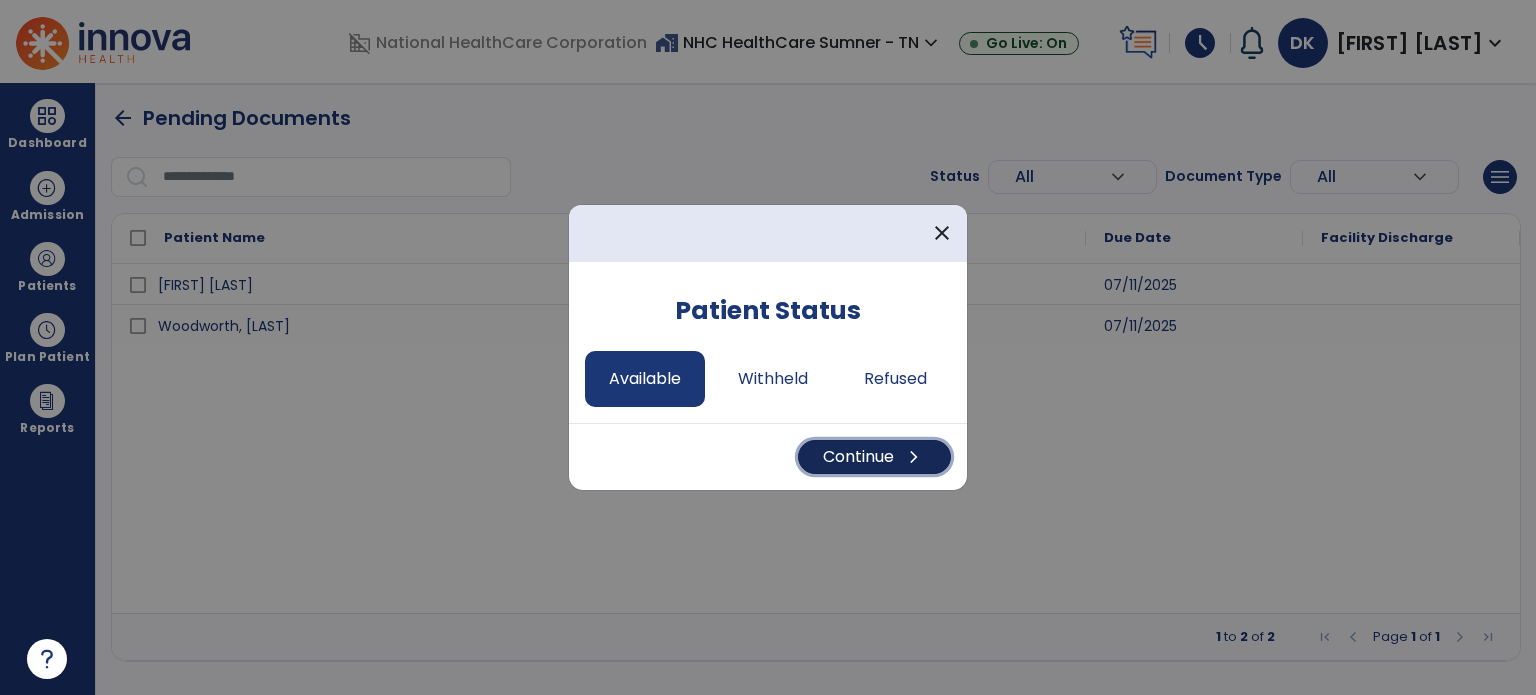 click on "Continue   chevron_right" at bounding box center (874, 457) 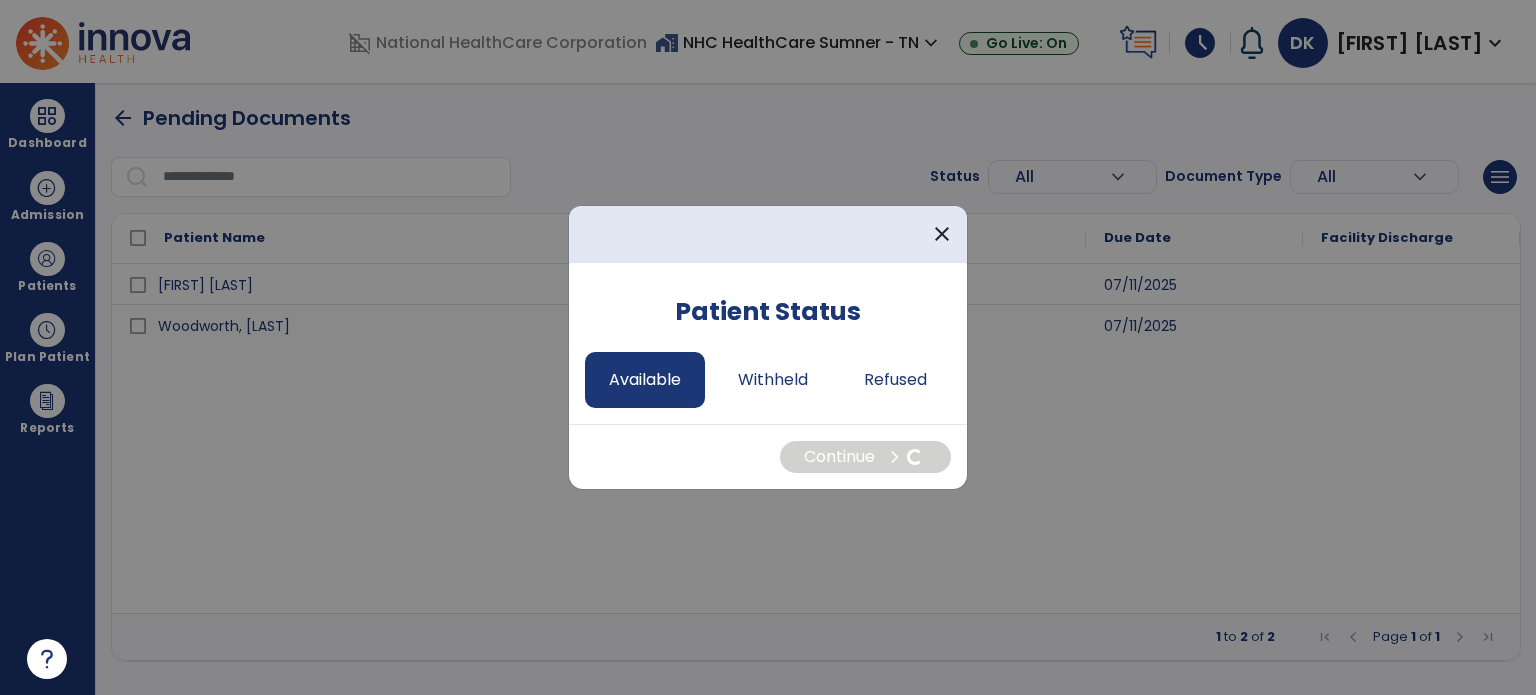 select on "*" 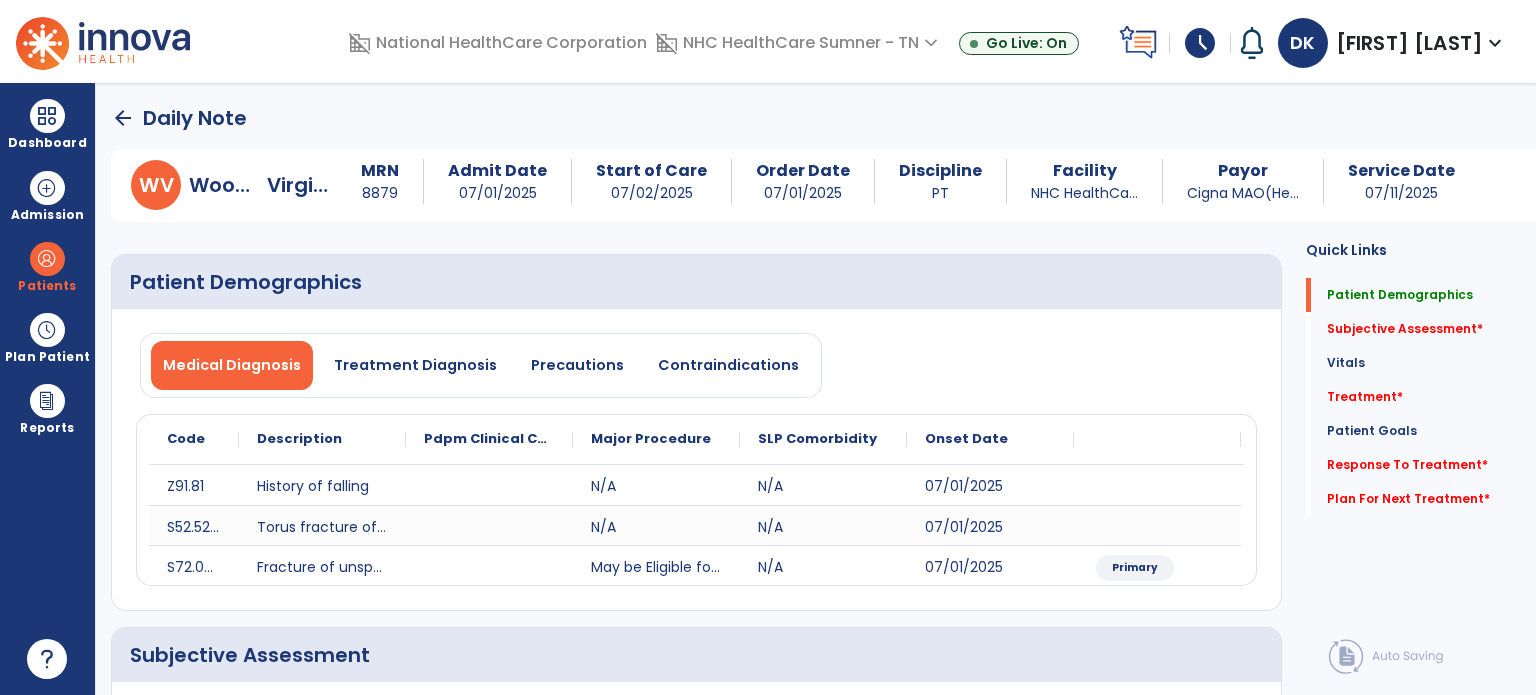 click on "Subjective Assessment   *" 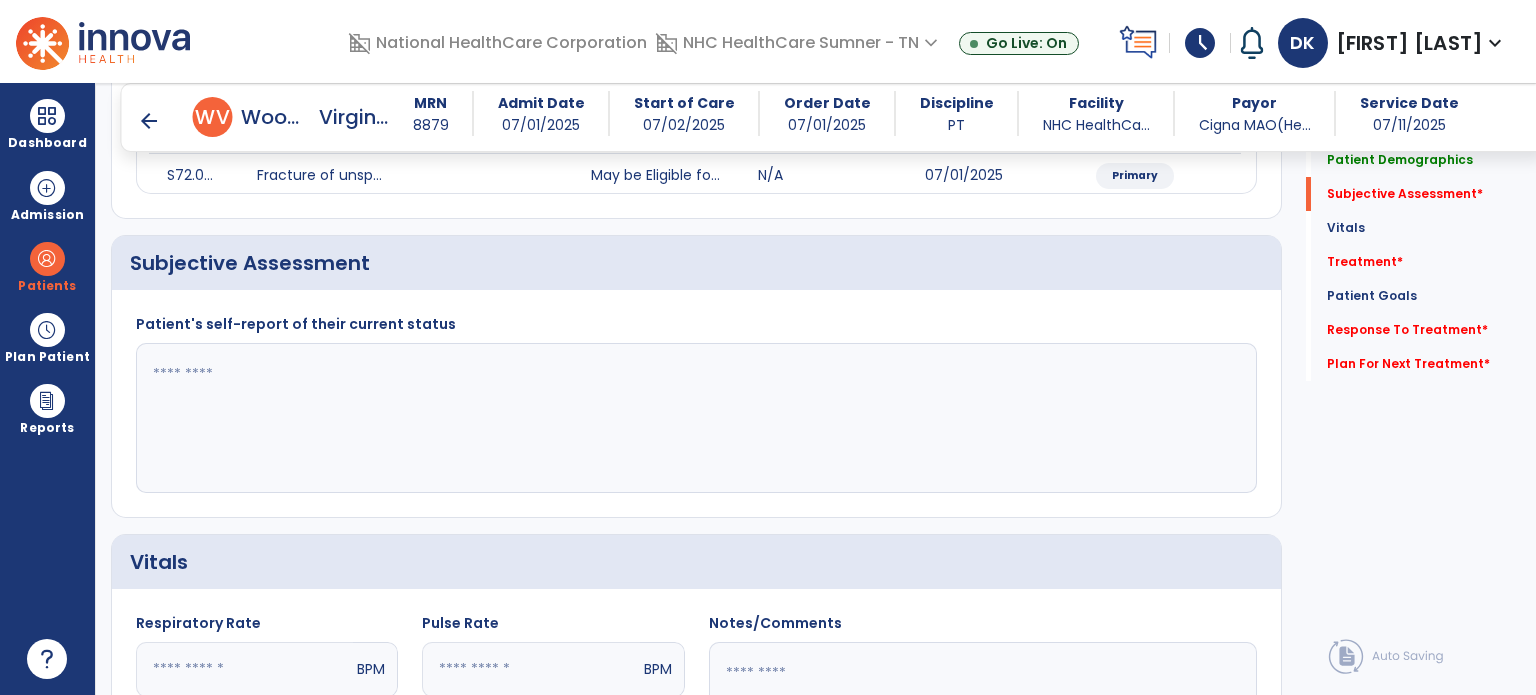 scroll, scrollTop: 378, scrollLeft: 0, axis: vertical 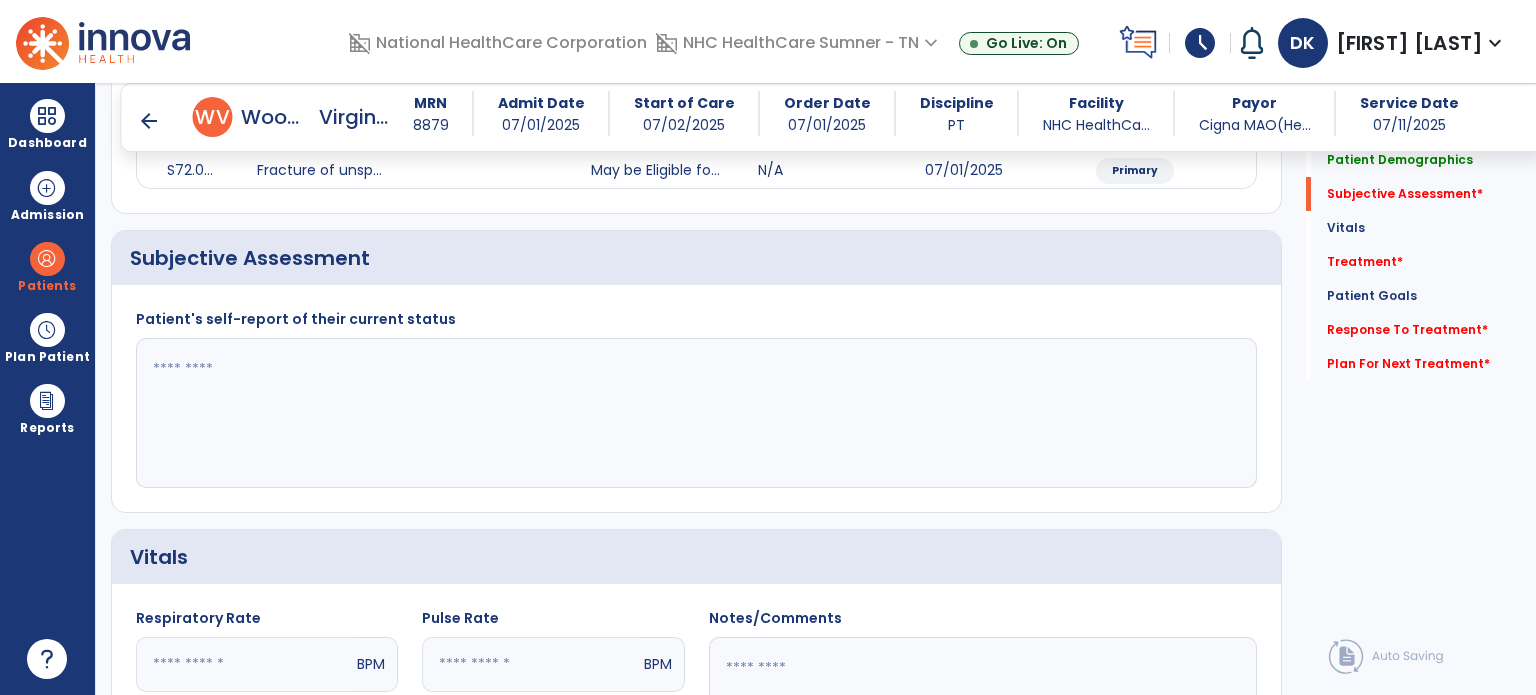 click 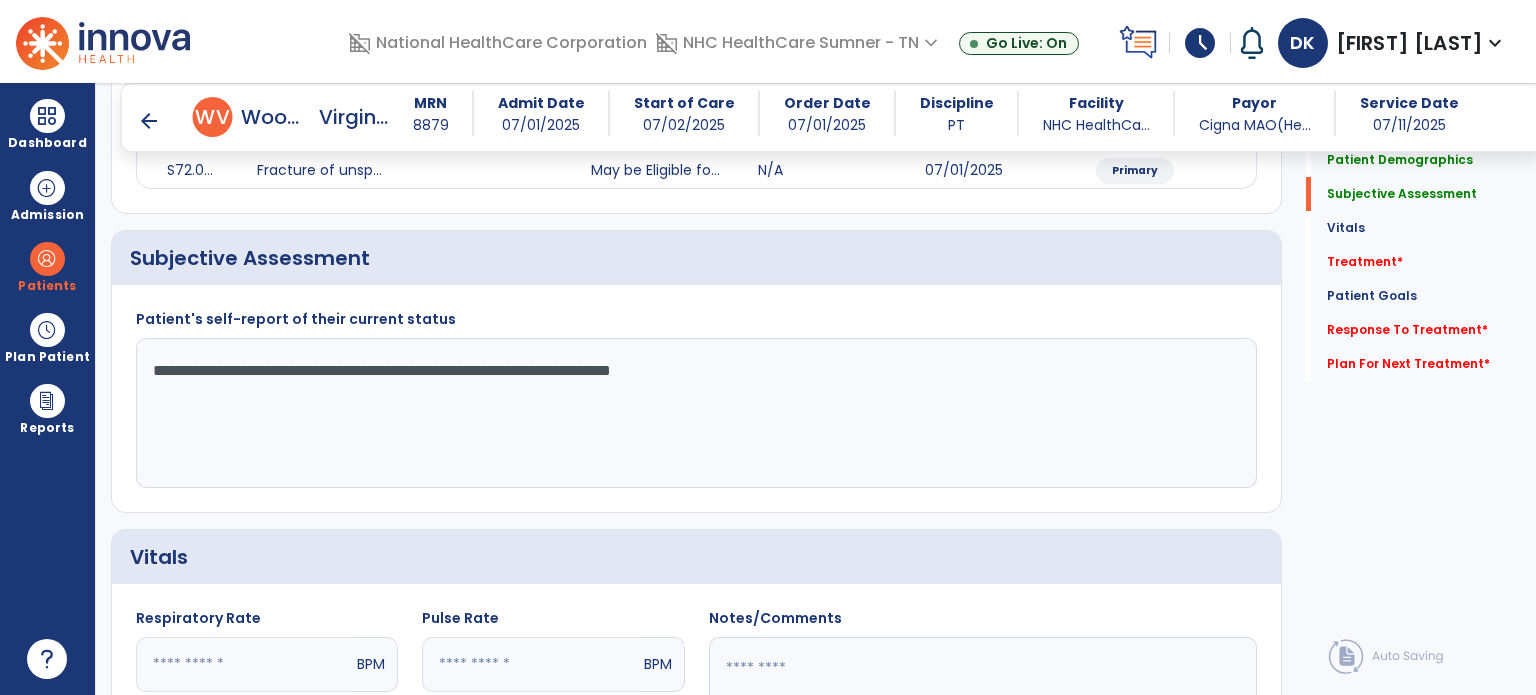 type on "**********" 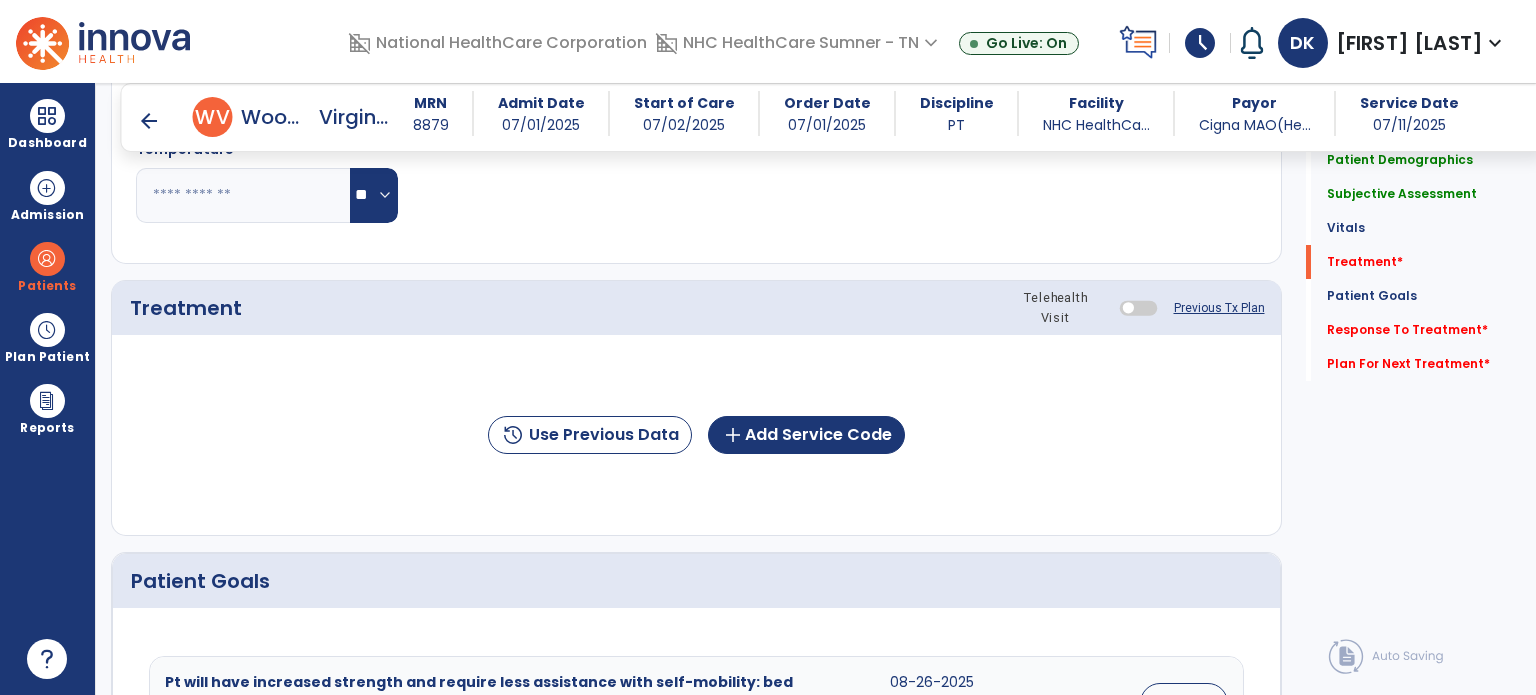 scroll, scrollTop: 1067, scrollLeft: 0, axis: vertical 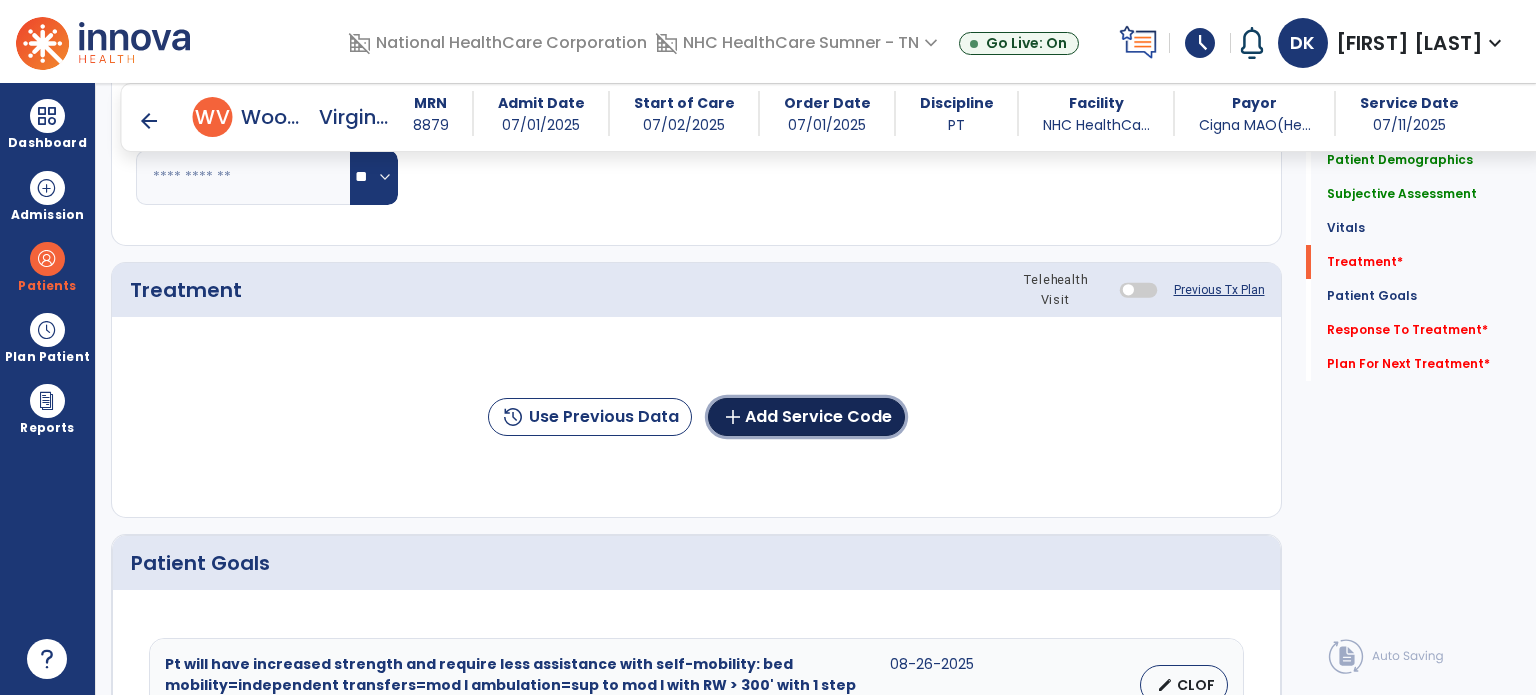 click on "add  Add Service Code" 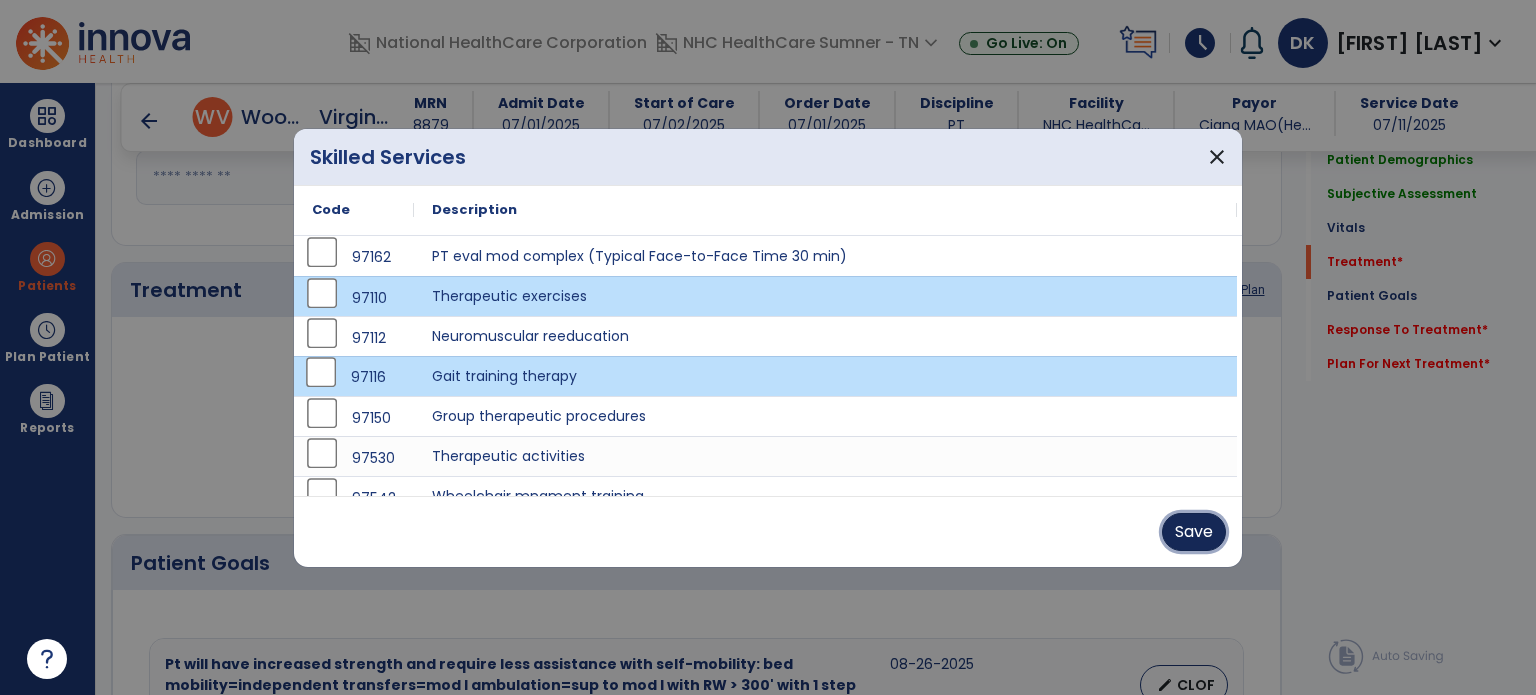 click on "Save" at bounding box center (1194, 532) 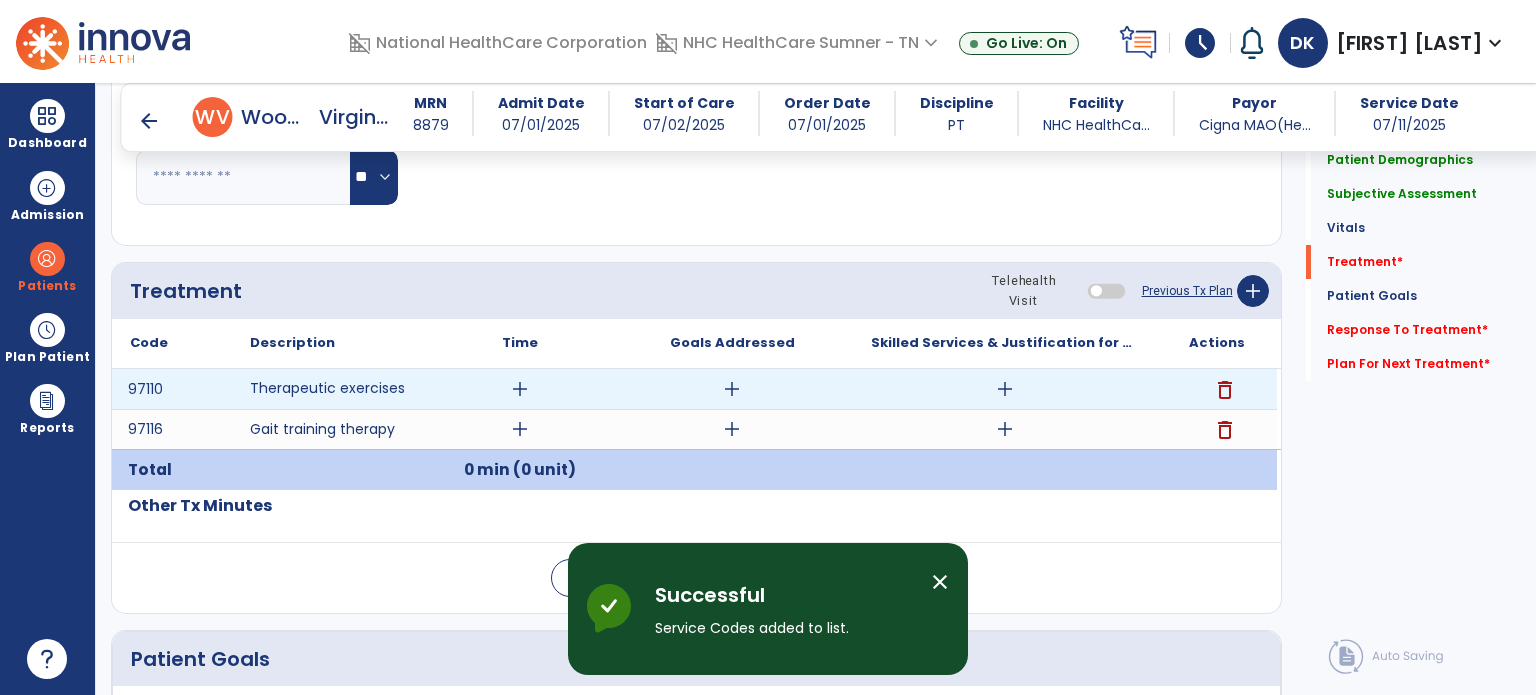 click on "add" at bounding box center [520, 389] 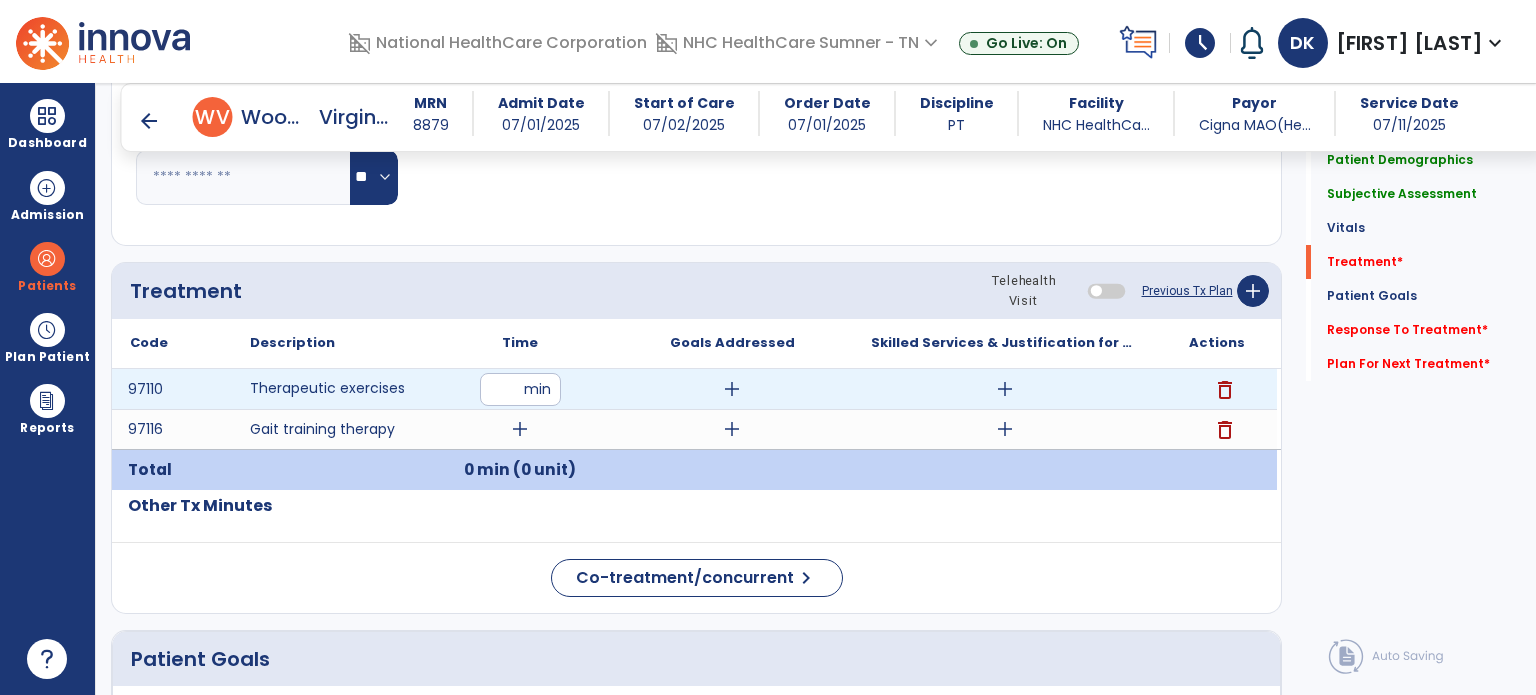 type on "**" 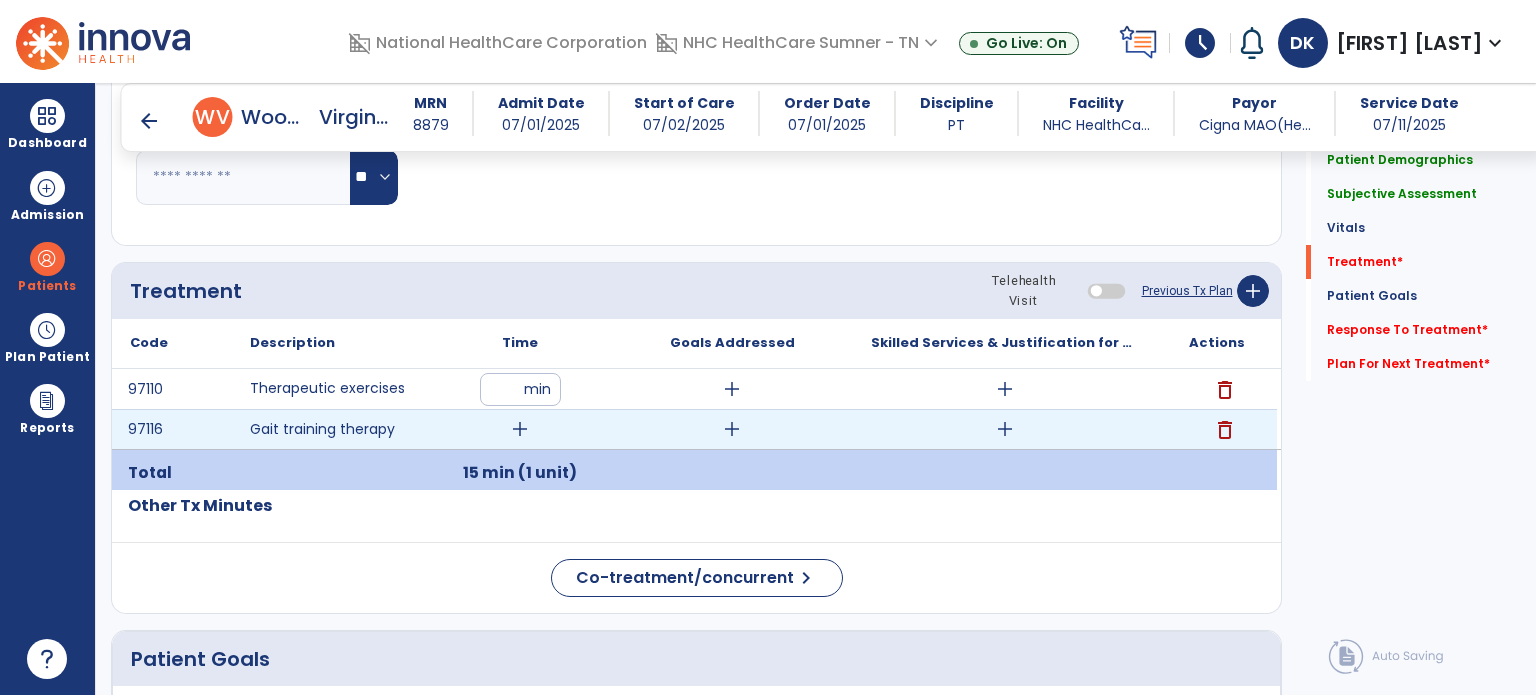 click on "add" at bounding box center (520, 429) 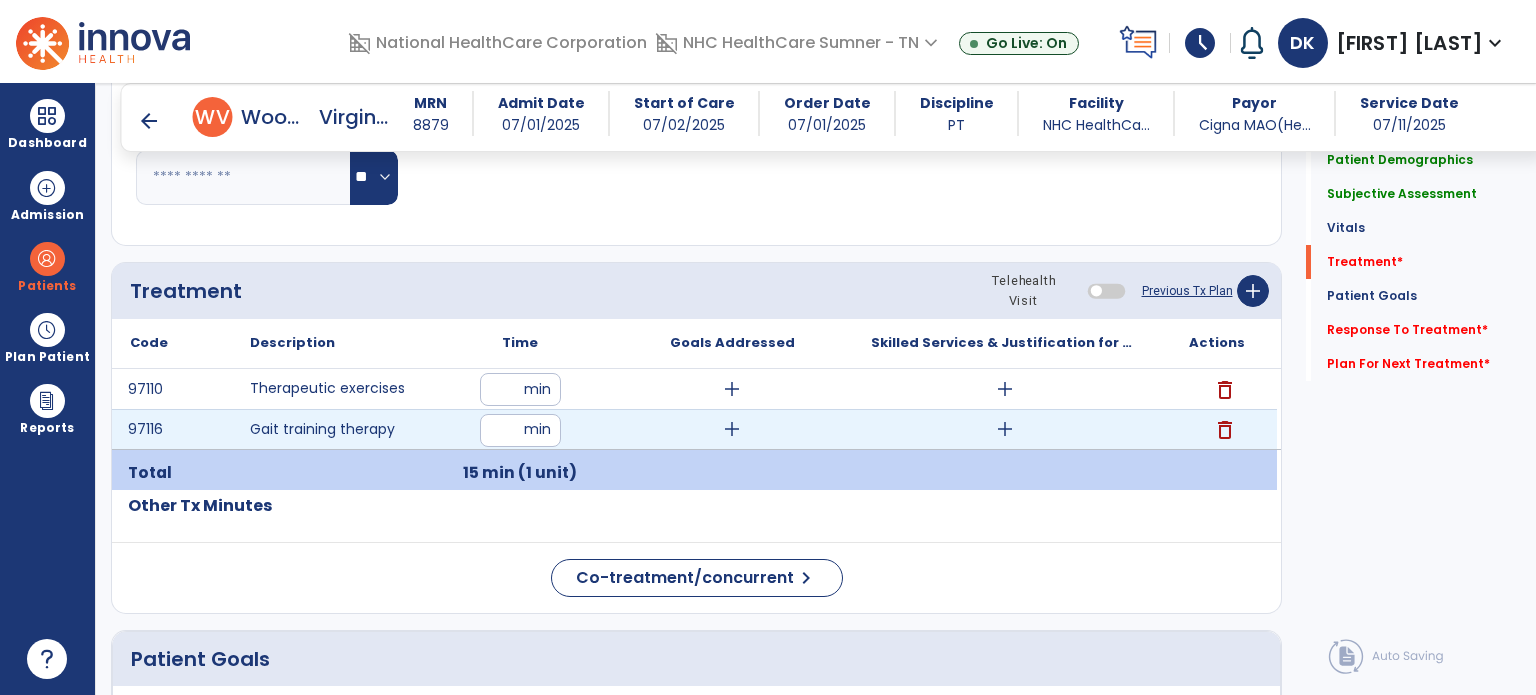 type on "**" 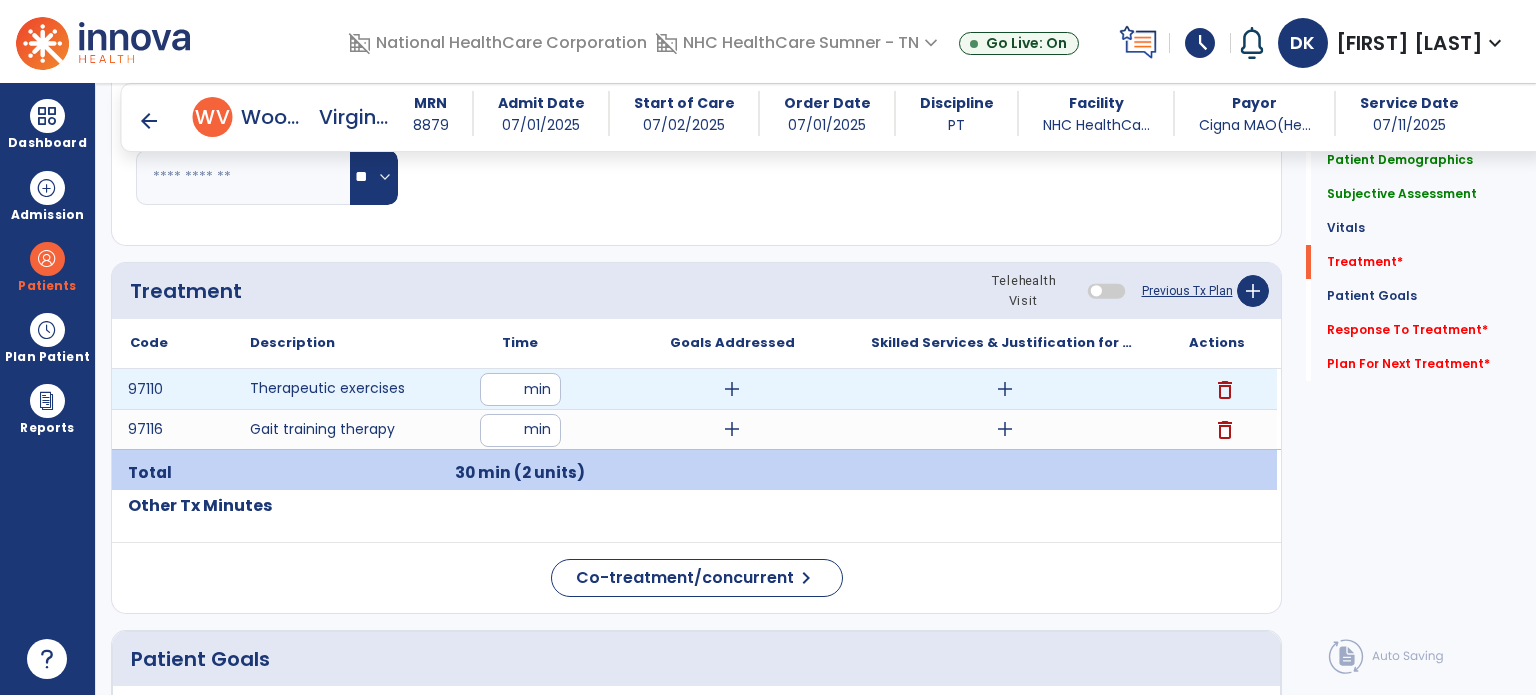 click on "add" at bounding box center (1005, 389) 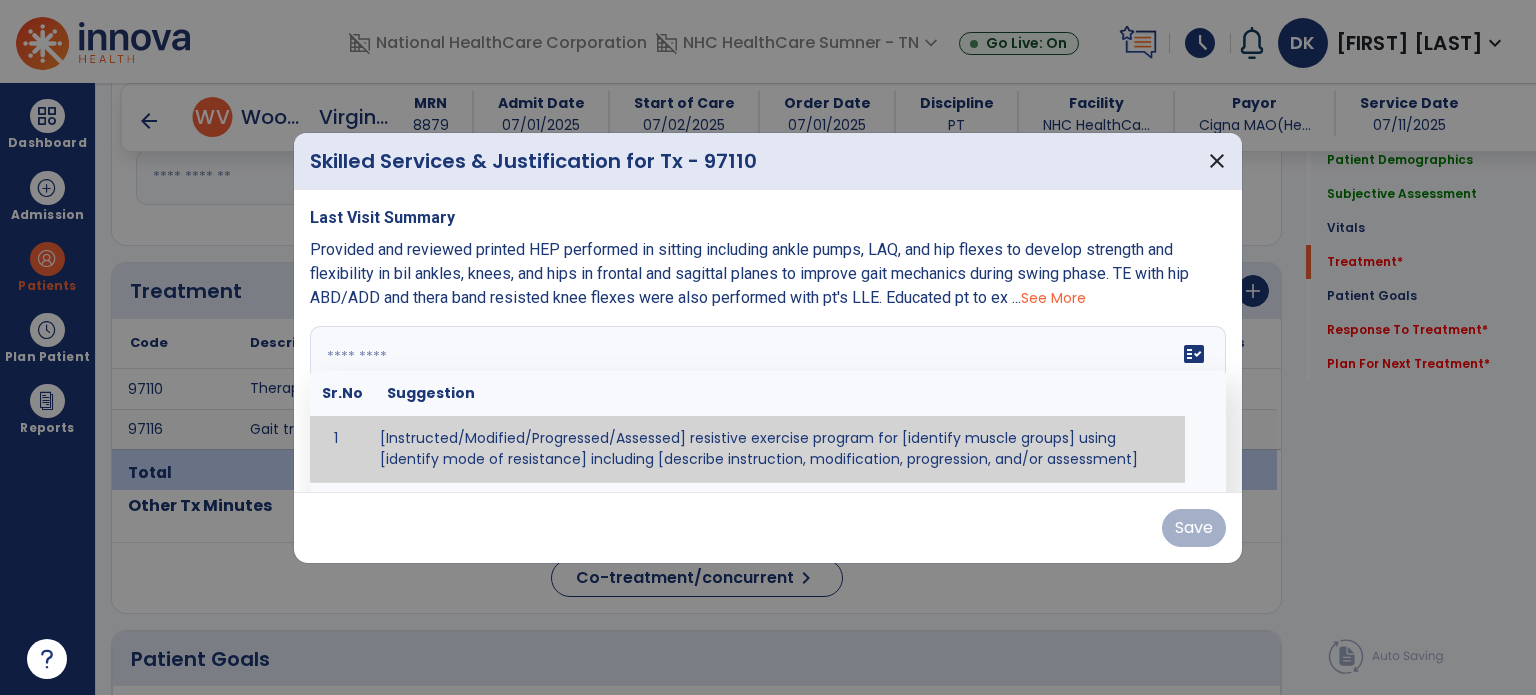 paste on "**********" 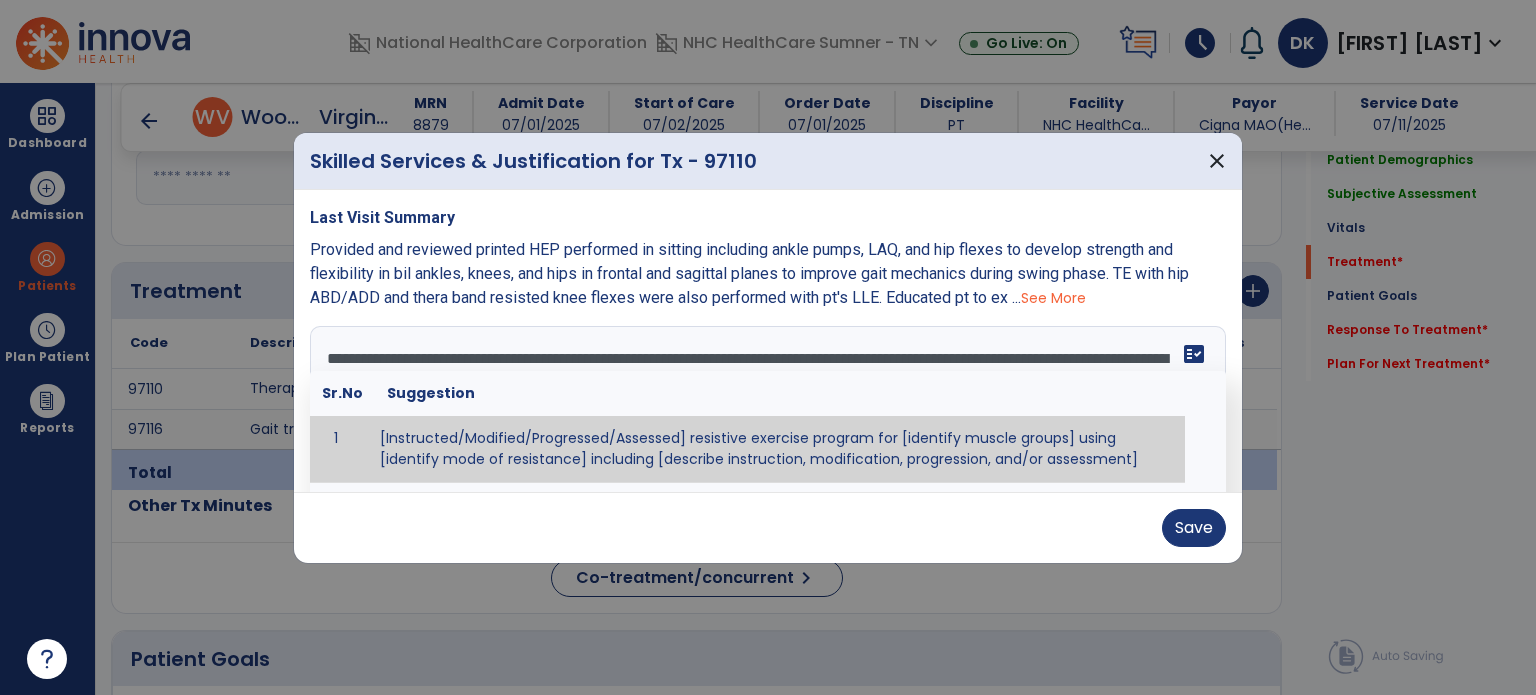 scroll, scrollTop: 183, scrollLeft: 0, axis: vertical 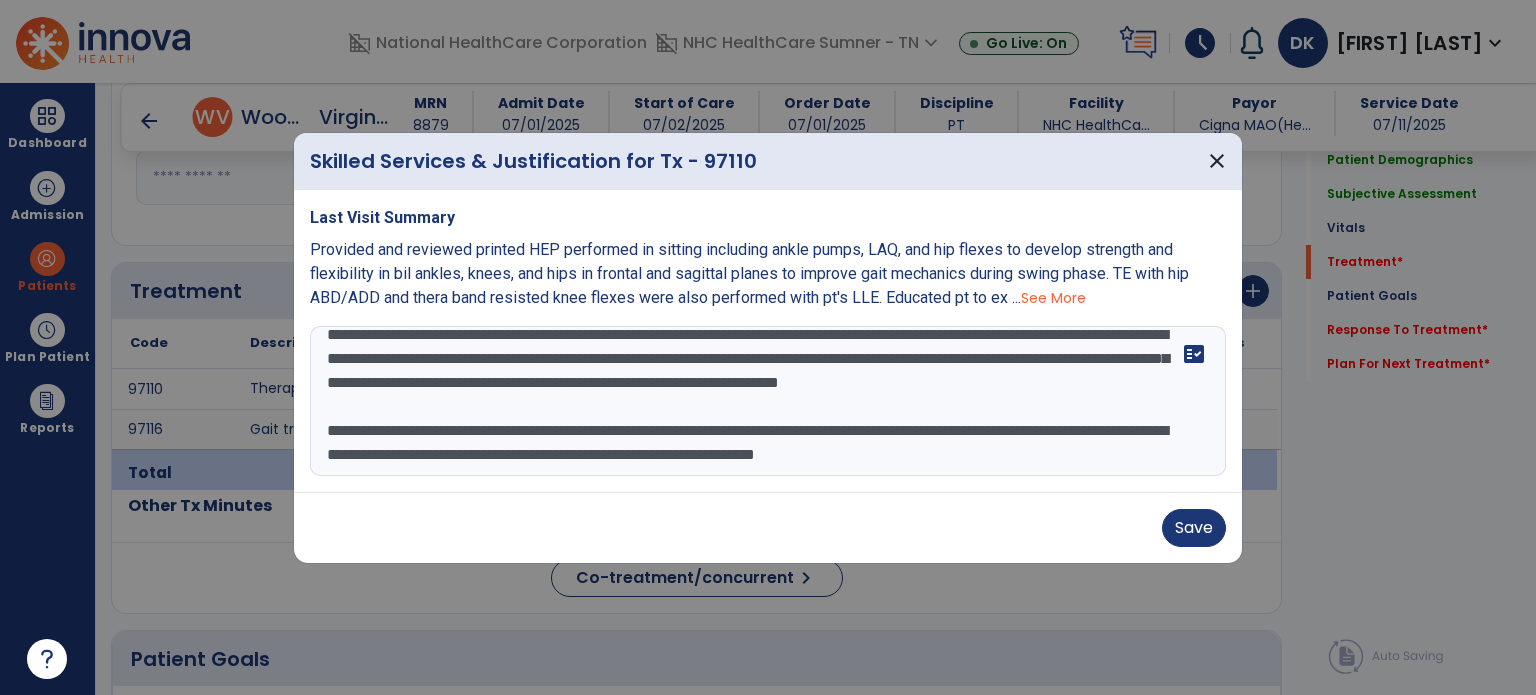 drag, startPoint x: 323, startPoint y: 391, endPoint x: 411, endPoint y: 527, distance: 161.98766 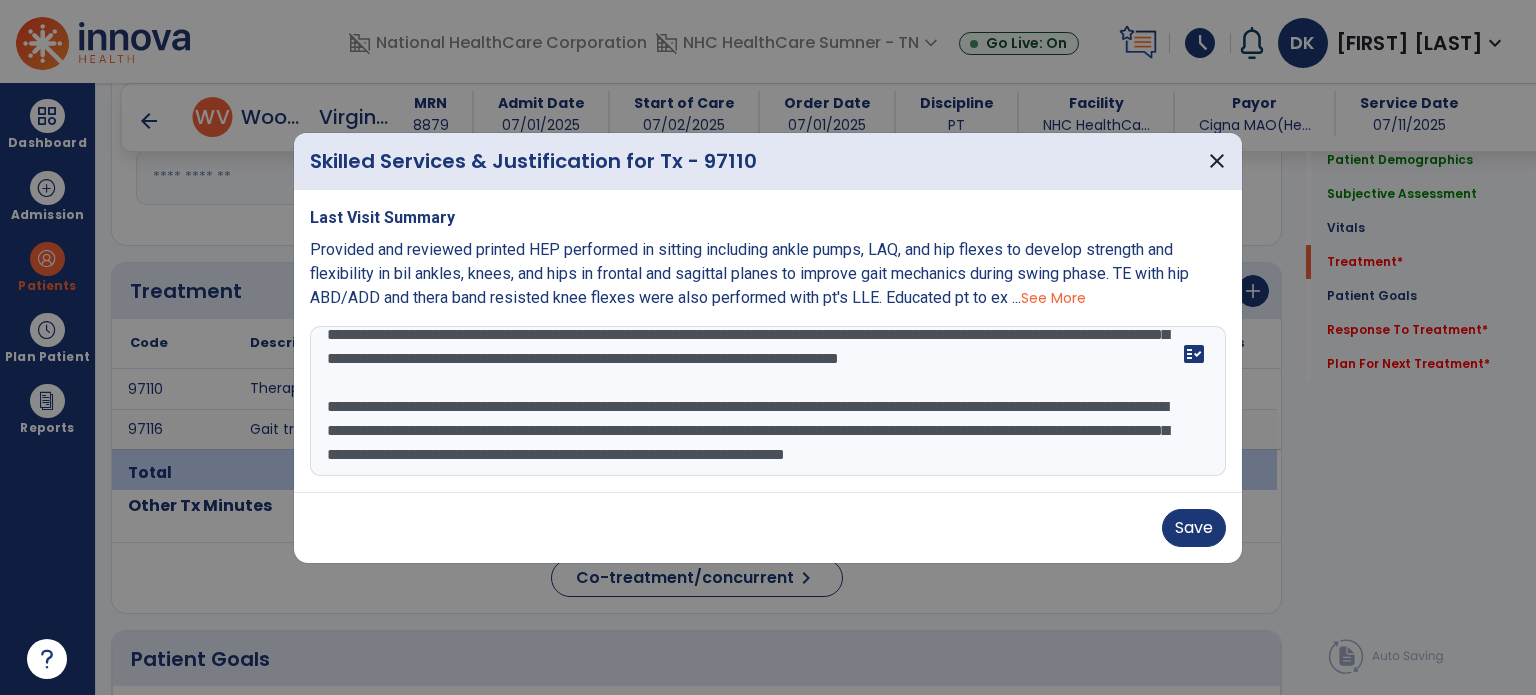 scroll, scrollTop: 120, scrollLeft: 0, axis: vertical 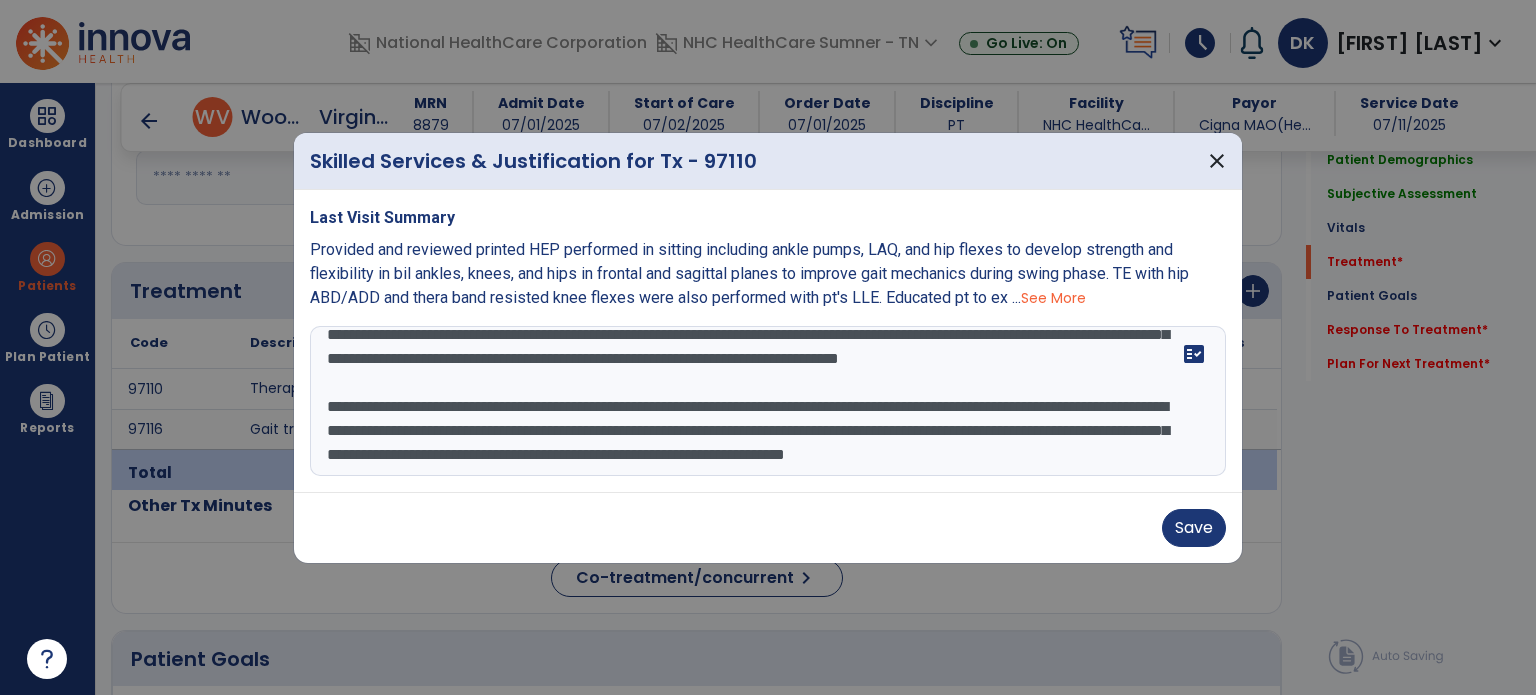 drag, startPoint x: 325, startPoint y: 331, endPoint x: 780, endPoint y: 624, distance: 541.17834 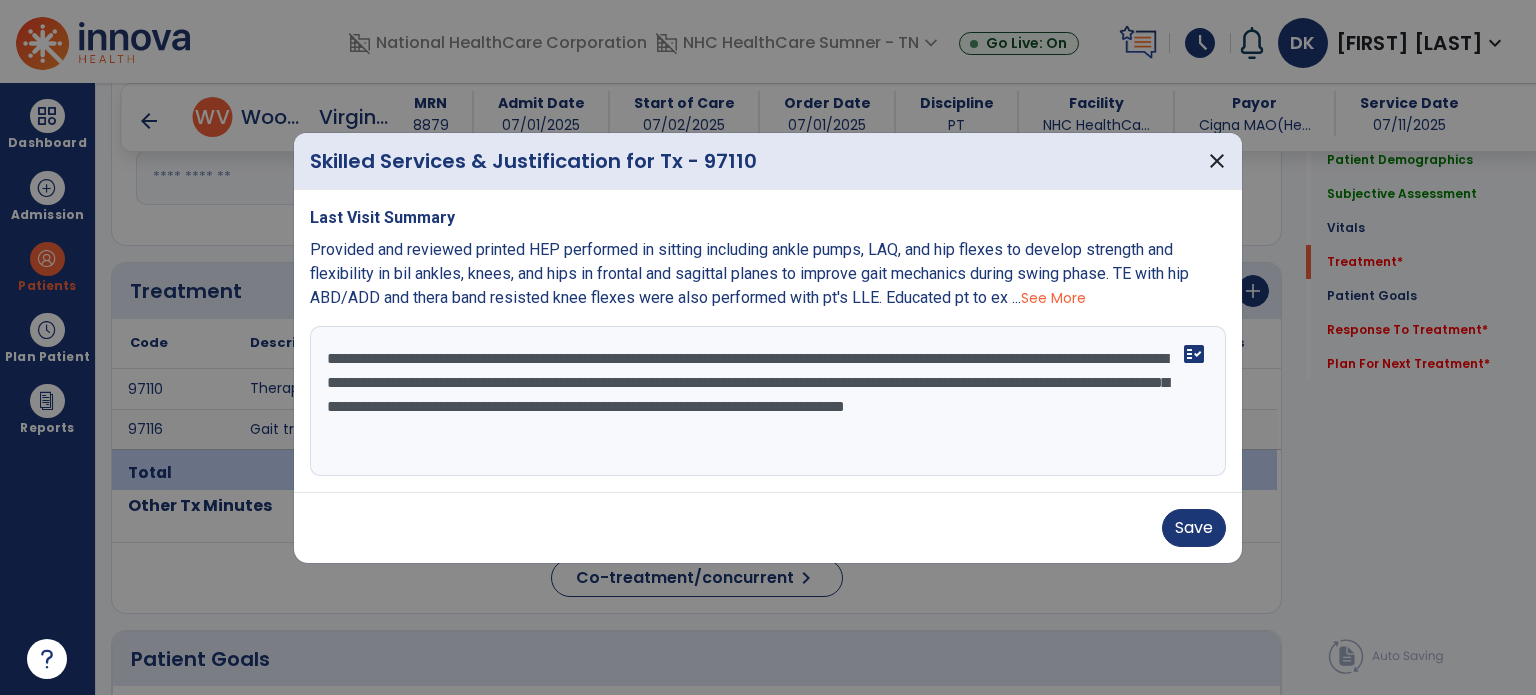 scroll, scrollTop: 0, scrollLeft: 0, axis: both 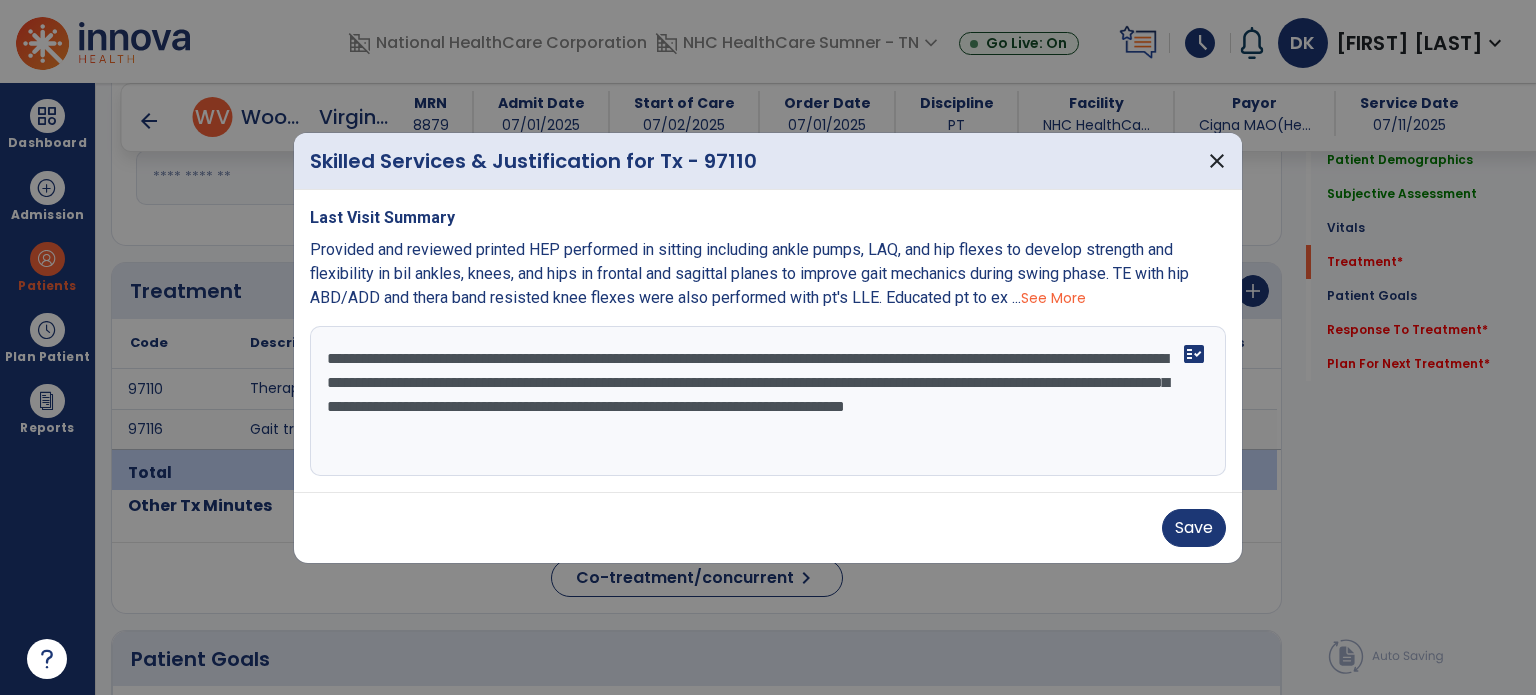drag, startPoint x: 441, startPoint y: 357, endPoint x: 309, endPoint y: 363, distance: 132.13629 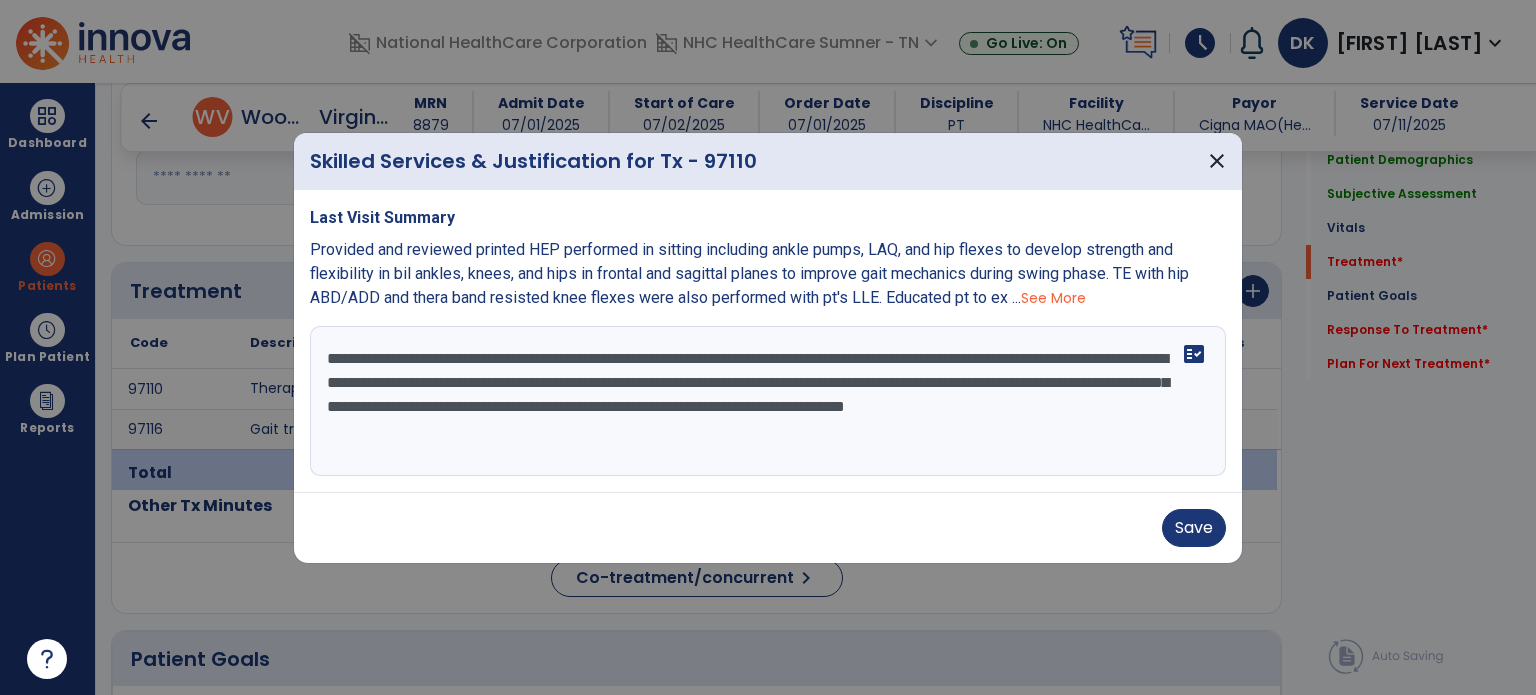 click on "**********" at bounding box center [768, 401] 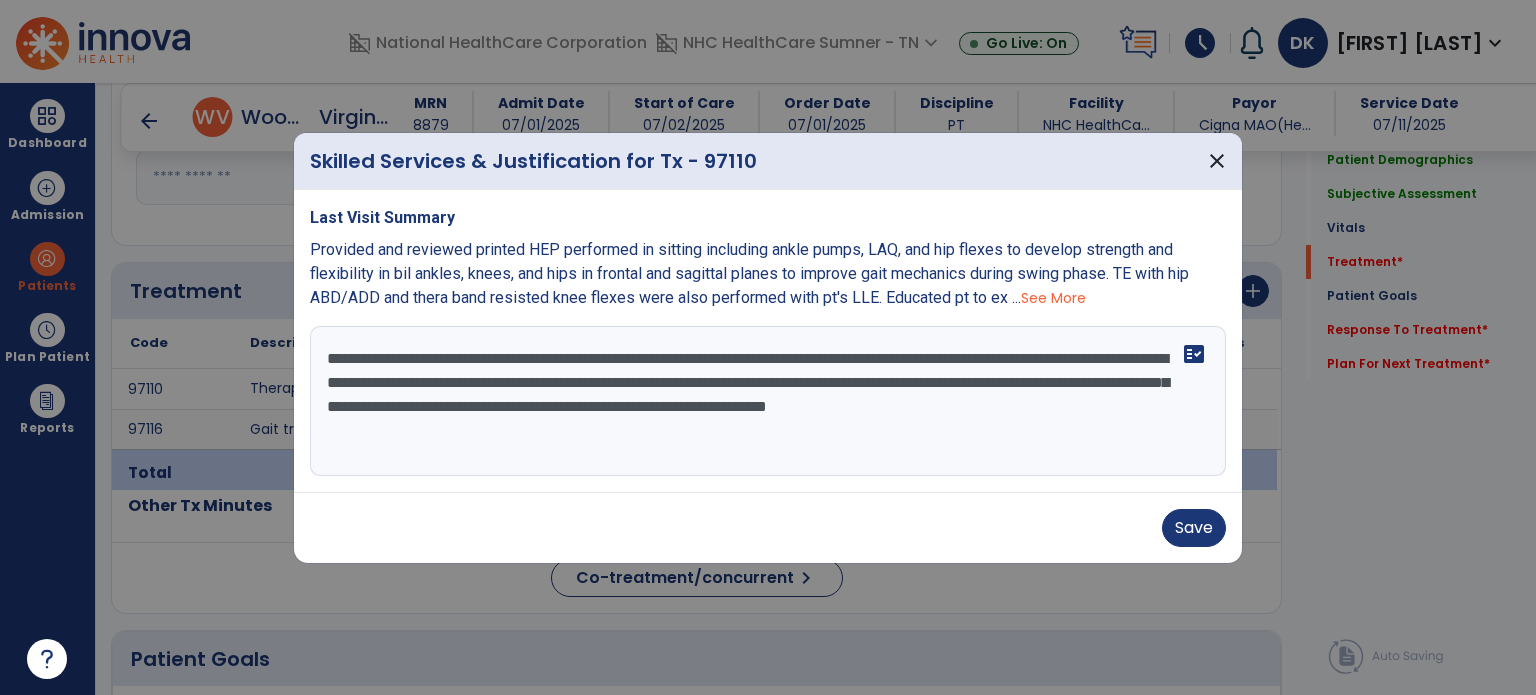 click on "**********" at bounding box center [768, 401] 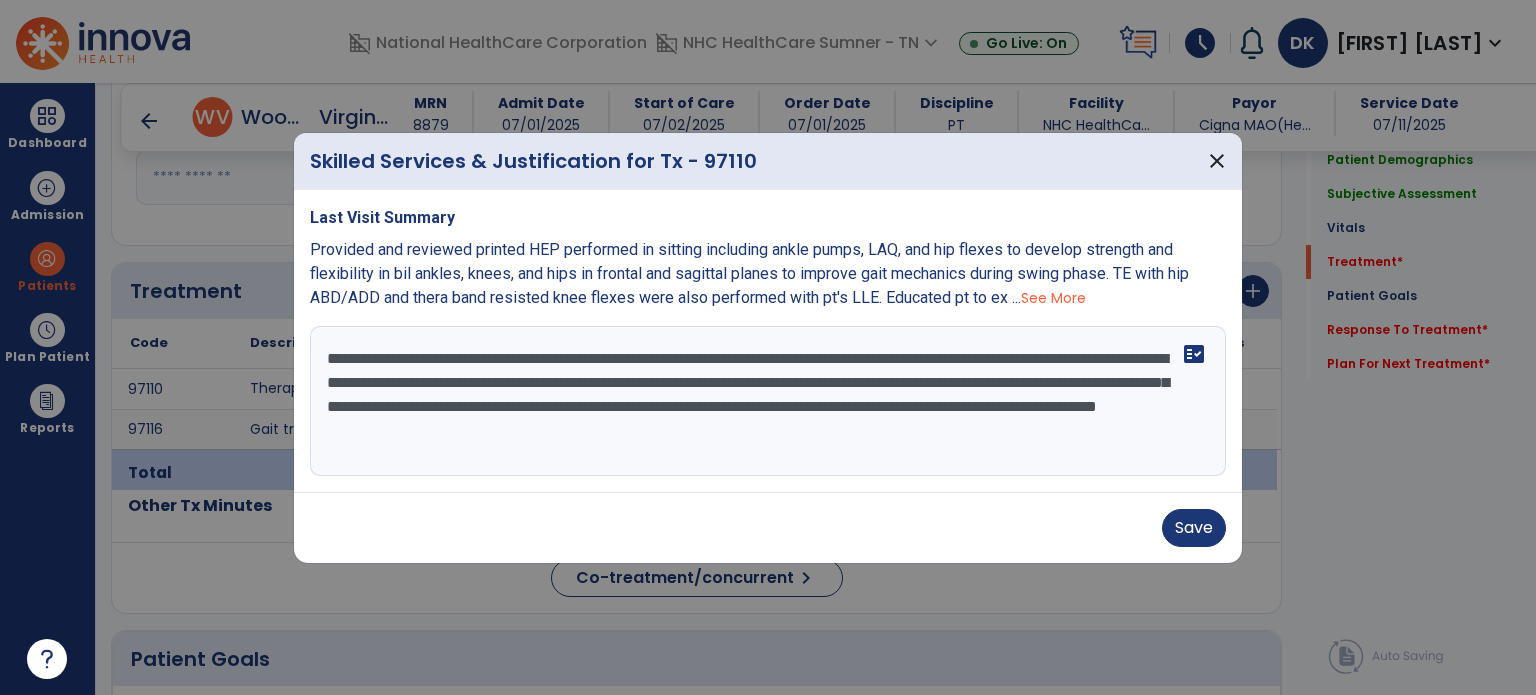 click on "**********" at bounding box center (768, 401) 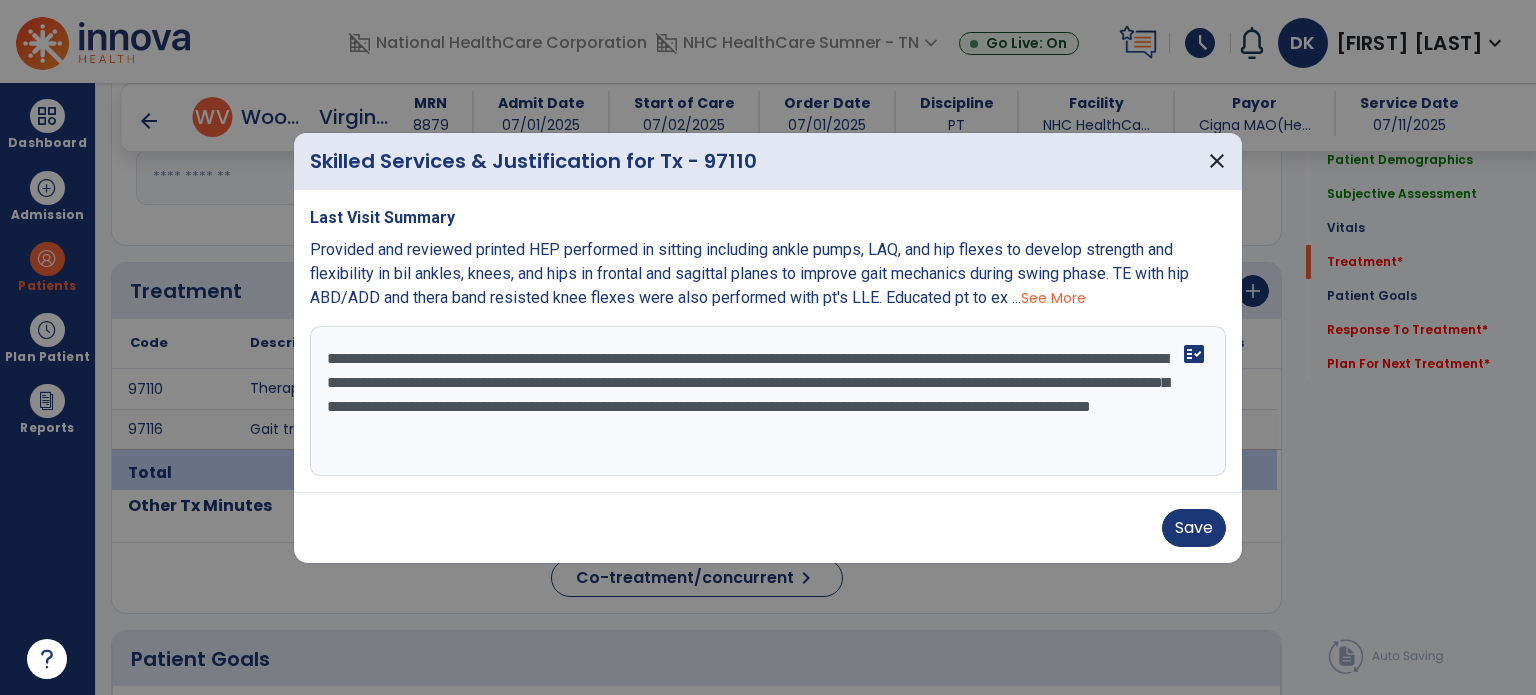 type on "**********" 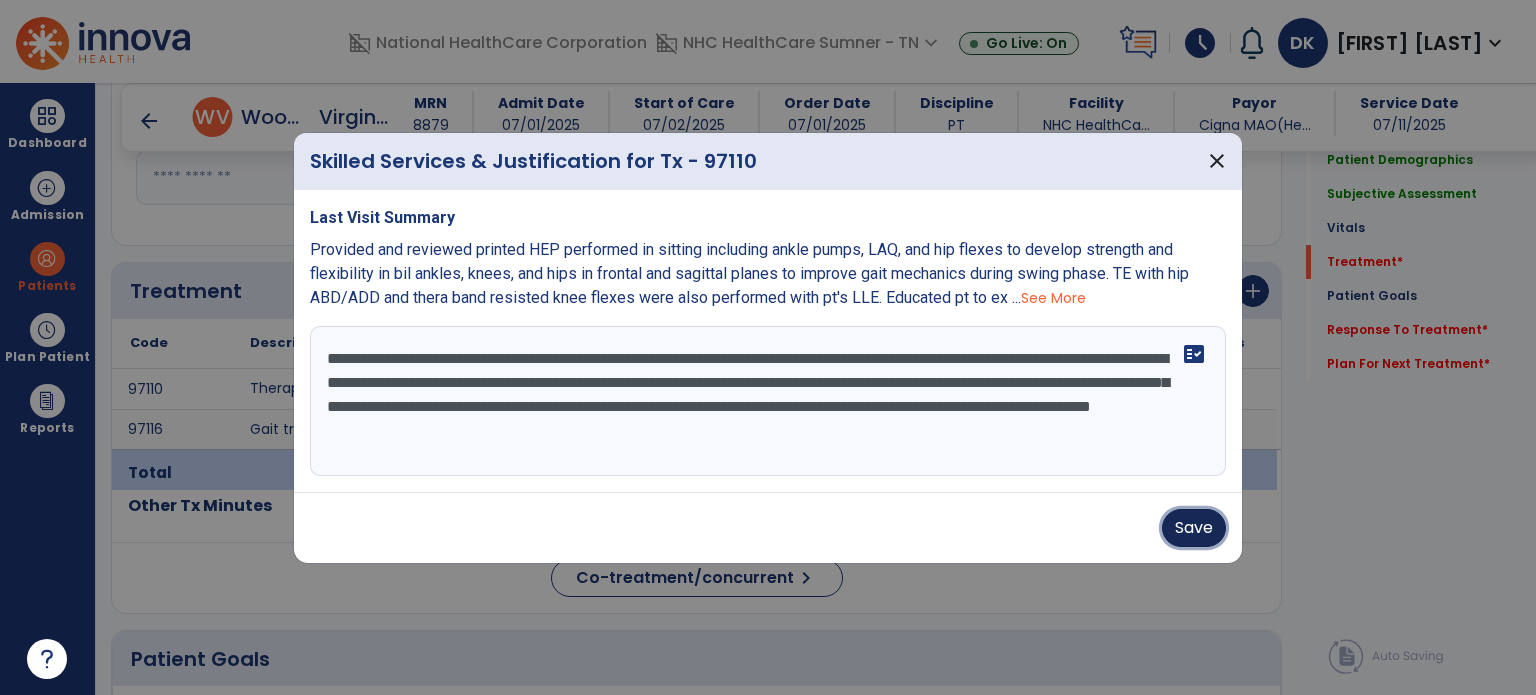 click on "Save" at bounding box center (1194, 528) 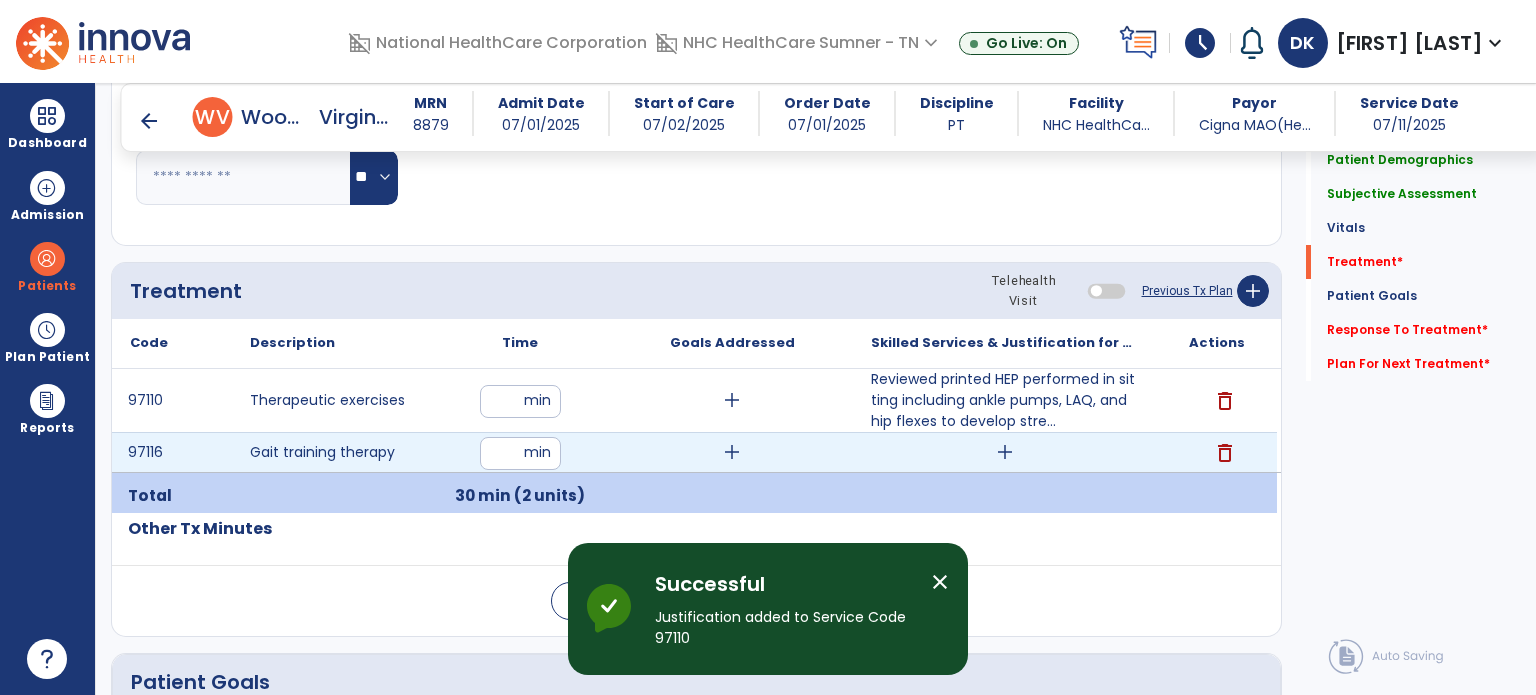click on "add" at bounding box center [1004, 452] 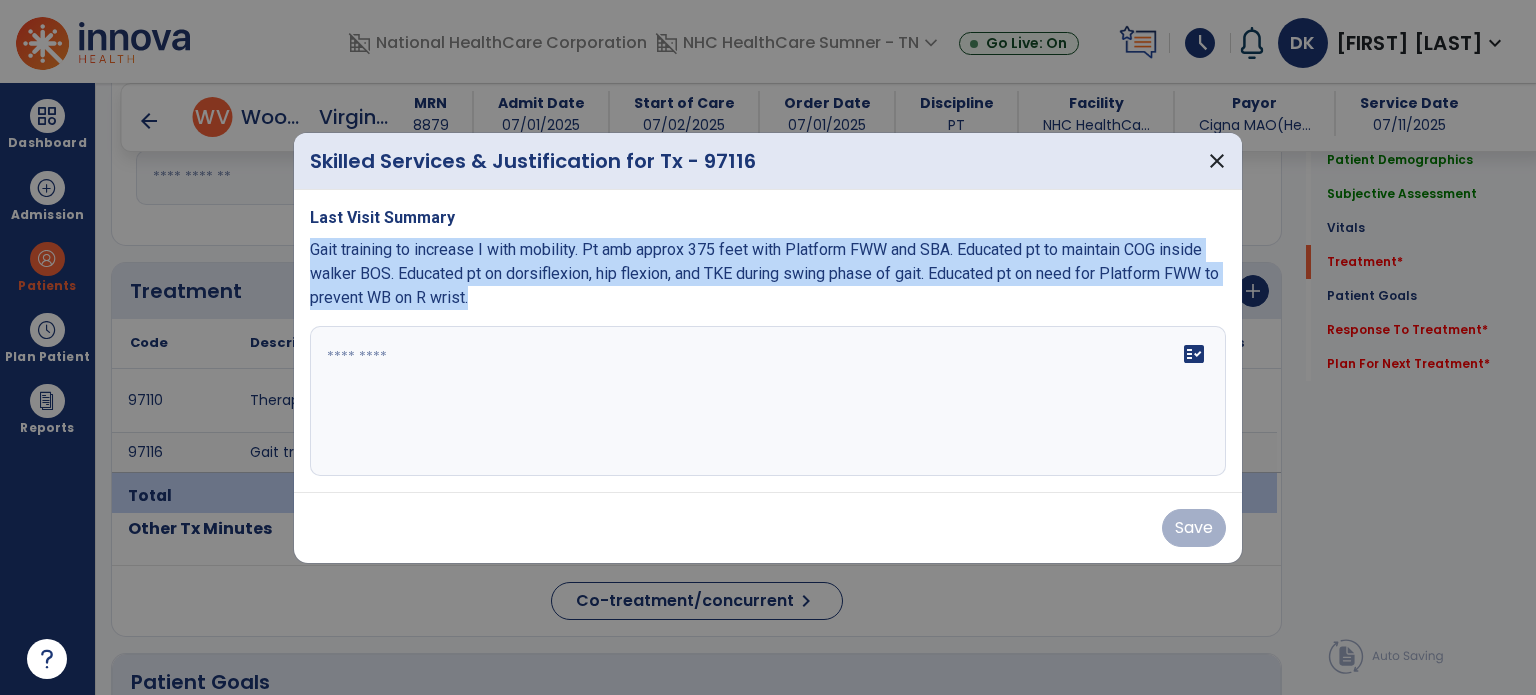 drag, startPoint x: 510, startPoint y: 302, endPoint x: 305, endPoint y: 251, distance: 211.24867 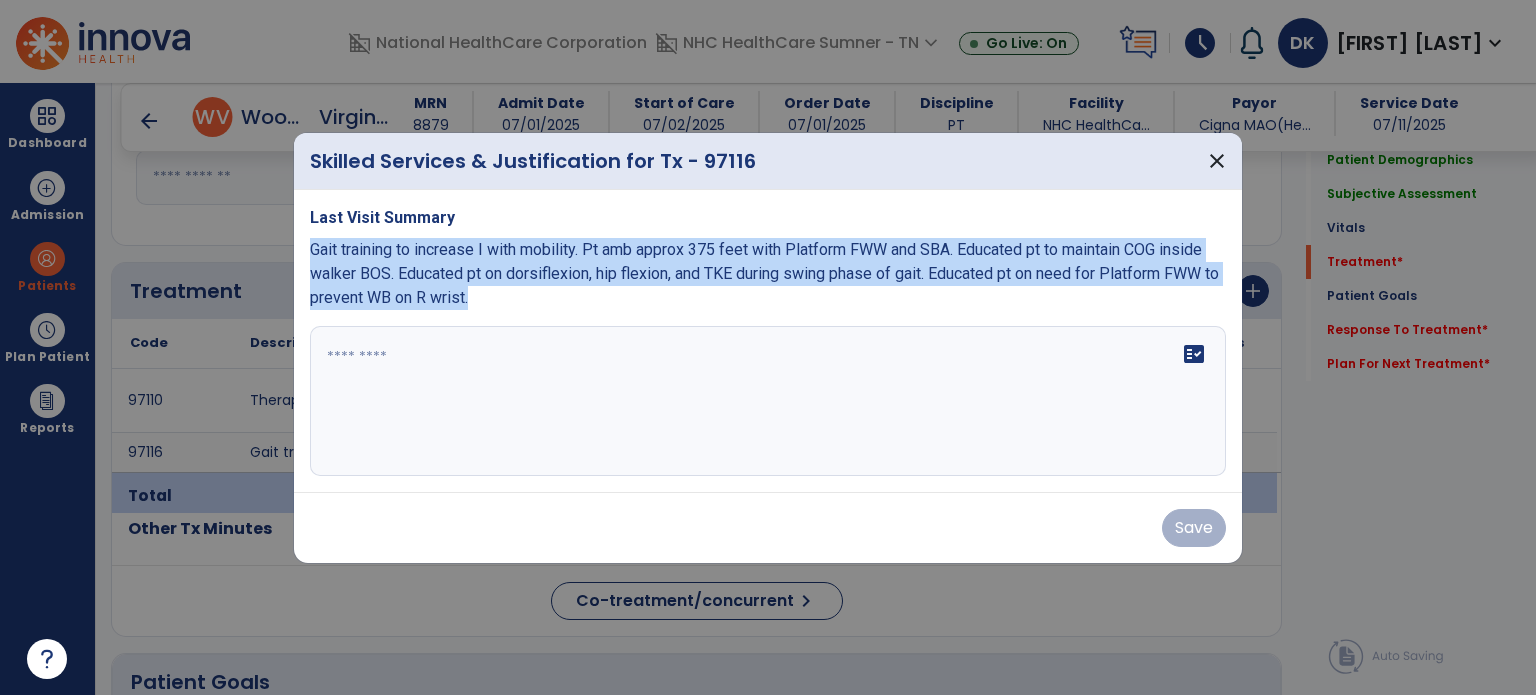 click on "Last Visit Summary Gait training to increase I with mobility. Pt amb approx 375 feet with Platform FWW and SBA. Educated pt to maintain COG inside walker BOS. Educated pt on dorsiflexion, hip flexion, and TKE during swing phase of gait. Educated pt on need for Platform FWW to prevent WB on R wrist.    fact_check" at bounding box center [768, 341] 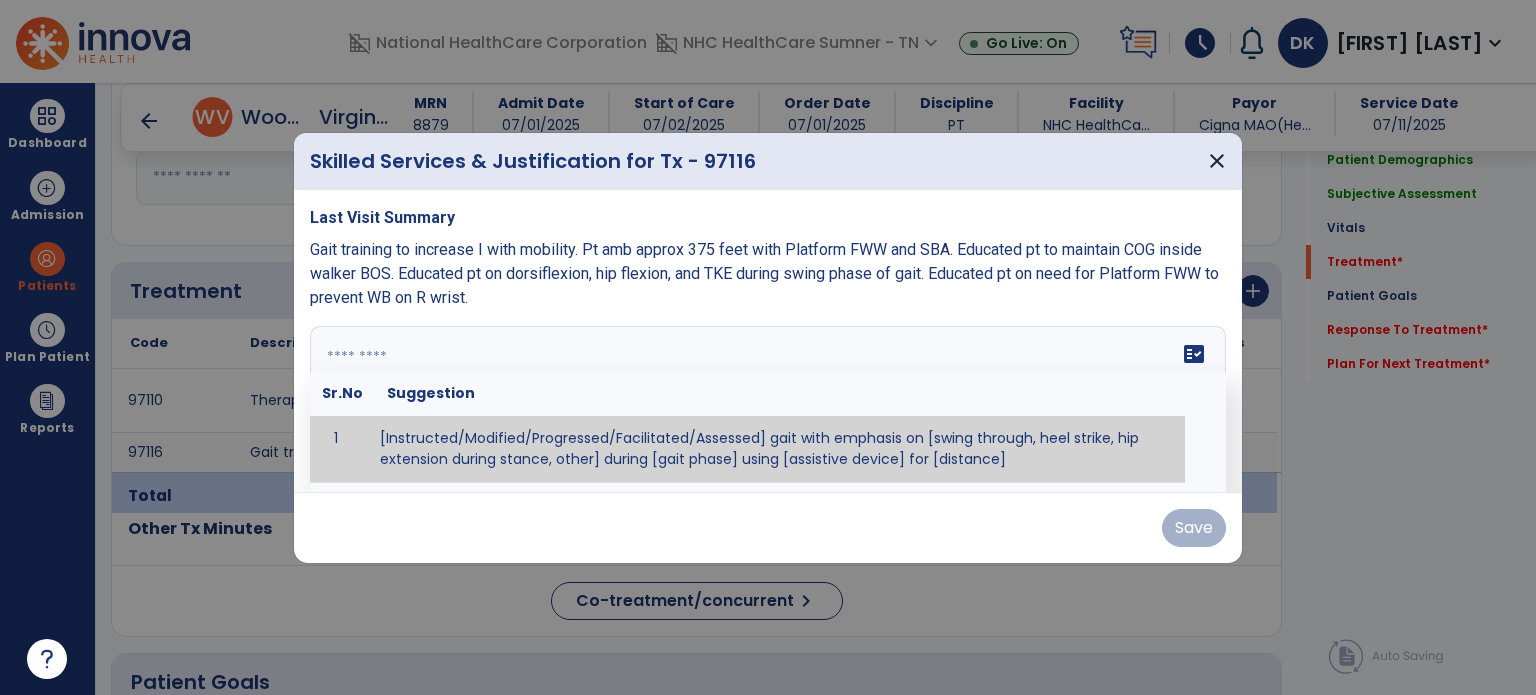 paste on "**********" 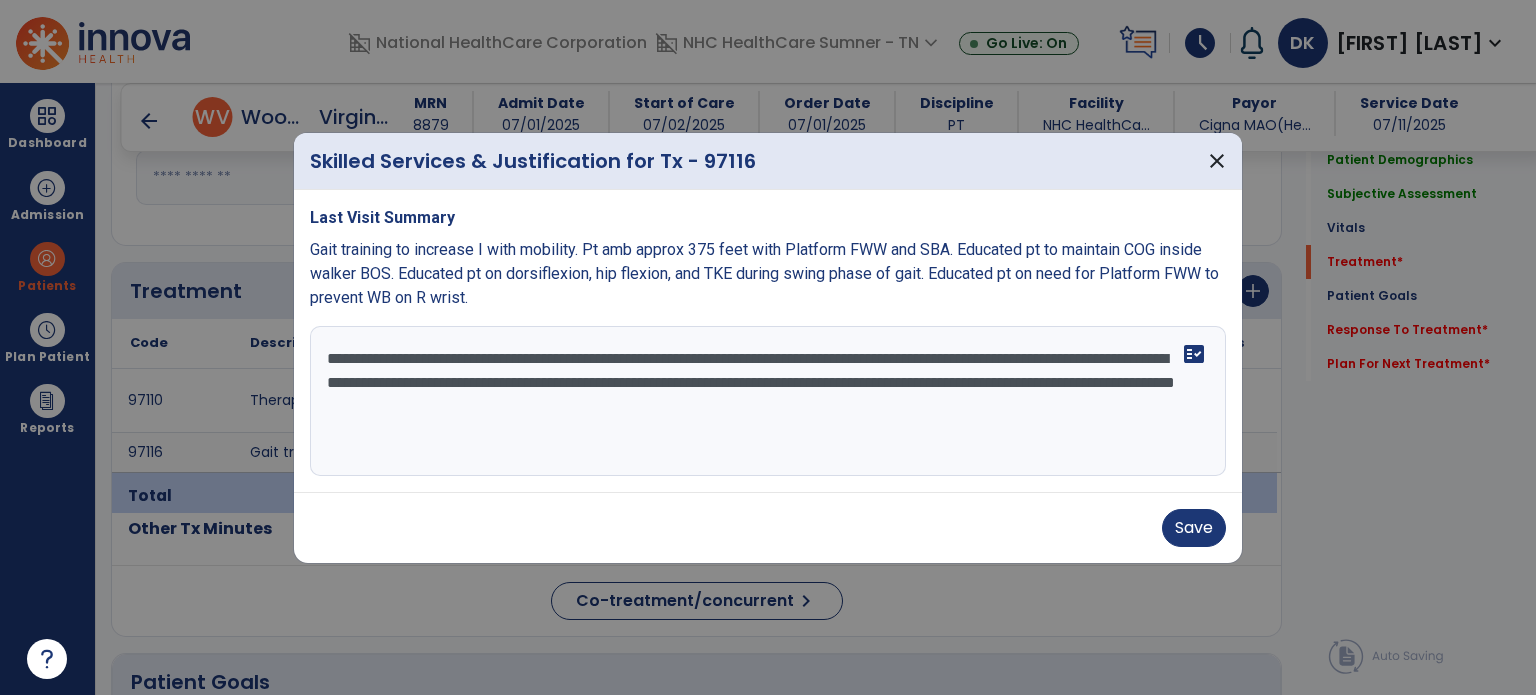 drag, startPoint x: 788, startPoint y: 355, endPoint x: 763, endPoint y: 362, distance: 25.96151 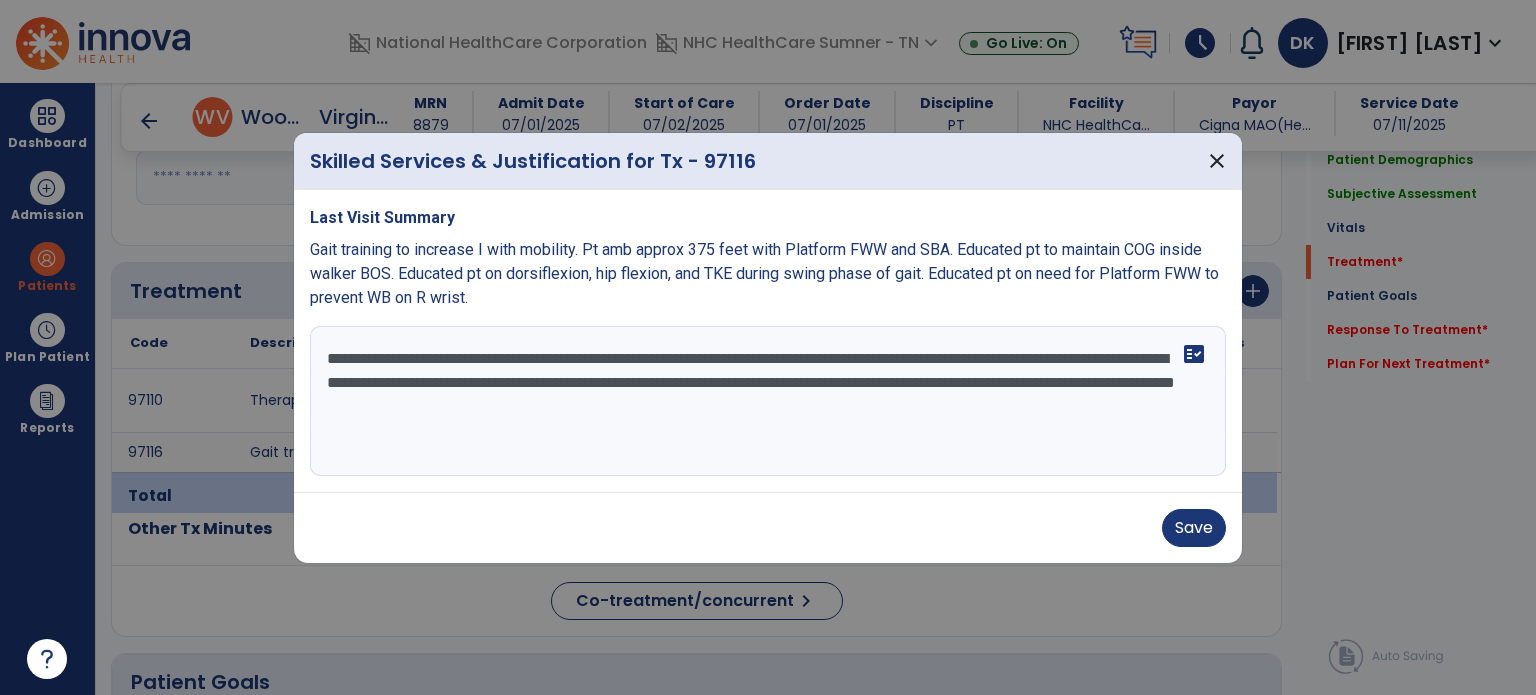 click on "**********" at bounding box center (768, 401) 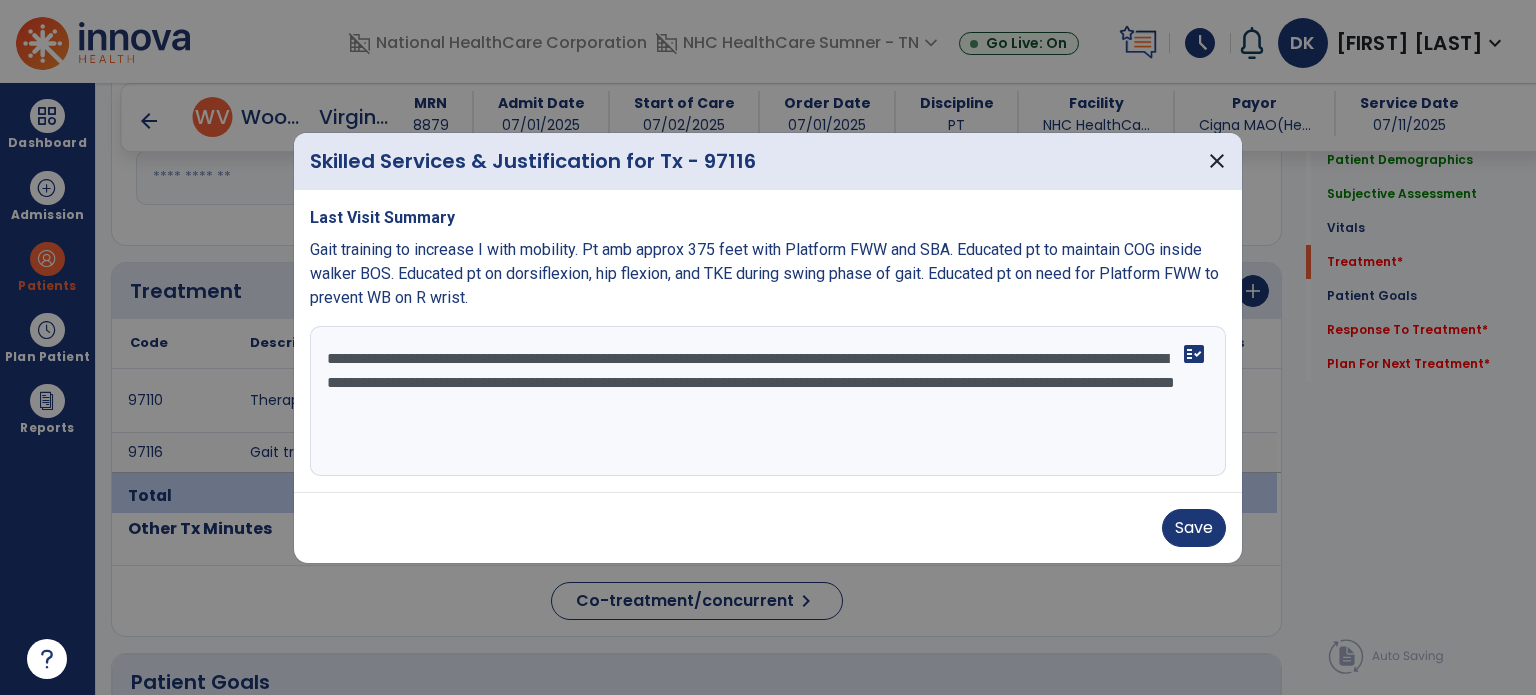 drag, startPoint x: 368, startPoint y: 404, endPoint x: 992, endPoint y: 405, distance: 624.0008 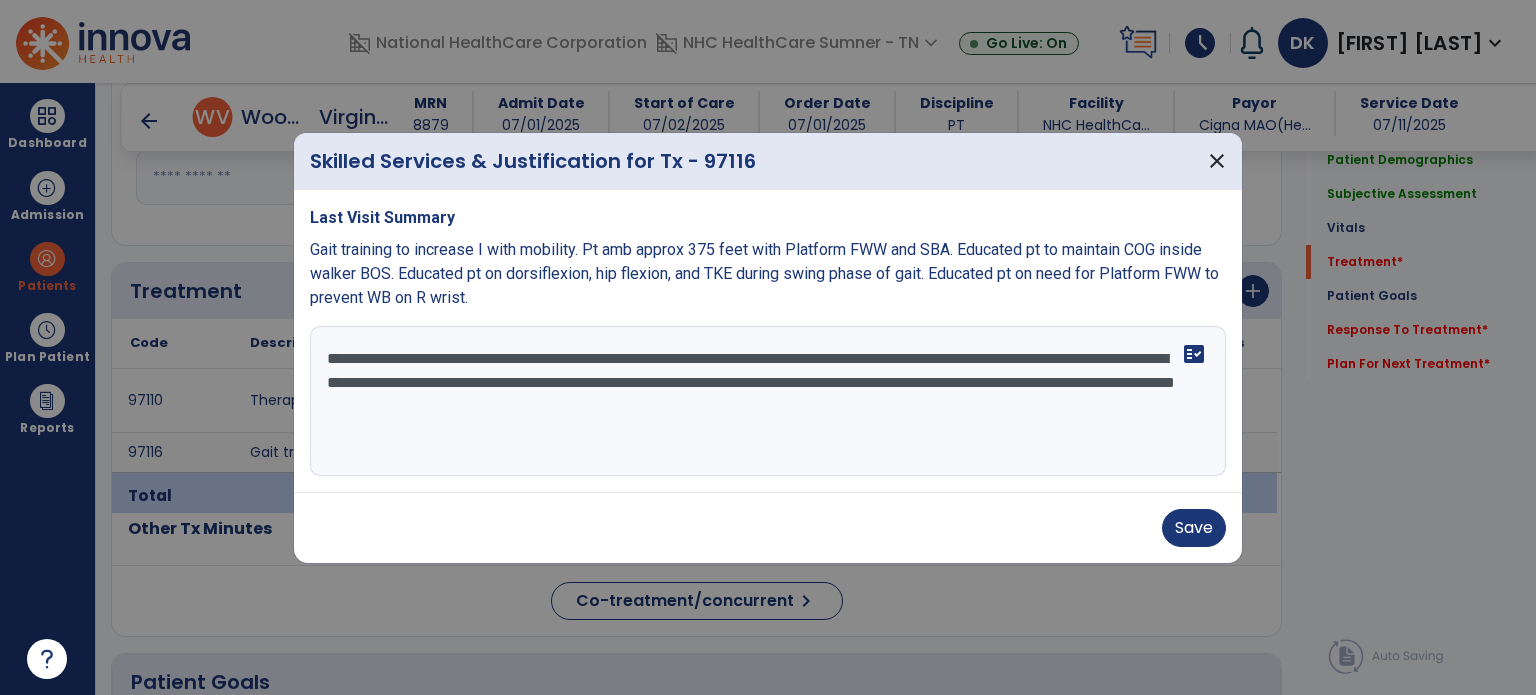 click on "**********" at bounding box center [768, 401] 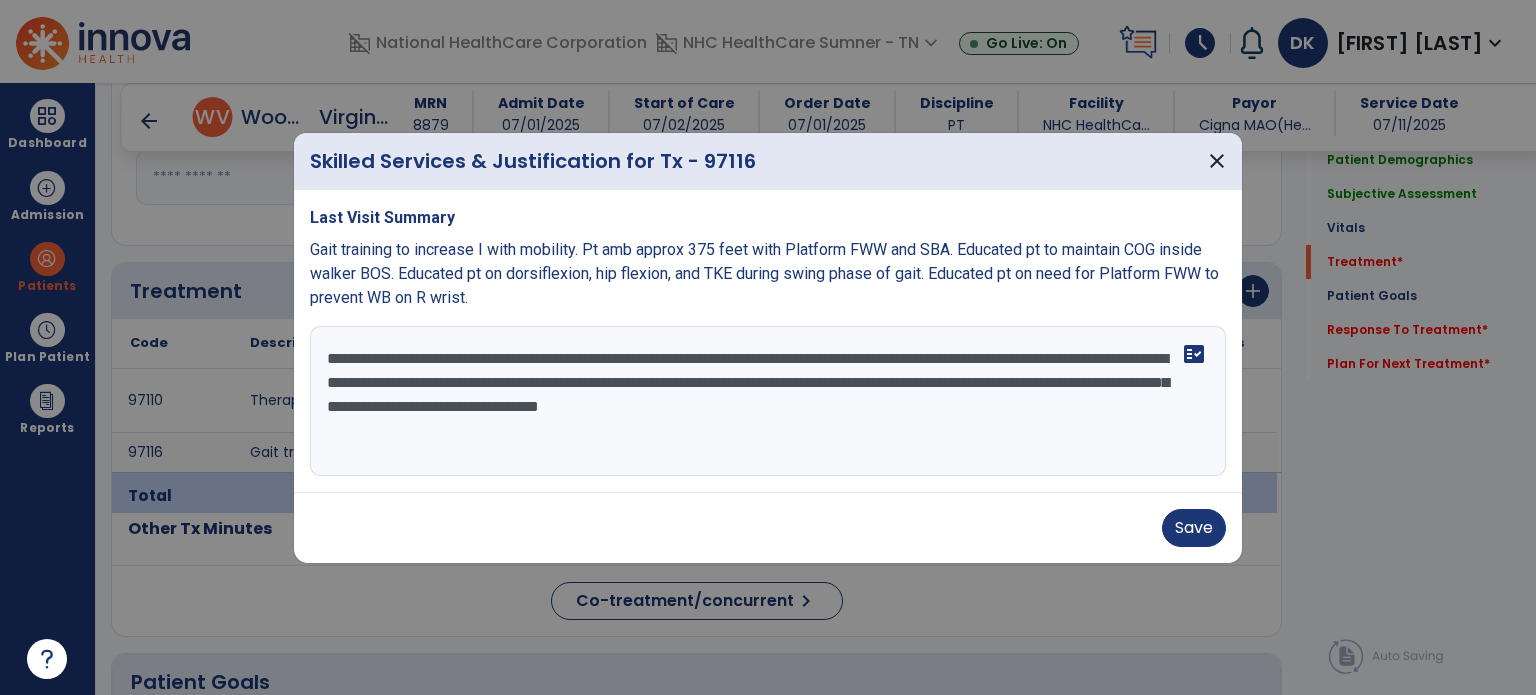 click on "**********" at bounding box center (768, 401) 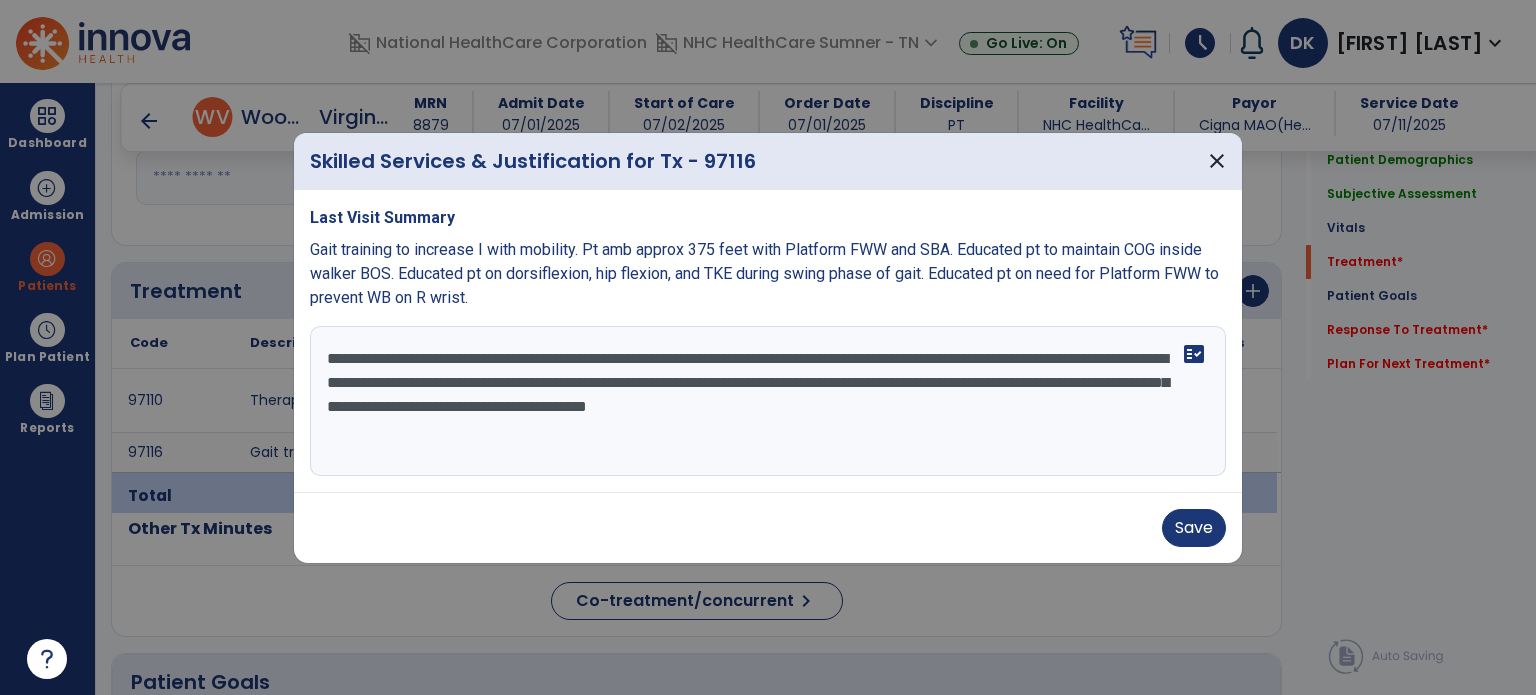 drag, startPoint x: 964, startPoint y: 403, endPoint x: 968, endPoint y: 491, distance: 88.09086 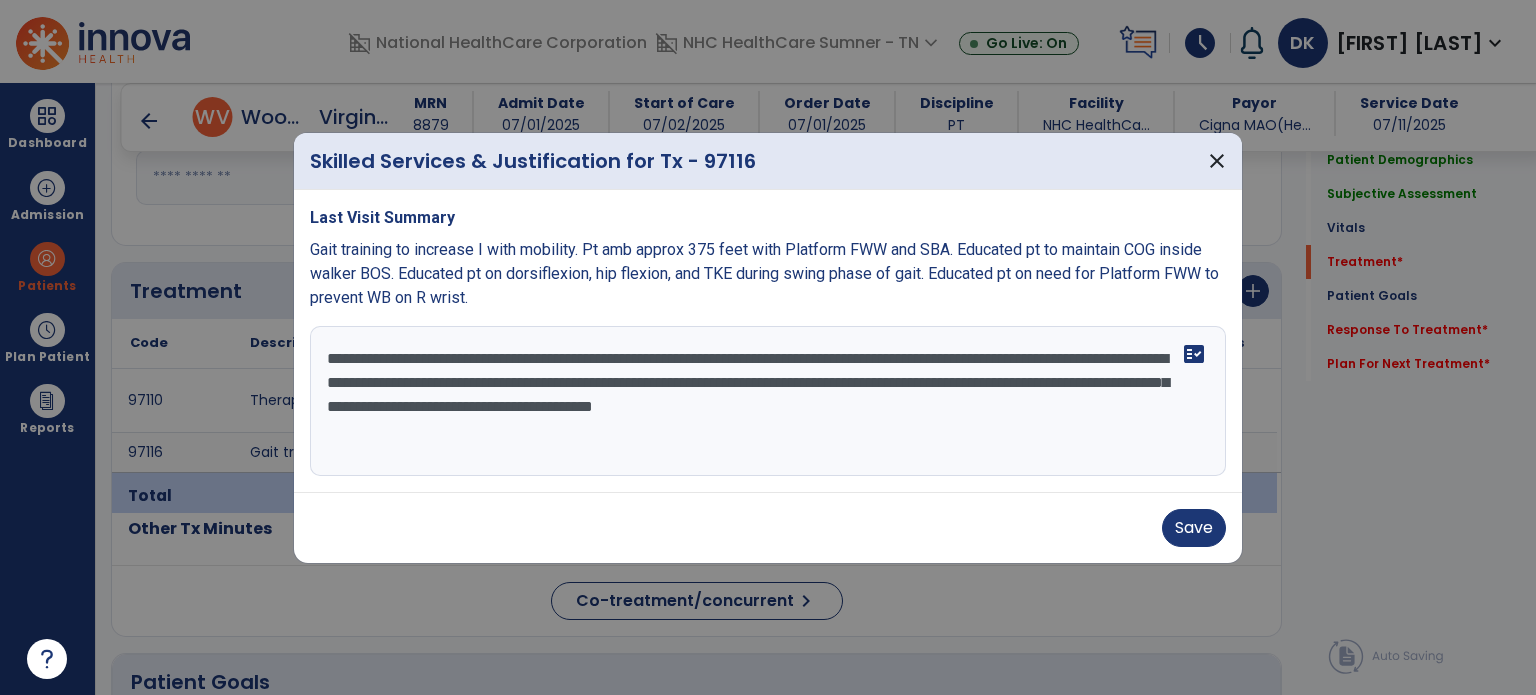 click on "**********" at bounding box center (768, 401) 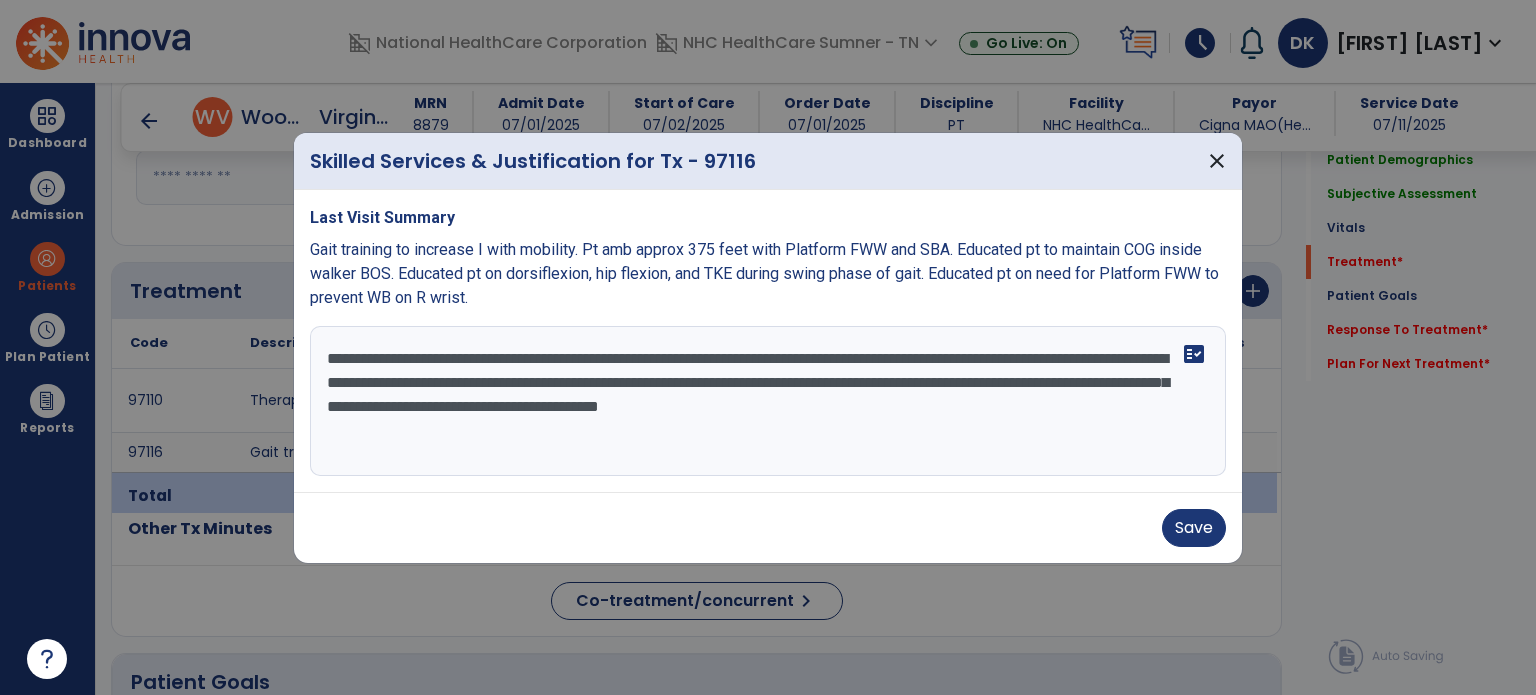 click on "**********" at bounding box center [768, 401] 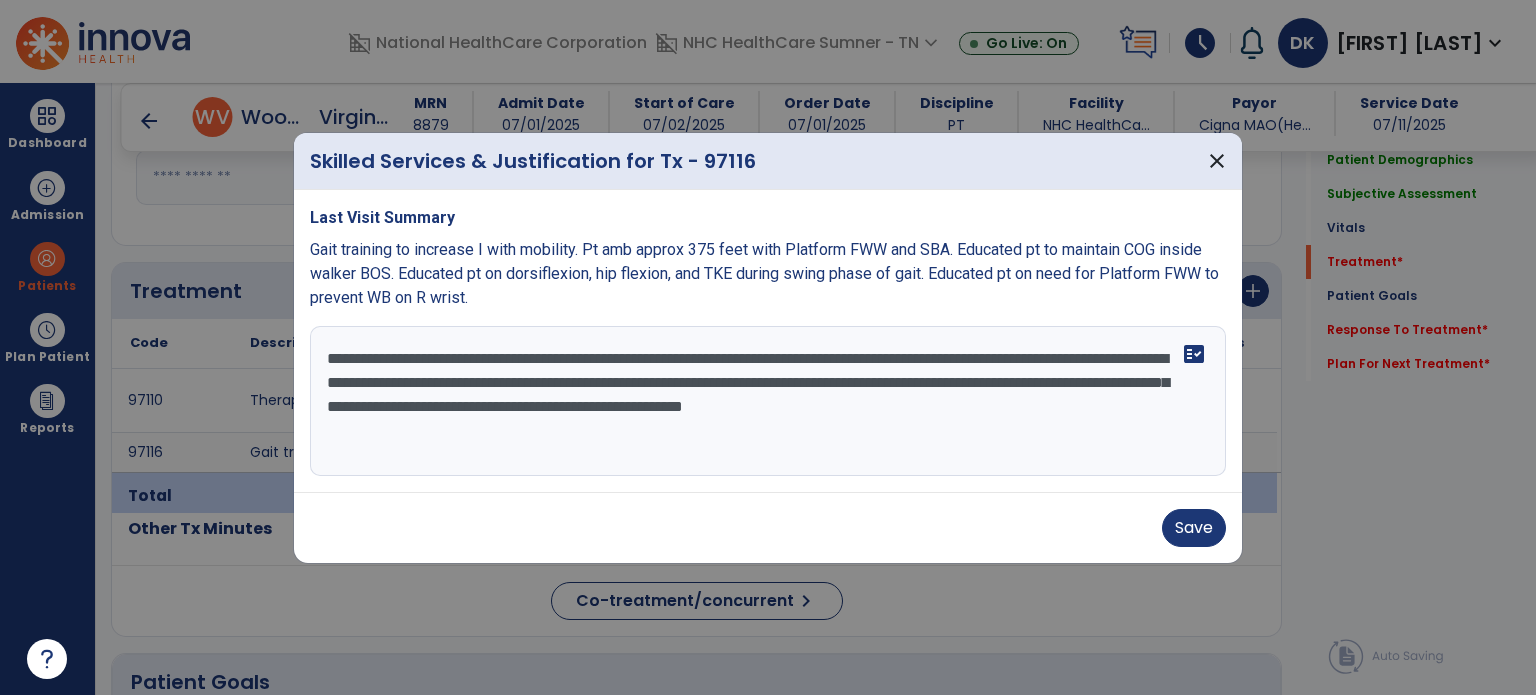 type on "**********" 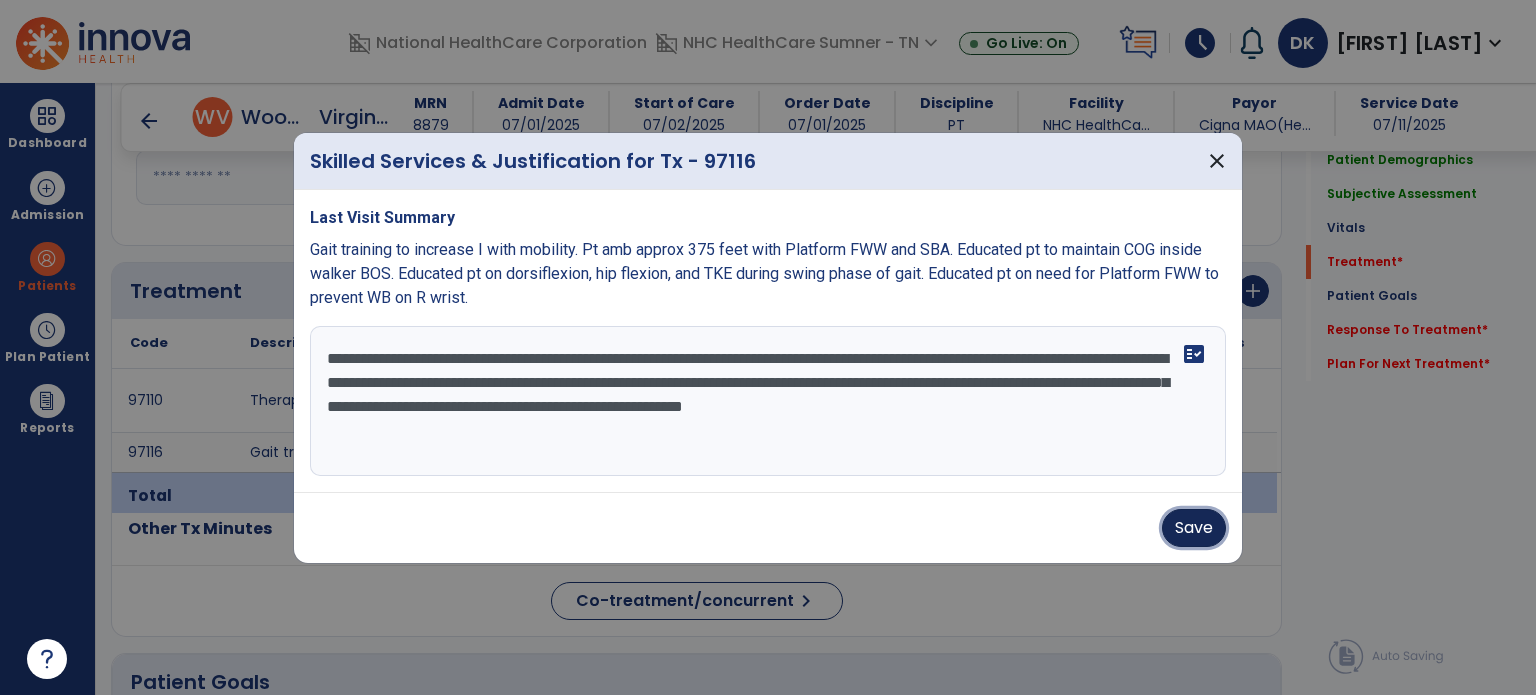 click on "Save" at bounding box center [1194, 528] 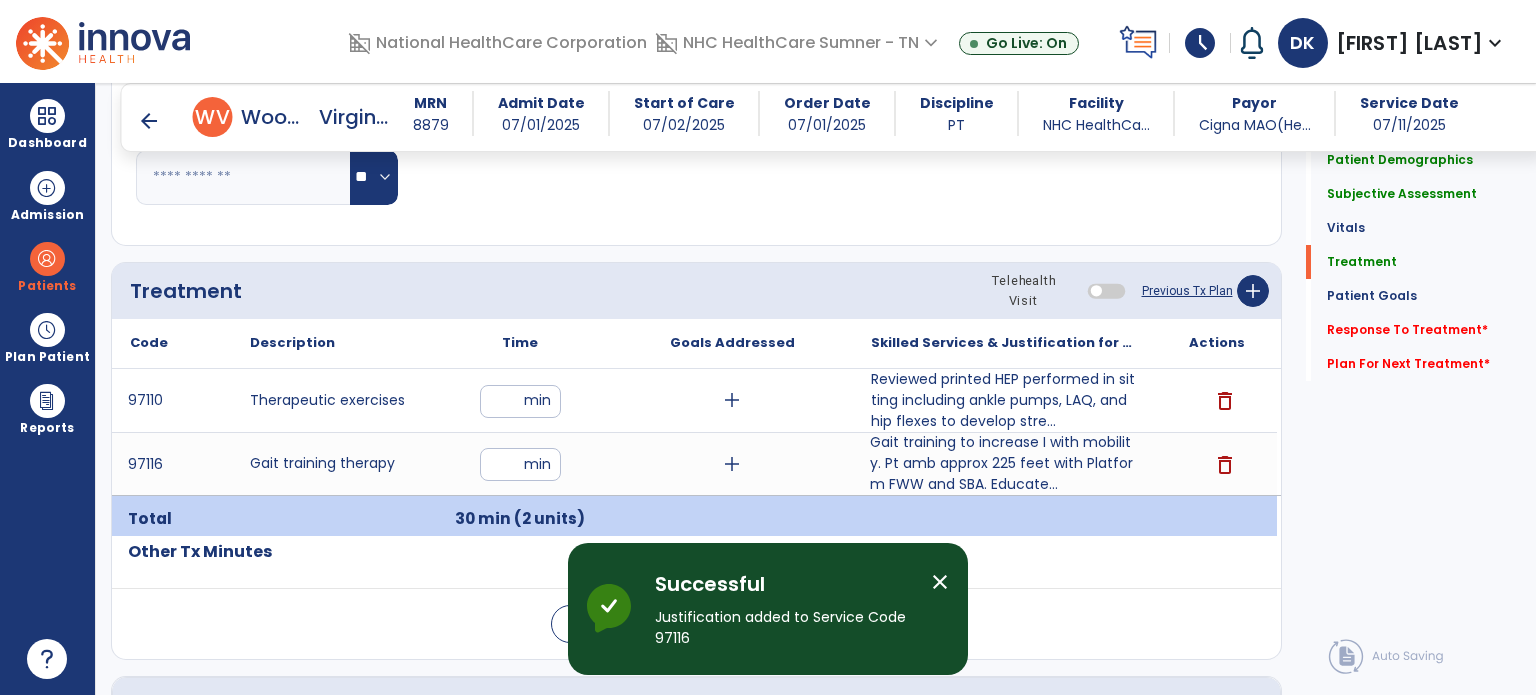 click on "Response To Treatment   *" 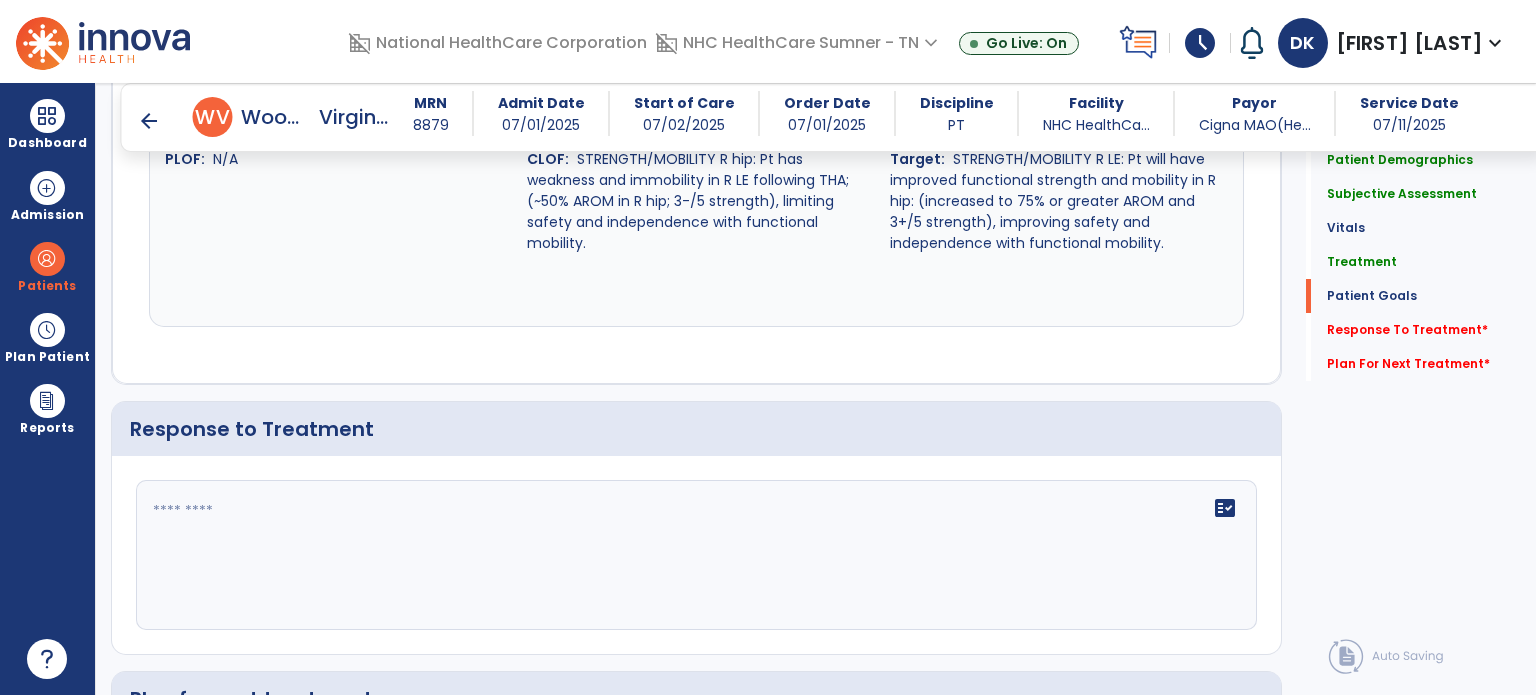 scroll, scrollTop: 3444, scrollLeft: 0, axis: vertical 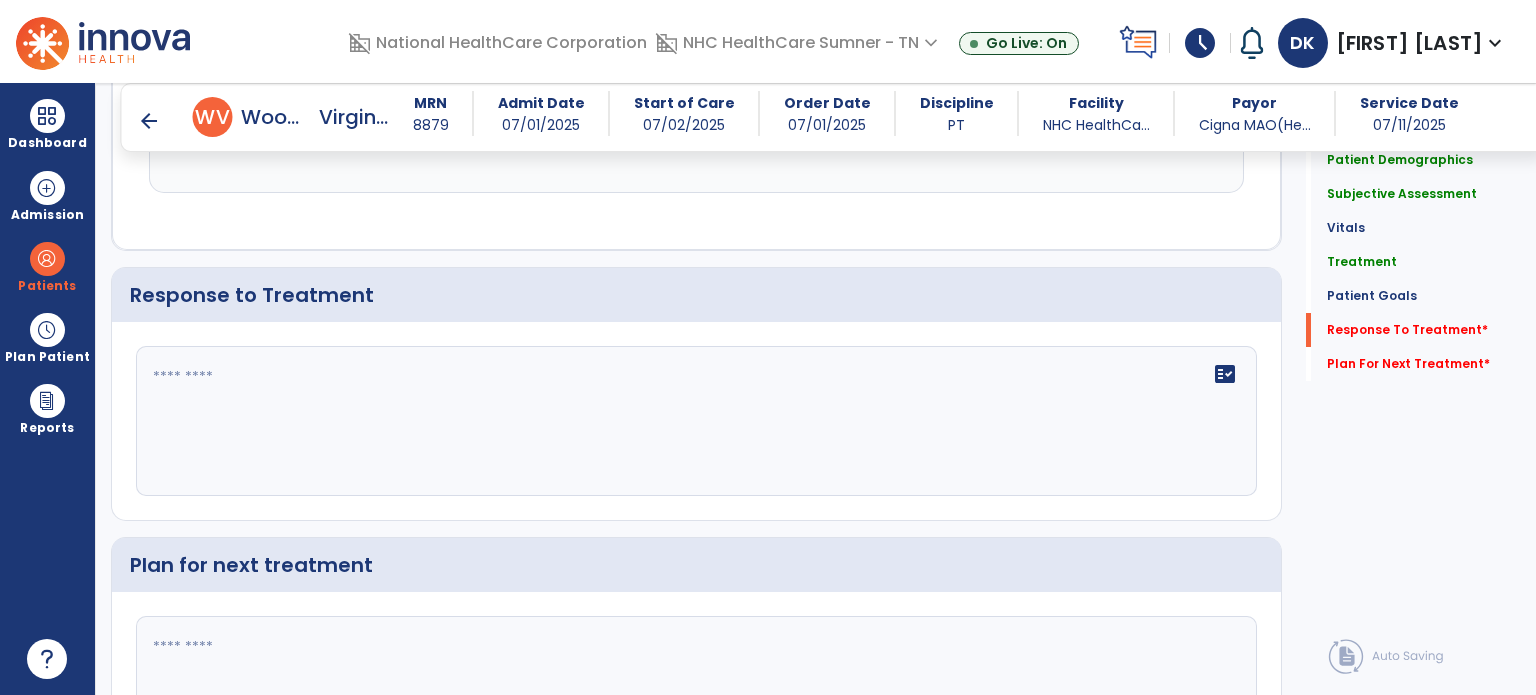click on "fact_check" 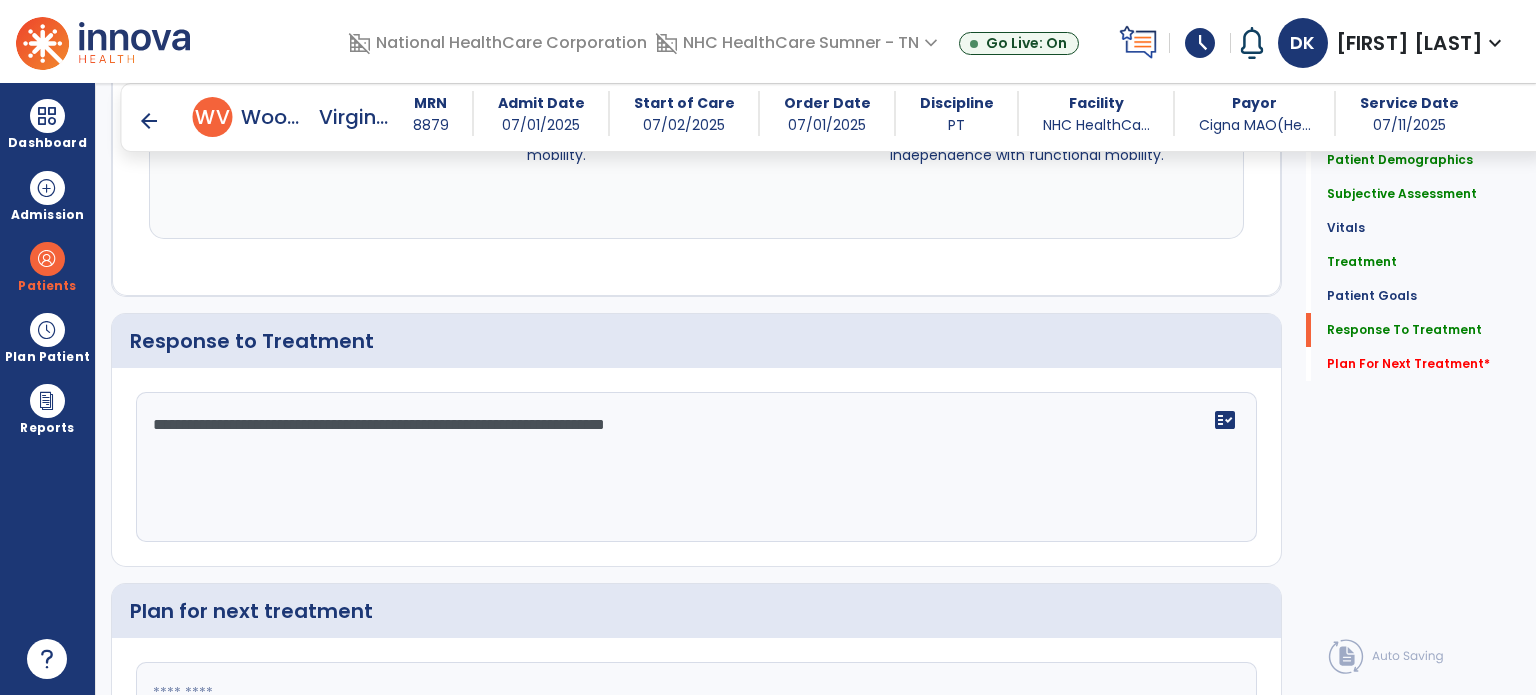 scroll, scrollTop: 3444, scrollLeft: 0, axis: vertical 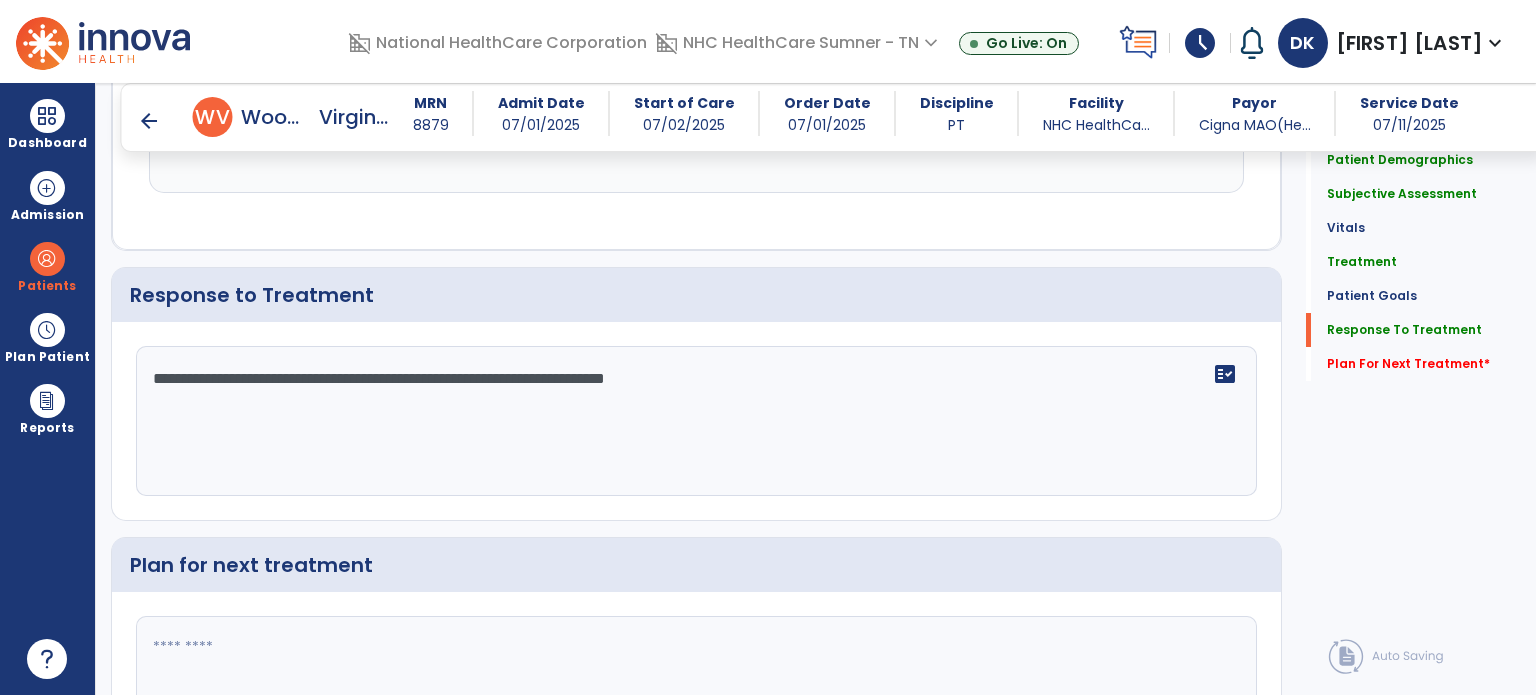 click on "**********" 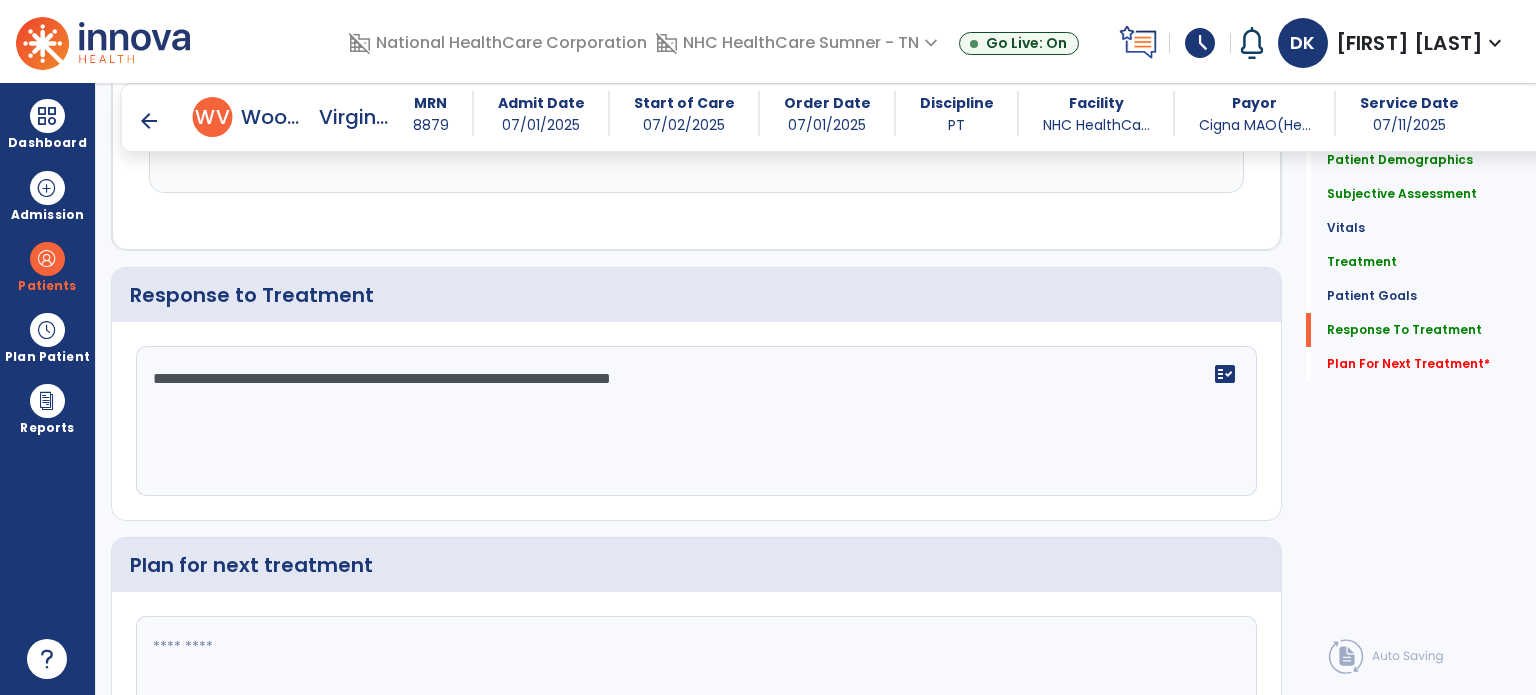 type on "**********" 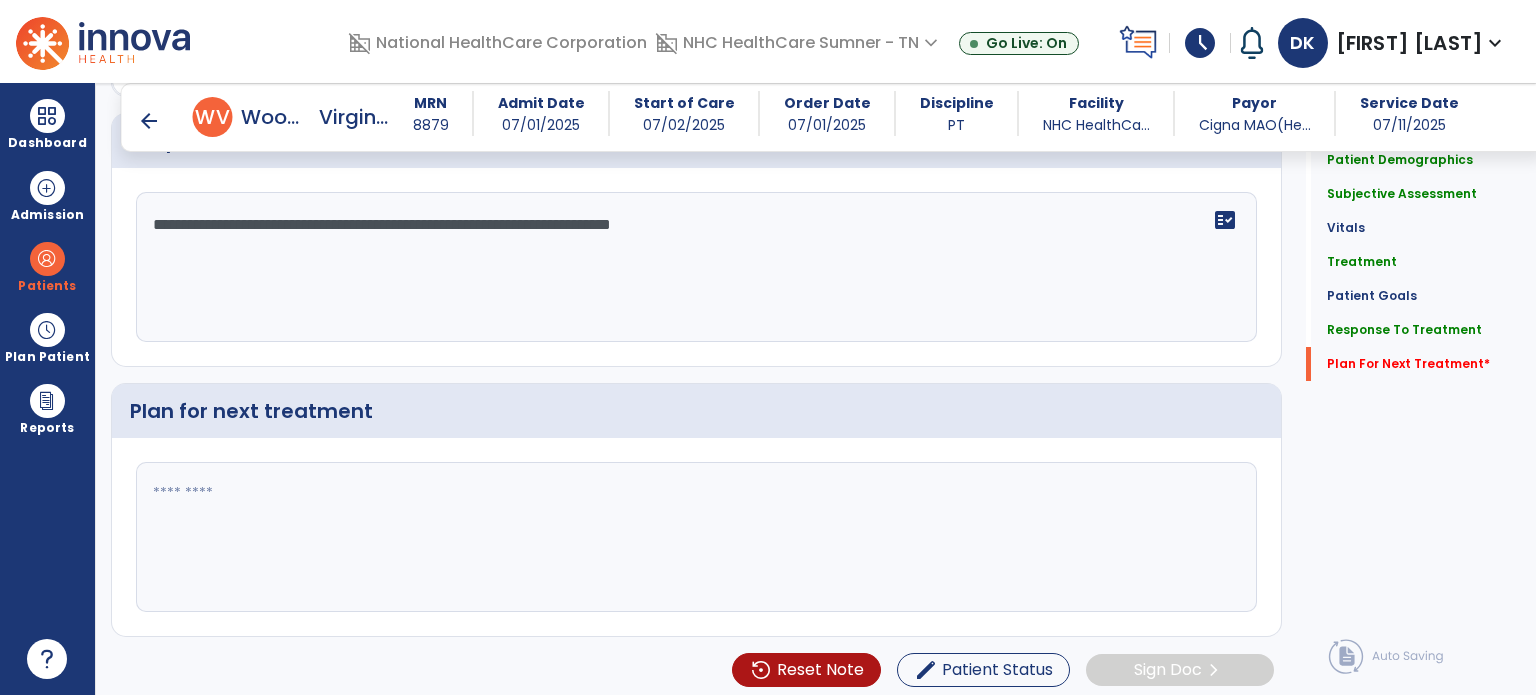 click 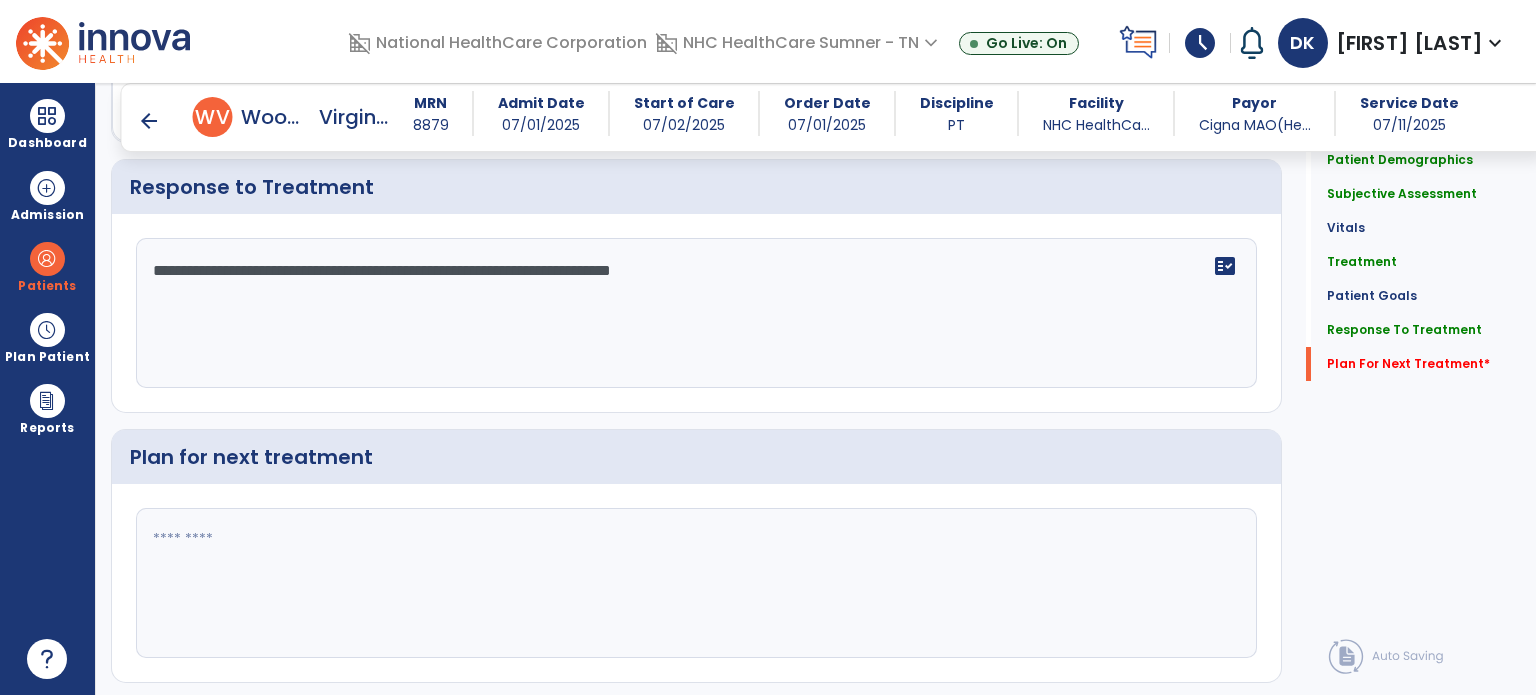 scroll, scrollTop: 3598, scrollLeft: 0, axis: vertical 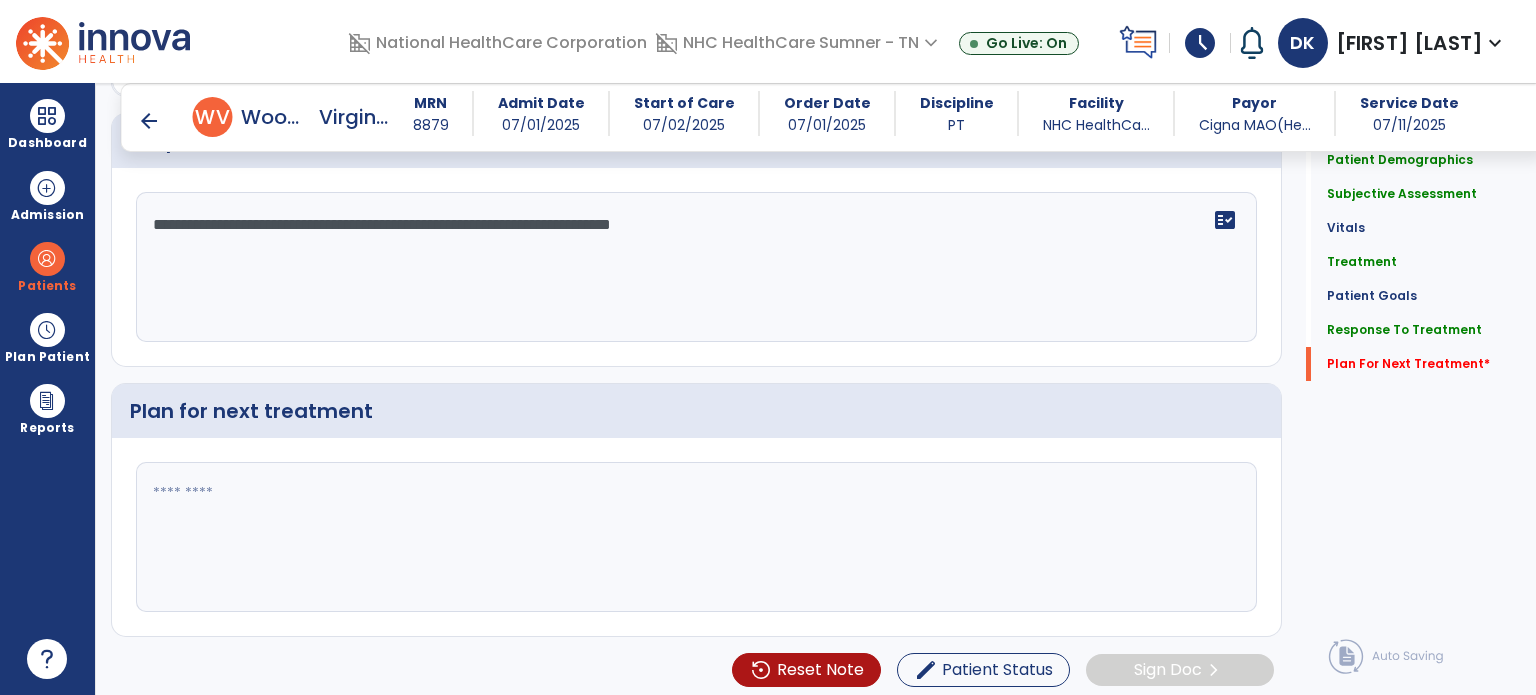 click 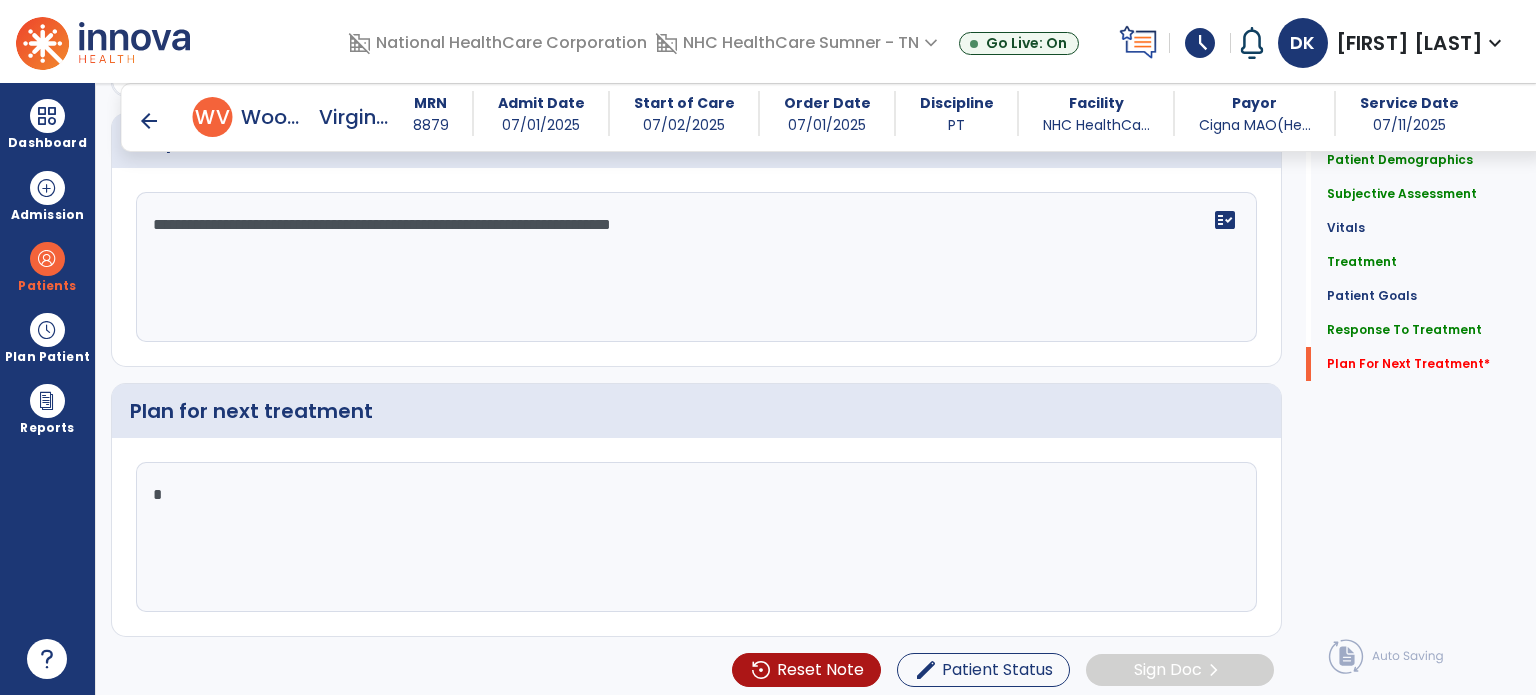 click on "*" 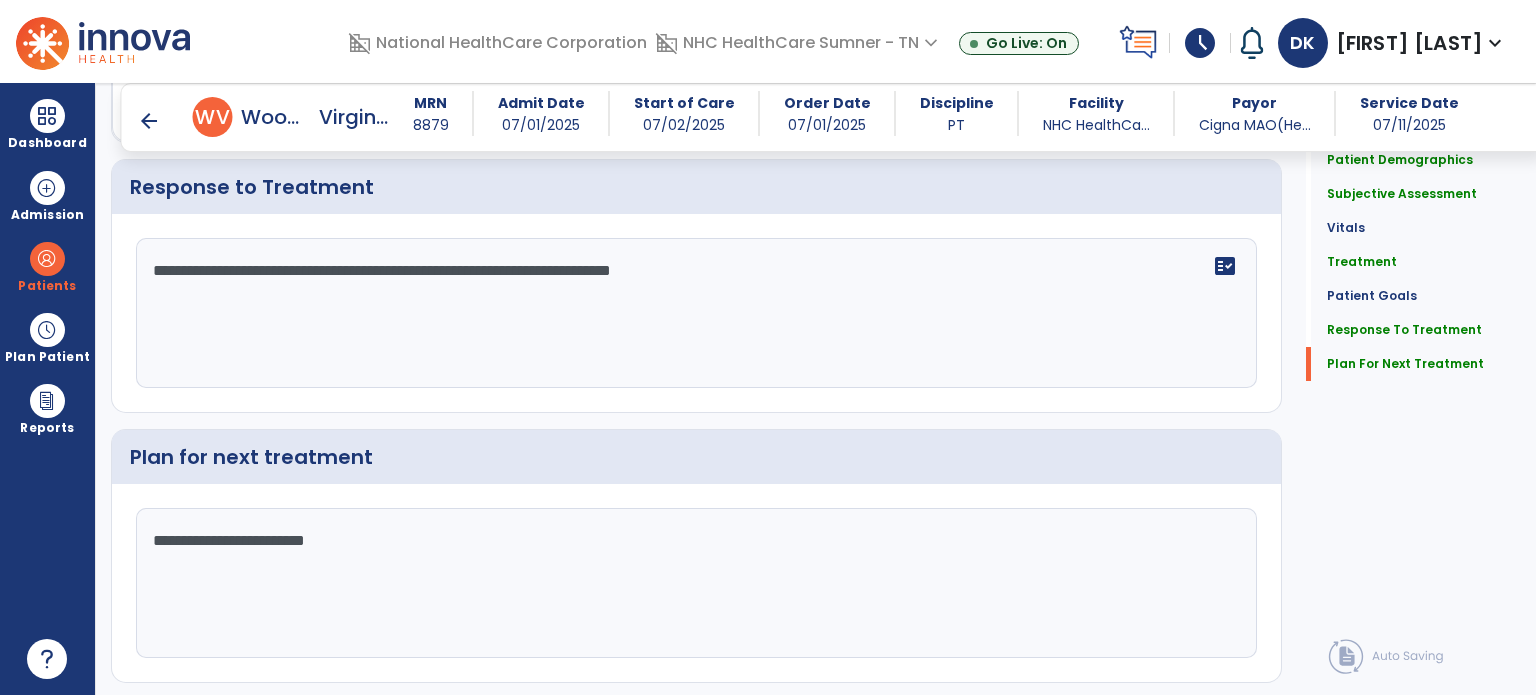 scroll, scrollTop: 3598, scrollLeft: 0, axis: vertical 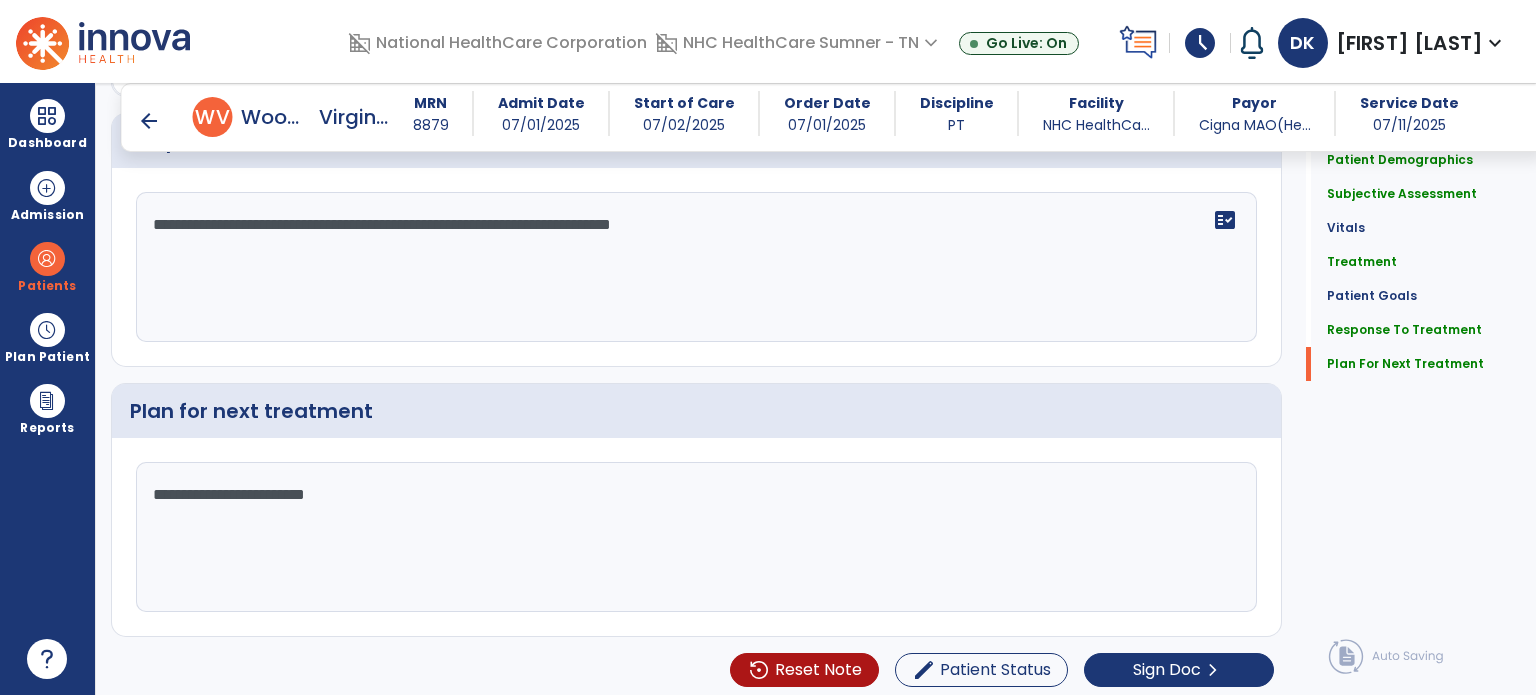 type on "**********" 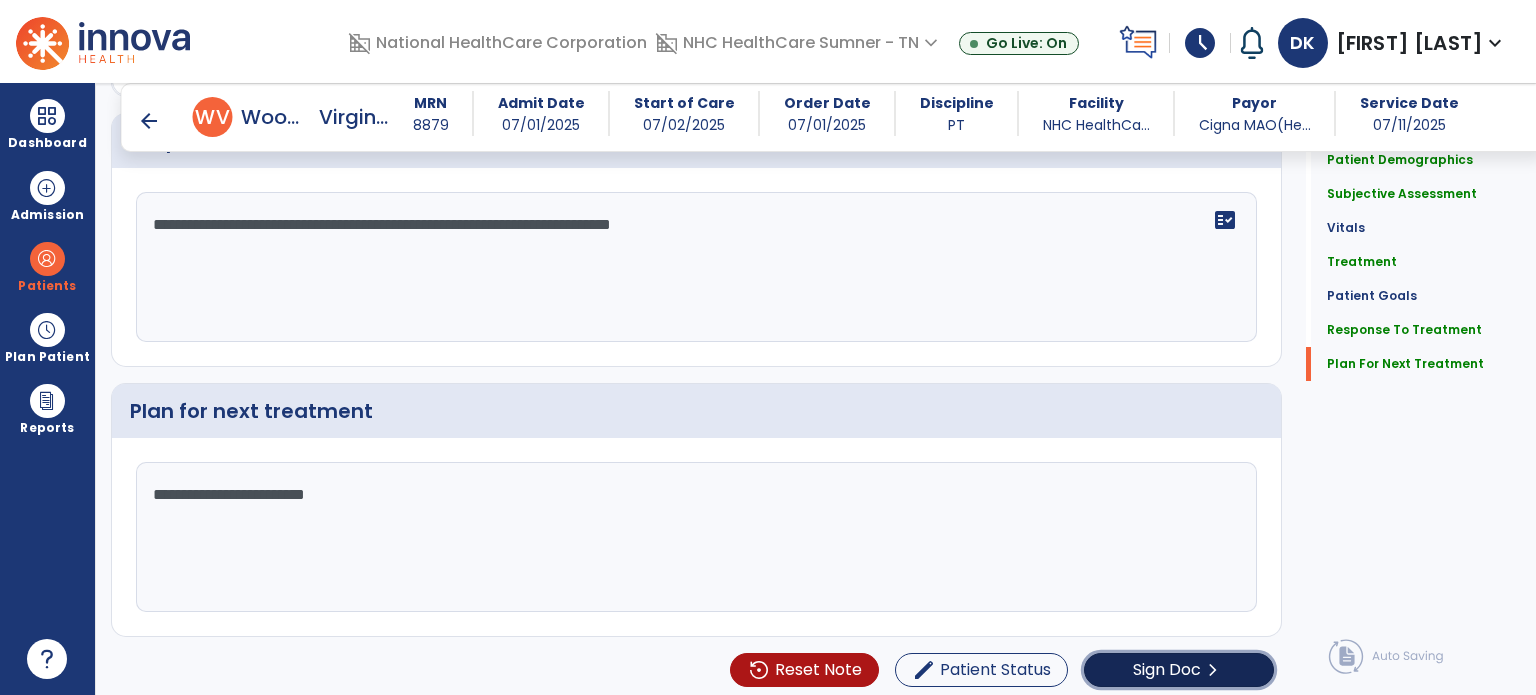 click on "Sign Doc" 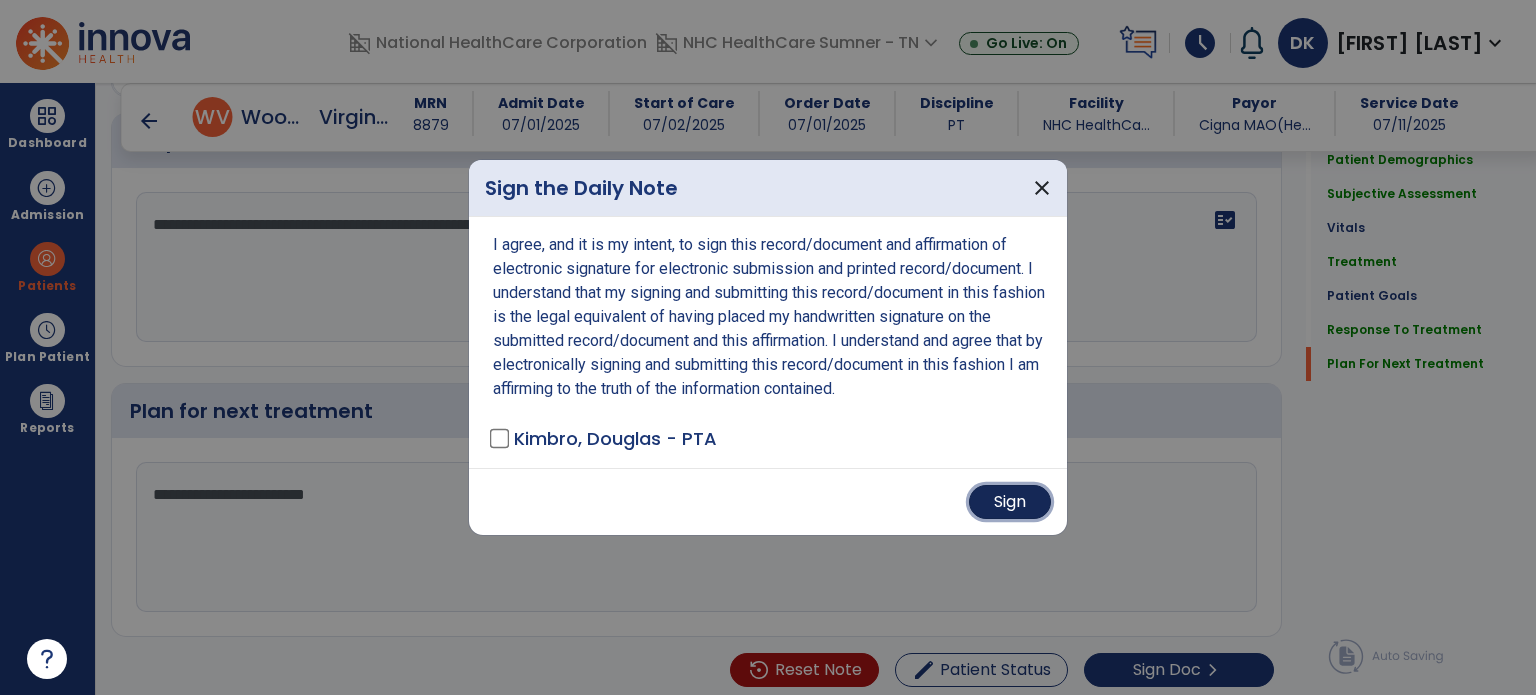click on "Sign" at bounding box center (1010, 502) 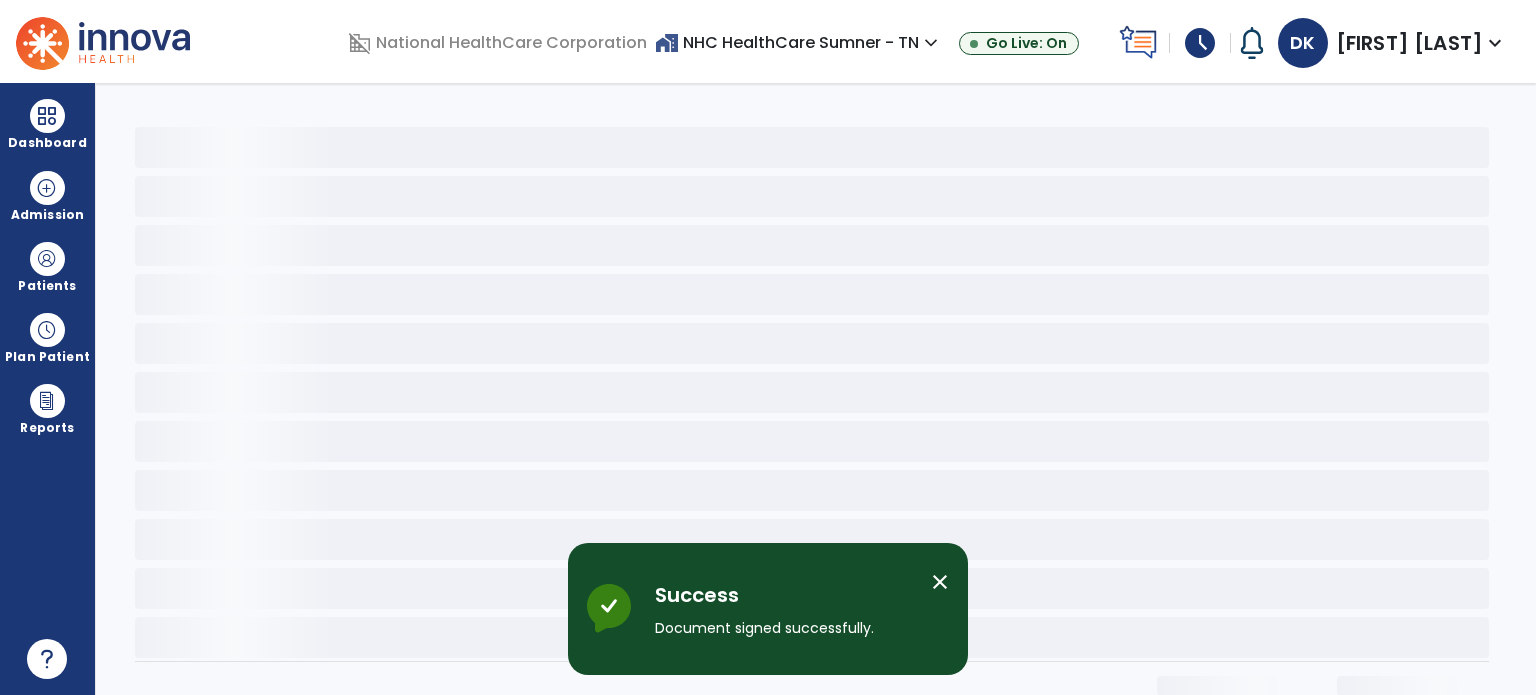 scroll, scrollTop: 0, scrollLeft: 0, axis: both 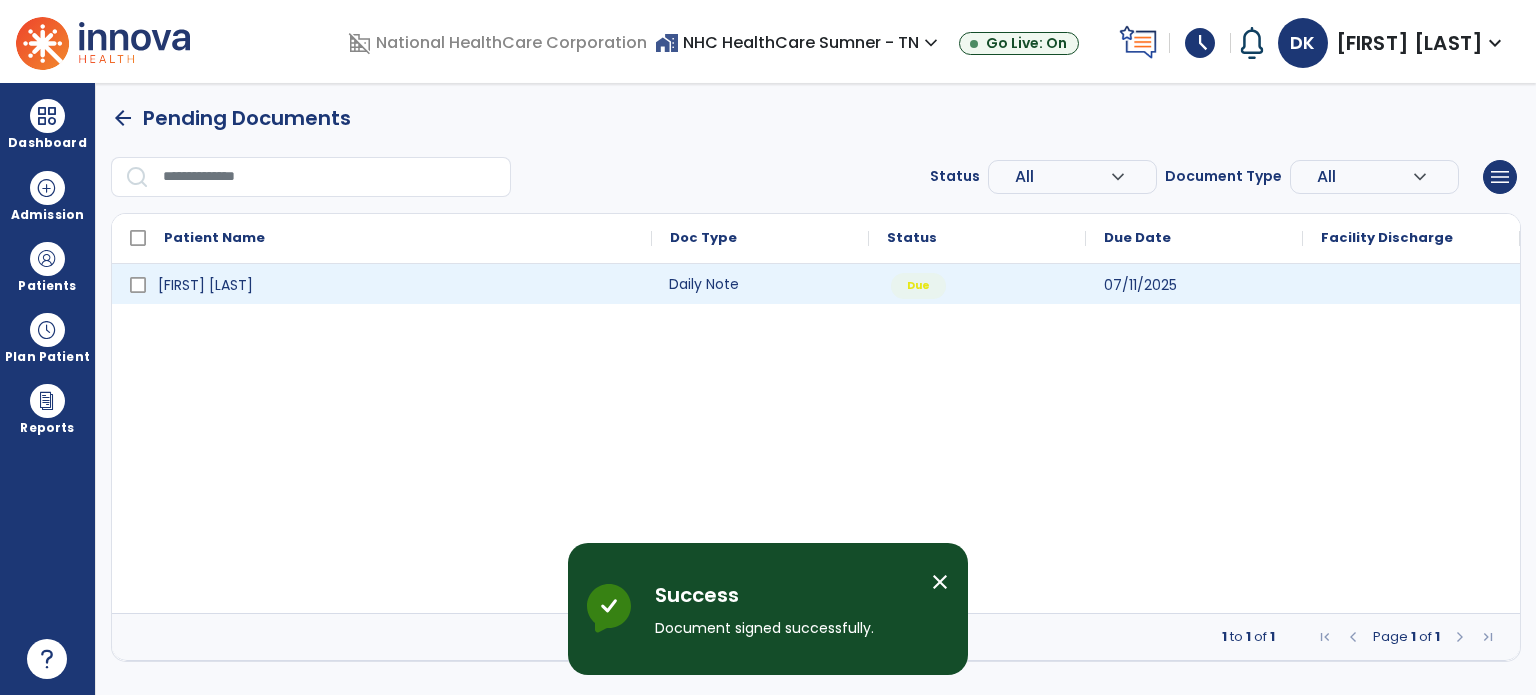 click on "Daily Note" at bounding box center (760, 284) 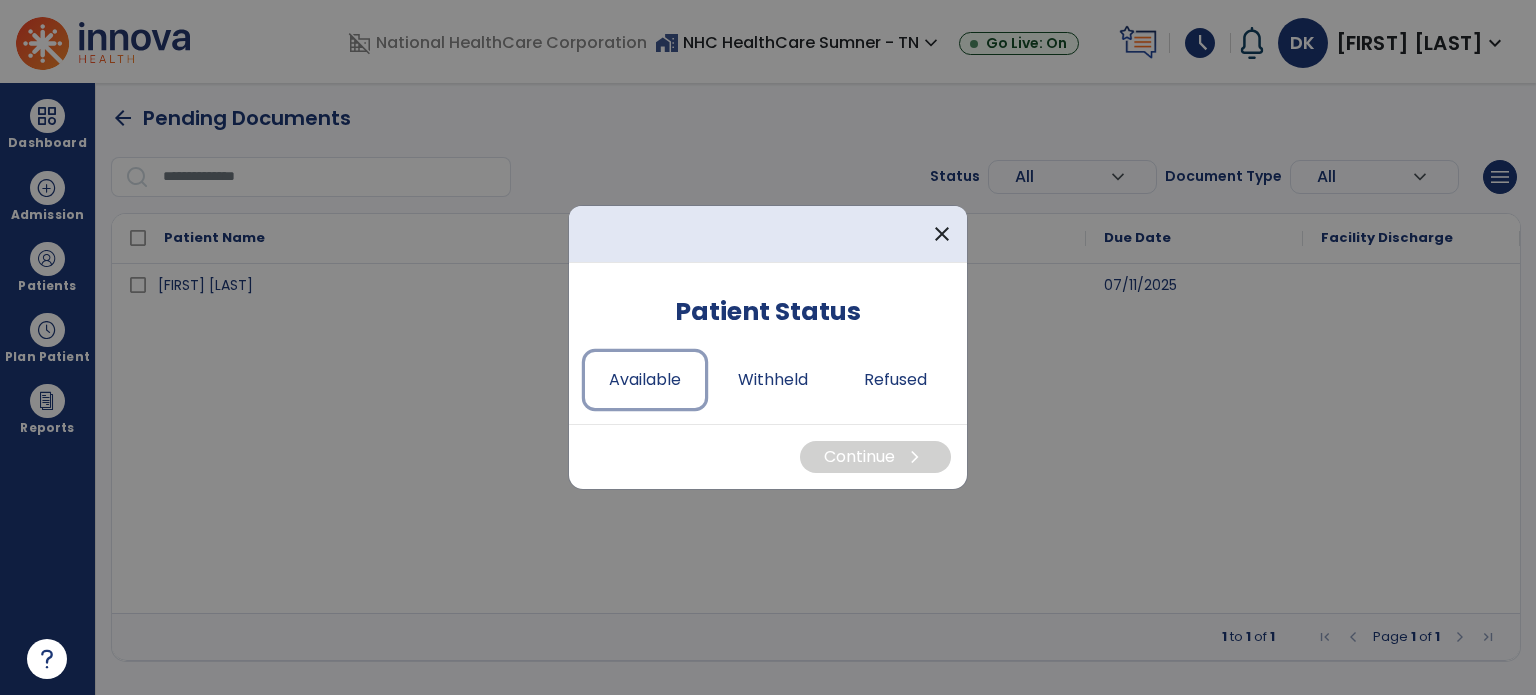 click on "Available" at bounding box center [645, 380] 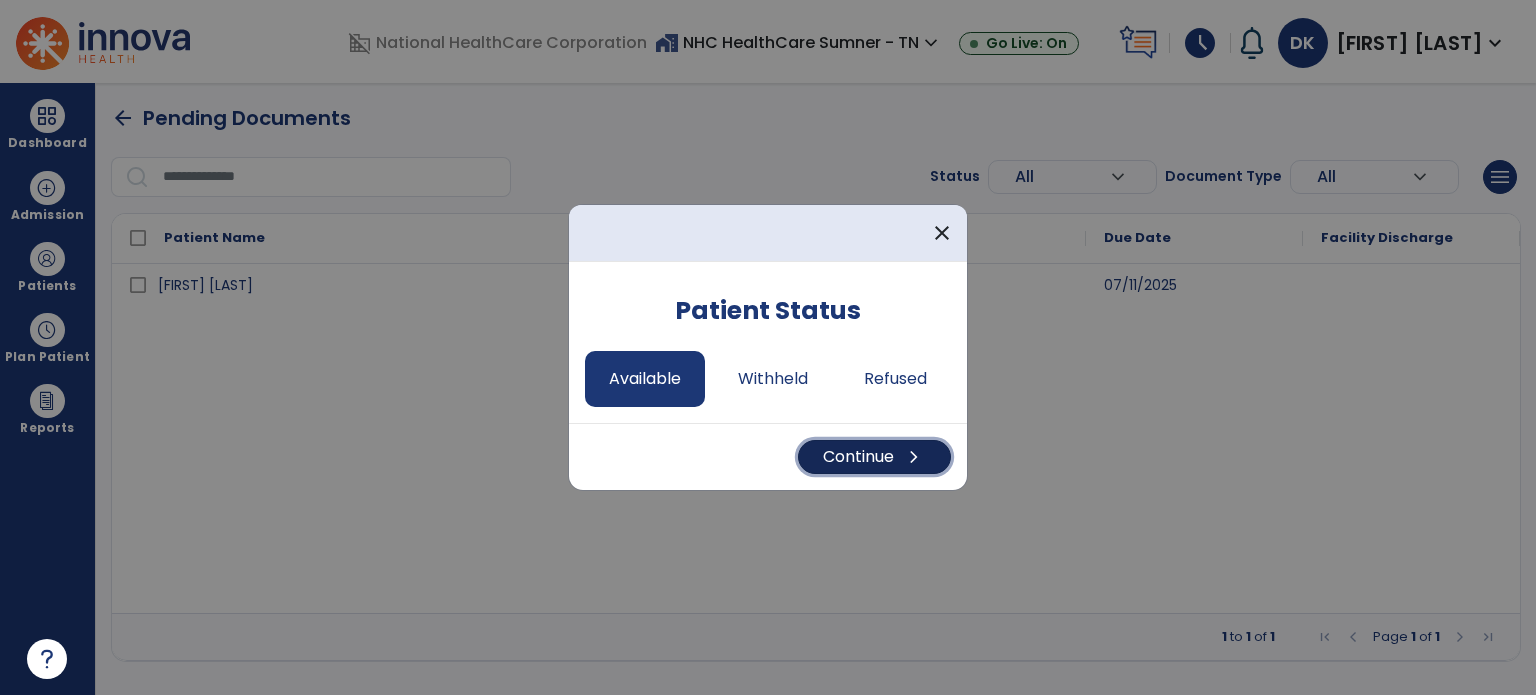 click on "Continue   chevron_right" at bounding box center (874, 457) 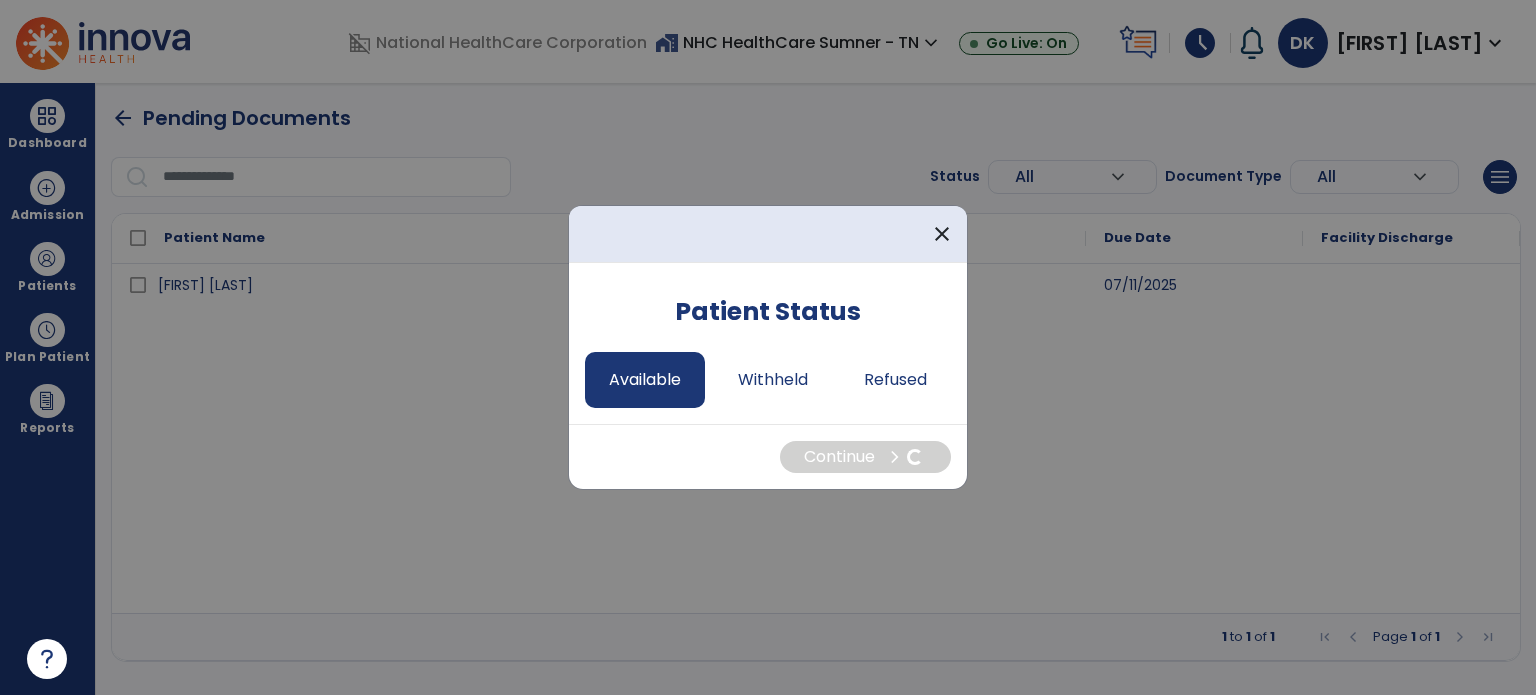 select on "*" 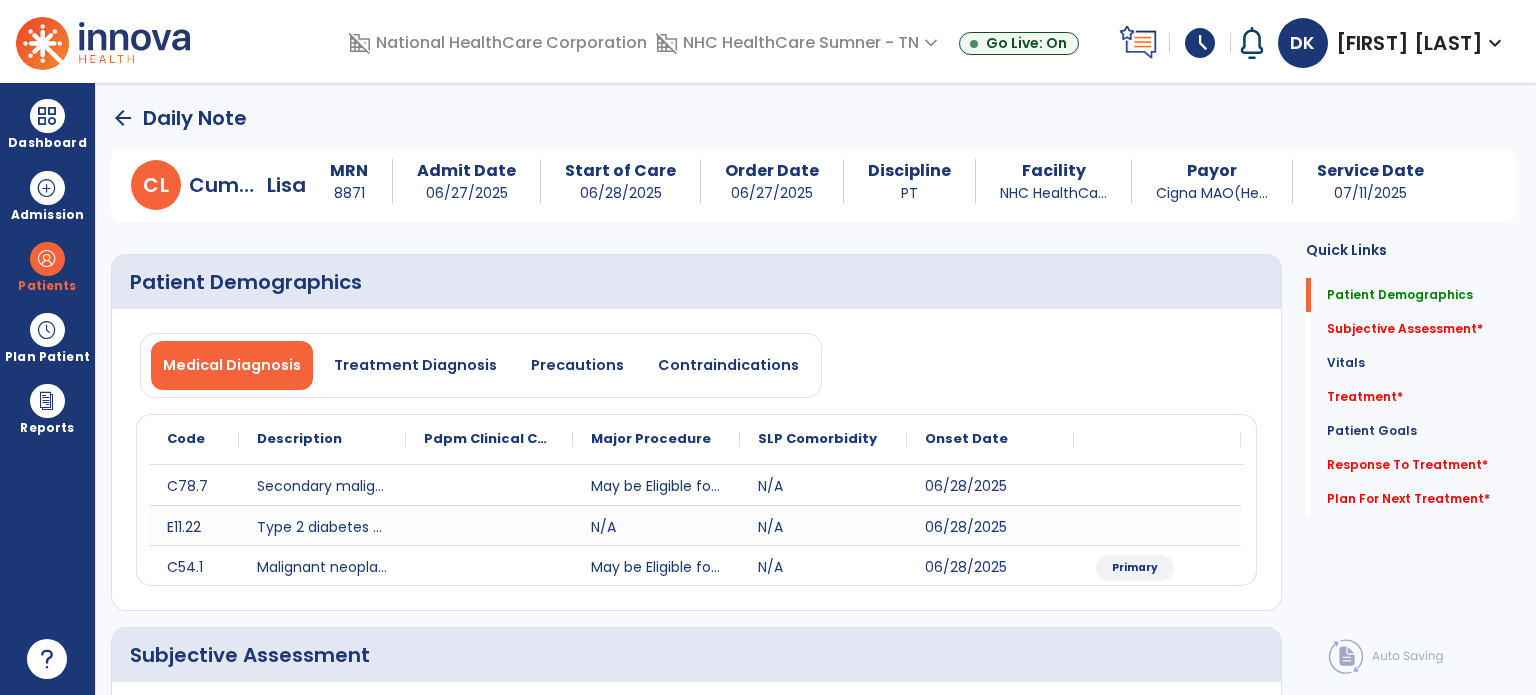 click on "Subjective Assessment   *" 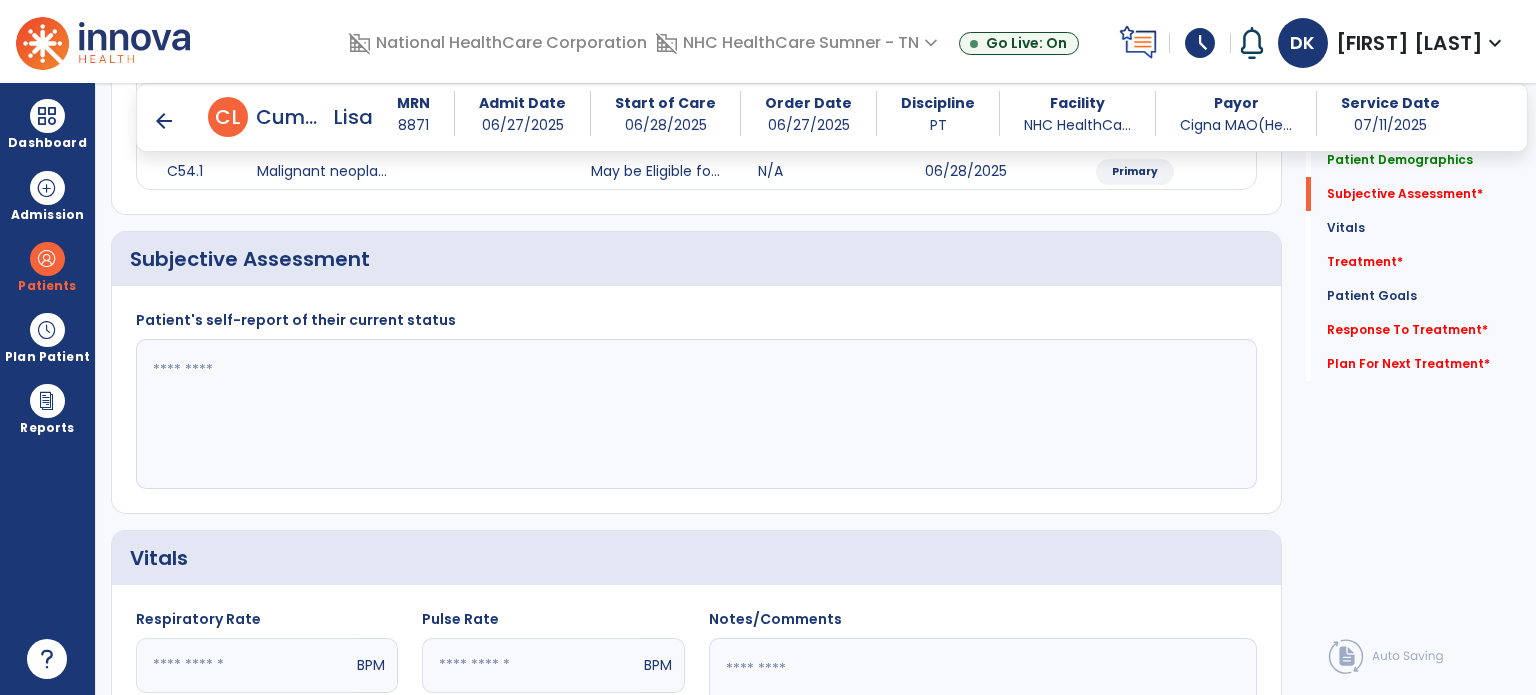 scroll, scrollTop: 378, scrollLeft: 0, axis: vertical 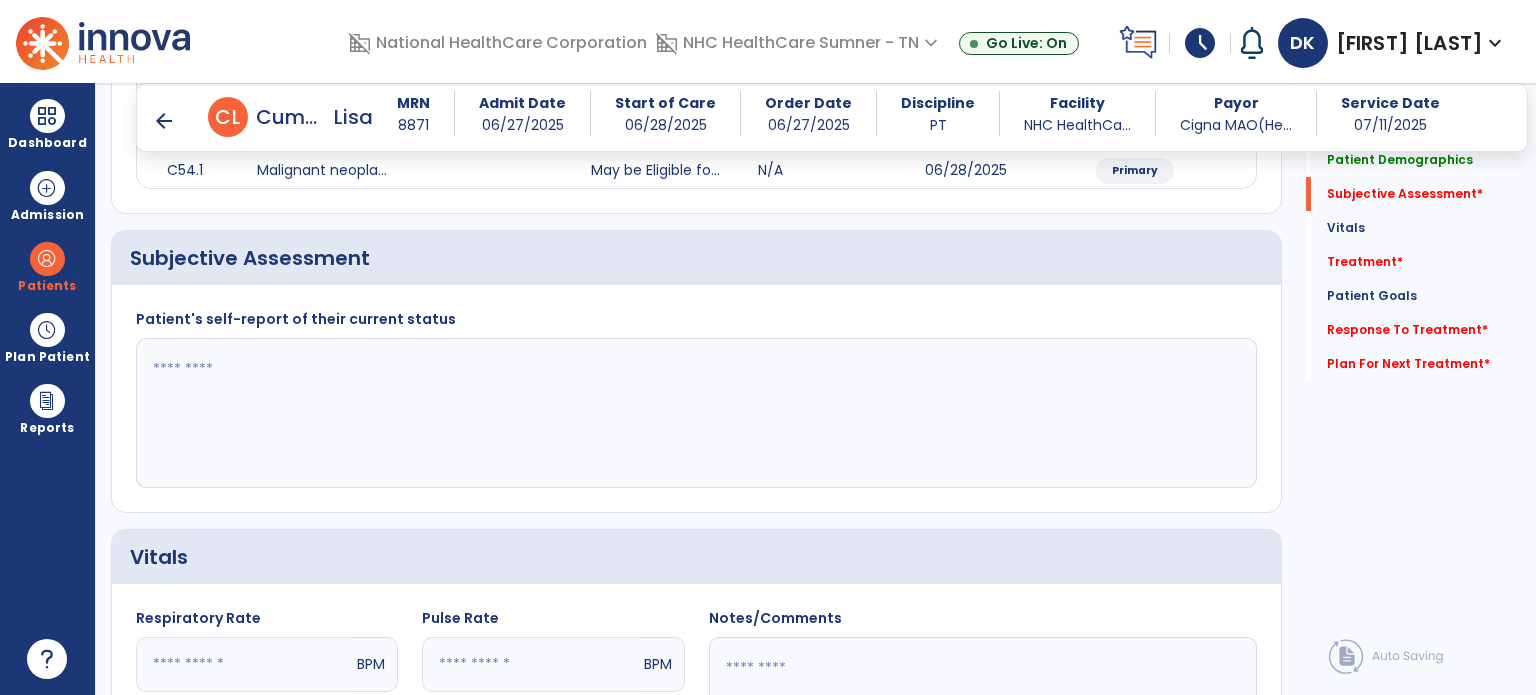 click 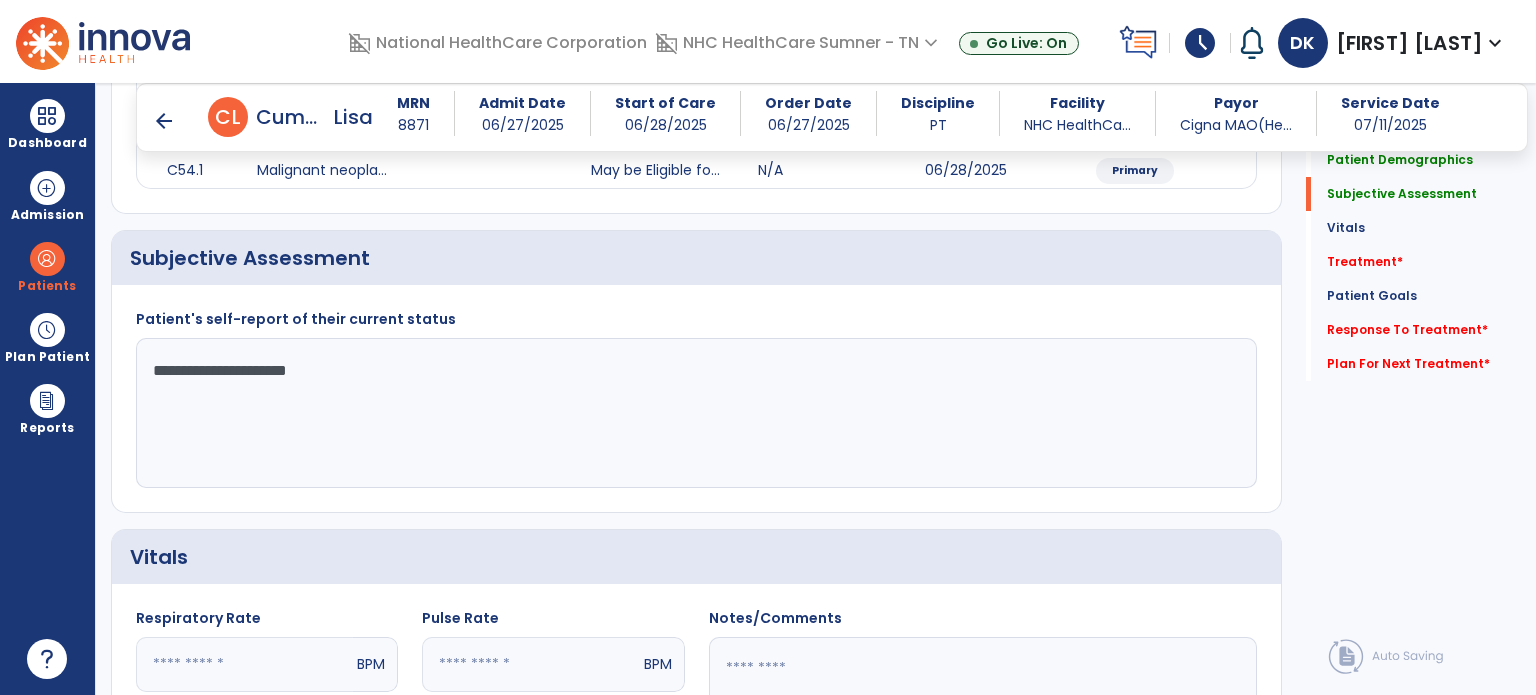 type on "**********" 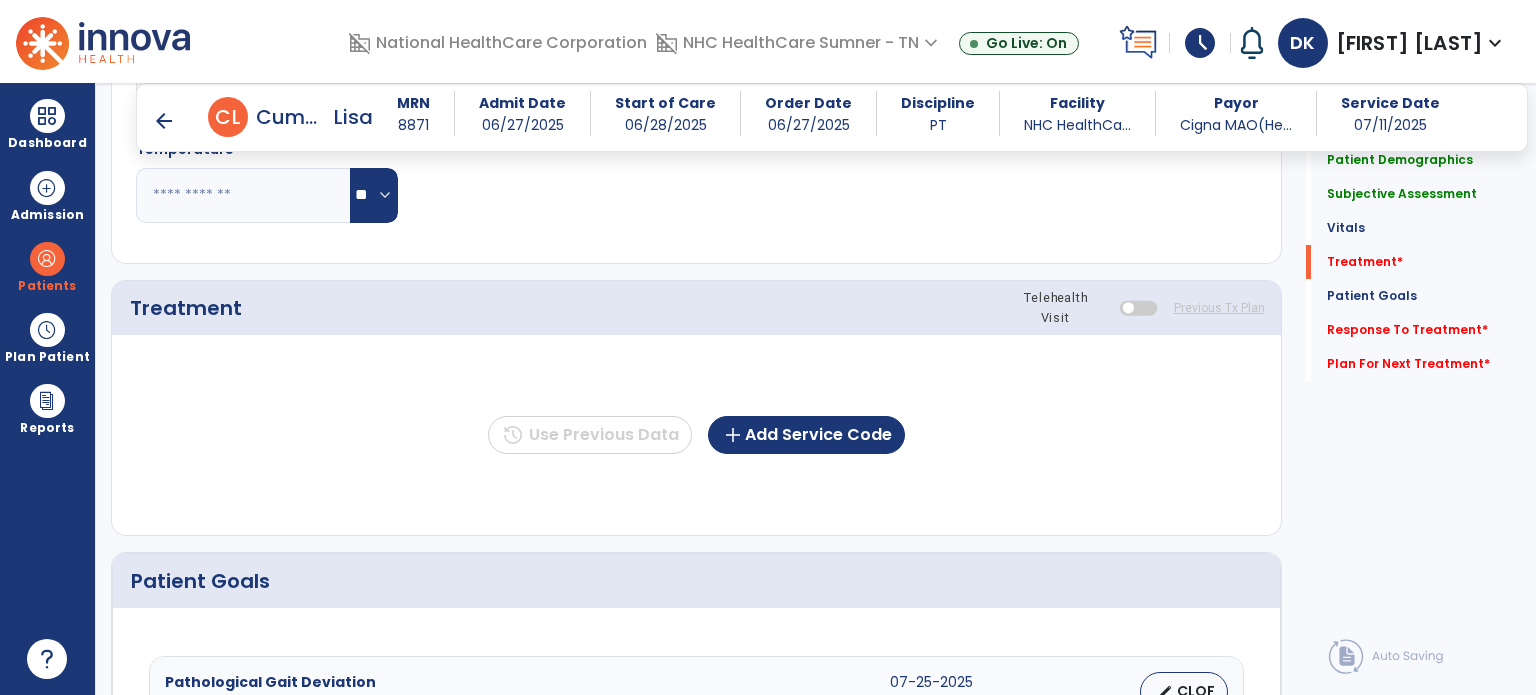 scroll, scrollTop: 1067, scrollLeft: 0, axis: vertical 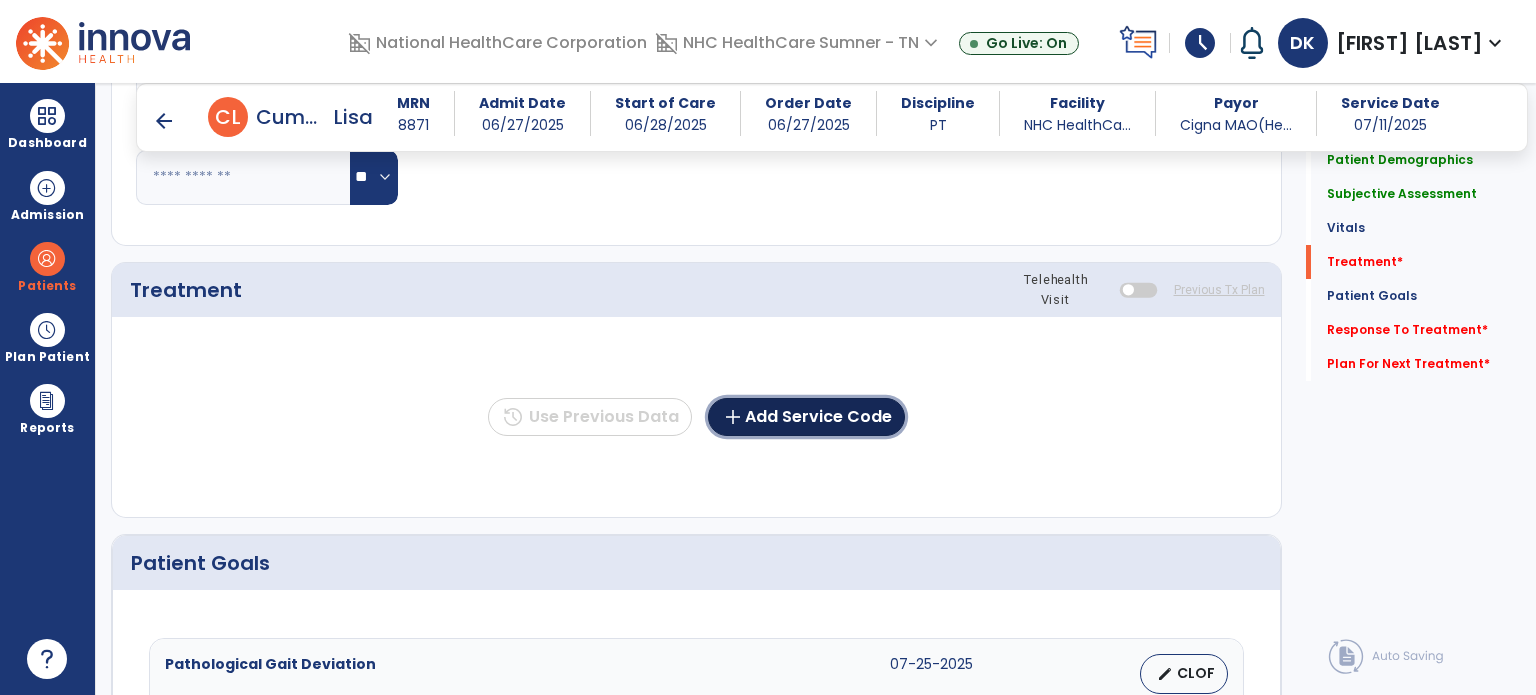 click on "add  Add Service Code" 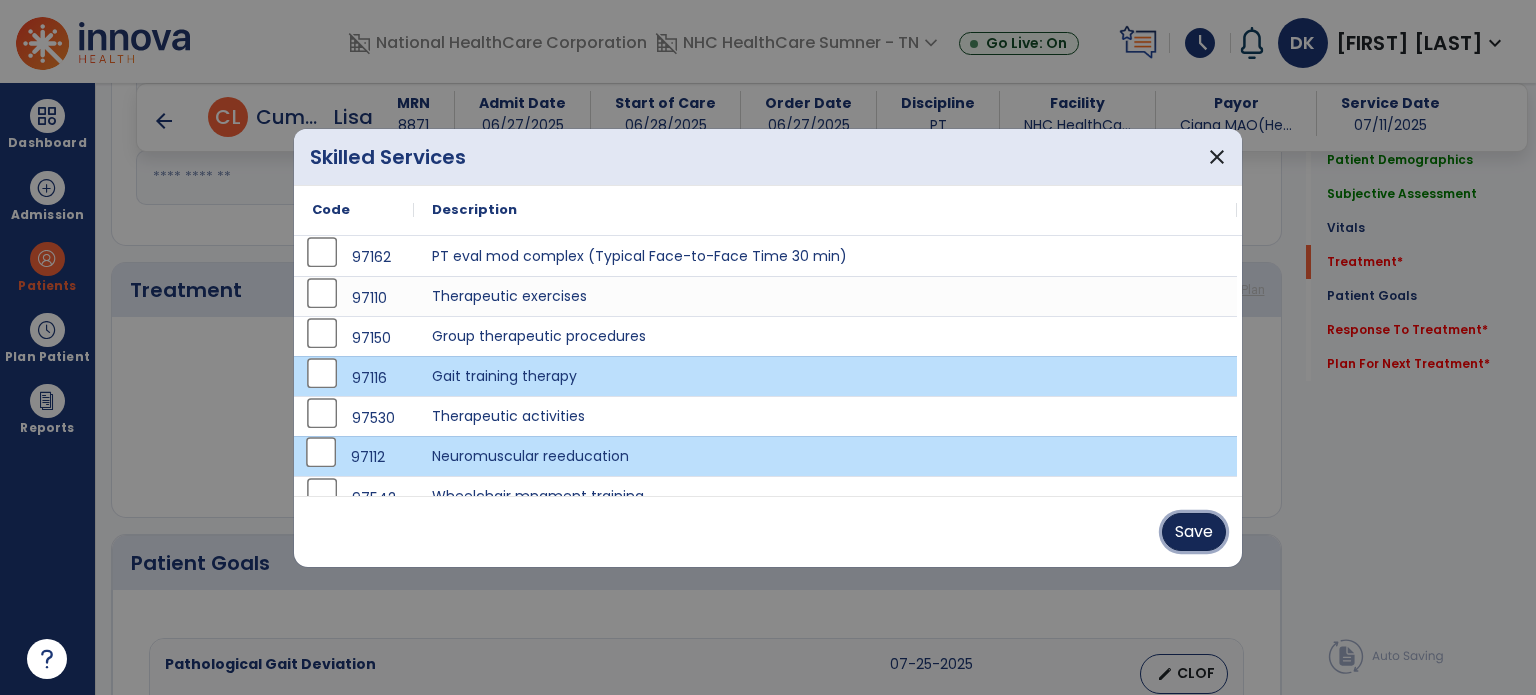 click on "Save" at bounding box center (1194, 532) 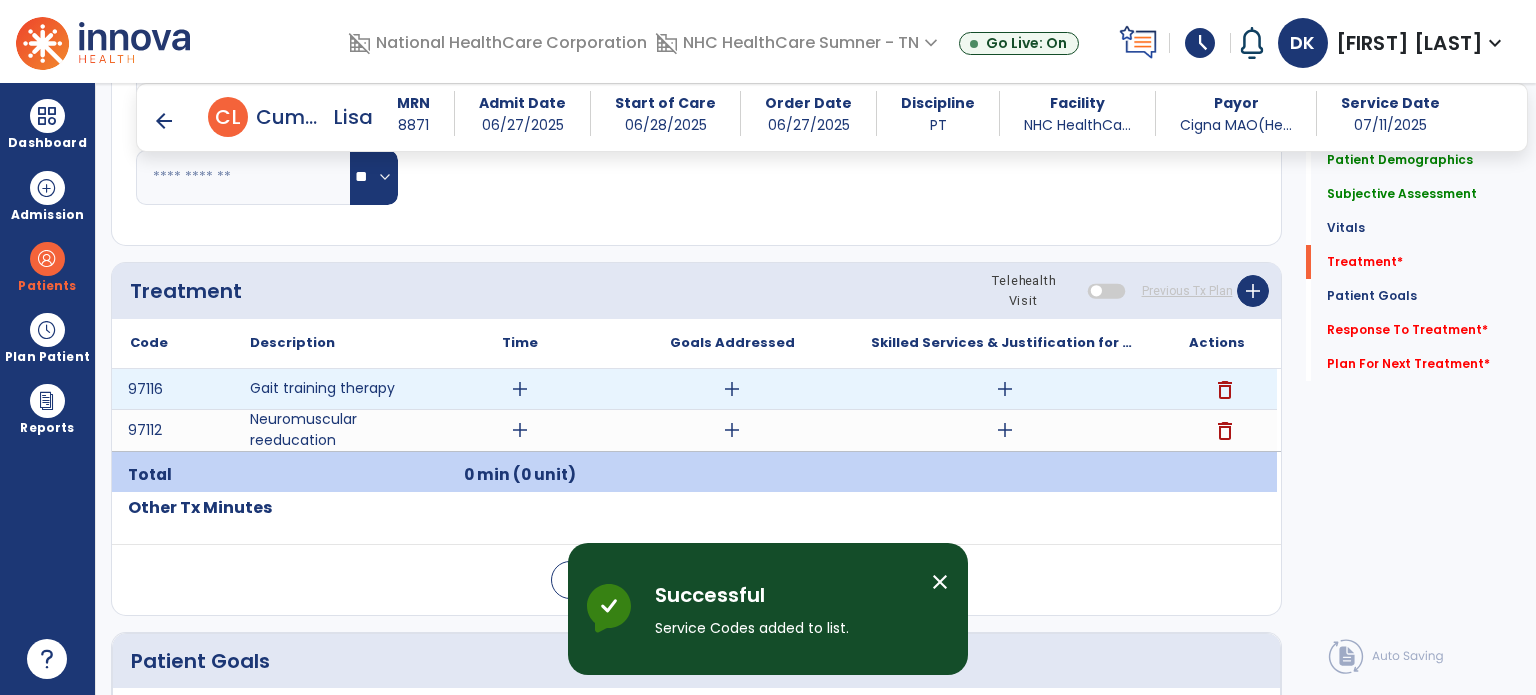 click on "add" at bounding box center [520, 389] 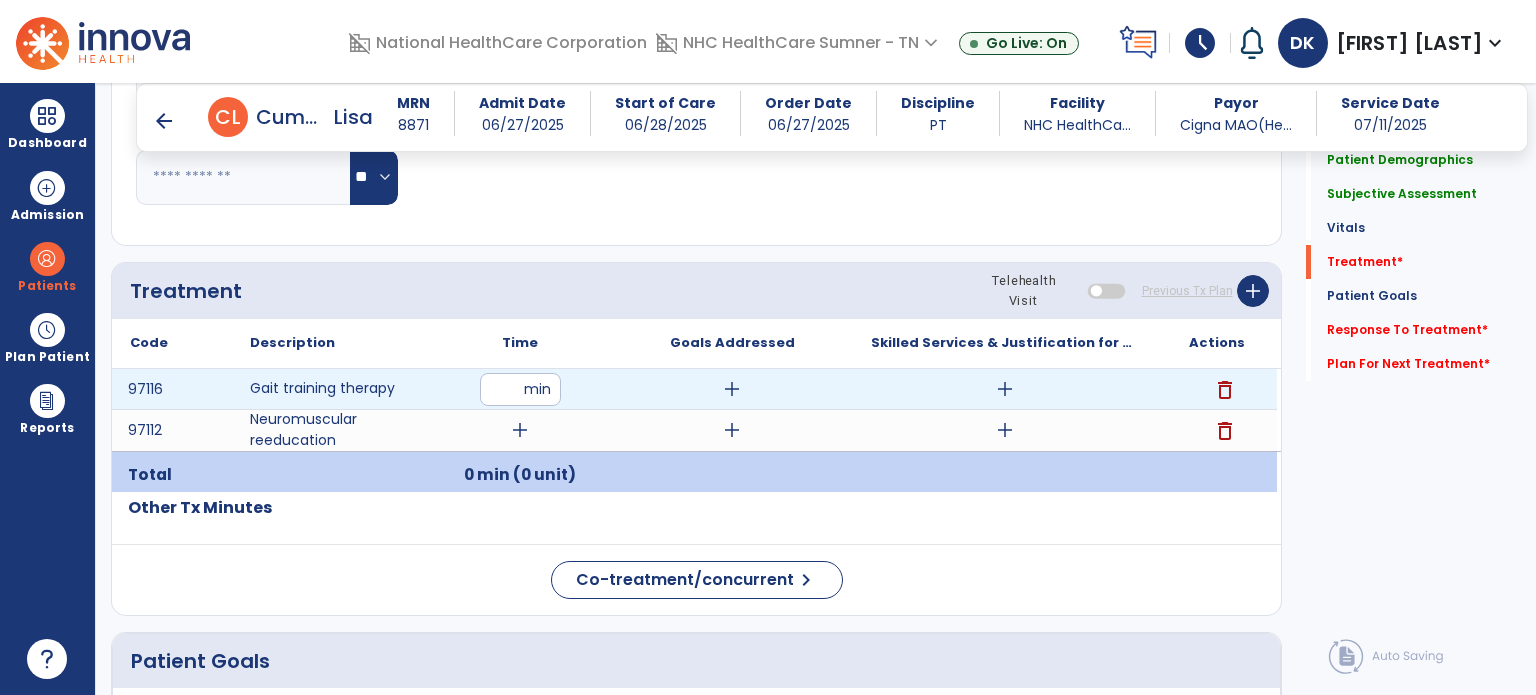 type on "**" 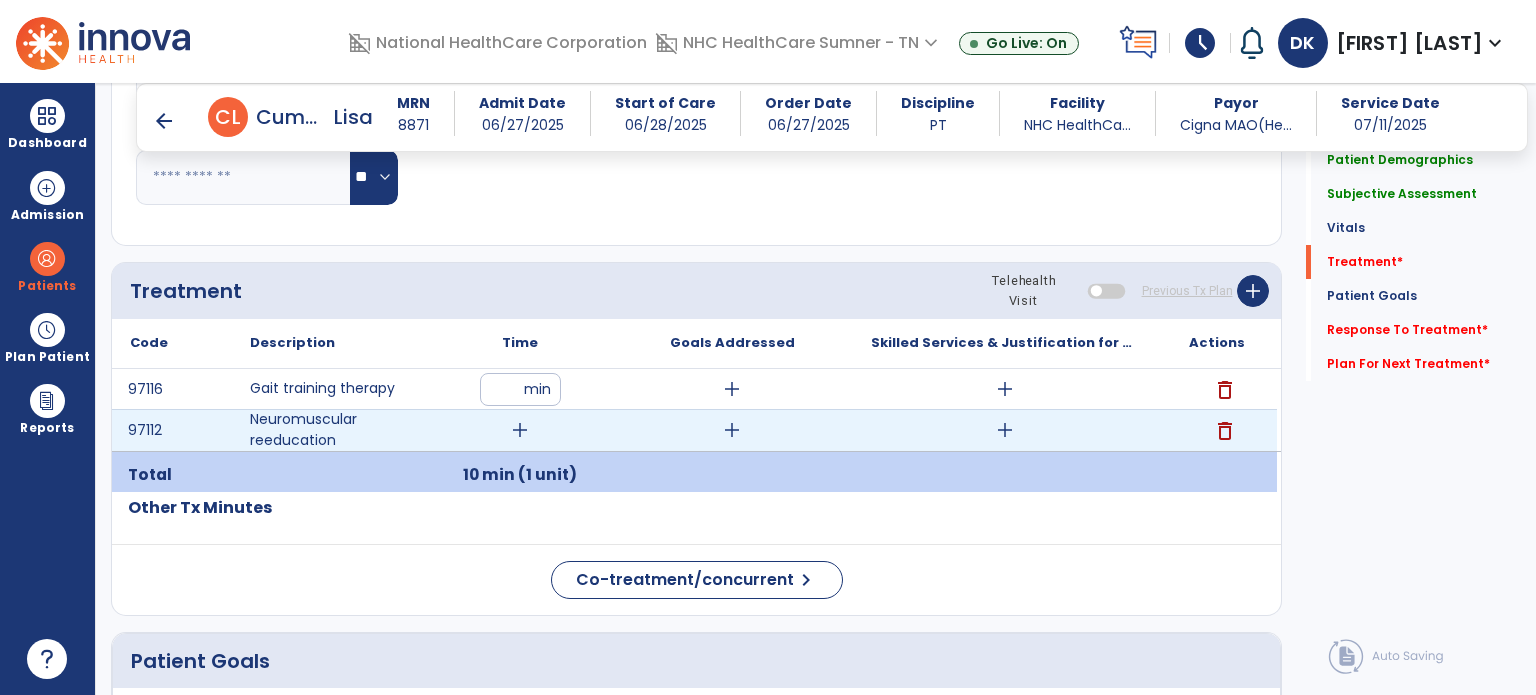 click on "add" at bounding box center [520, 430] 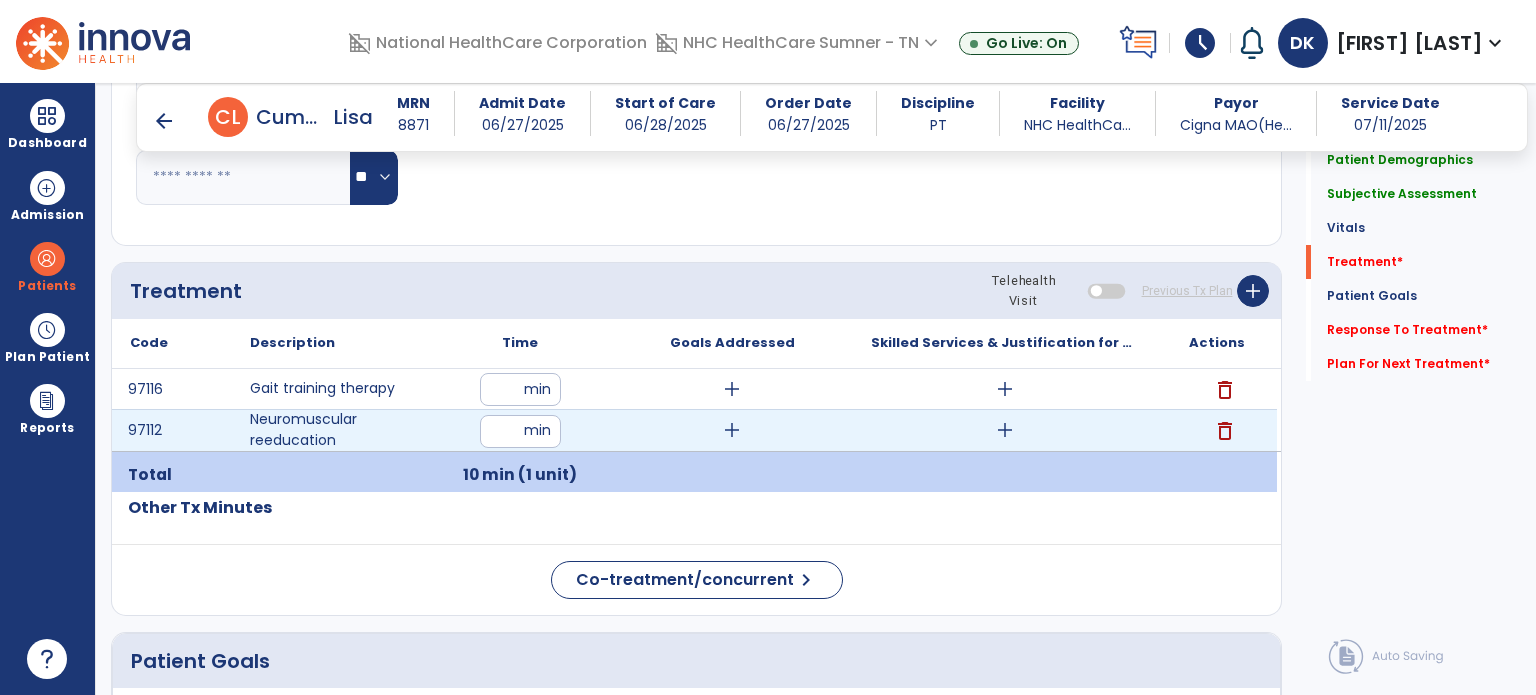 type on "**" 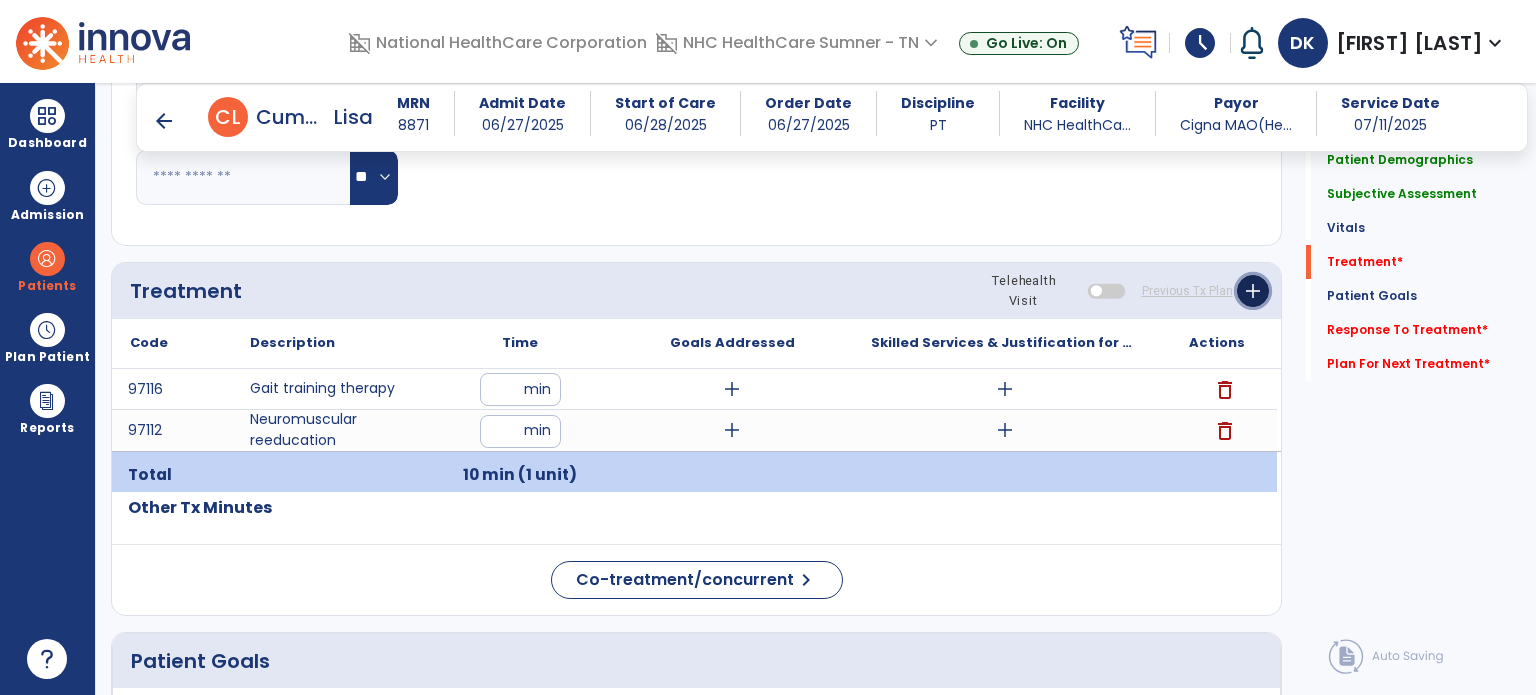 click on "add" 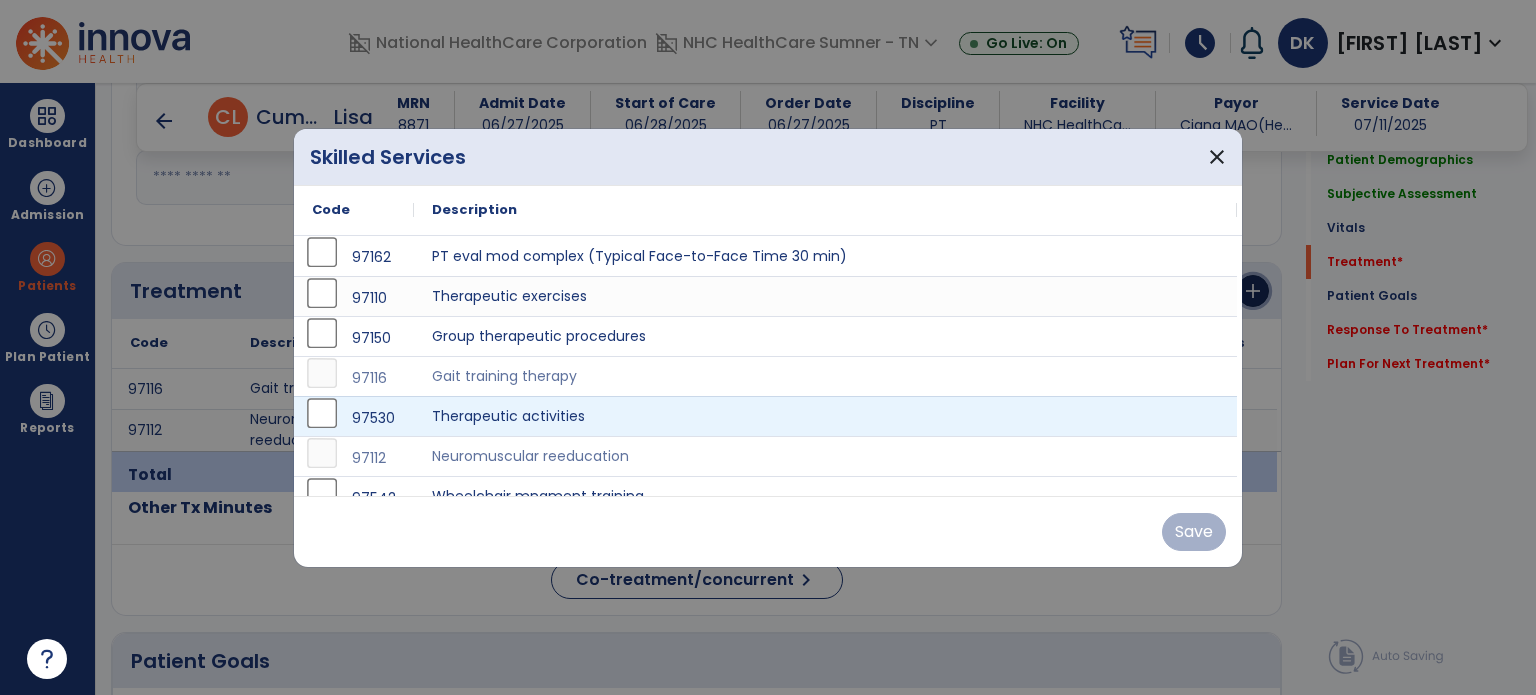 scroll, scrollTop: 60, scrollLeft: 0, axis: vertical 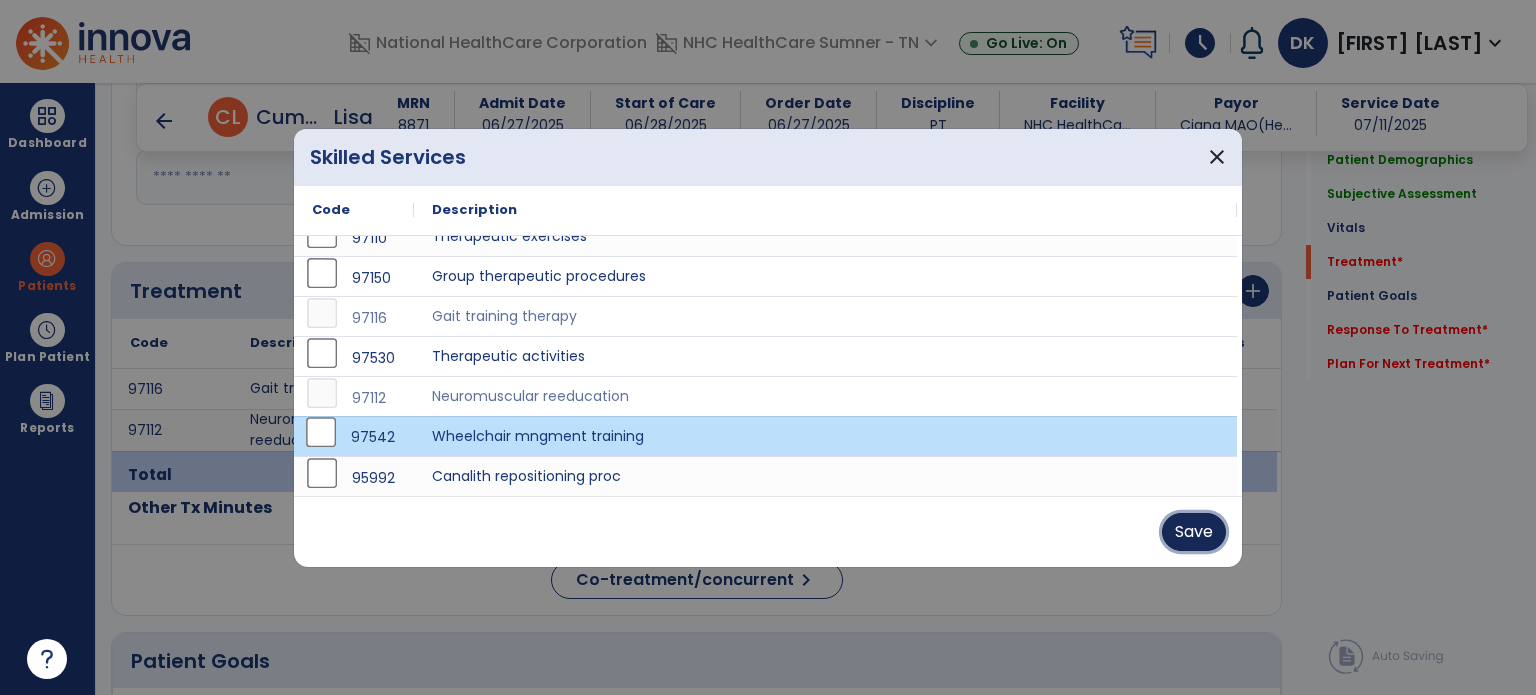 click on "Save" at bounding box center [1194, 532] 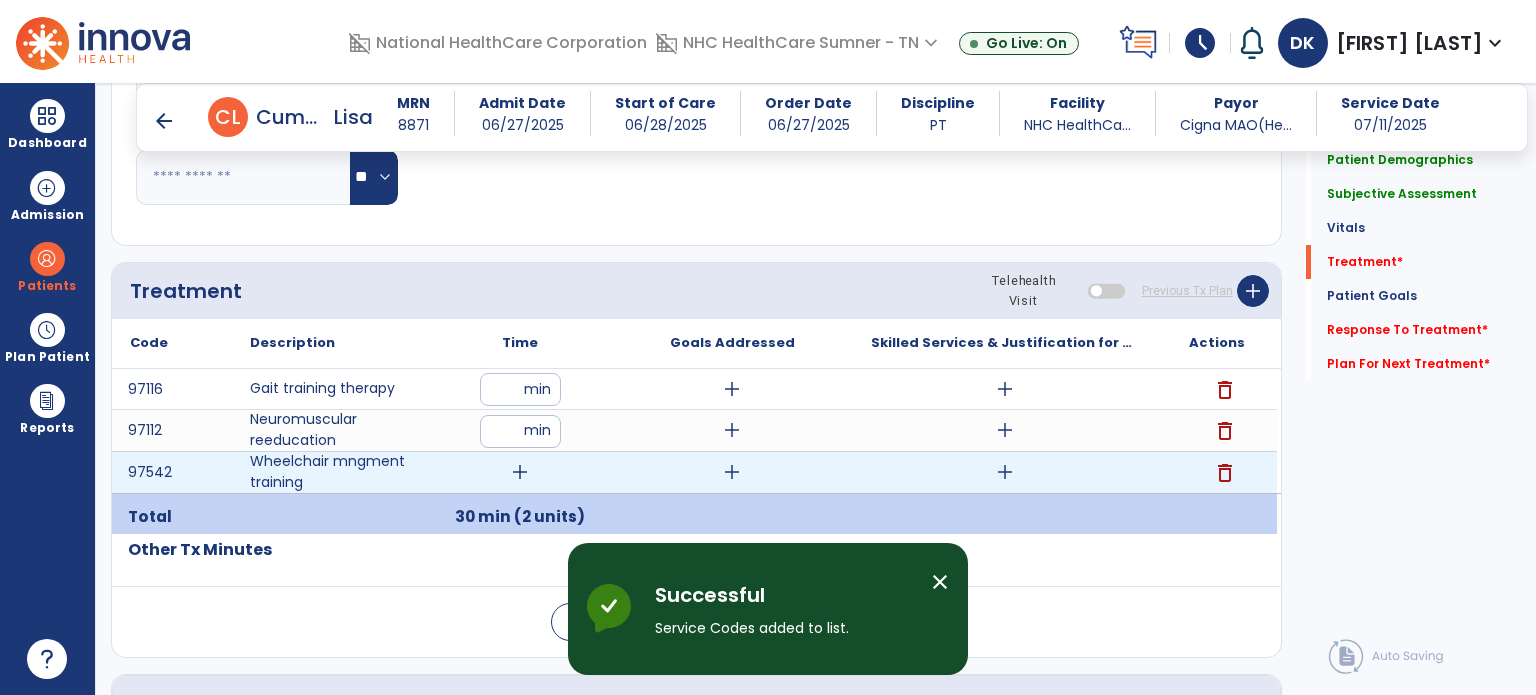 click on "add" at bounding box center (520, 472) 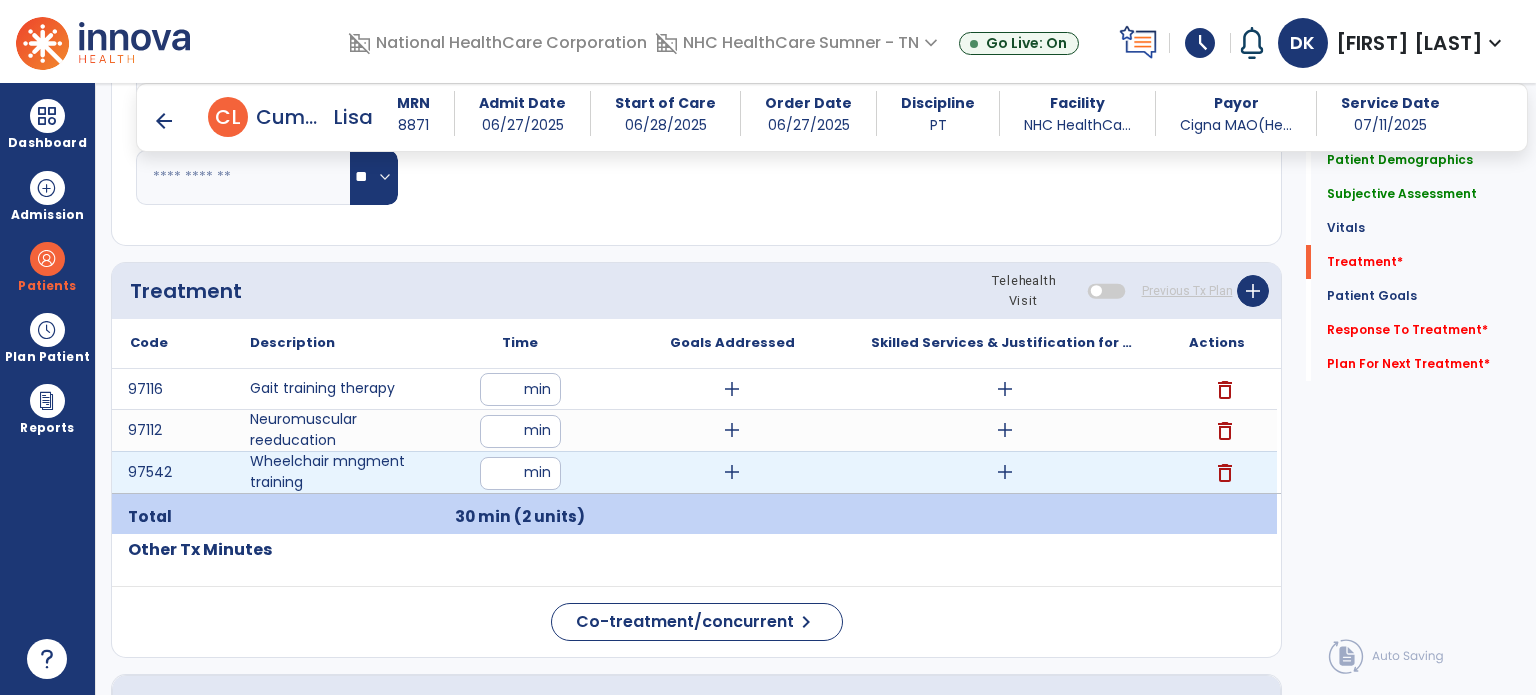 type on "**" 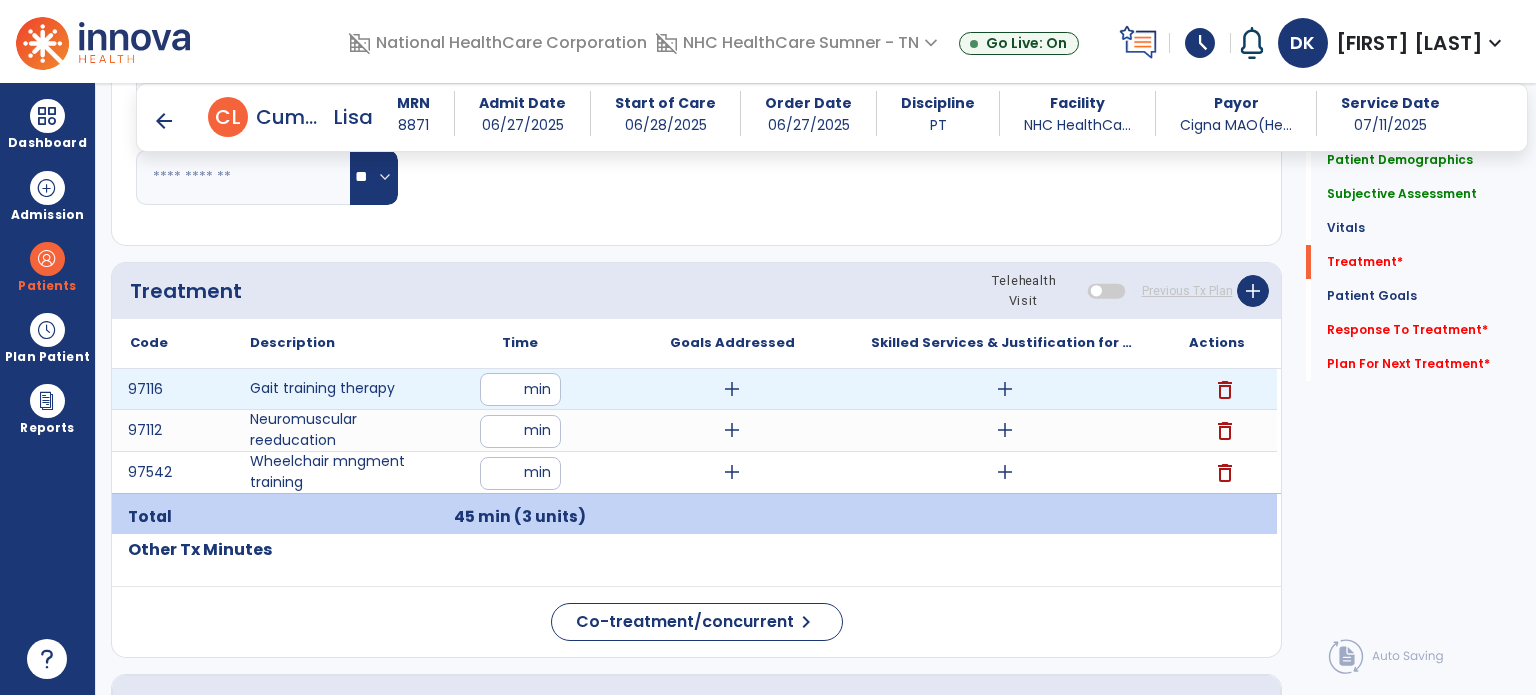 click on "add" at bounding box center (1005, 389) 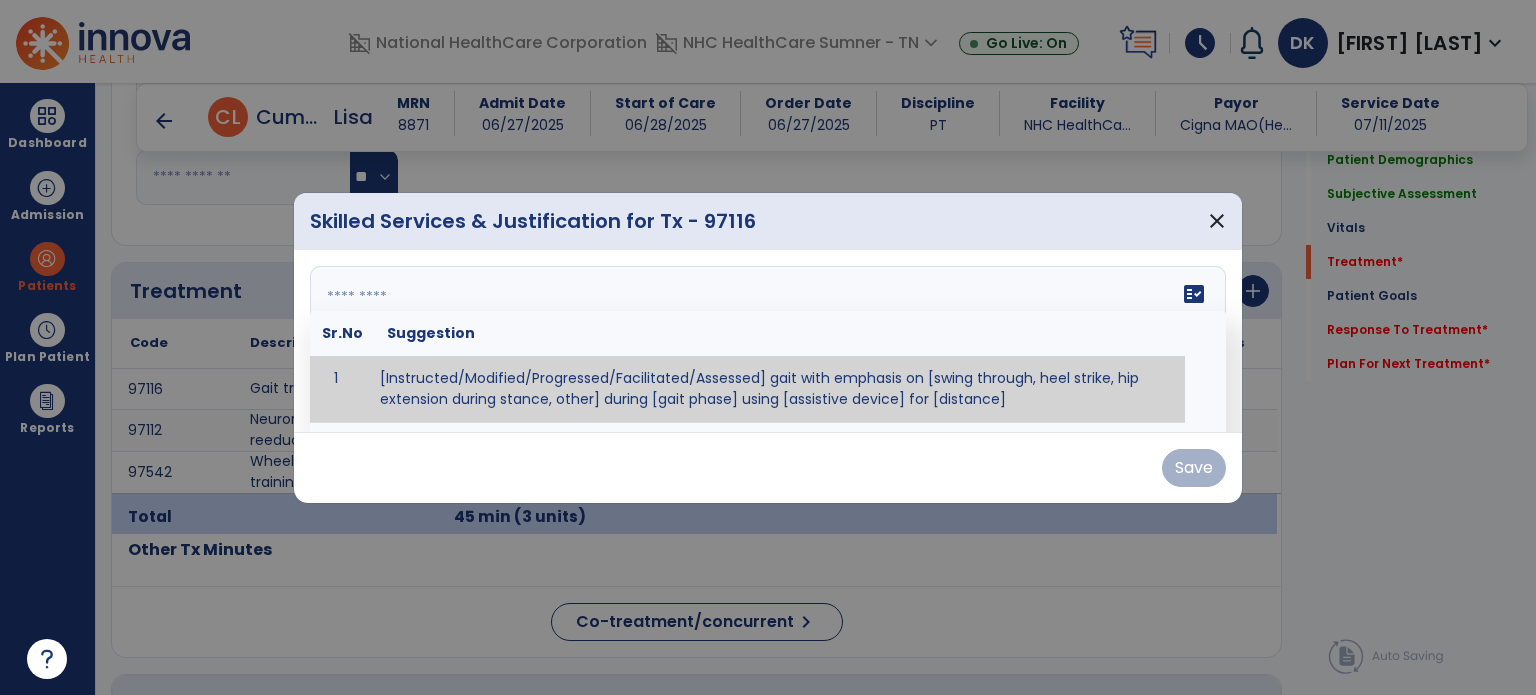 paste on "**********" 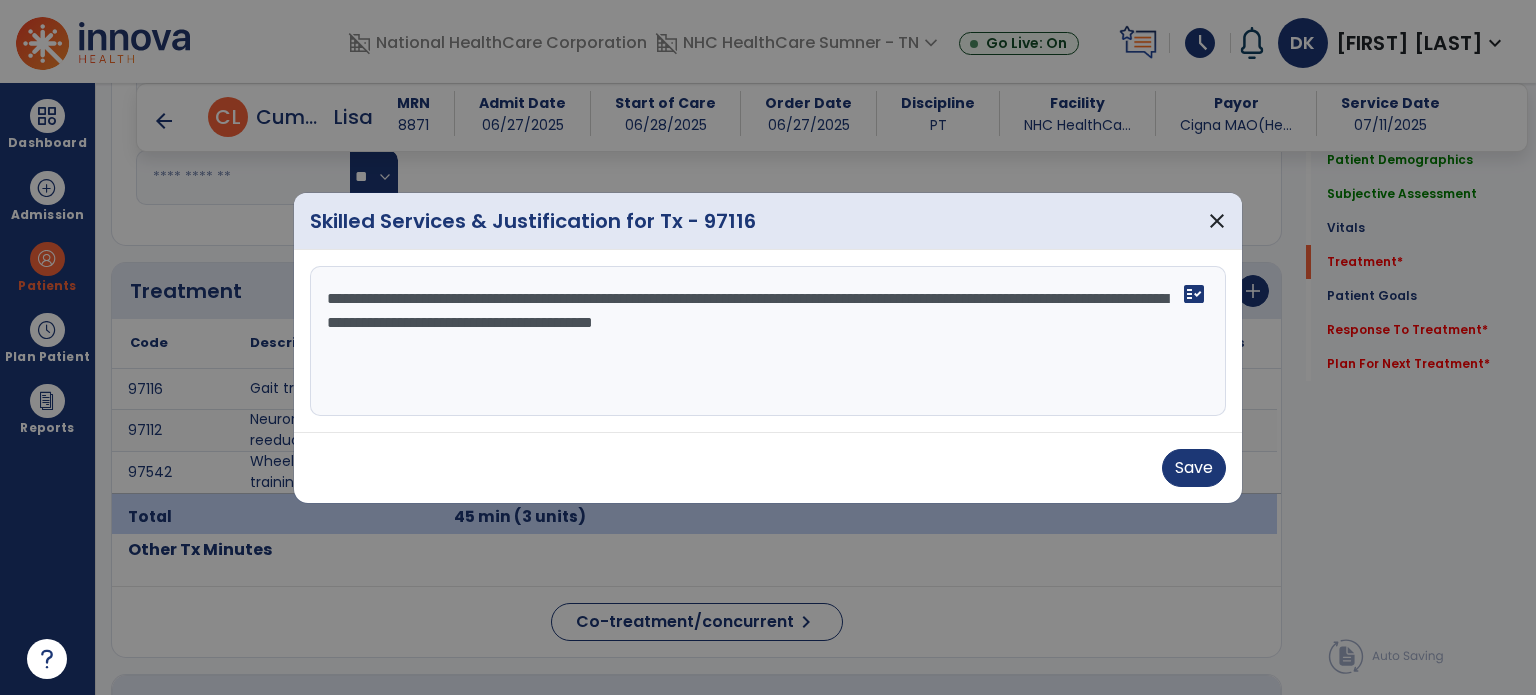 drag, startPoint x: 626, startPoint y: 300, endPoint x: 972, endPoint y: 345, distance: 348.91403 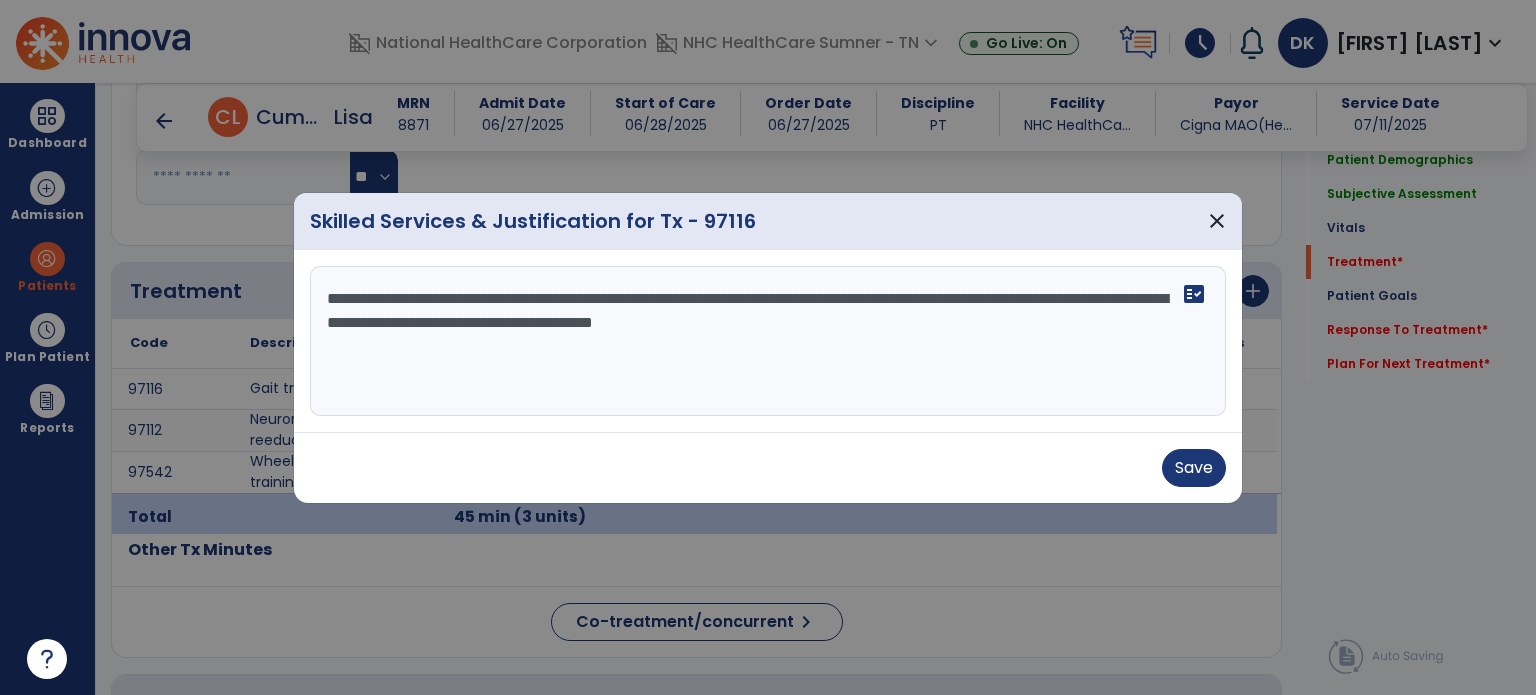 click on "**********" at bounding box center [768, 341] 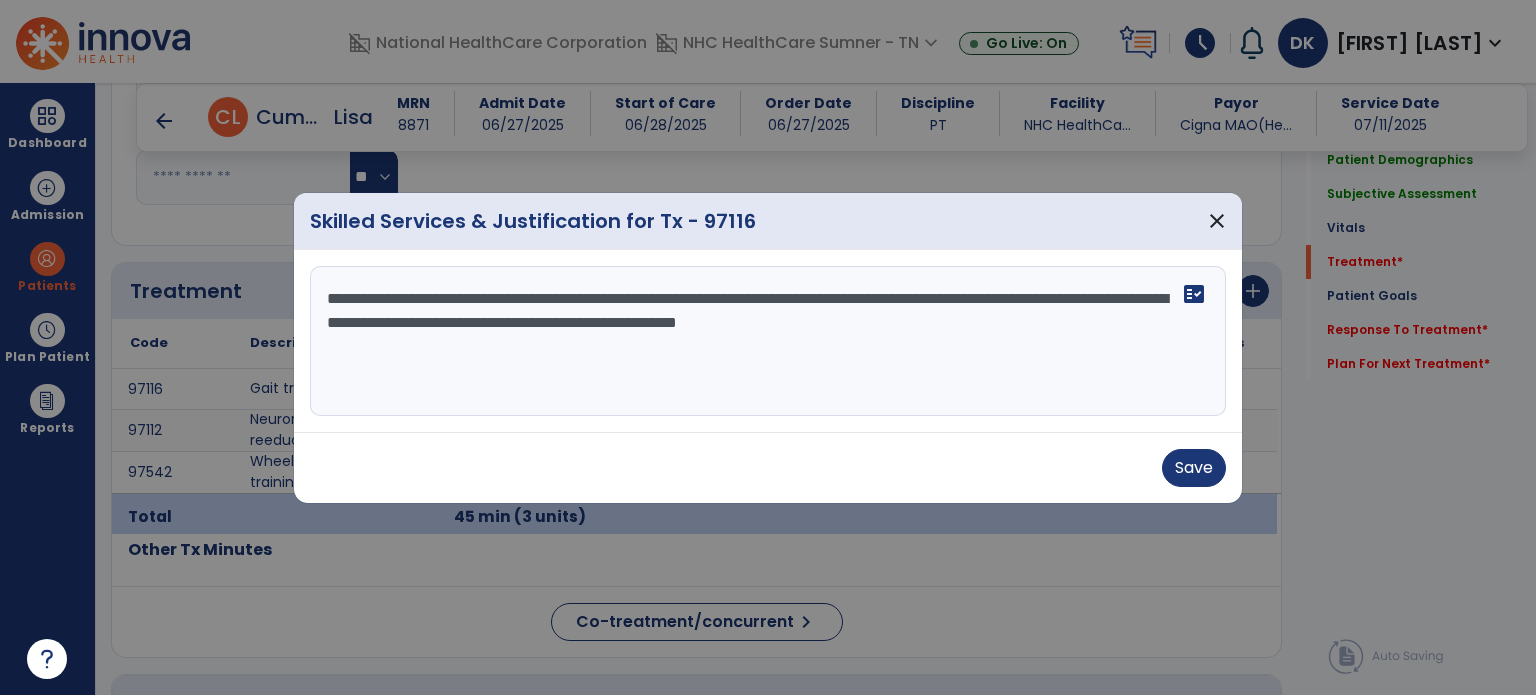 click on "**********" at bounding box center [768, 341] 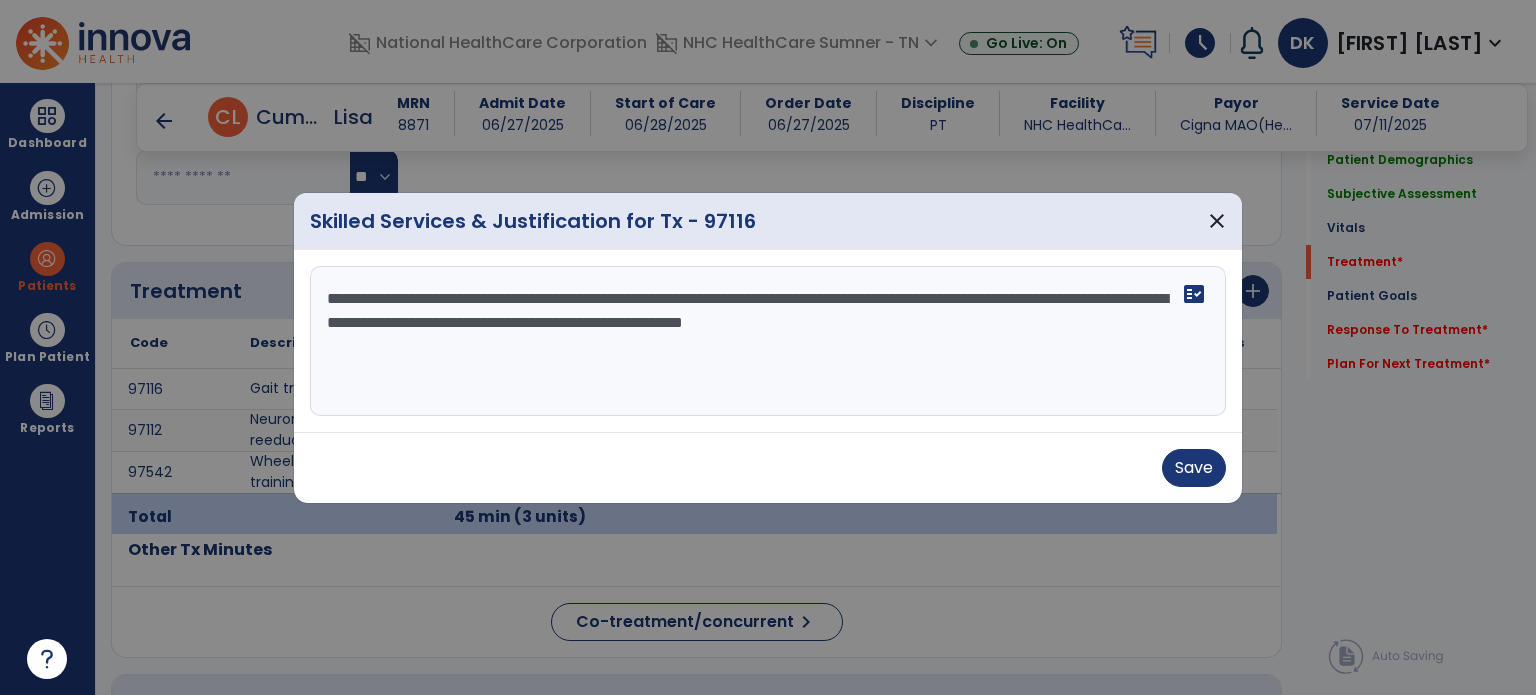 click on "**********" at bounding box center [768, 341] 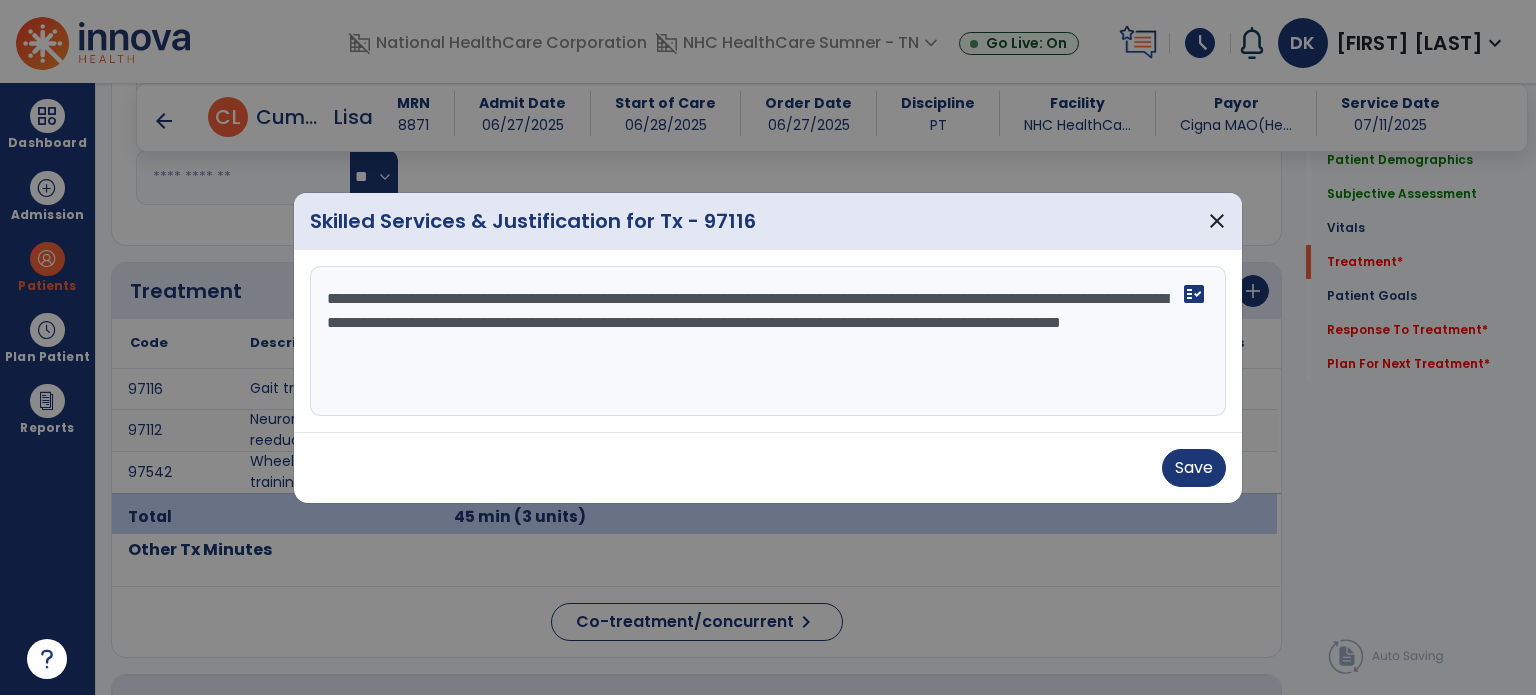 click on "**********" at bounding box center [768, 341] 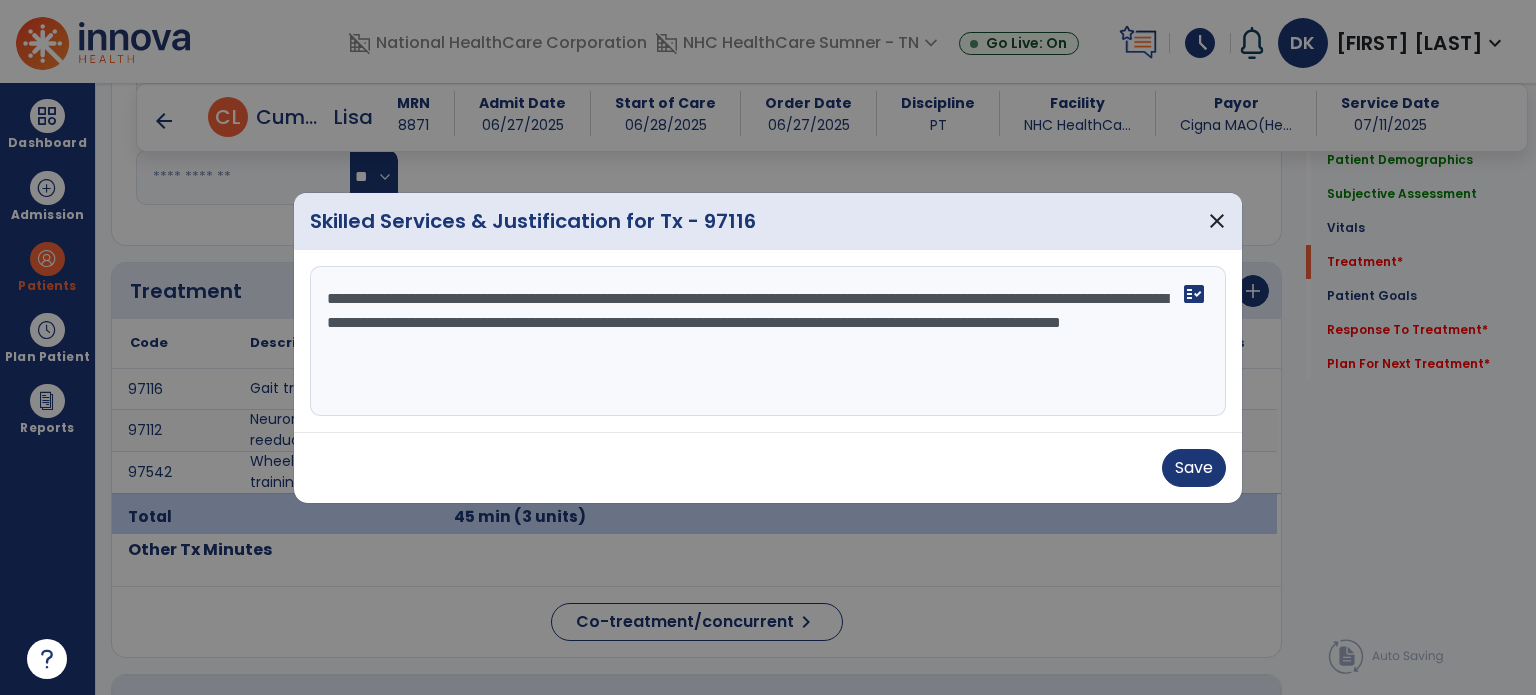 type on "**********" 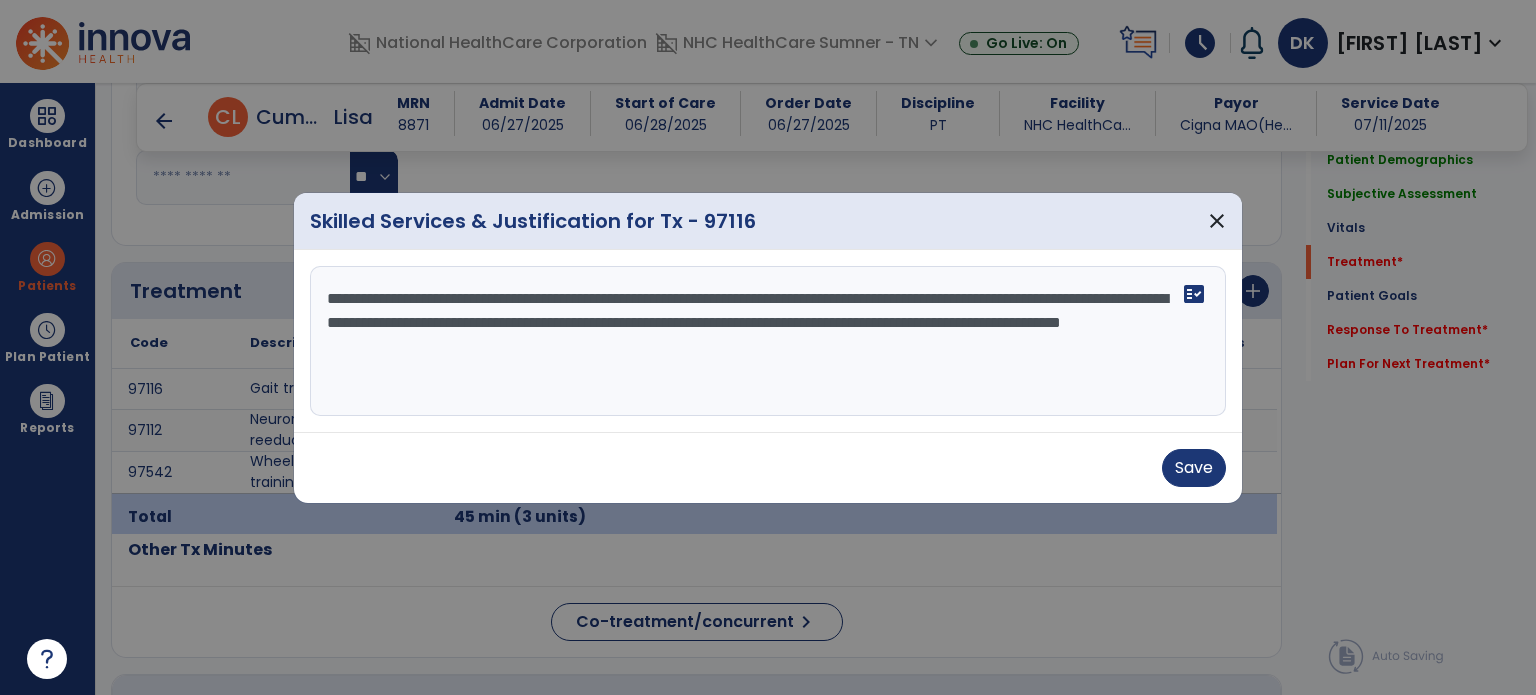 click on "**********" at bounding box center [768, 341] 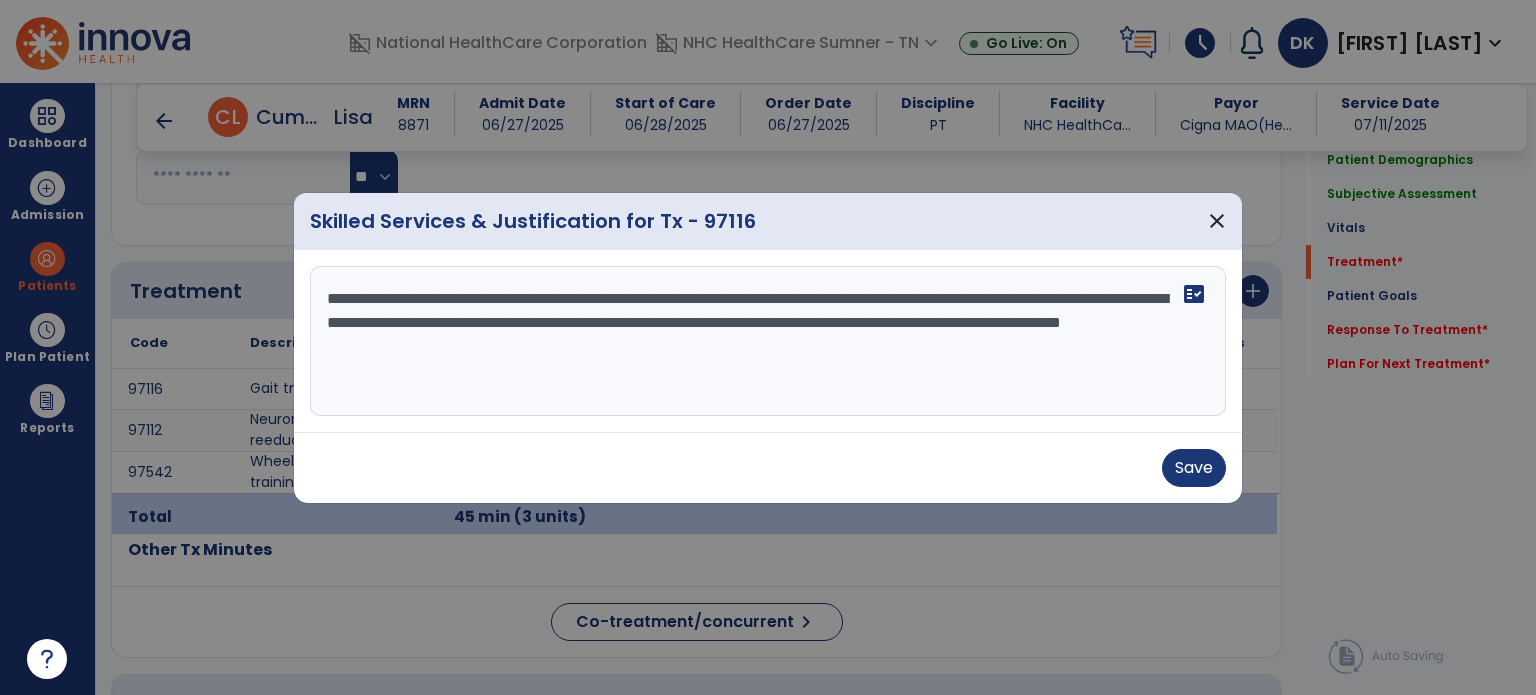 drag, startPoint x: 1068, startPoint y: 323, endPoint x: 1174, endPoint y: 333, distance: 106.47065 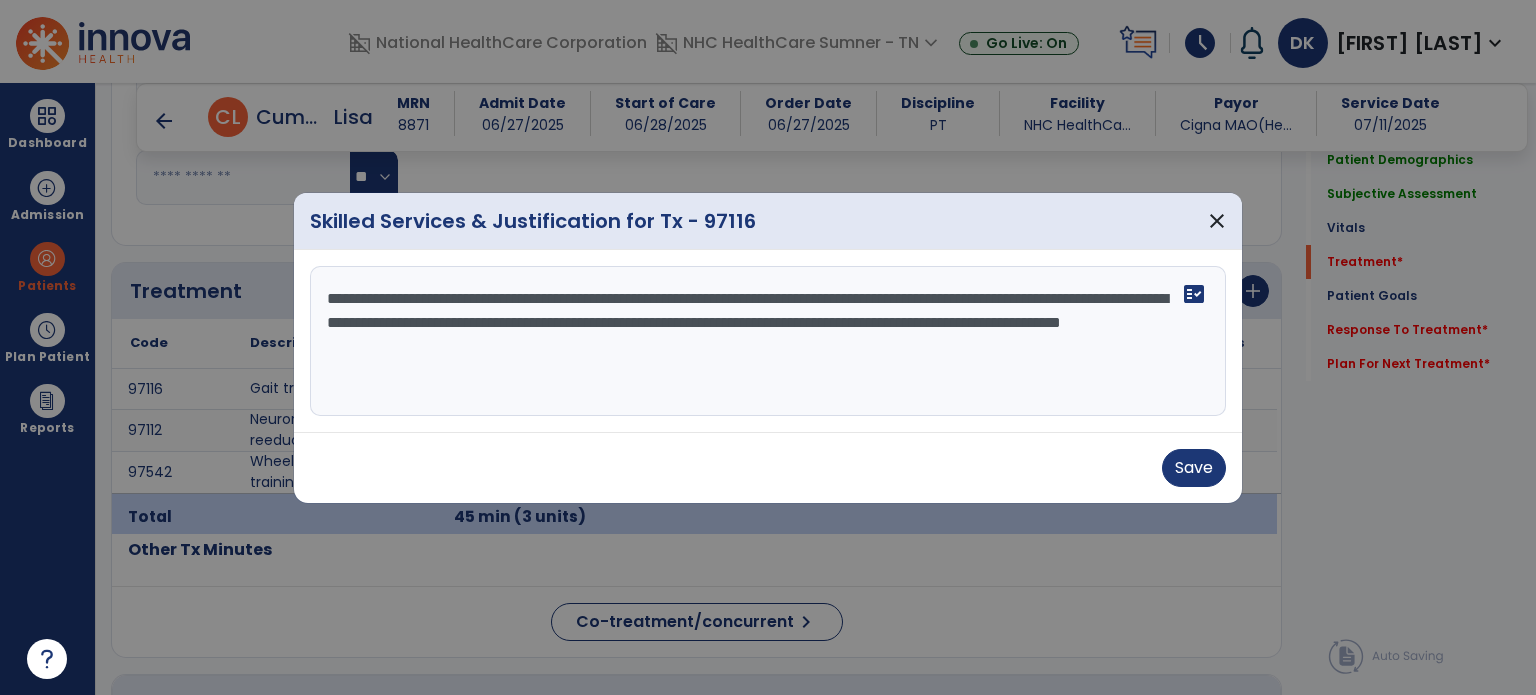 click on "**********" at bounding box center [768, 341] 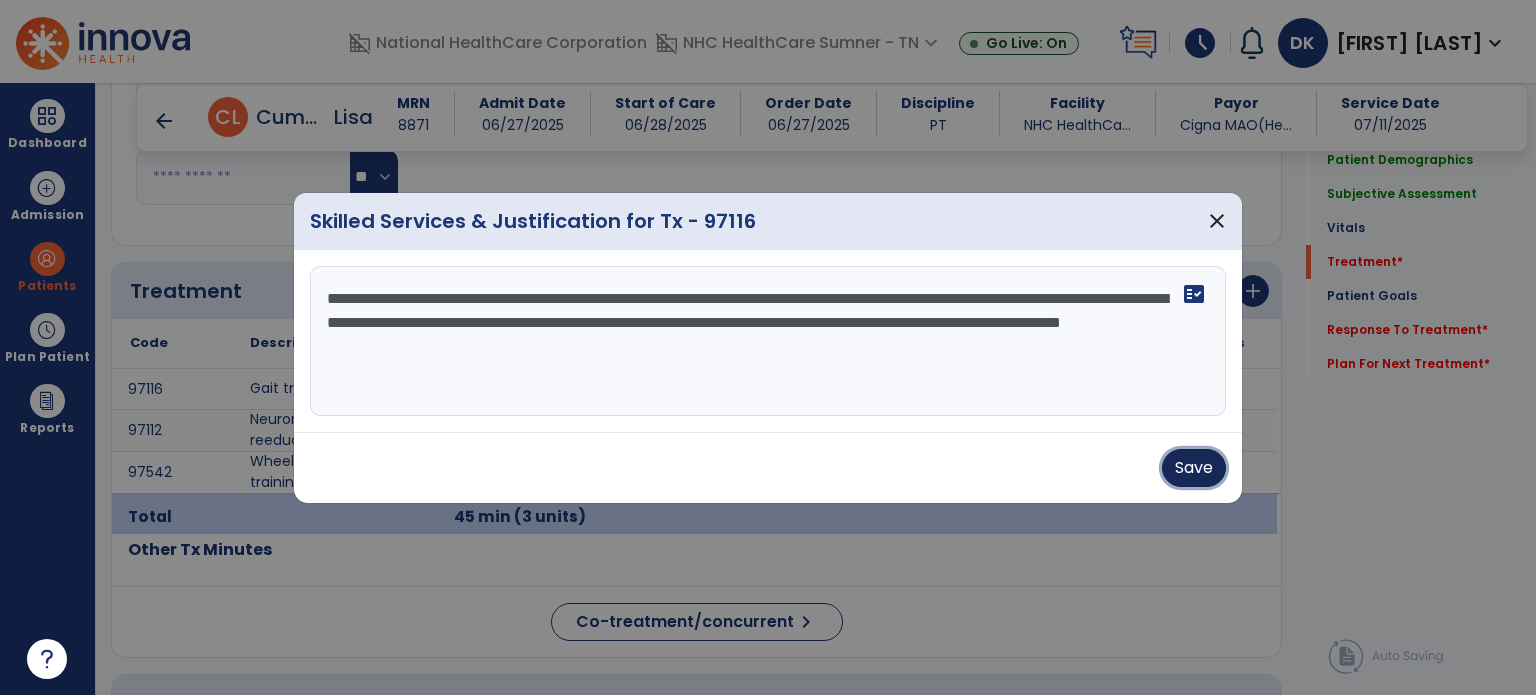 click on "Save" at bounding box center [1194, 468] 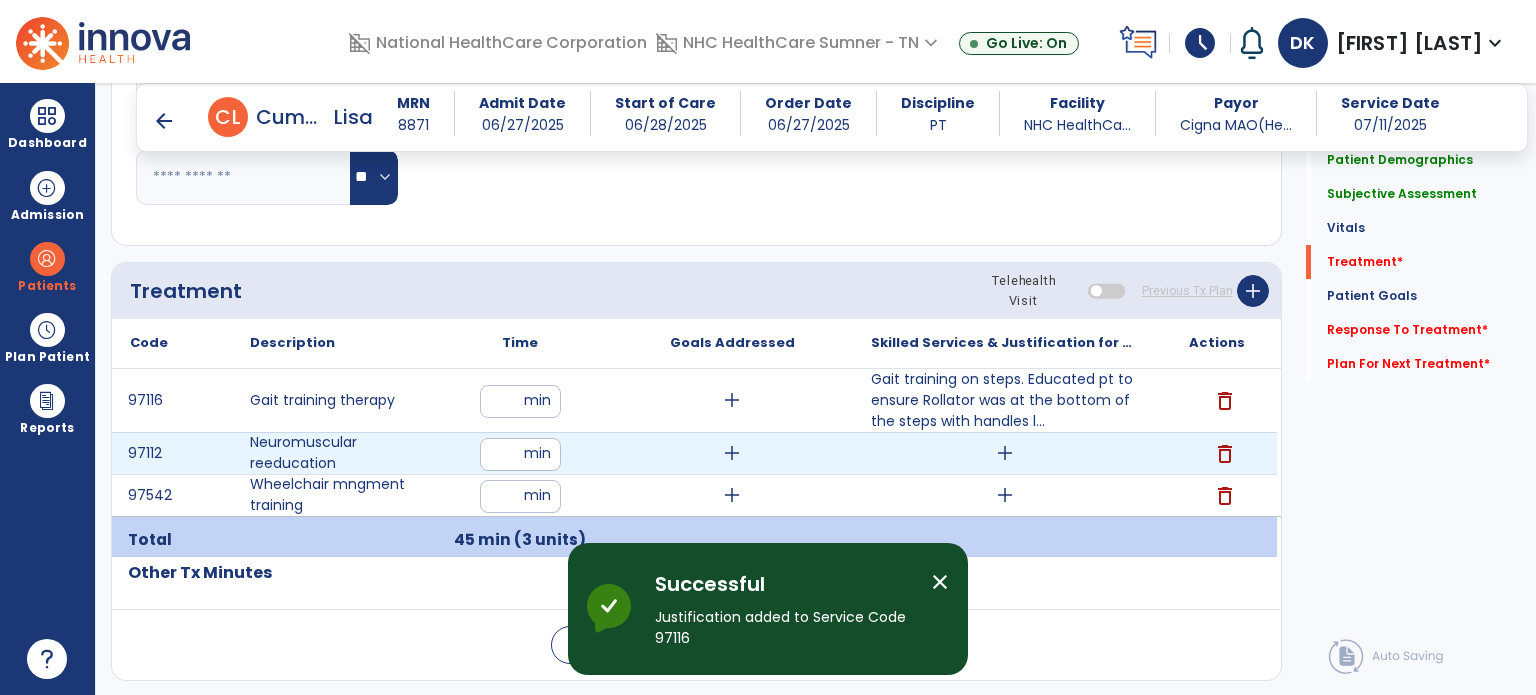 click on "add" at bounding box center (1005, 453) 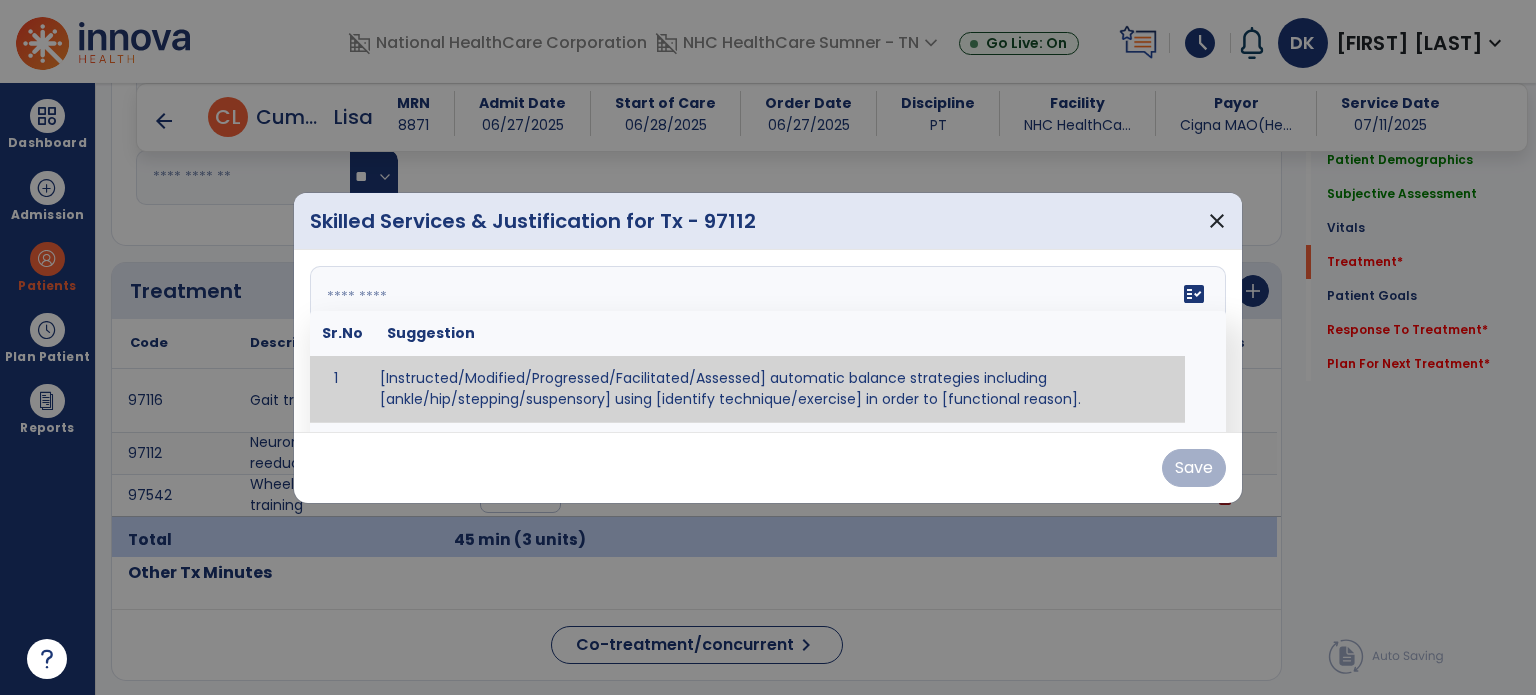 click at bounding box center (768, 341) 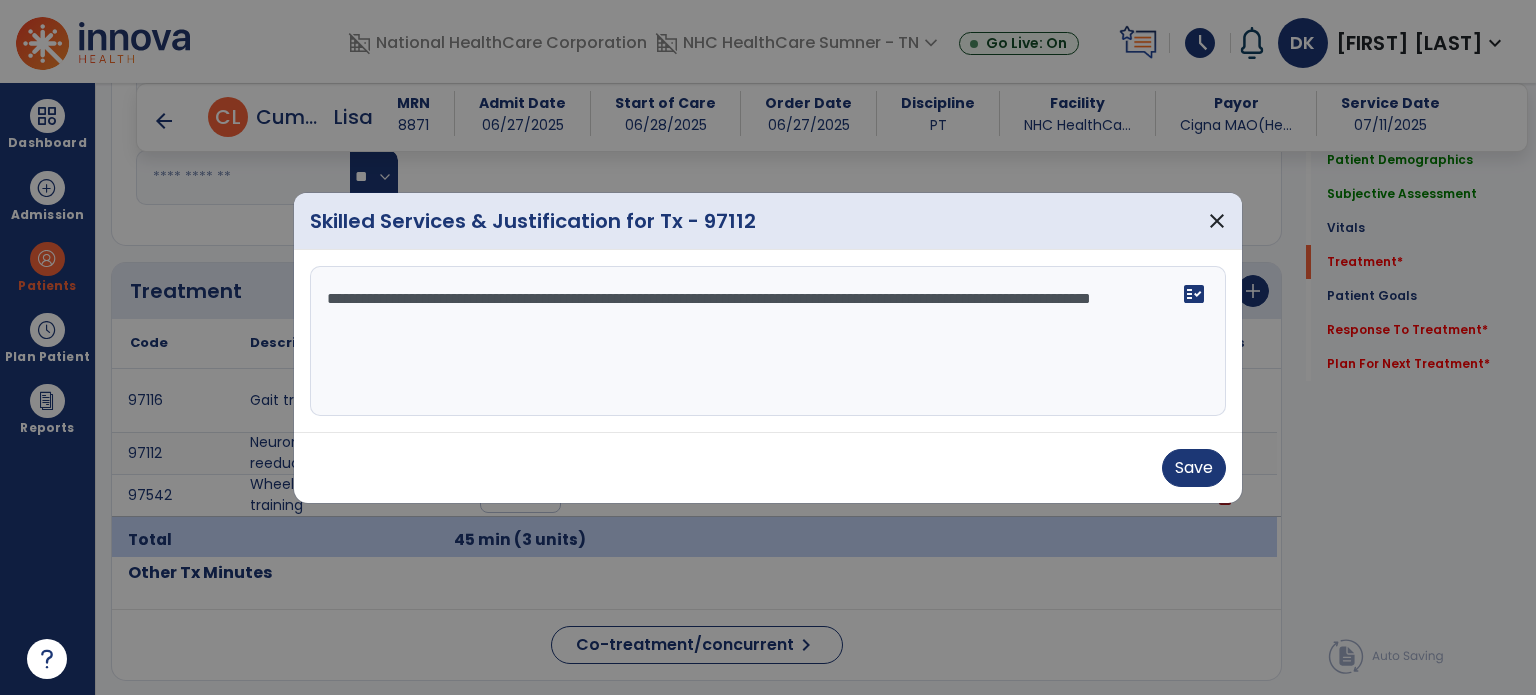 click on "**********" at bounding box center [768, 341] 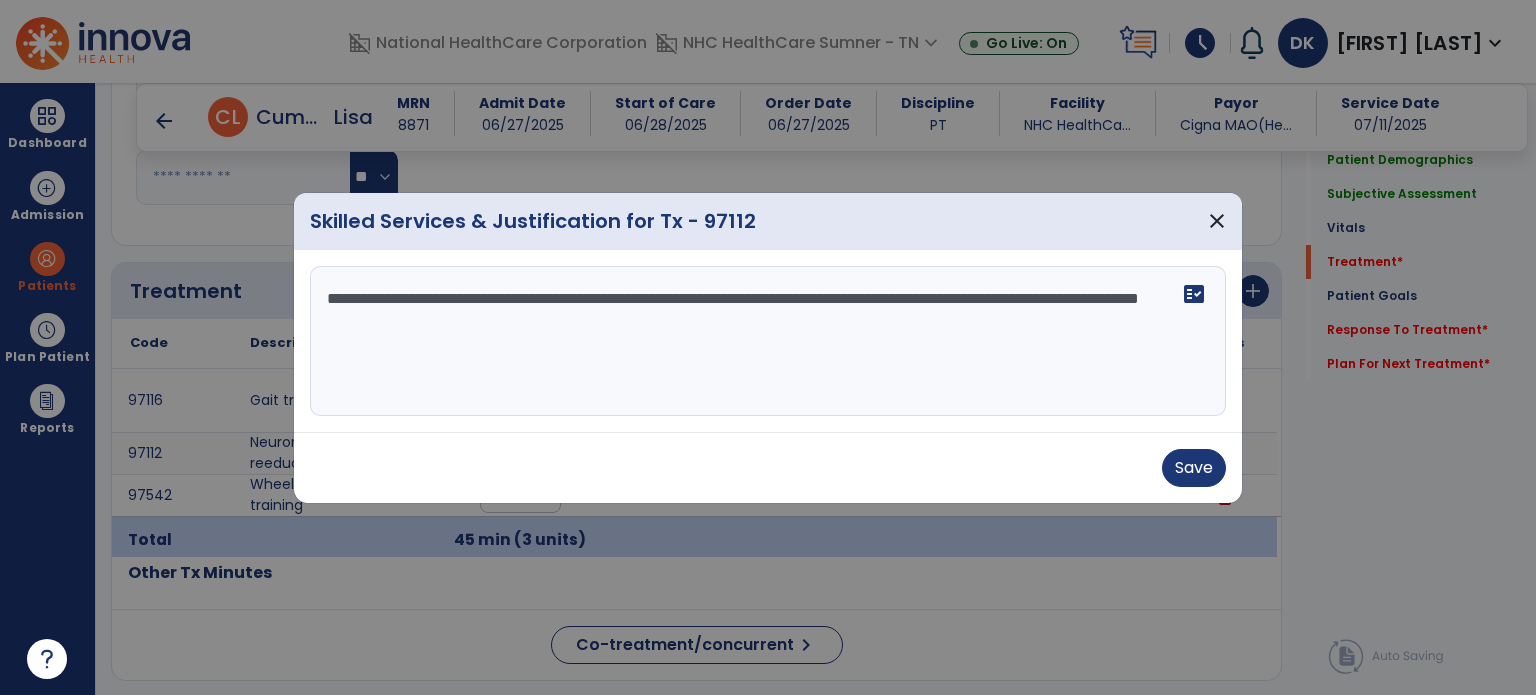 click on "**********" at bounding box center (768, 341) 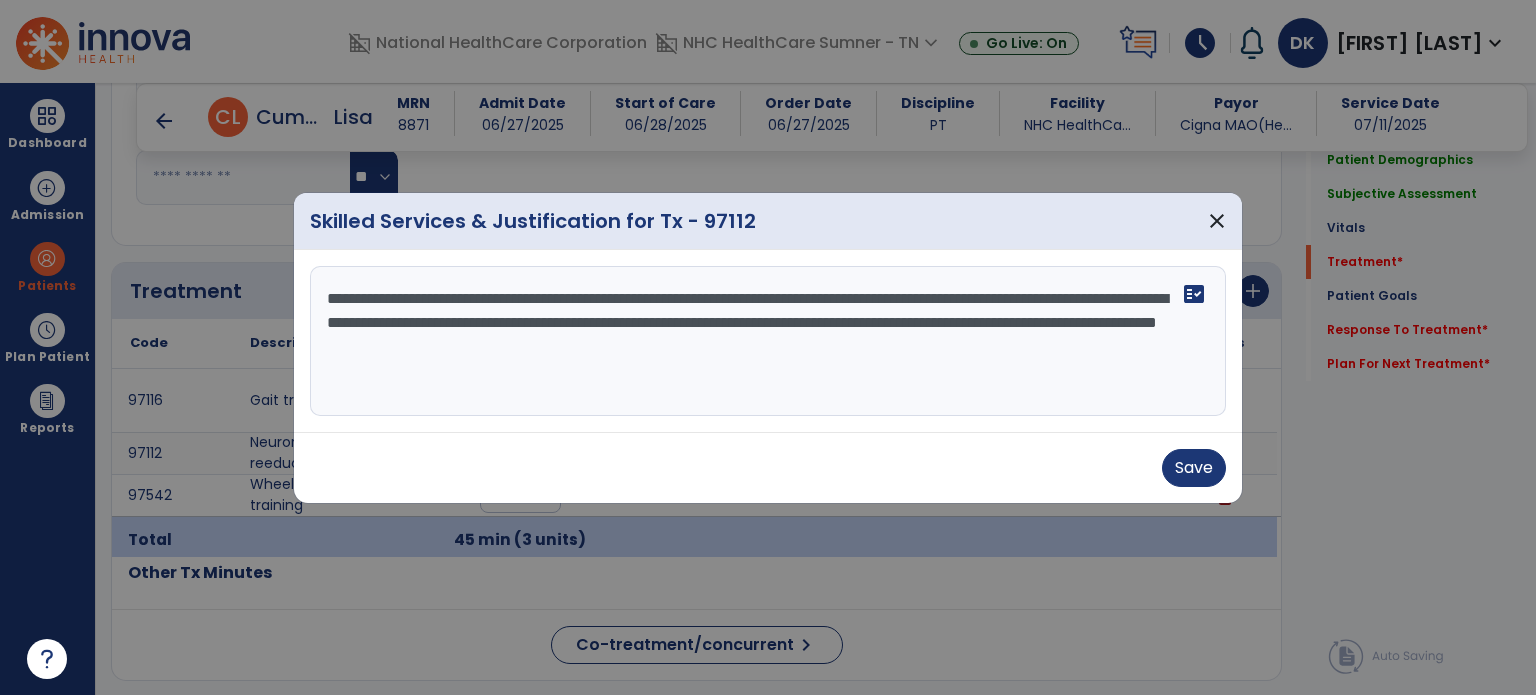 type on "**********" 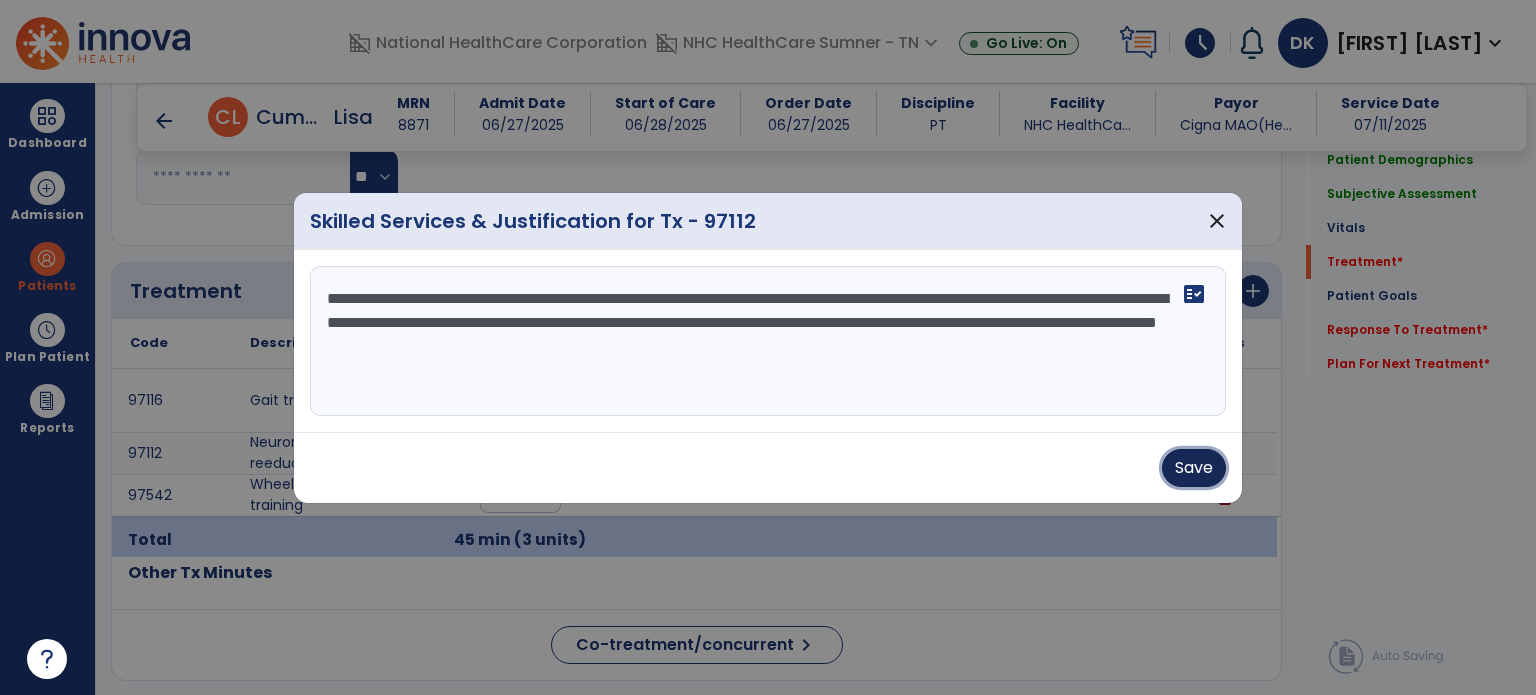 click on "Save" at bounding box center (1194, 468) 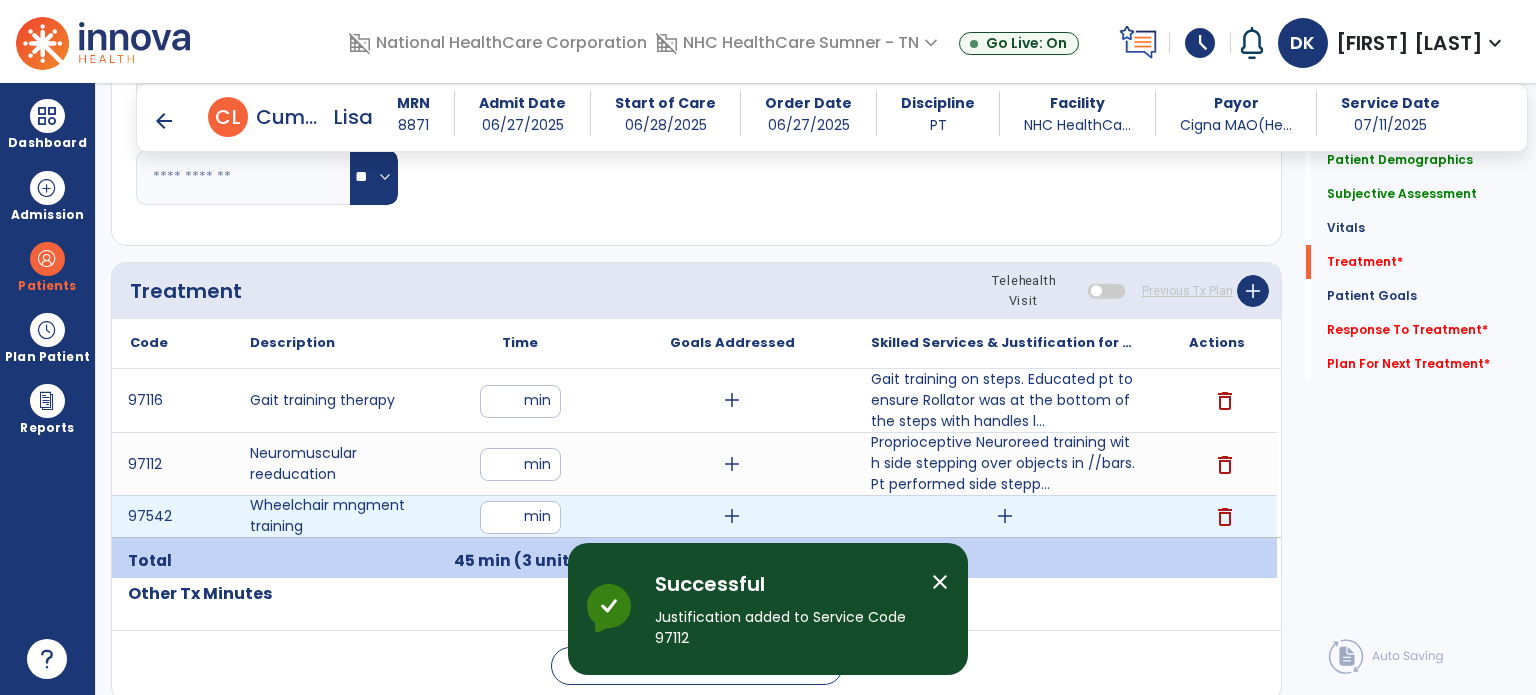 click on "add" at bounding box center (1005, 516) 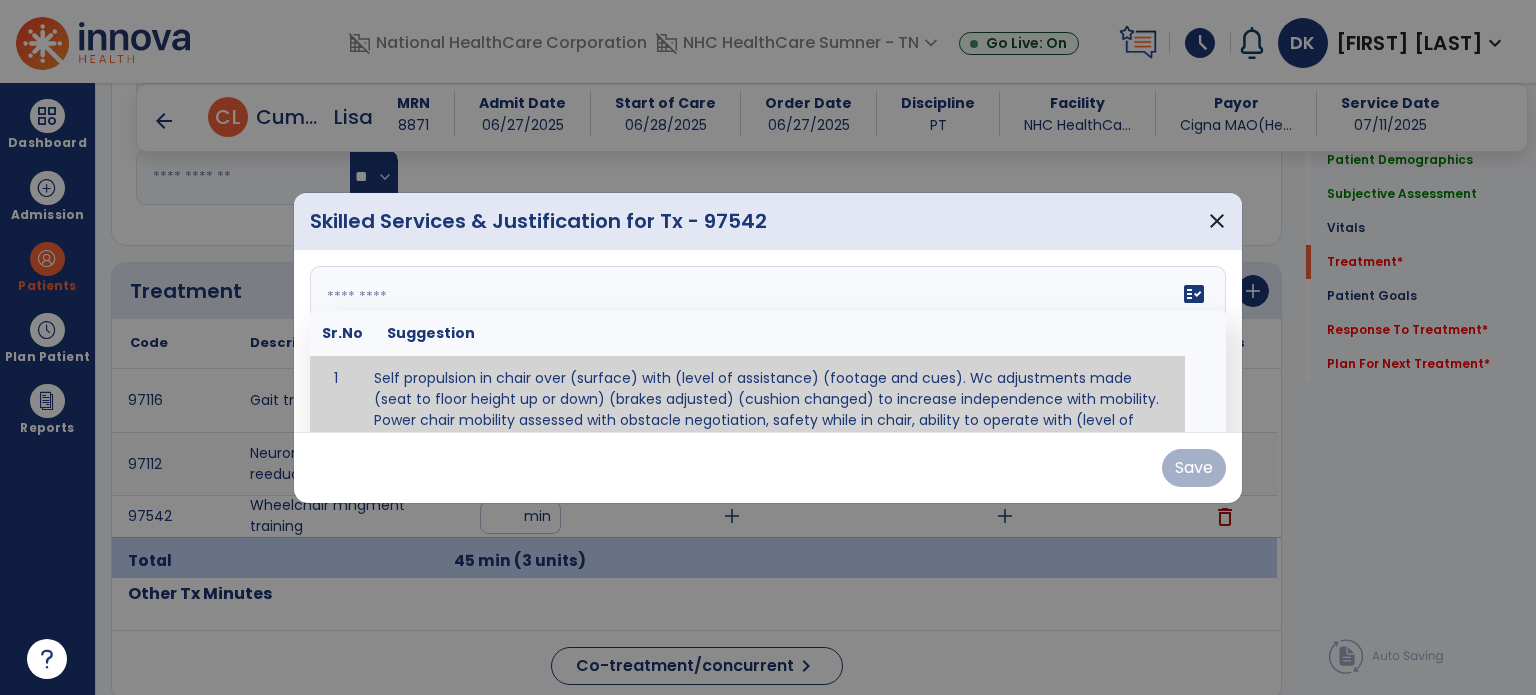 click at bounding box center (766, 341) 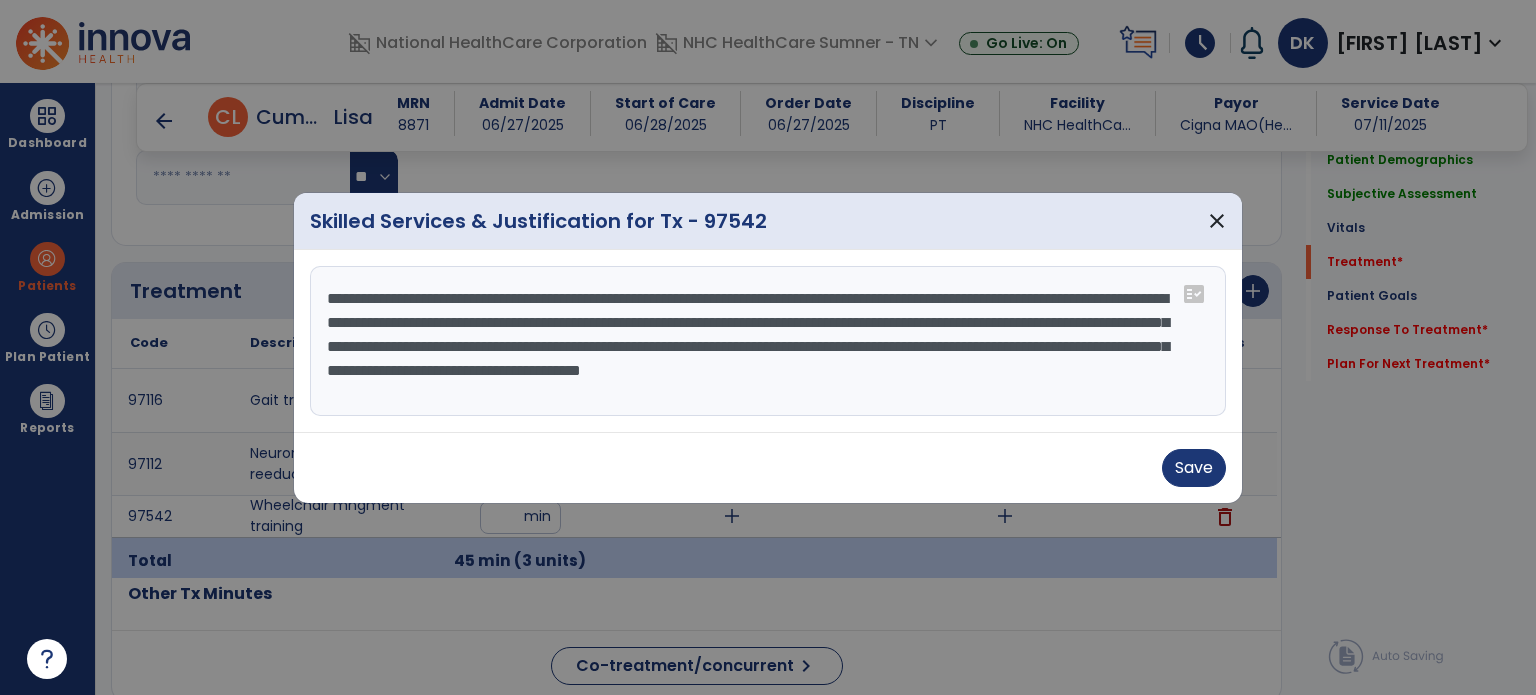 click on "**********" at bounding box center (768, 341) 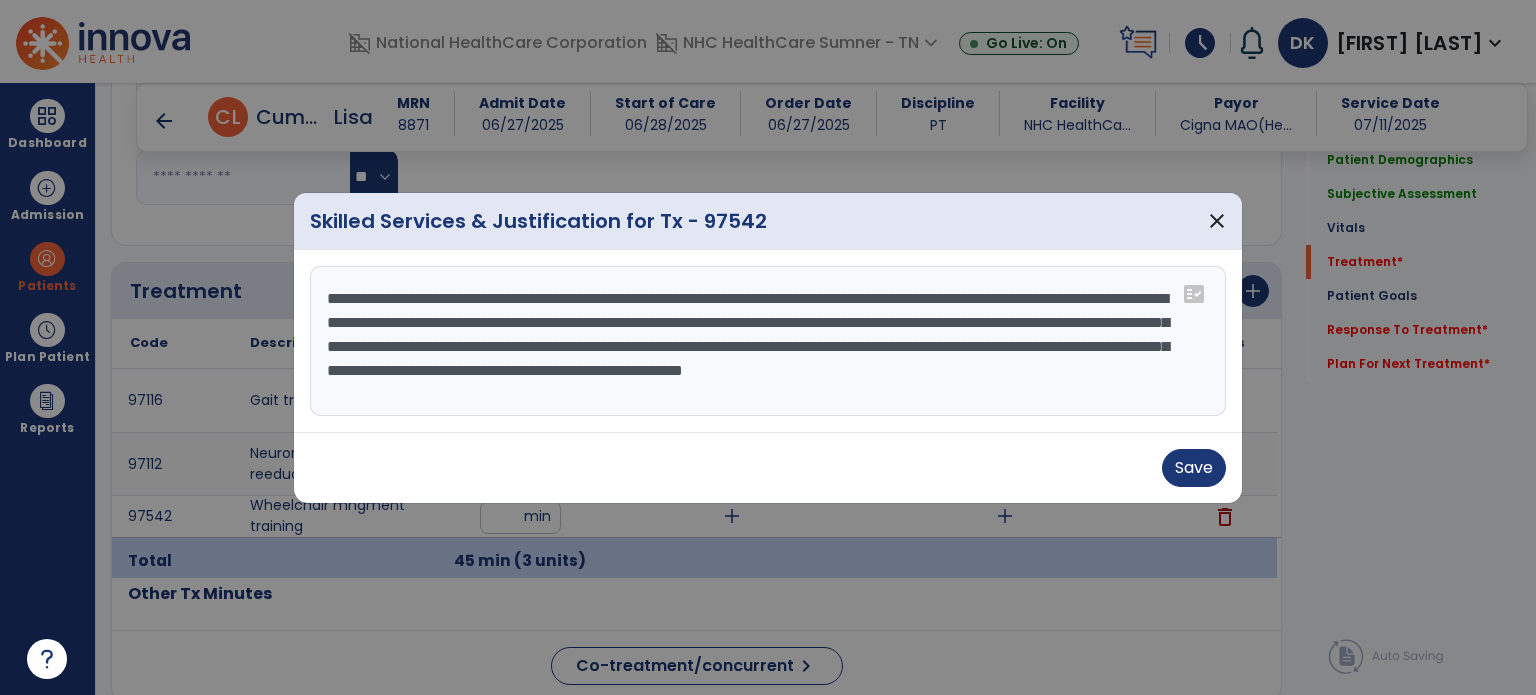 click on "**********" at bounding box center [768, 341] 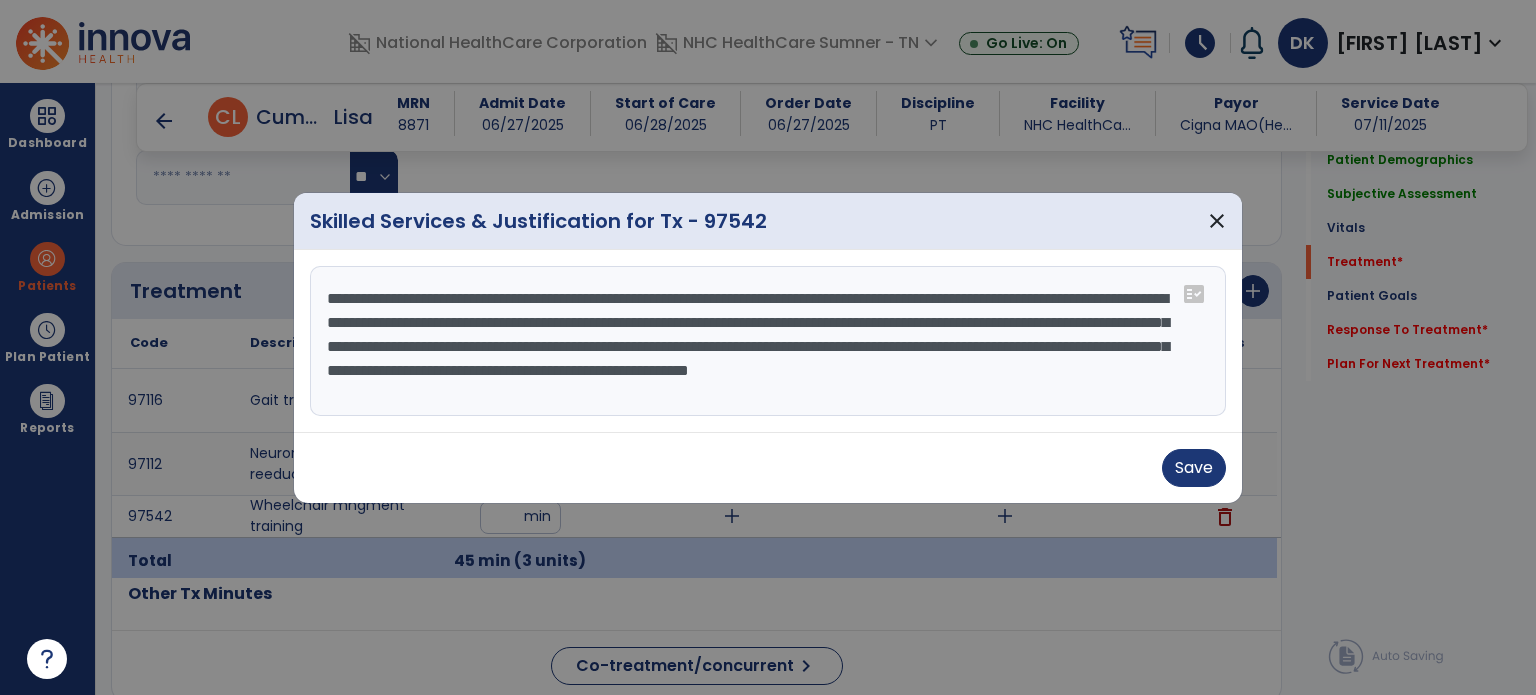 drag, startPoint x: 700, startPoint y: 294, endPoint x: 776, endPoint y: 307, distance: 77.10383 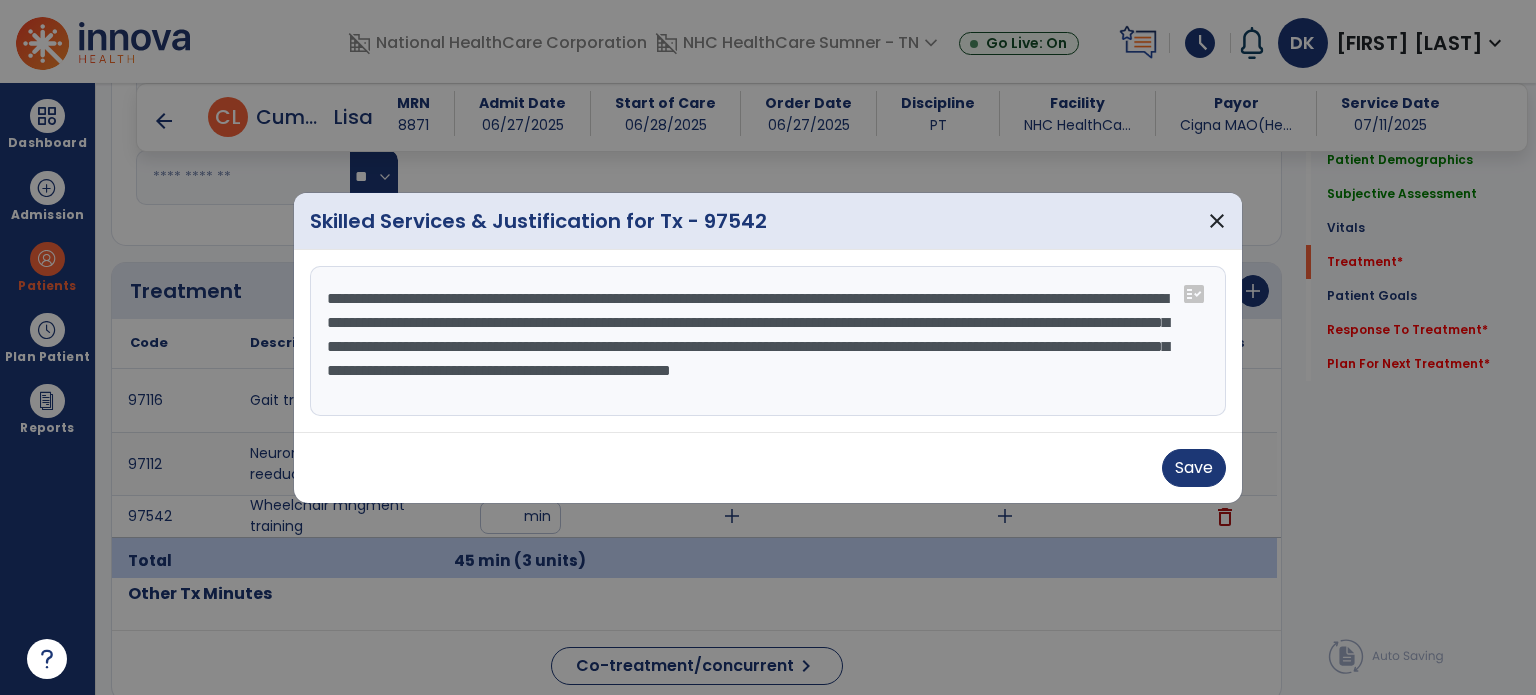drag, startPoint x: 795, startPoint y: 292, endPoint x: 1184, endPoint y: 417, distance: 408.59027 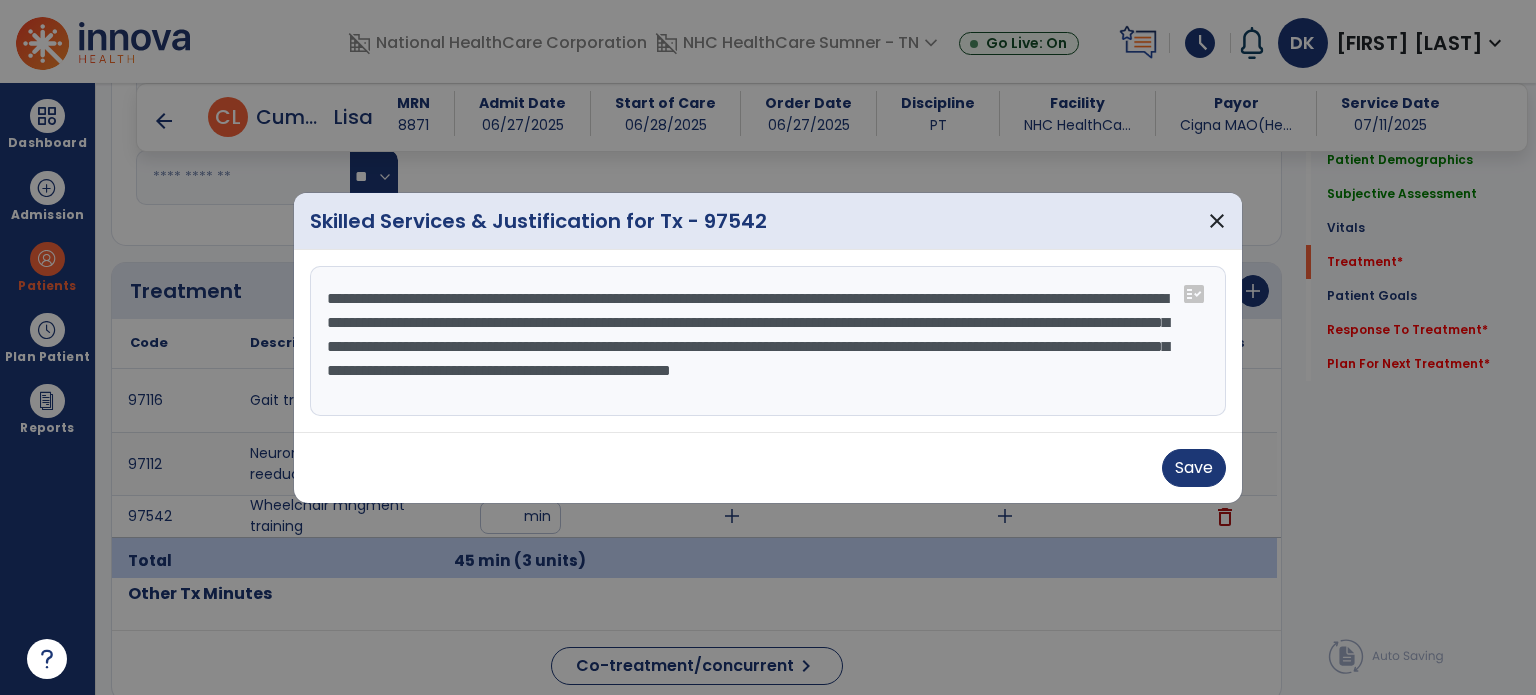 click on "**********" at bounding box center [768, 341] 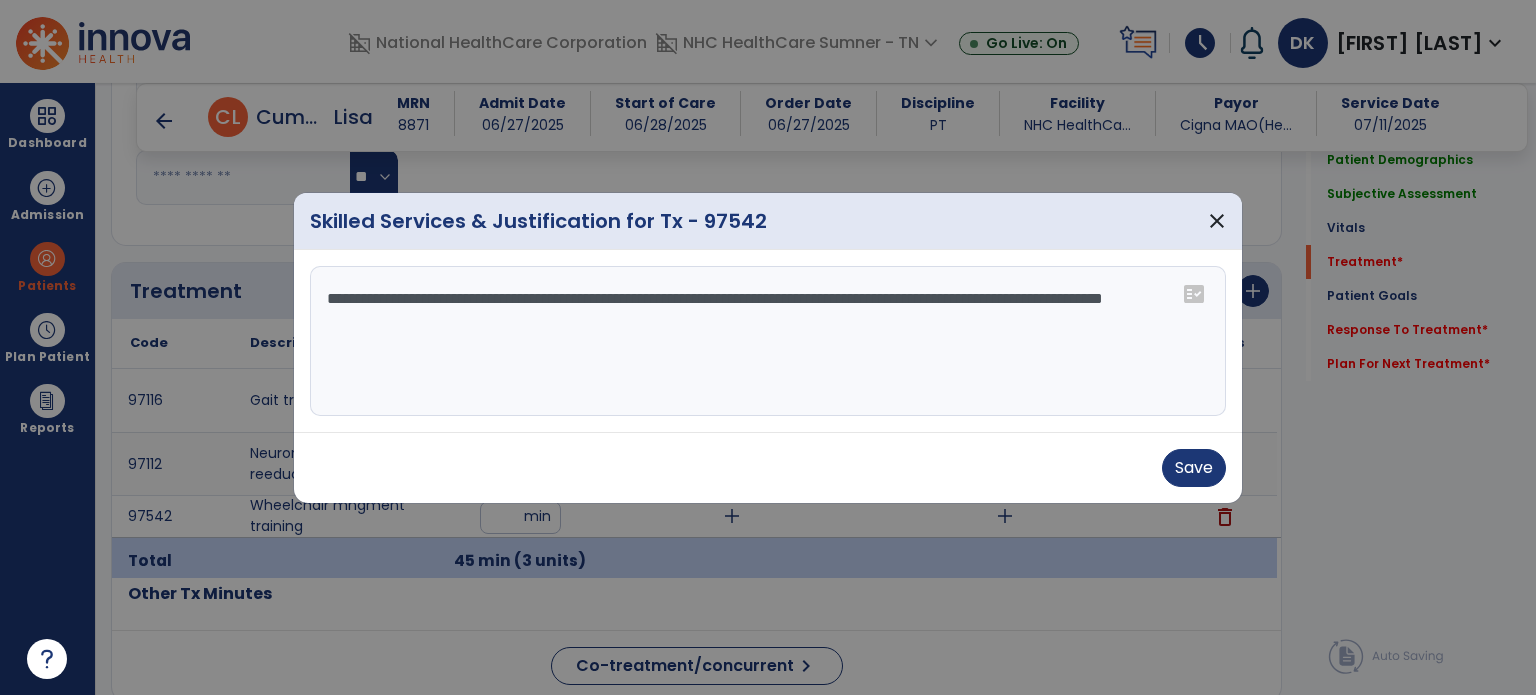 type on "**********" 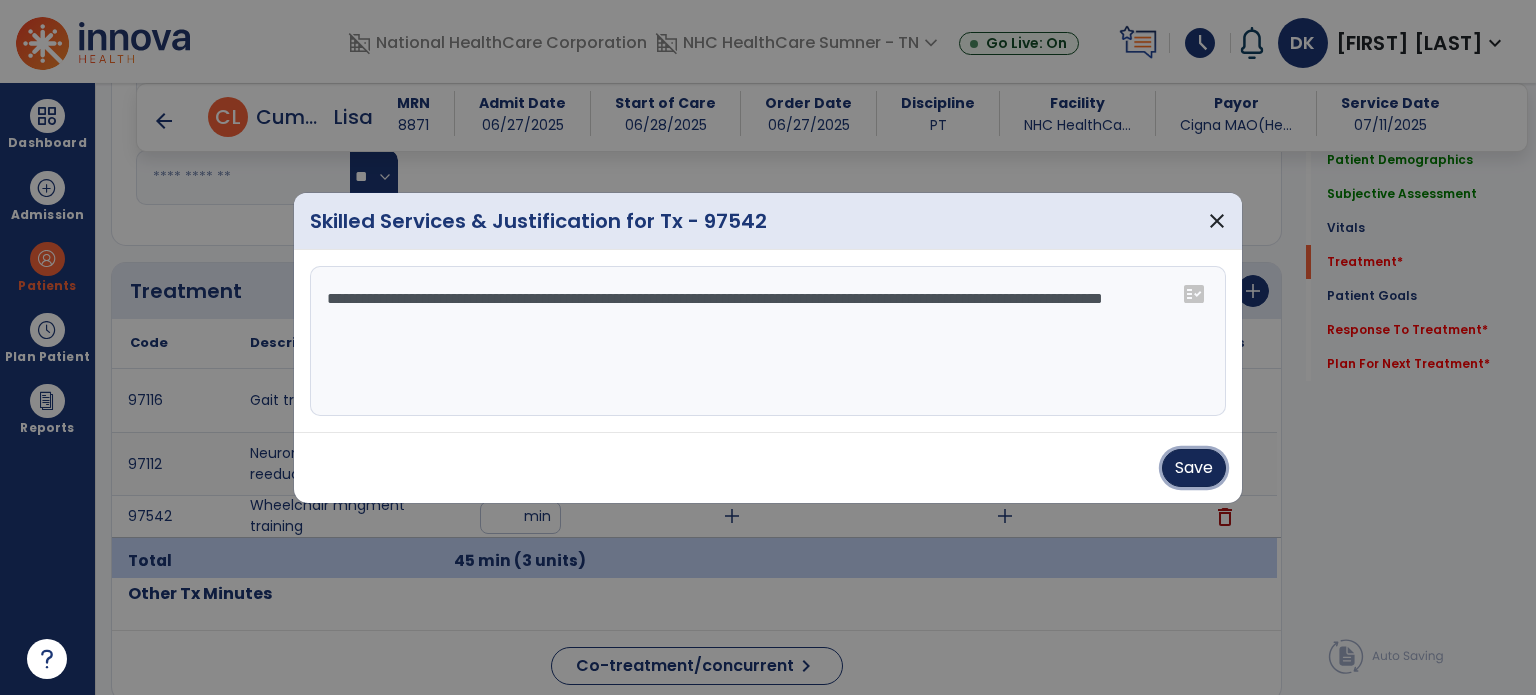 click on "Save" at bounding box center [1194, 468] 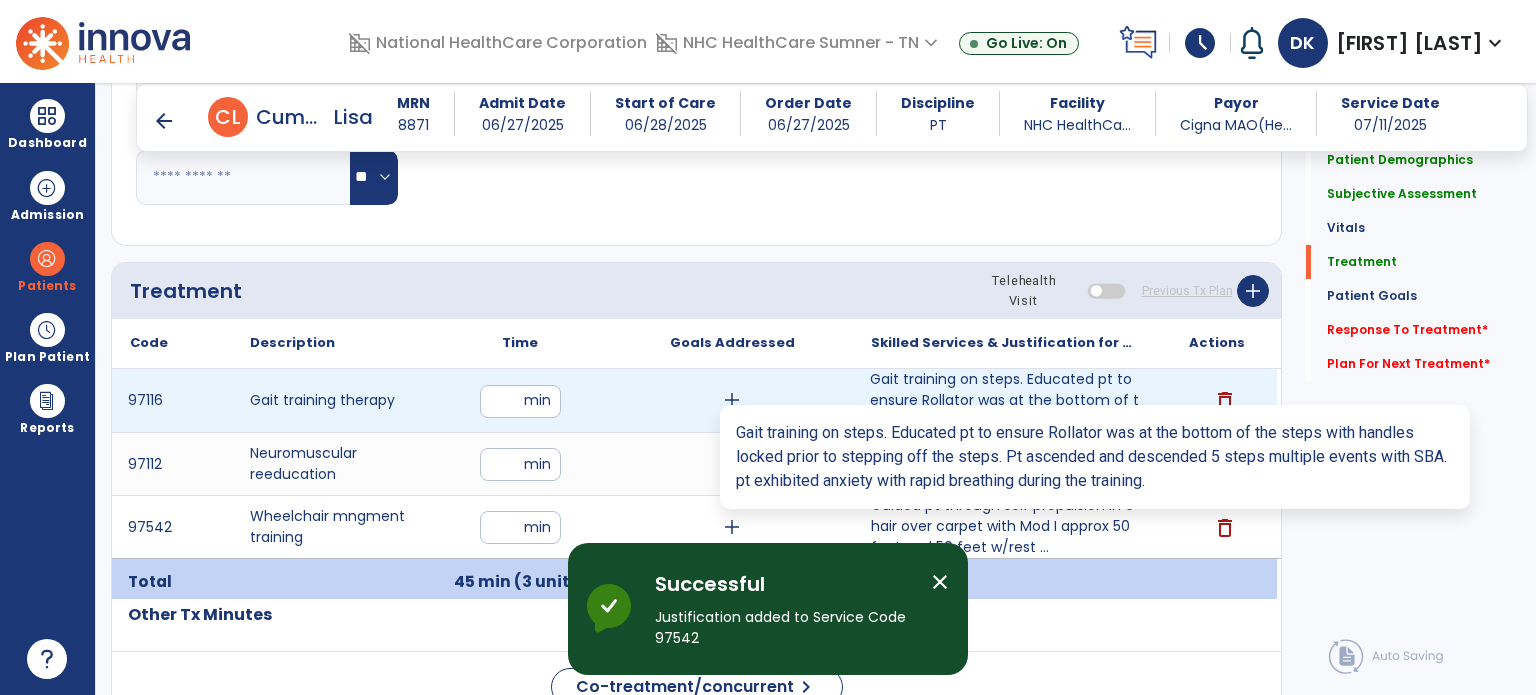 click on "Gait training on steps. Educated pt to ensure Rollator was at the bottom of the steps with handles l..." at bounding box center (1004, 400) 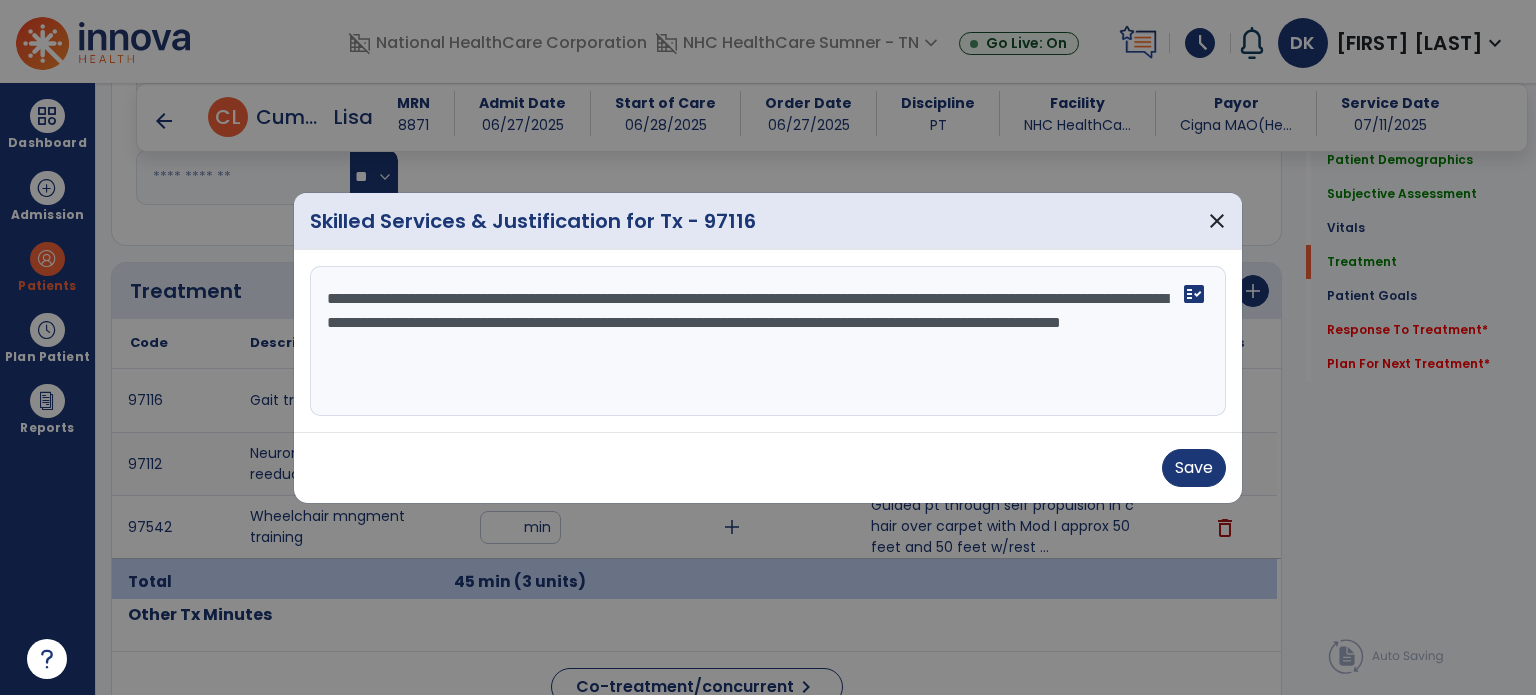 drag, startPoint x: 1073, startPoint y: 325, endPoint x: 1135, endPoint y: 383, distance: 84.89994 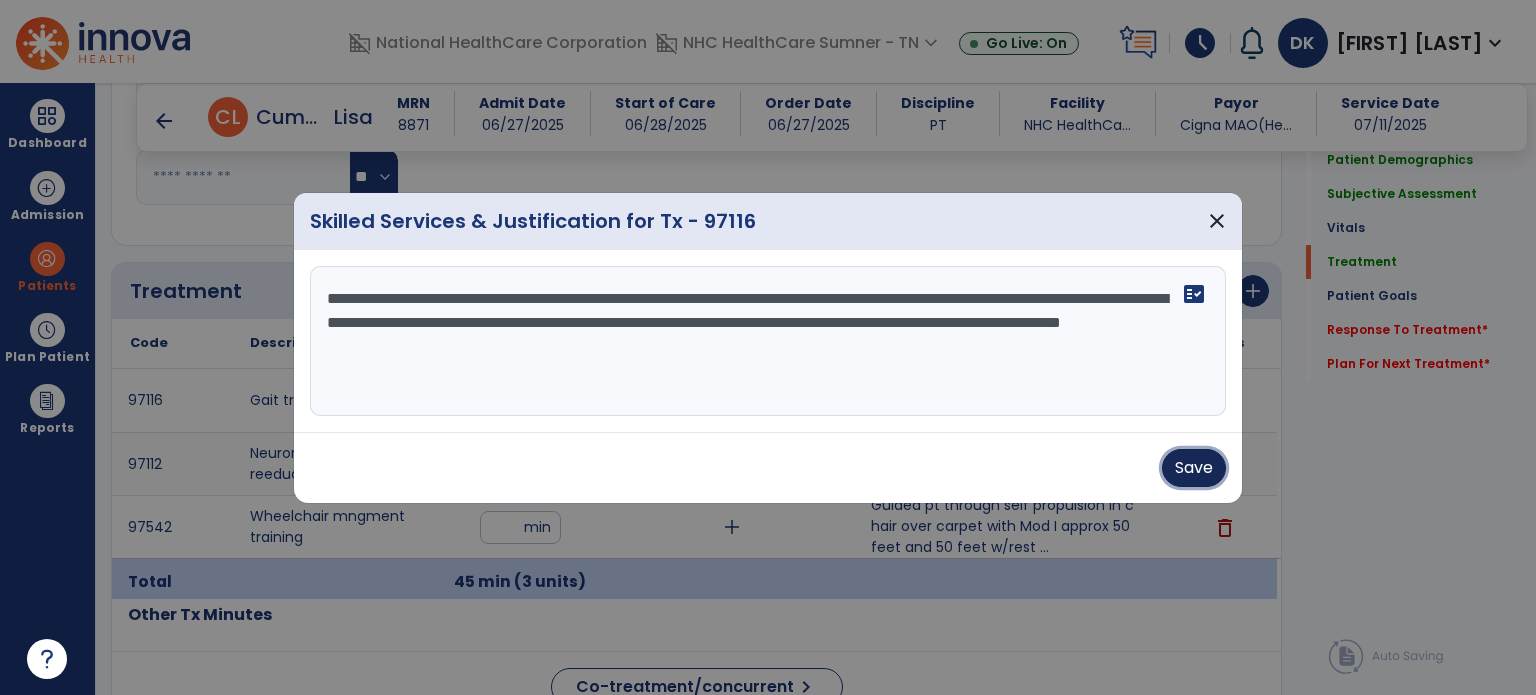 click on "Save" at bounding box center [1194, 468] 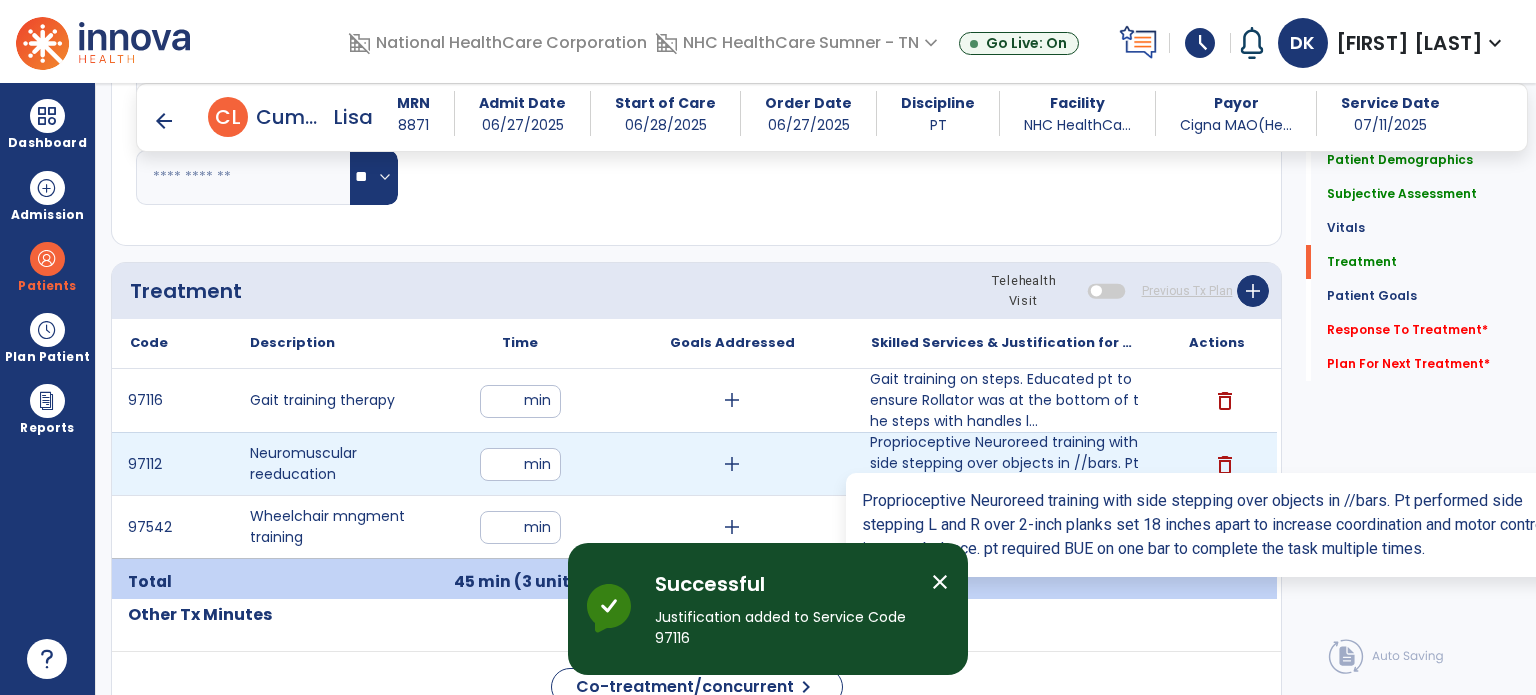 click on "Proprioceptive Neuroreed training with side stepping over objects in //bars. Pt performed side stepp..." at bounding box center [1004, 463] 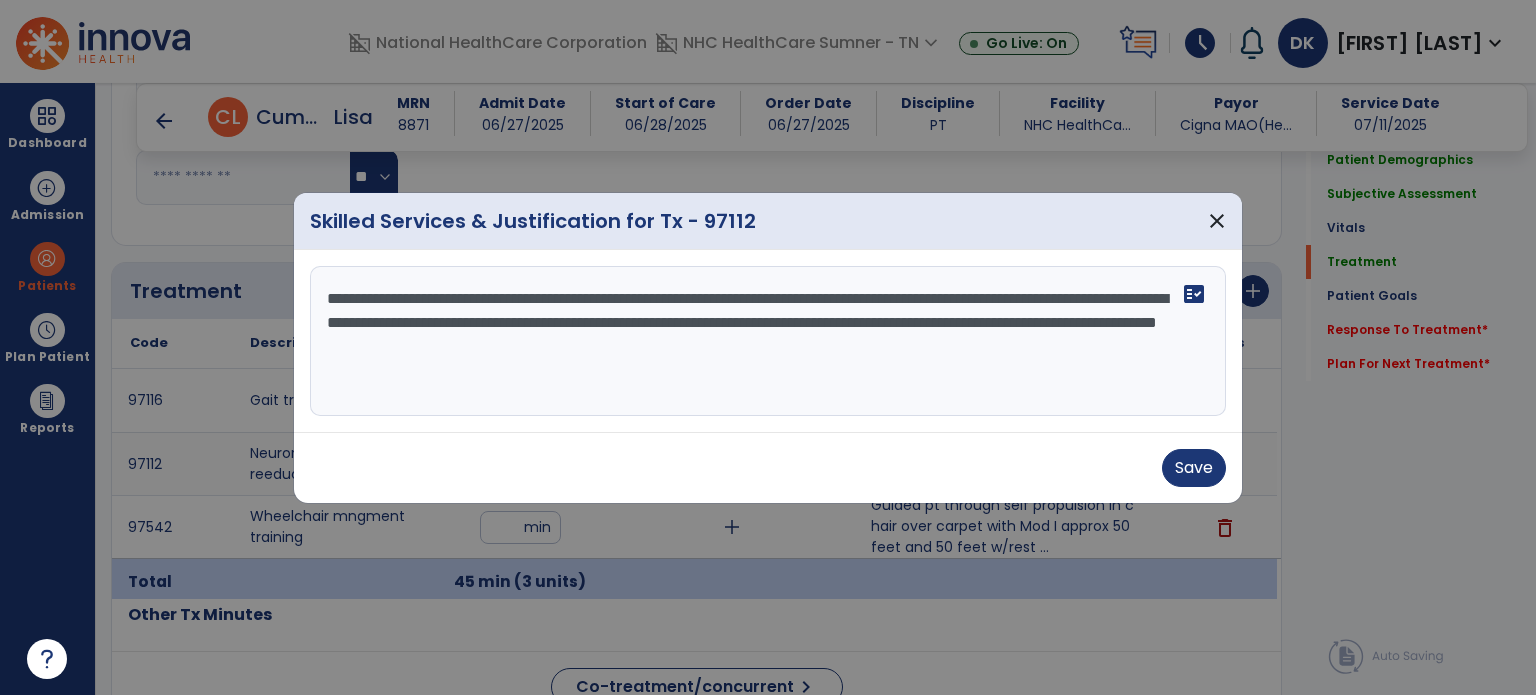 paste on "**********" 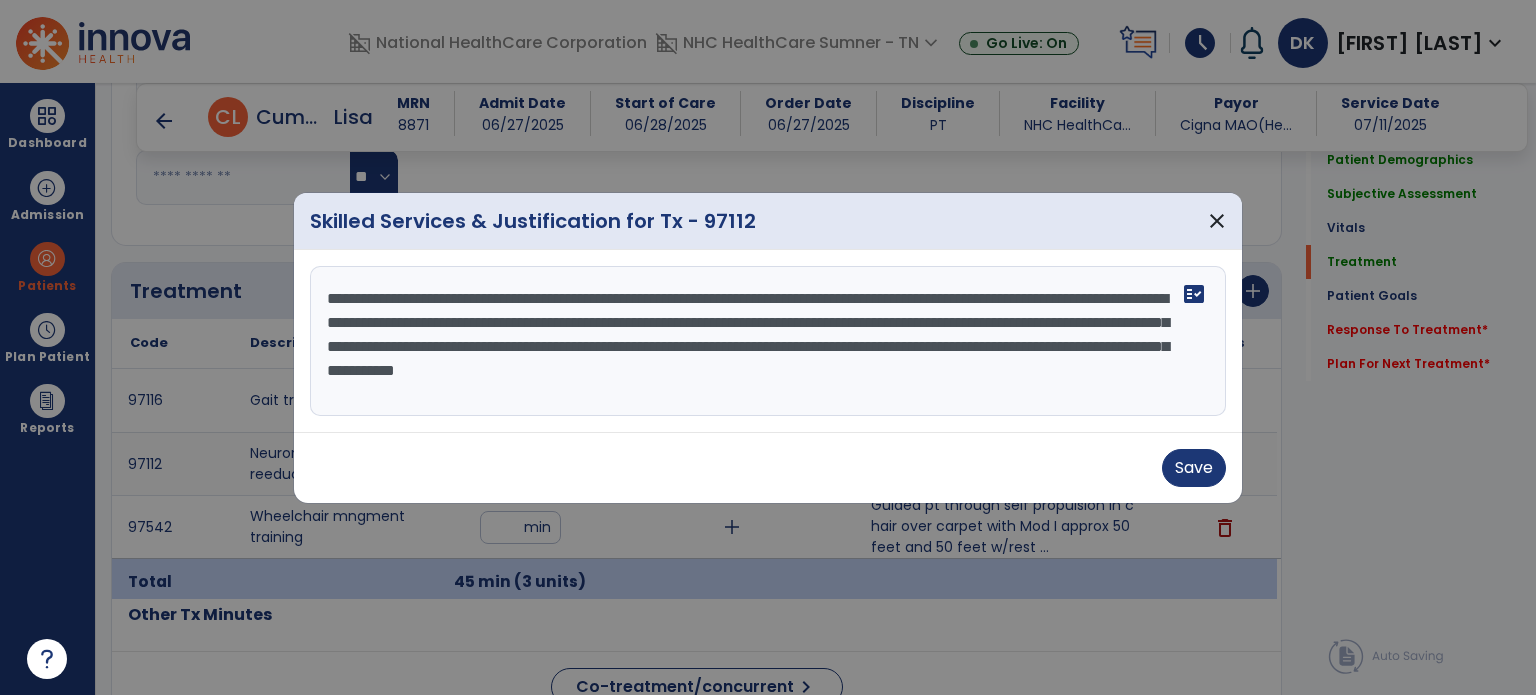 type on "**********" 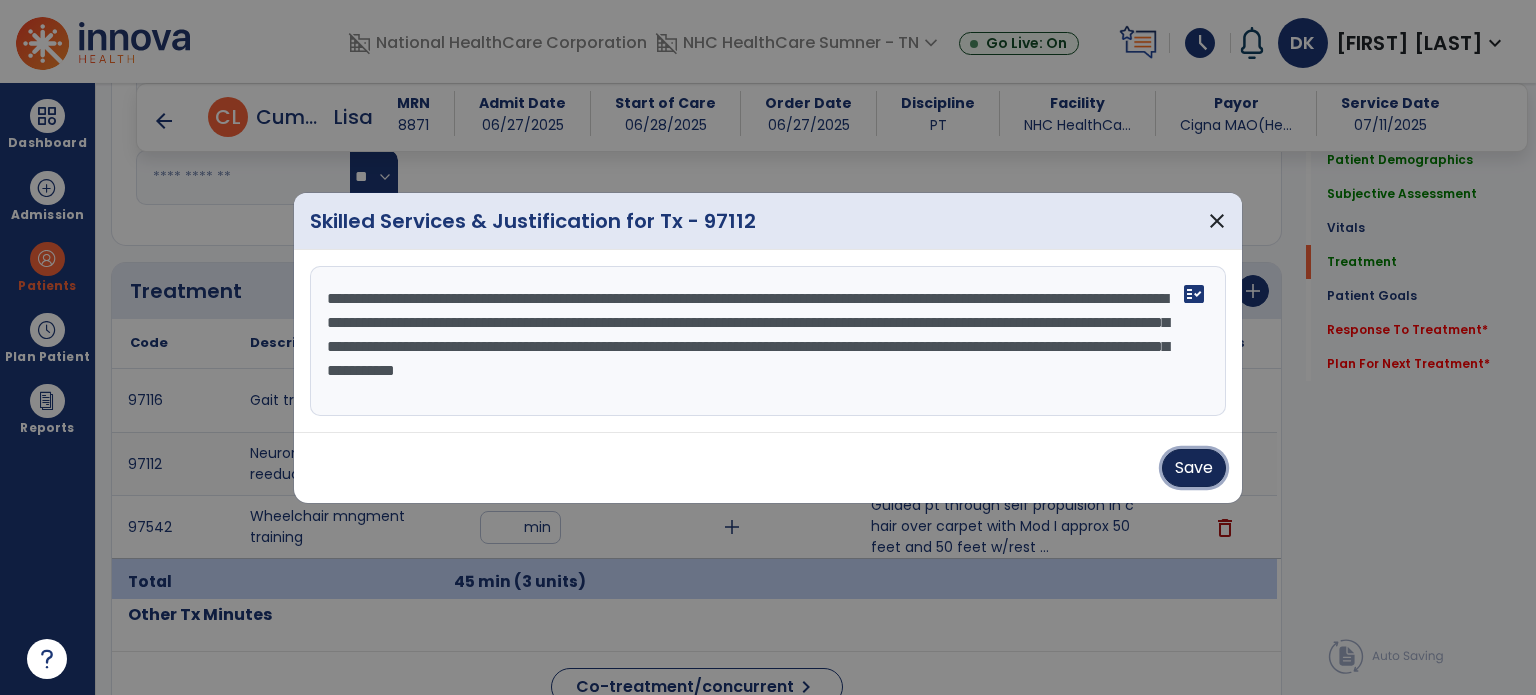 click on "Save" at bounding box center [1194, 468] 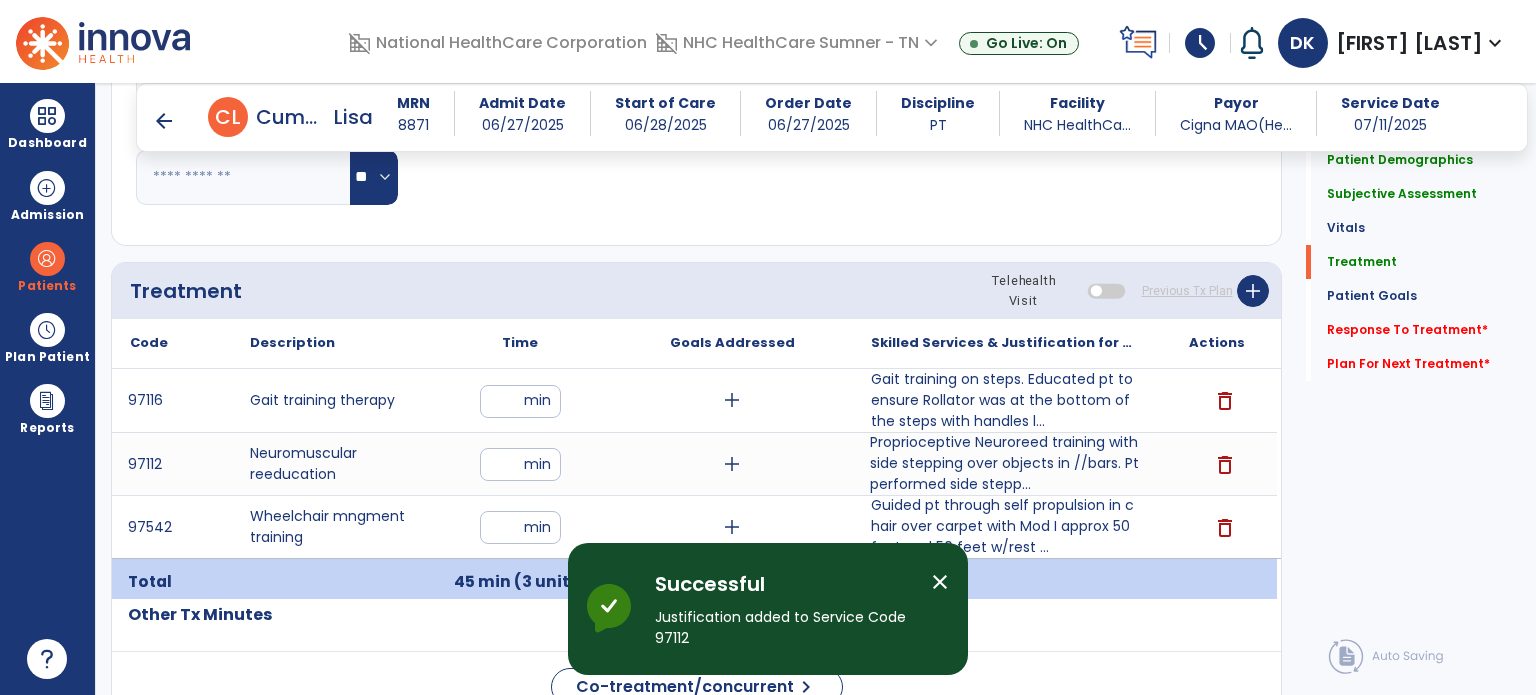 click on "Response To Treatment   *" 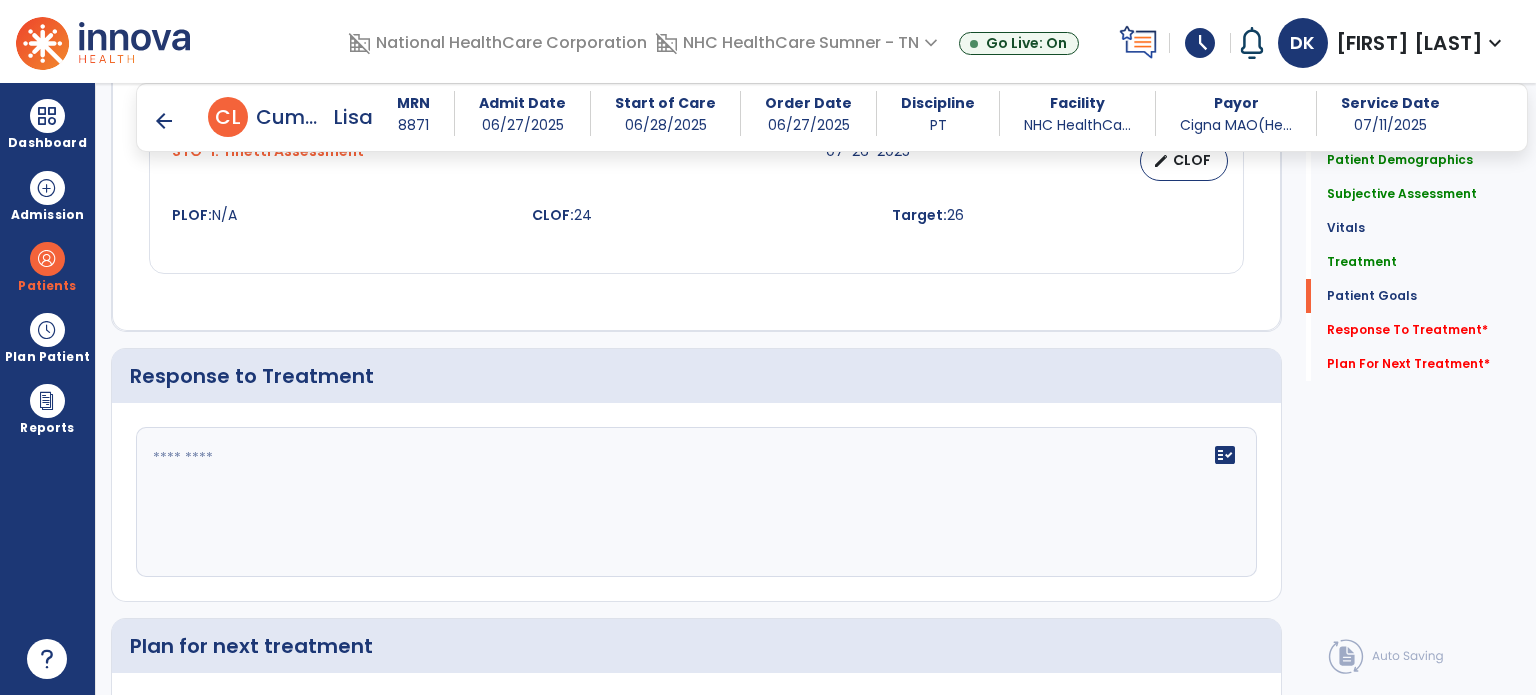 scroll, scrollTop: 2525, scrollLeft: 0, axis: vertical 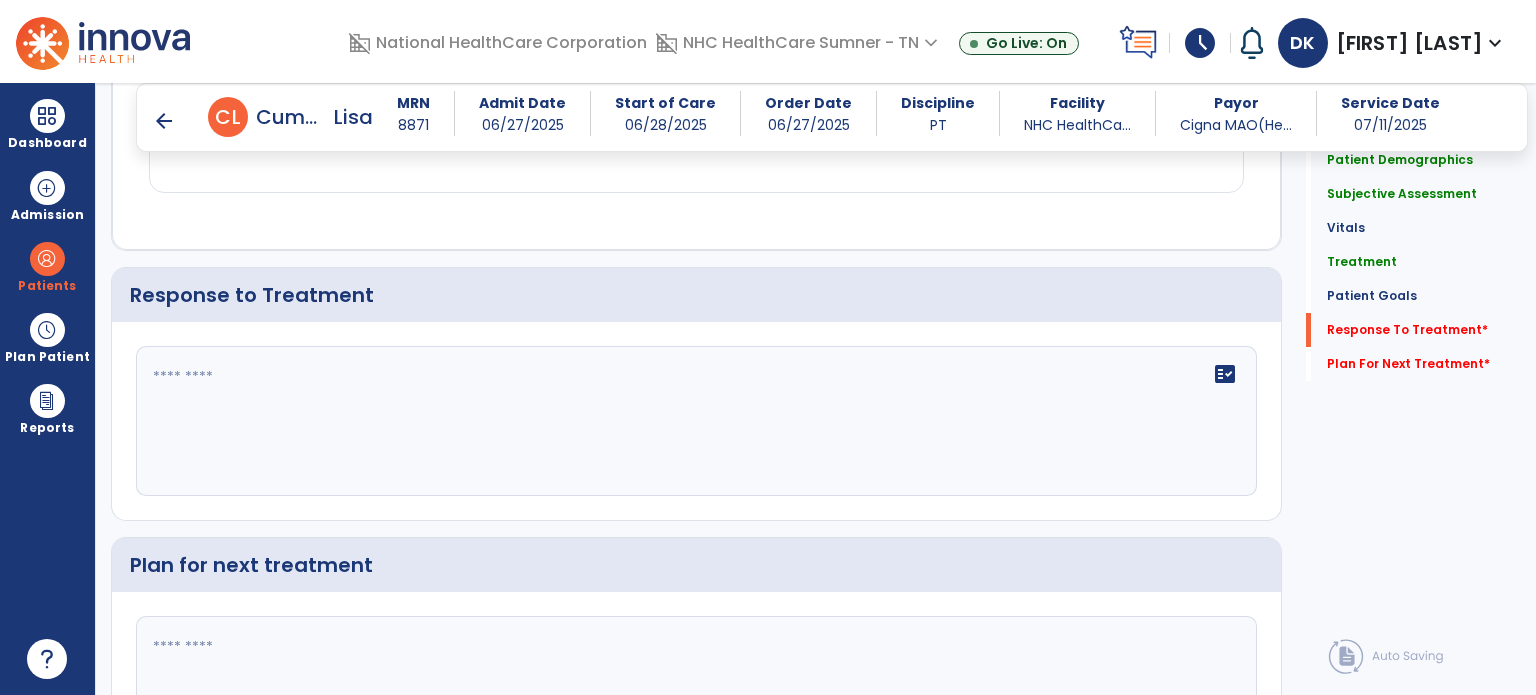 click 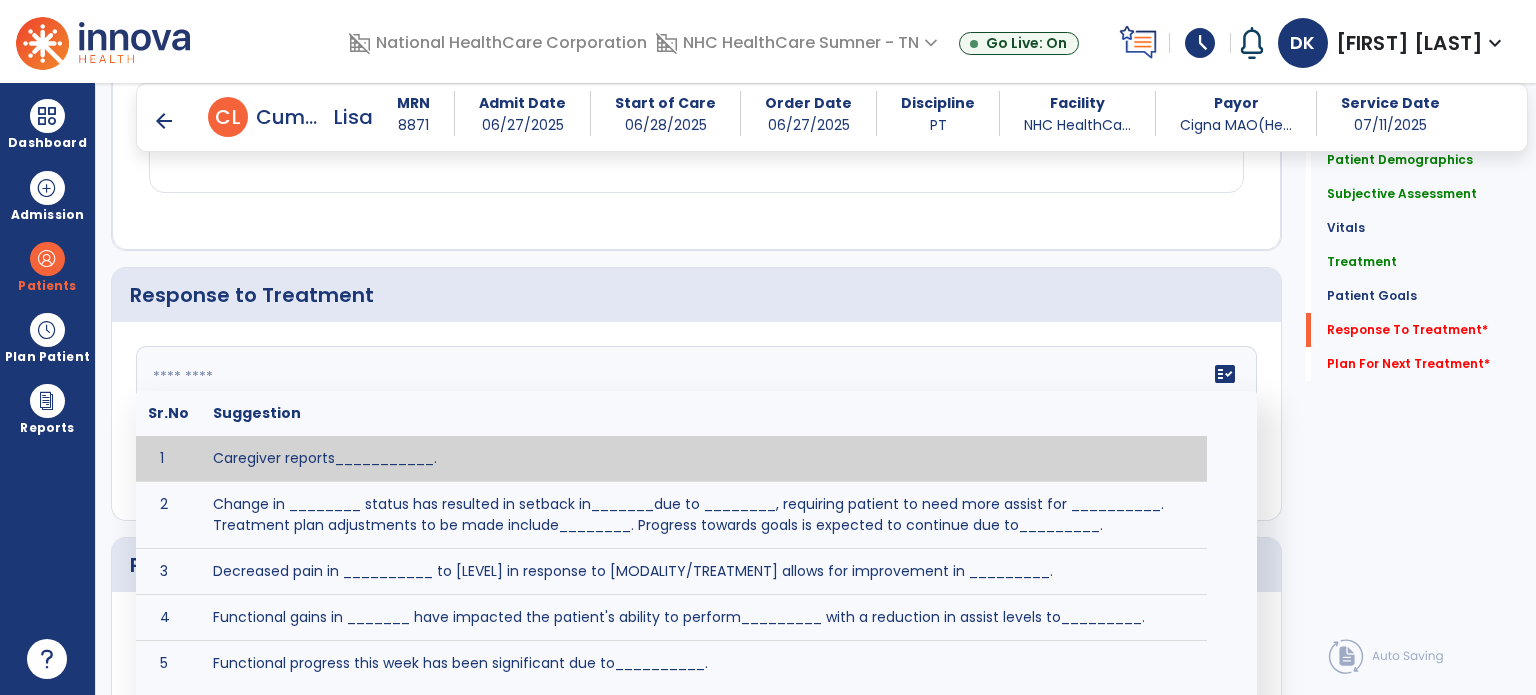 click 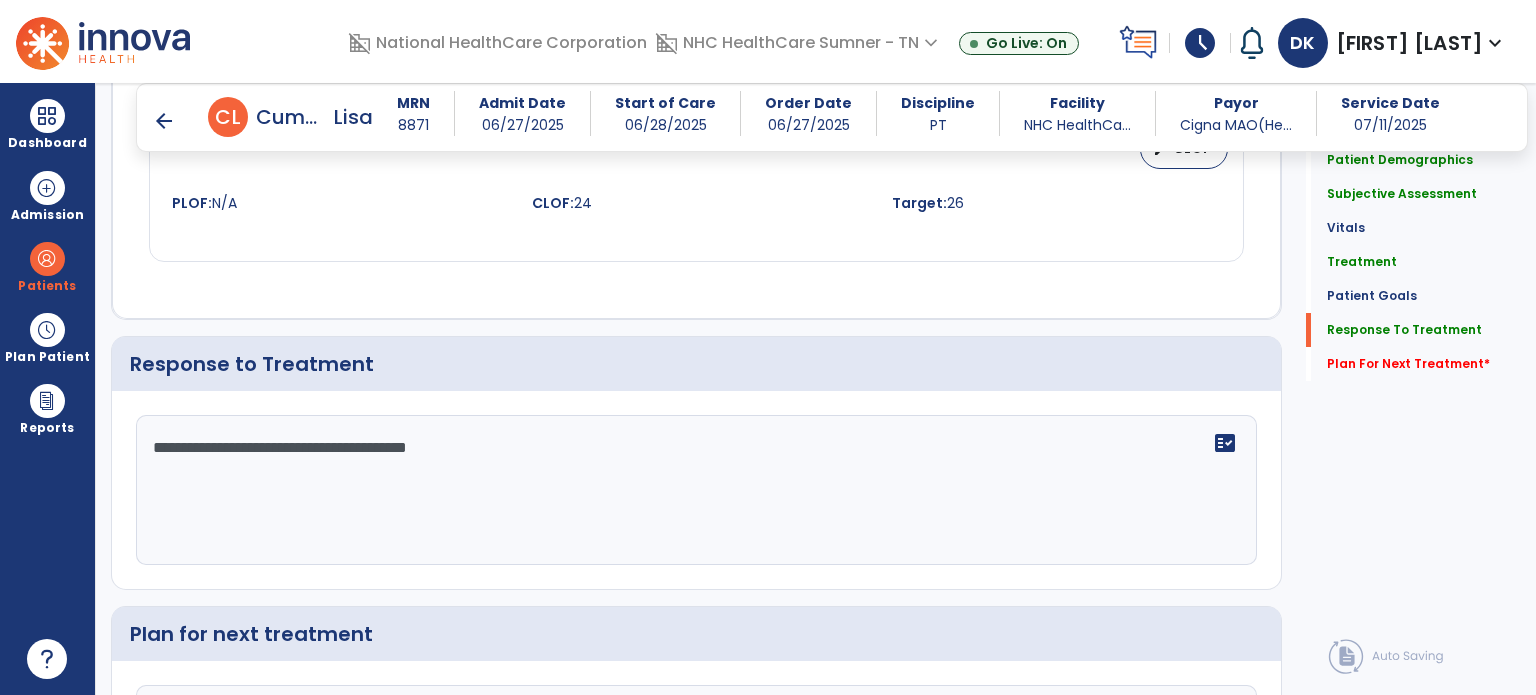 type on "**********" 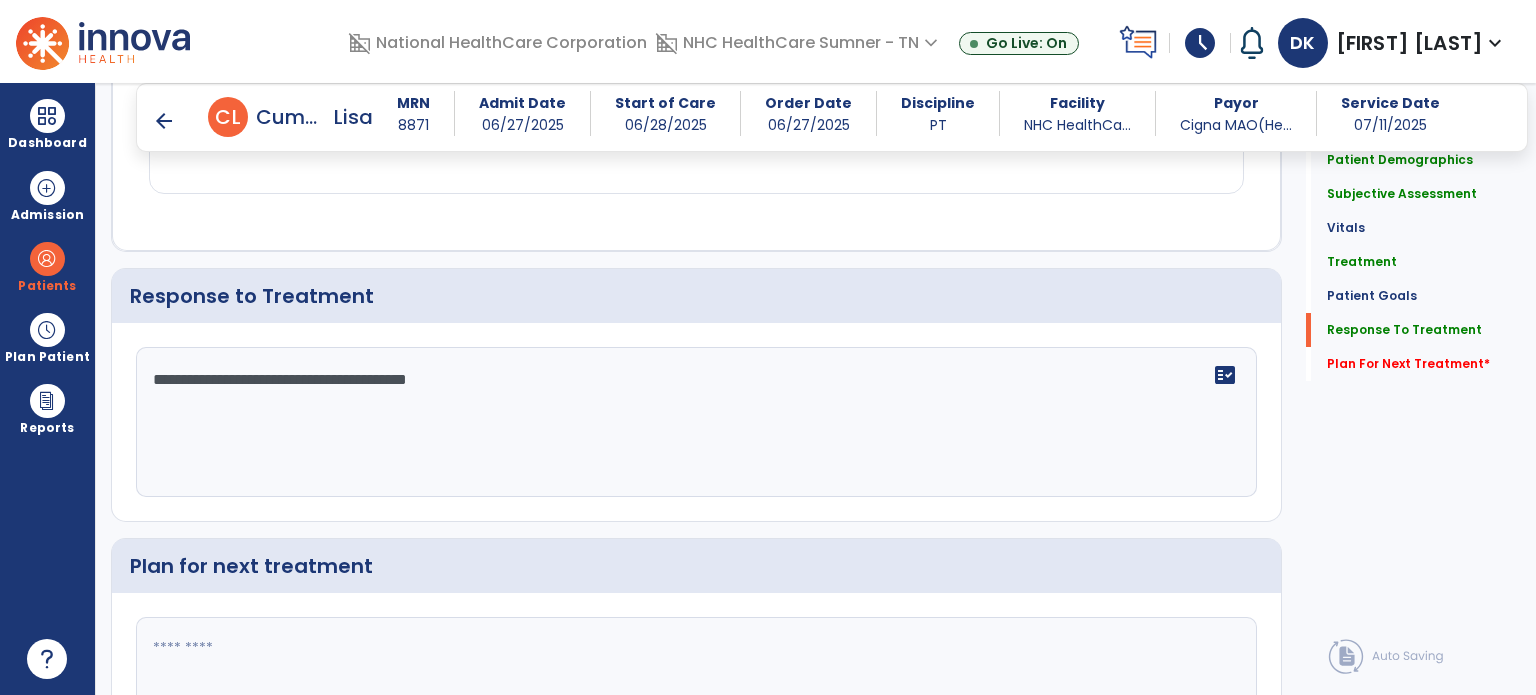 click on "Plan For Next Treatment   *" 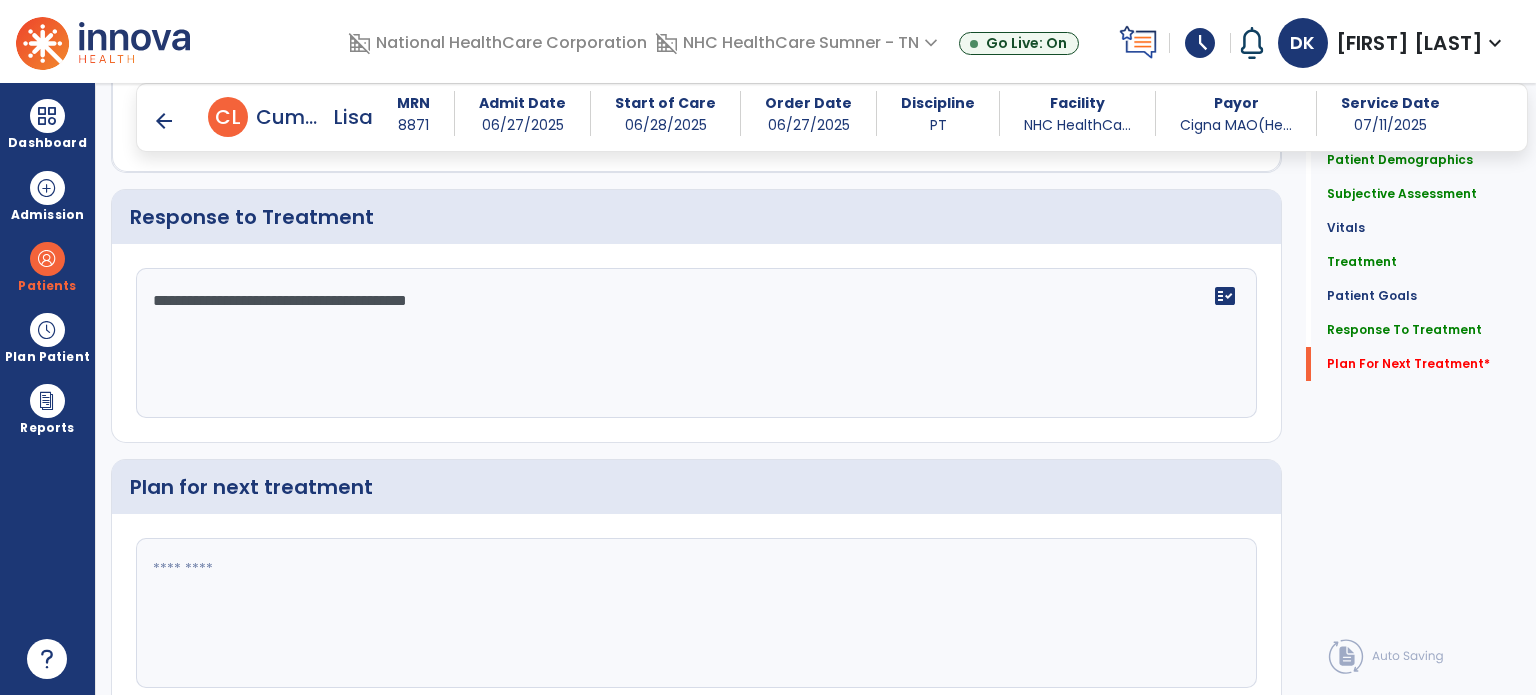 scroll, scrollTop: 2680, scrollLeft: 0, axis: vertical 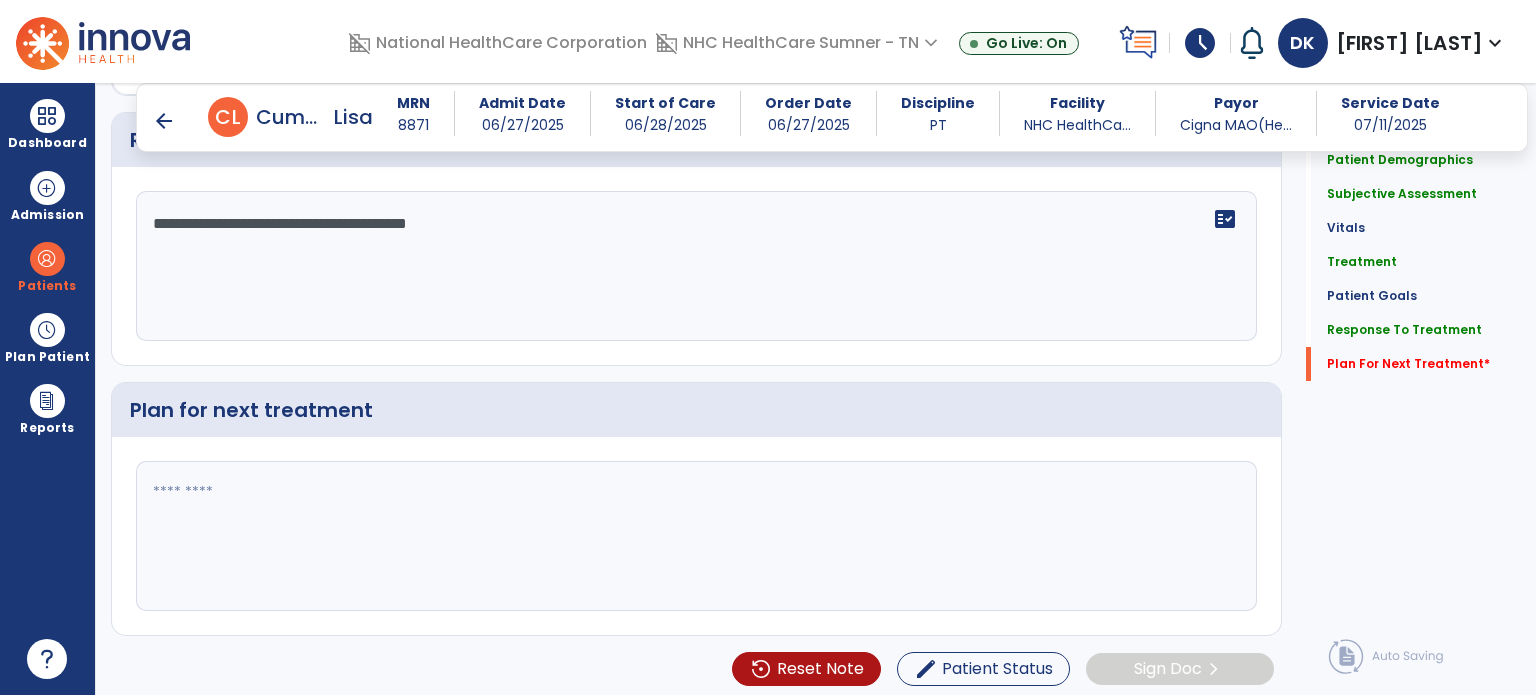 click 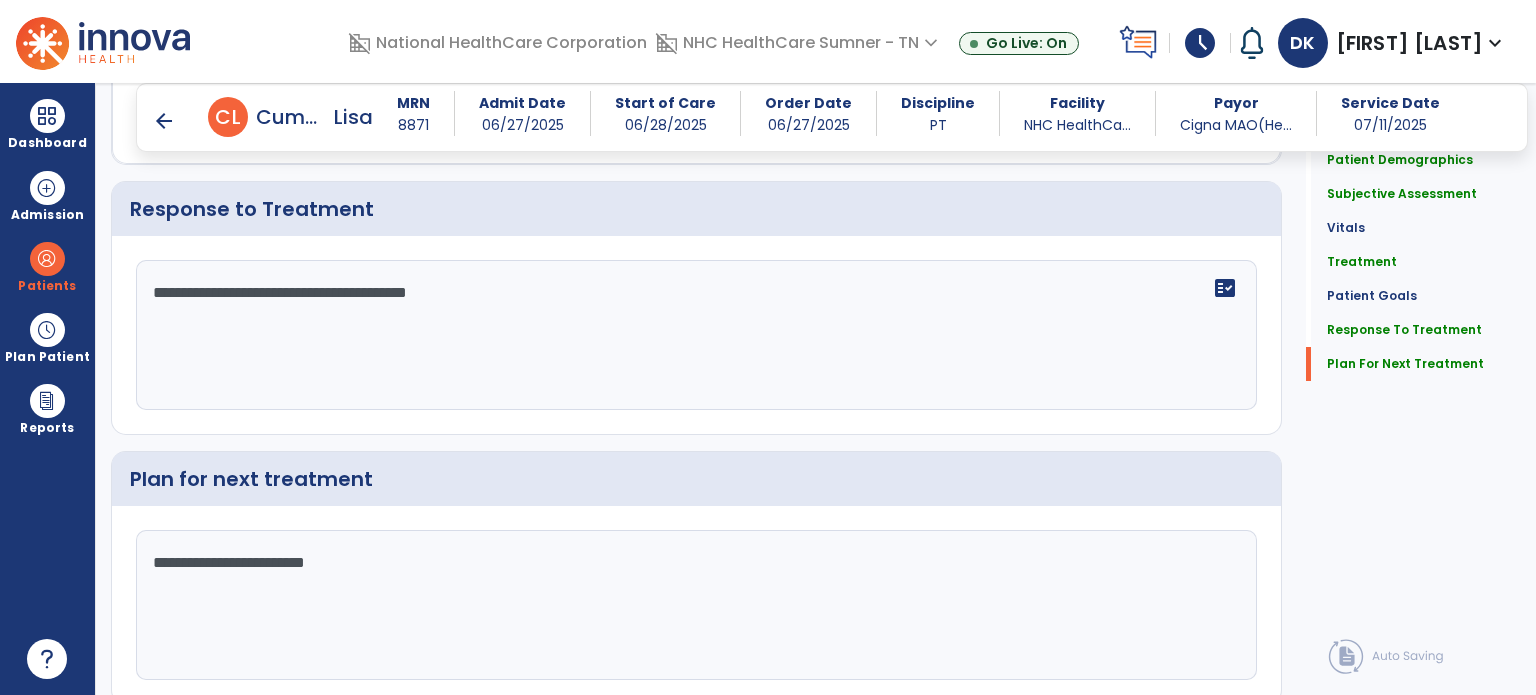 scroll, scrollTop: 2680, scrollLeft: 0, axis: vertical 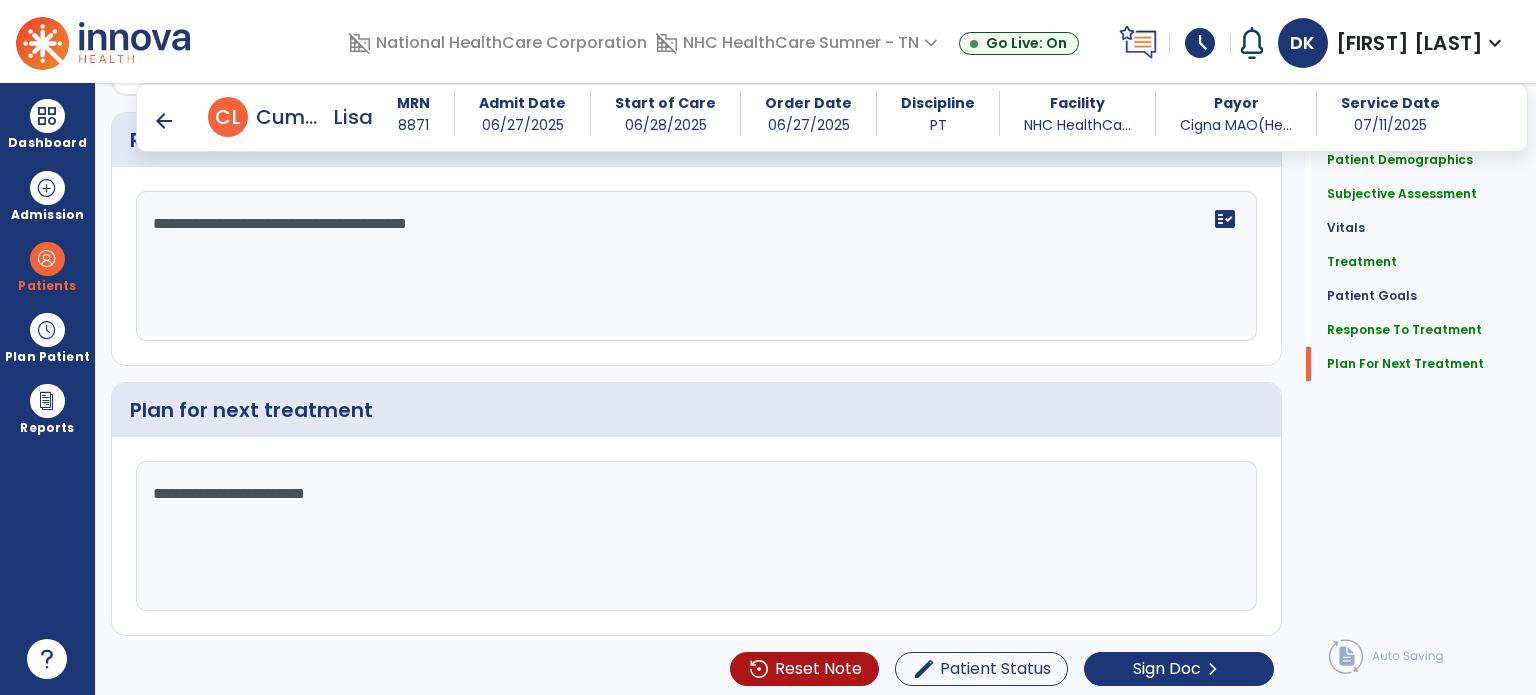 type on "**********" 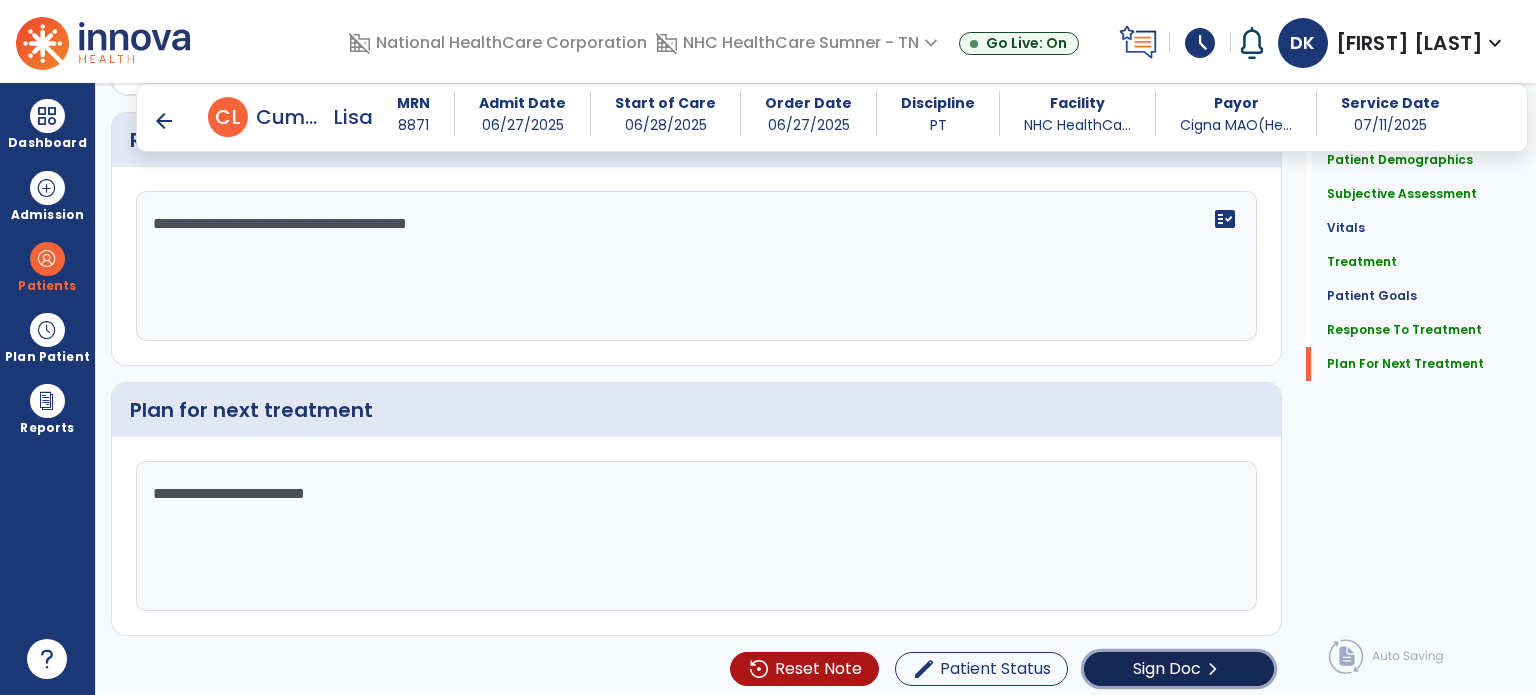 click on "Sign Doc" 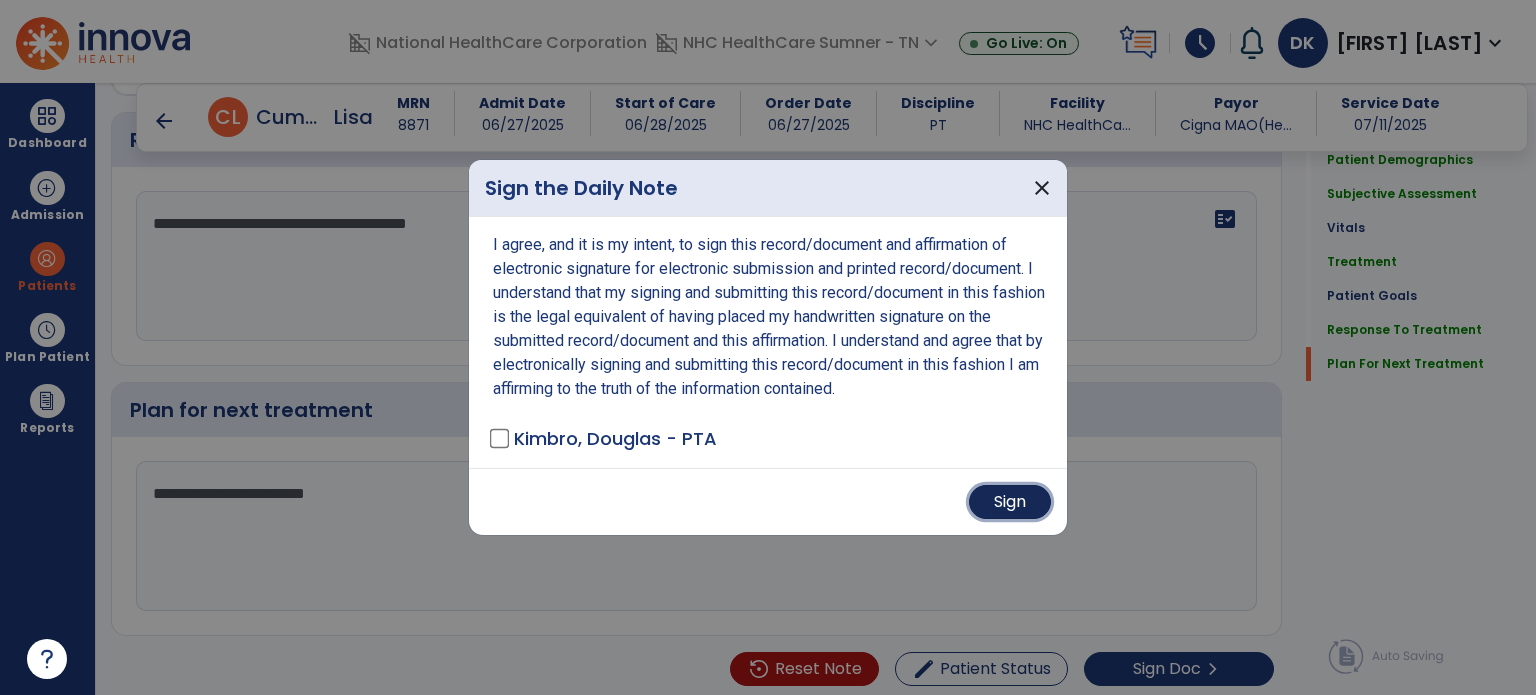 click on "Sign" at bounding box center (1010, 502) 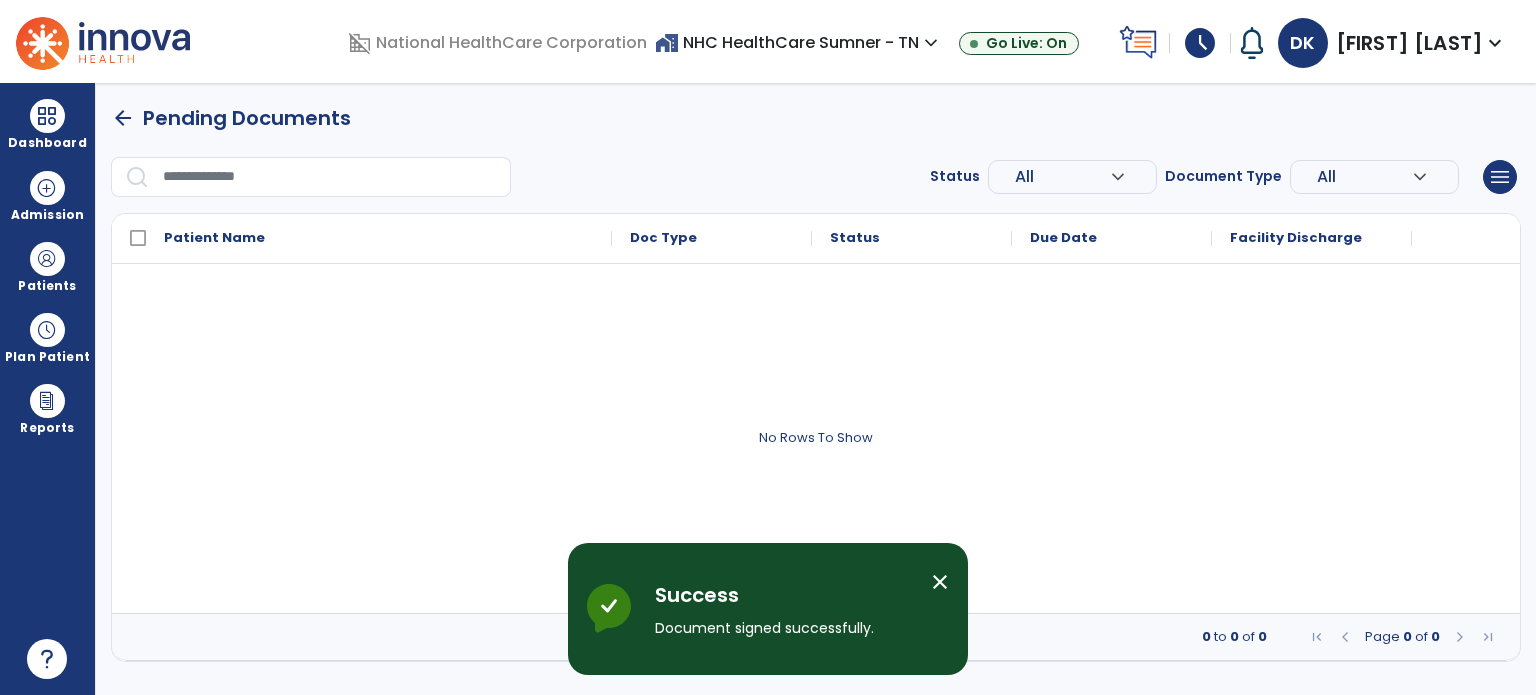 scroll, scrollTop: 0, scrollLeft: 0, axis: both 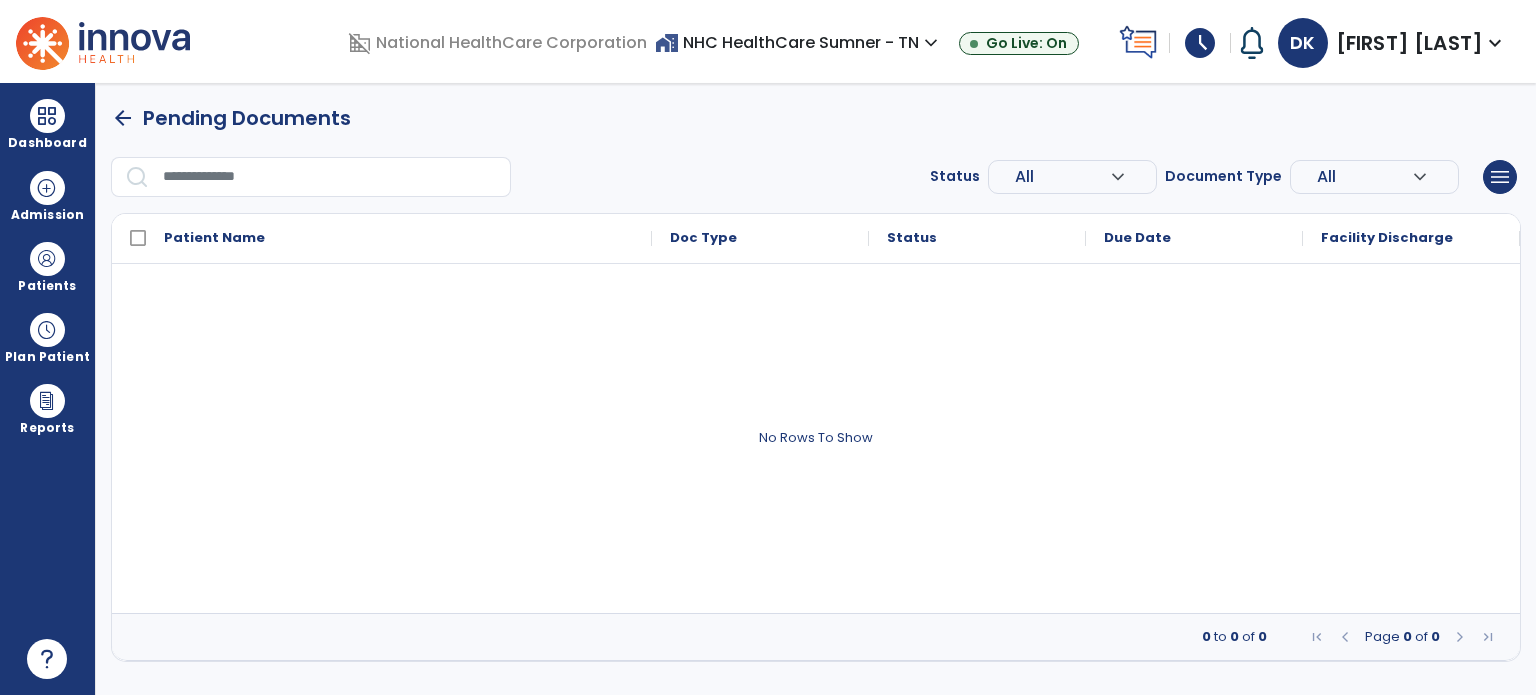 click on "schedule" at bounding box center [1200, 43] 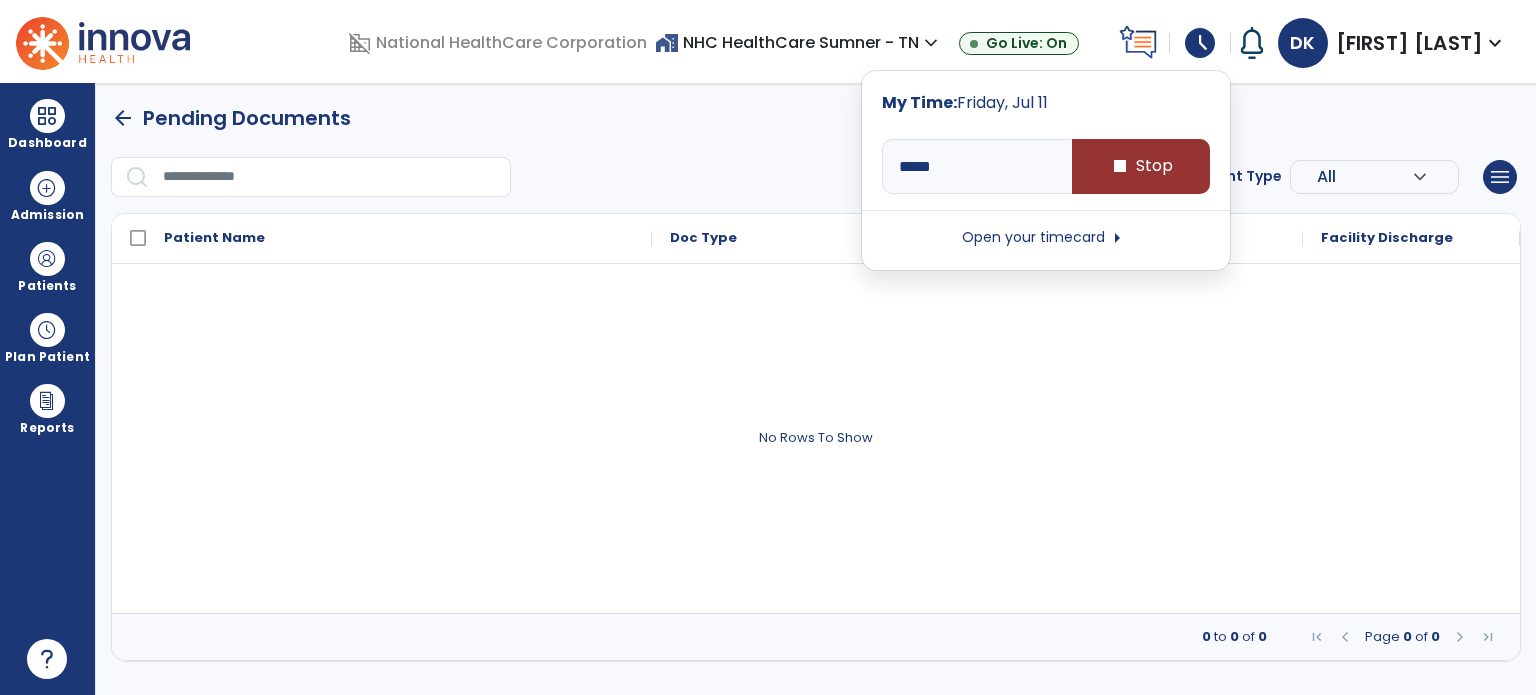 click on "stop  Stop" at bounding box center [1141, 166] 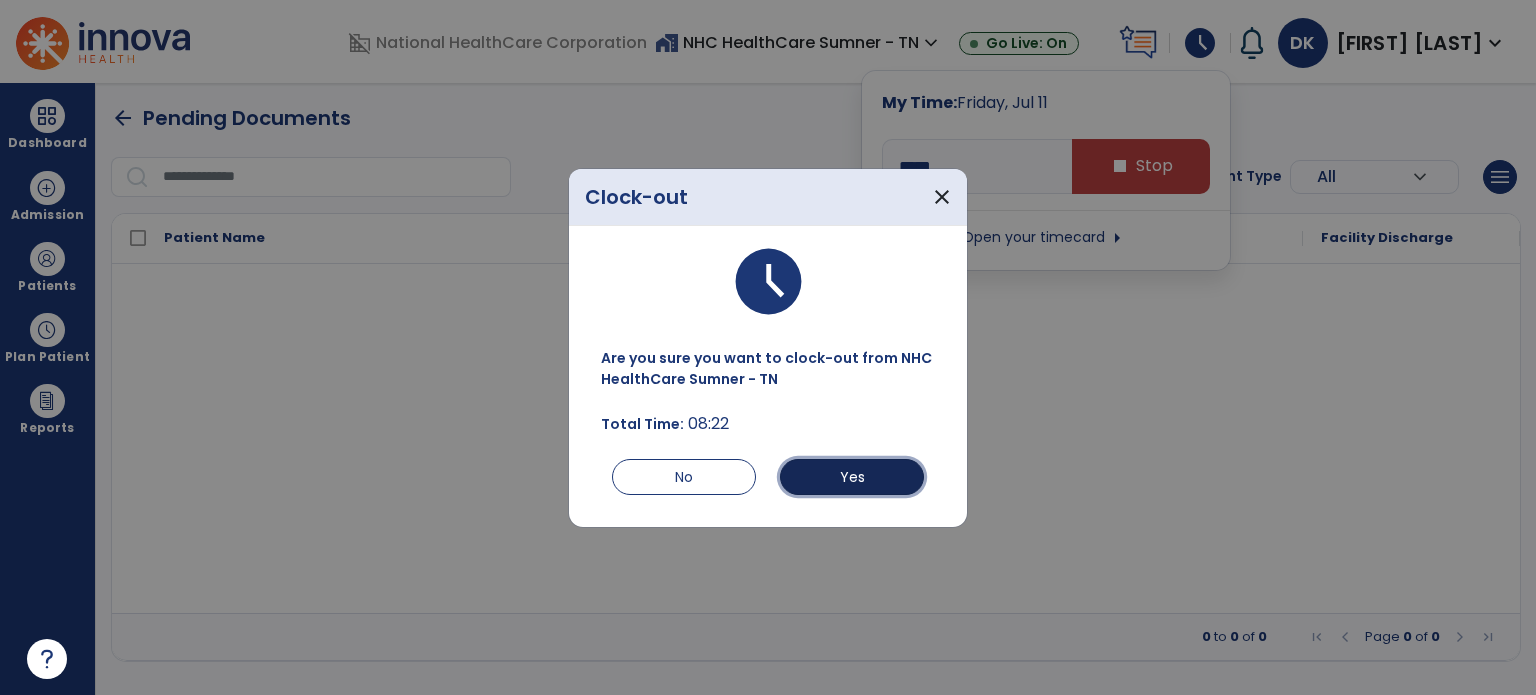 click on "Yes" at bounding box center (852, 477) 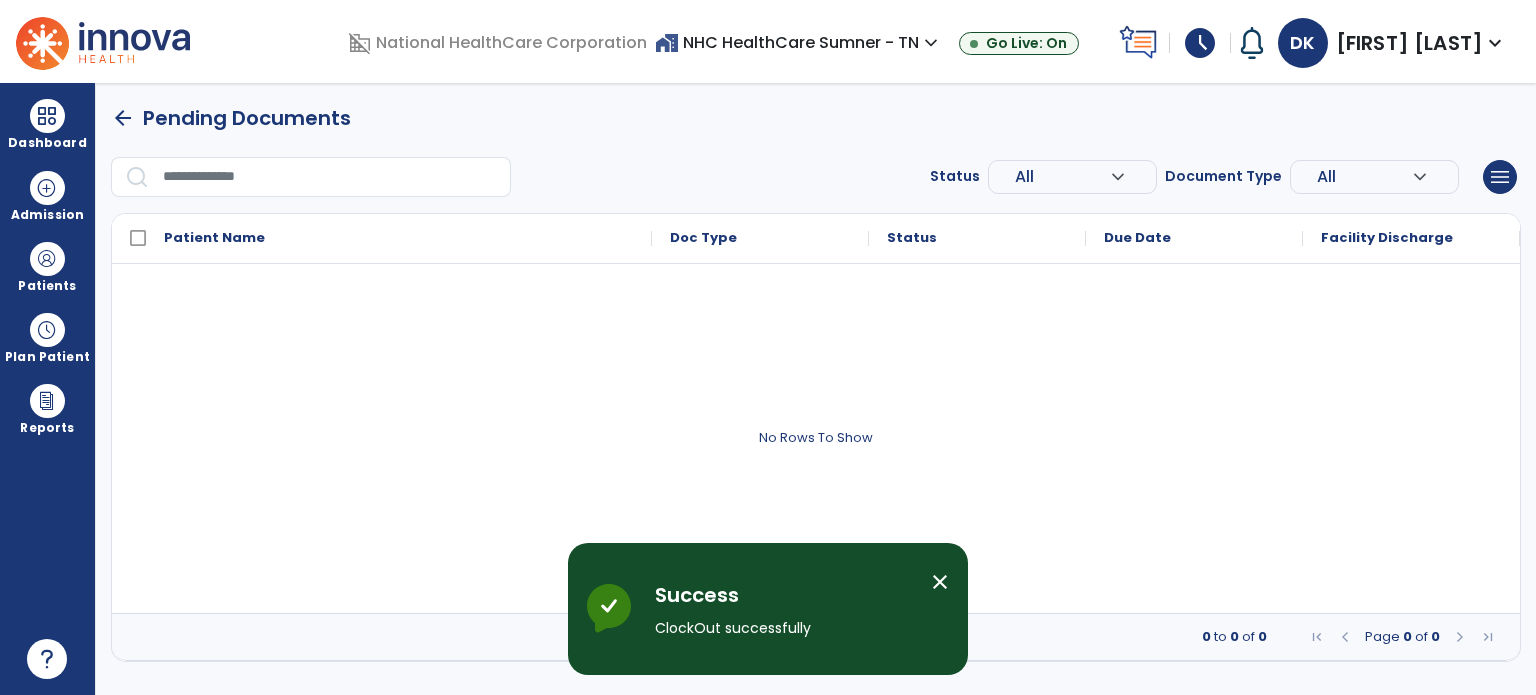 click on "schedule" at bounding box center [1200, 43] 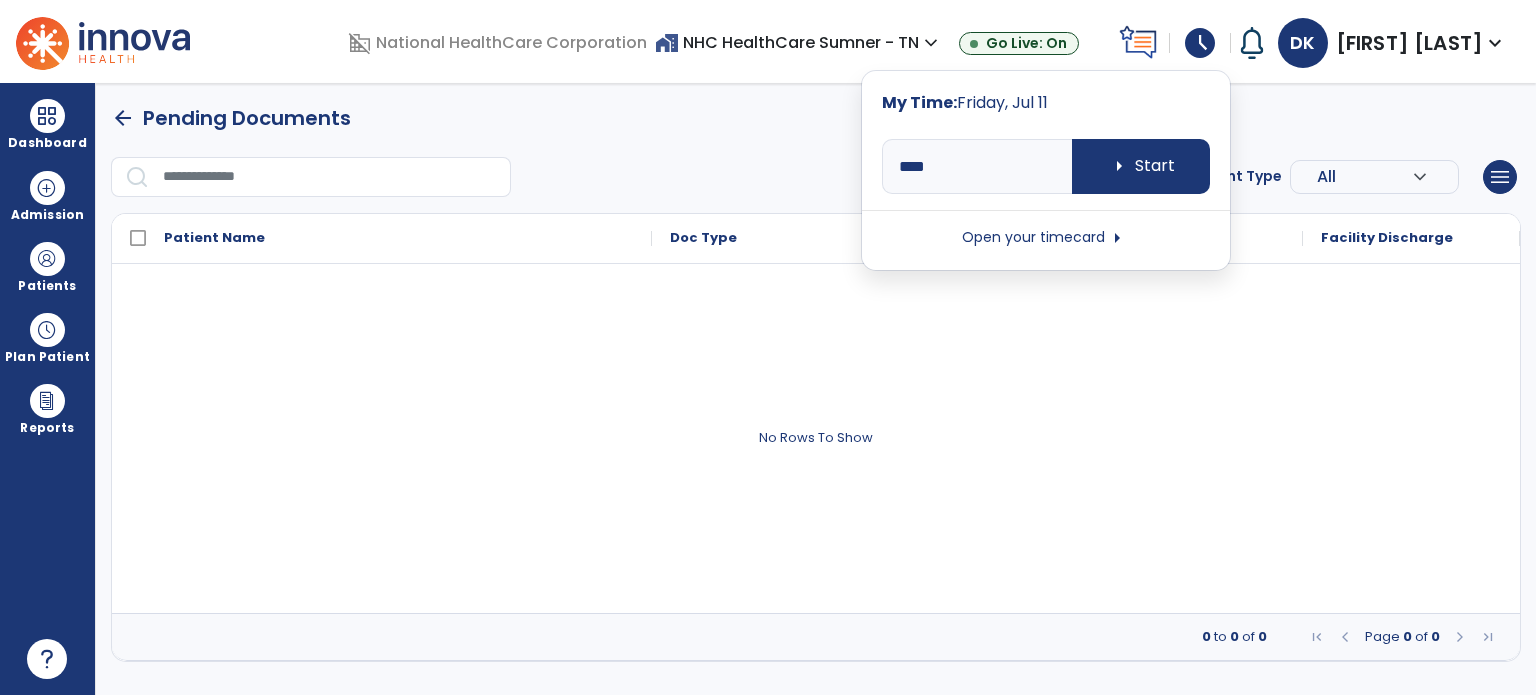 click on "Open your timecard  arrow_right" at bounding box center [1046, 238] 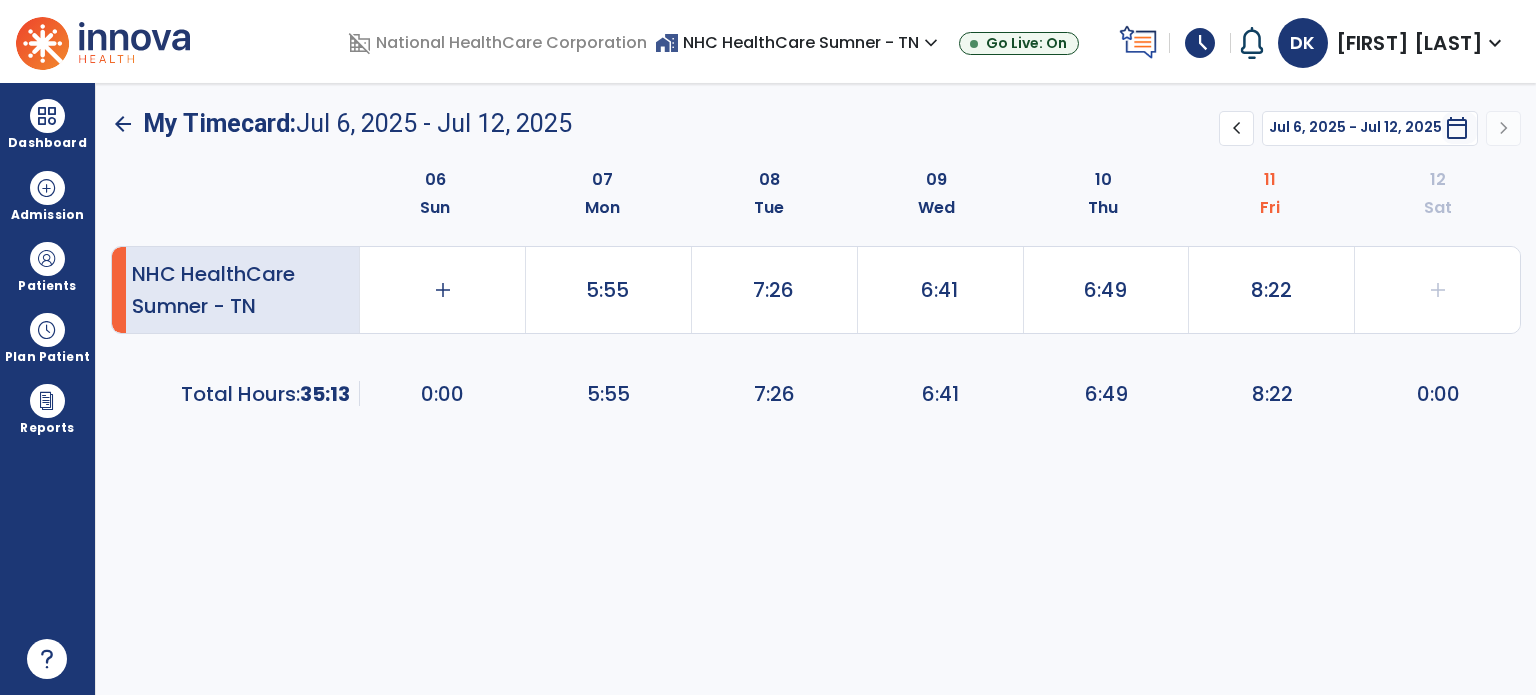 click on "8:22" 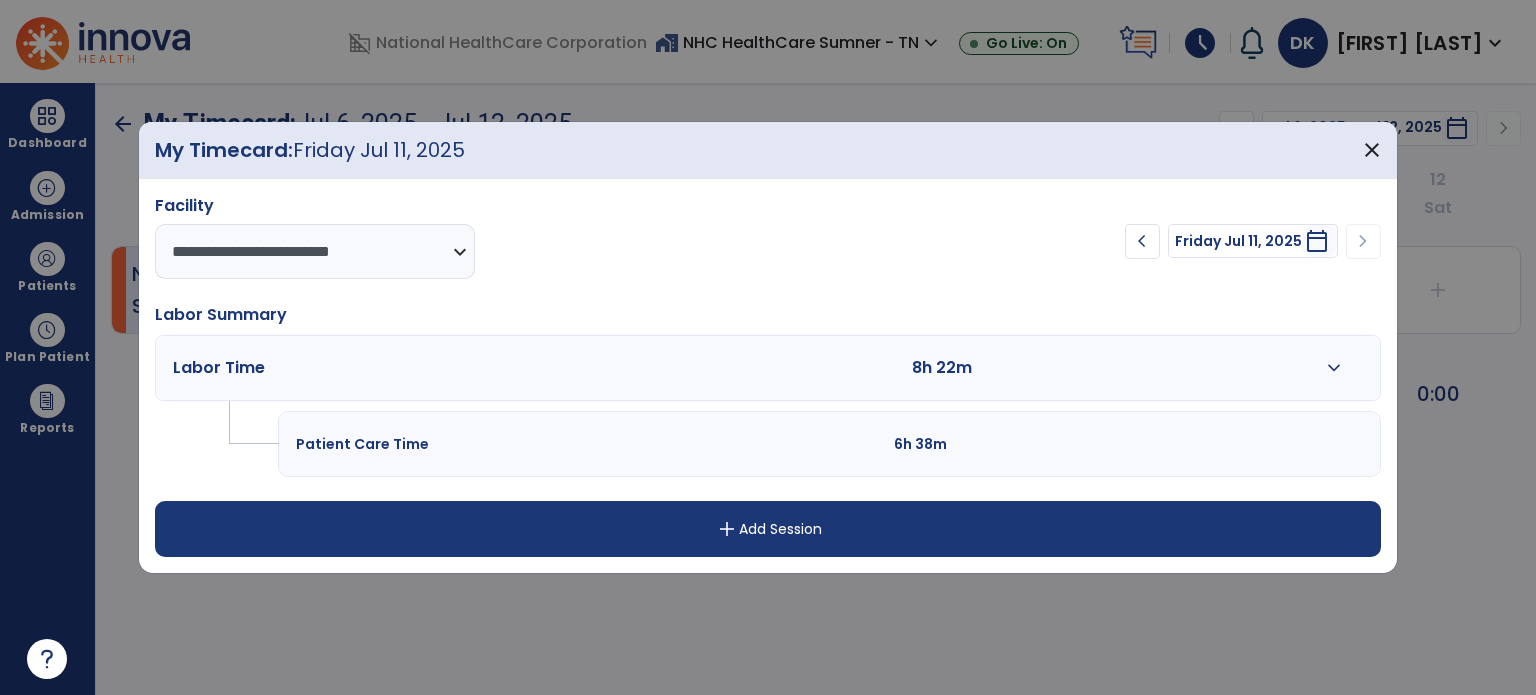 click on "expand_more" at bounding box center (1334, 368) 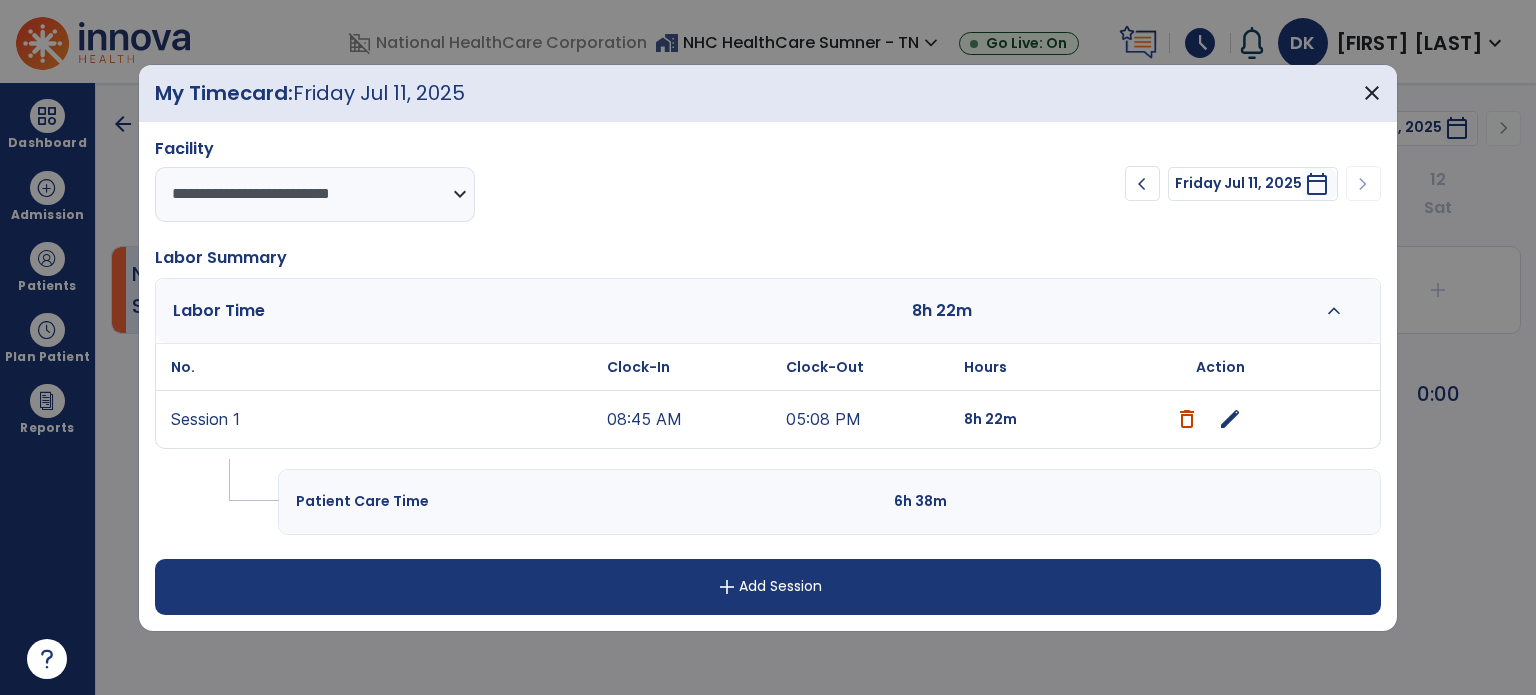 click on "edit" at bounding box center (1230, 419) 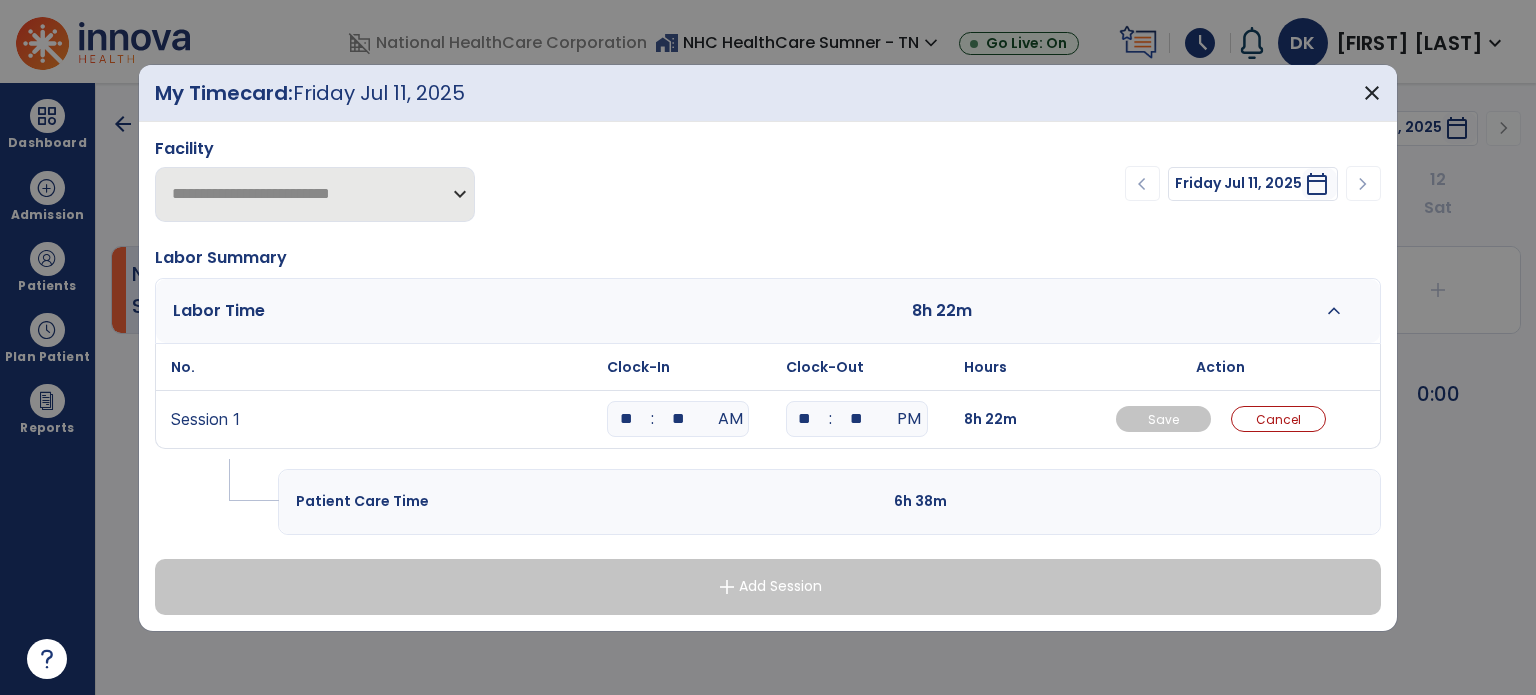 click on "**" at bounding box center (678, 419) 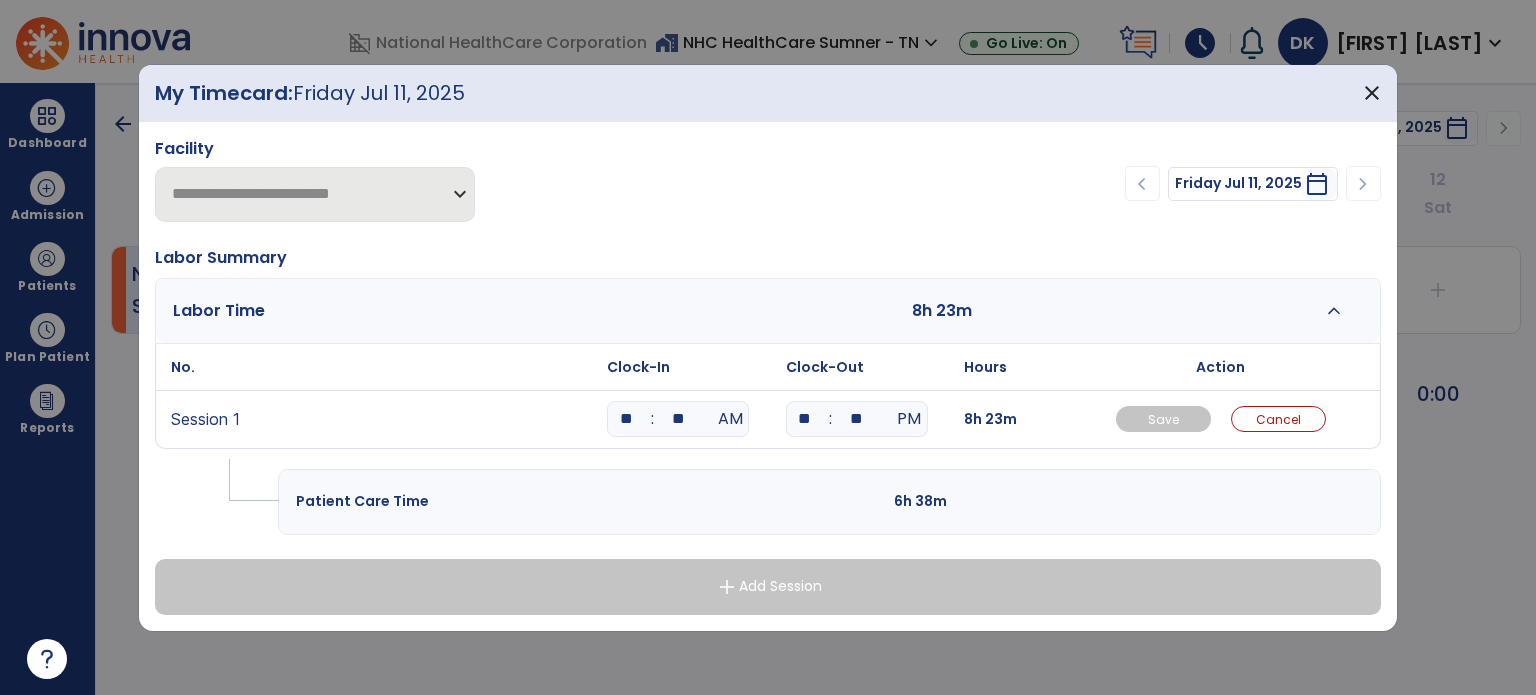 click on "**" at bounding box center (678, 419) 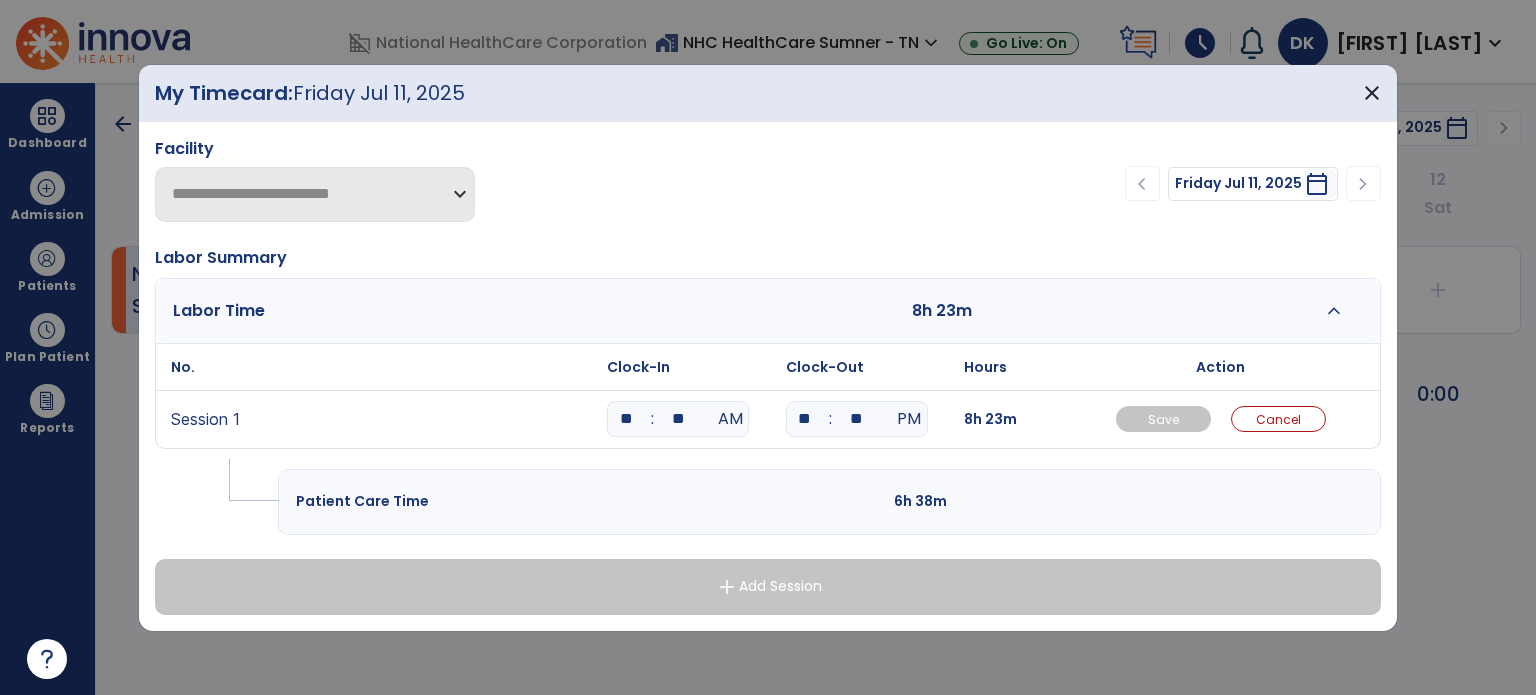 type on "**" 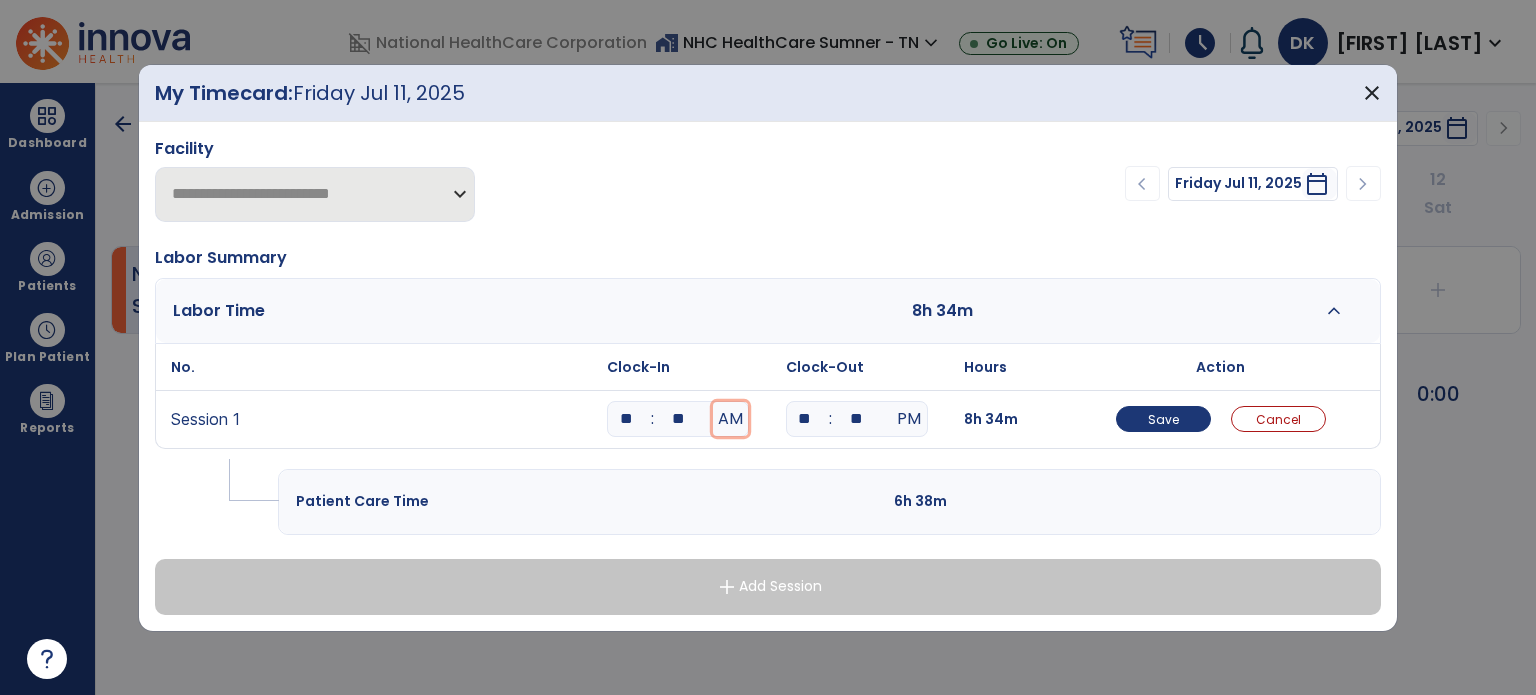 type 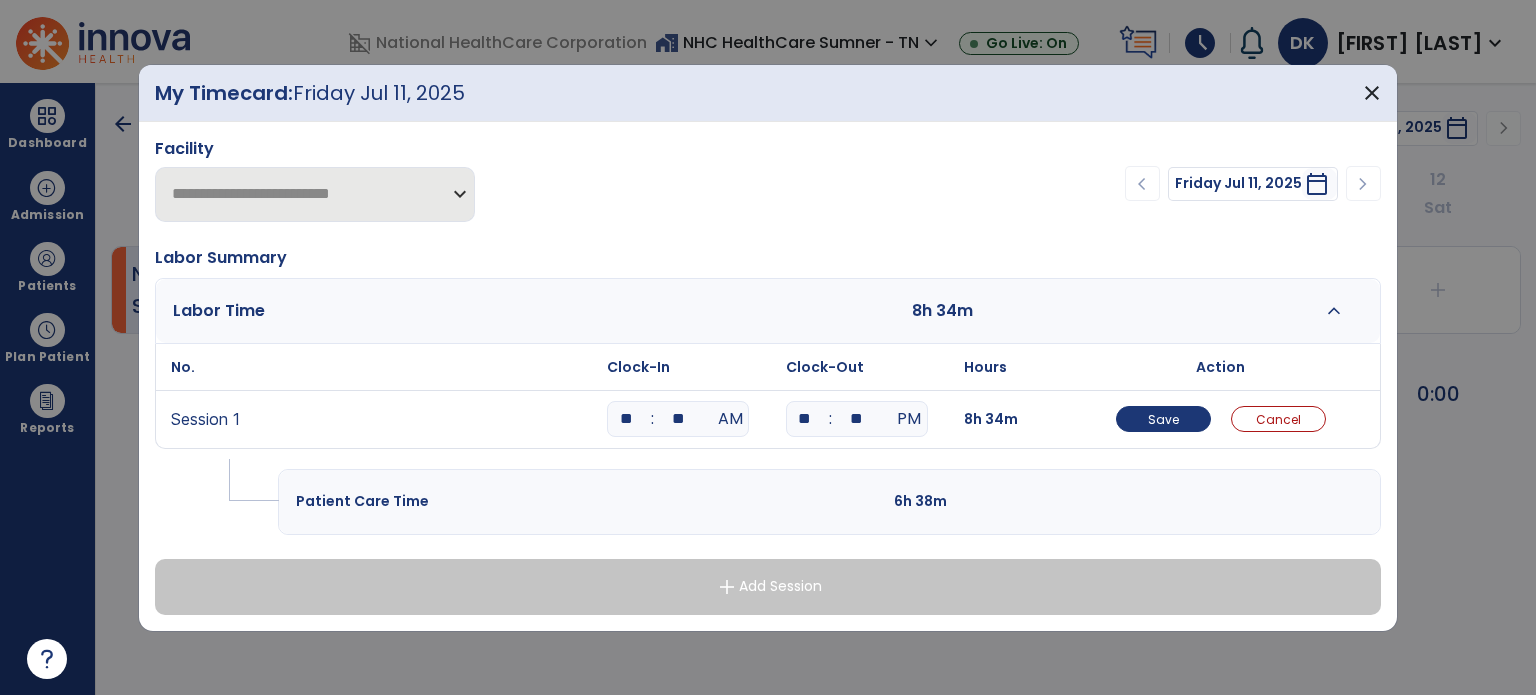 type on "**" 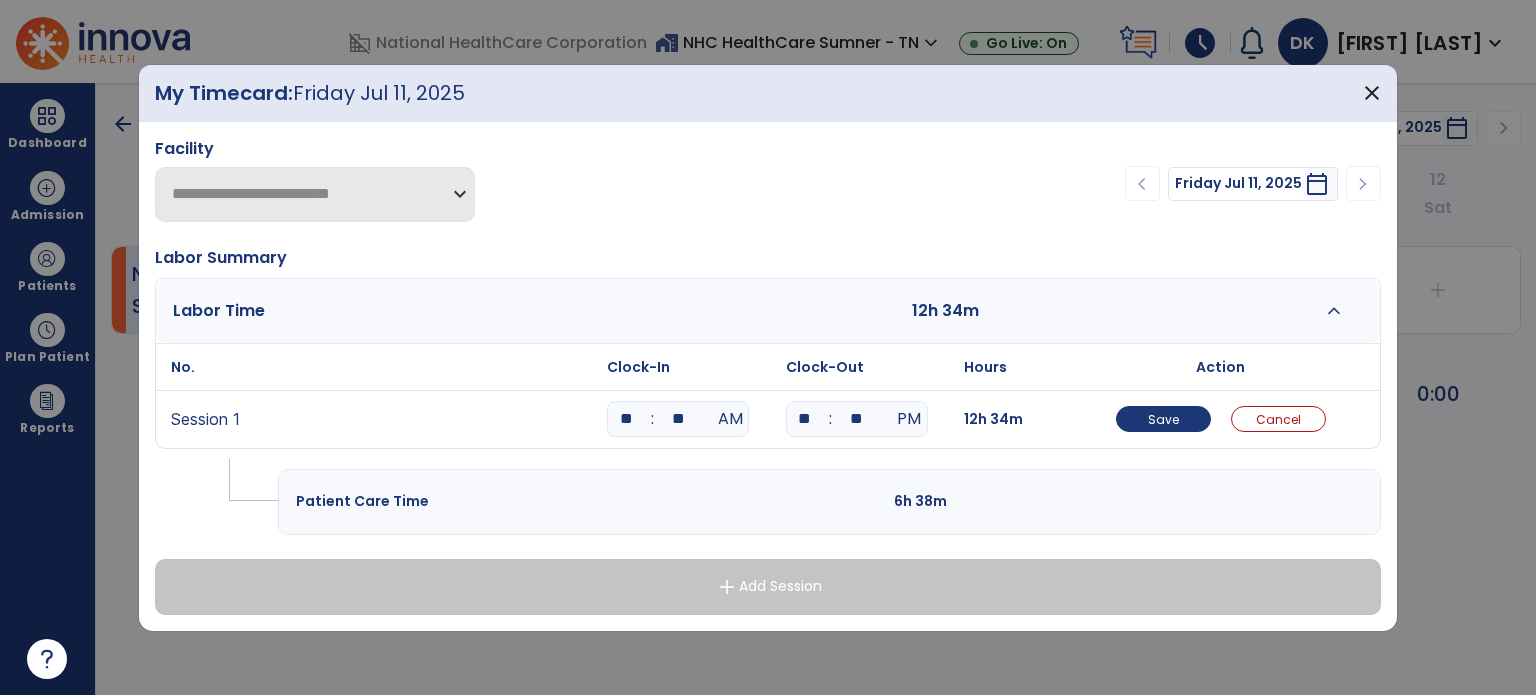 type on "**" 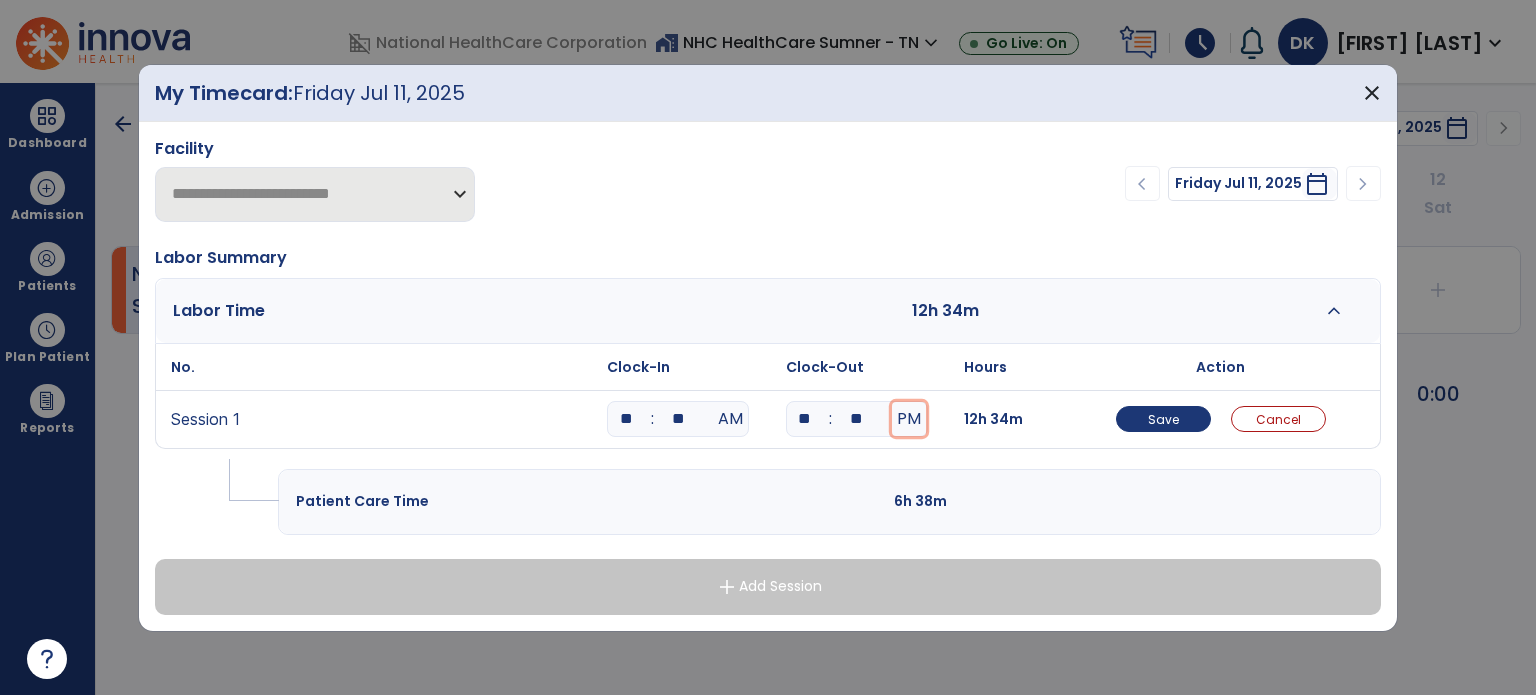 type 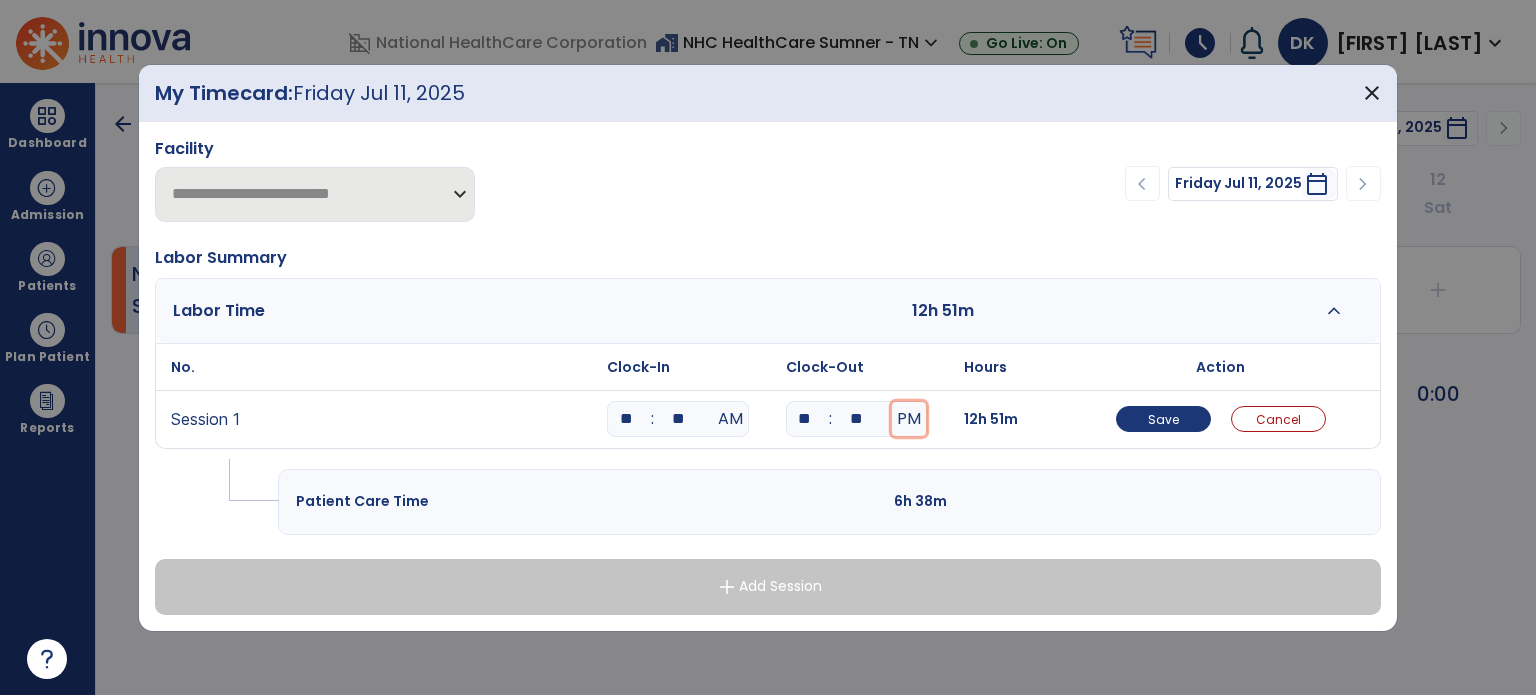 click on "PM" at bounding box center [909, 419] 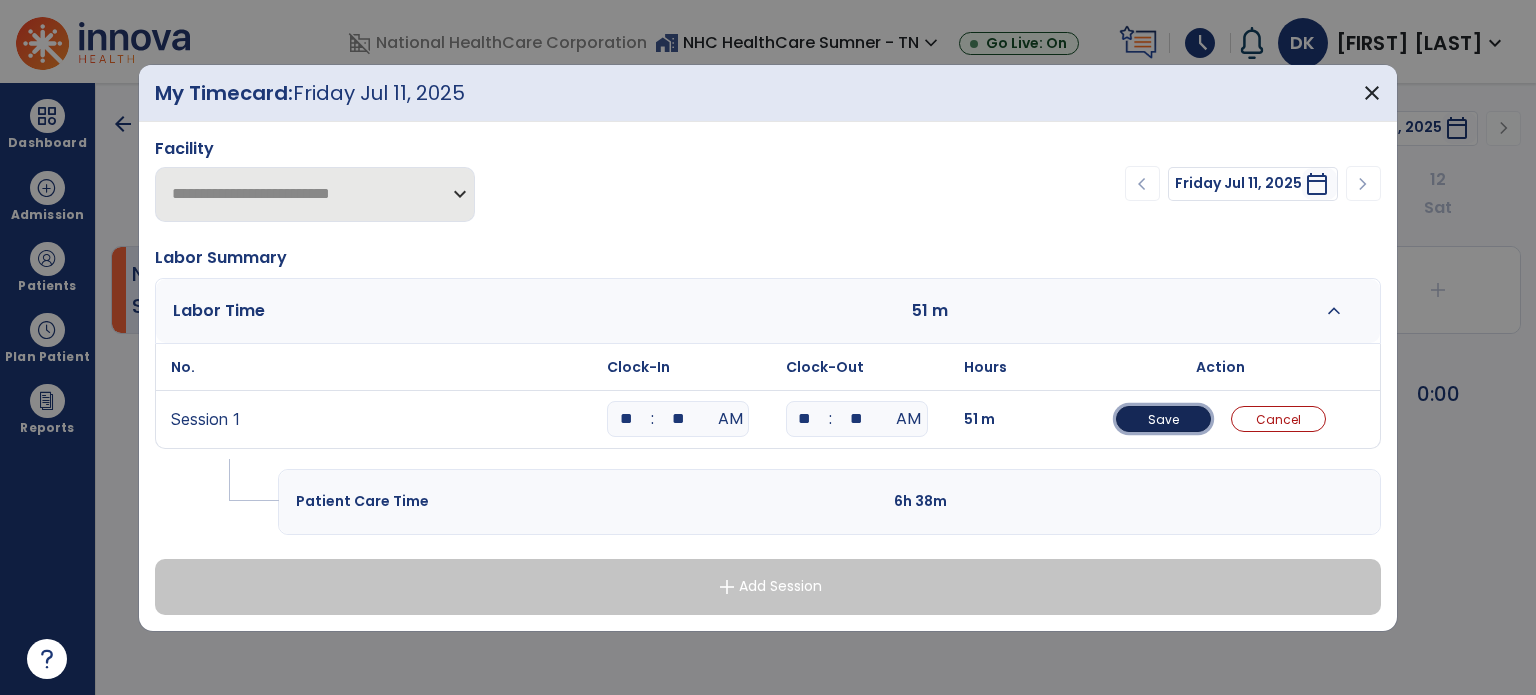 click on "Save" at bounding box center [1163, 419] 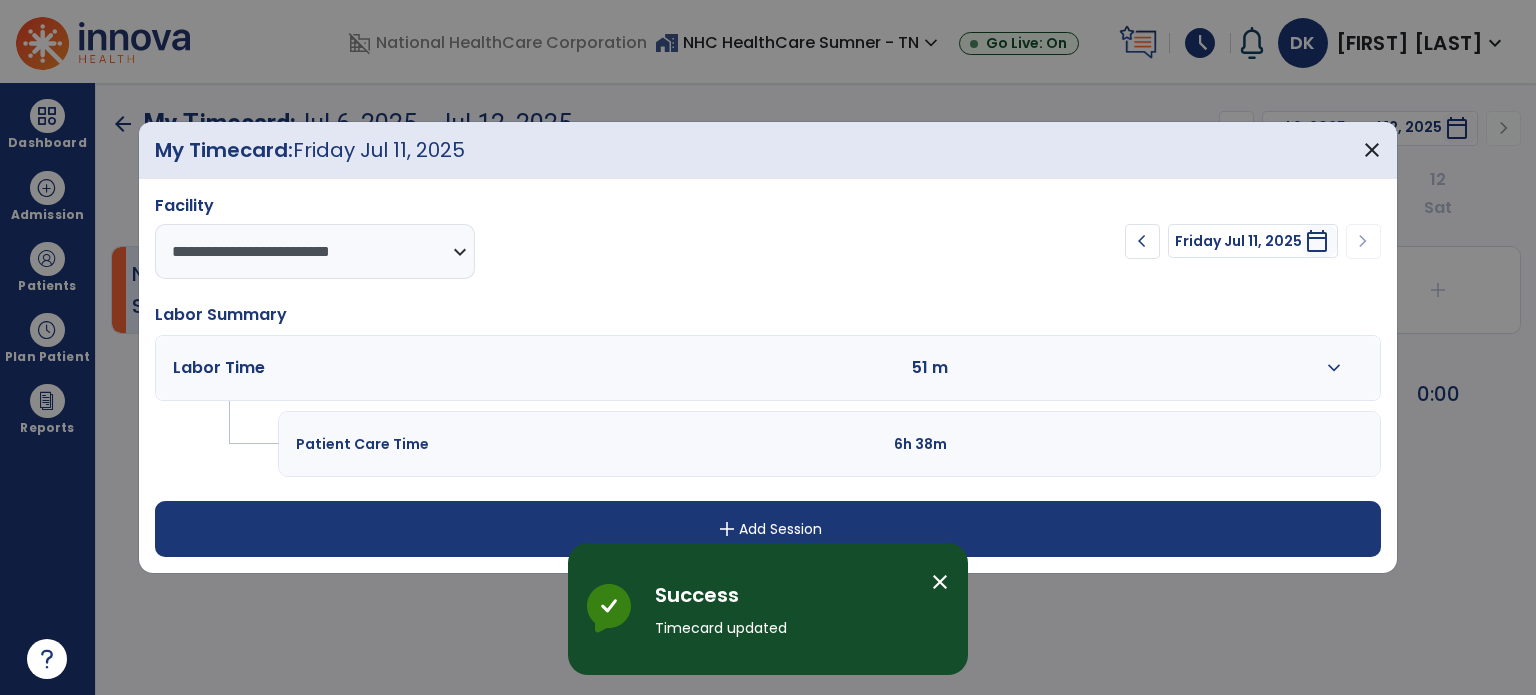 click on "add  Add Session" at bounding box center [768, 529] 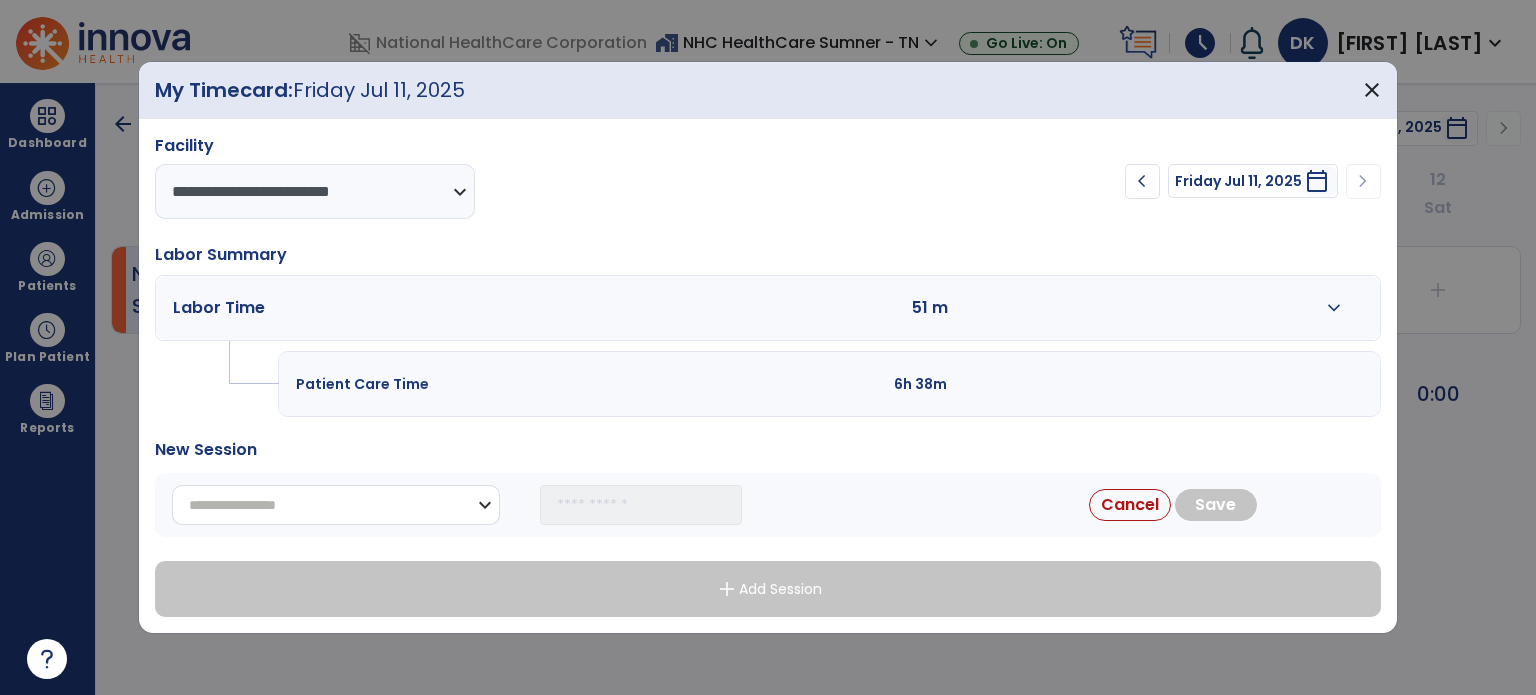 click on "**********" at bounding box center (336, 505) 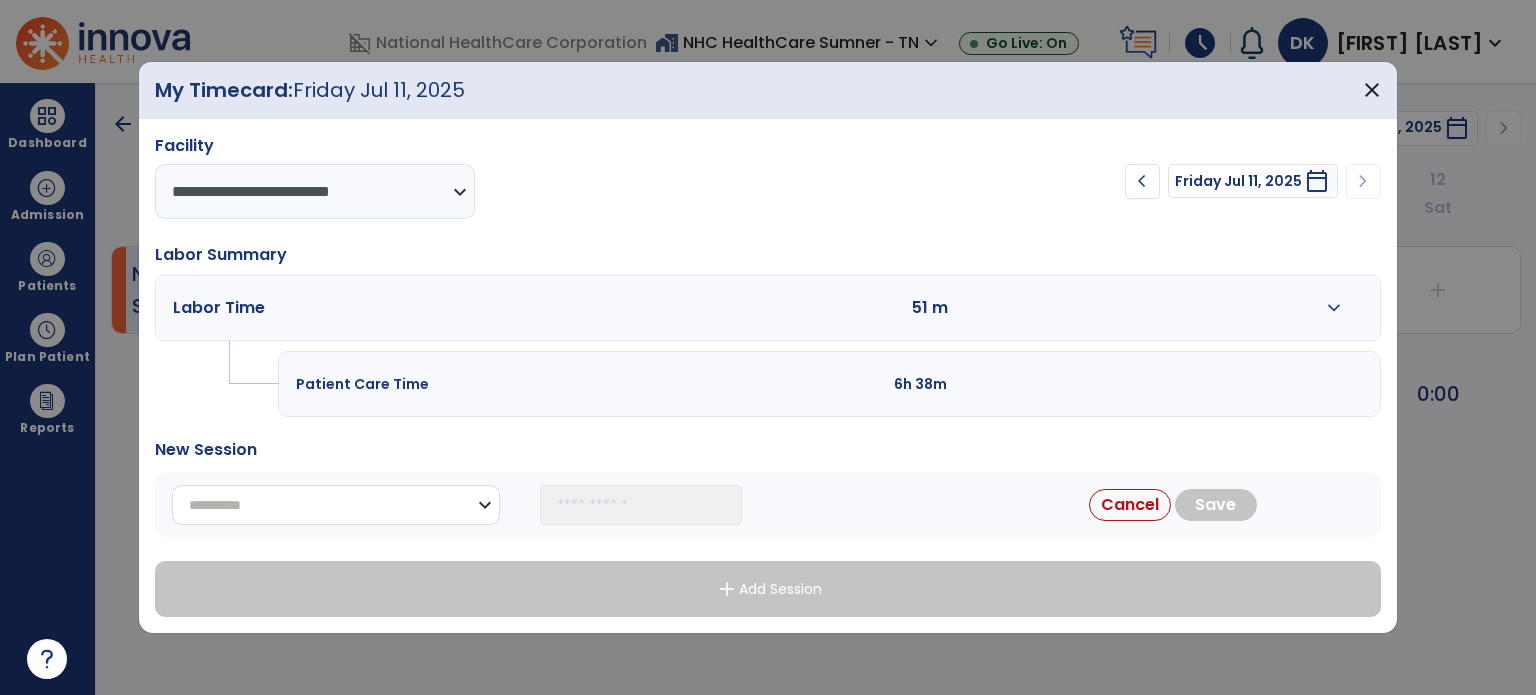 click on "**********" at bounding box center (336, 505) 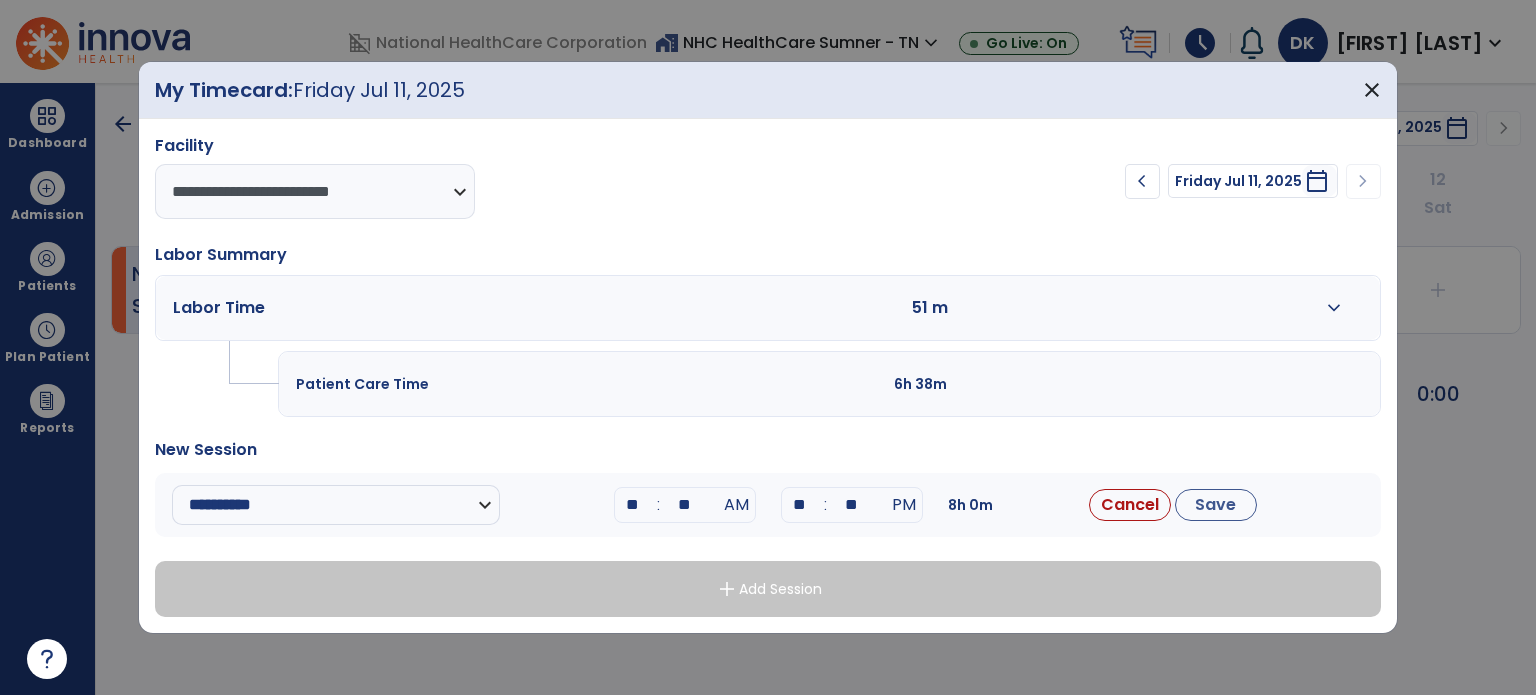 click on "**" at bounding box center (633, 505) 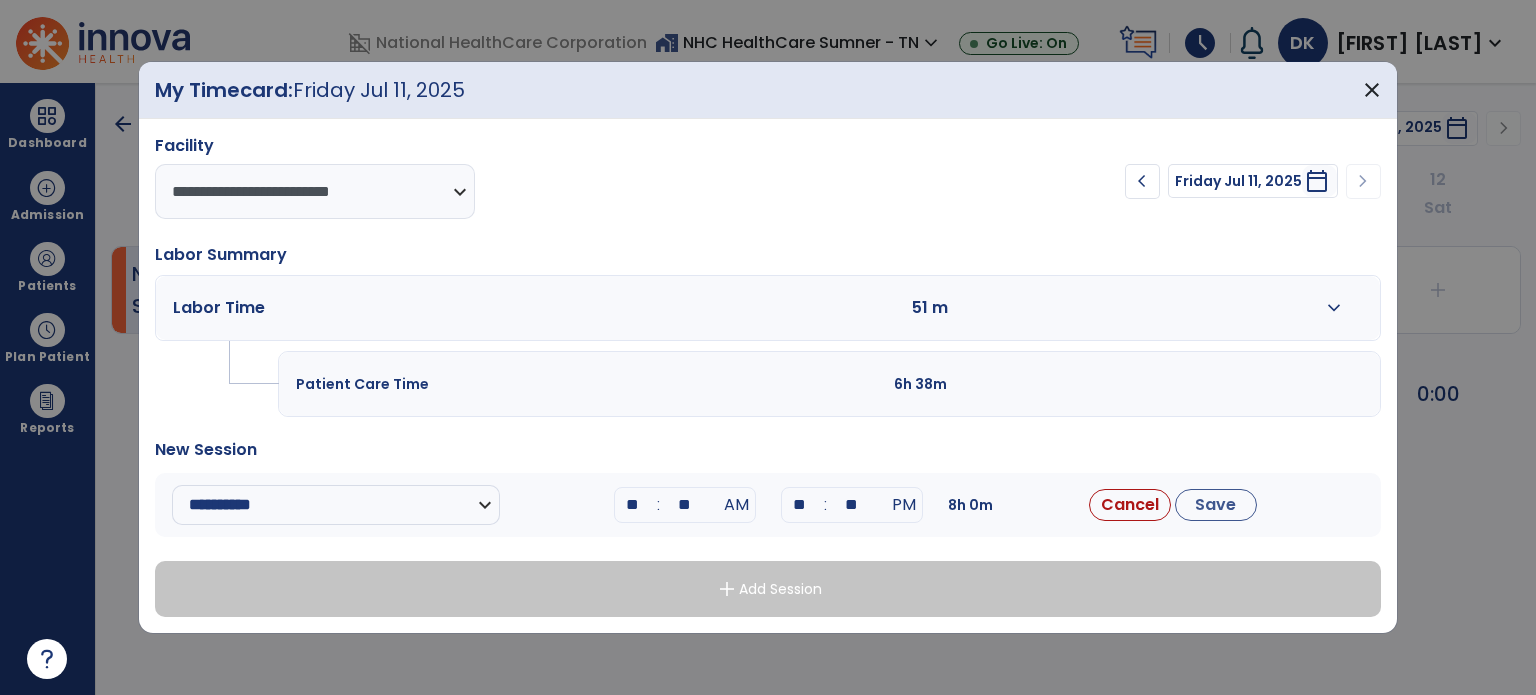 type on "**" 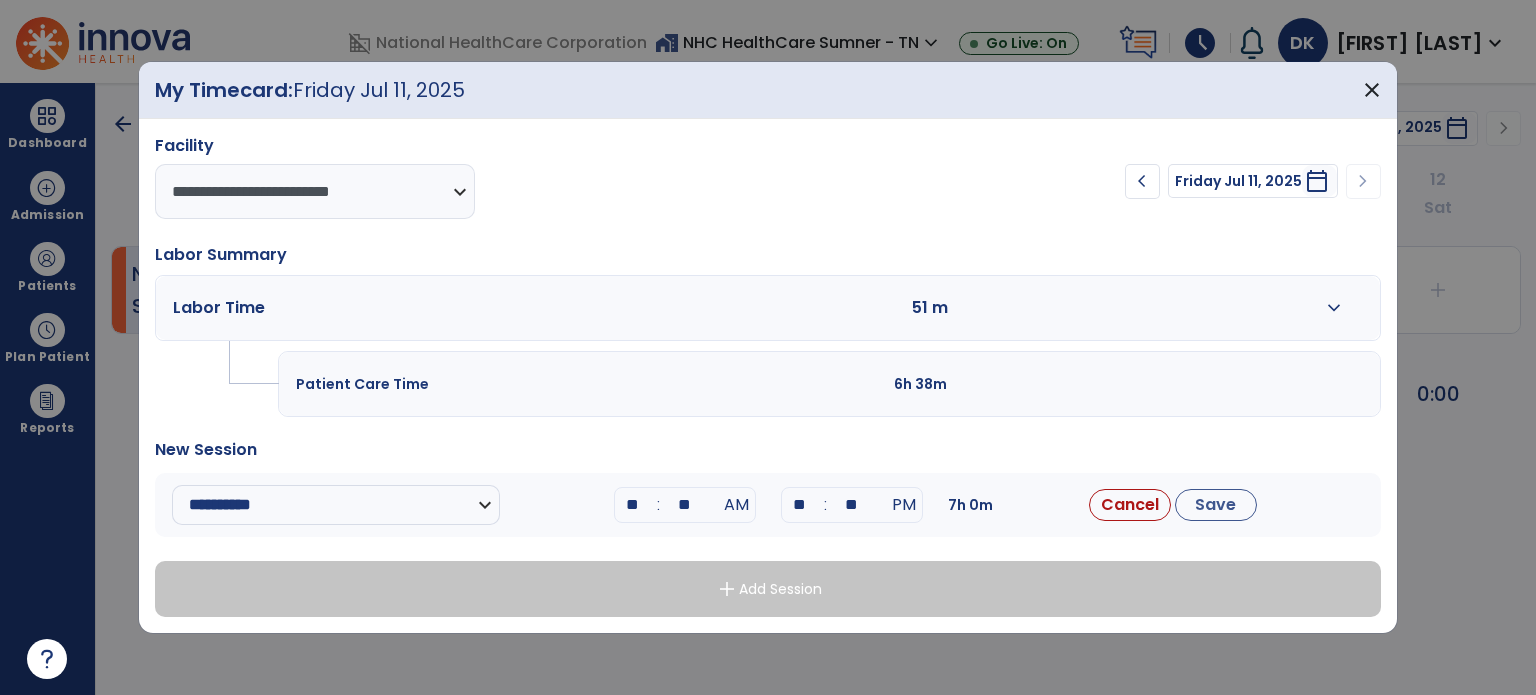 type on "**" 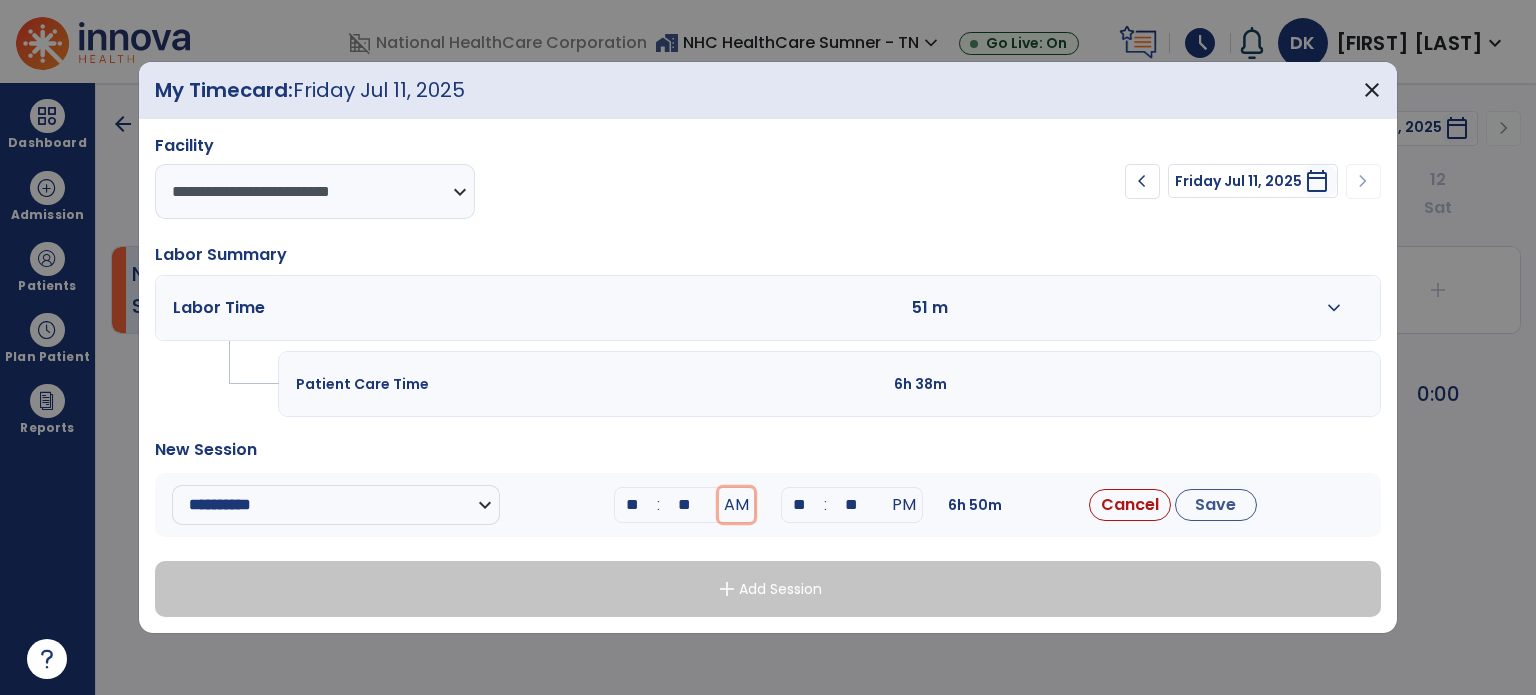 type 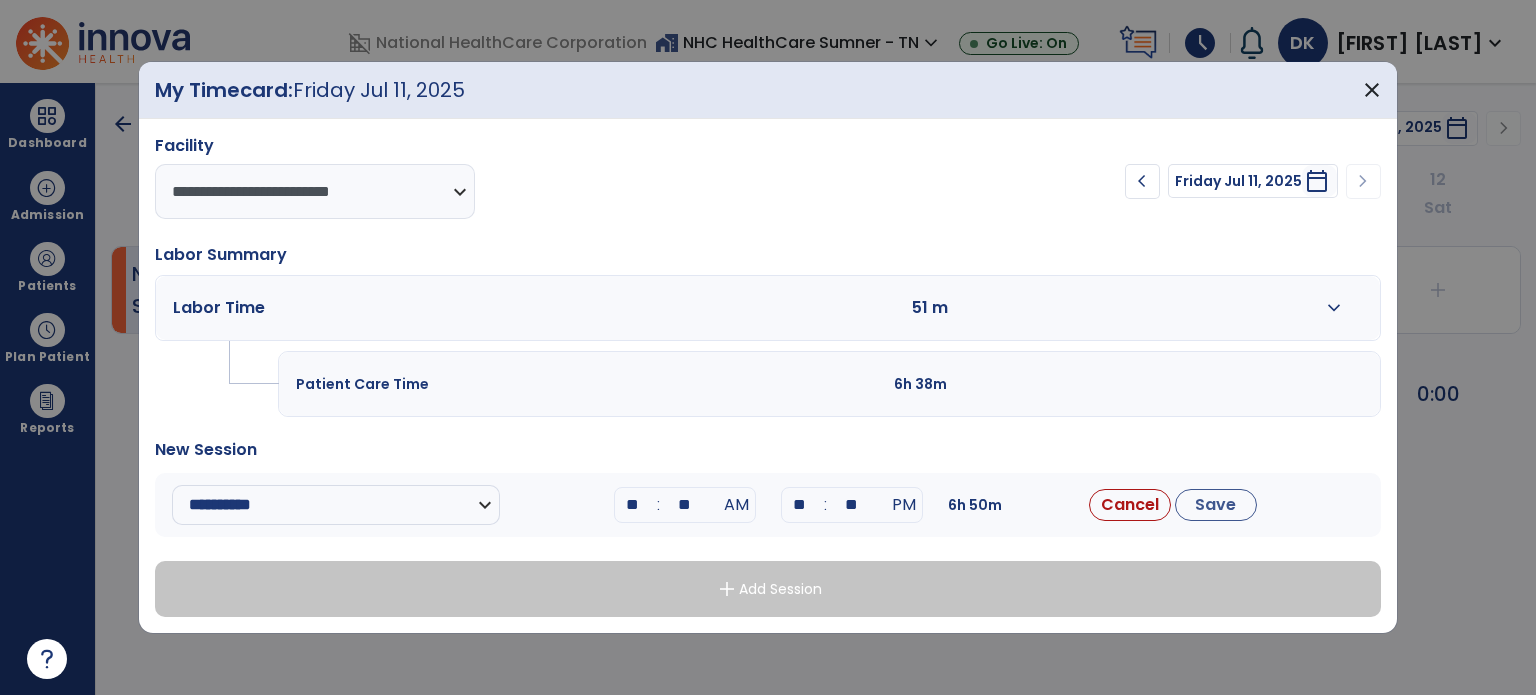 click on "**" at bounding box center (800, 505) 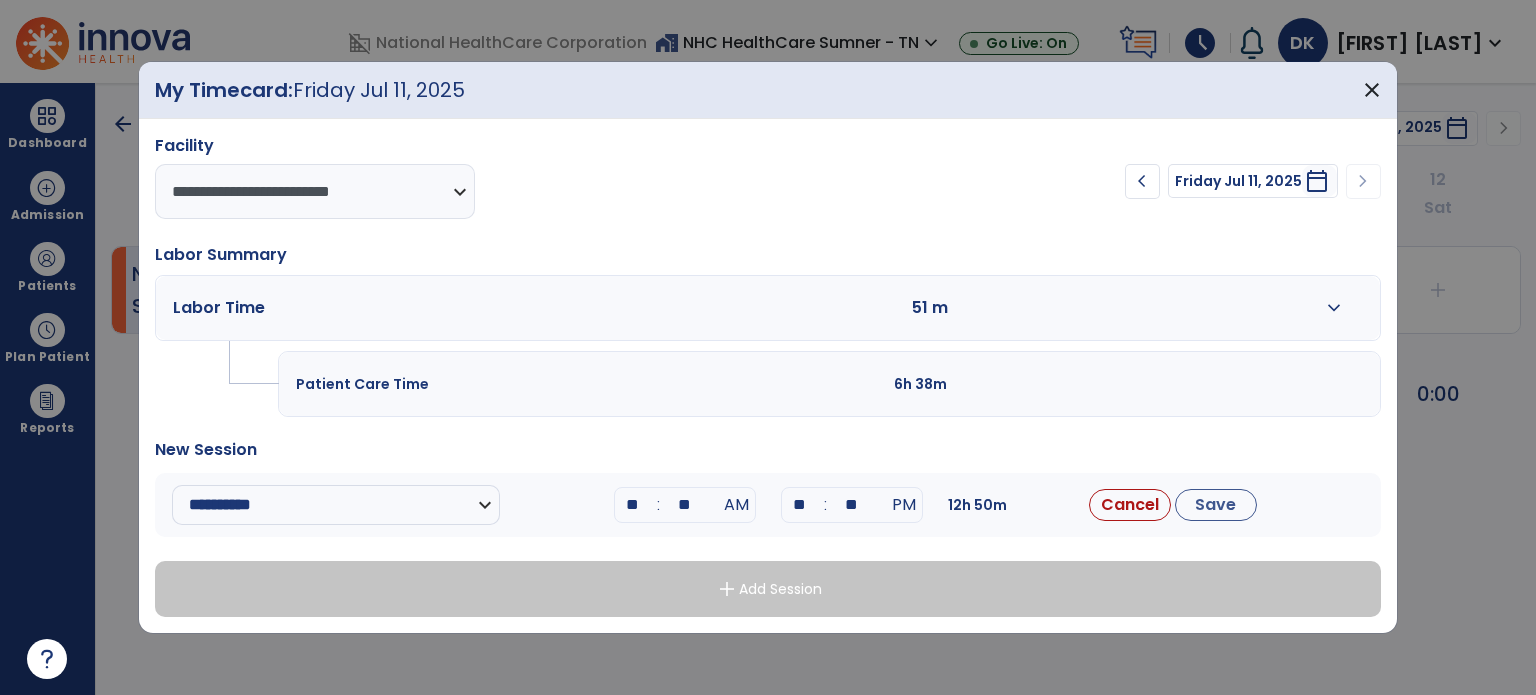type on "**" 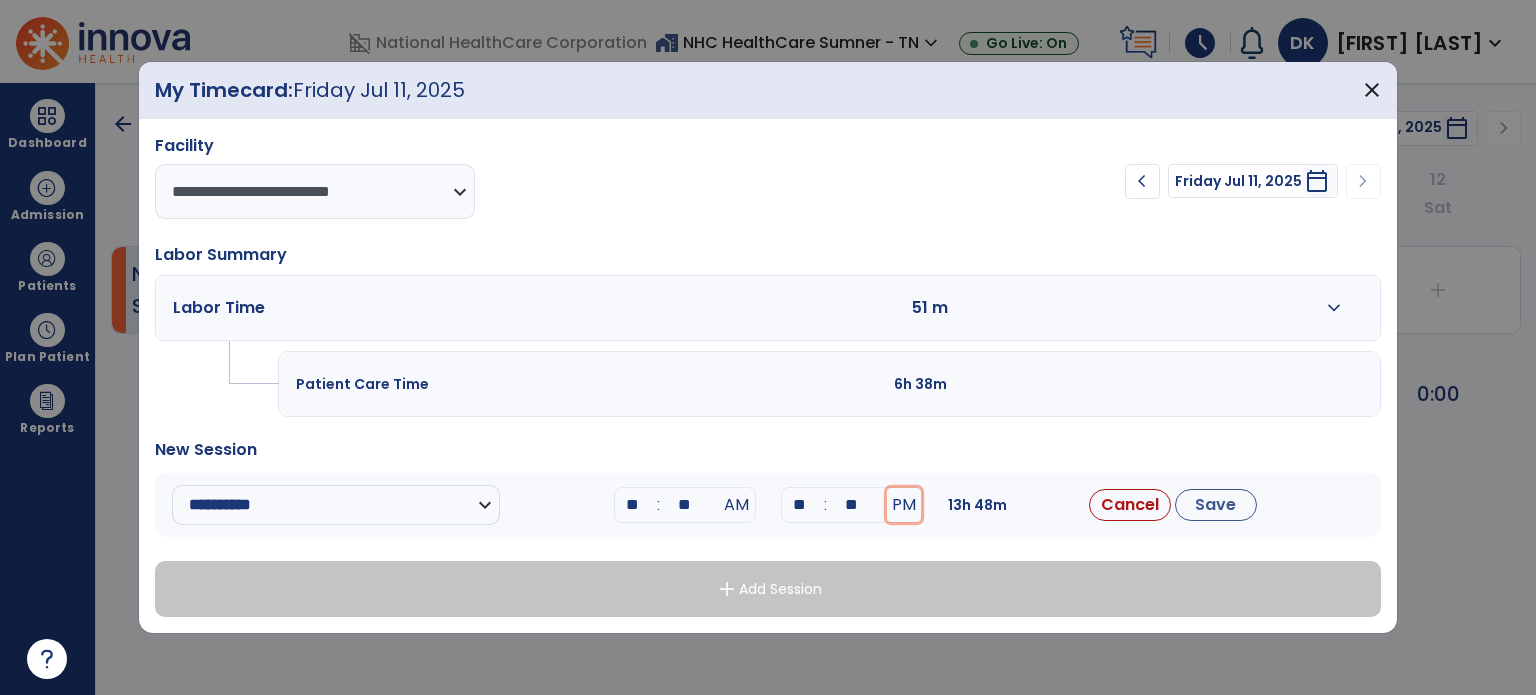 type 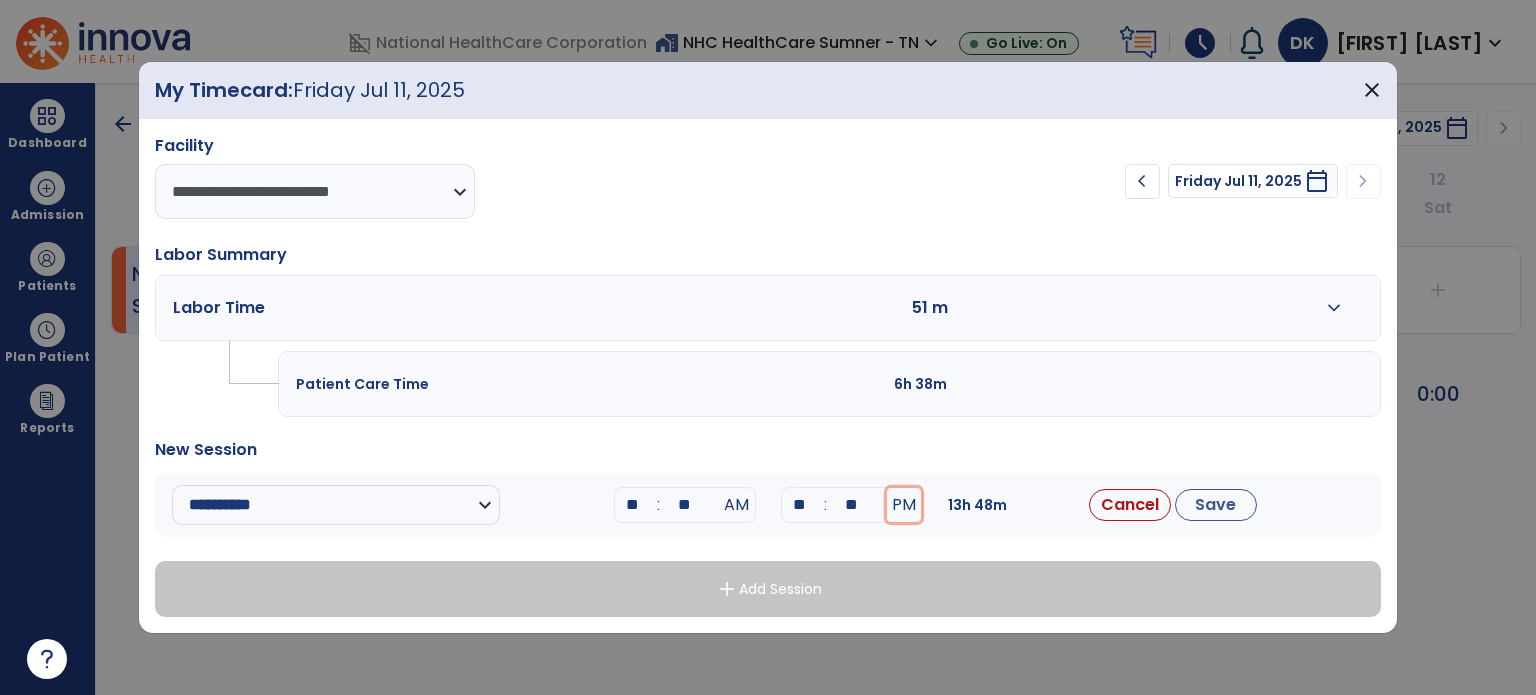click on "PM" at bounding box center [904, 505] 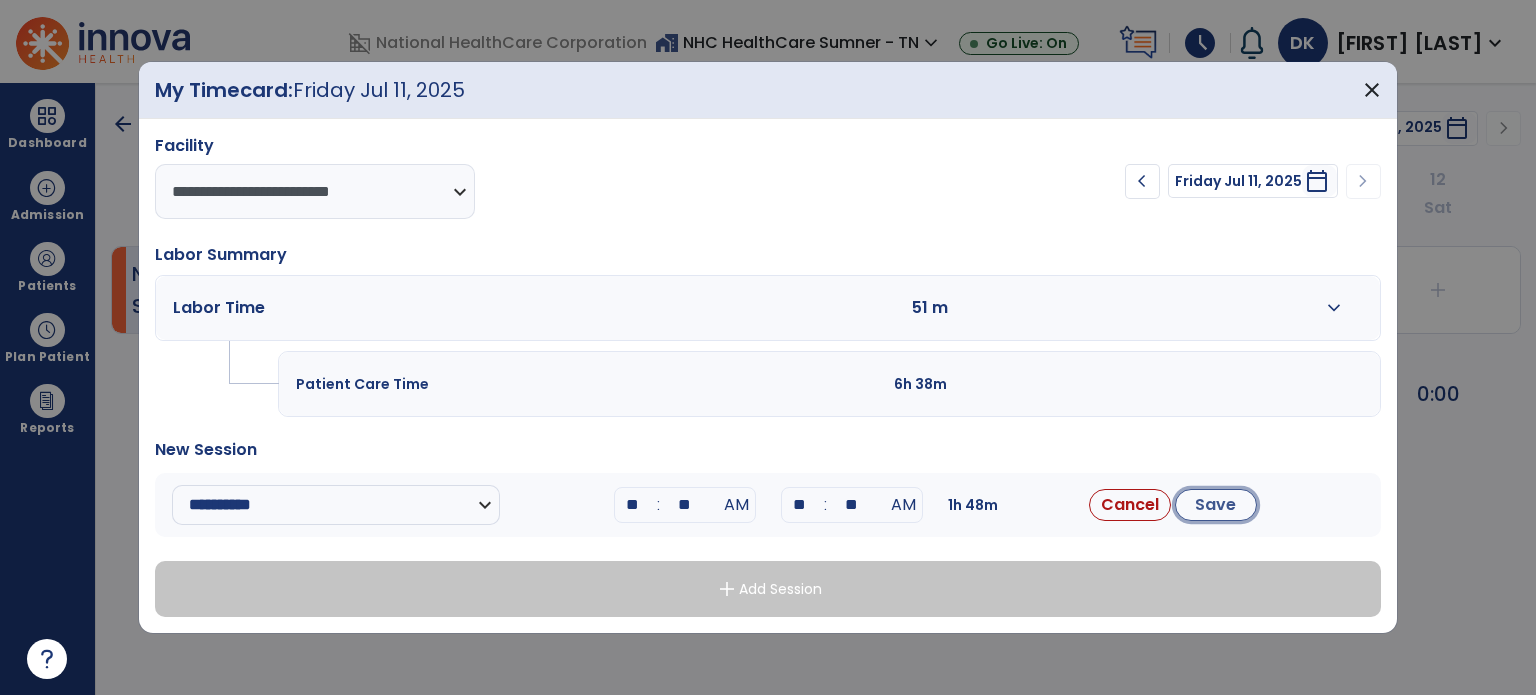 click on "Save" at bounding box center [1216, 505] 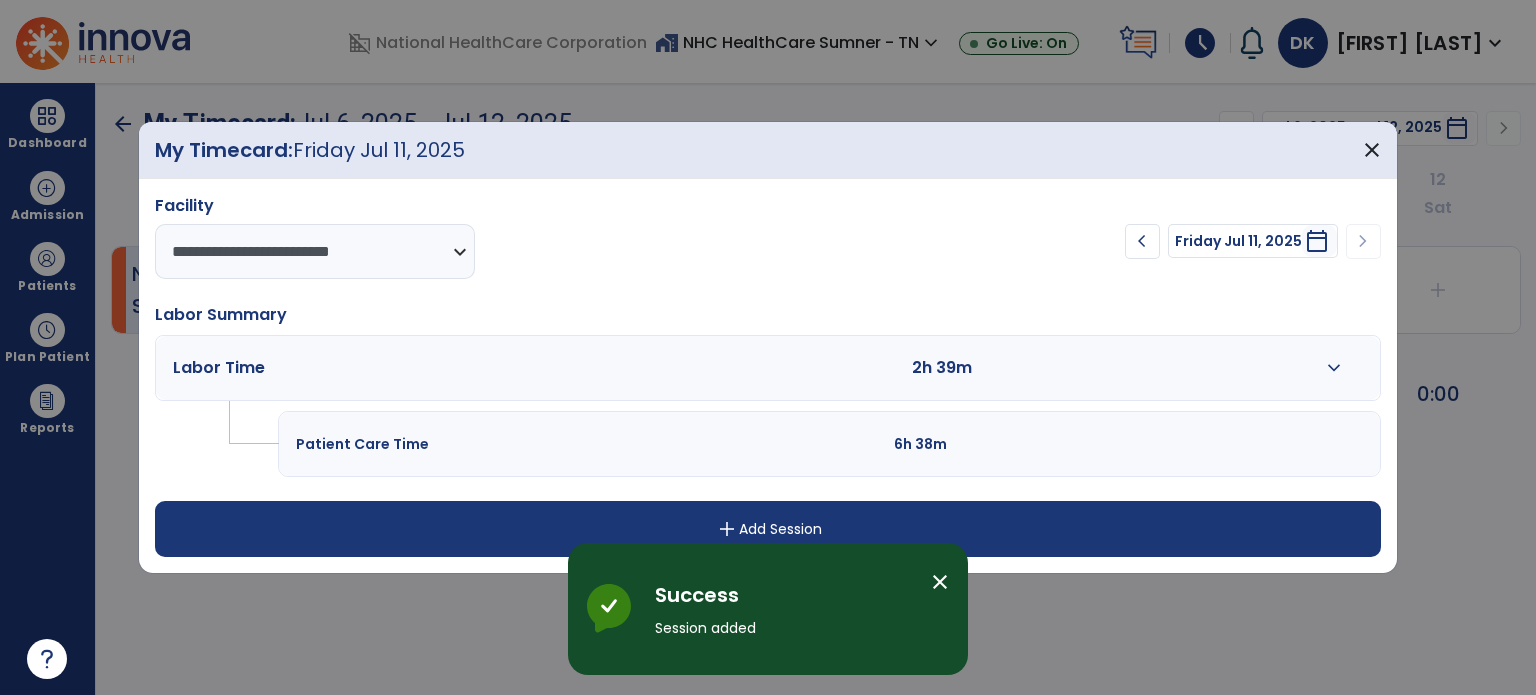 click on "add  Add Session" at bounding box center (768, 529) 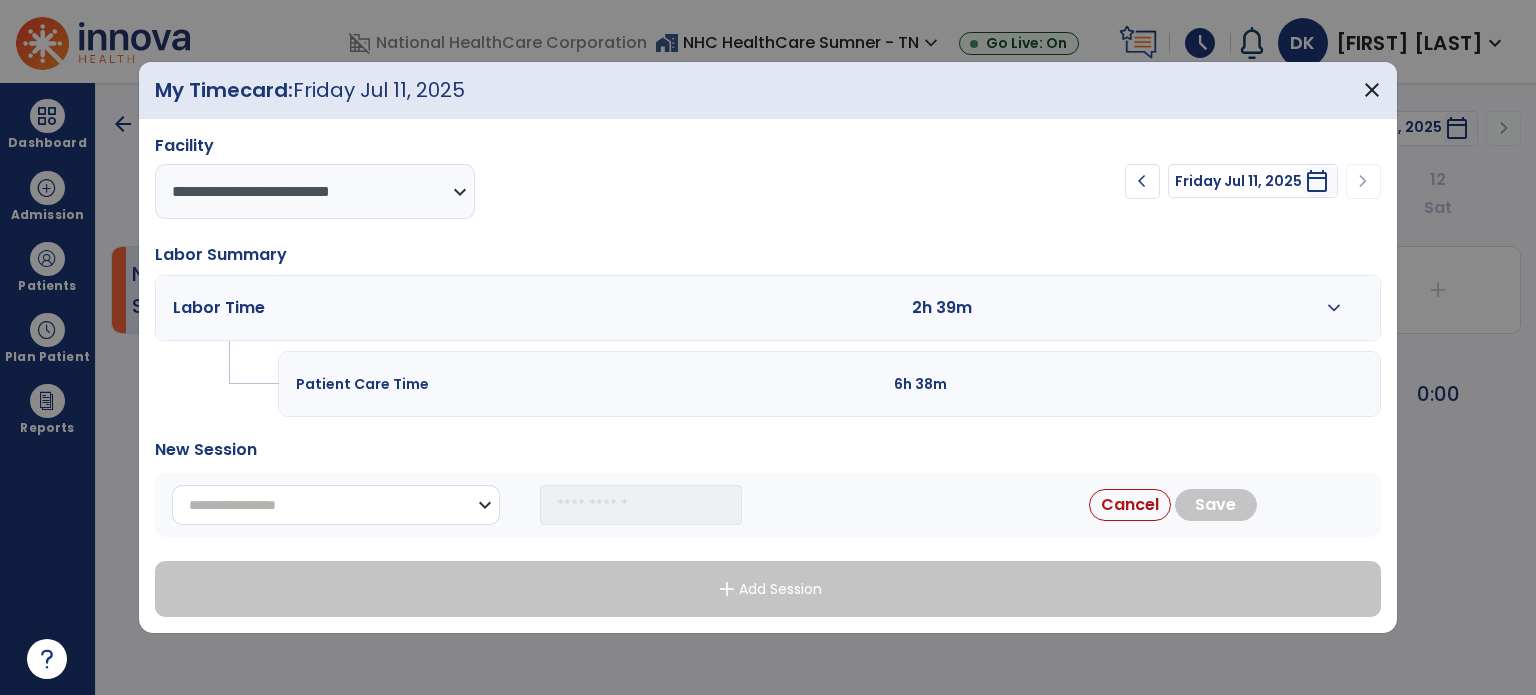 click on "**********" at bounding box center (336, 505) 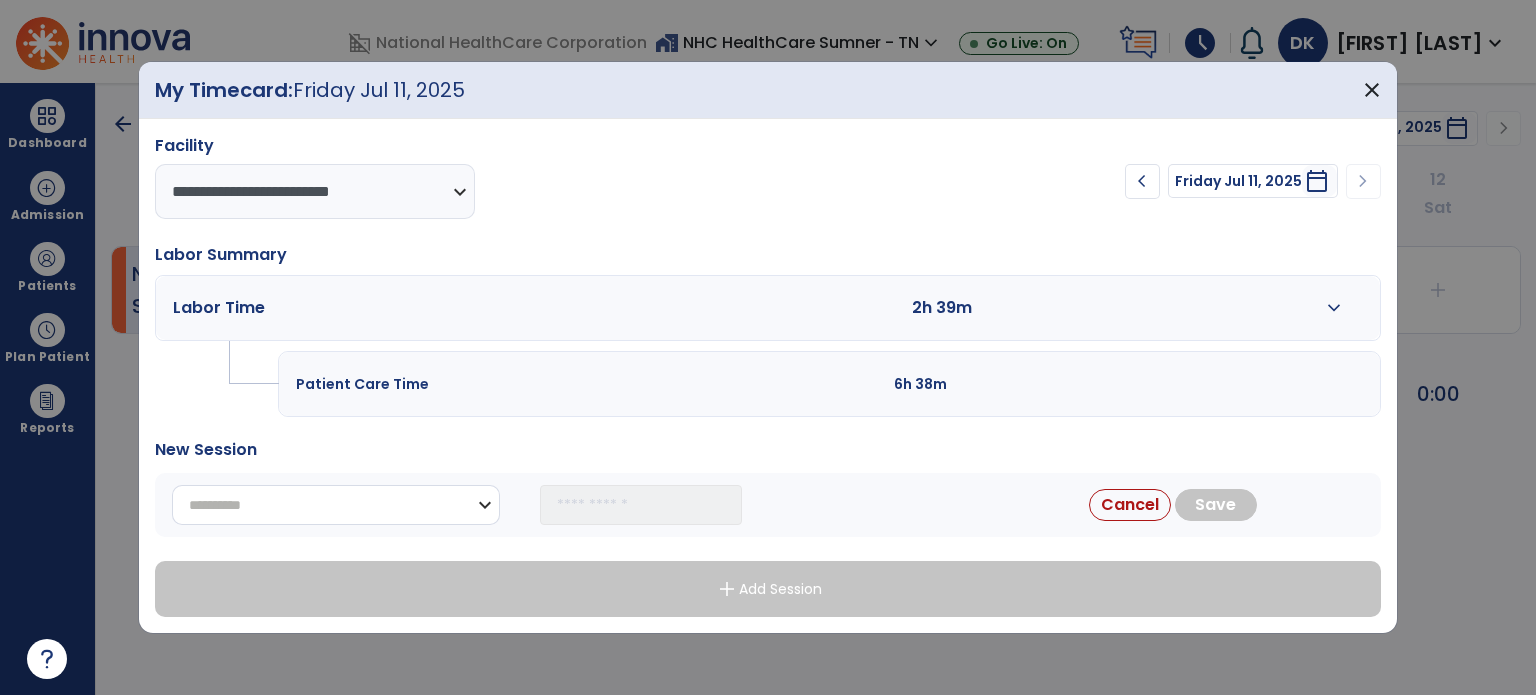 click on "**********" at bounding box center [336, 505] 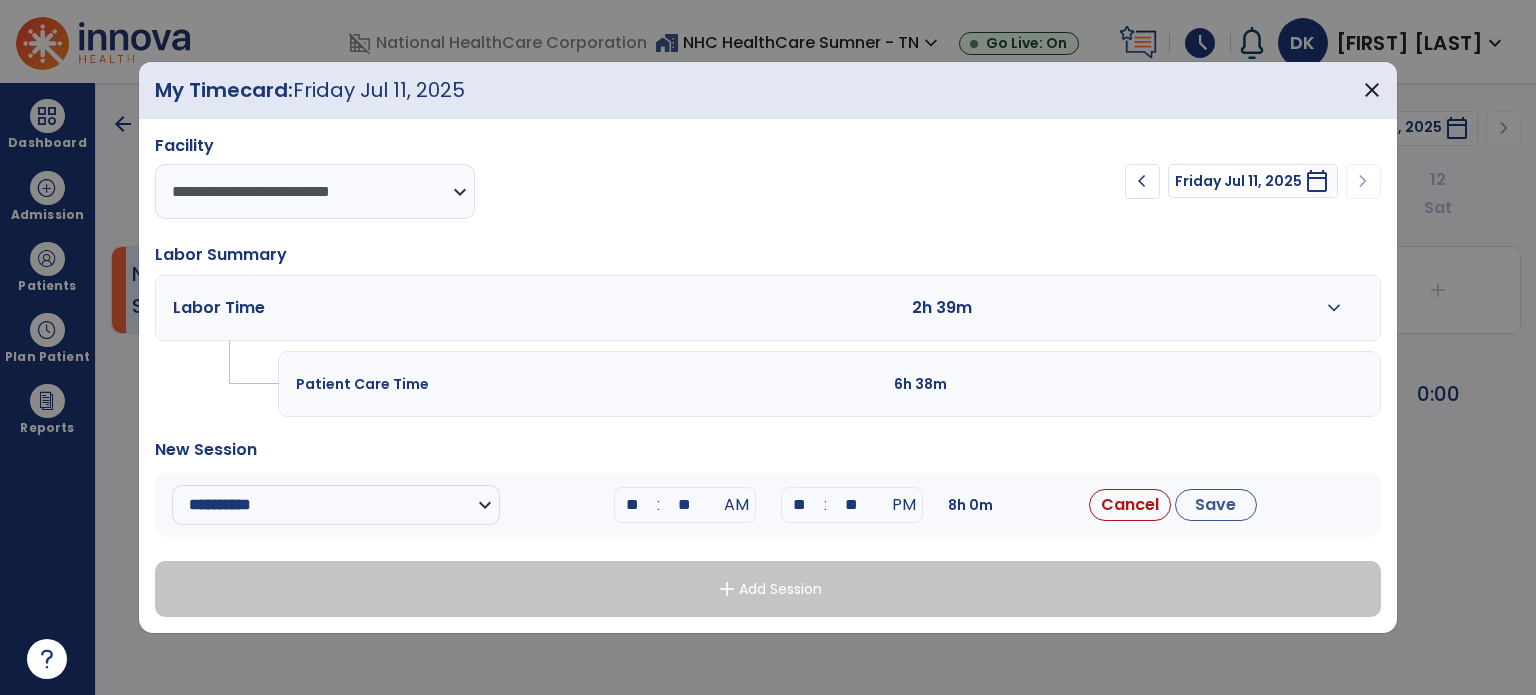 click on "**" at bounding box center [633, 505] 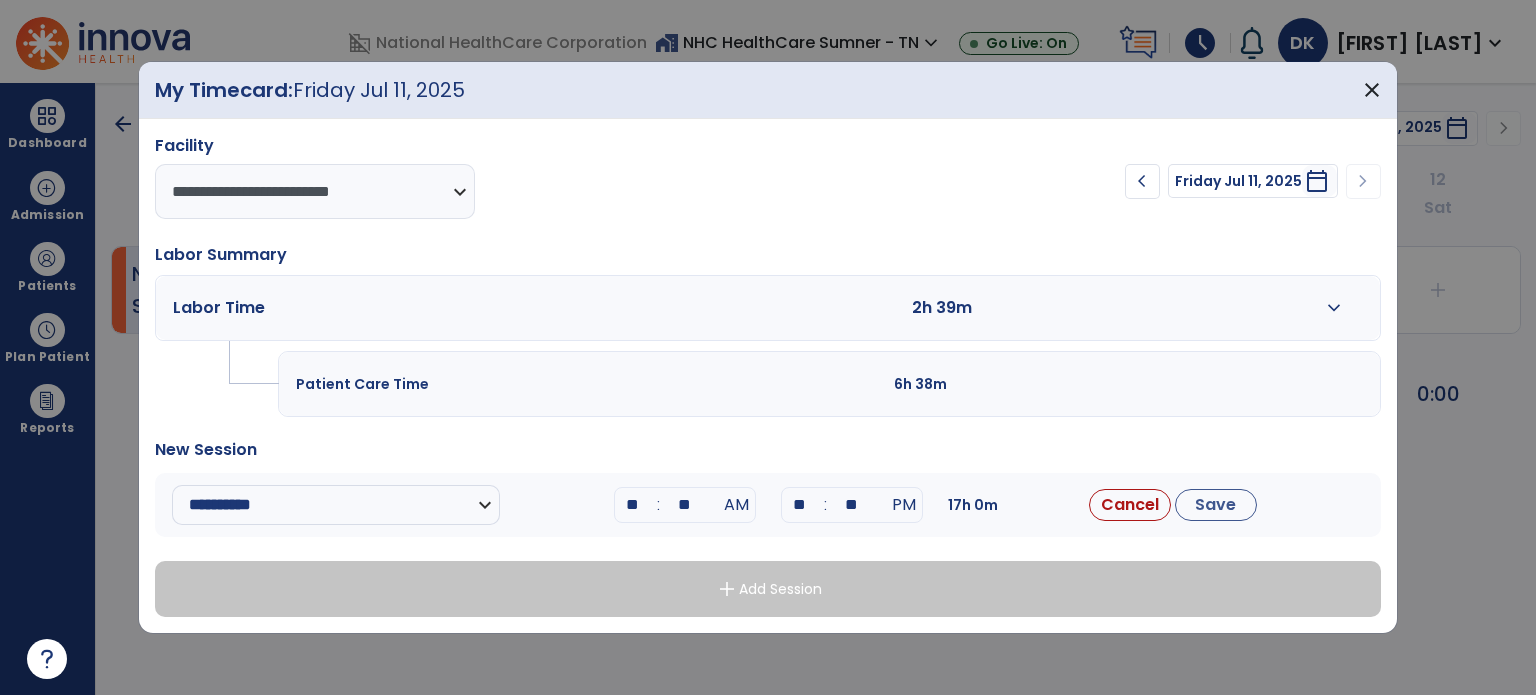 type on "**" 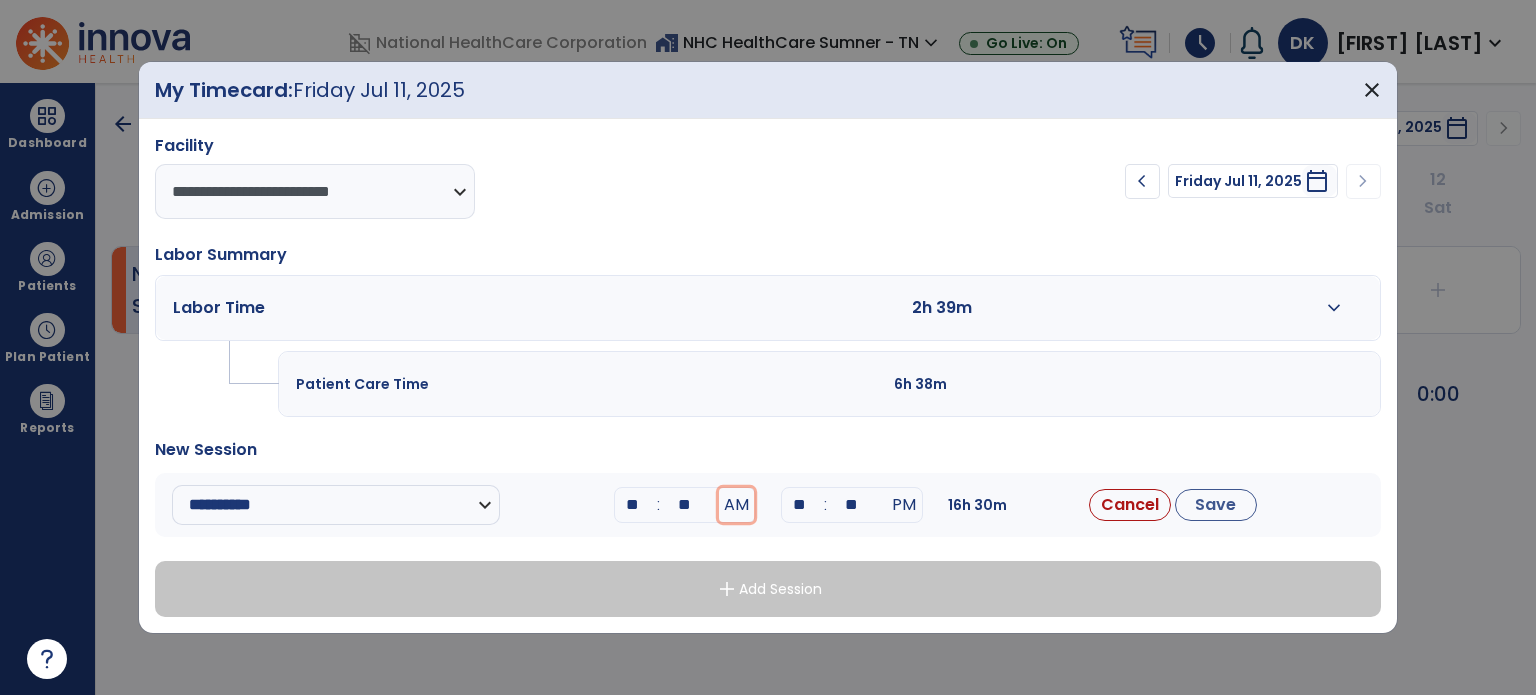 type 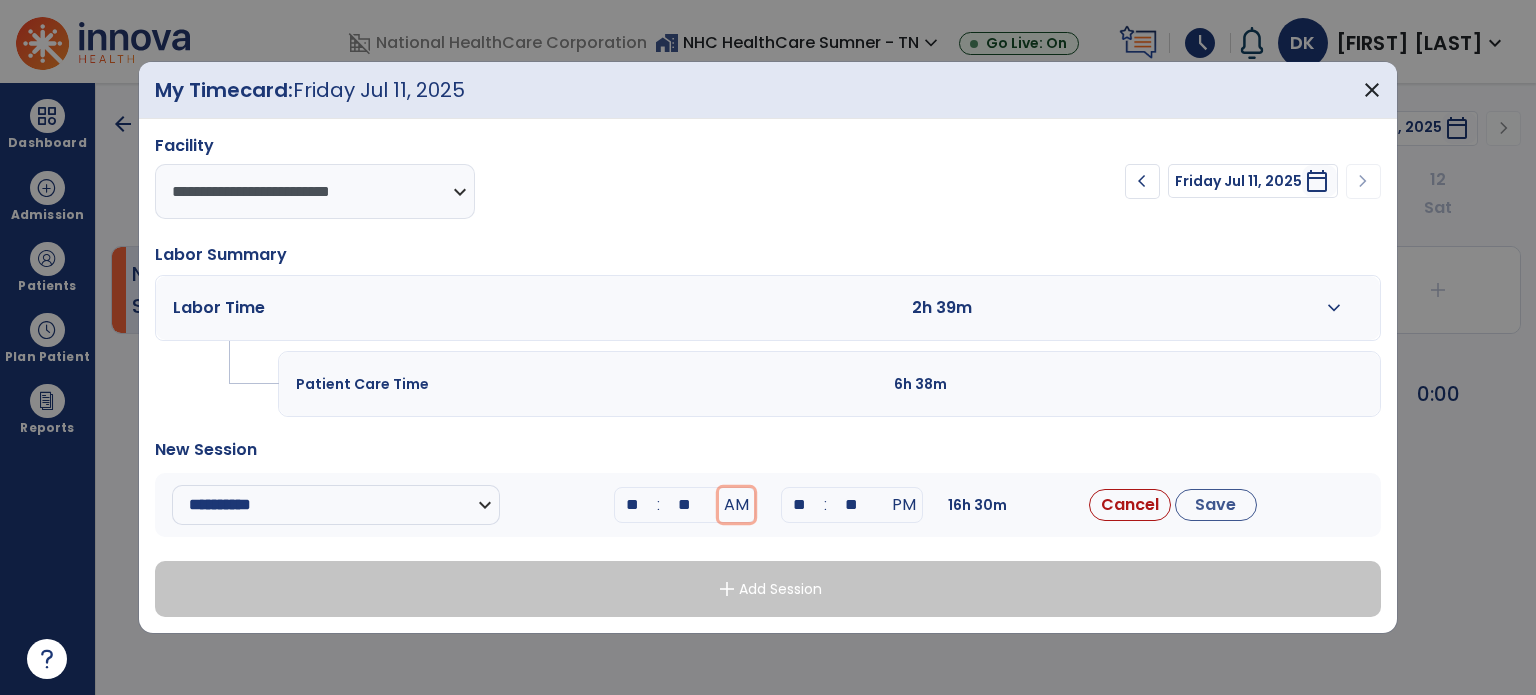 click on "AM" at bounding box center [736, 505] 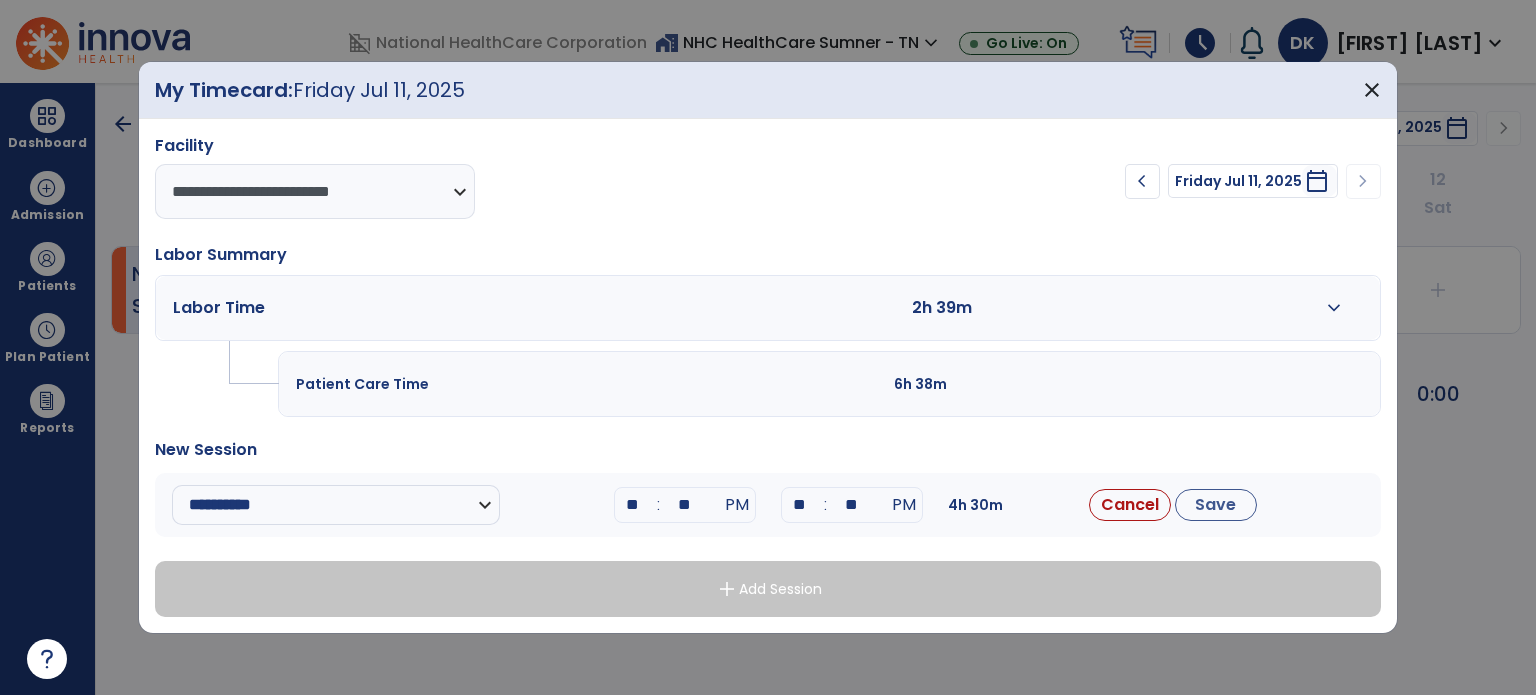 type on "**" 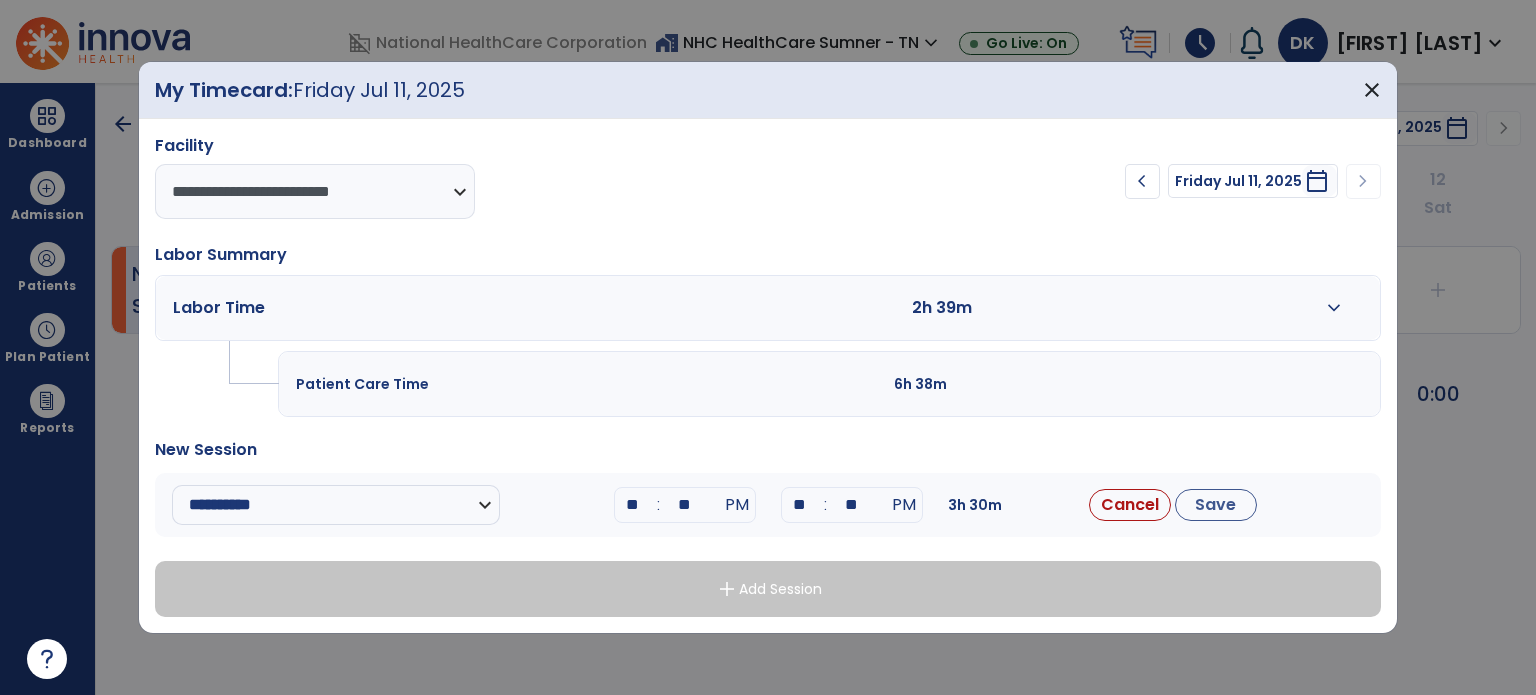 type on "**" 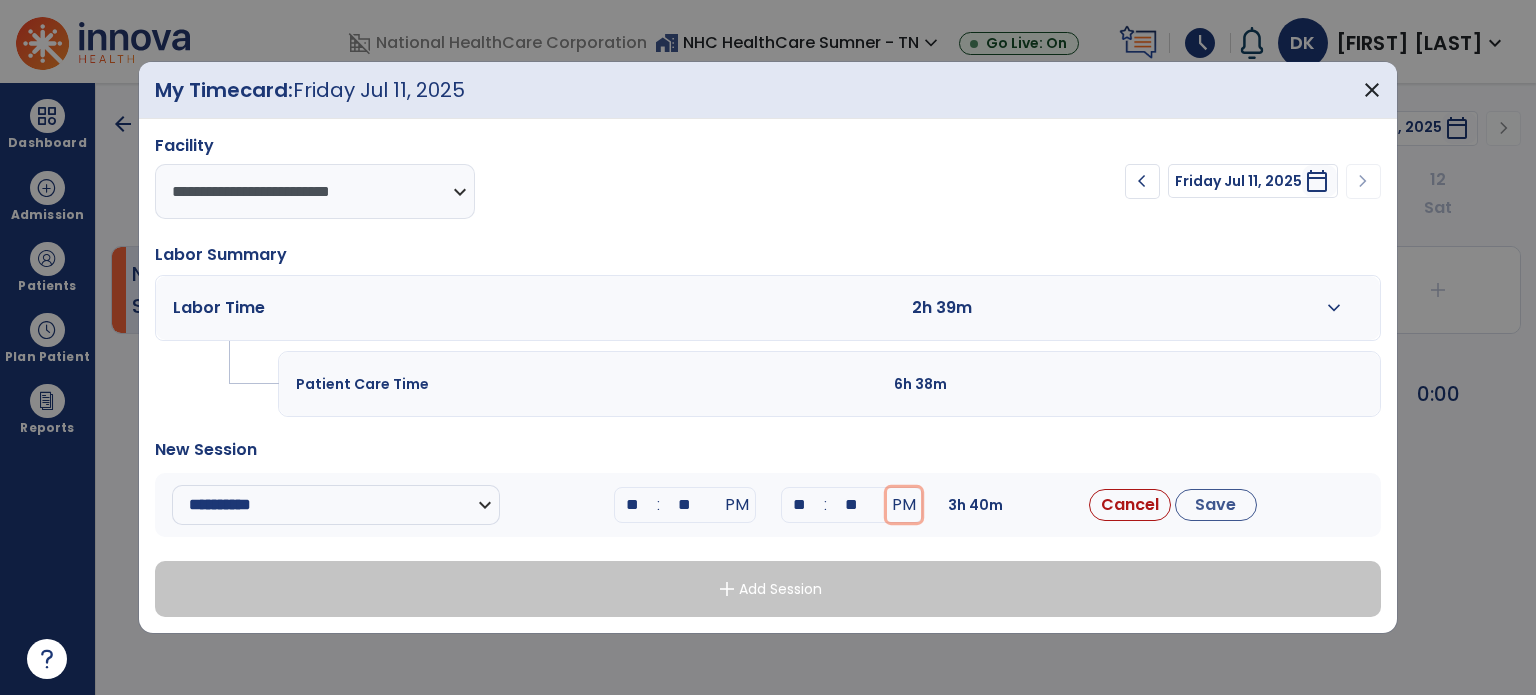 type 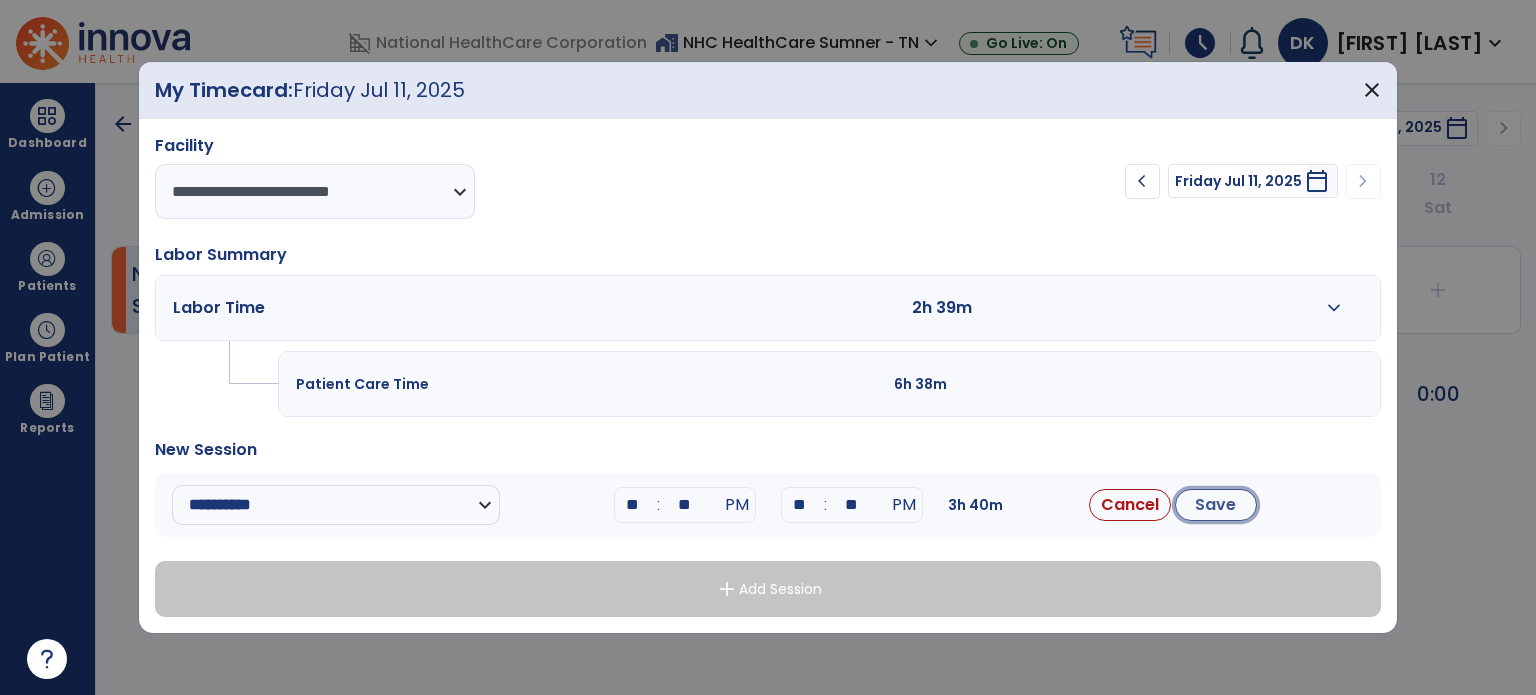 click on "Save" at bounding box center (1216, 505) 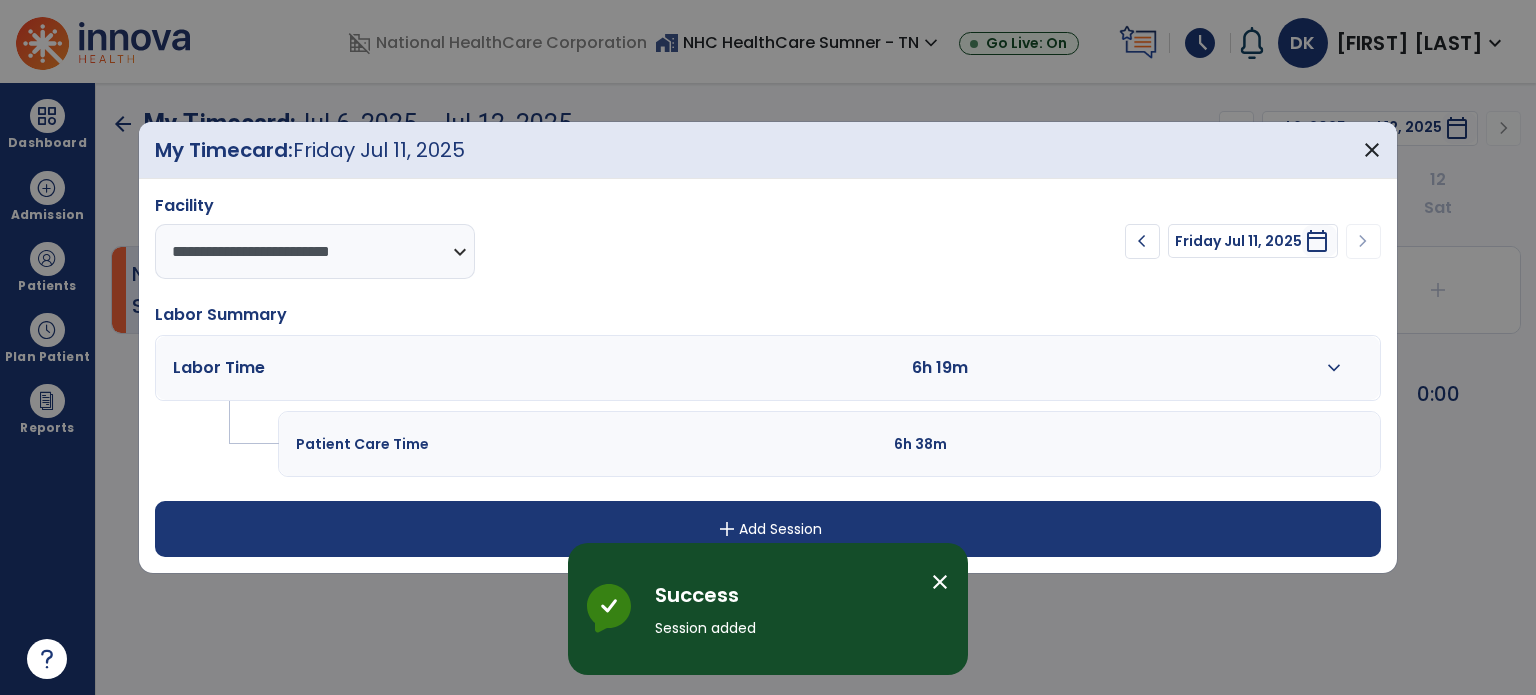 click on "add  Add Session" at bounding box center (768, 529) 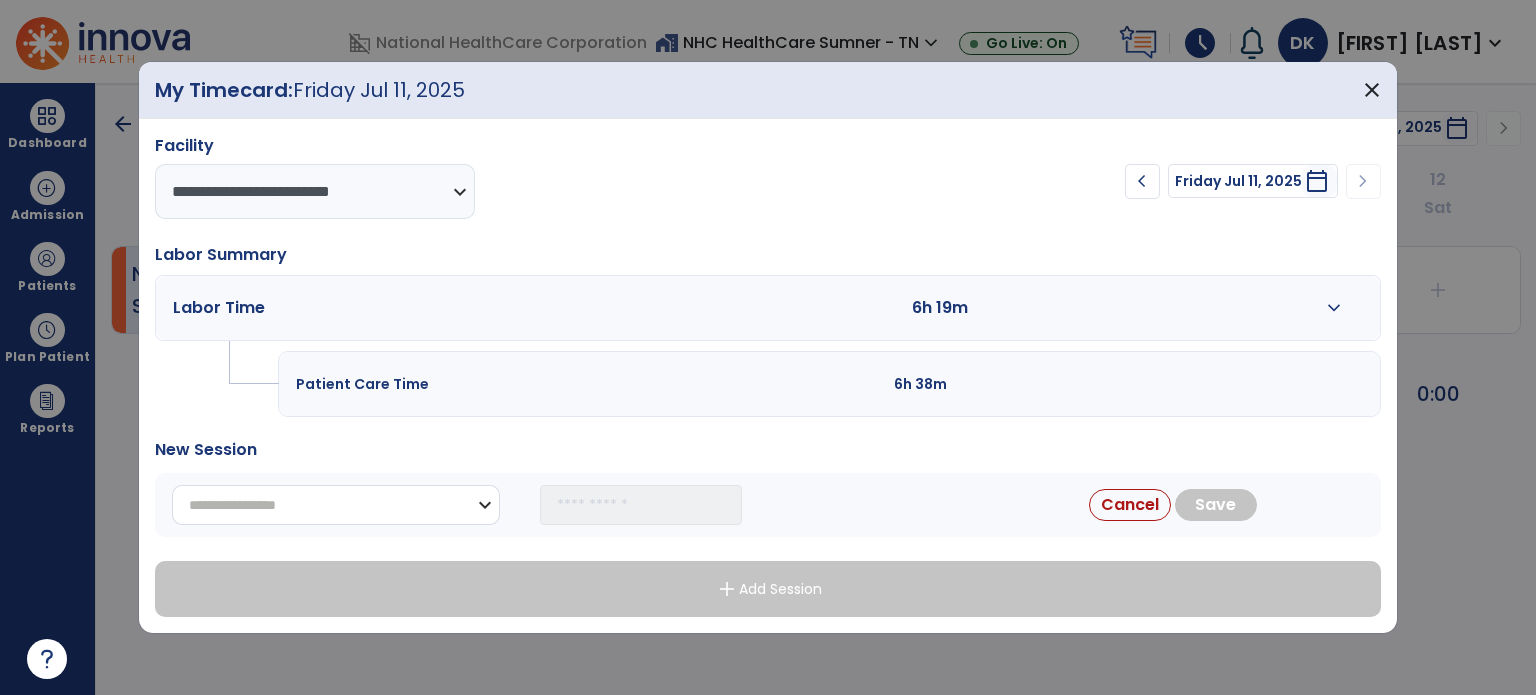 click on "**********" at bounding box center (336, 505) 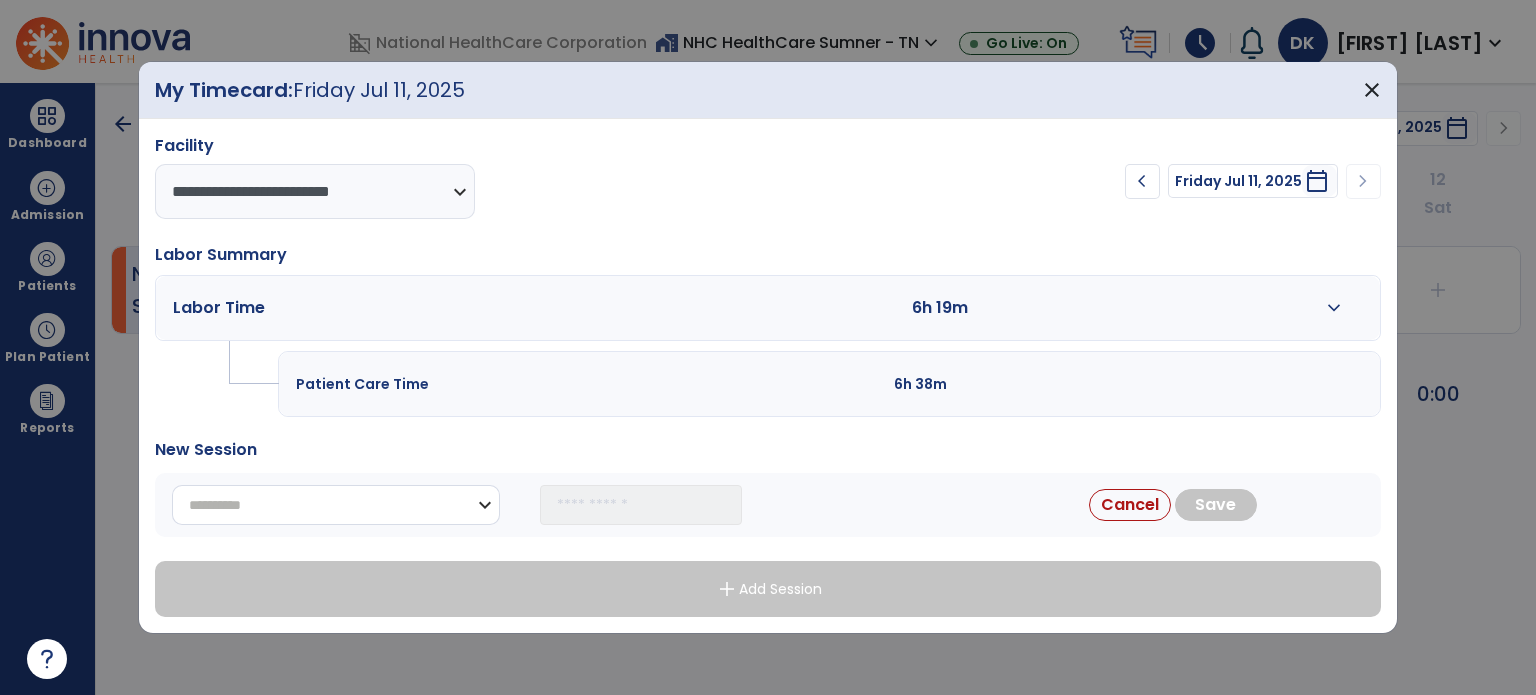 click on "**********" at bounding box center (336, 505) 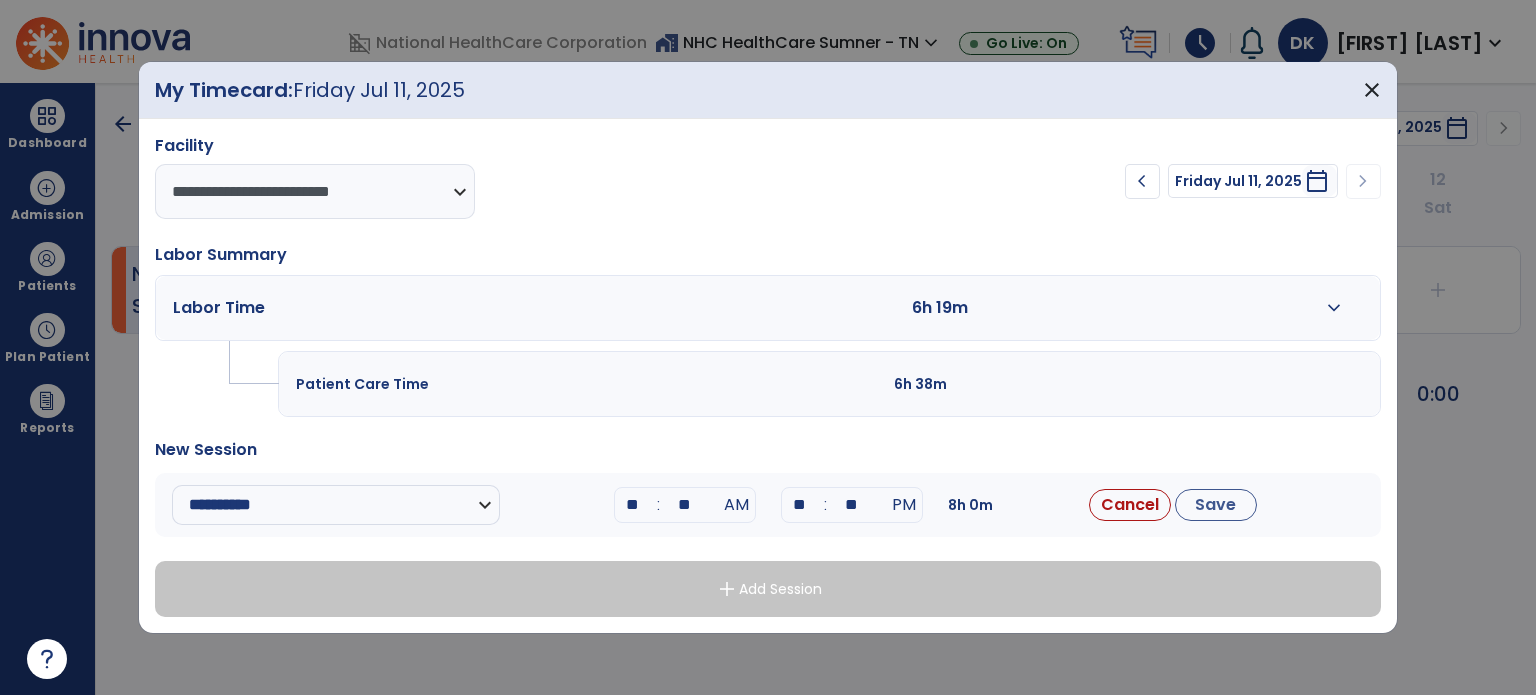 click on "**" at bounding box center [633, 505] 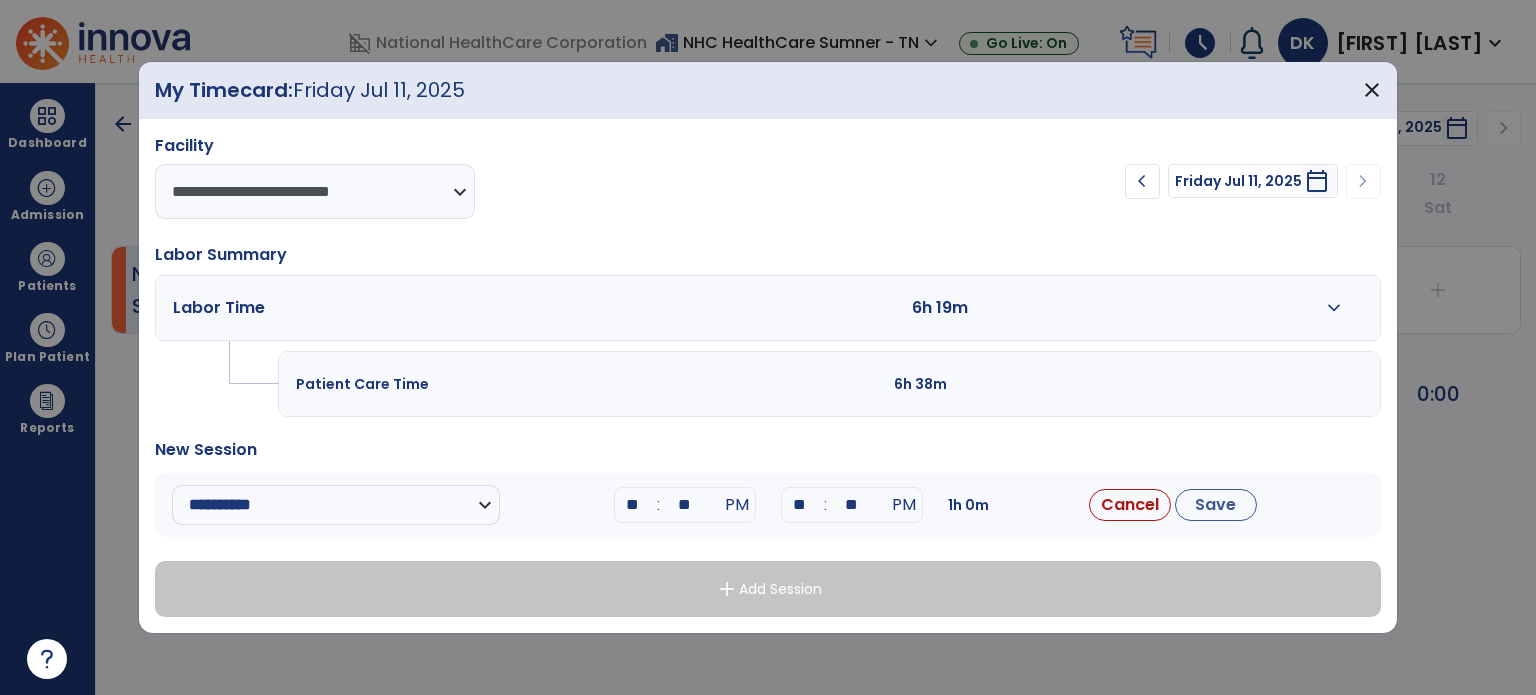 type on "**" 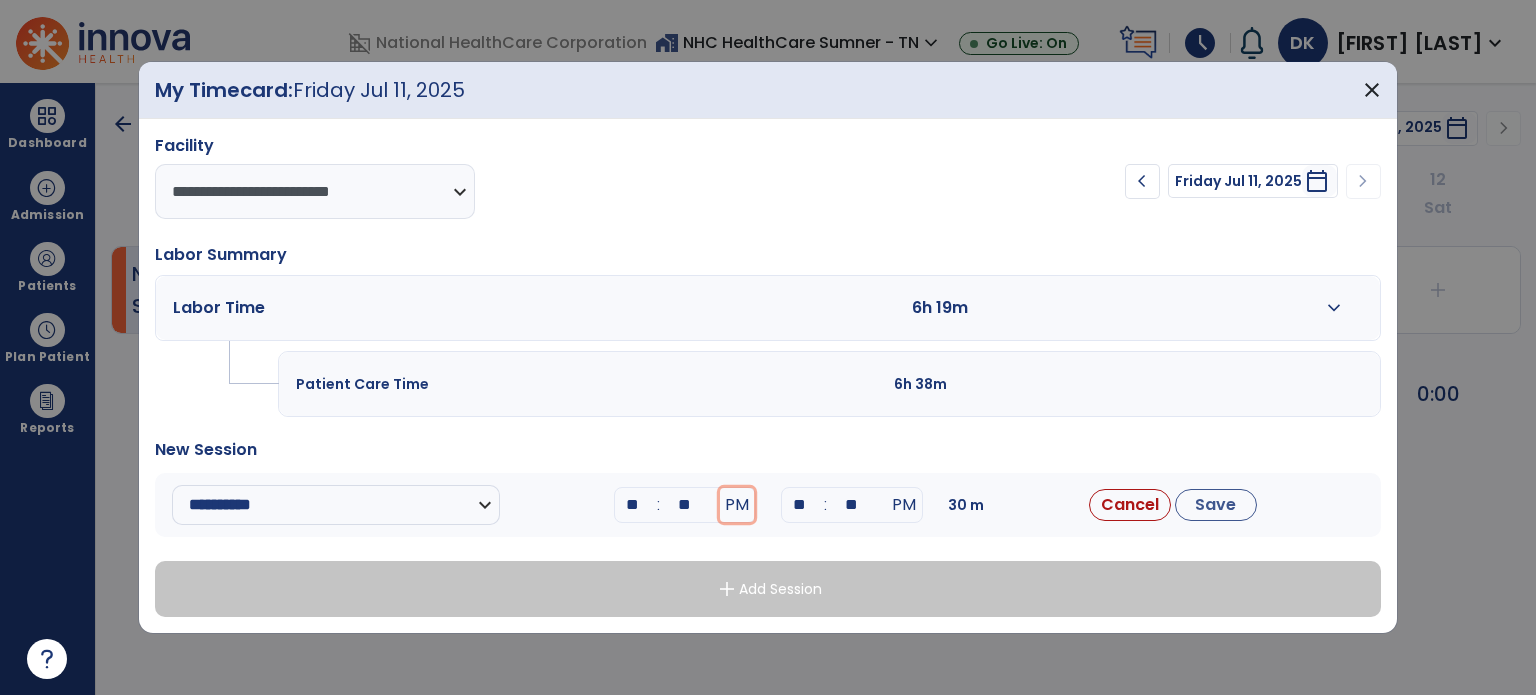 type 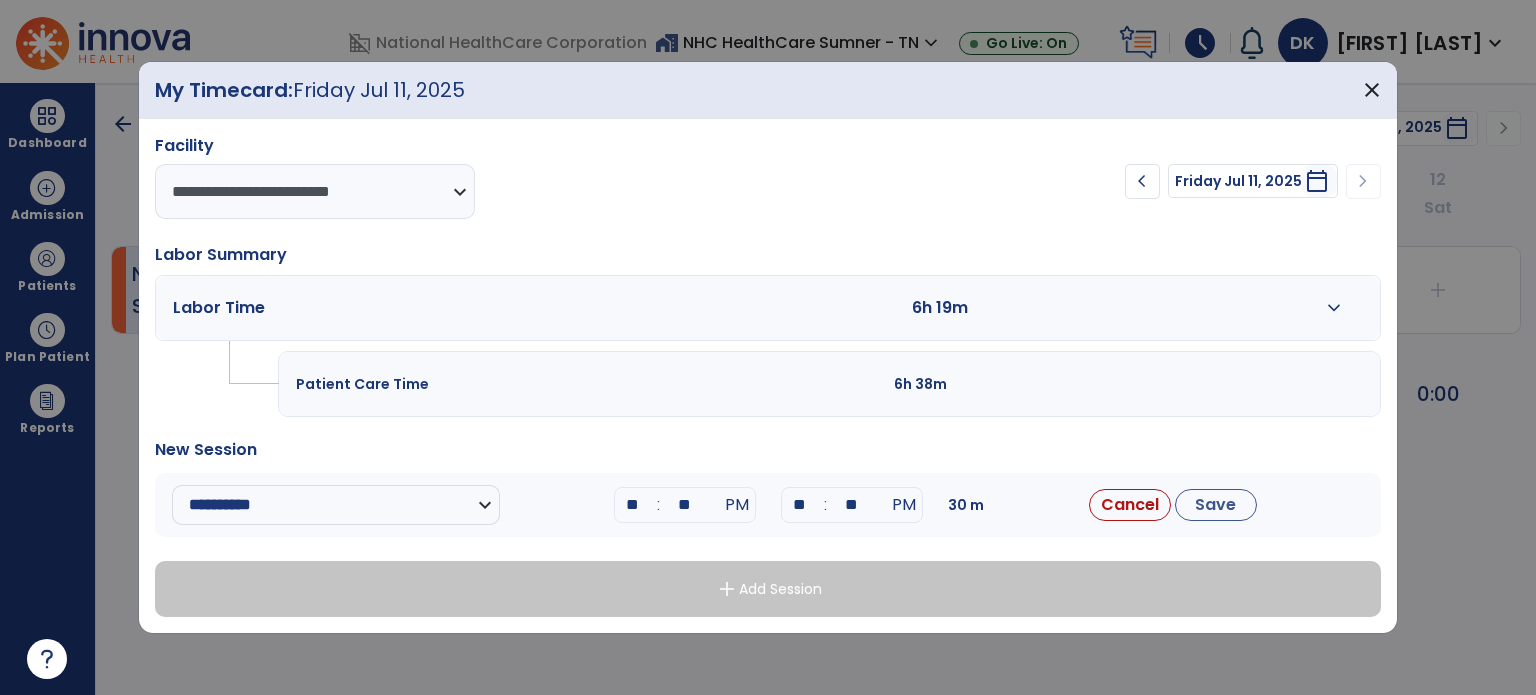type on "**" 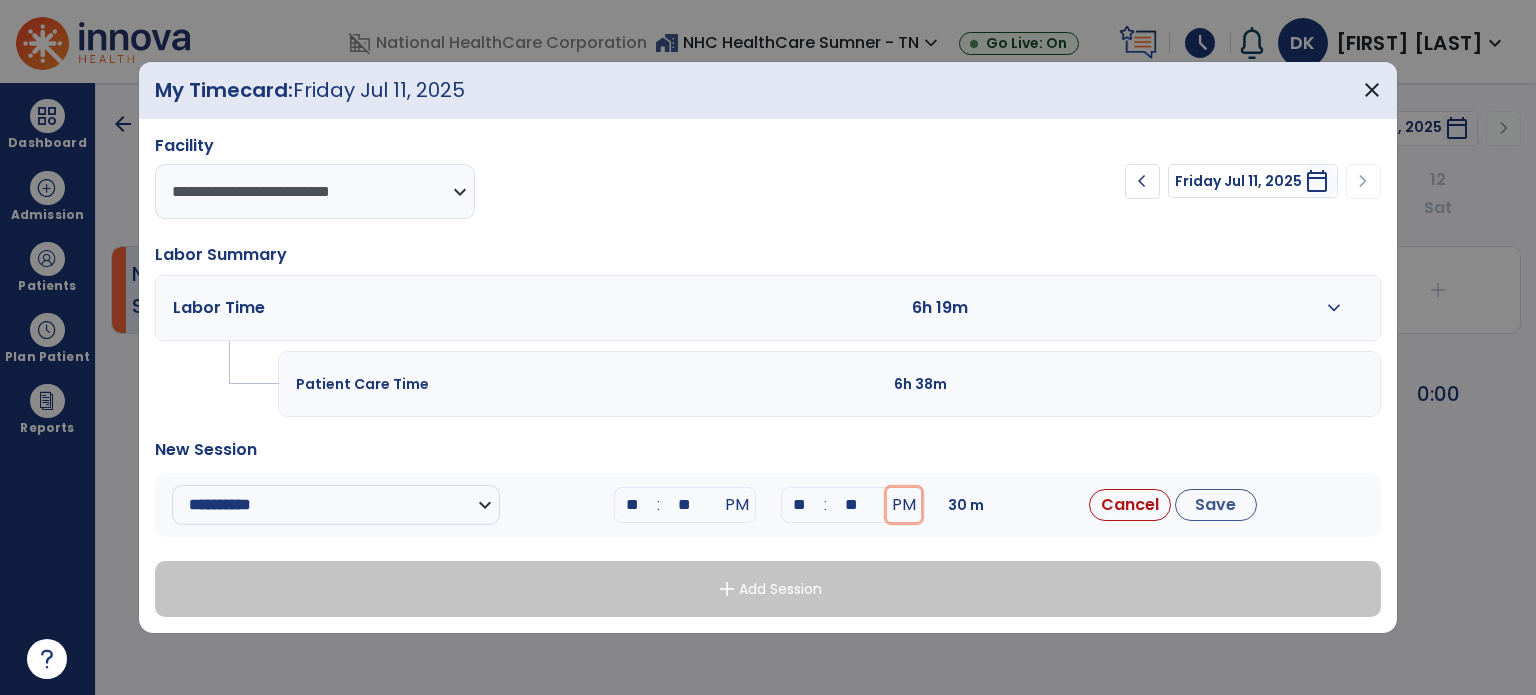type 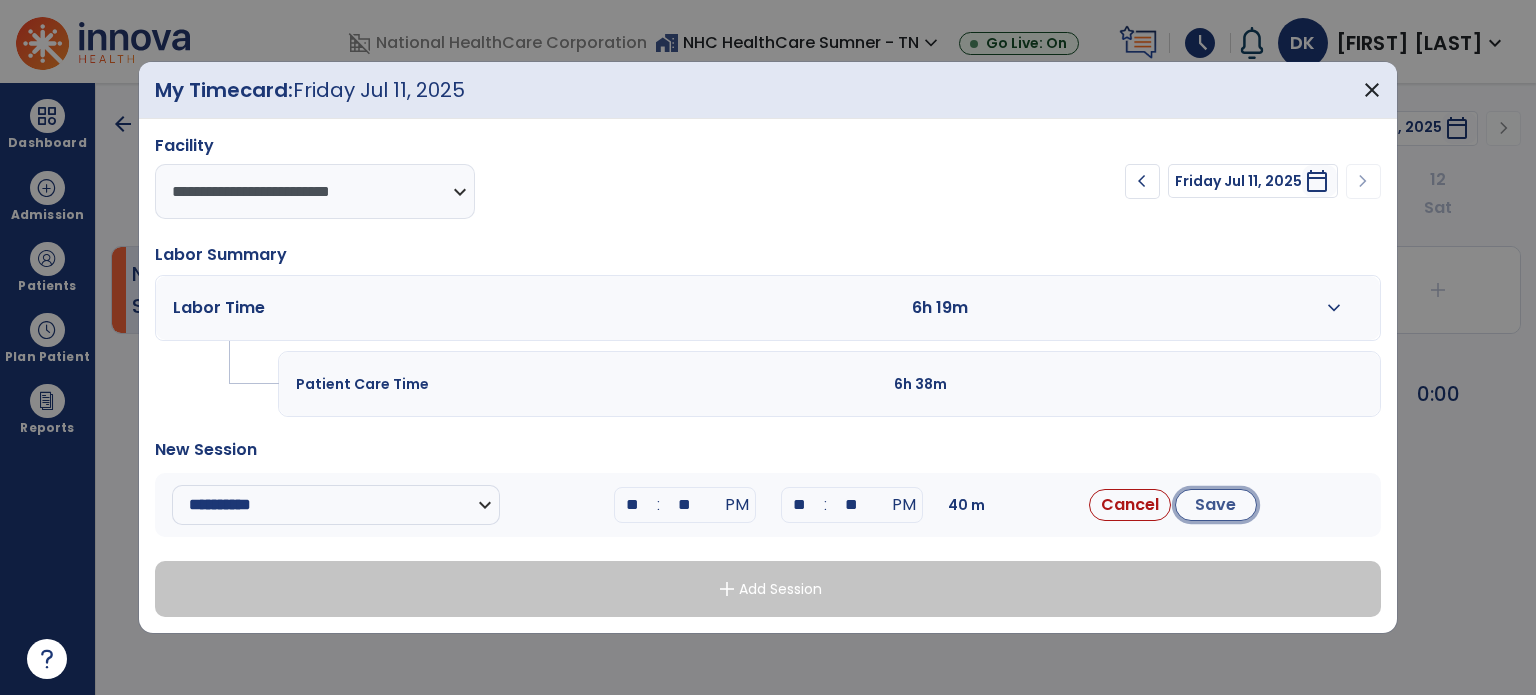 click on "Save" at bounding box center [1216, 505] 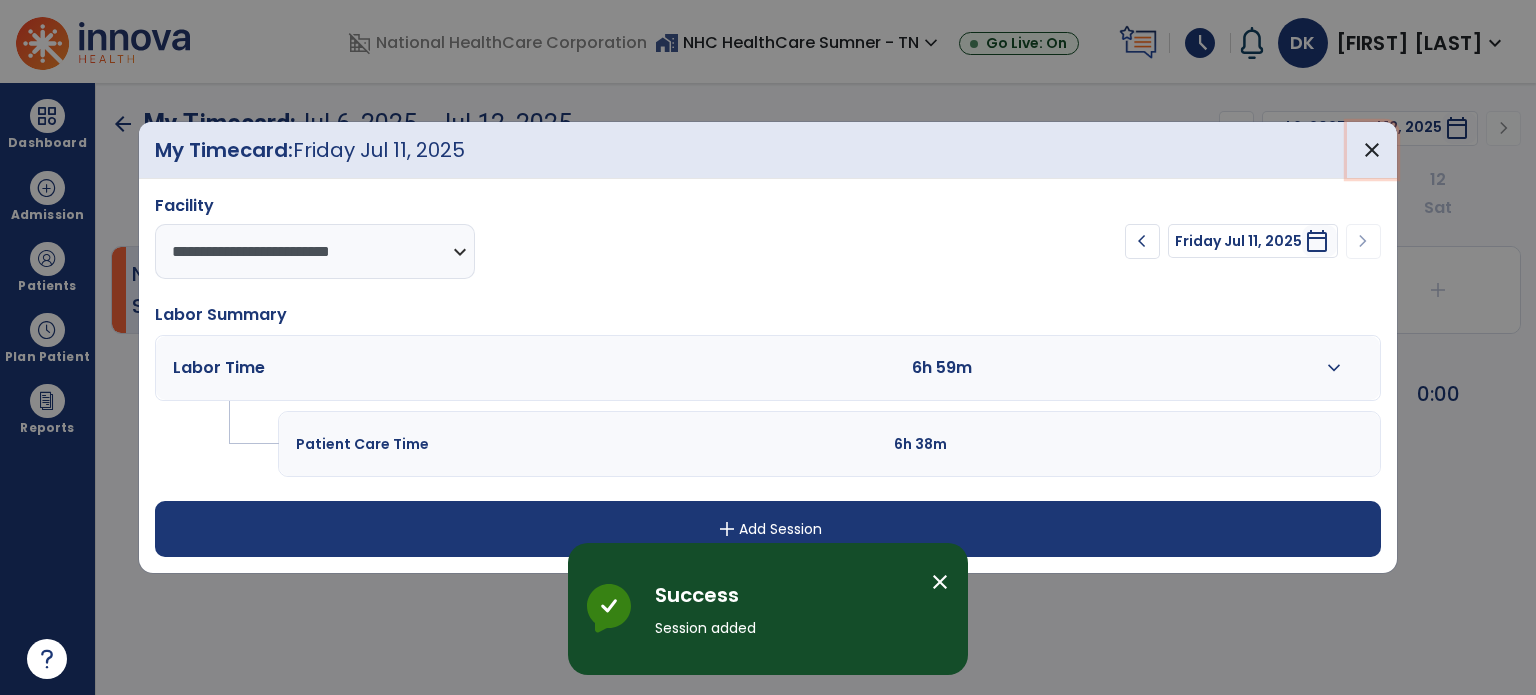 click on "close" at bounding box center (1372, 150) 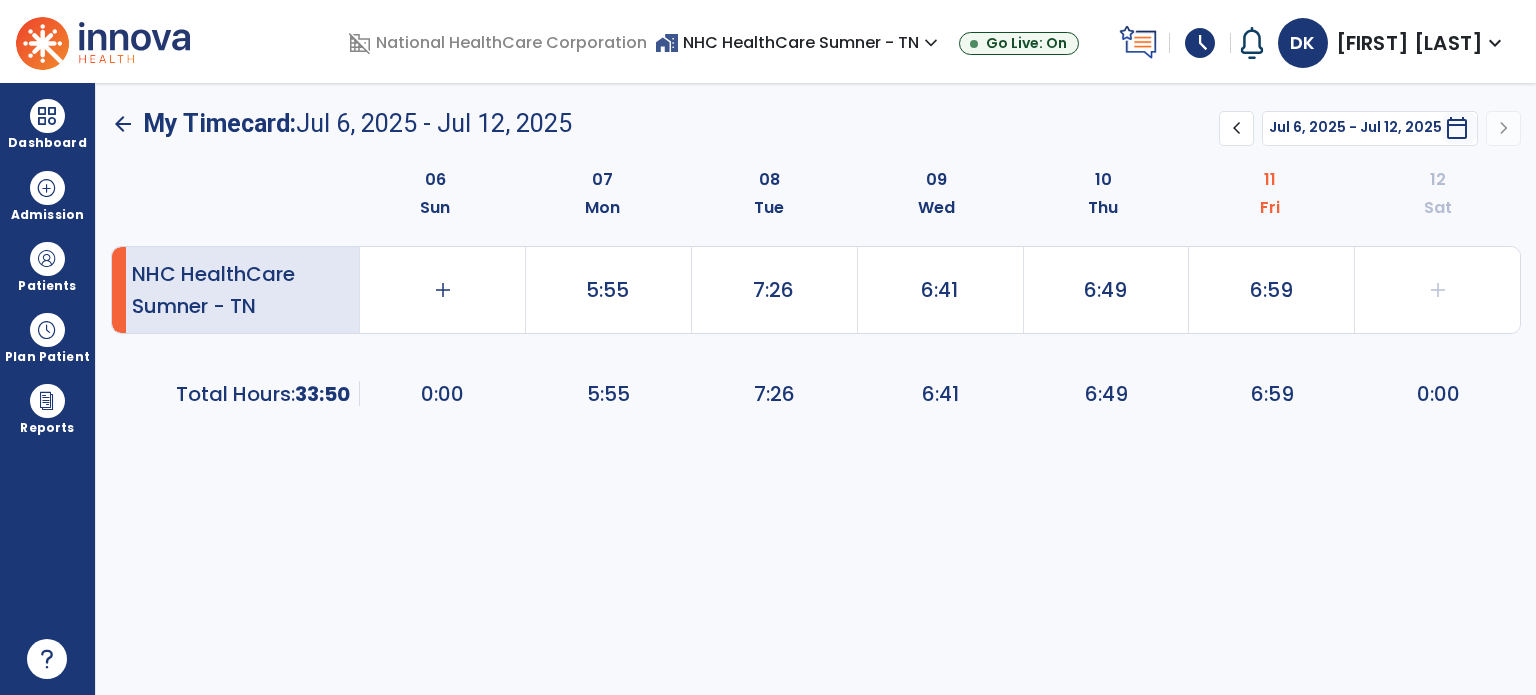 click on "Dashboard" at bounding box center [47, 124] 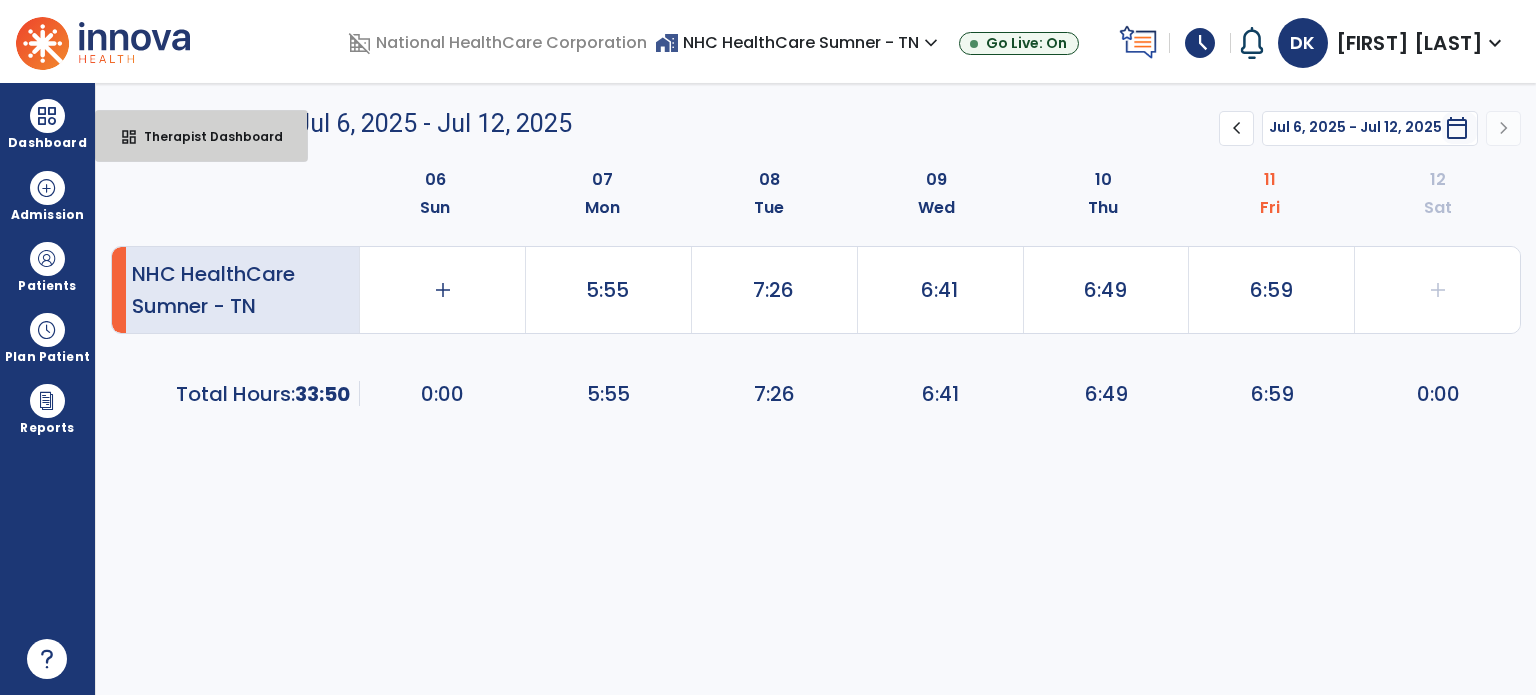 click on "Therapist Dashboard" at bounding box center [205, 136] 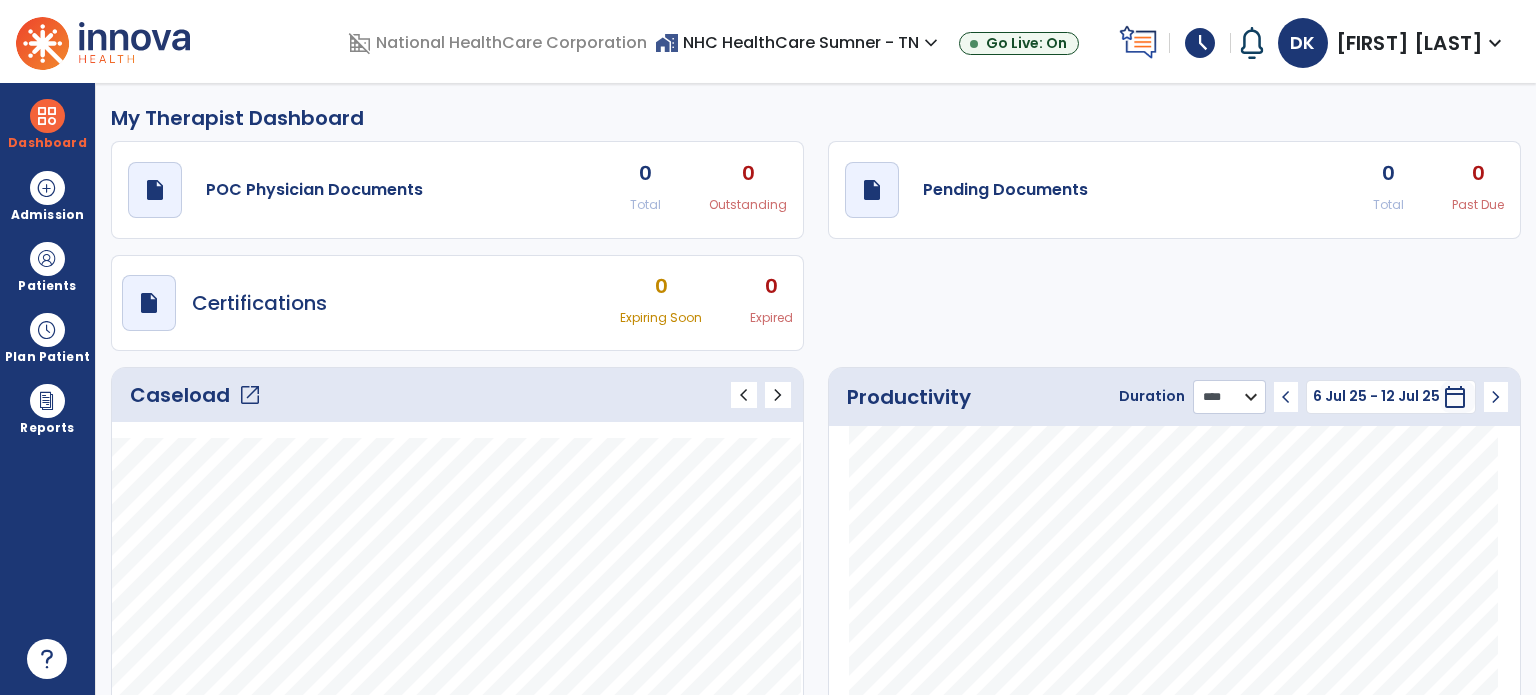 click on "******** **** ***" 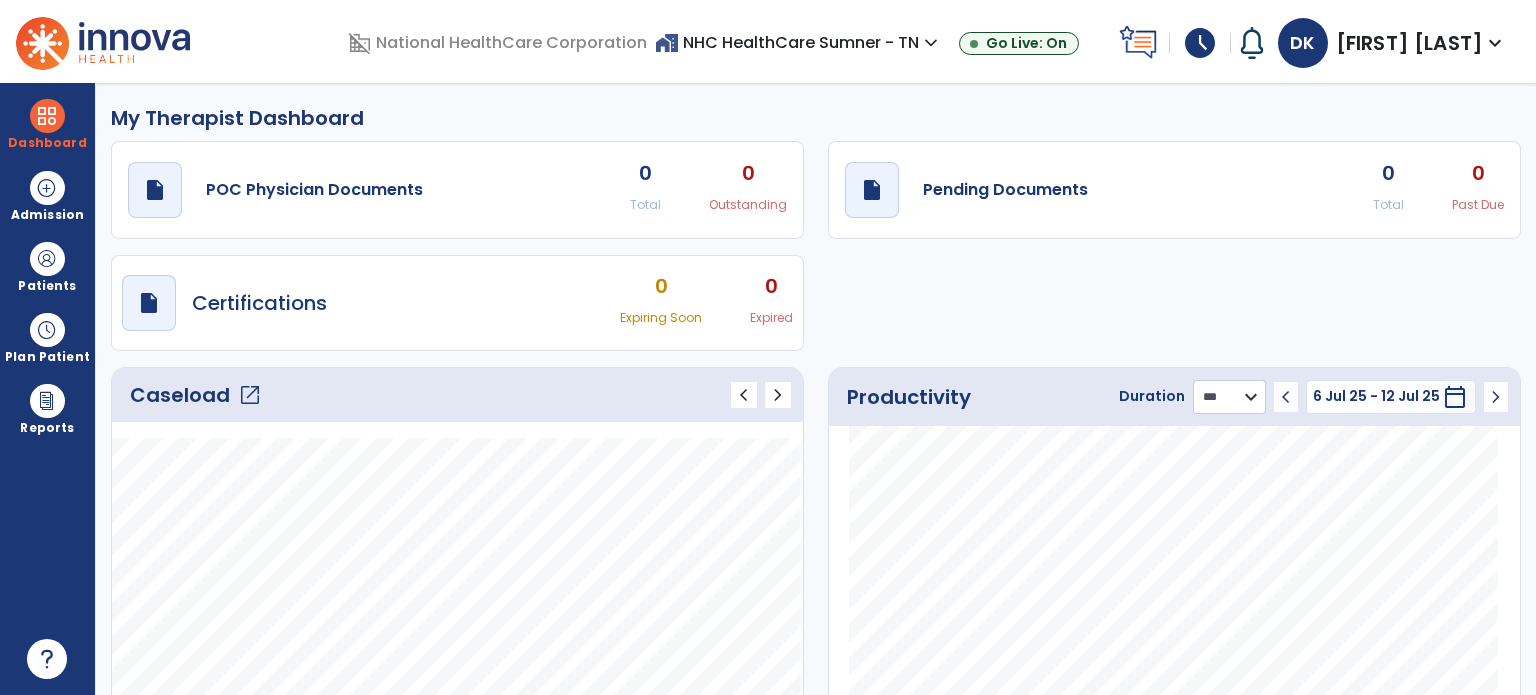 click on "******** **** ***" 